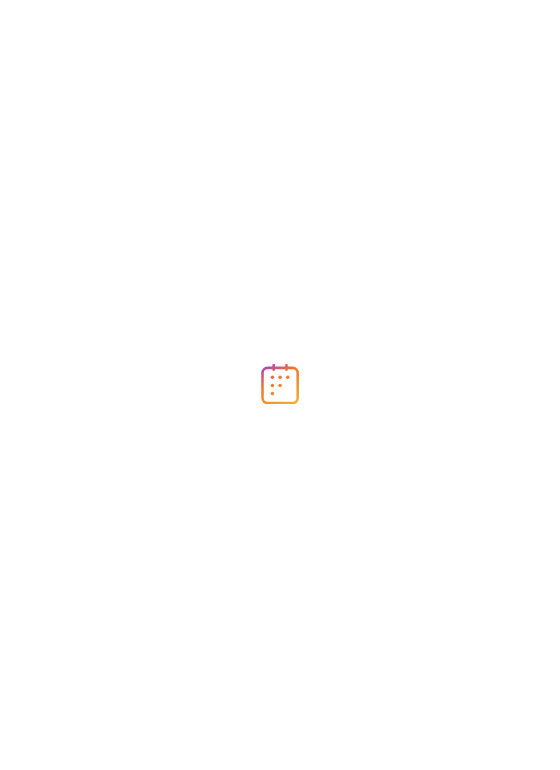 scroll, scrollTop: 0, scrollLeft: 0, axis: both 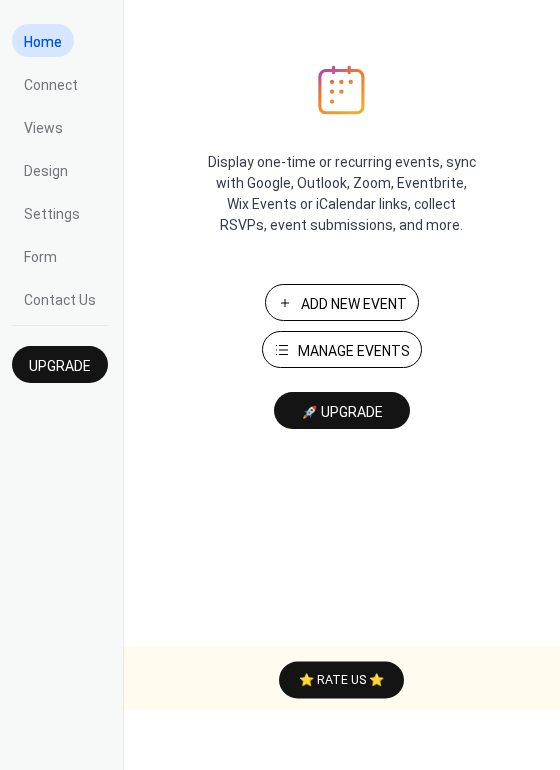 click on "Manage Events" at bounding box center (354, 351) 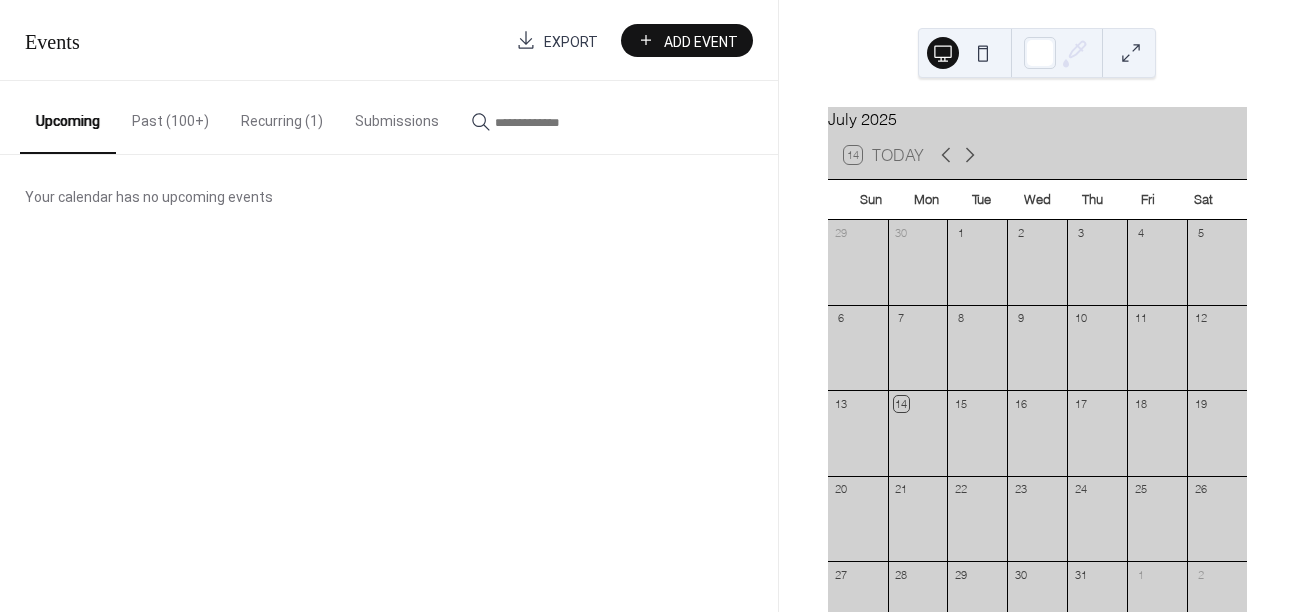 scroll, scrollTop: 0, scrollLeft: 0, axis: both 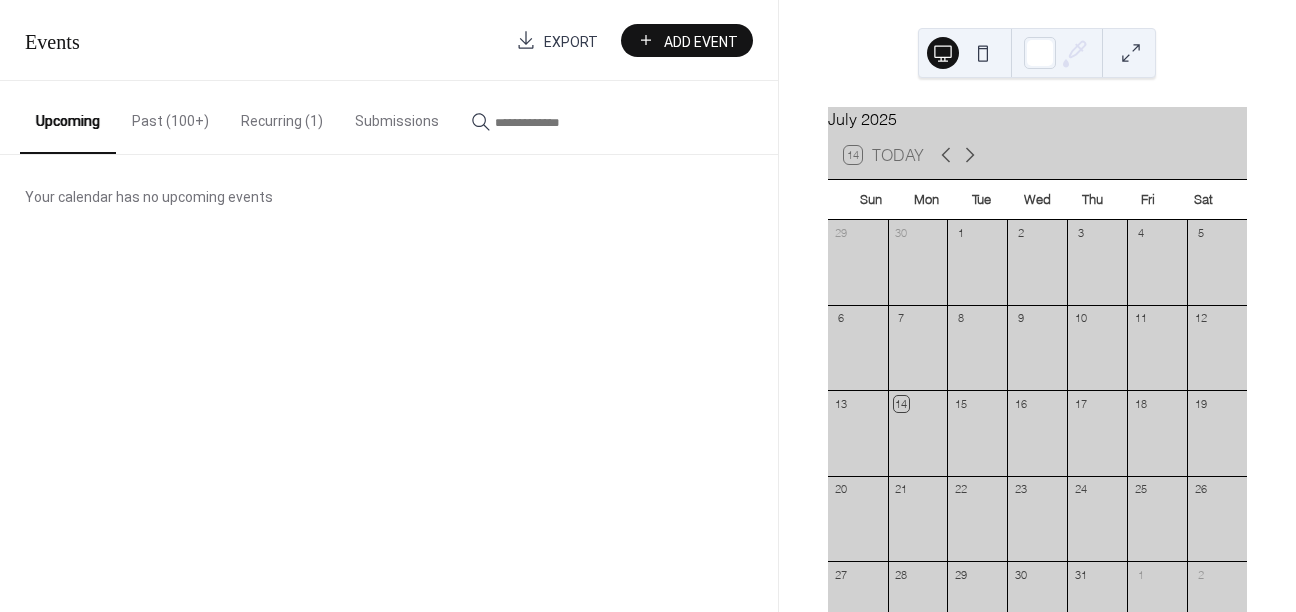 click on "Past (100+)" at bounding box center [170, 116] 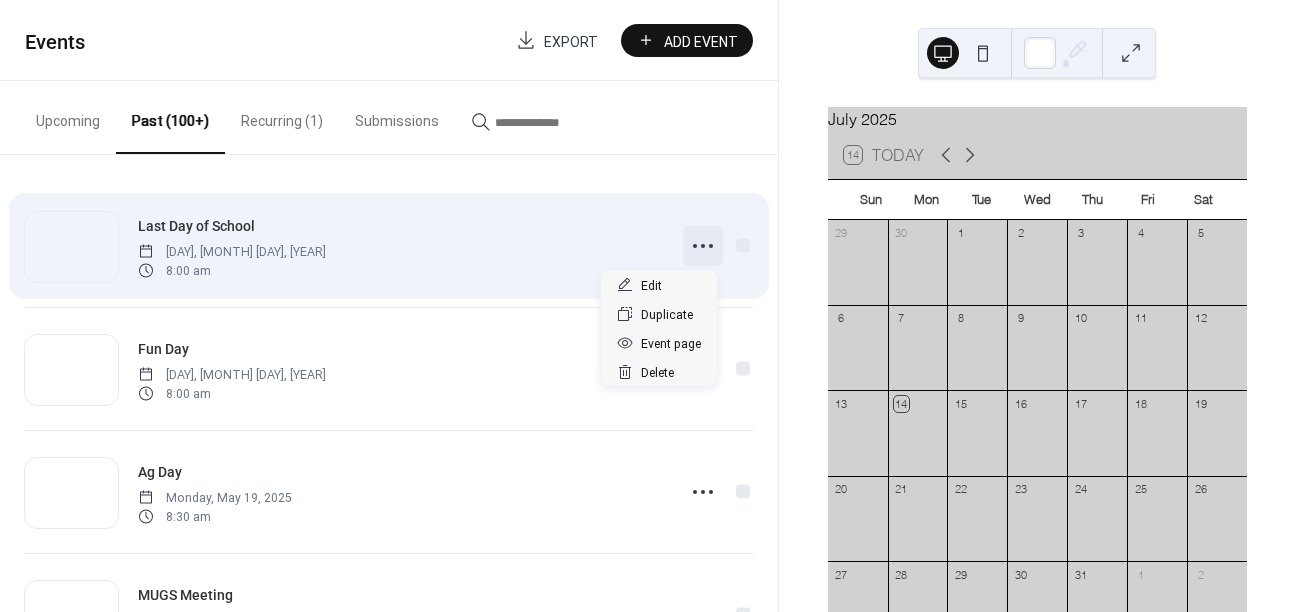 click 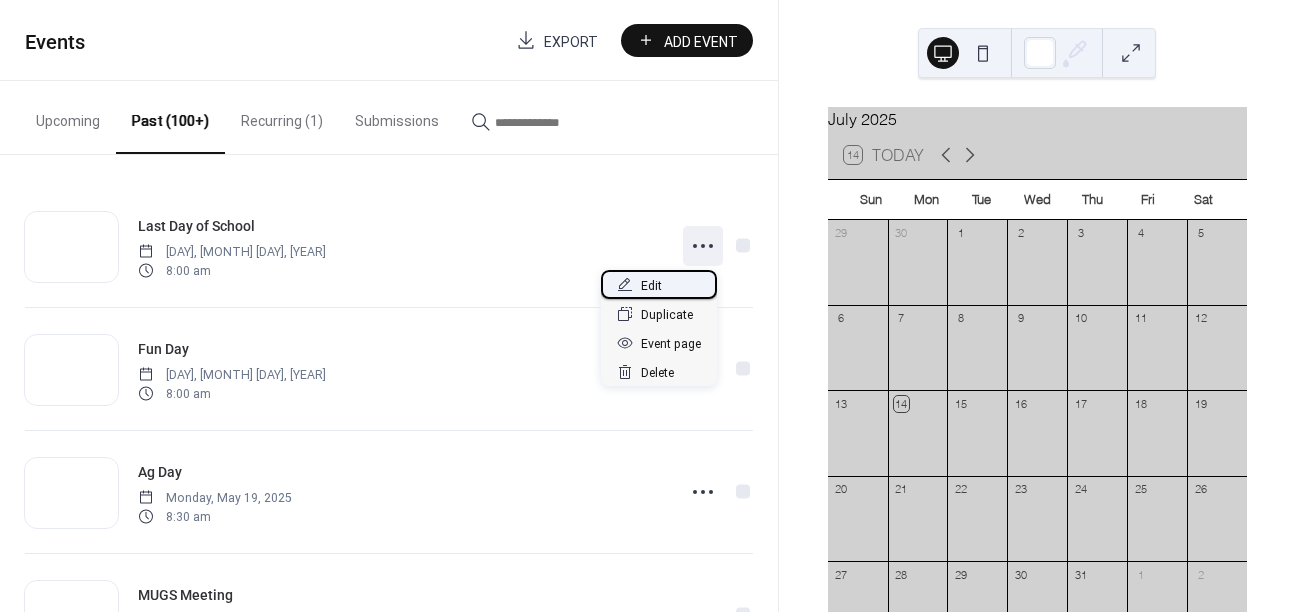 click on "Edit" at bounding box center (659, 284) 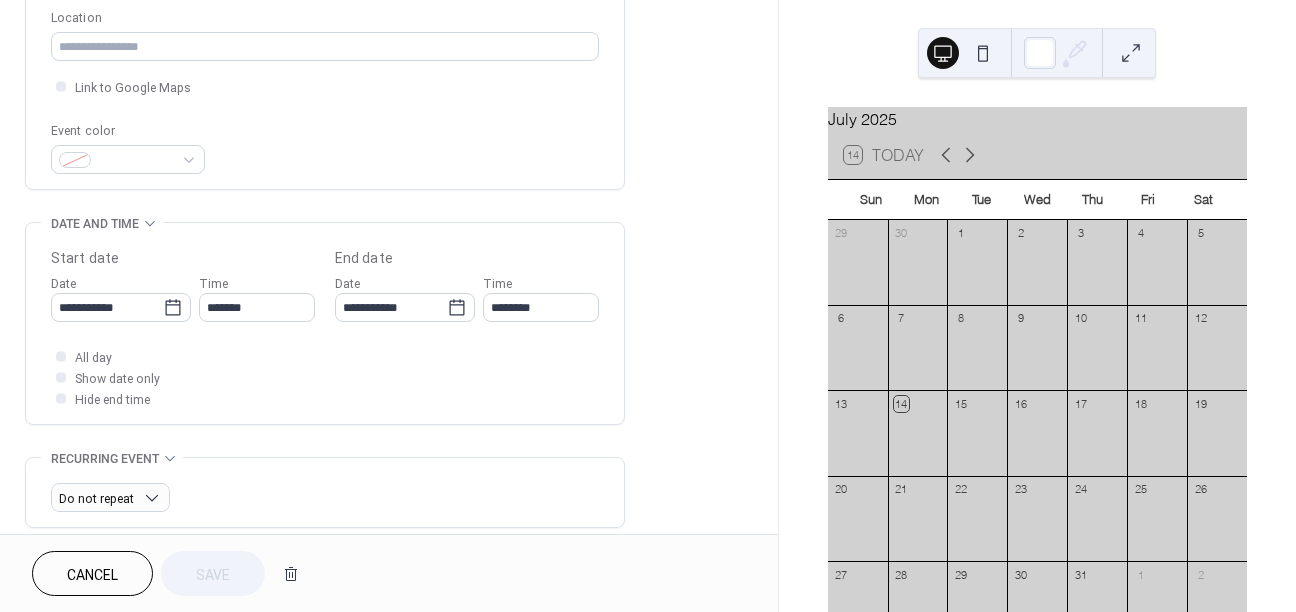 scroll, scrollTop: 430, scrollLeft: 0, axis: vertical 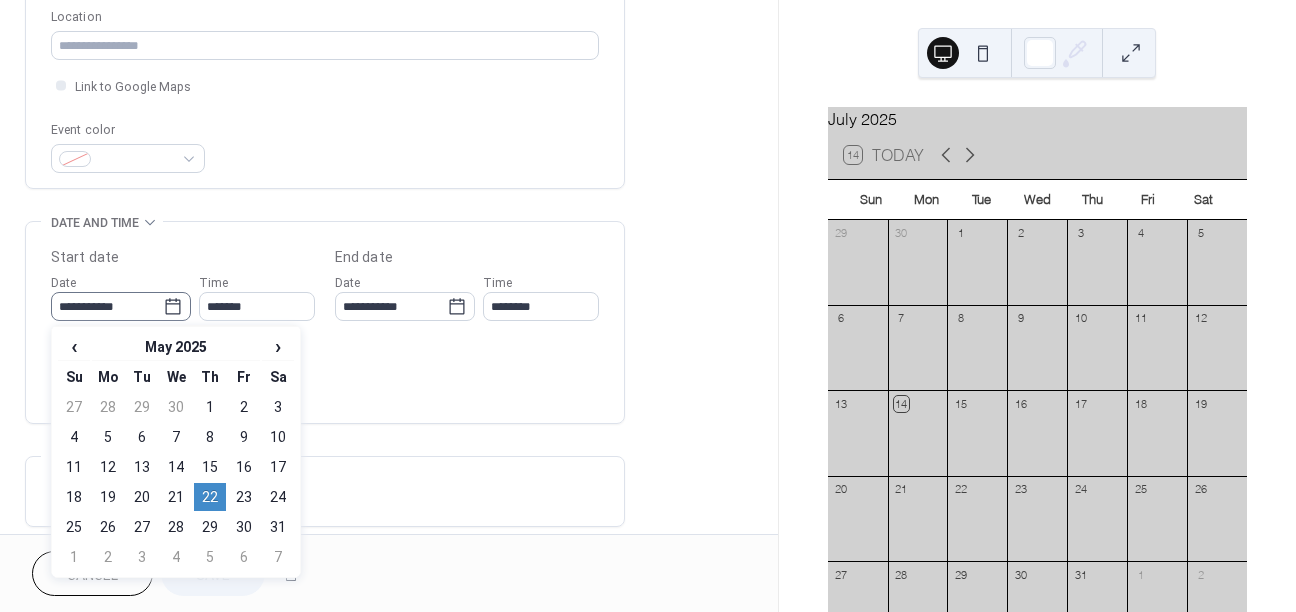 click 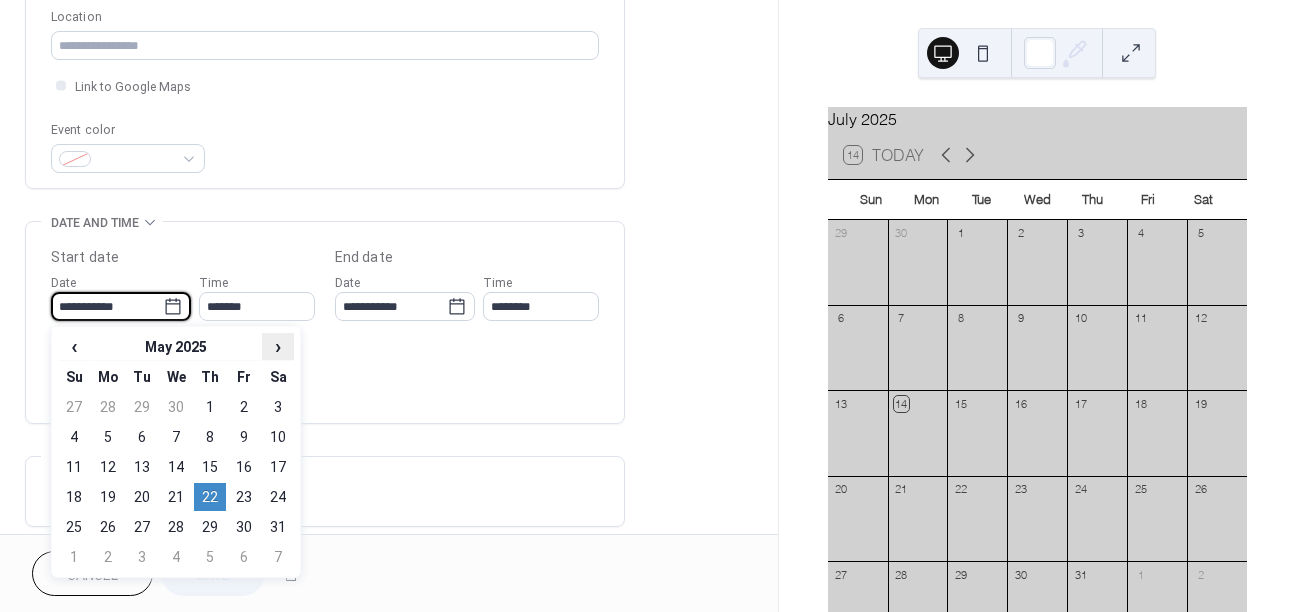 click on "›" at bounding box center (278, 346) 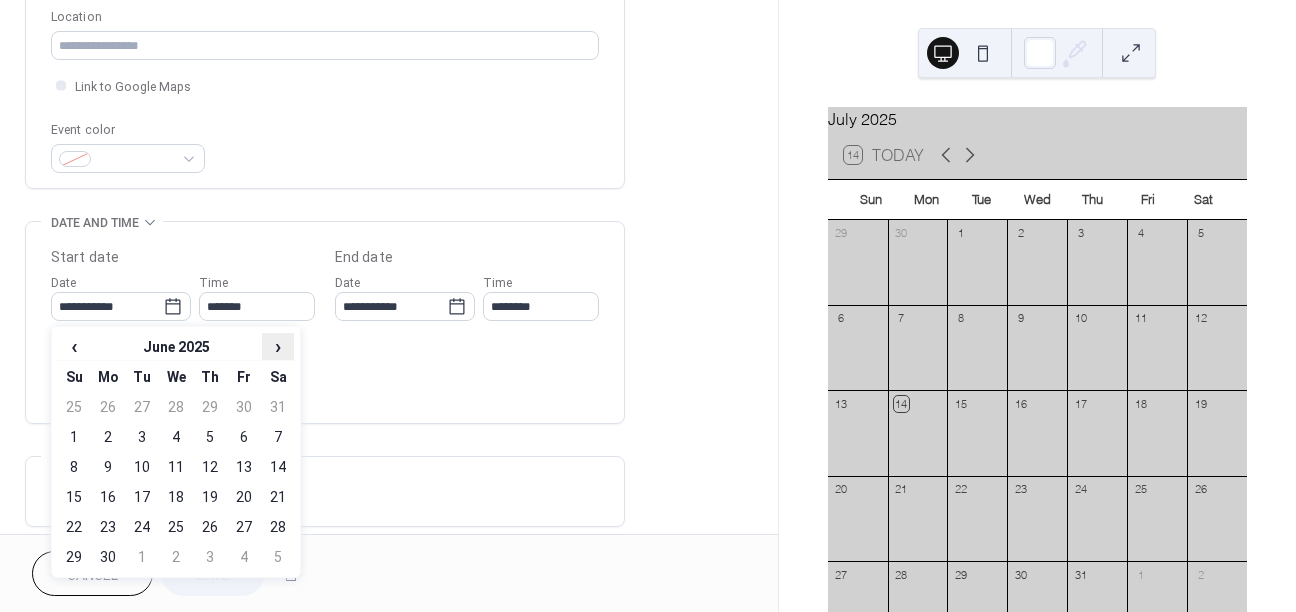 click on "›" at bounding box center [278, 346] 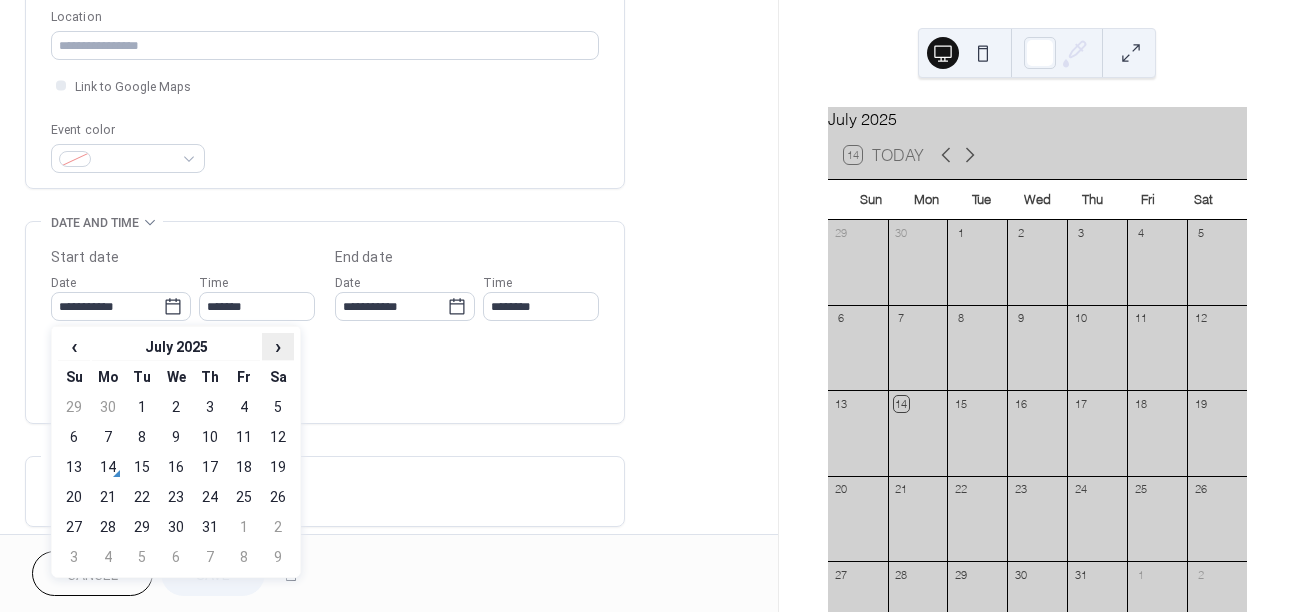 click on "›" at bounding box center [278, 346] 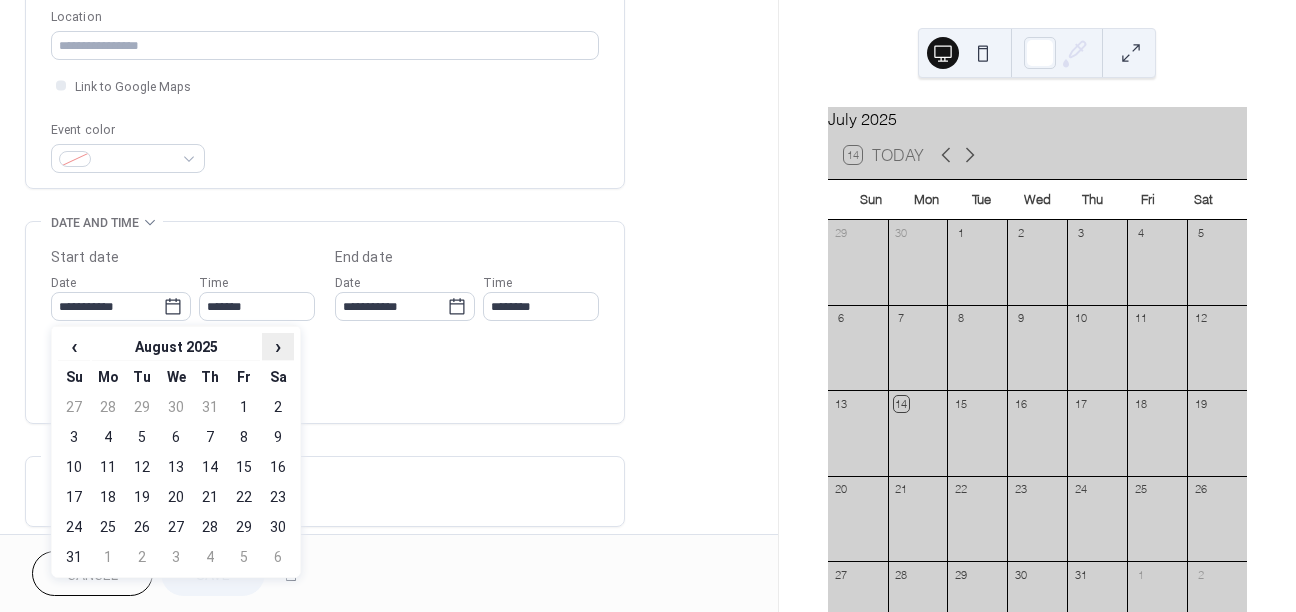 click on "›" at bounding box center (278, 346) 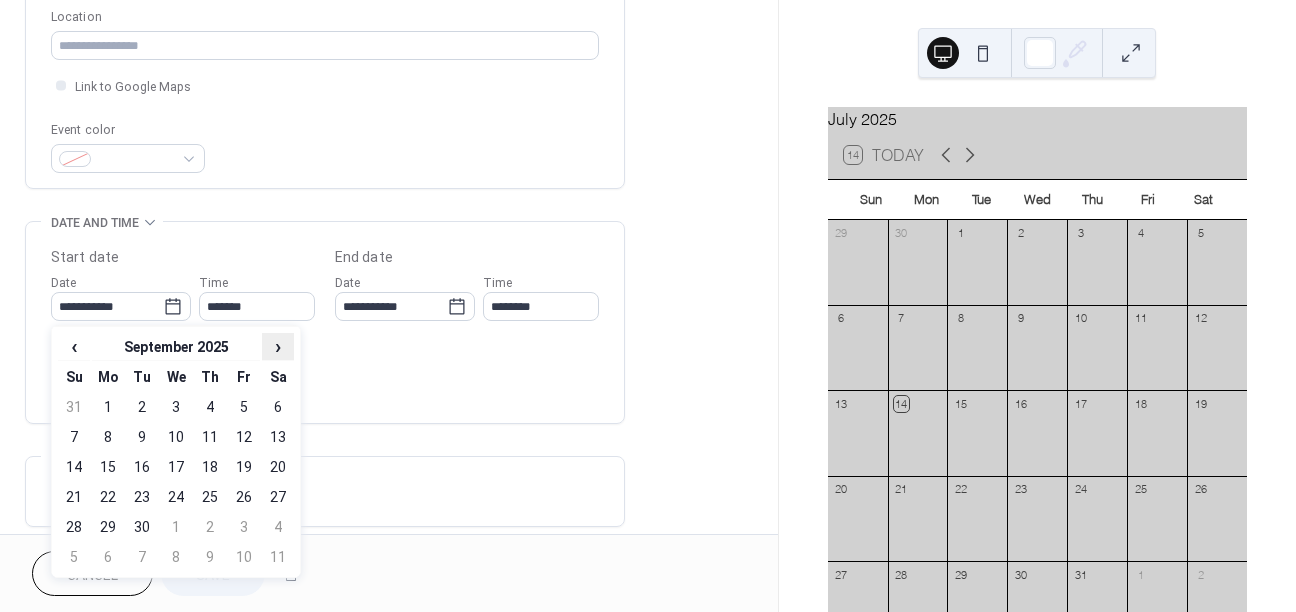 click on "›" at bounding box center [278, 346] 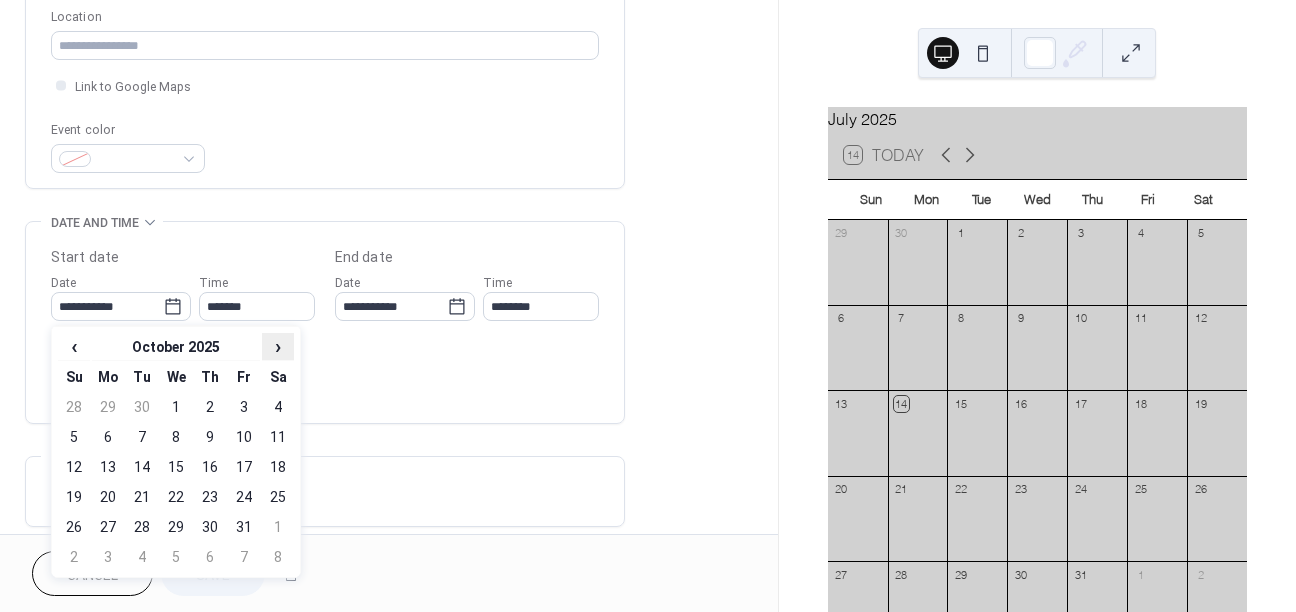 click on "›" at bounding box center (278, 346) 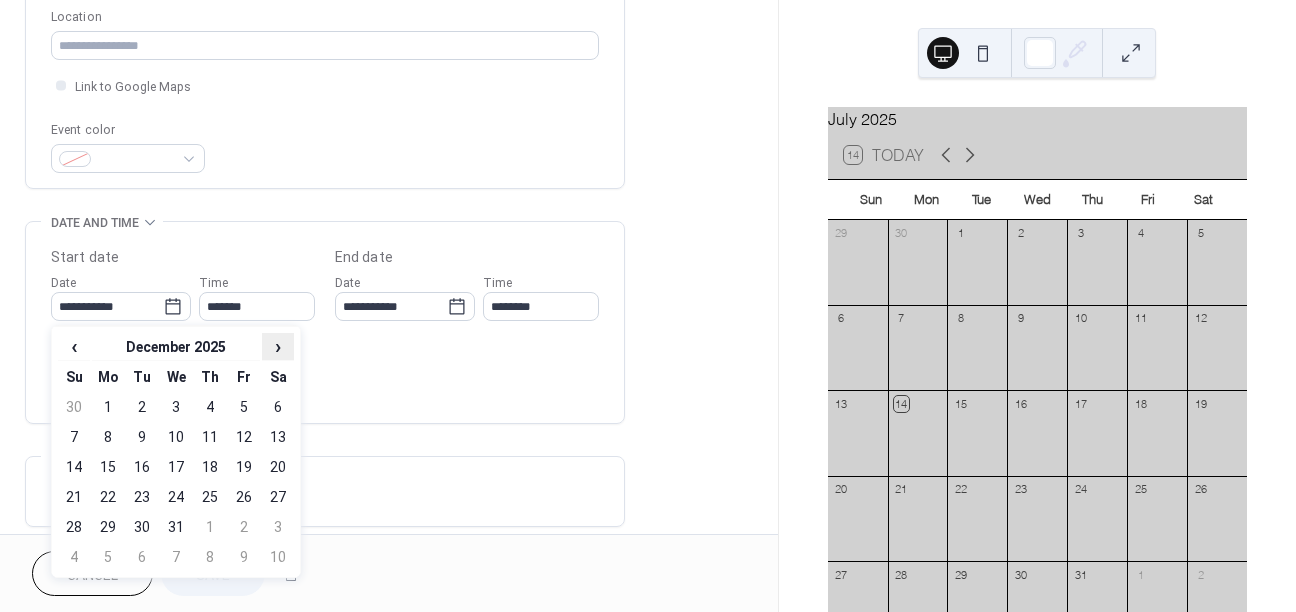 click on "›" at bounding box center [278, 346] 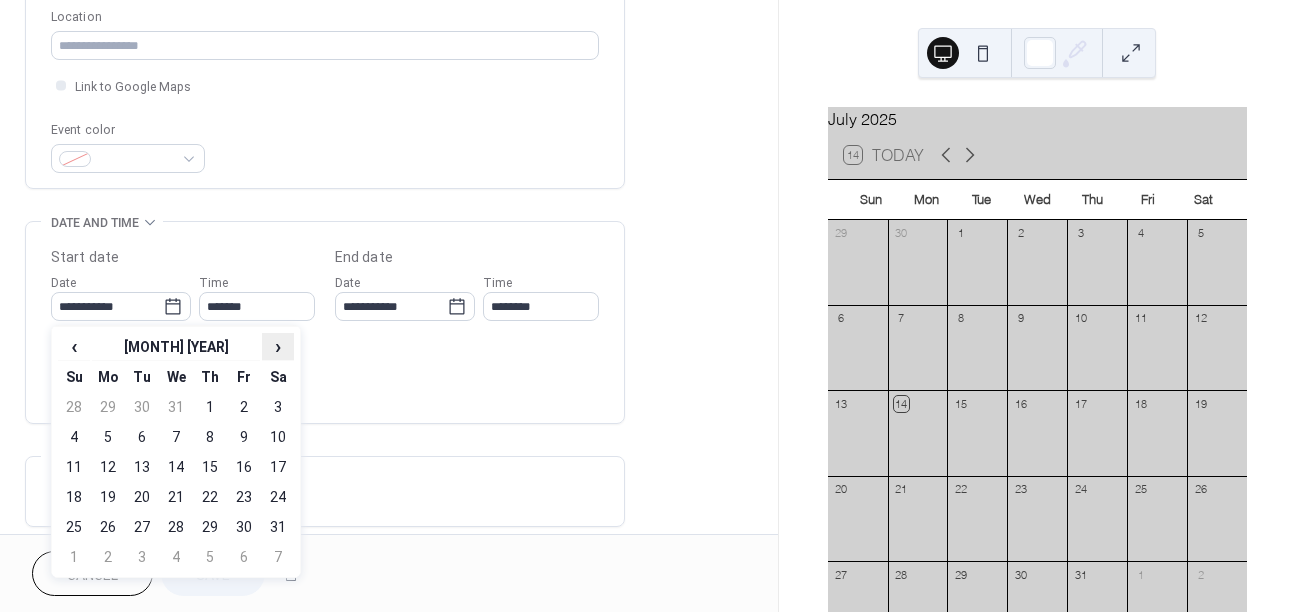 click on "›" at bounding box center (278, 346) 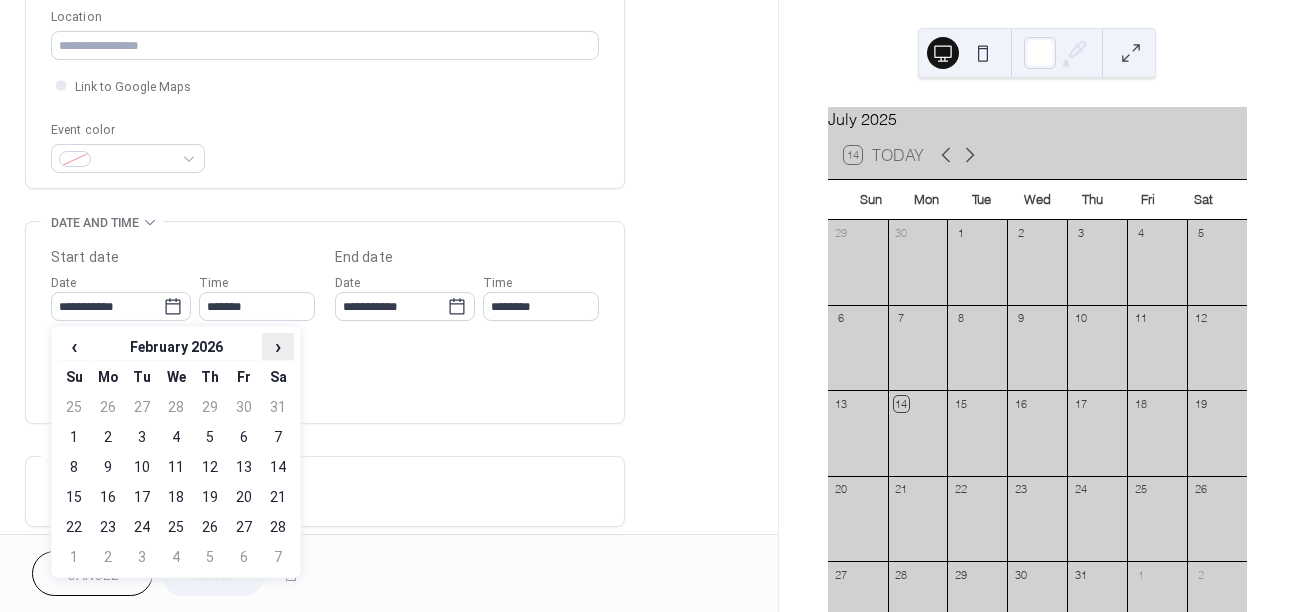 click on "›" at bounding box center [278, 346] 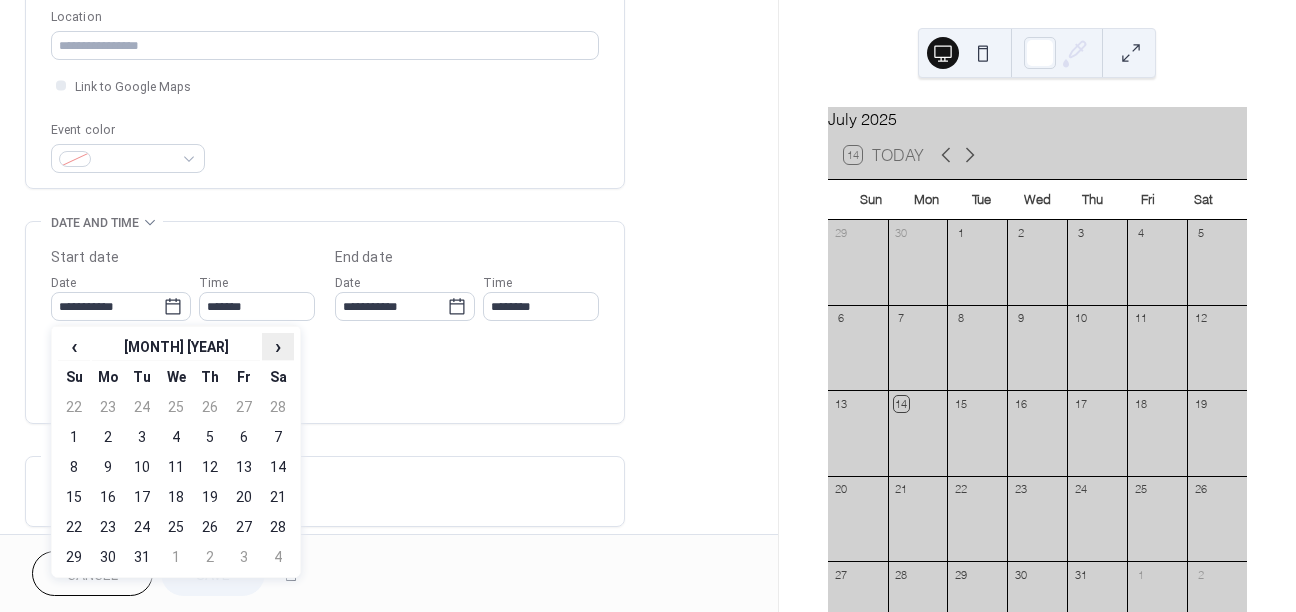 click on "›" at bounding box center [278, 346] 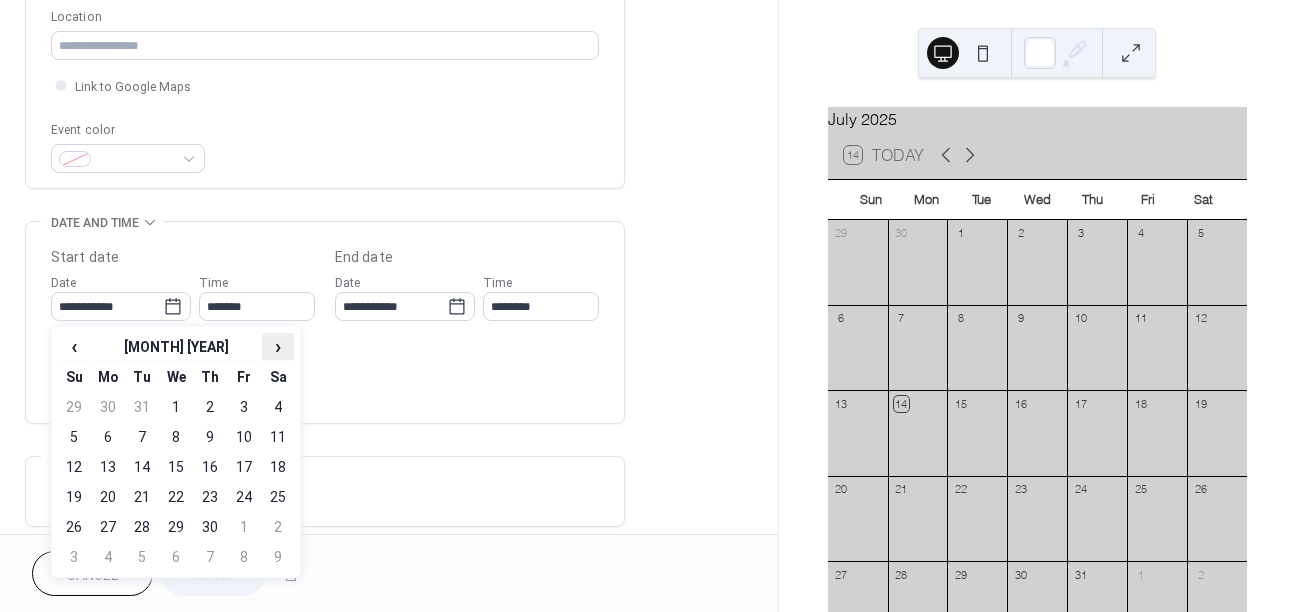 click on "›" at bounding box center [278, 346] 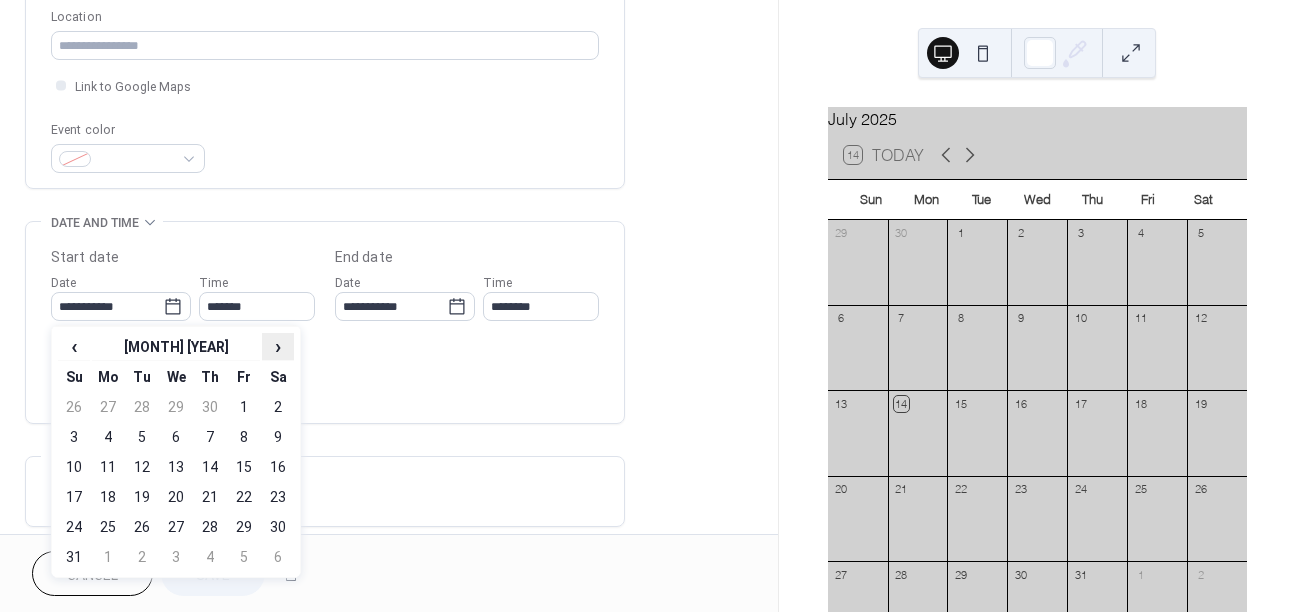 click on "›" at bounding box center [278, 346] 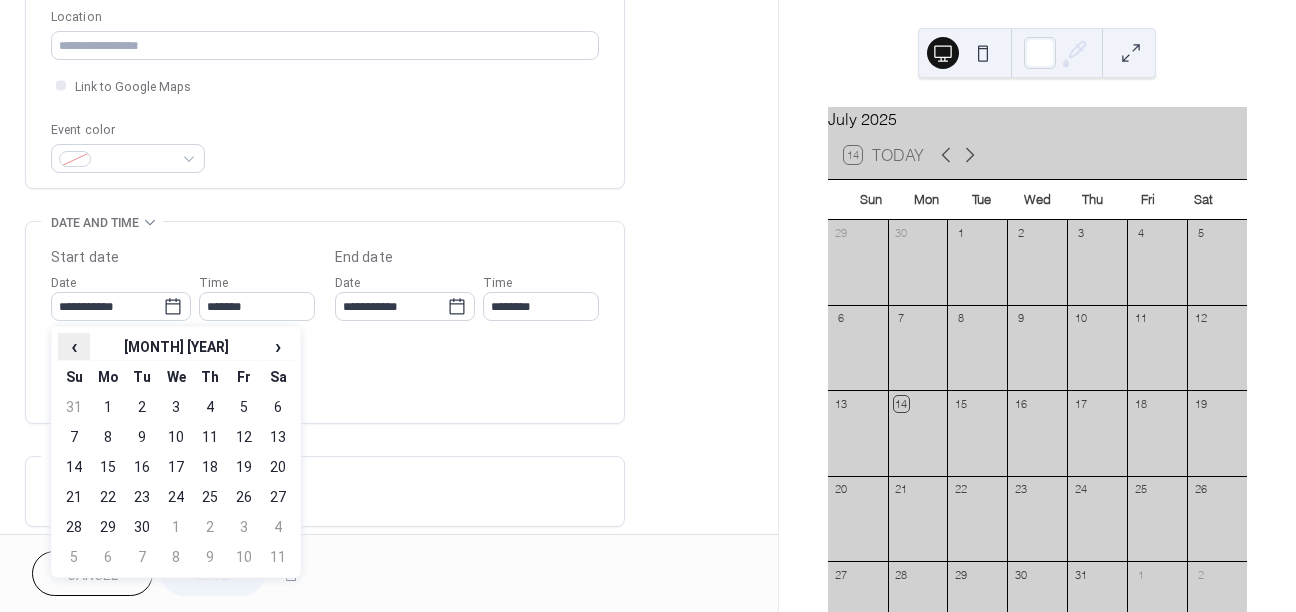 click on "‹" at bounding box center (74, 346) 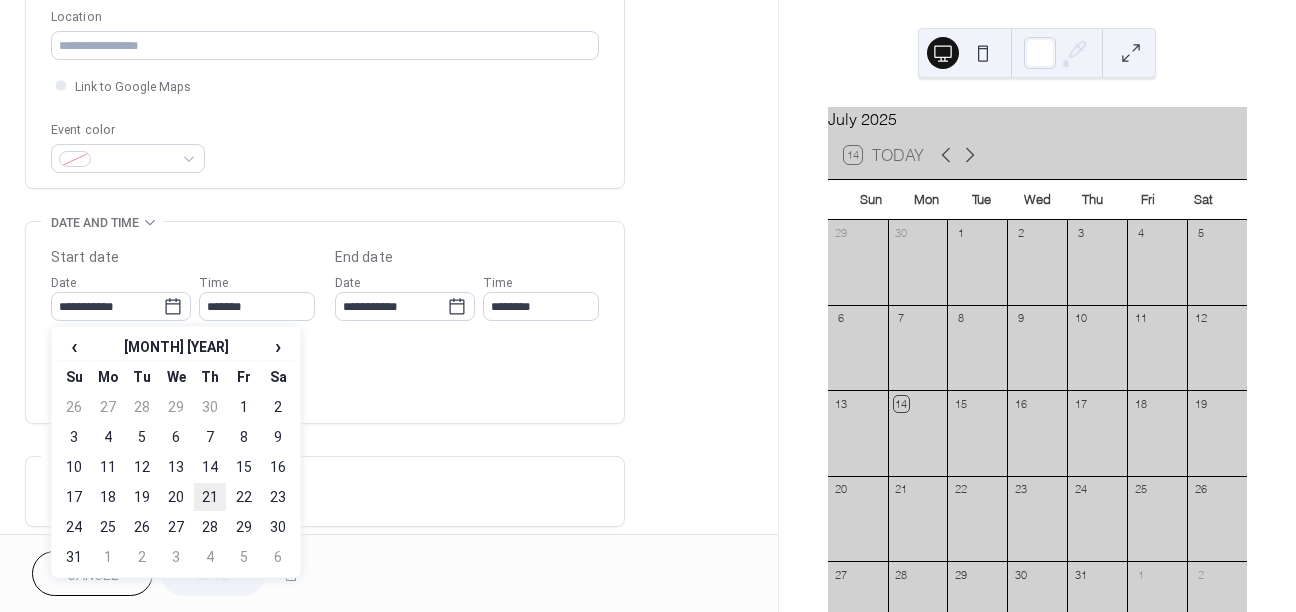 click on "21" at bounding box center (210, 497) 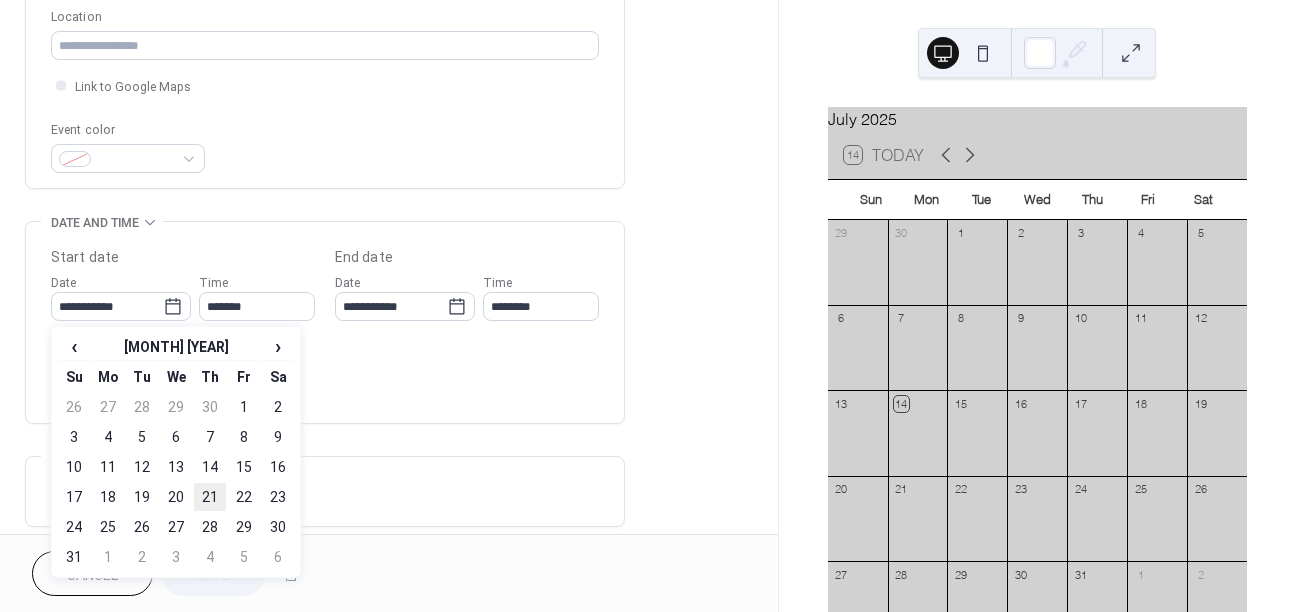 type on "**********" 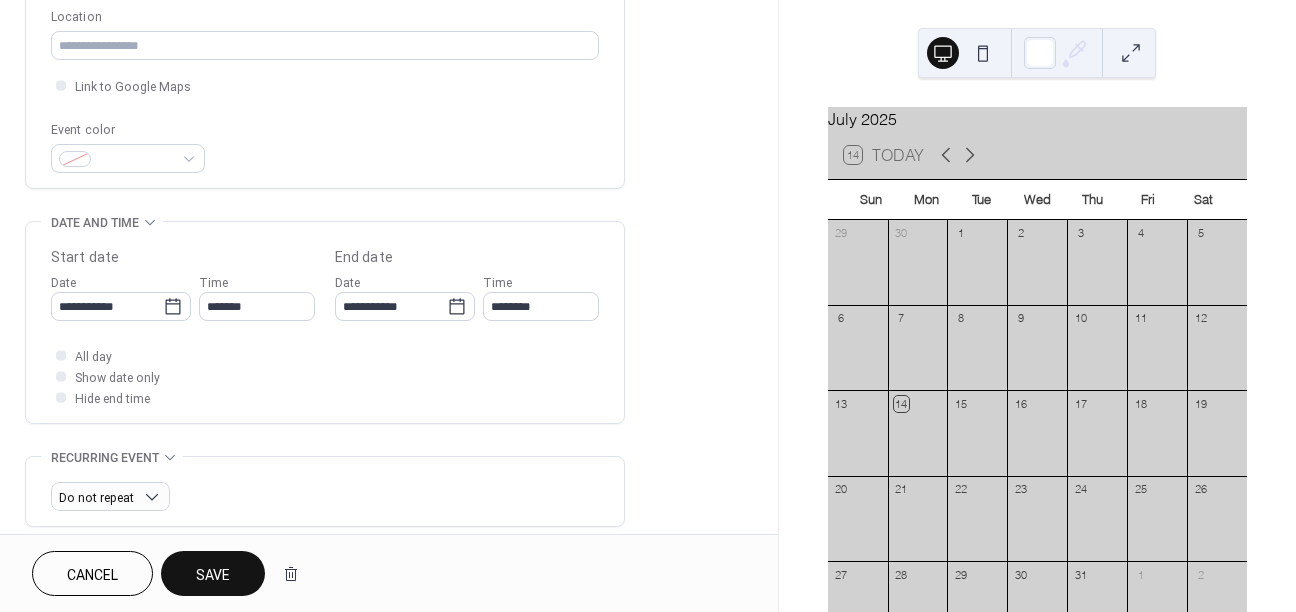 click on "Save" at bounding box center (213, 575) 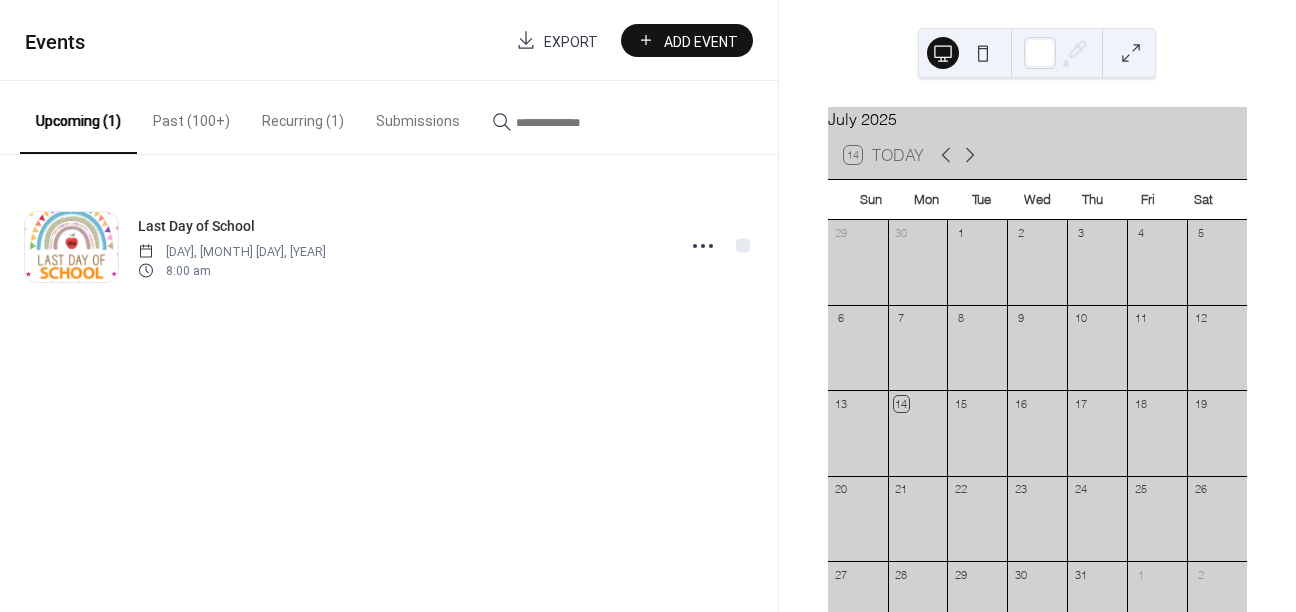 click on "Past (100+)" at bounding box center (191, 116) 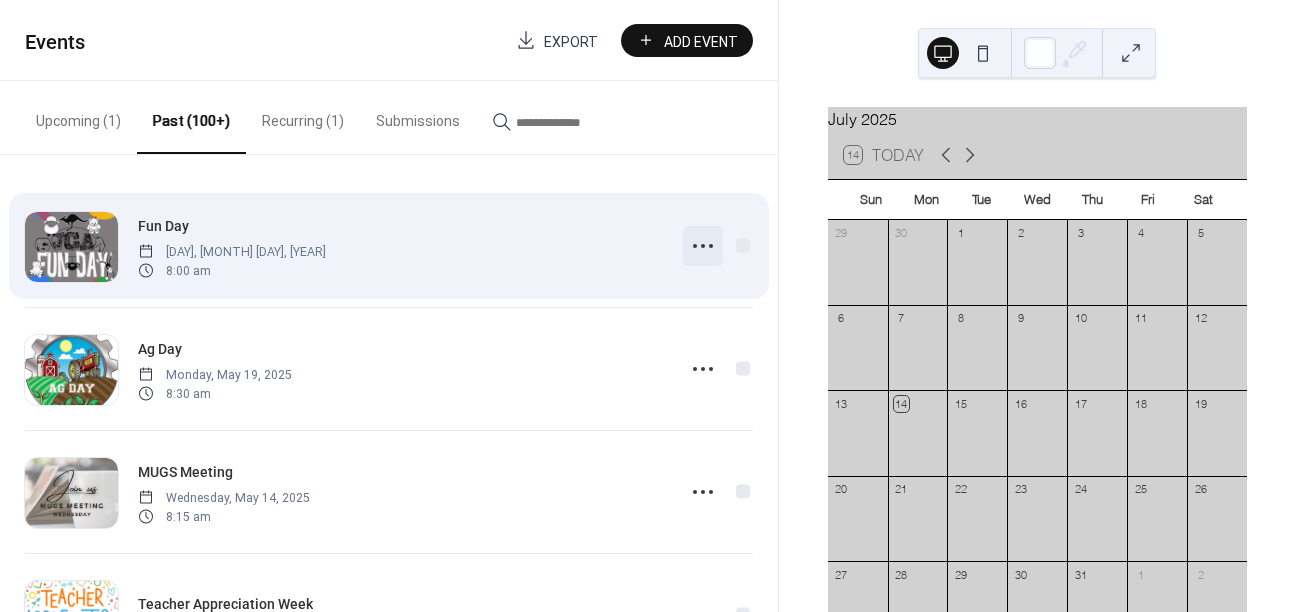 click 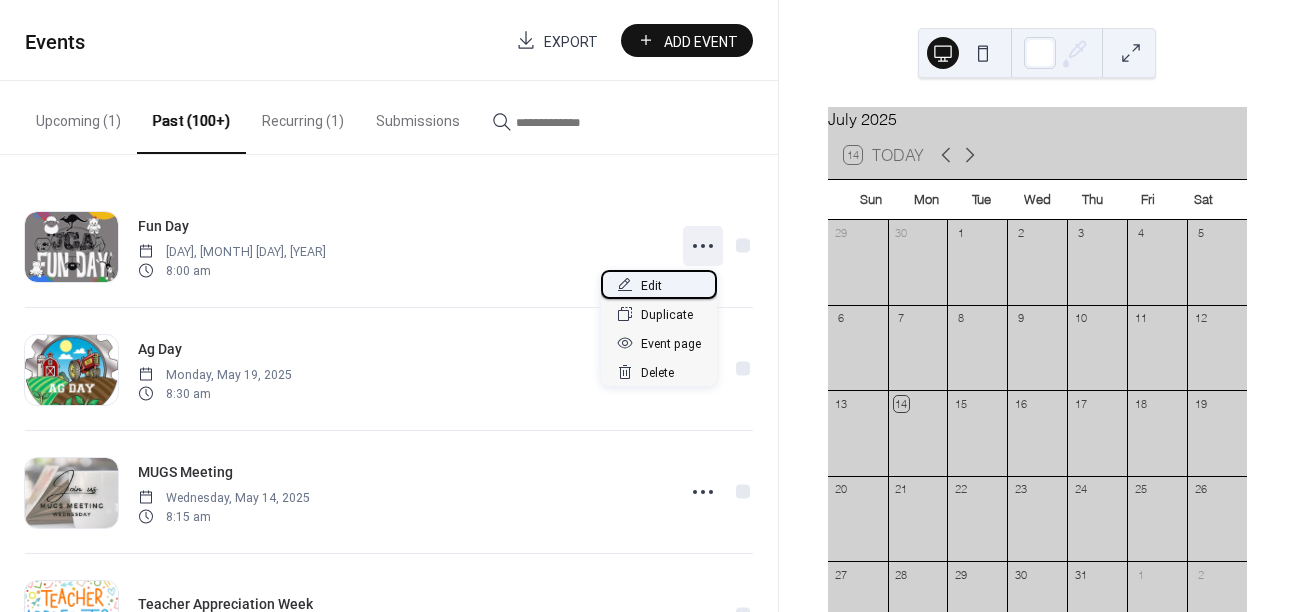 click on "Edit" at bounding box center [659, 284] 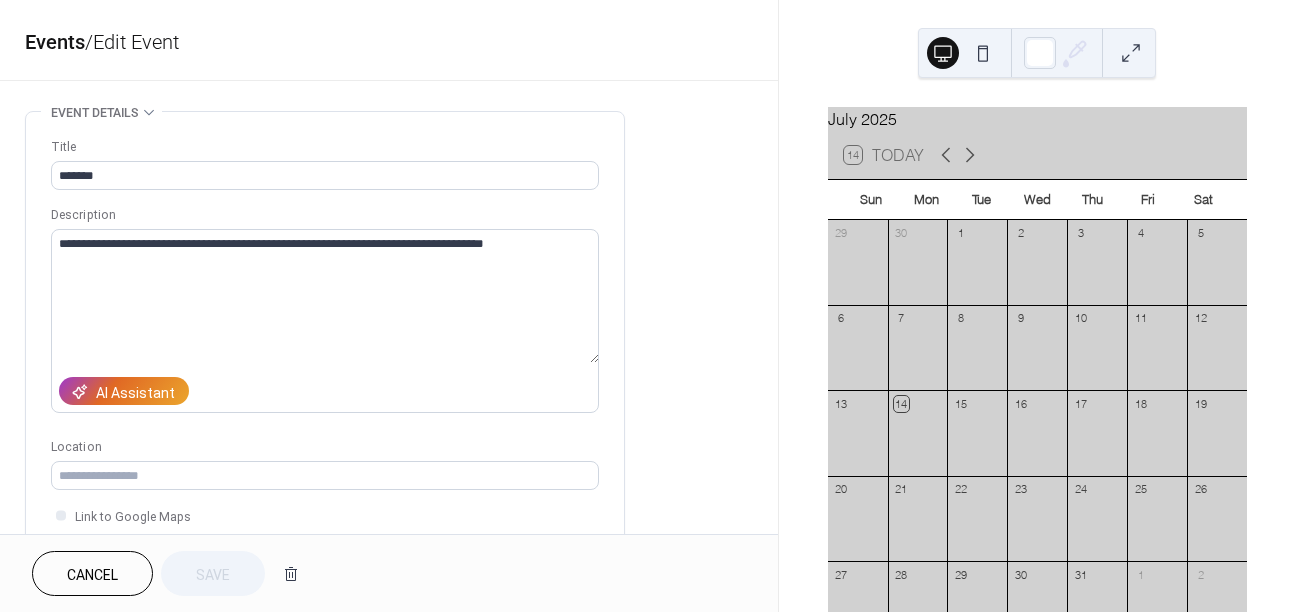 click on "**********" at bounding box center [389, 720] 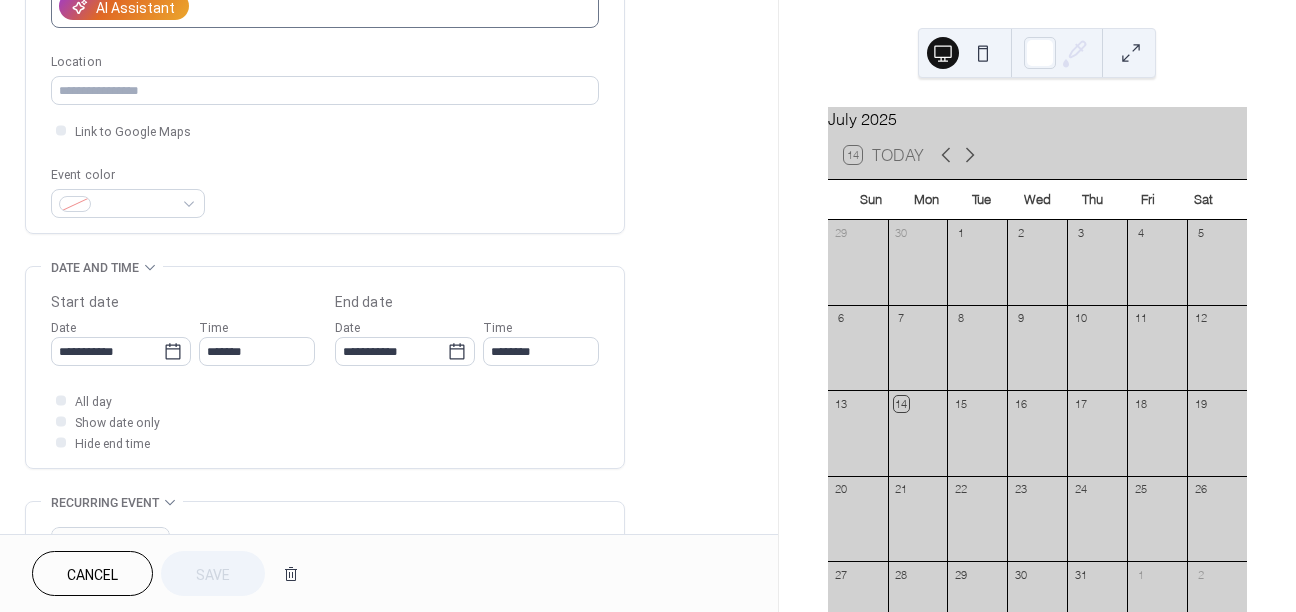 scroll, scrollTop: 388, scrollLeft: 0, axis: vertical 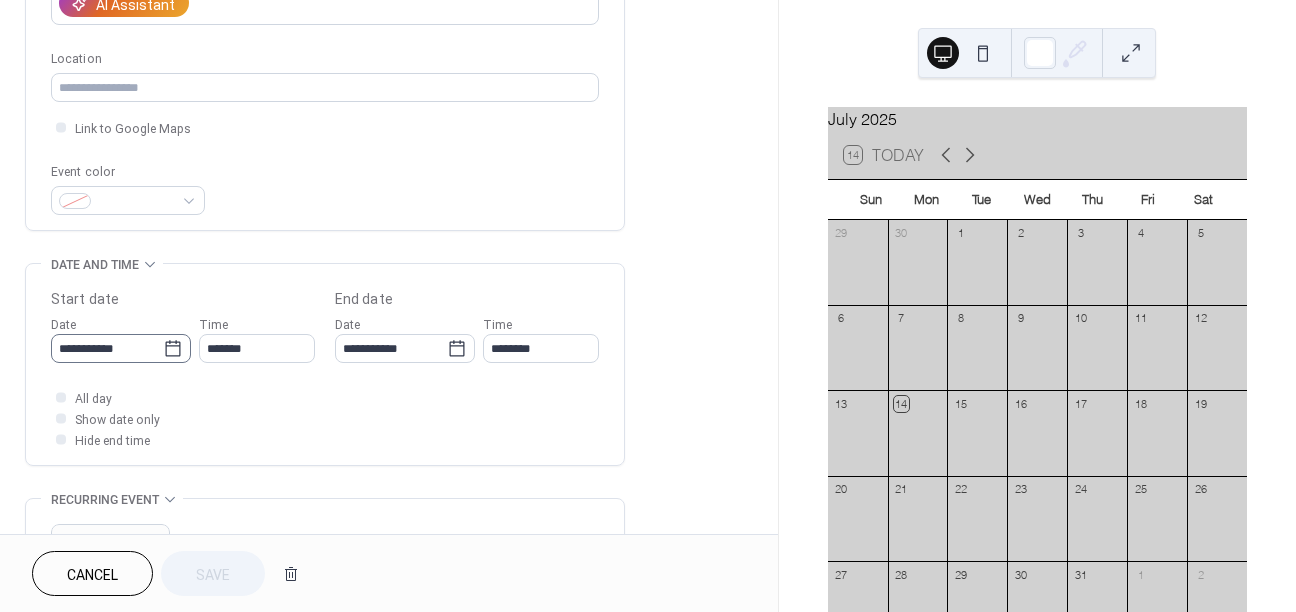 click 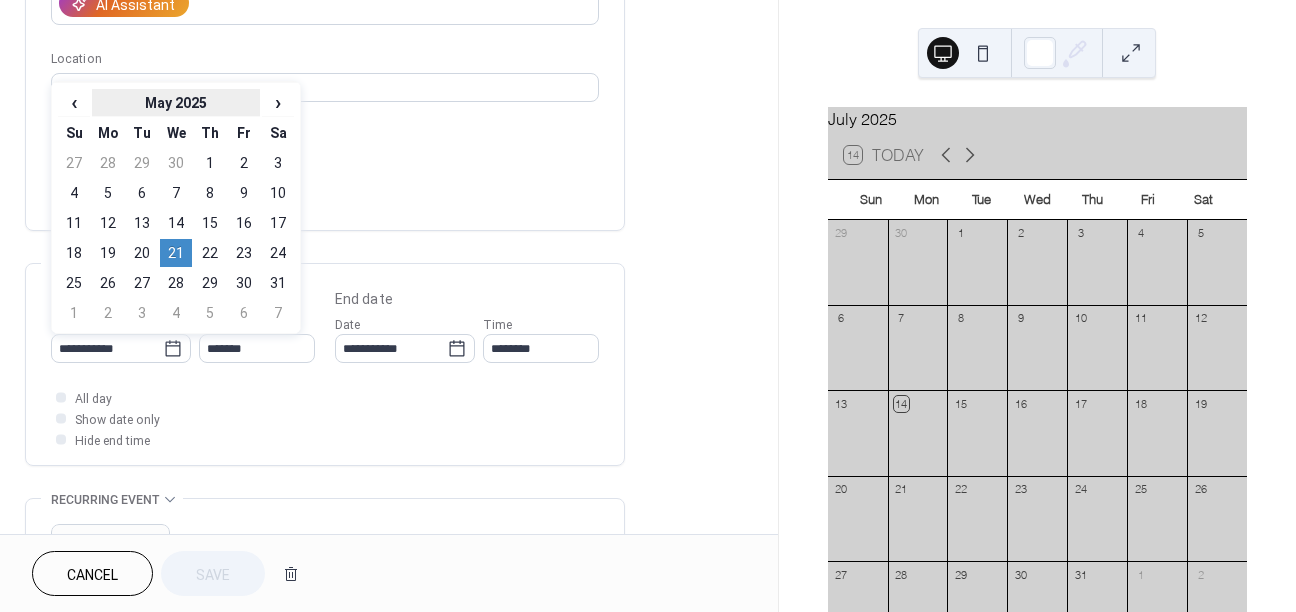 click on "May 2025" at bounding box center [176, 103] 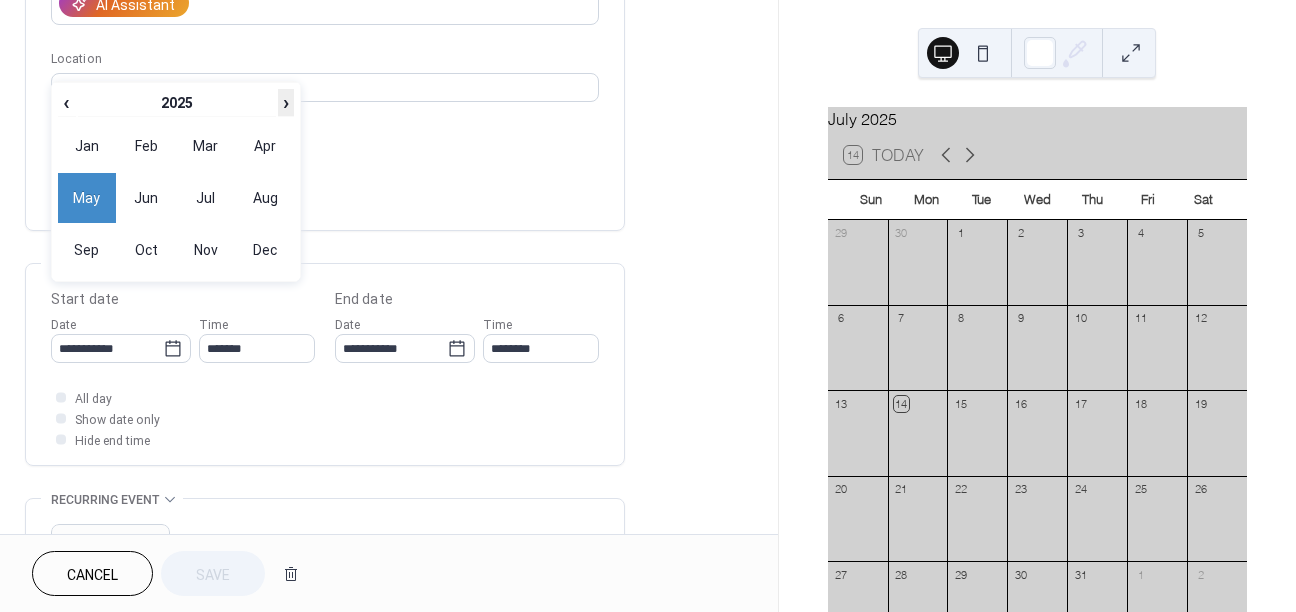click on "›" at bounding box center (286, 102) 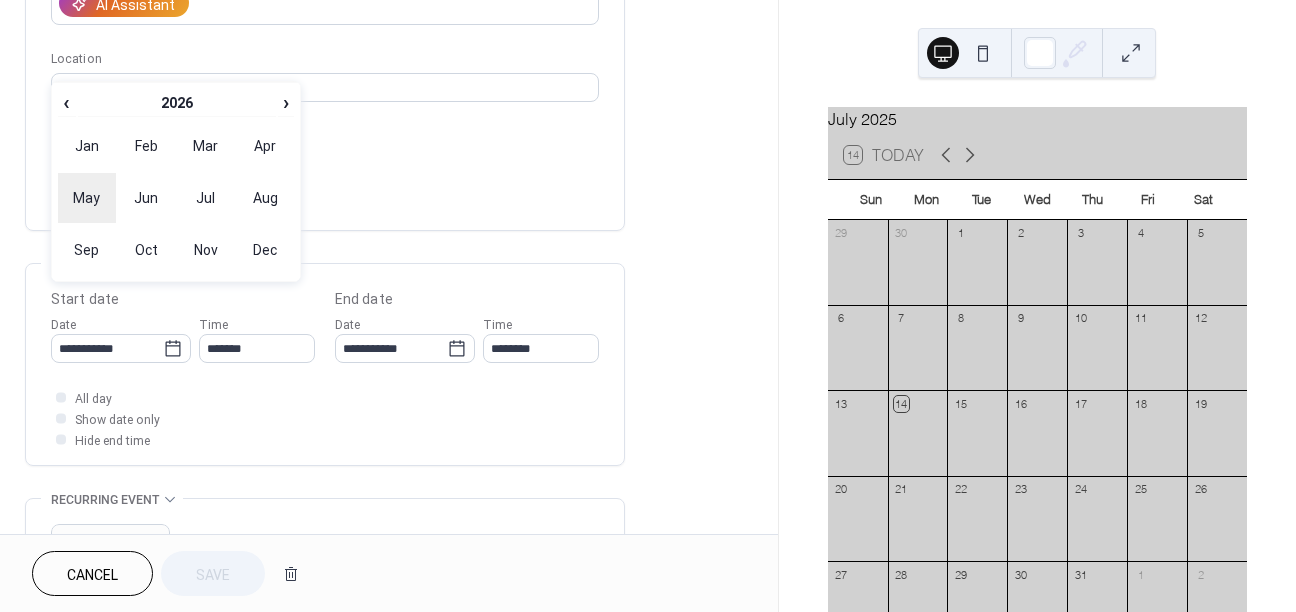click on "May" at bounding box center [87, 198] 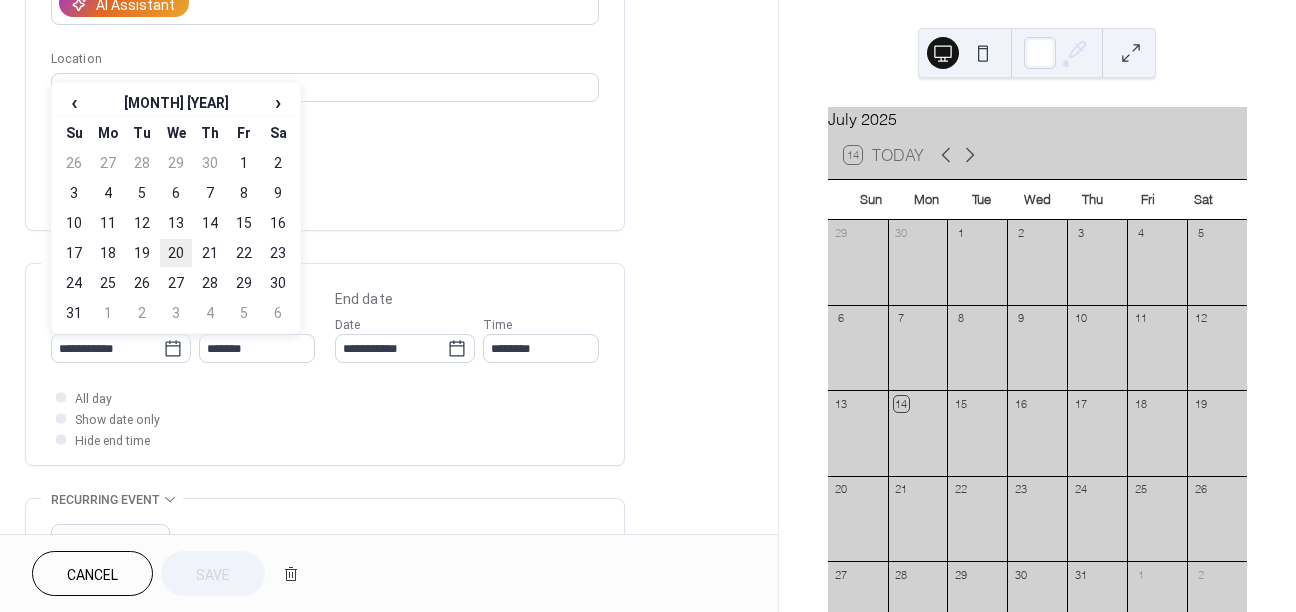 click on "20" at bounding box center (176, 253) 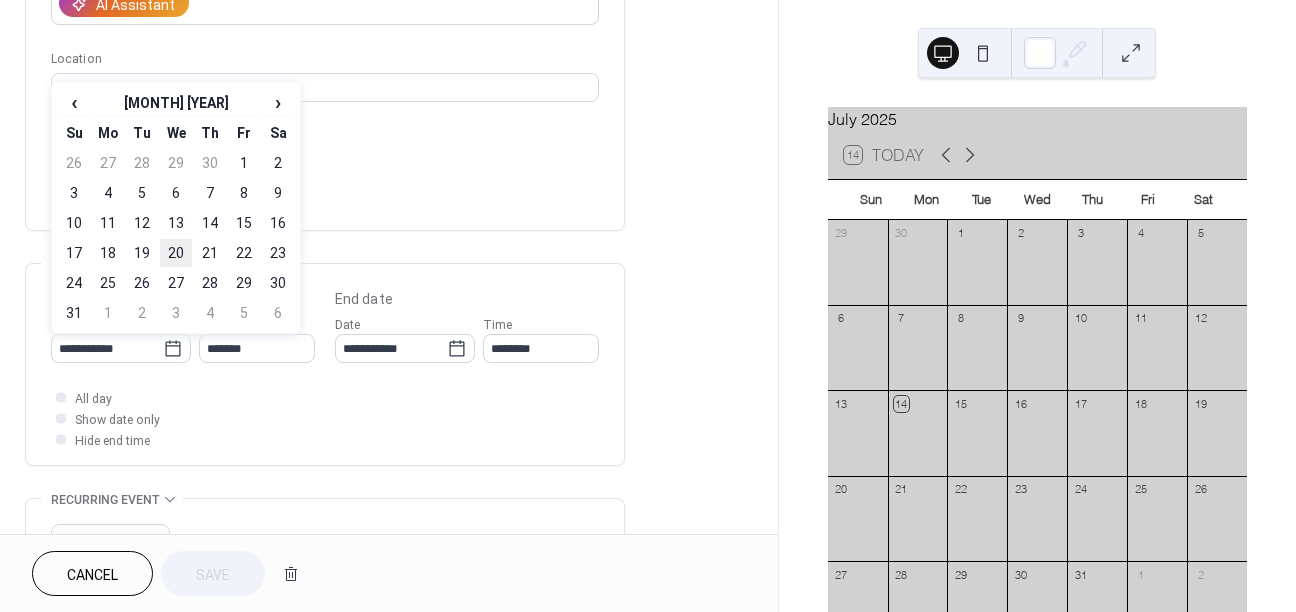 type on "**********" 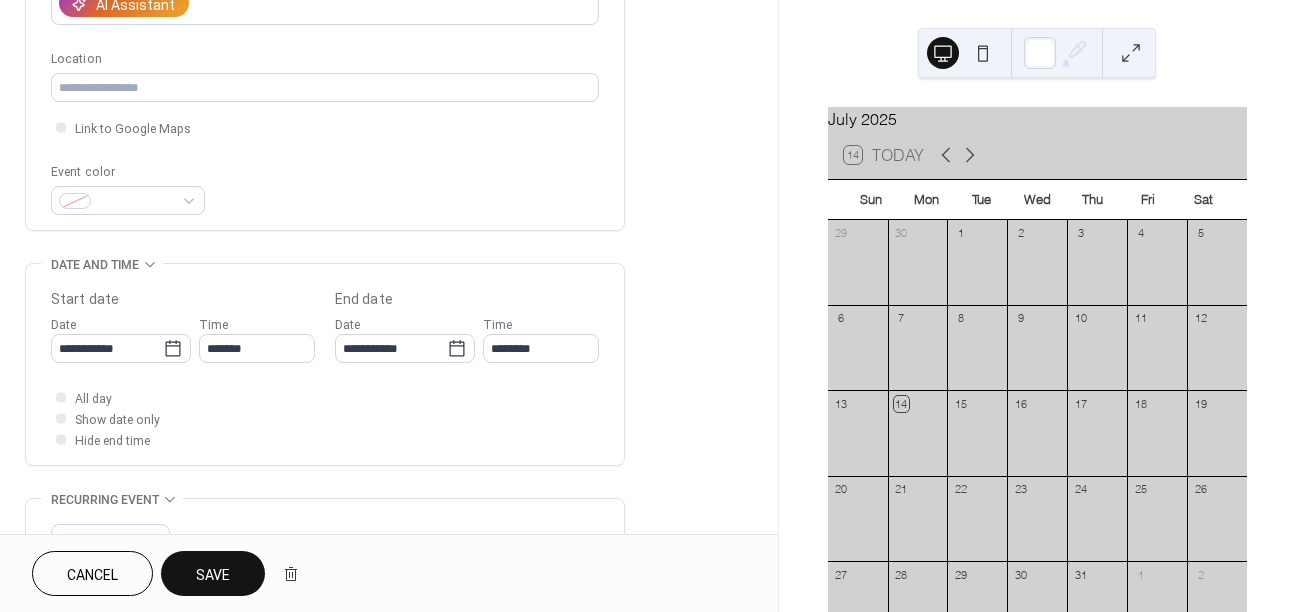 click on "Save" at bounding box center (213, 575) 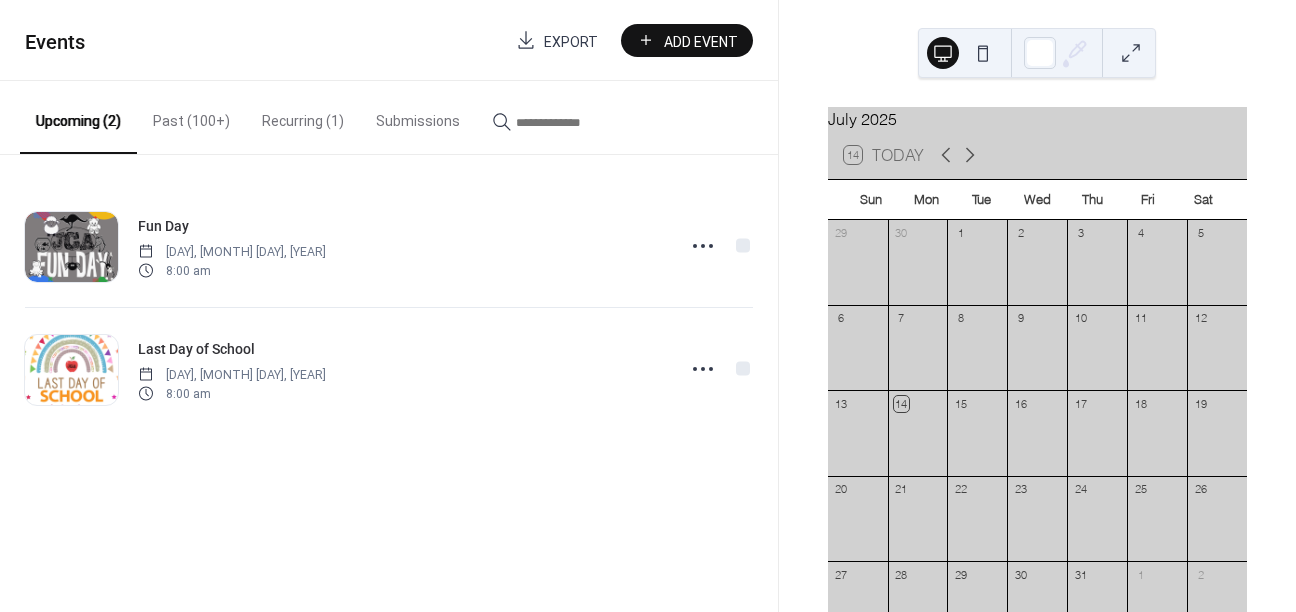 click on "Past (100+)" at bounding box center (191, 116) 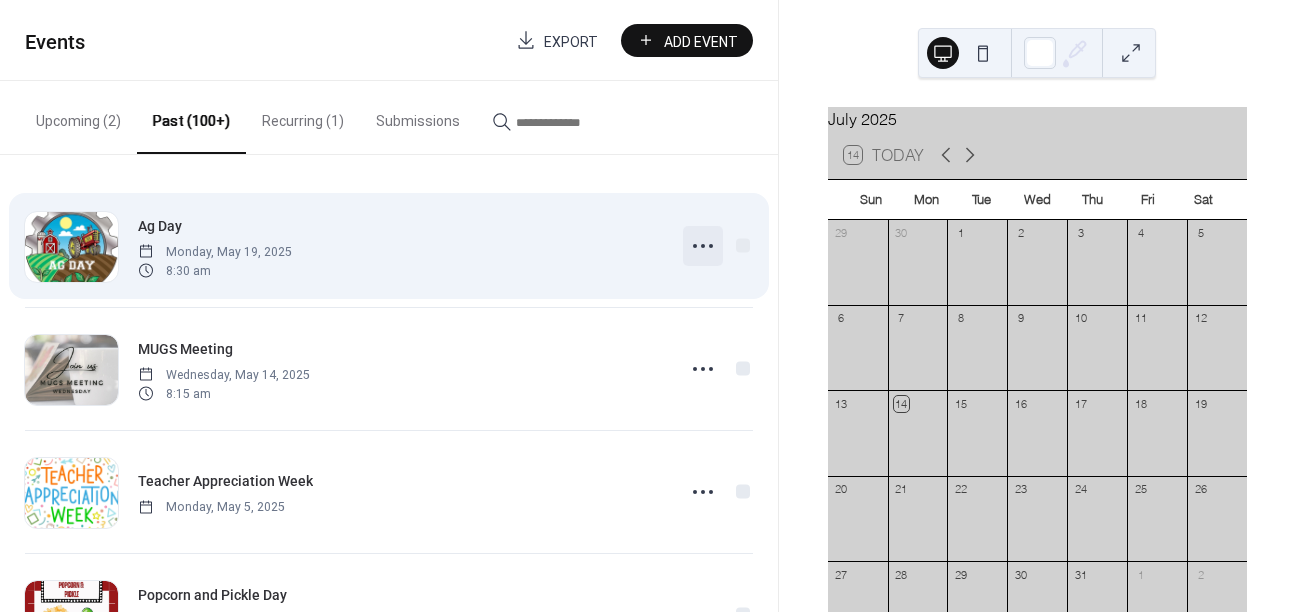 click 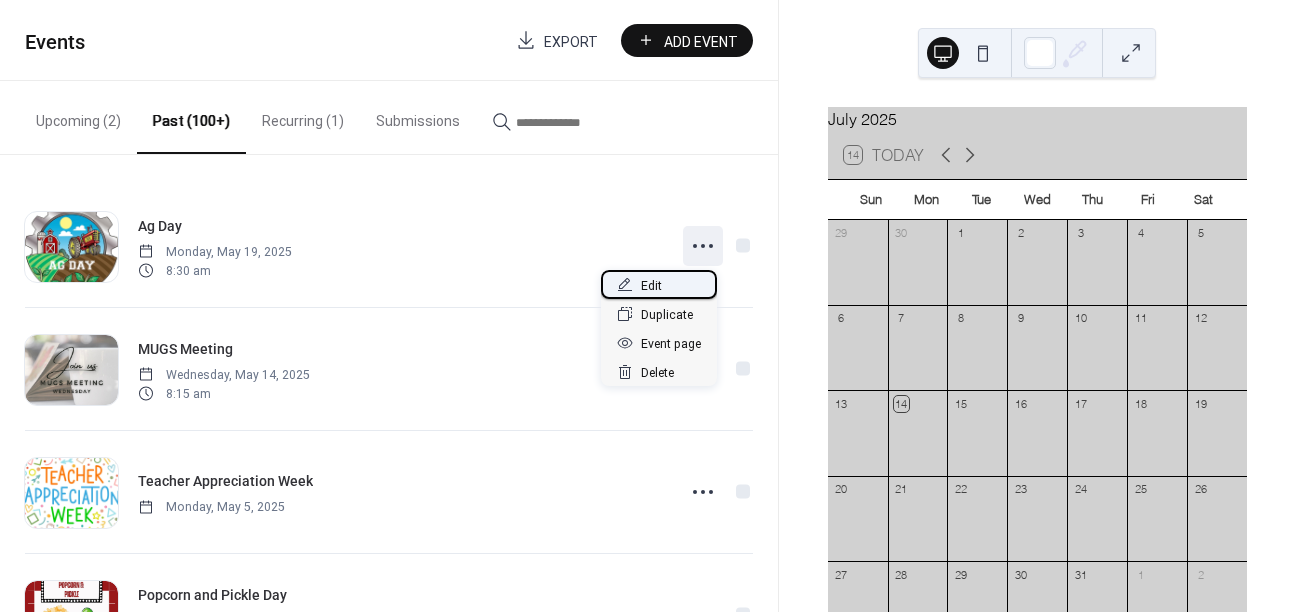 click on "Edit" at bounding box center (651, 286) 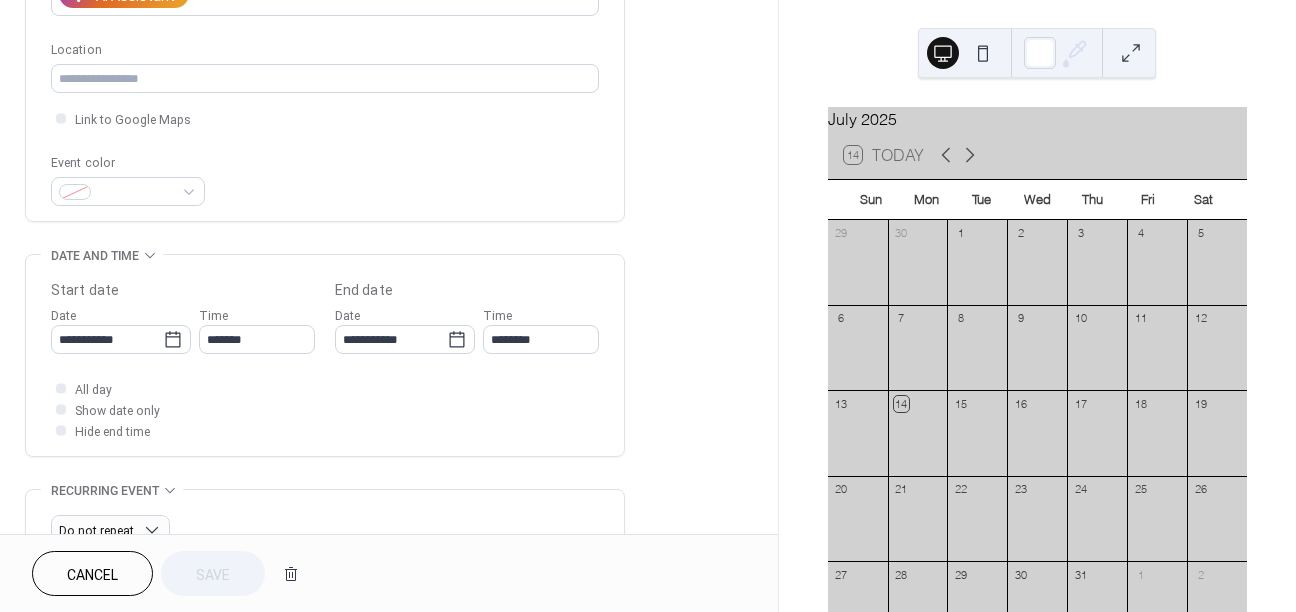 scroll, scrollTop: 421, scrollLeft: 0, axis: vertical 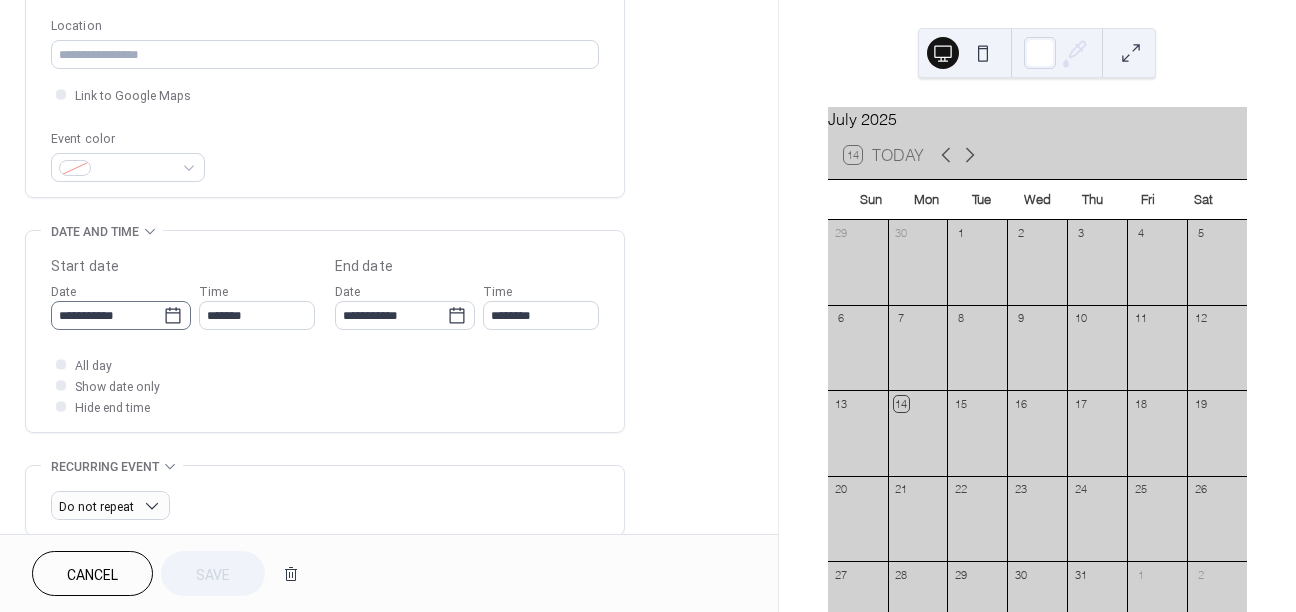 click 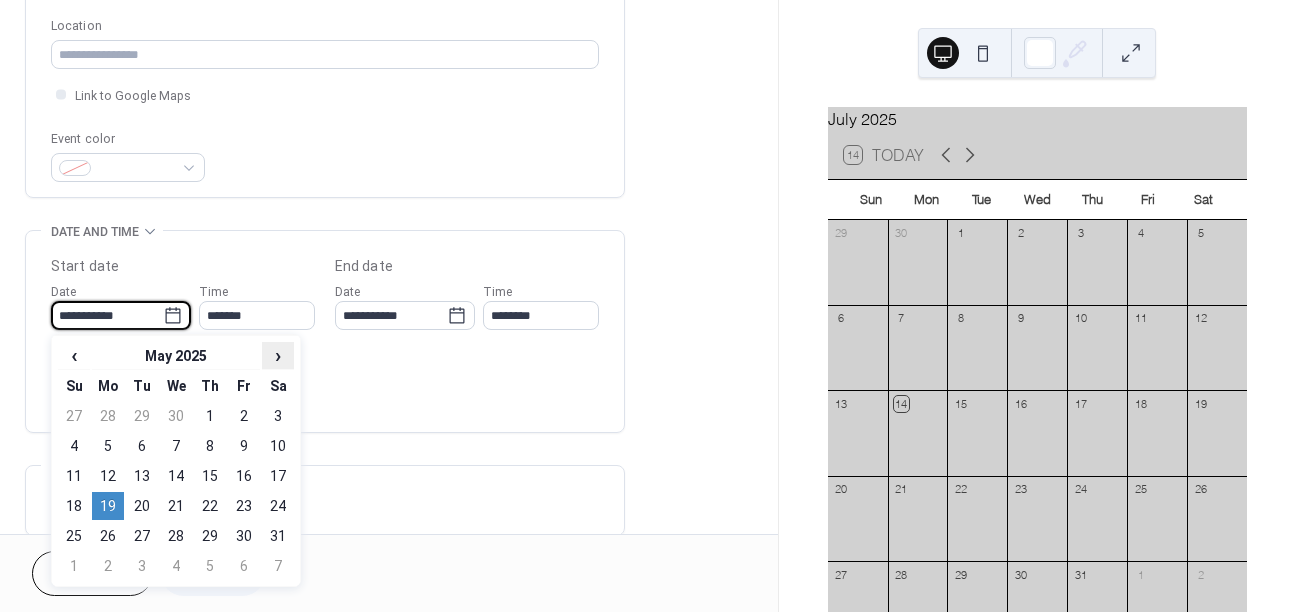 click on "›" at bounding box center [278, 355] 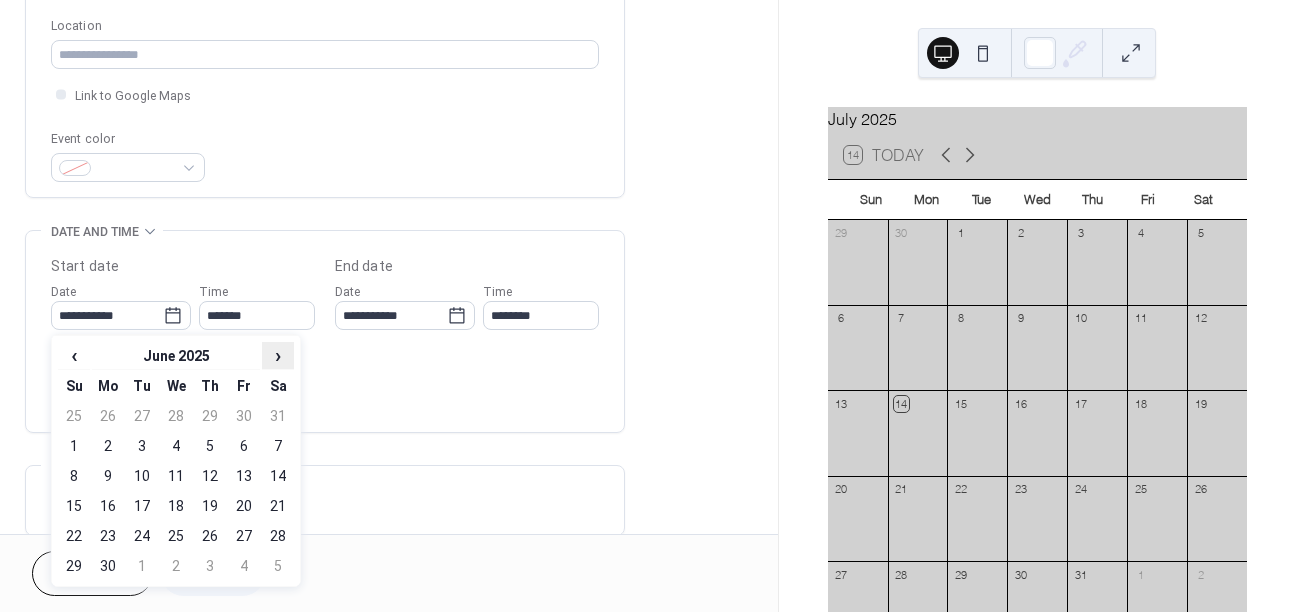 click on "›" at bounding box center (278, 355) 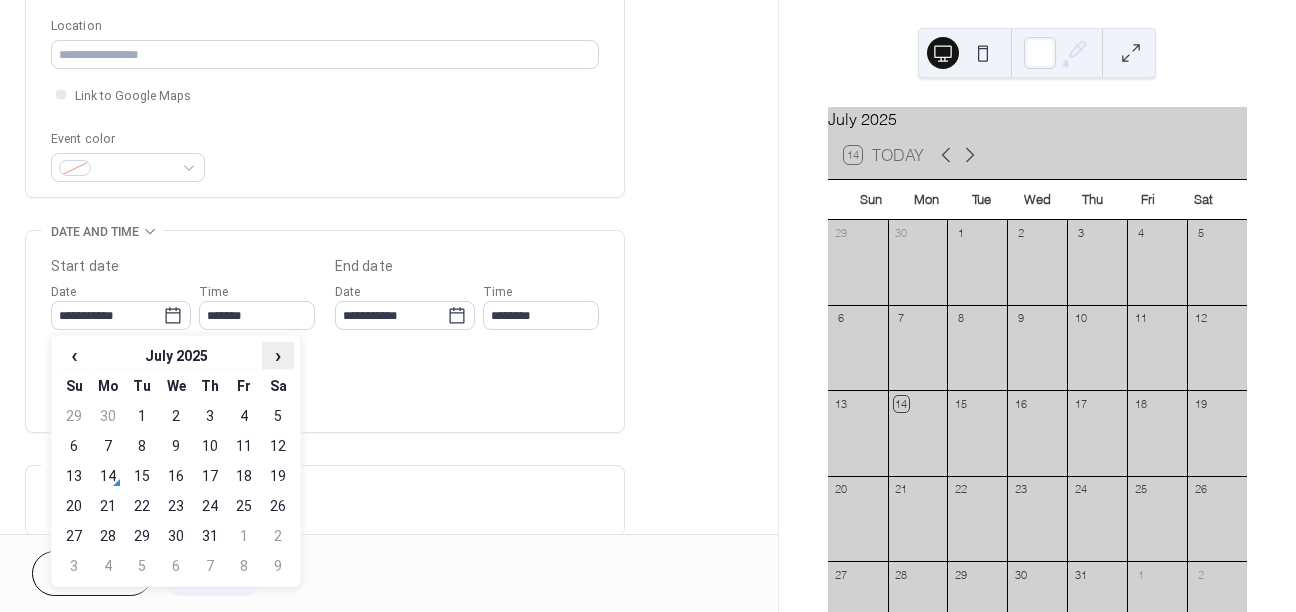 click on "›" at bounding box center [278, 355] 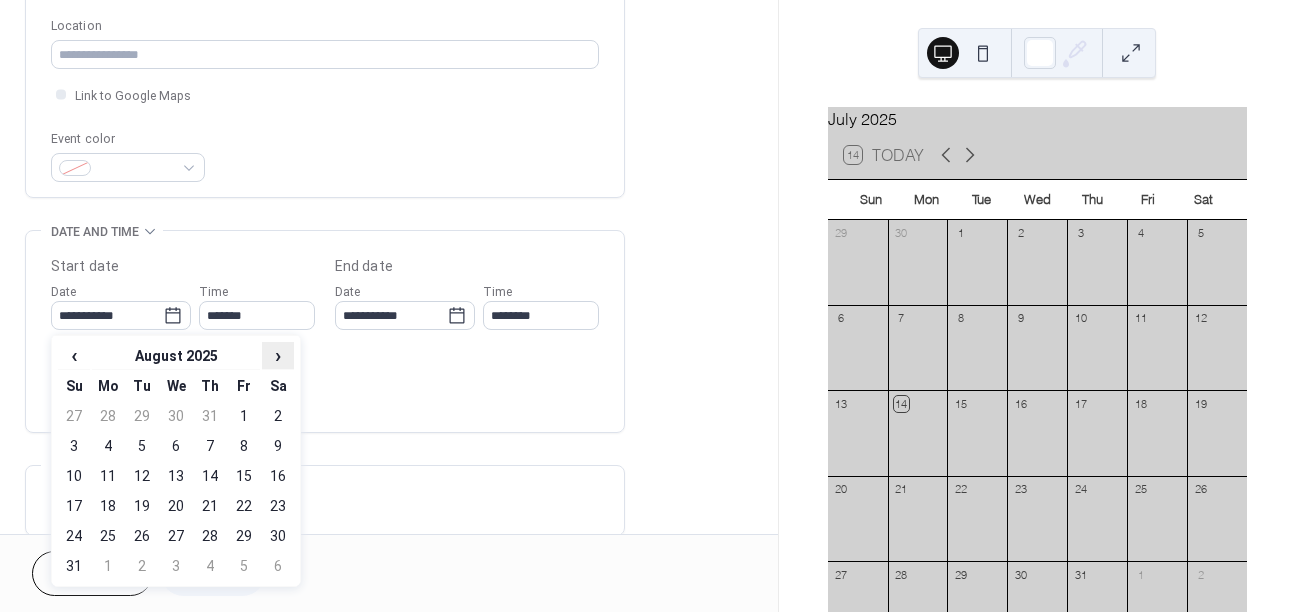click on "›" at bounding box center (278, 355) 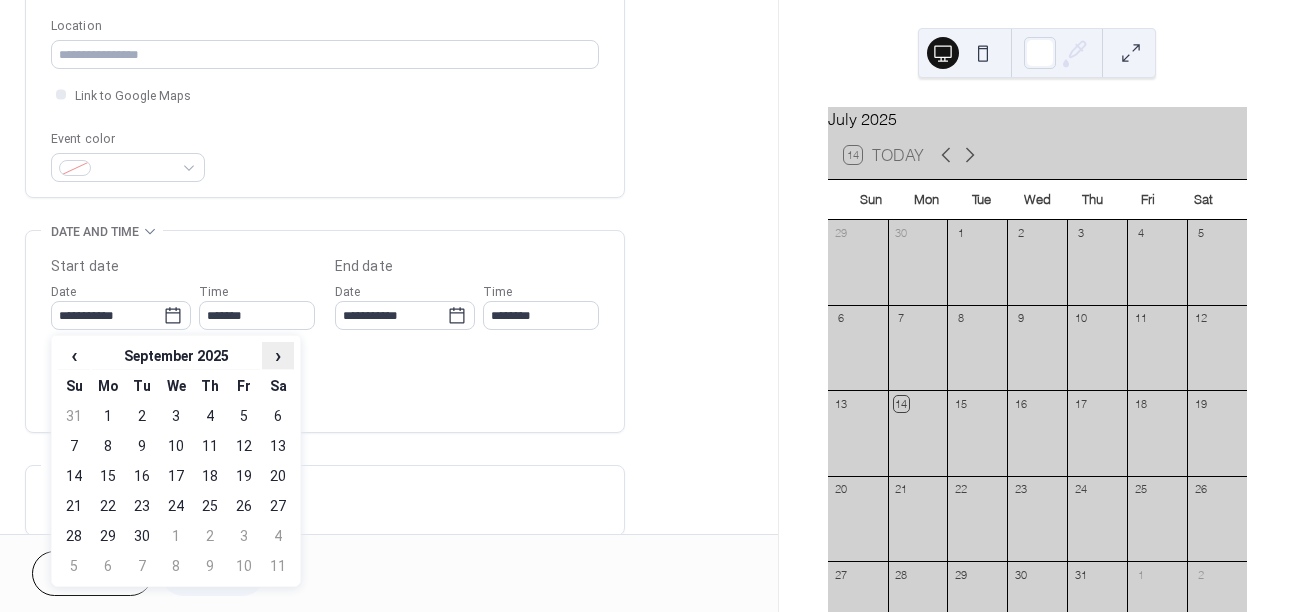 click on "›" at bounding box center [278, 355] 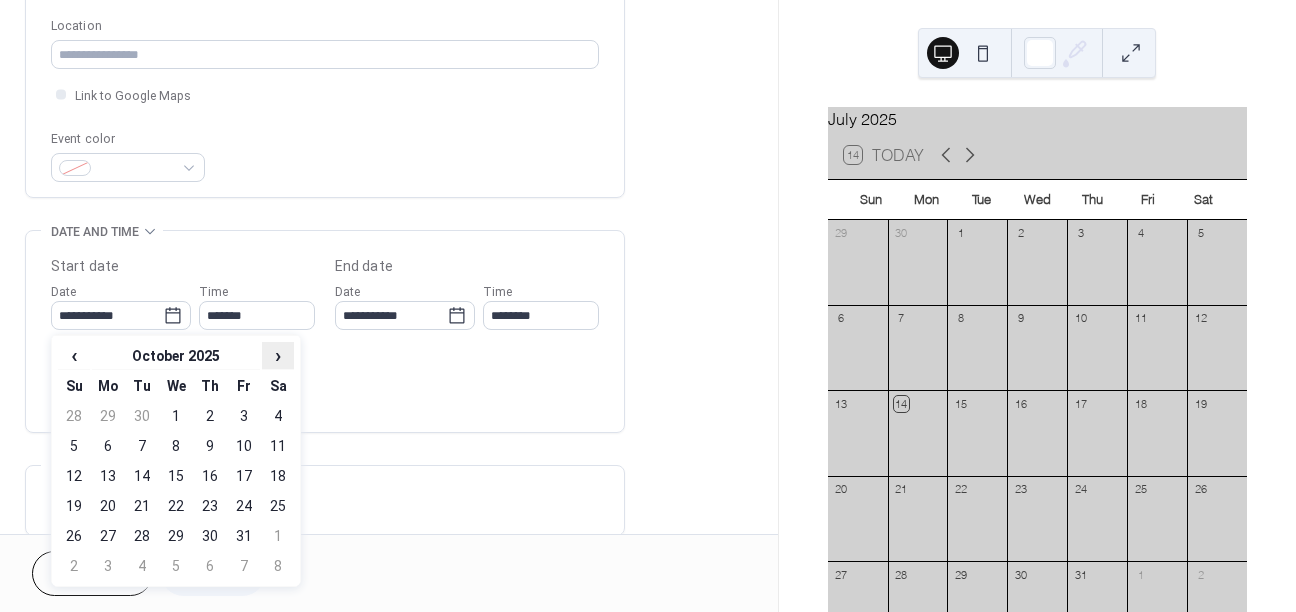 click on "›" at bounding box center (278, 355) 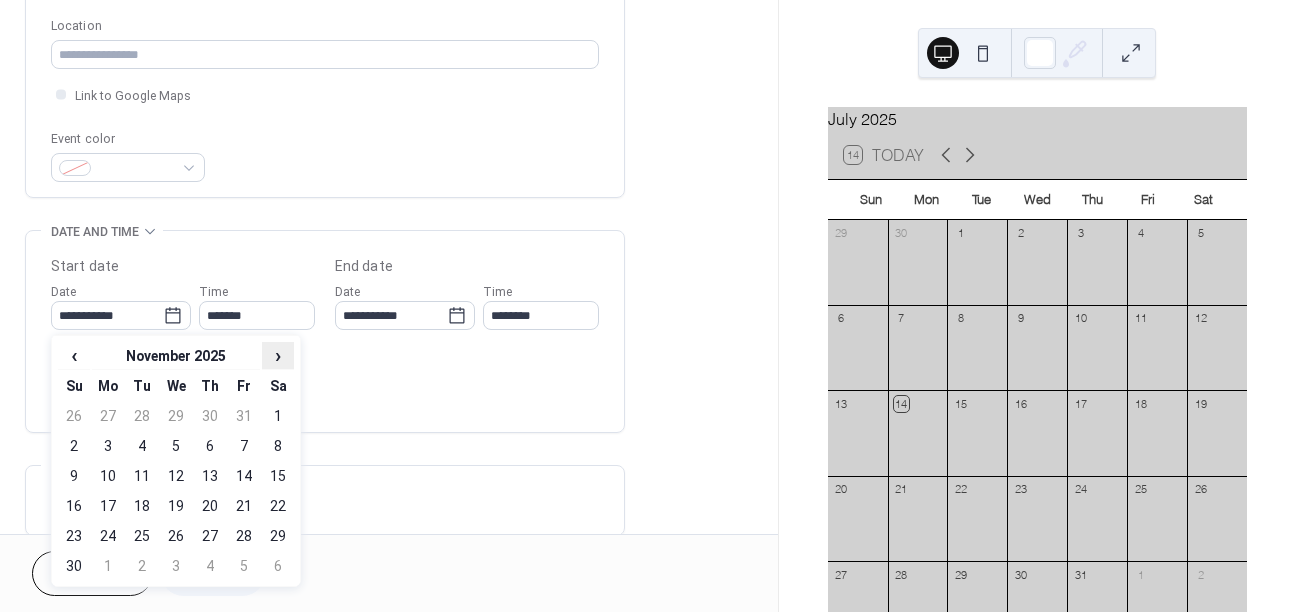 click on "›" at bounding box center (278, 355) 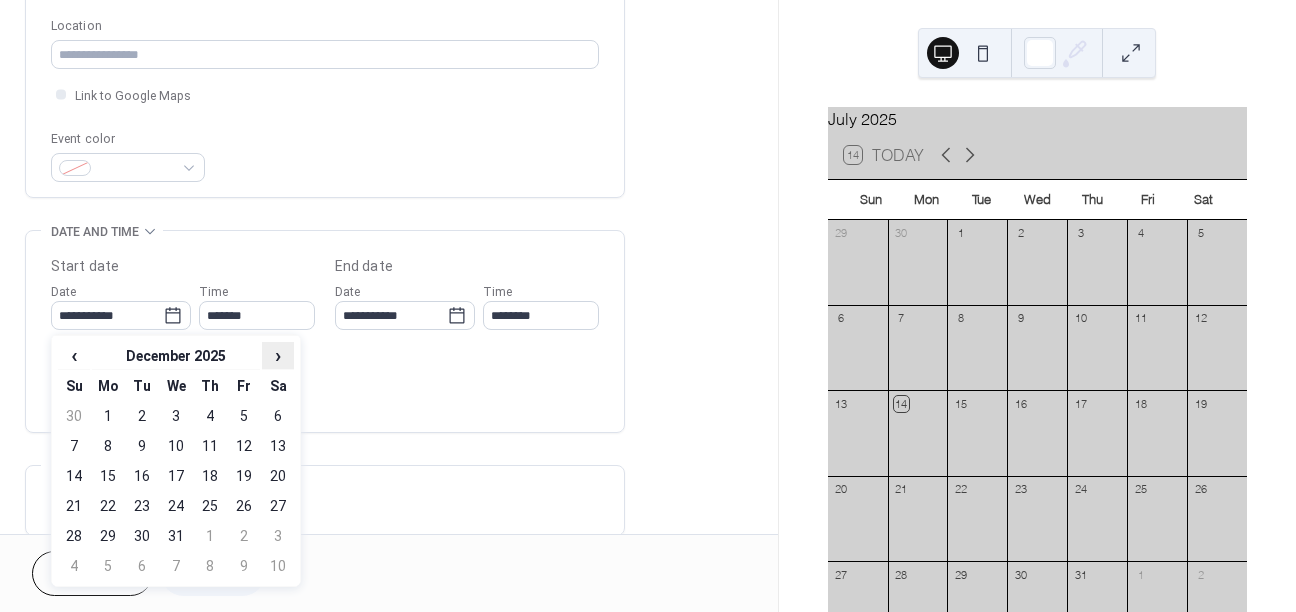 click on "›" at bounding box center (278, 355) 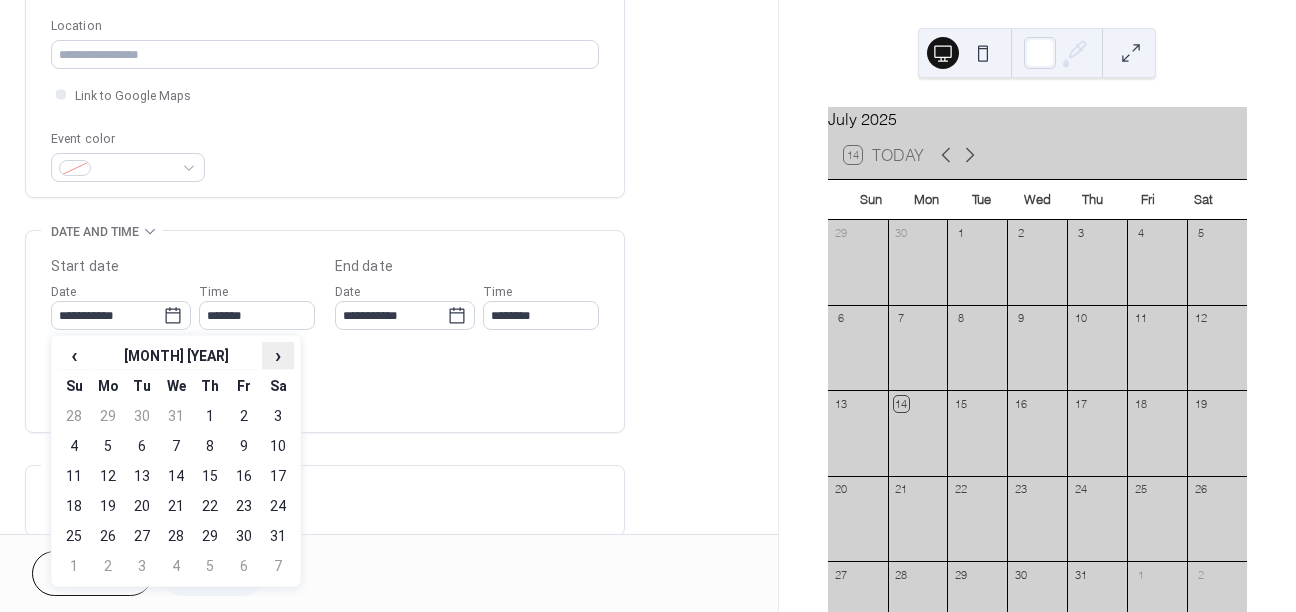 click on "›" at bounding box center (278, 355) 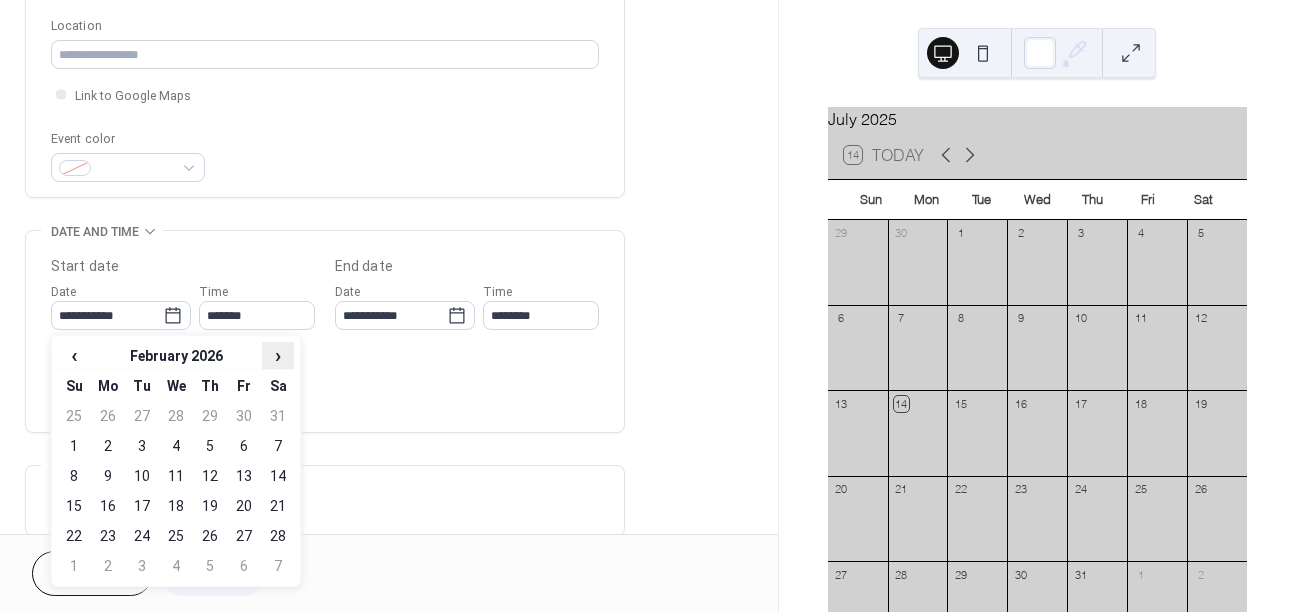 click on "›" at bounding box center (278, 355) 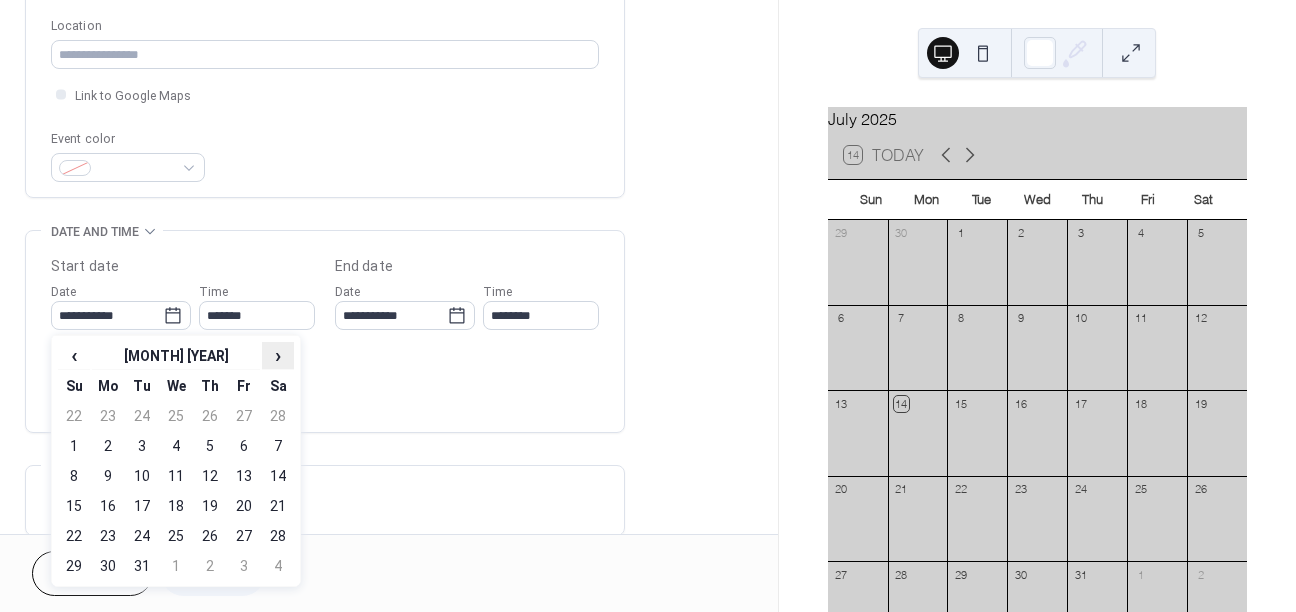 click on "›" at bounding box center [278, 355] 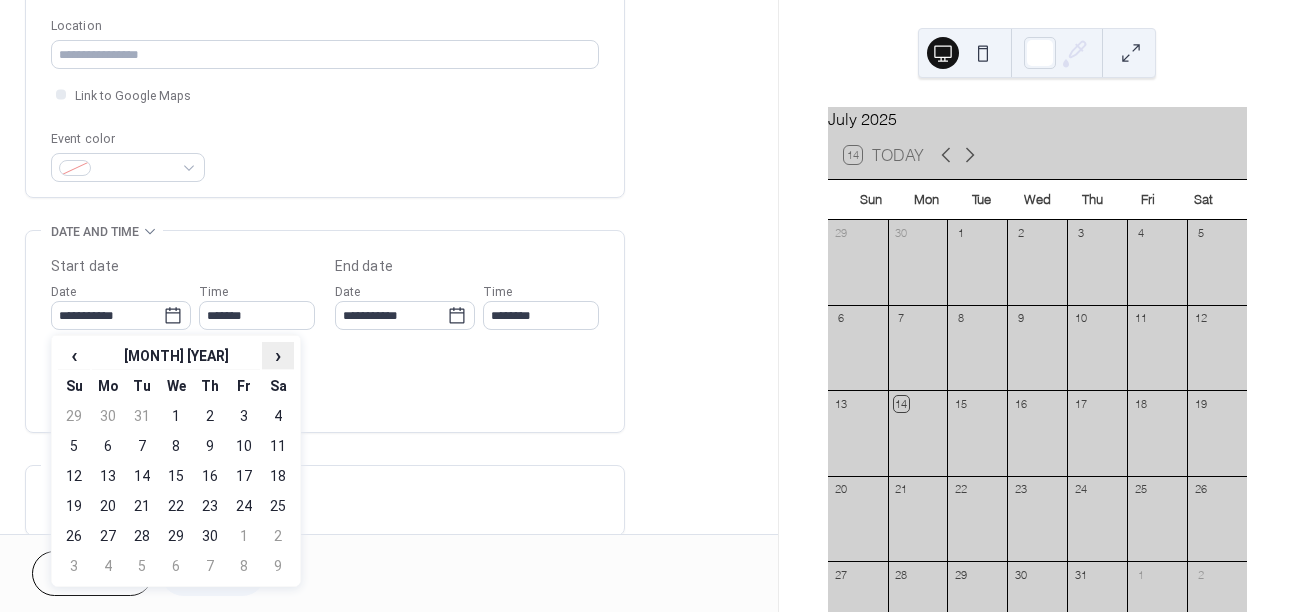 click on "›" at bounding box center (278, 355) 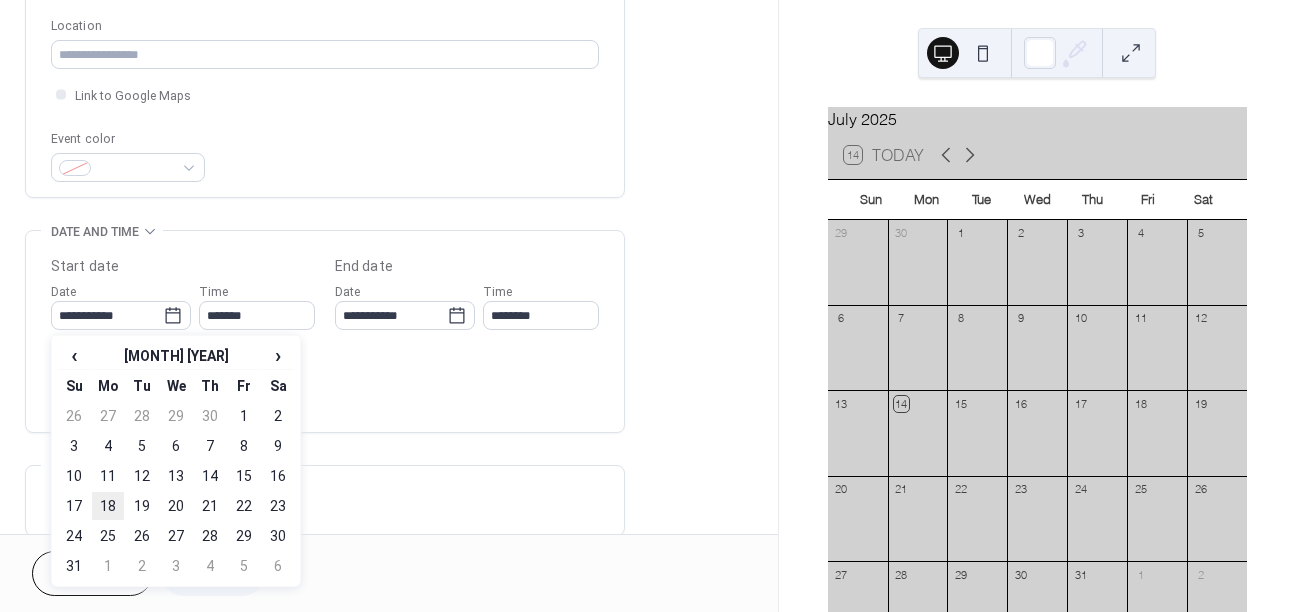 click on "18" at bounding box center (108, 506) 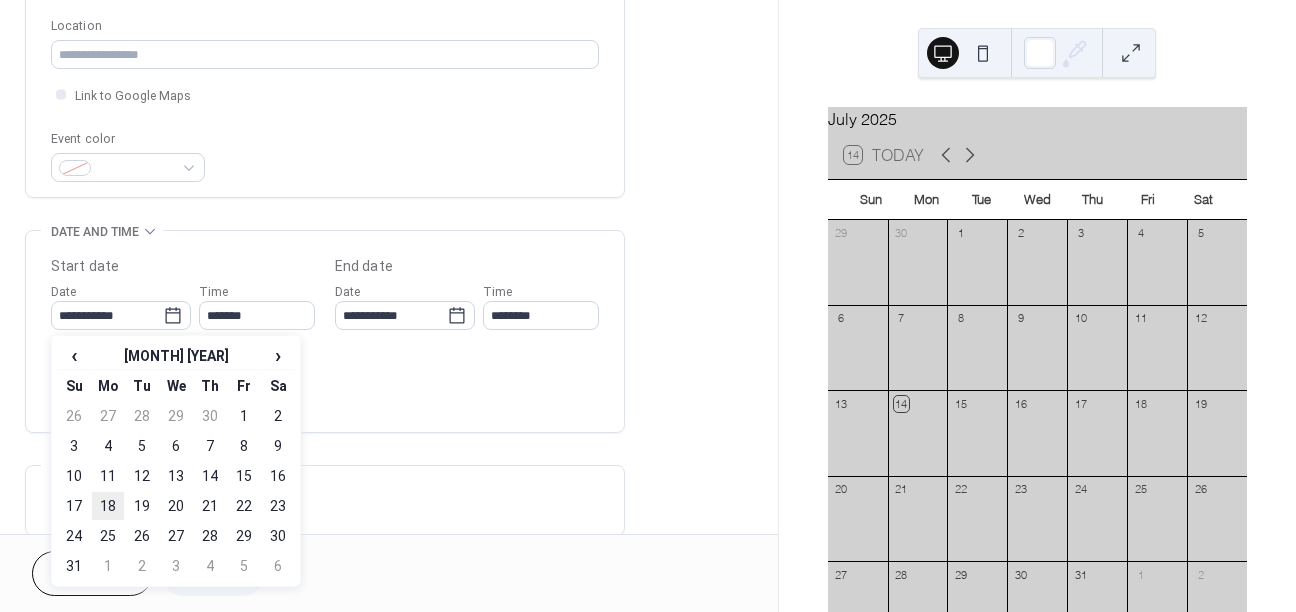 type on "**********" 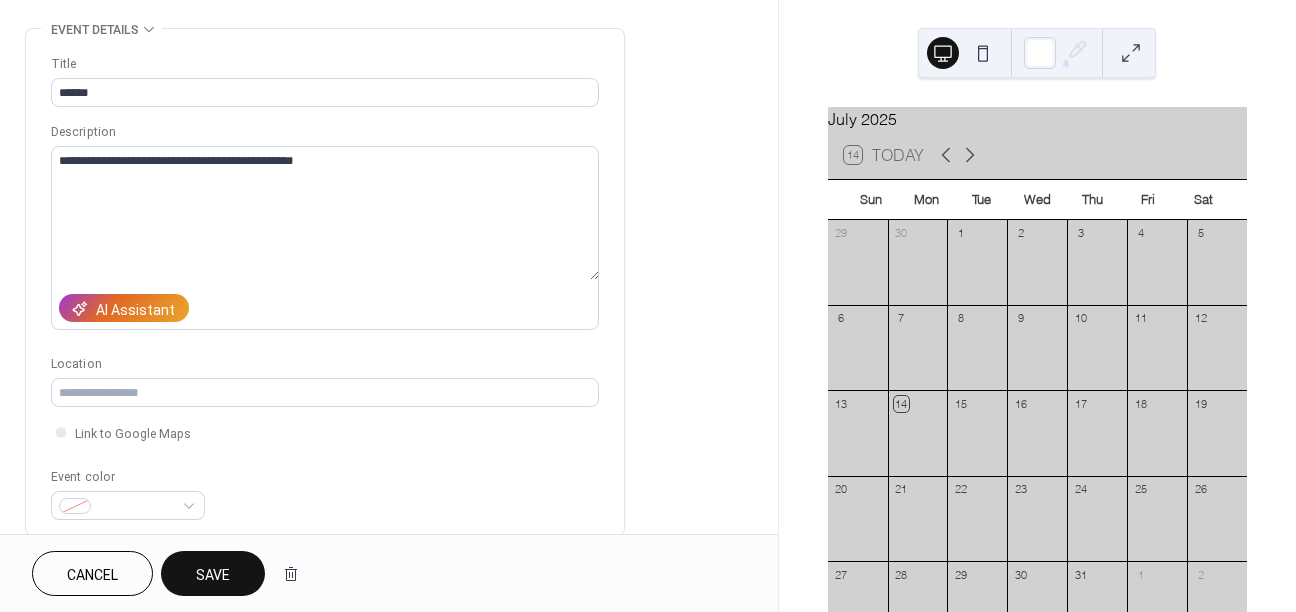 scroll, scrollTop: 69, scrollLeft: 0, axis: vertical 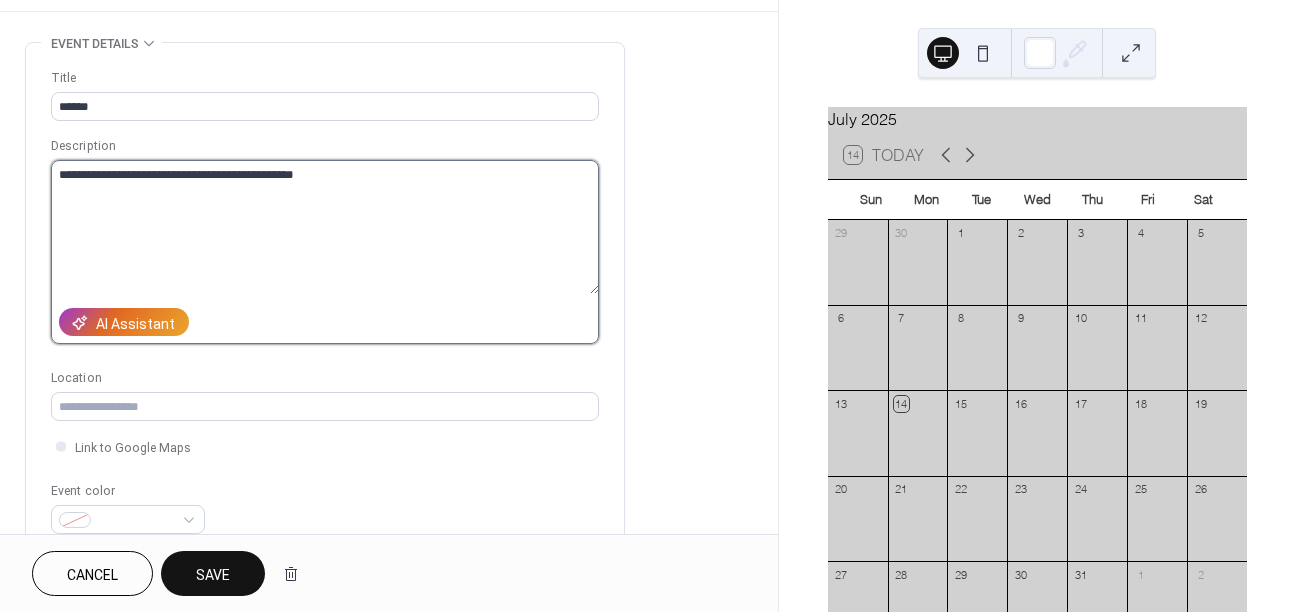 click on "**********" at bounding box center [325, 227] 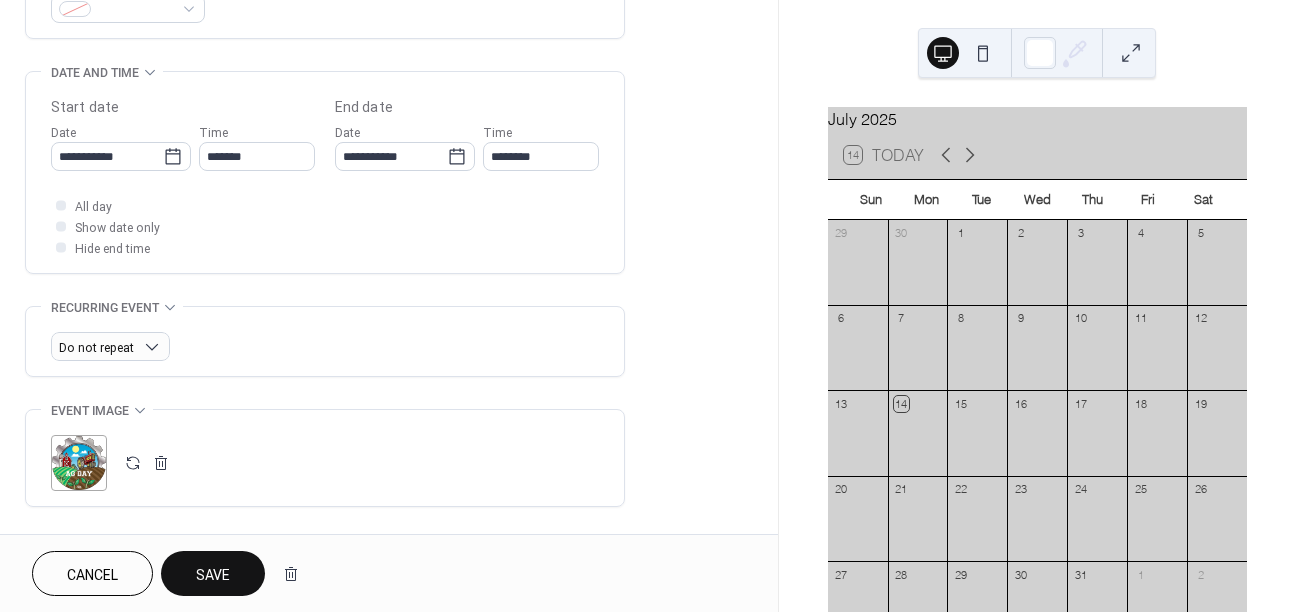 scroll, scrollTop: 617, scrollLeft: 0, axis: vertical 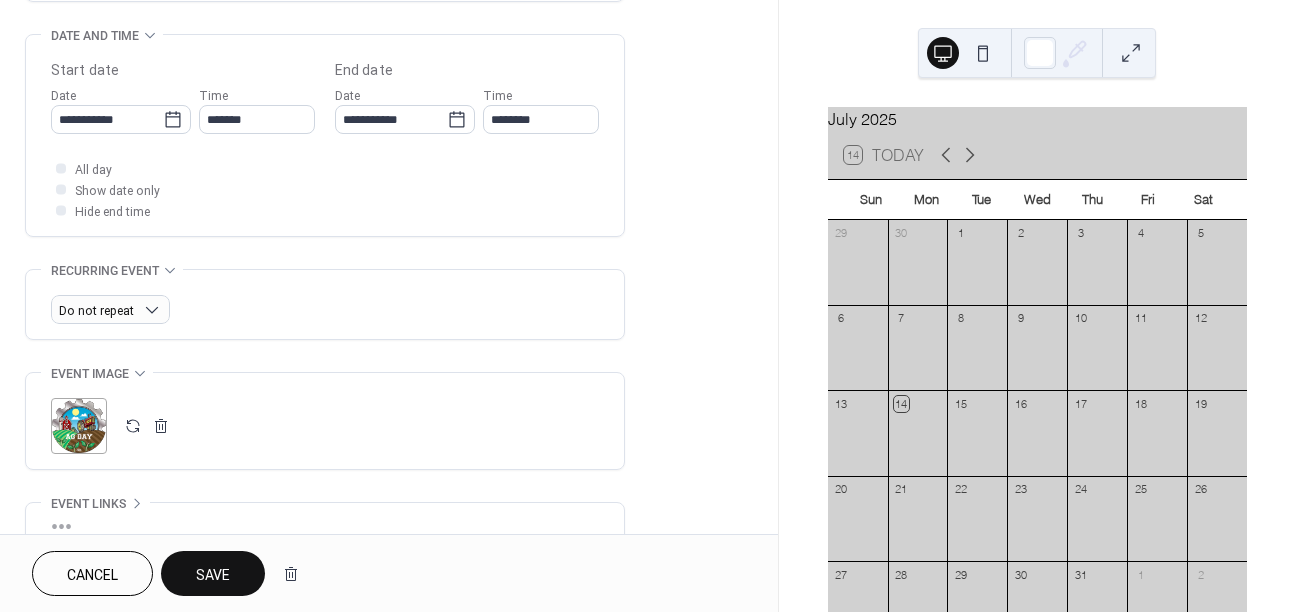 type on "**********" 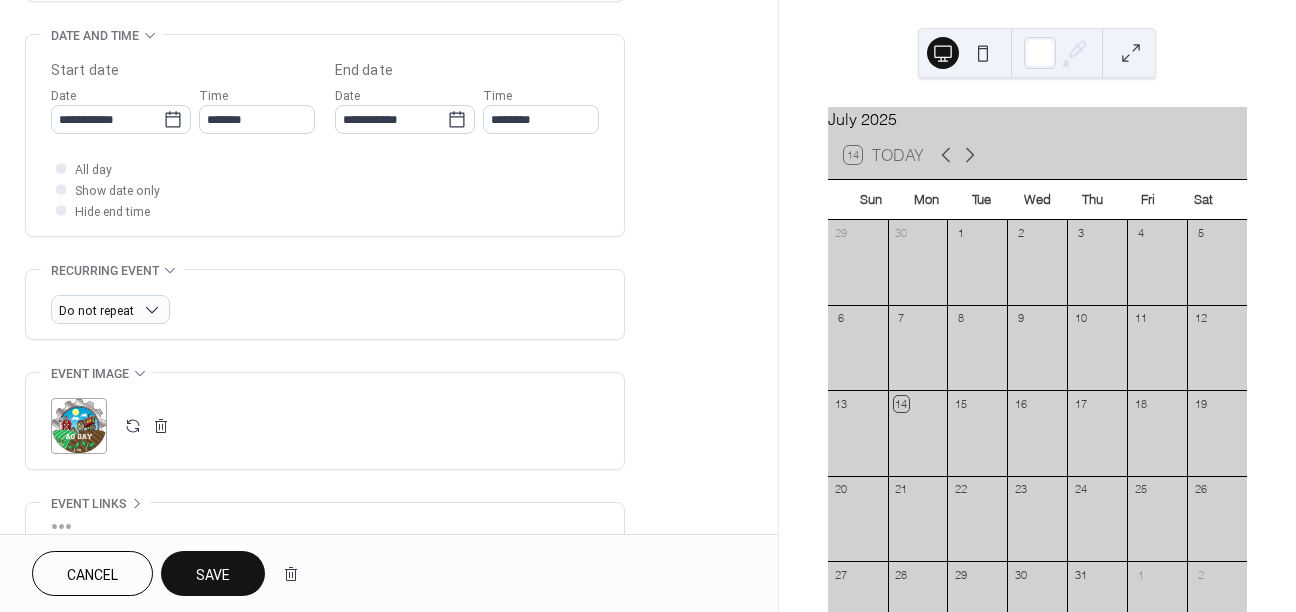 click on "Save" at bounding box center (213, 575) 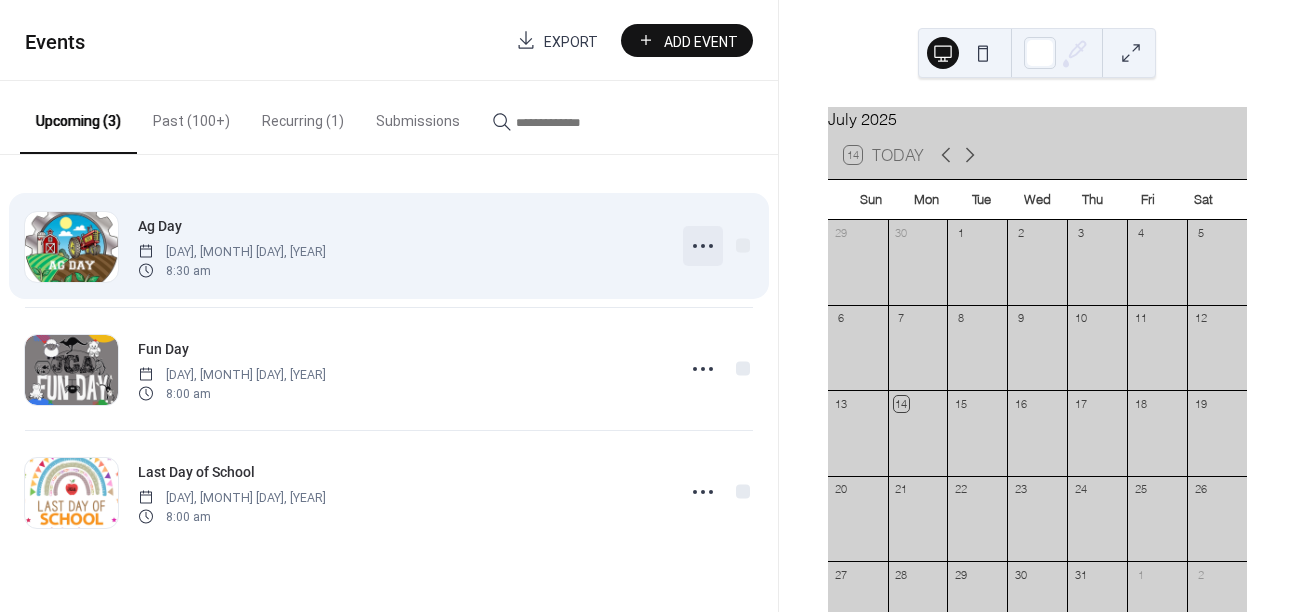 click 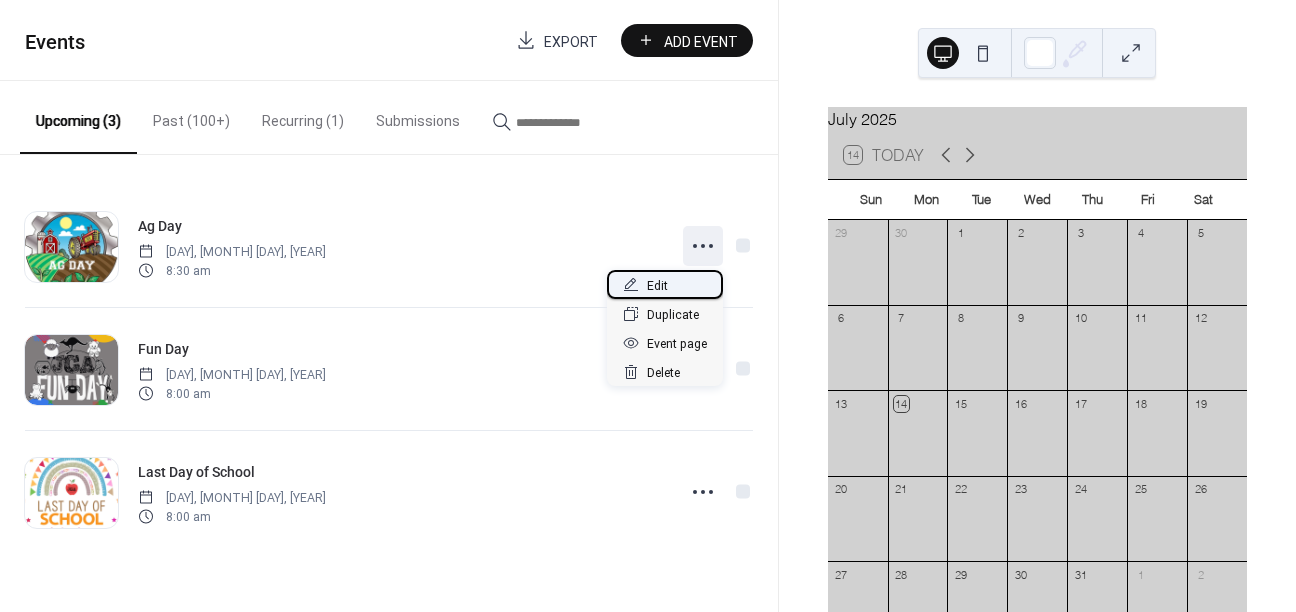 click on "Edit" at bounding box center (657, 286) 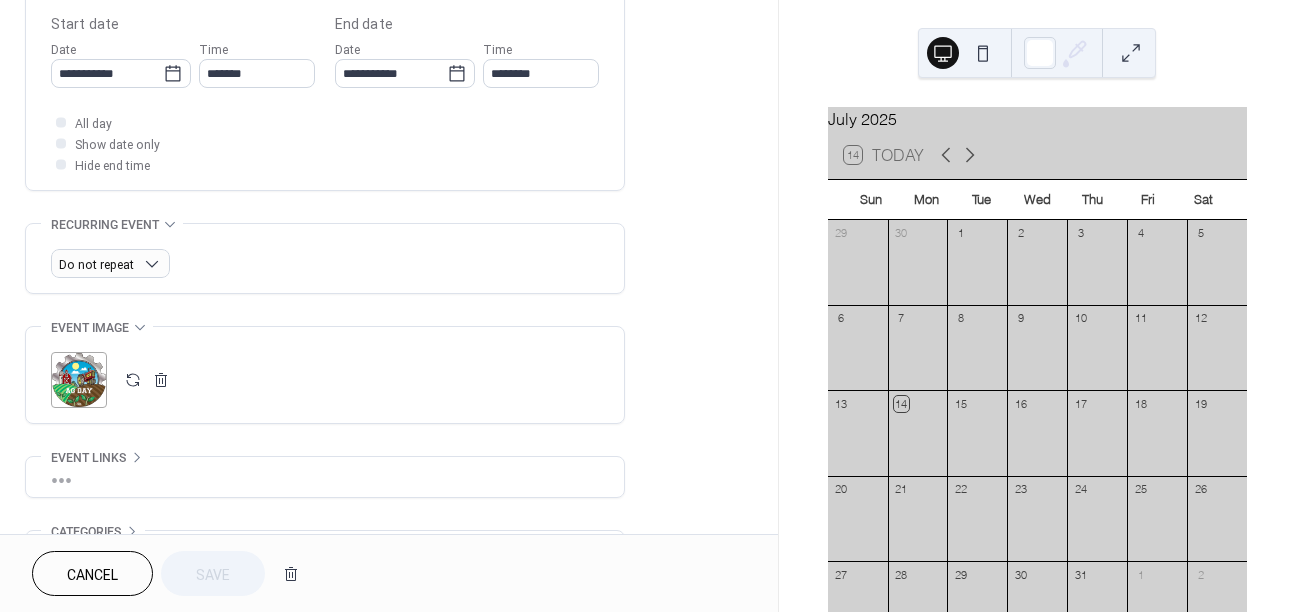 scroll, scrollTop: 659, scrollLeft: 0, axis: vertical 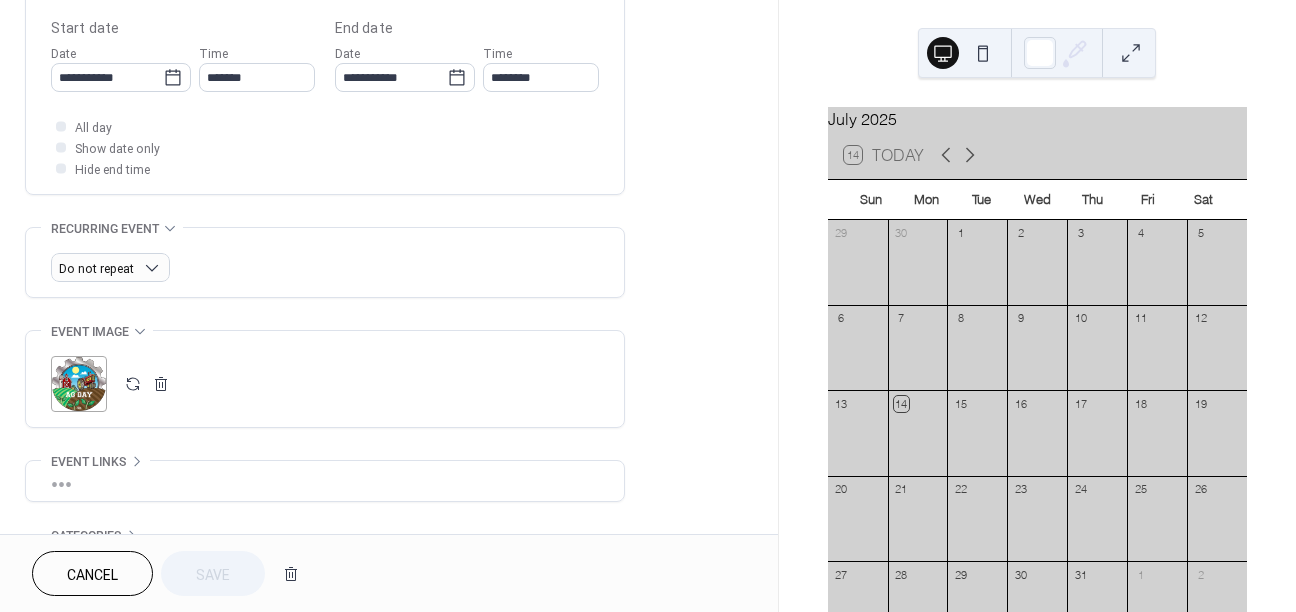 click on ";" at bounding box center [79, 384] 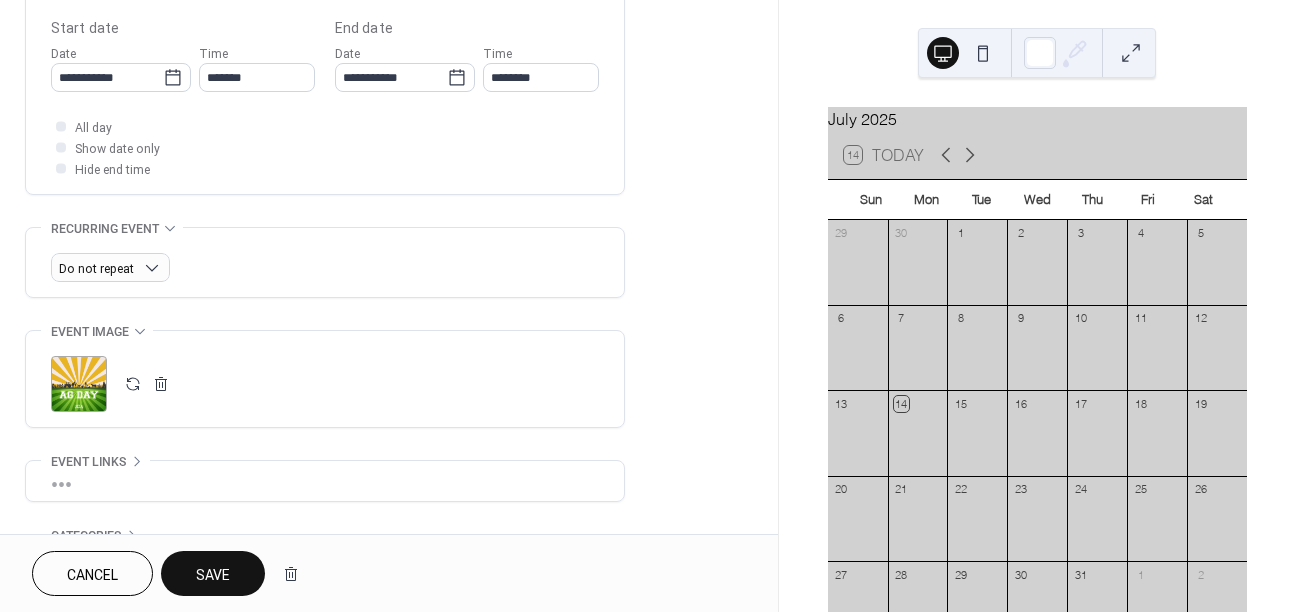 click on "Save" at bounding box center [213, 575] 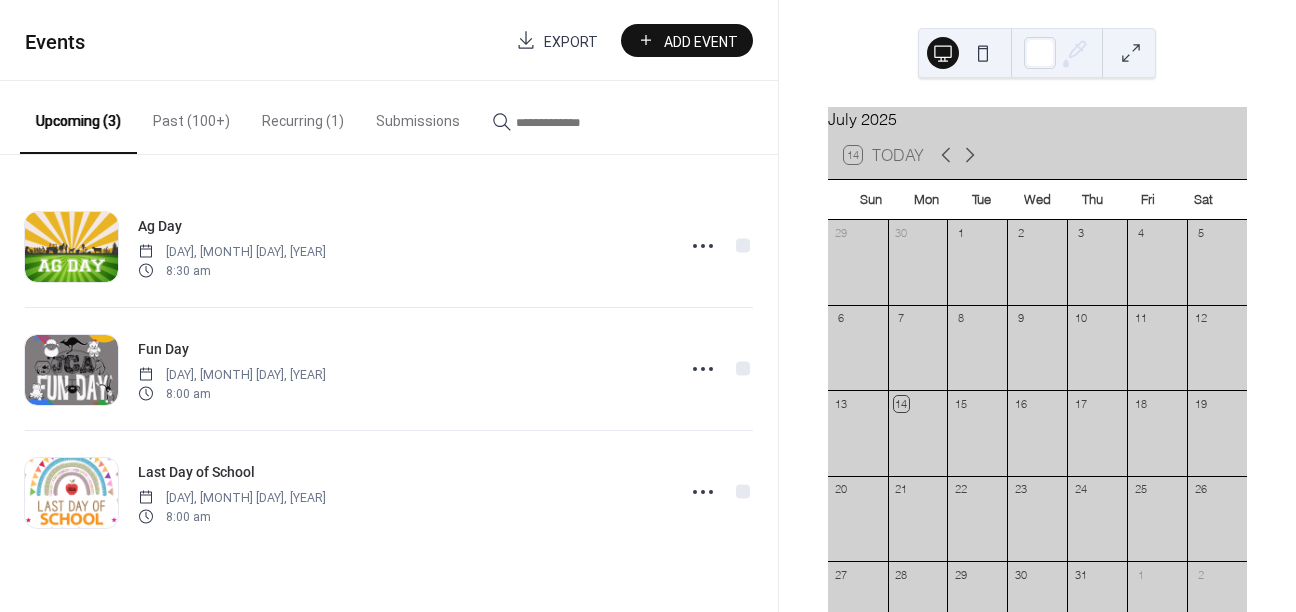 click on "Past (100+)" at bounding box center (191, 116) 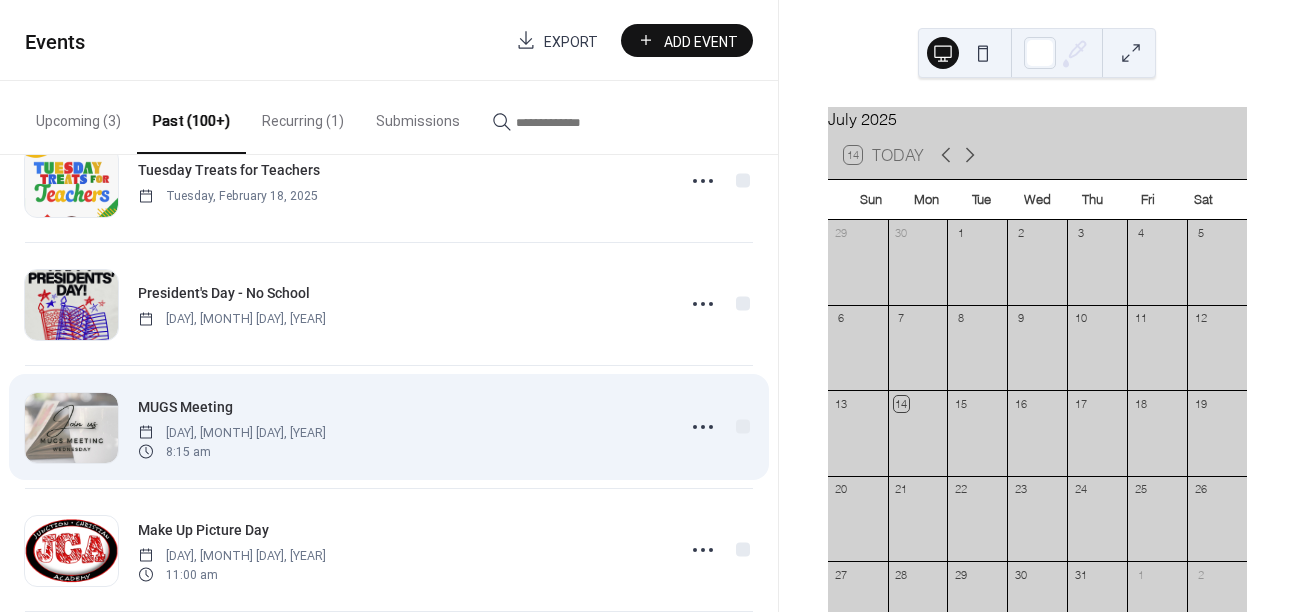 scroll, scrollTop: 1932, scrollLeft: 0, axis: vertical 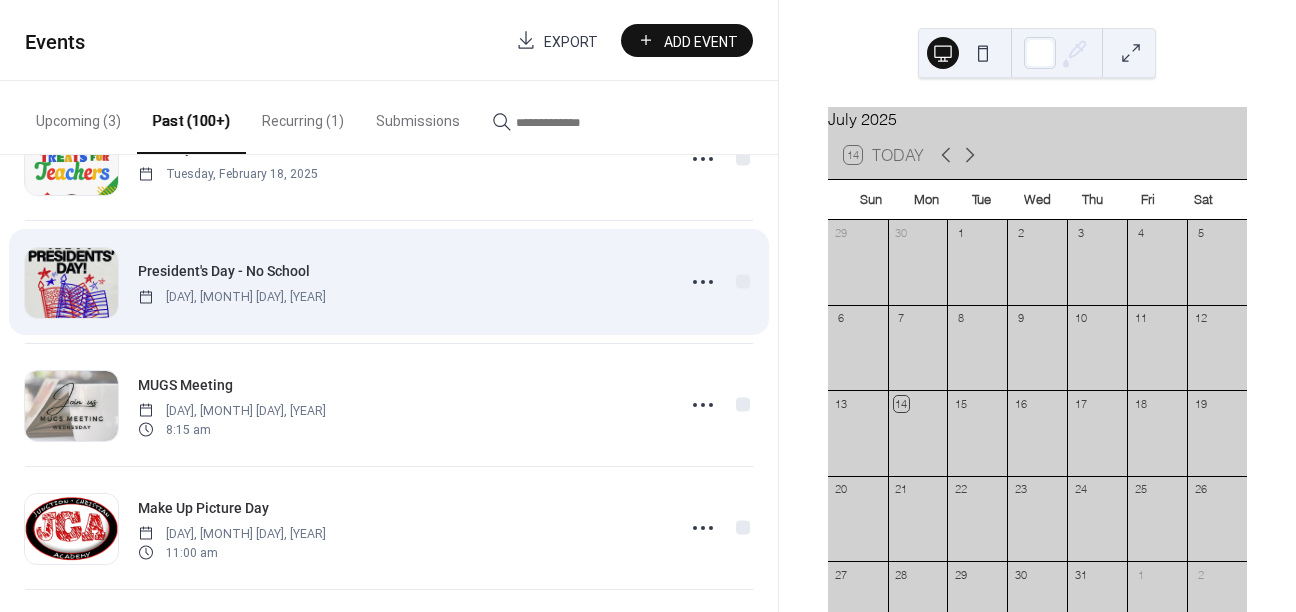 click on "President's Day - No School" at bounding box center [224, 271] 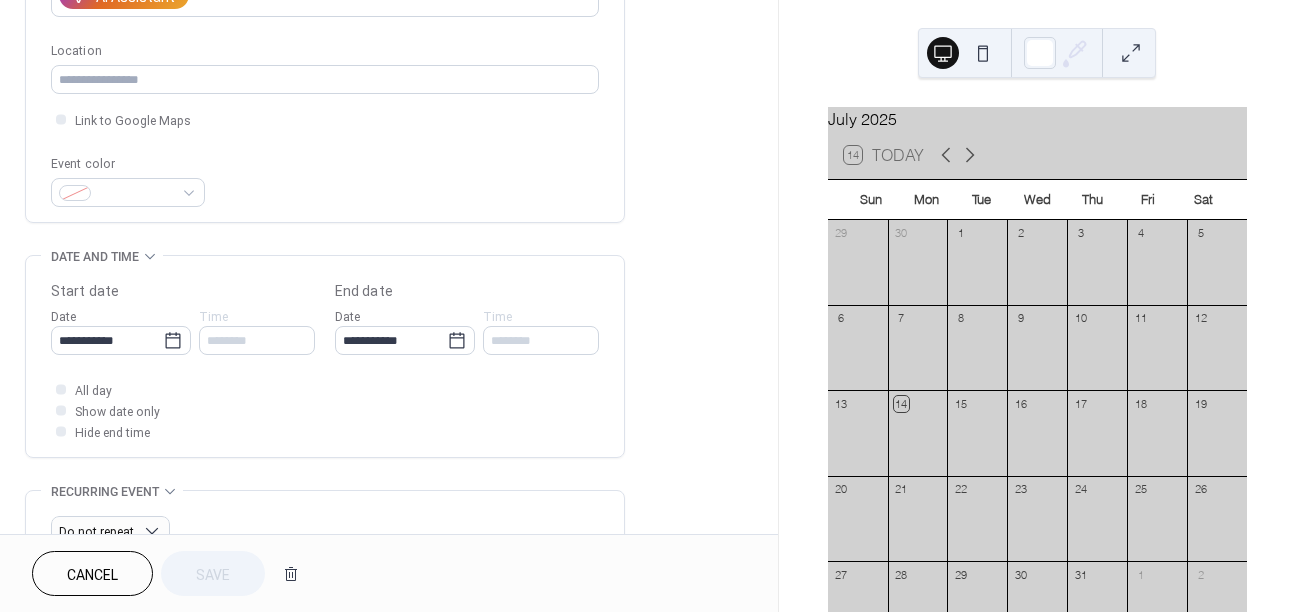 scroll, scrollTop: 0, scrollLeft: 0, axis: both 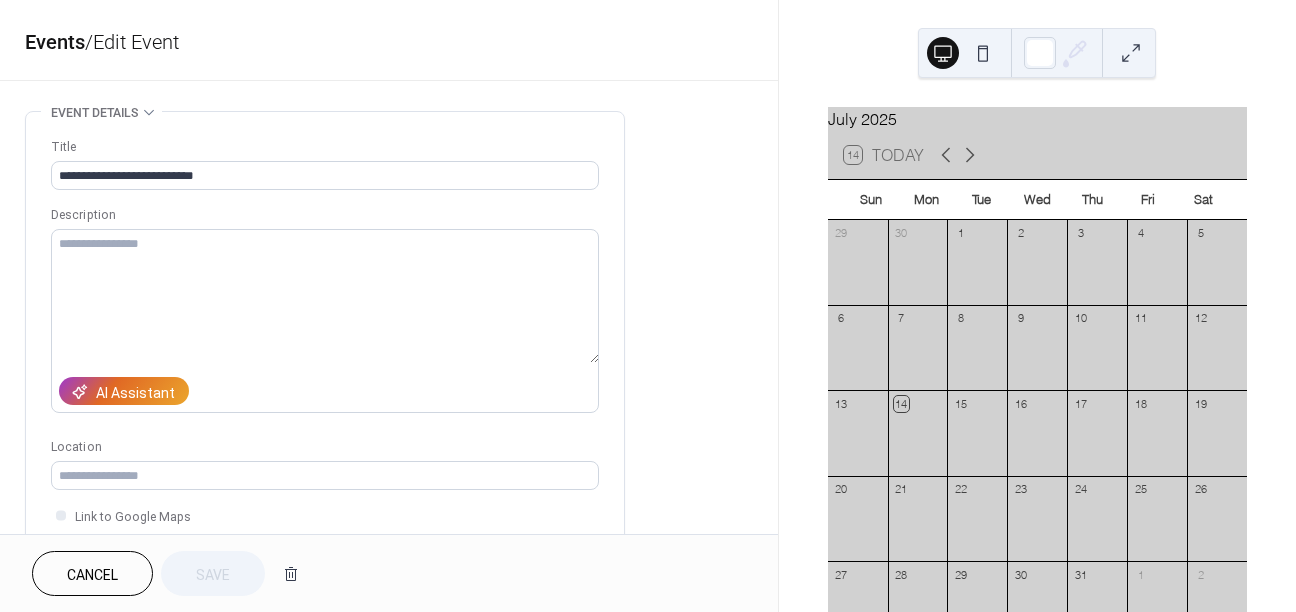 click on "Cancel Save" at bounding box center [389, 573] 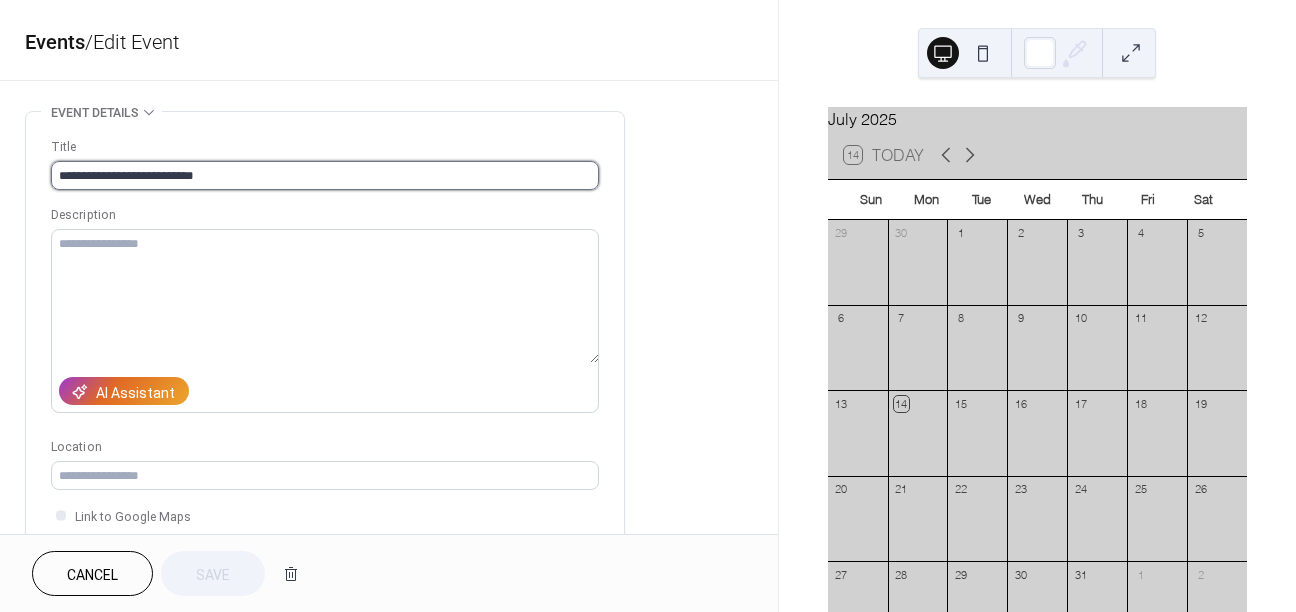 click on "**********" at bounding box center [325, 175] 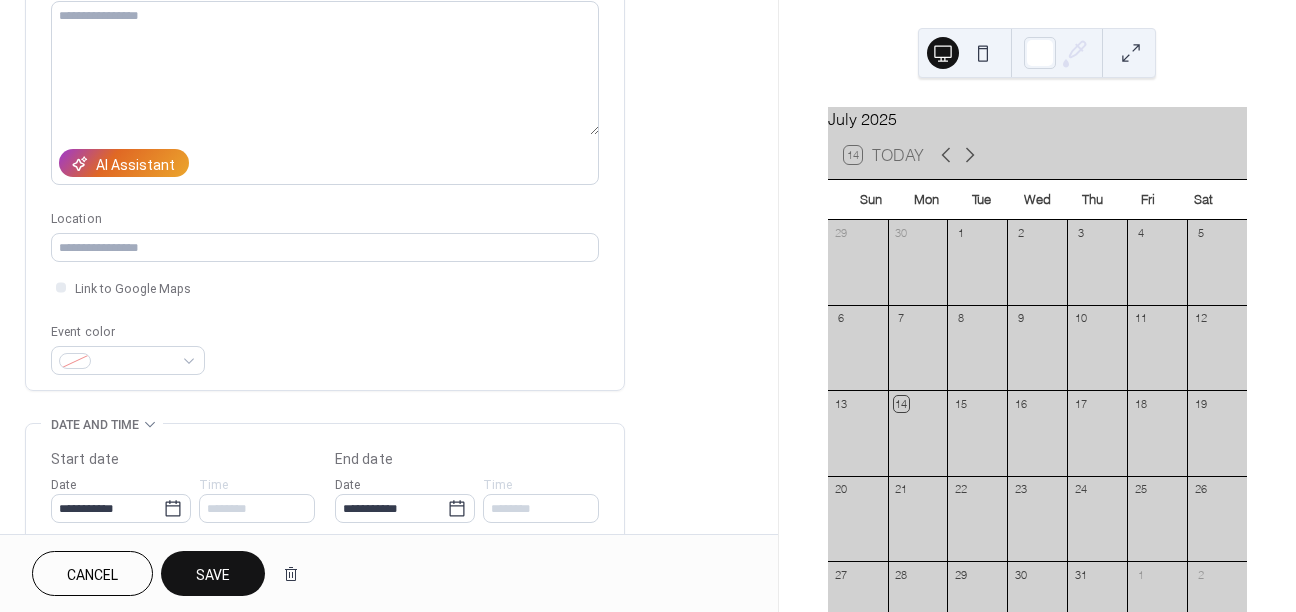 scroll, scrollTop: 343, scrollLeft: 0, axis: vertical 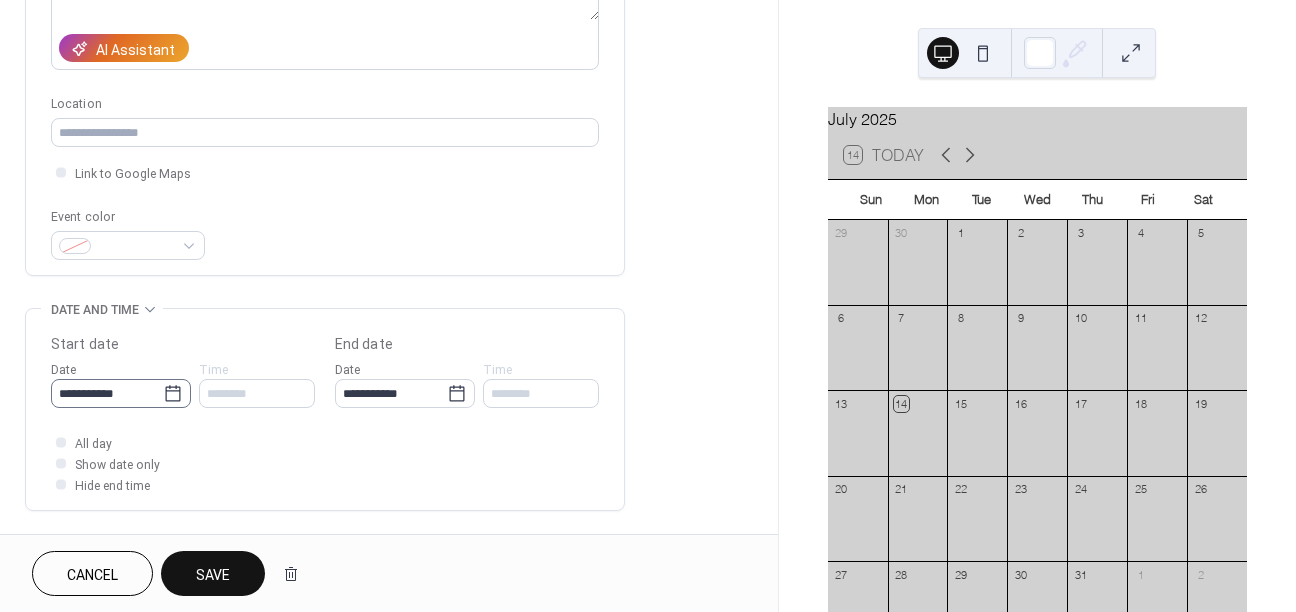 type on "**********" 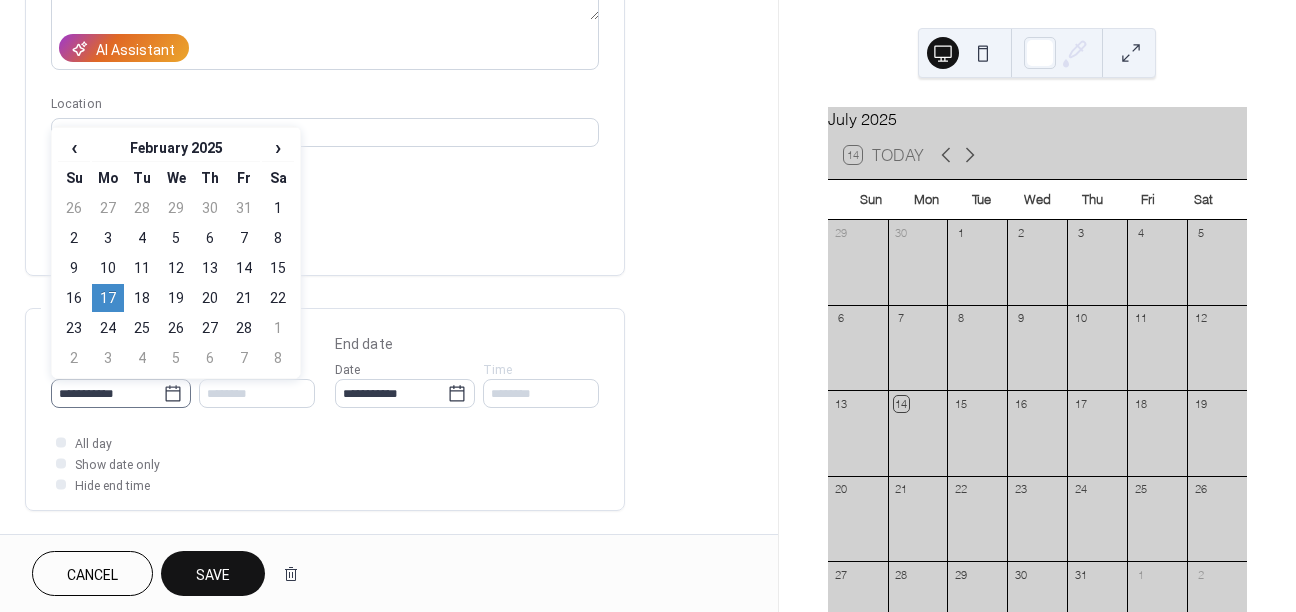 click 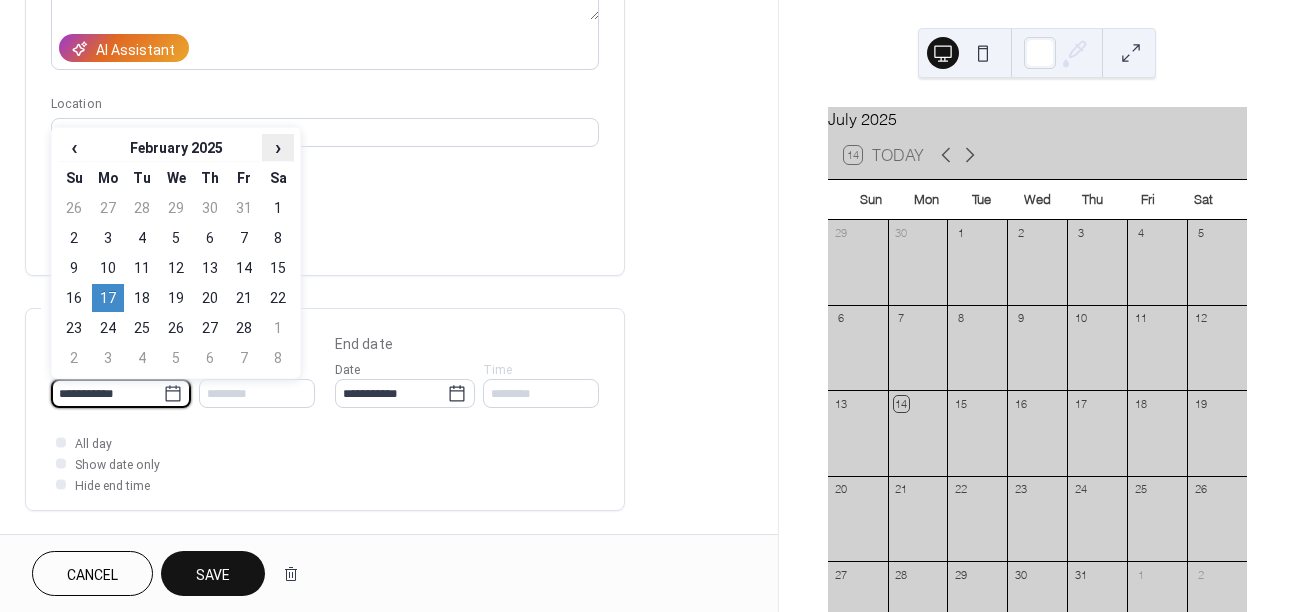 click on "›" at bounding box center [278, 147] 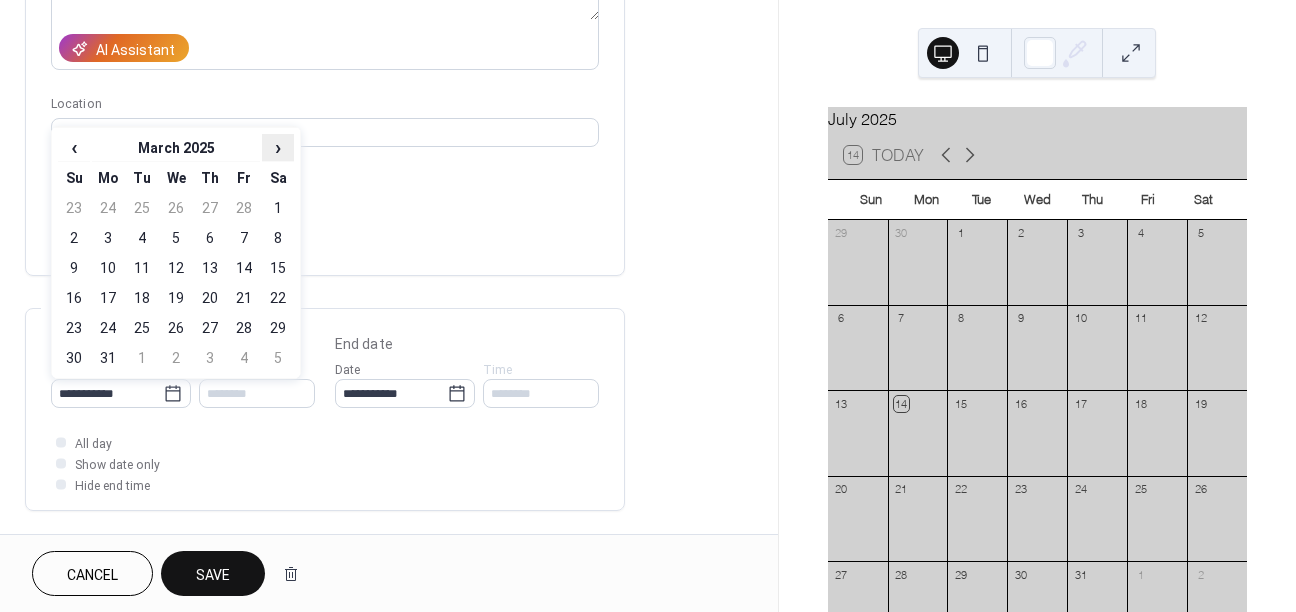 click on "›" at bounding box center [278, 147] 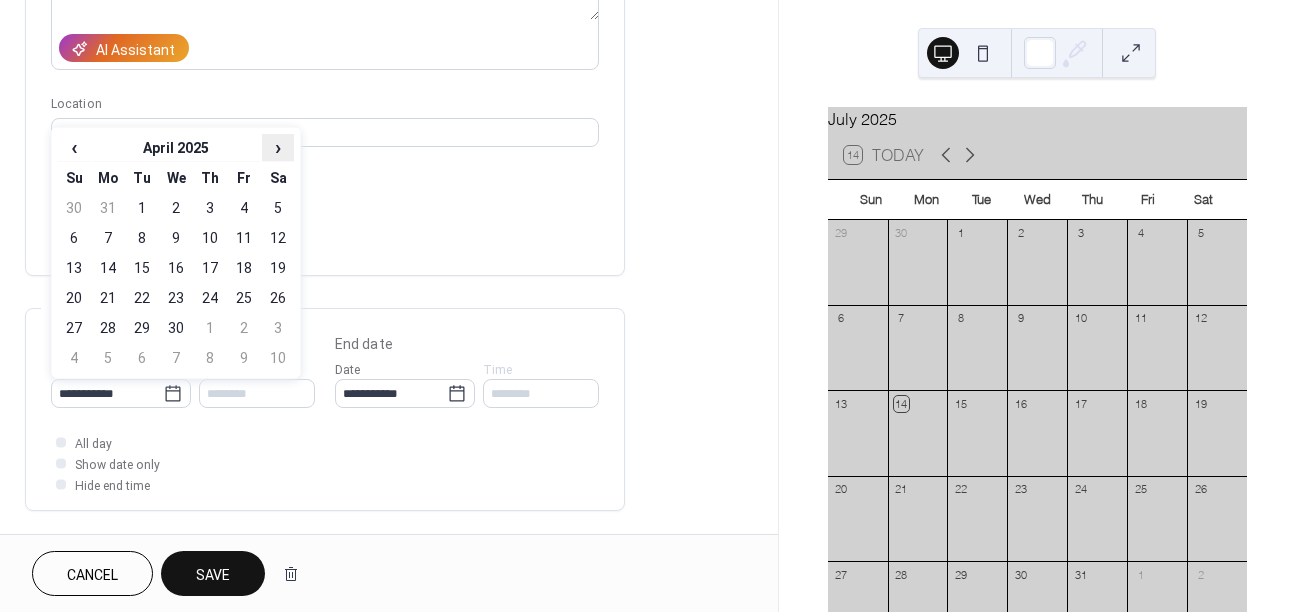 click on "›" at bounding box center (278, 147) 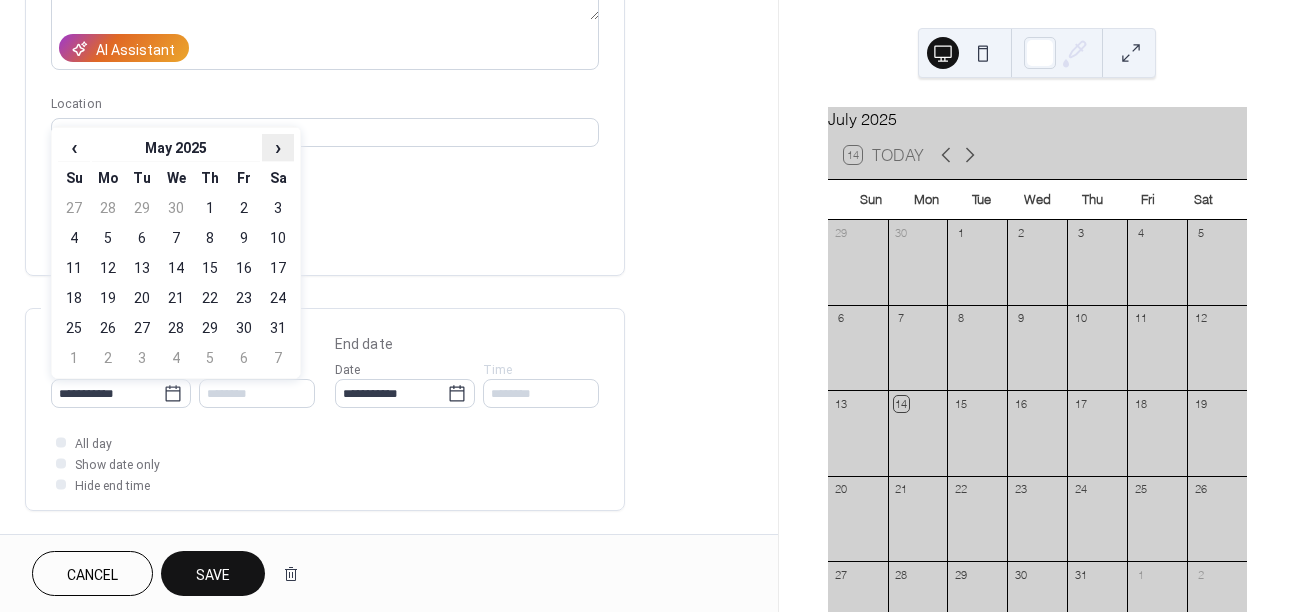 click on "›" at bounding box center (278, 147) 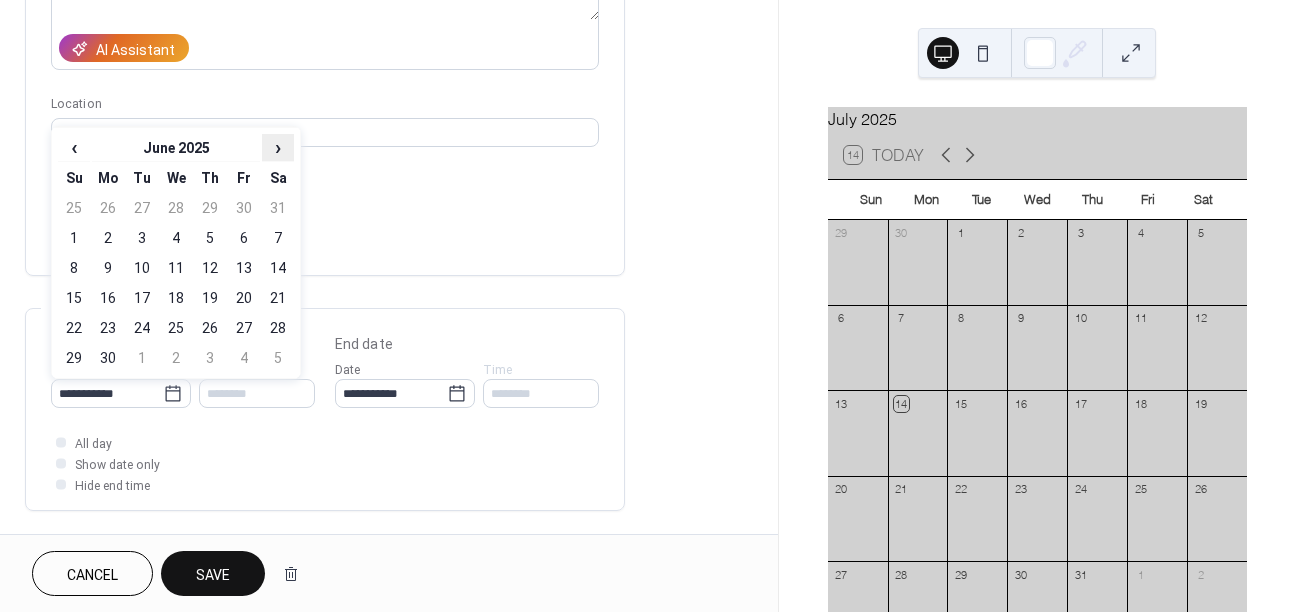 click on "›" at bounding box center (278, 147) 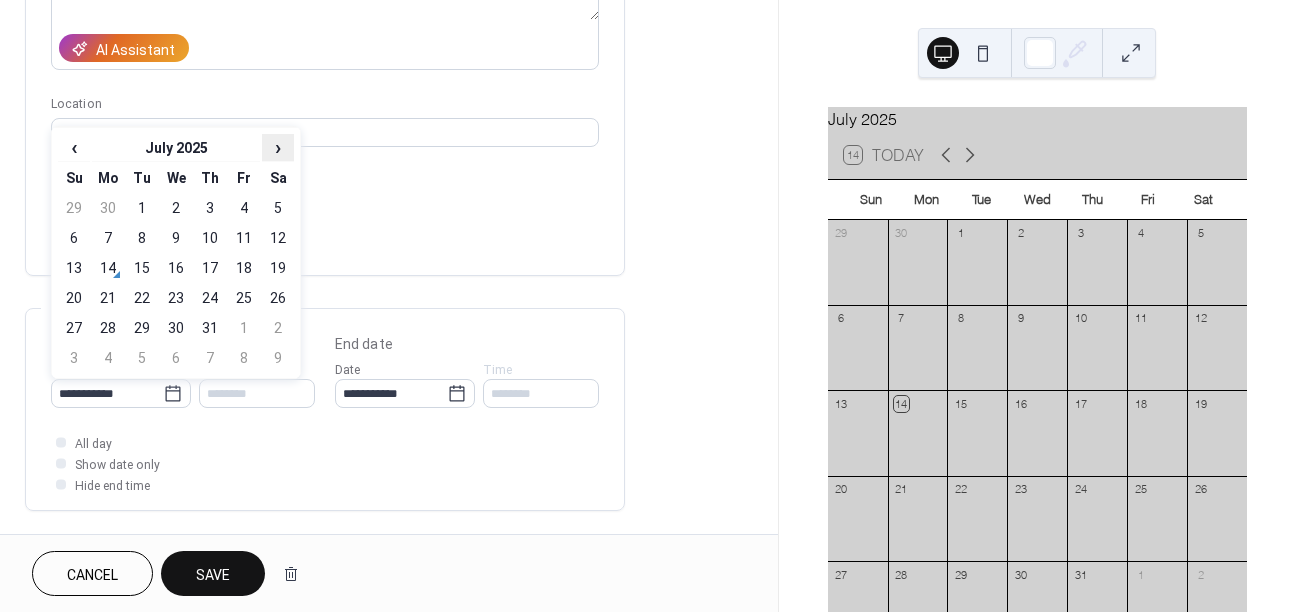 click on "›" at bounding box center [278, 147] 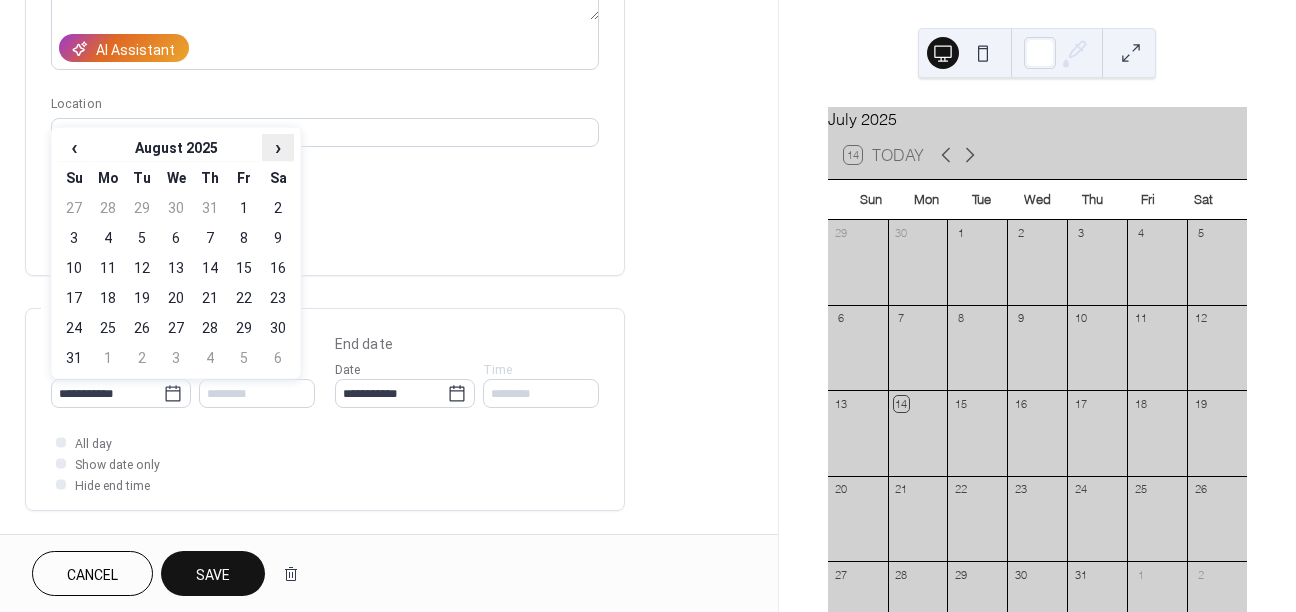 click on "›" at bounding box center (278, 147) 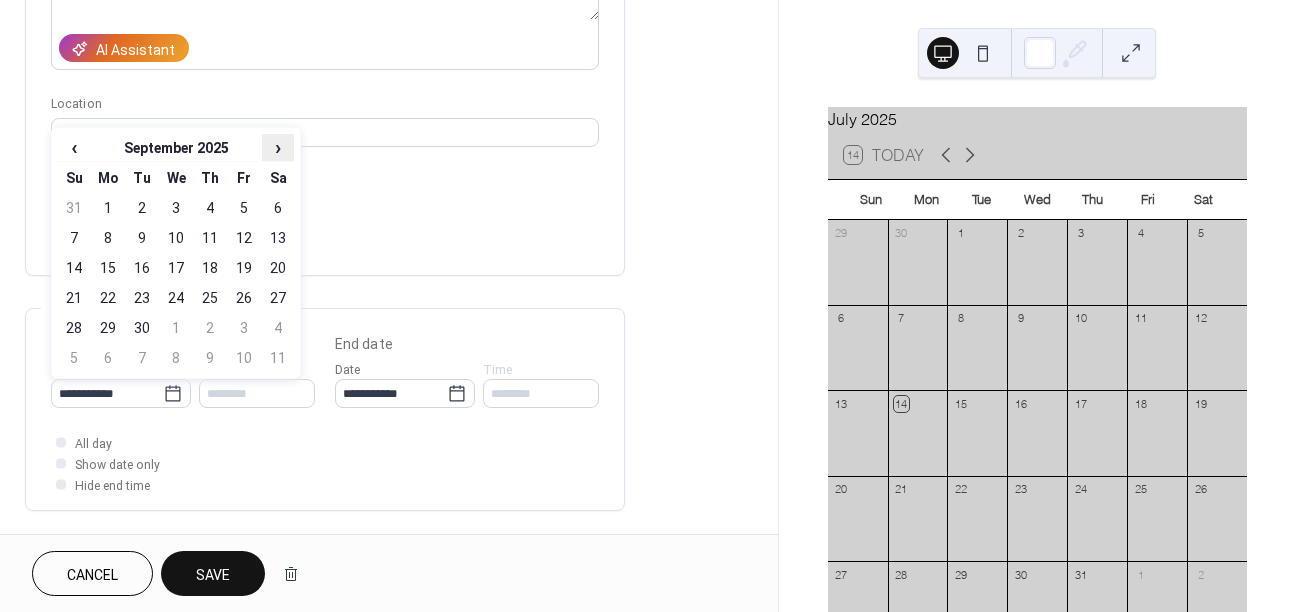 click on "›" at bounding box center (278, 147) 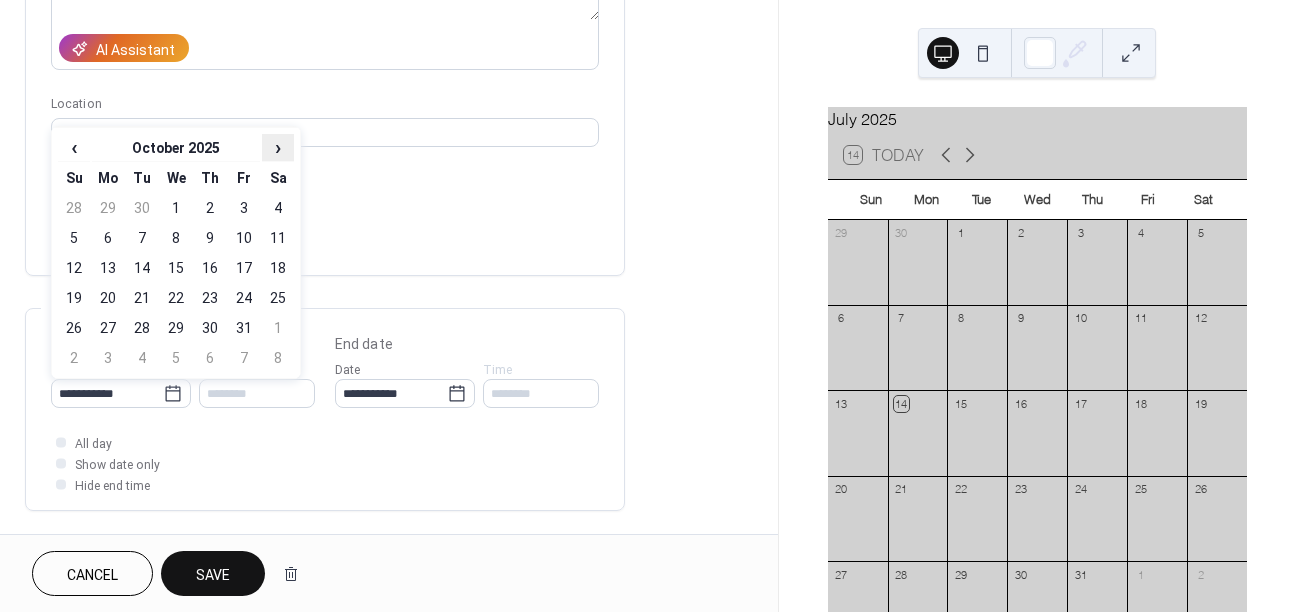 click on "›" at bounding box center (278, 147) 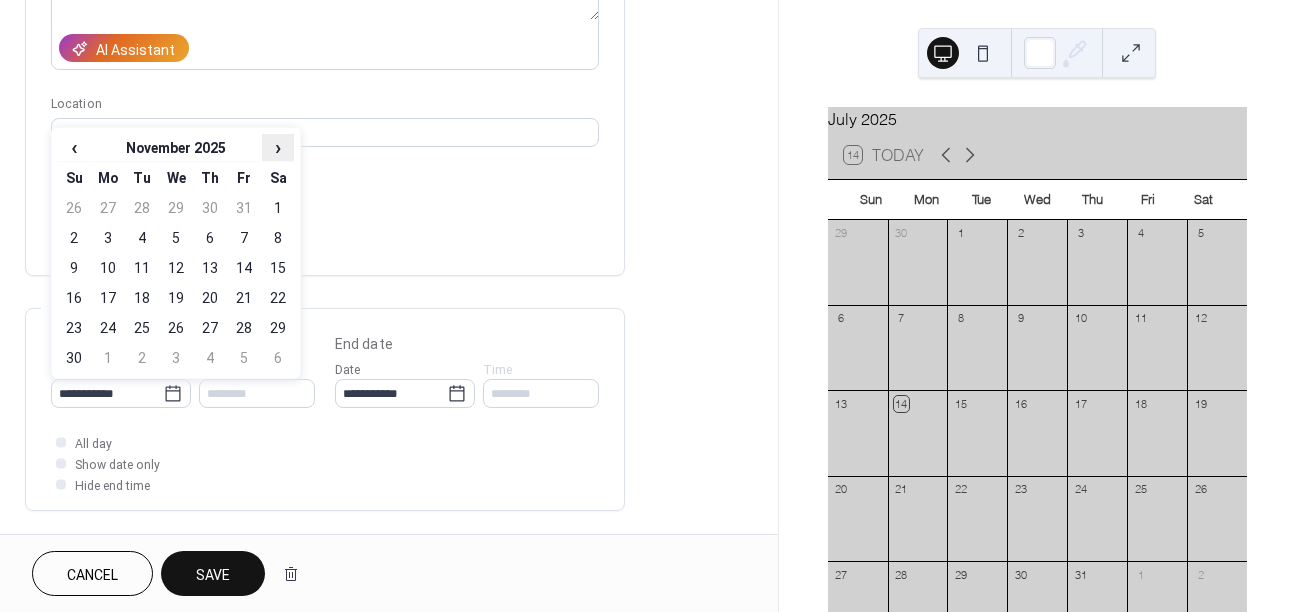 click on "›" at bounding box center [278, 147] 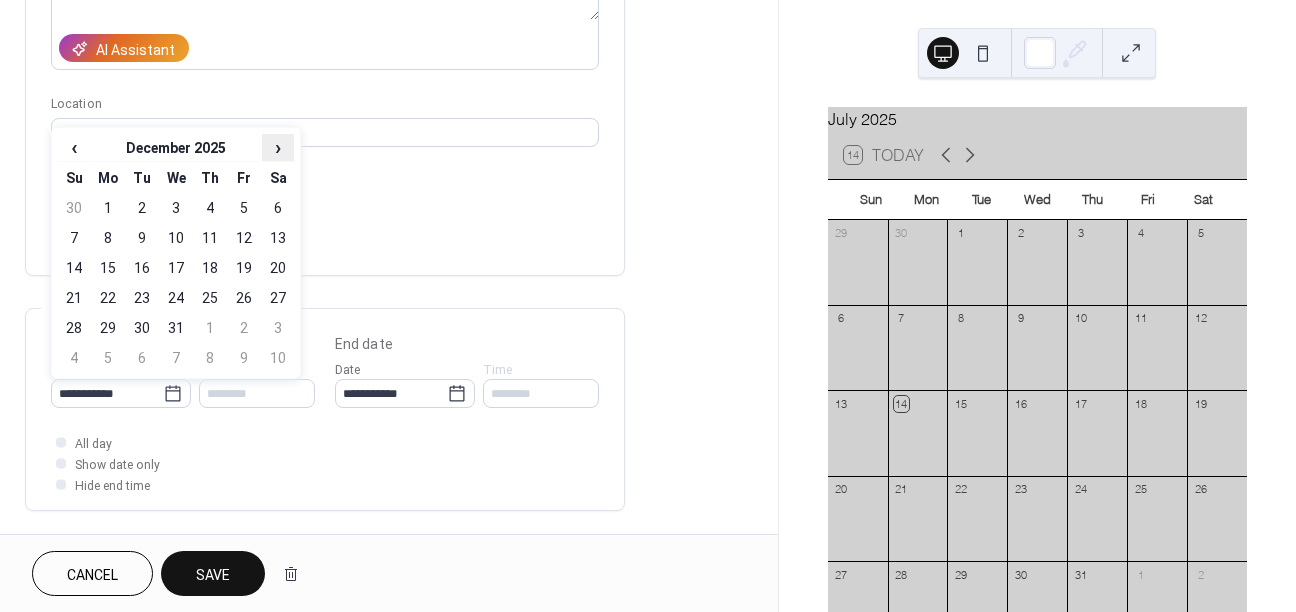 click on "›" at bounding box center [278, 147] 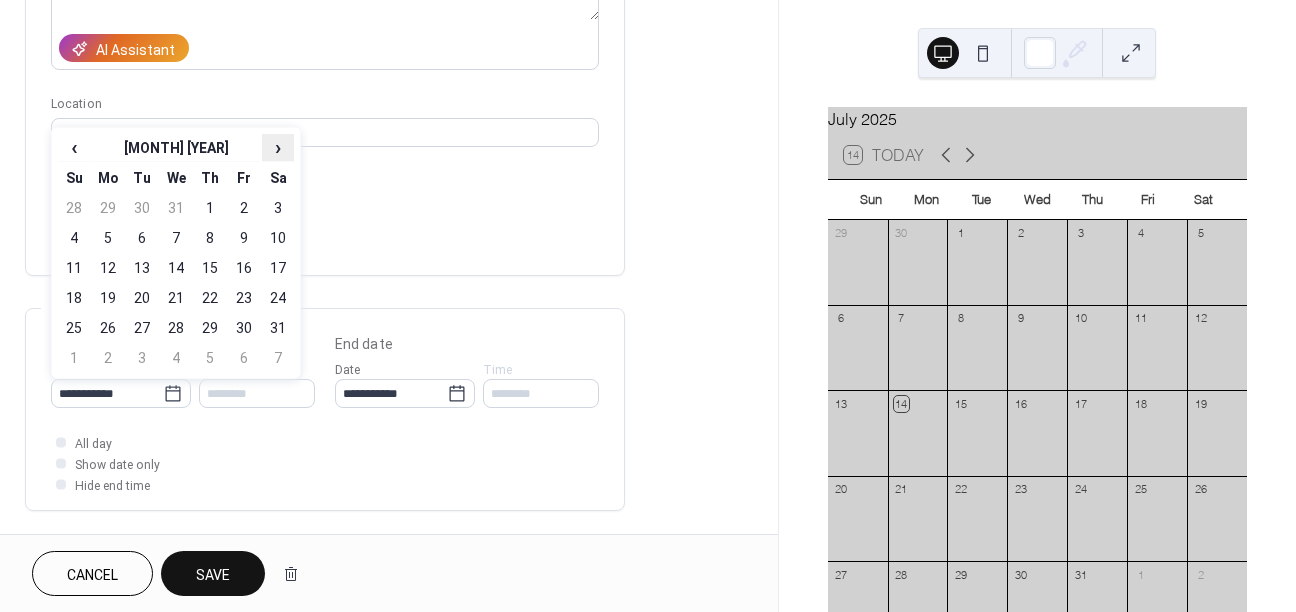 click on "›" at bounding box center [278, 147] 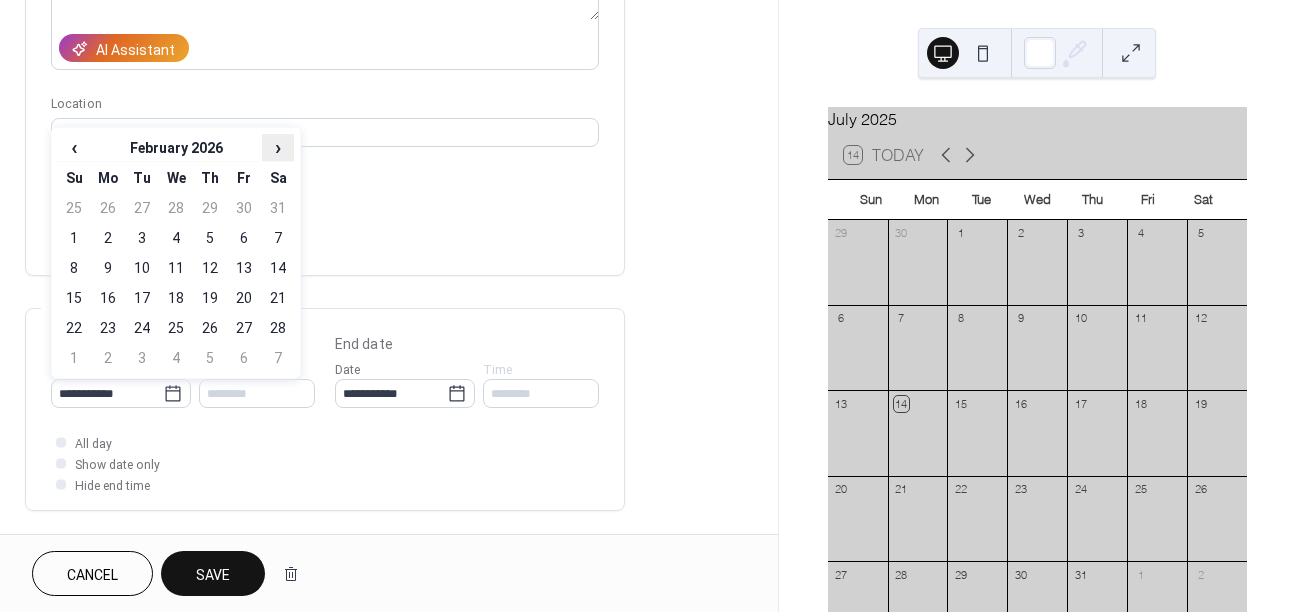 click on "›" at bounding box center [278, 147] 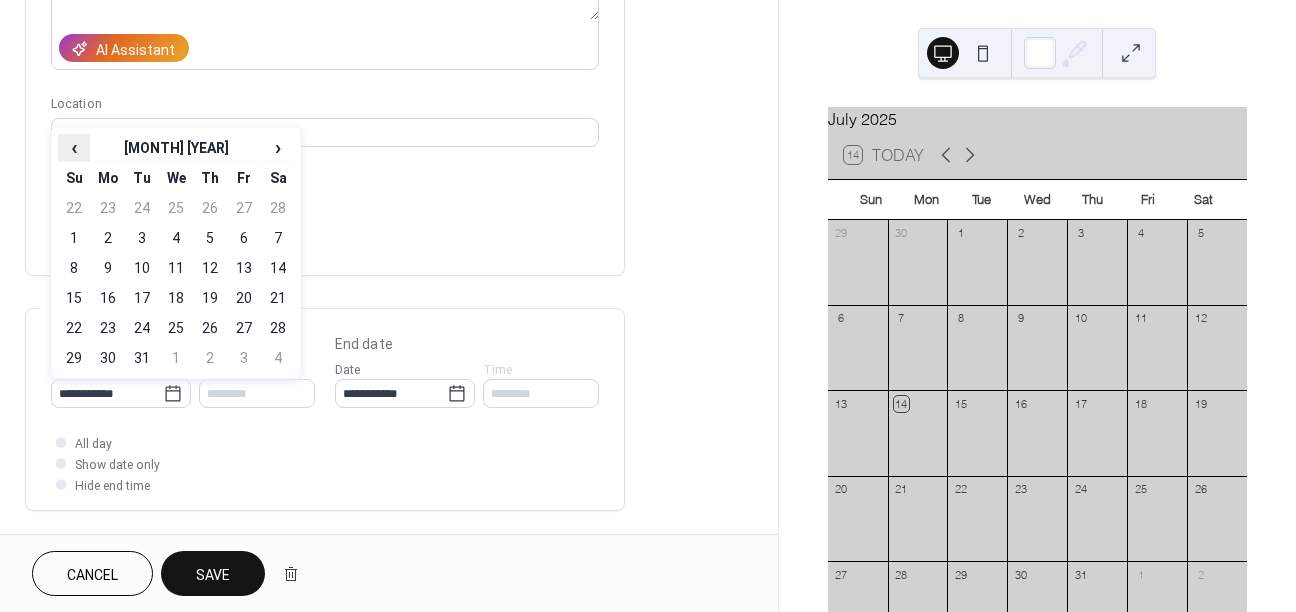 click on "‹" at bounding box center [74, 147] 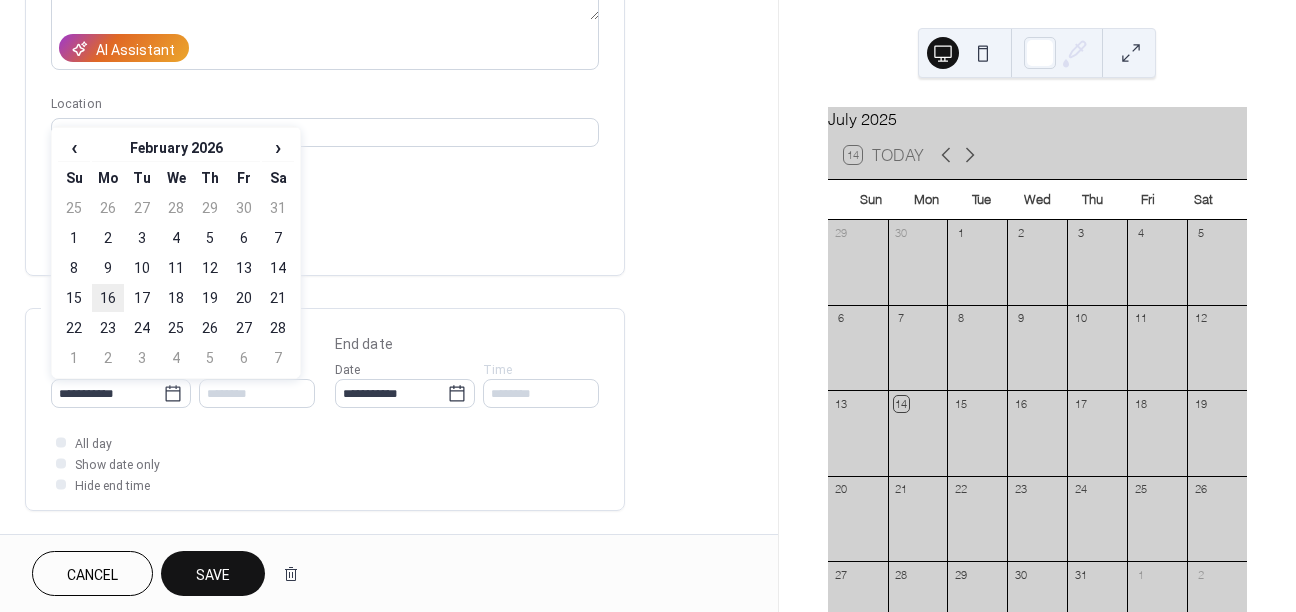 click on "16" at bounding box center (108, 298) 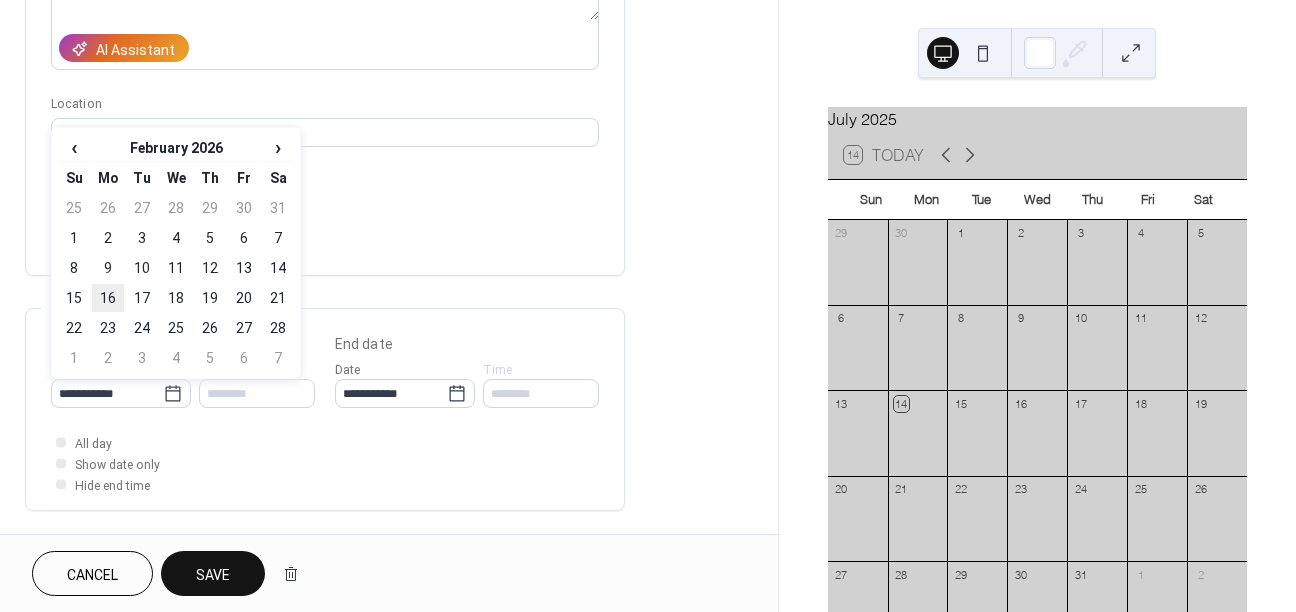 type on "**********" 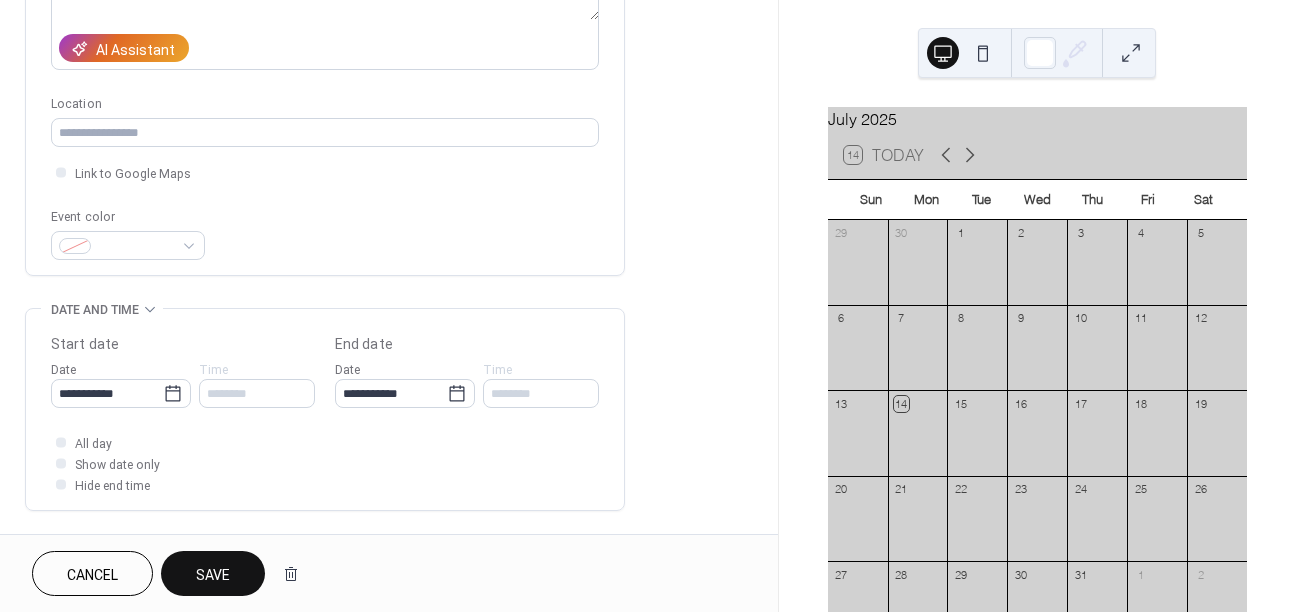 click on "Save" at bounding box center [213, 575] 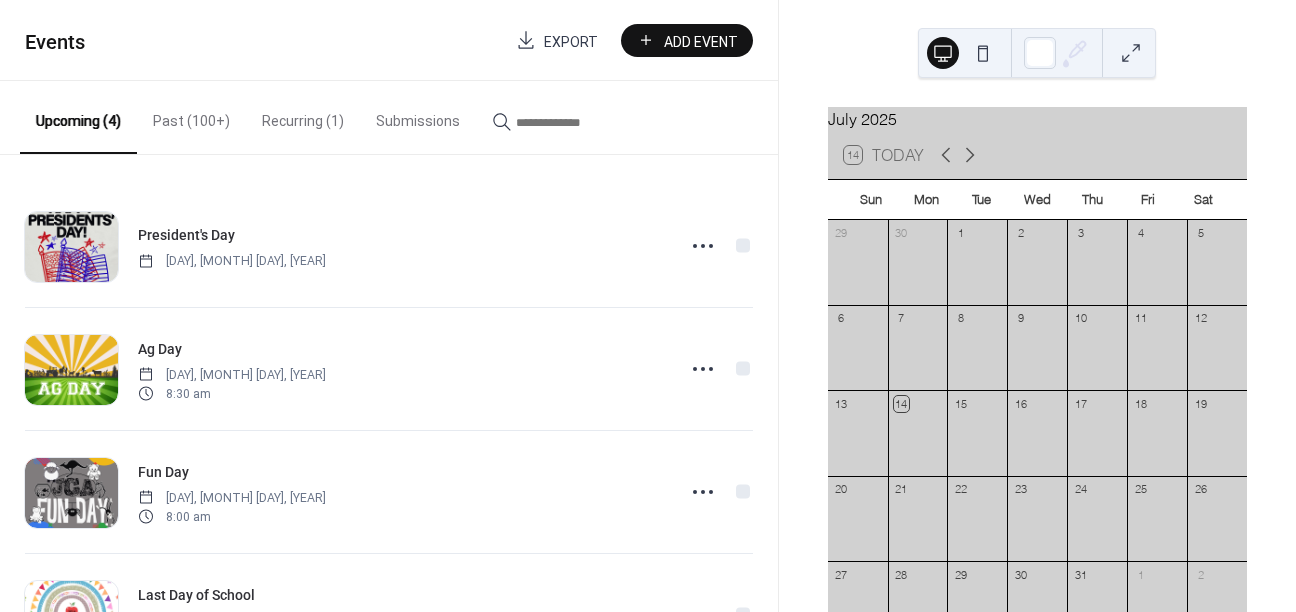 click on "Past (100+)" at bounding box center (191, 116) 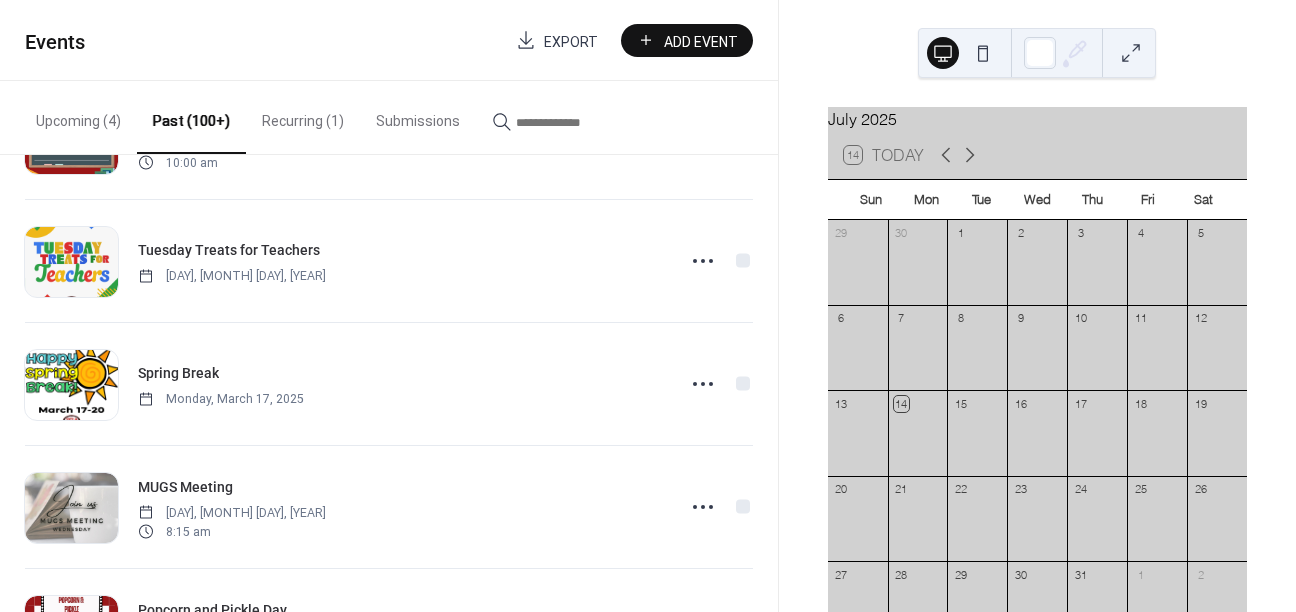 scroll, scrollTop: 1187, scrollLeft: 0, axis: vertical 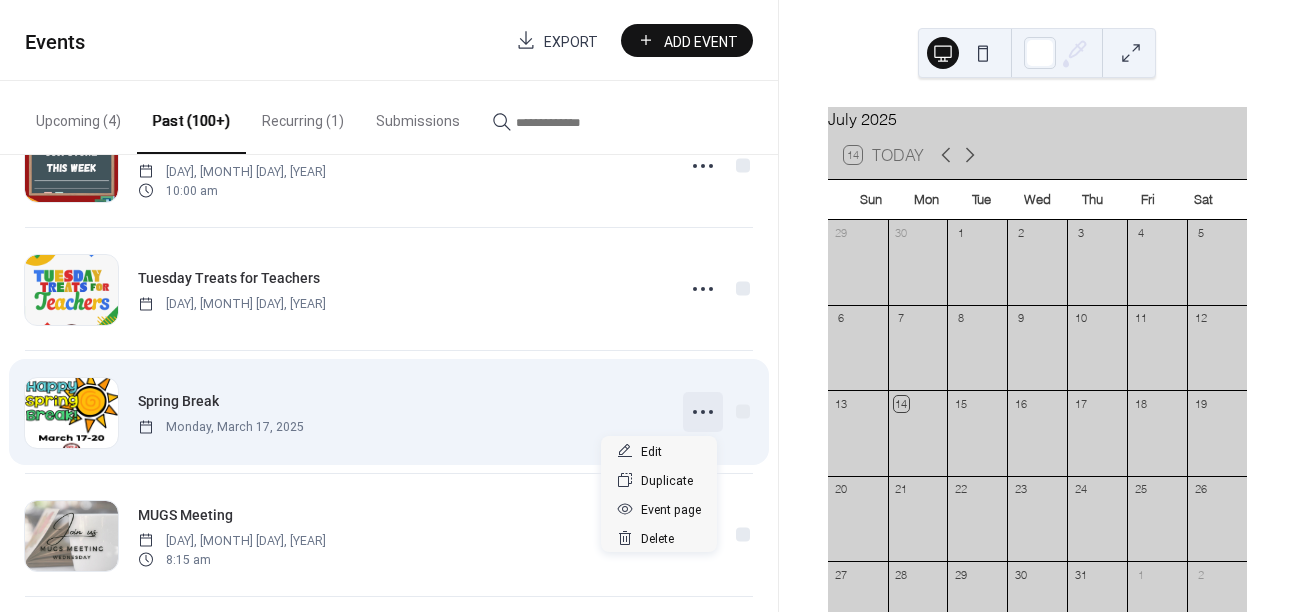 click 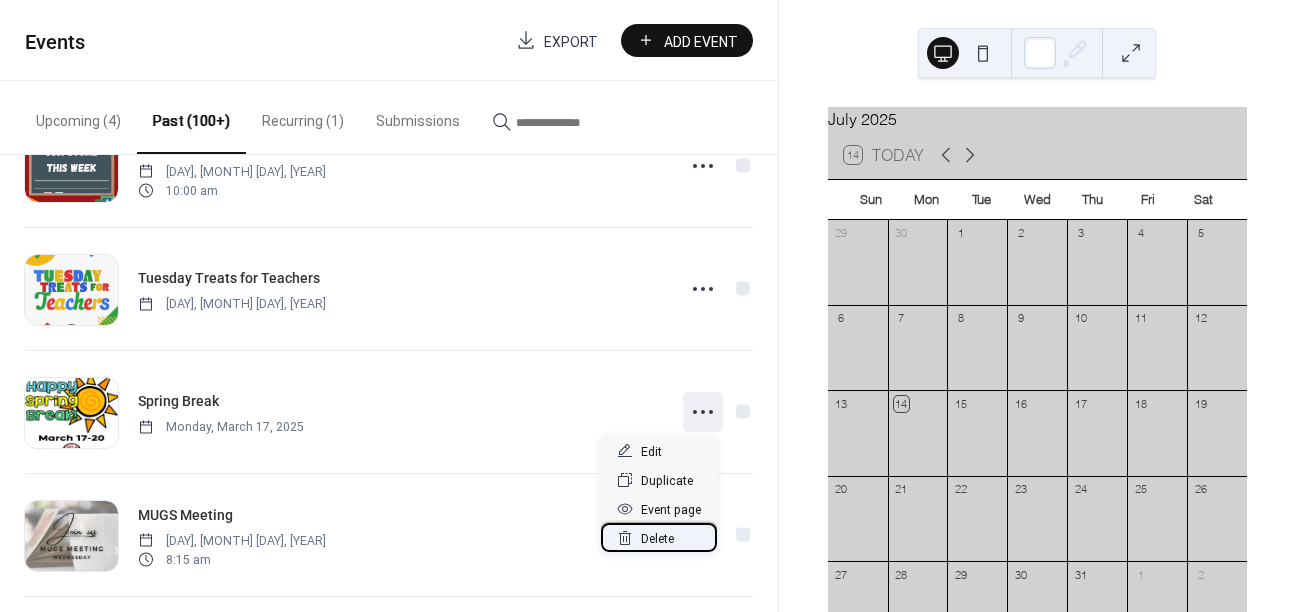 click on "Delete" at bounding box center (659, 537) 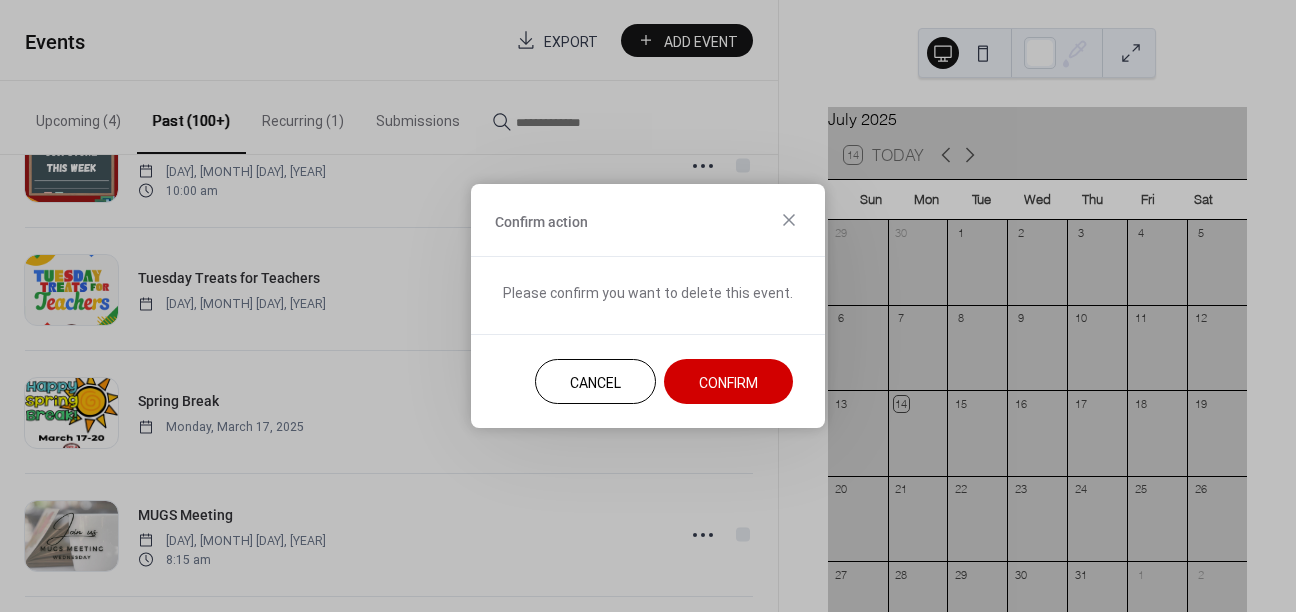 click on "Confirm" at bounding box center [728, 383] 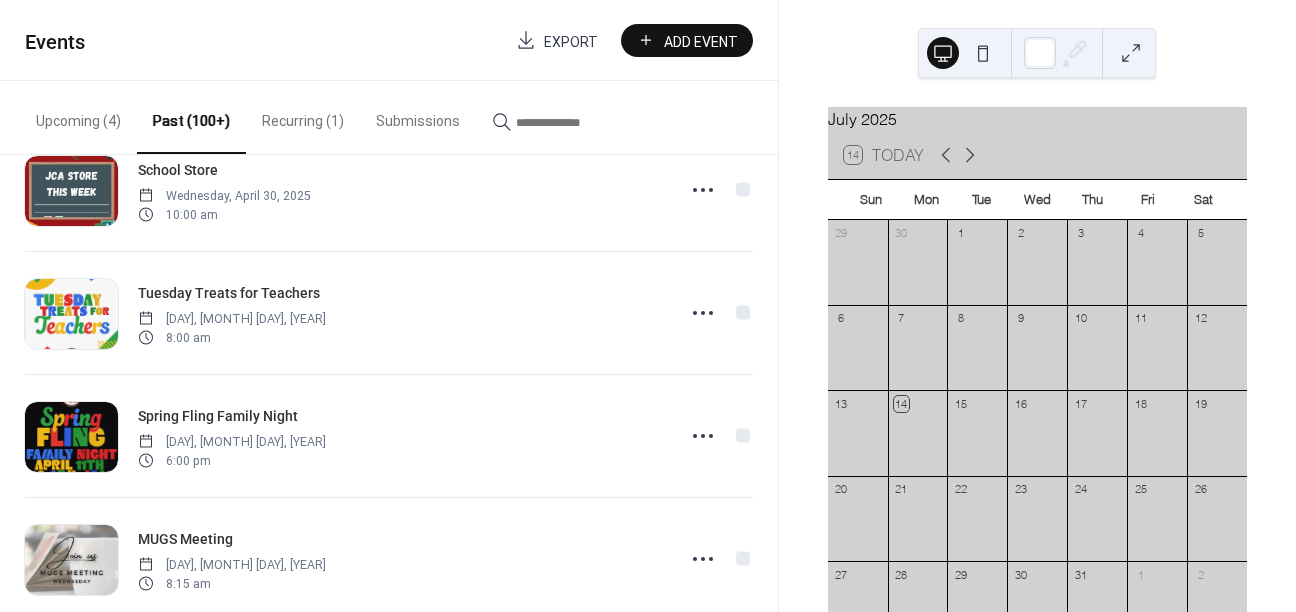 scroll, scrollTop: 401, scrollLeft: 0, axis: vertical 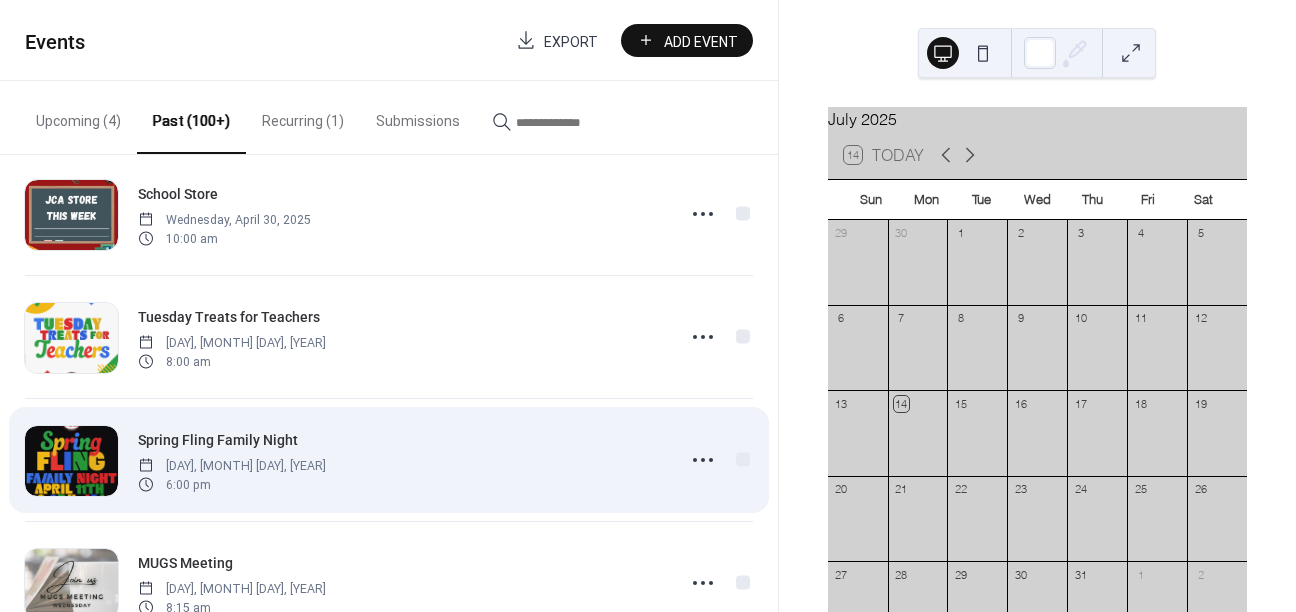 click on "[DAY], [MONTH] [DAY], [YEAR] [TIME]" at bounding box center [400, 460] 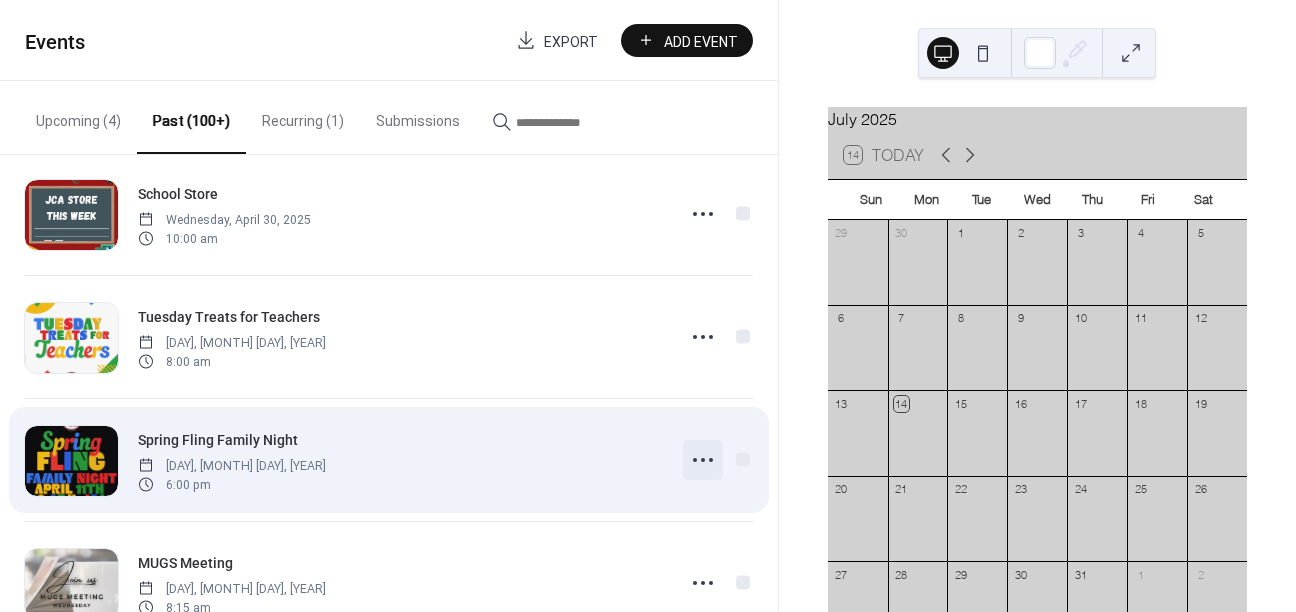click 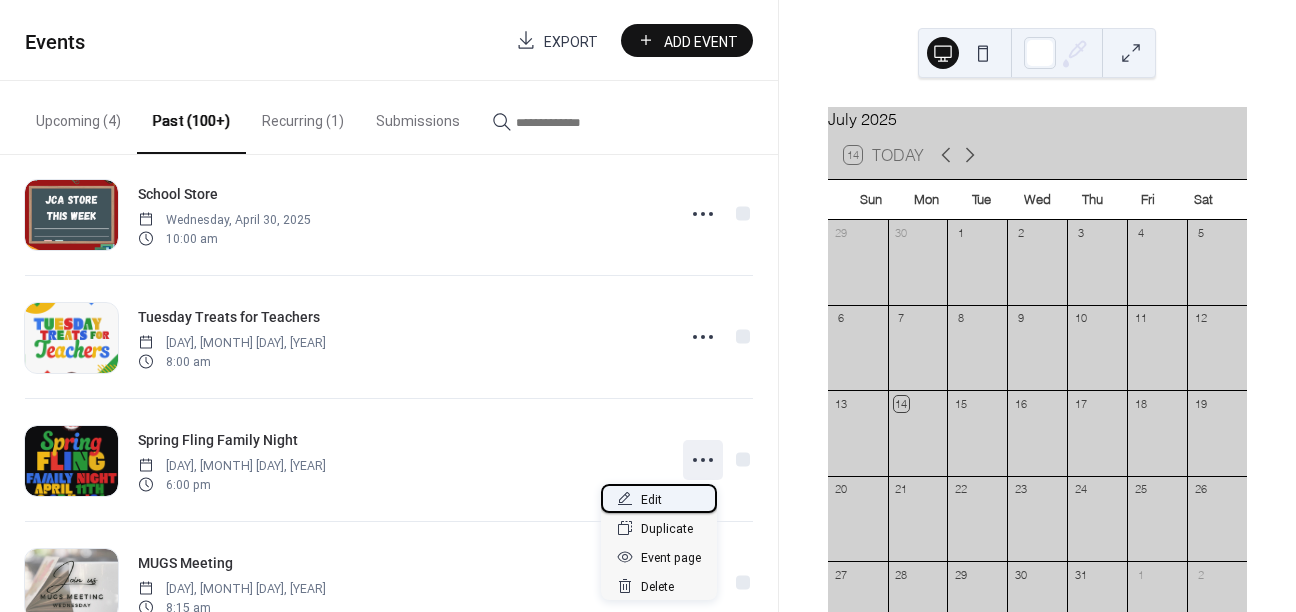 click on "Edit" at bounding box center (659, 498) 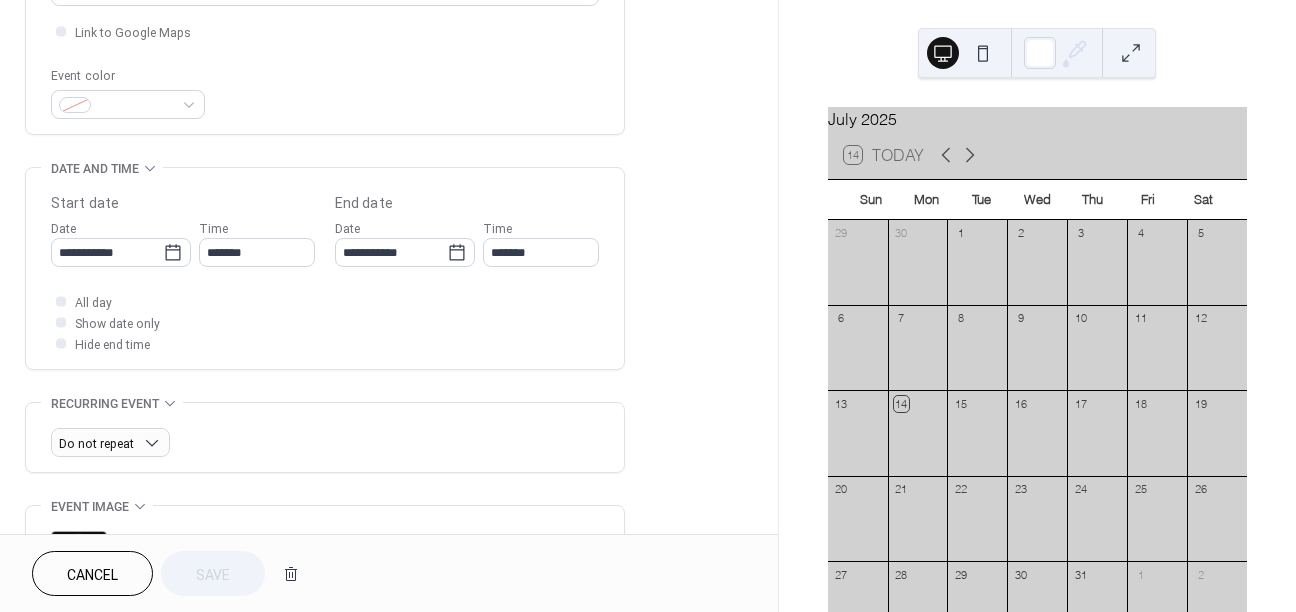 scroll, scrollTop: 0, scrollLeft: 0, axis: both 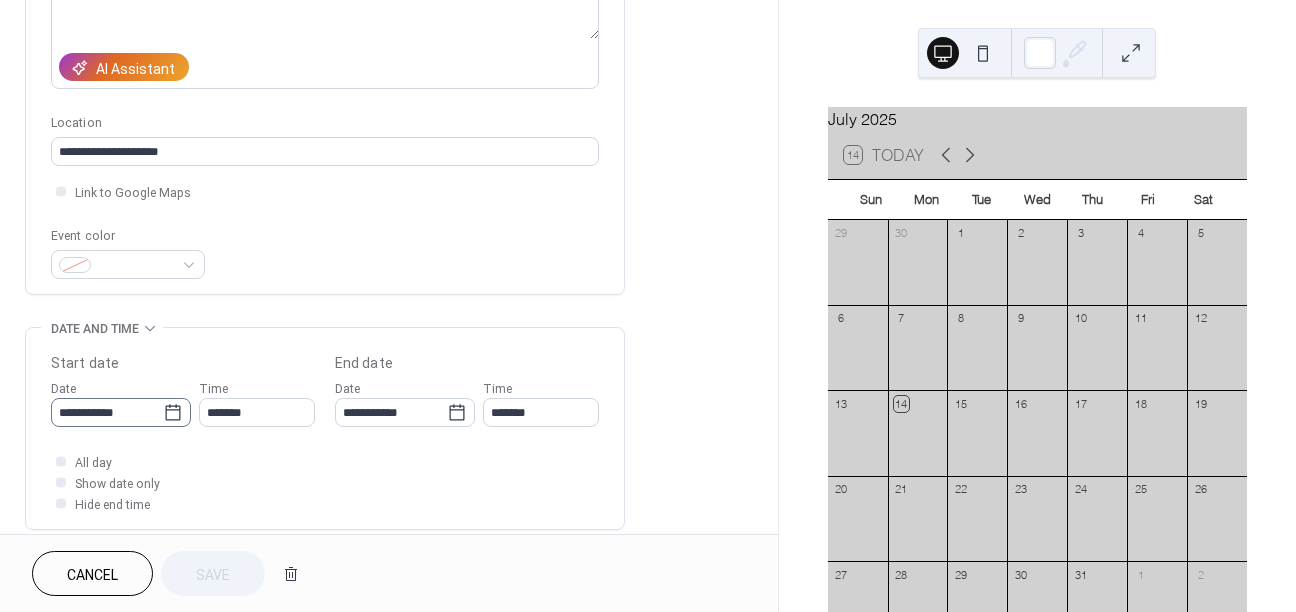 click 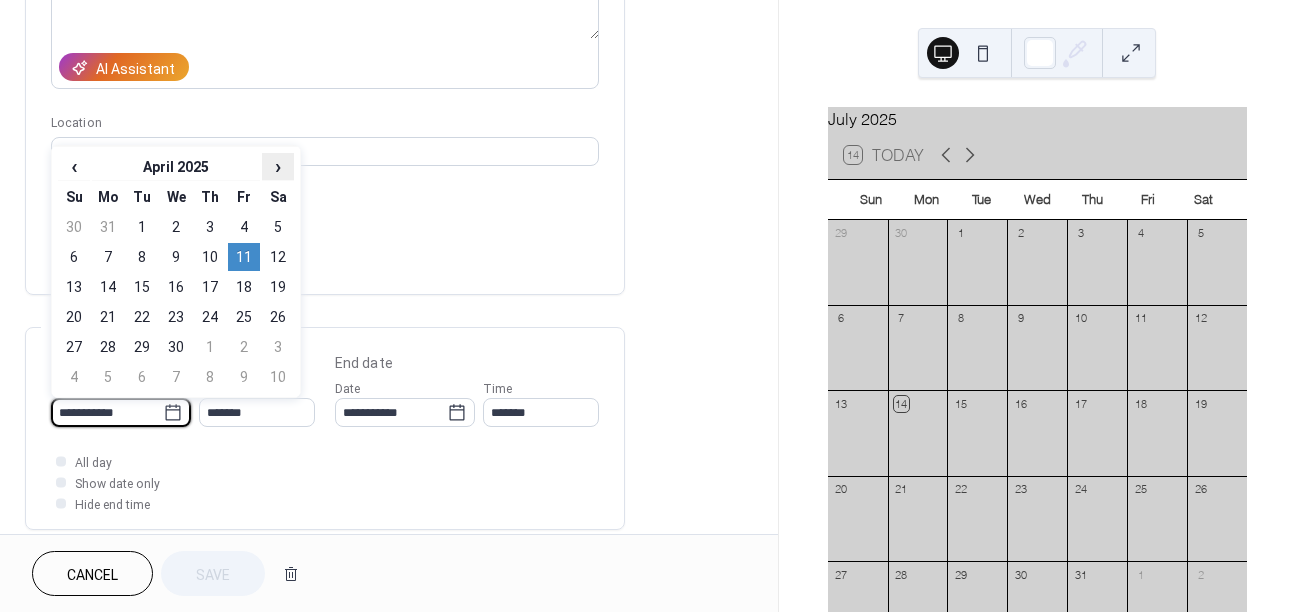 click on "›" at bounding box center [278, 166] 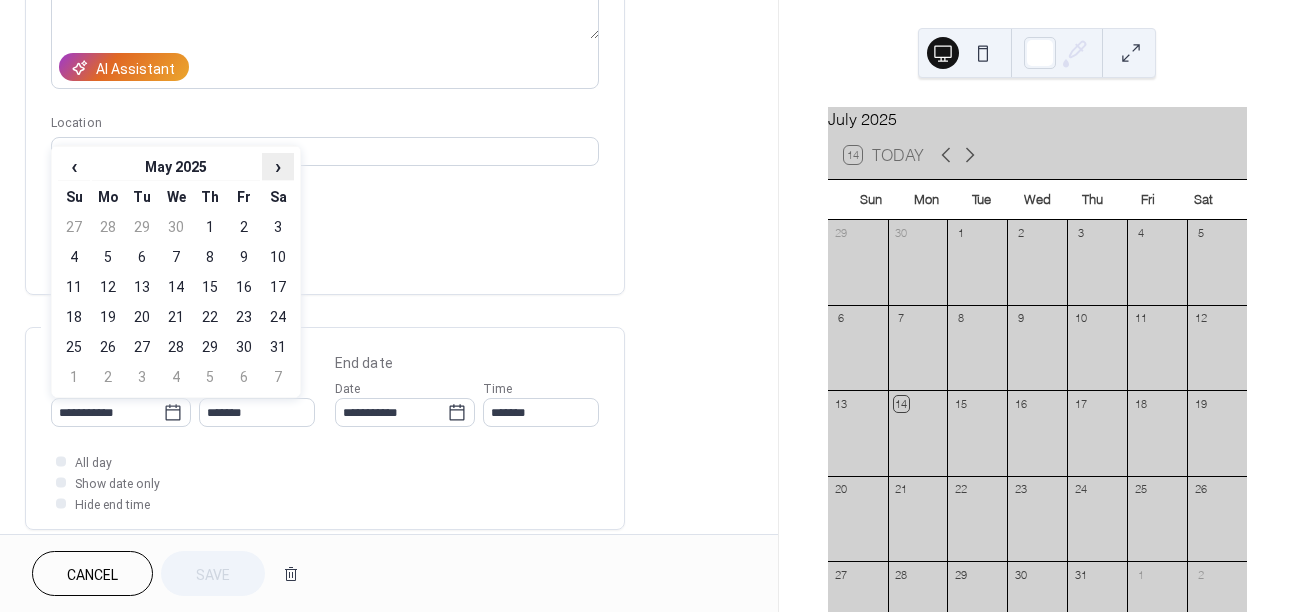 click on "›" at bounding box center (278, 166) 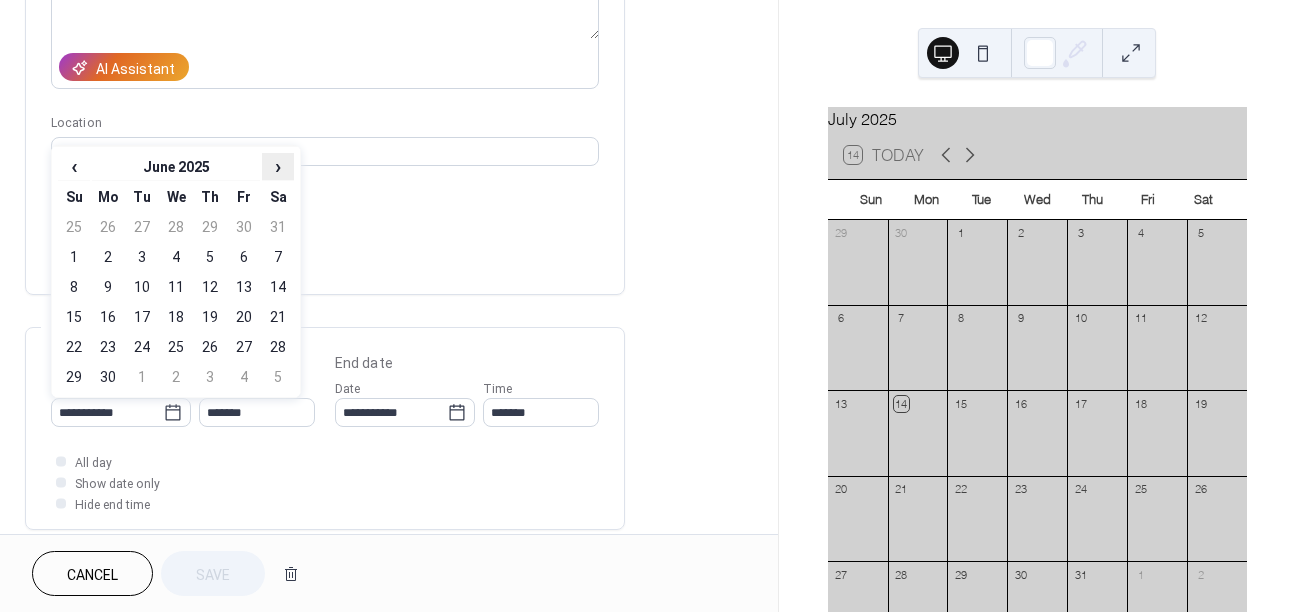 click on "›" at bounding box center (278, 166) 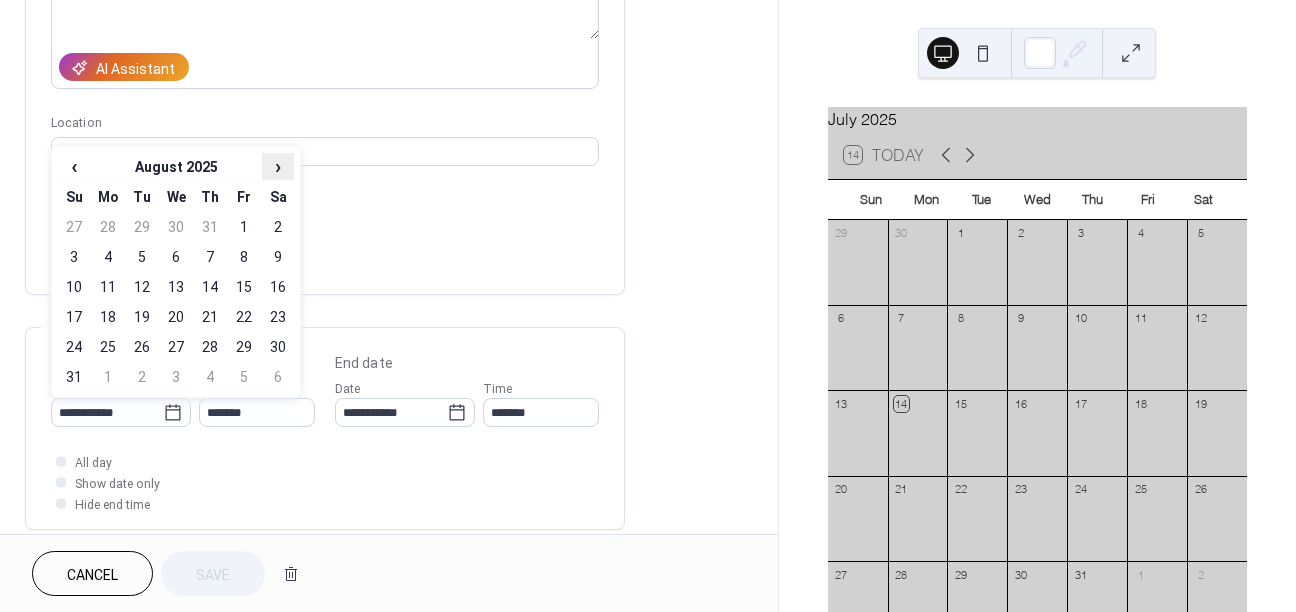 click on "›" at bounding box center [278, 166] 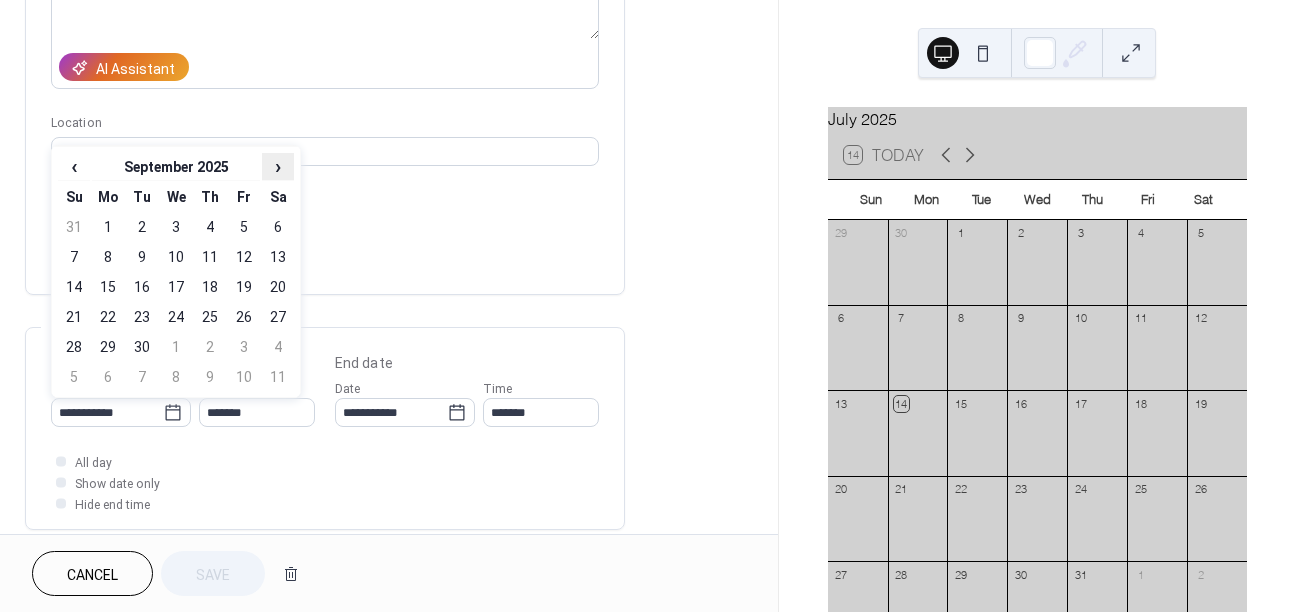 click on "›" at bounding box center [278, 166] 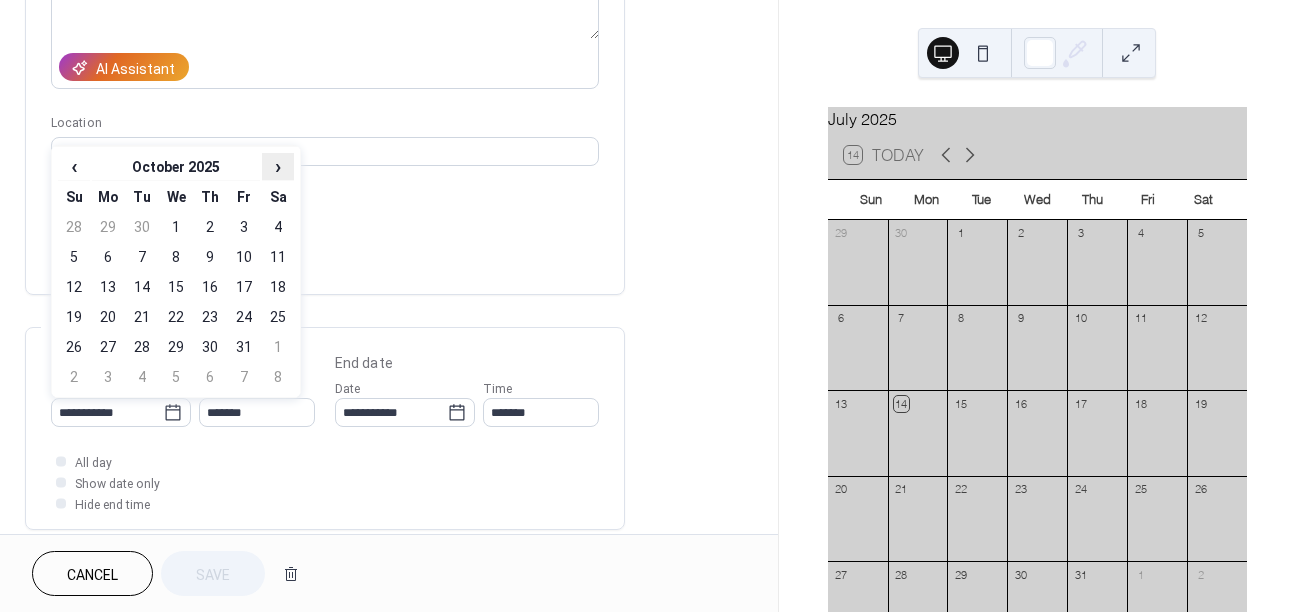 click on "›" at bounding box center (278, 166) 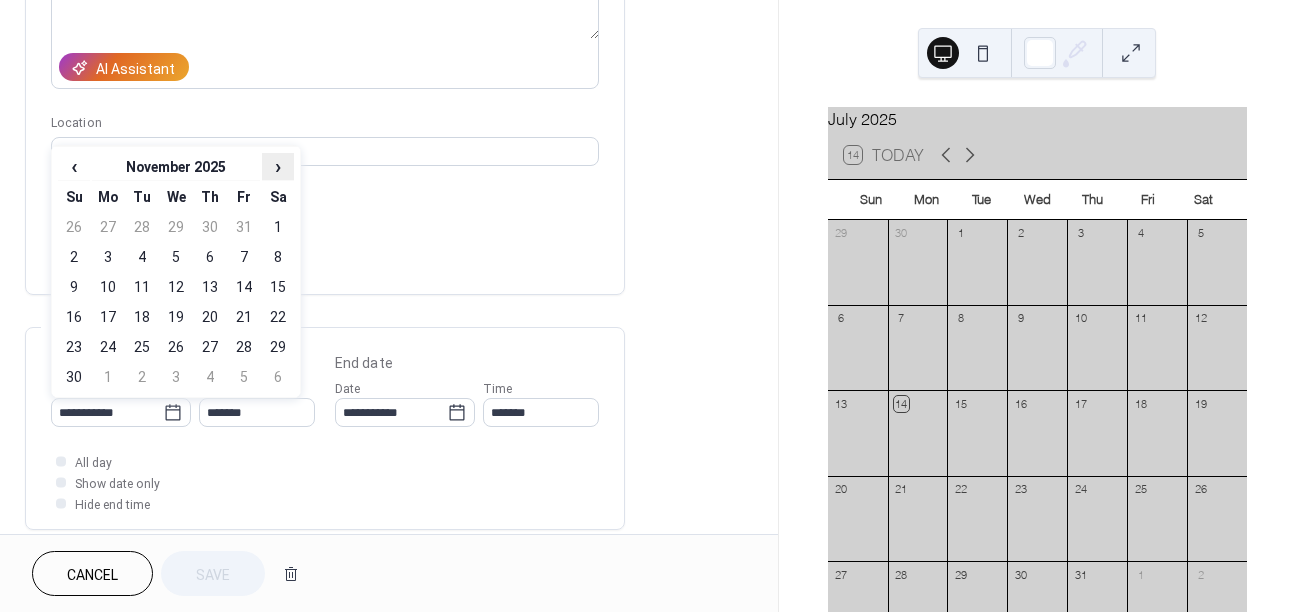 click on "›" at bounding box center (278, 166) 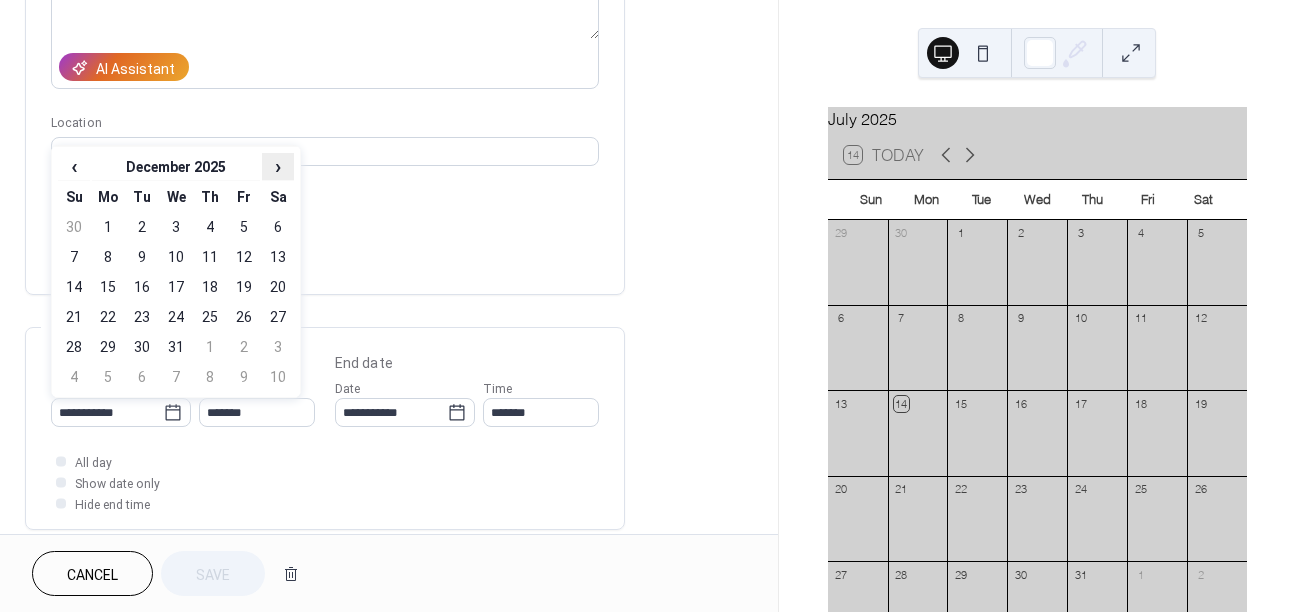 click on "›" at bounding box center (278, 166) 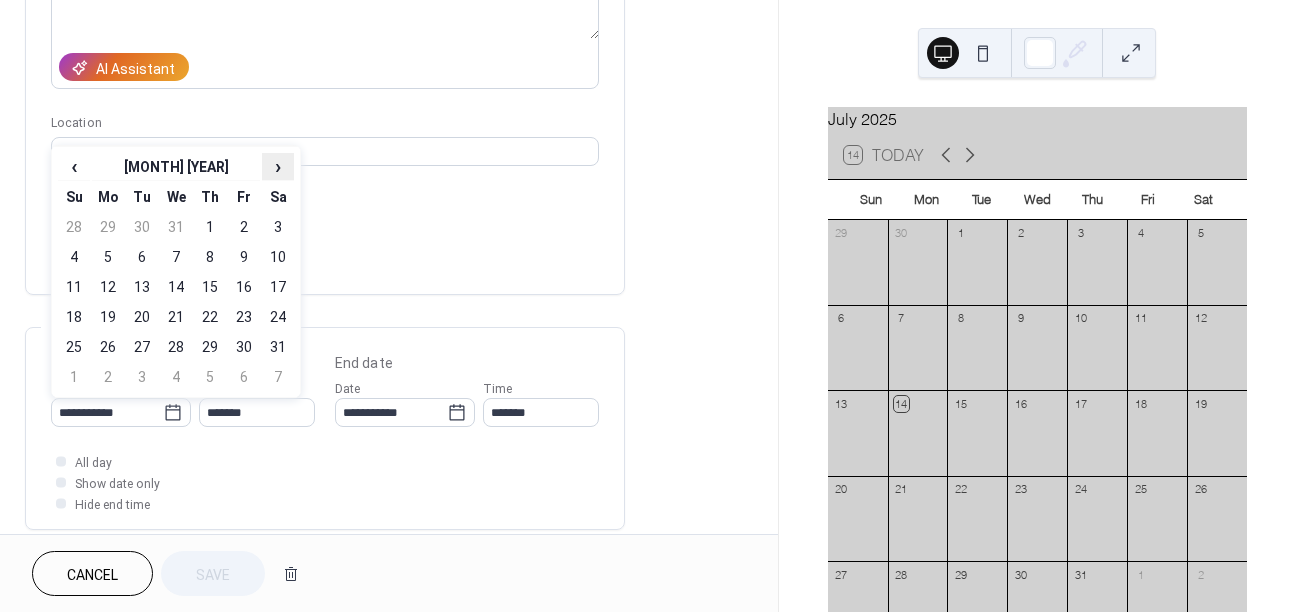 click on "›" at bounding box center [278, 166] 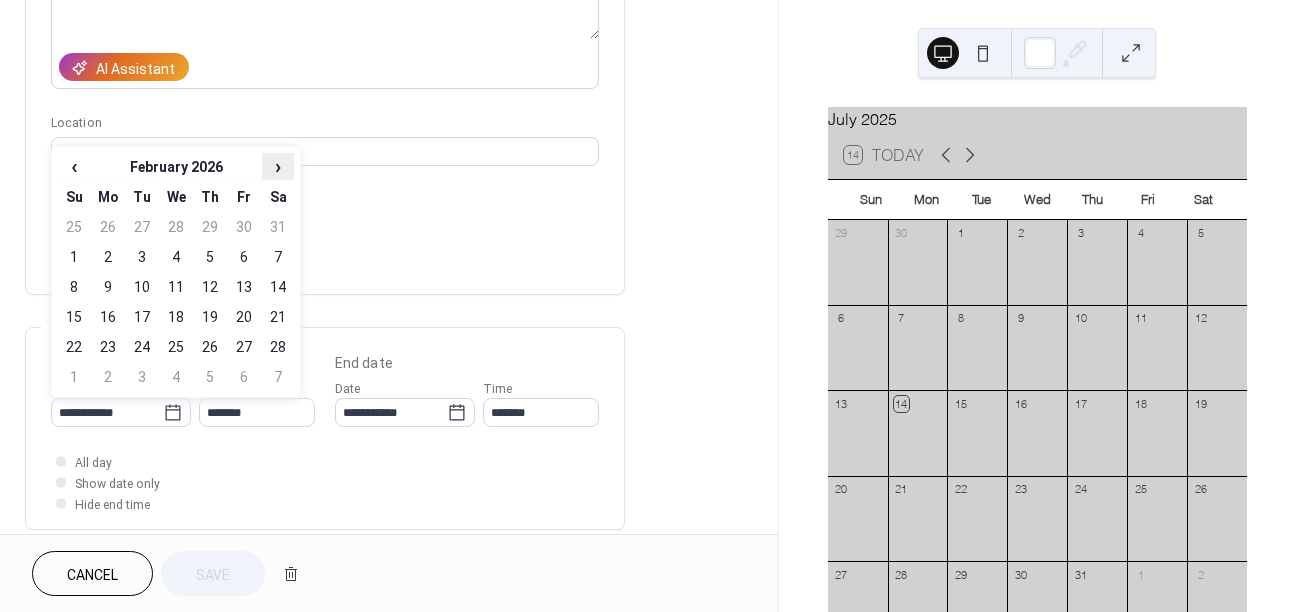 click on "›" at bounding box center (278, 166) 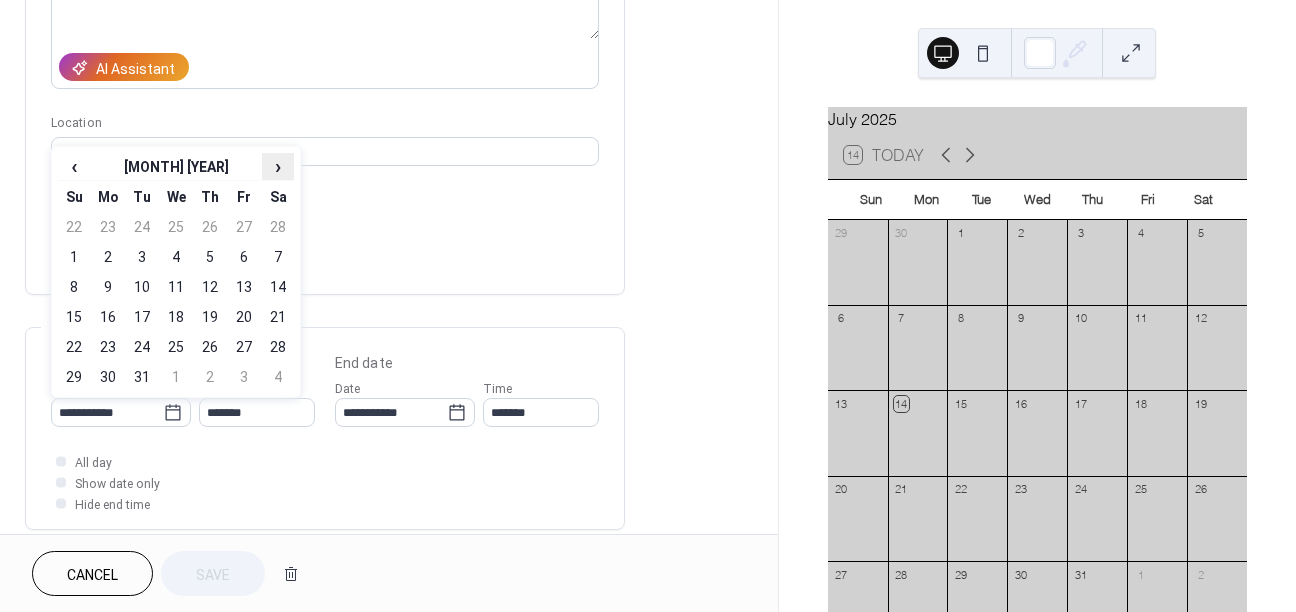 click on "›" at bounding box center (278, 166) 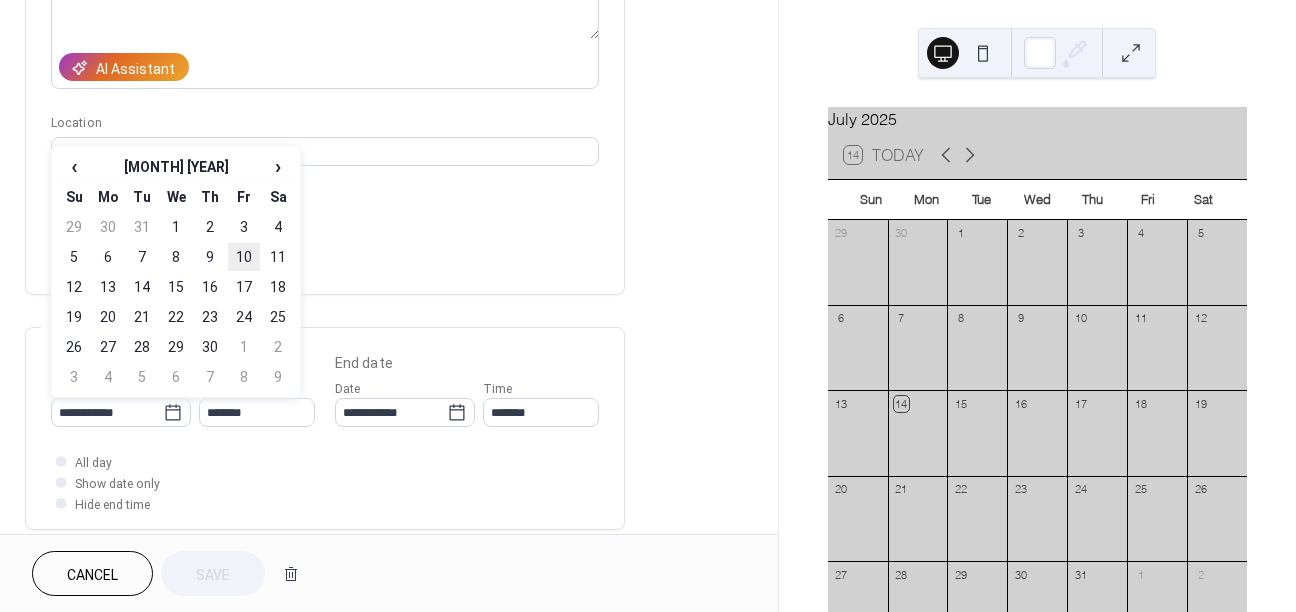 click on "10" at bounding box center [244, 257] 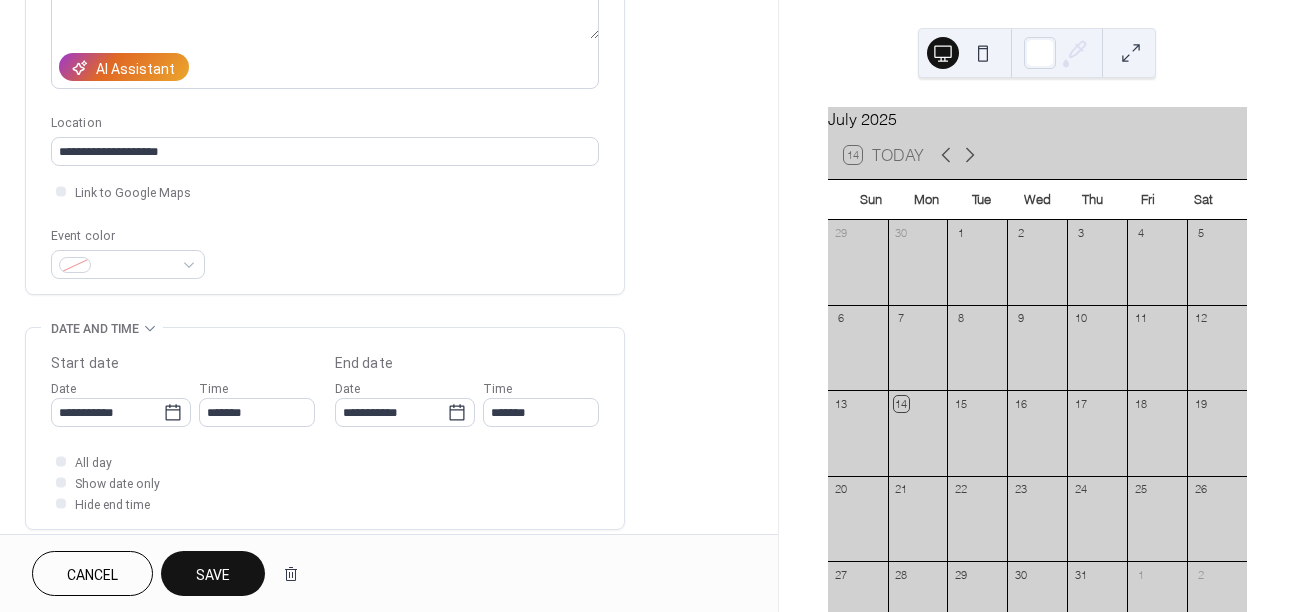 type on "**********" 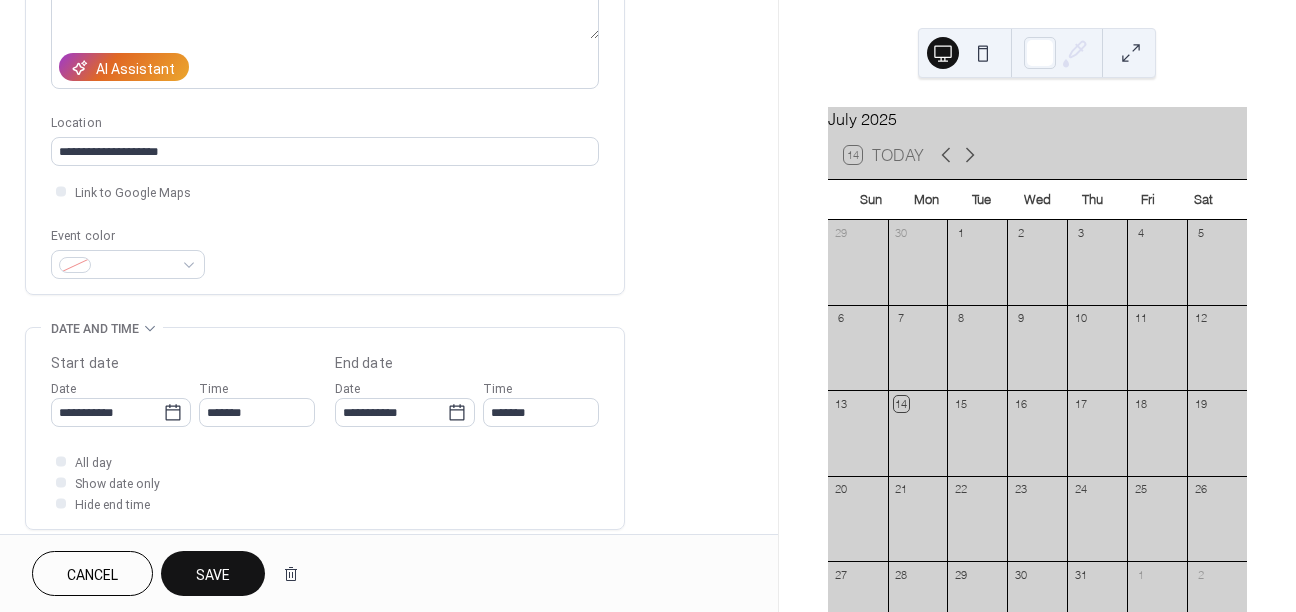type on "**********" 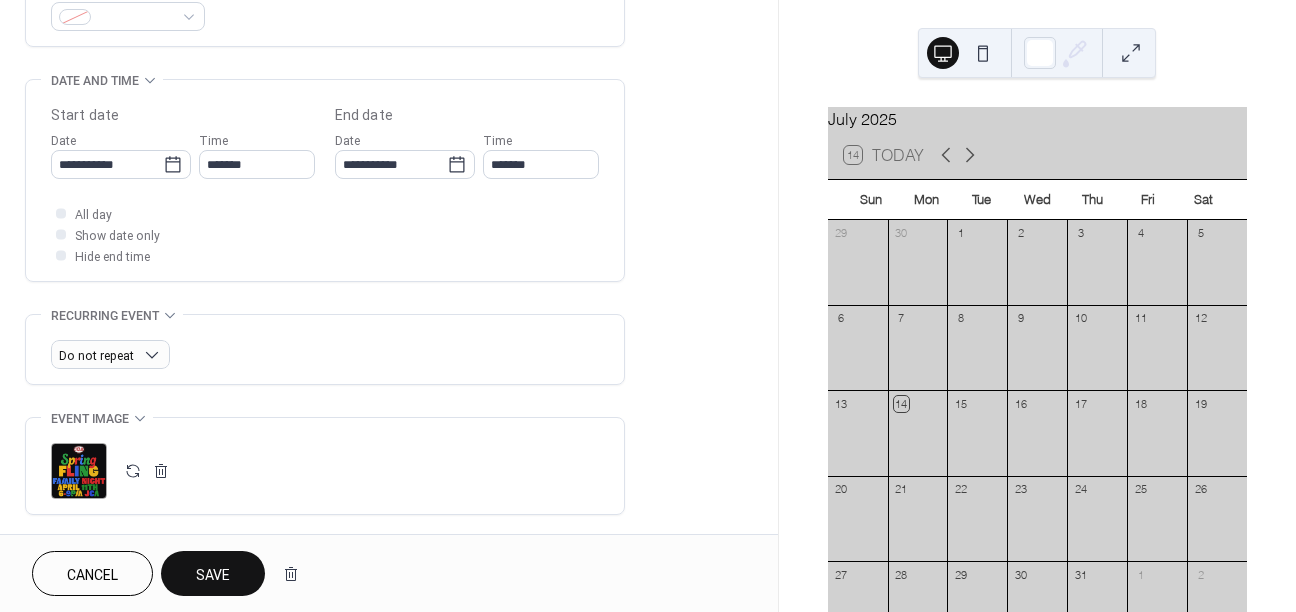 scroll, scrollTop: 722, scrollLeft: 0, axis: vertical 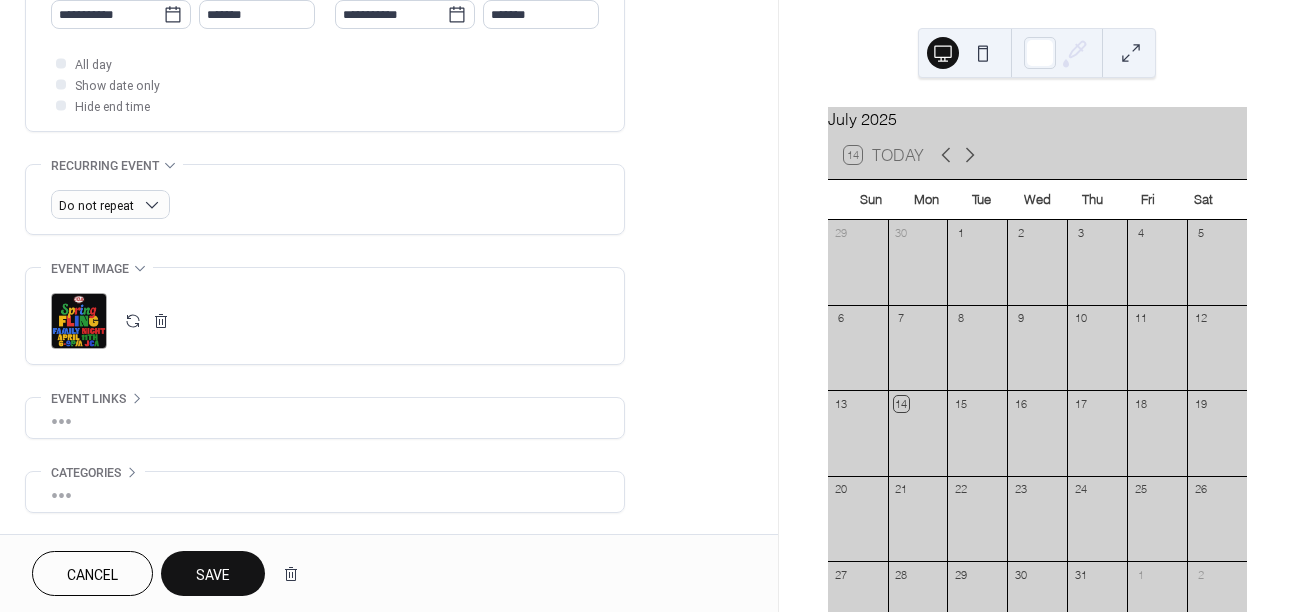 click on ";" at bounding box center [79, 321] 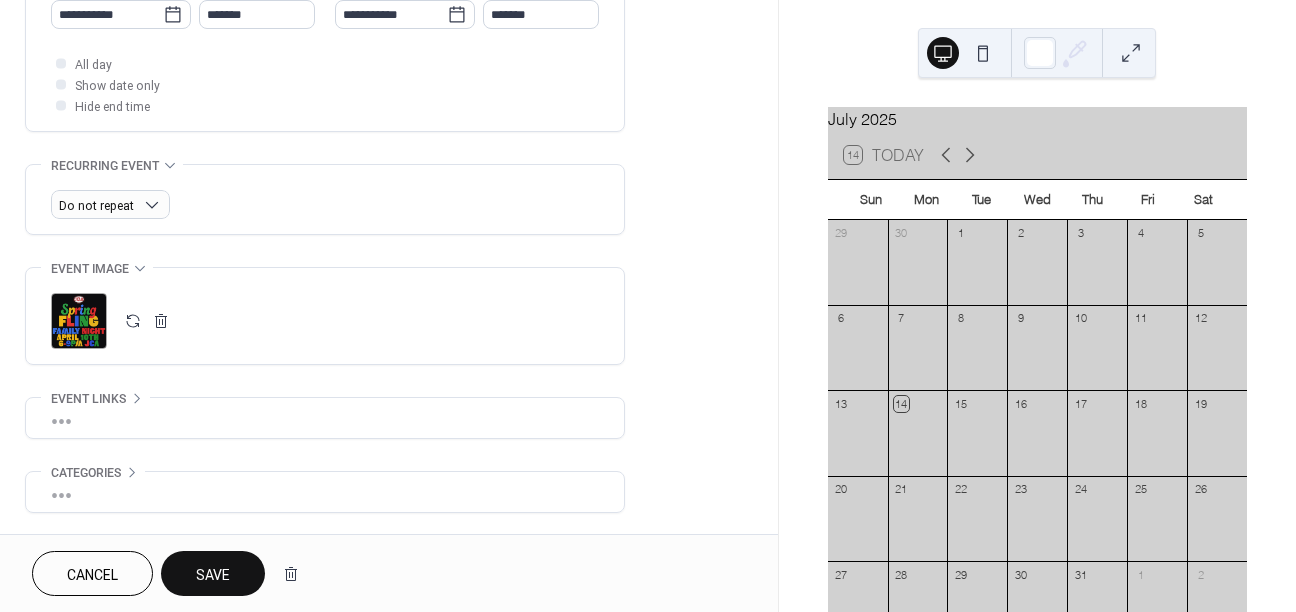 click on "Save" at bounding box center [213, 575] 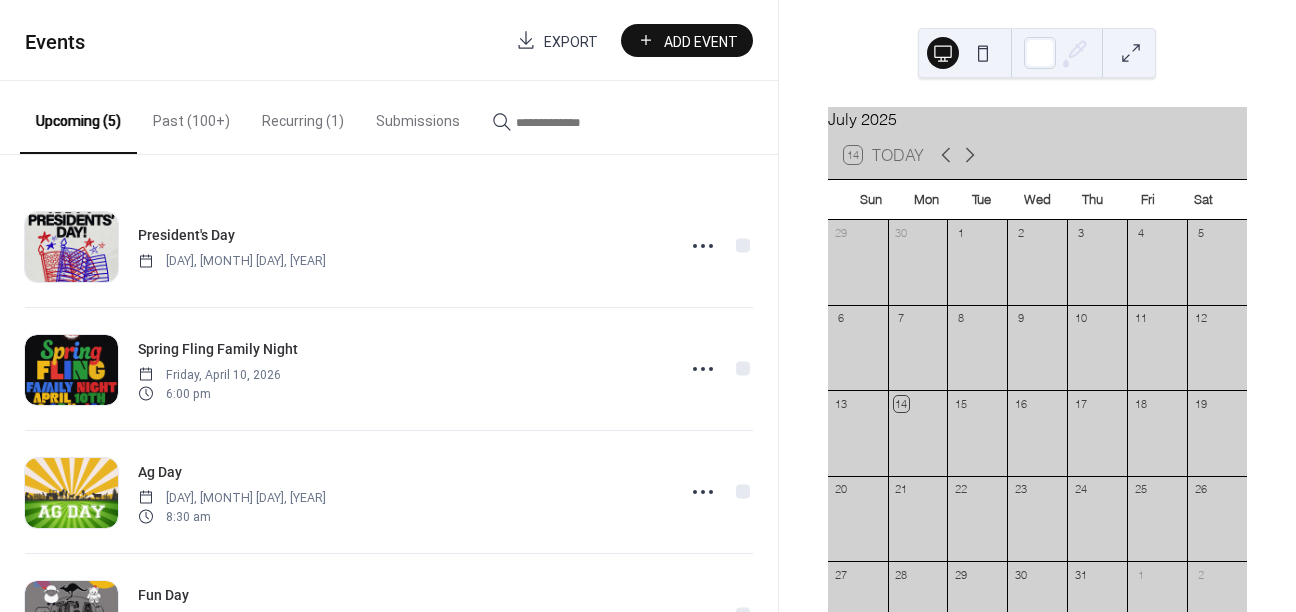 click on "Past (100+)" at bounding box center [191, 116] 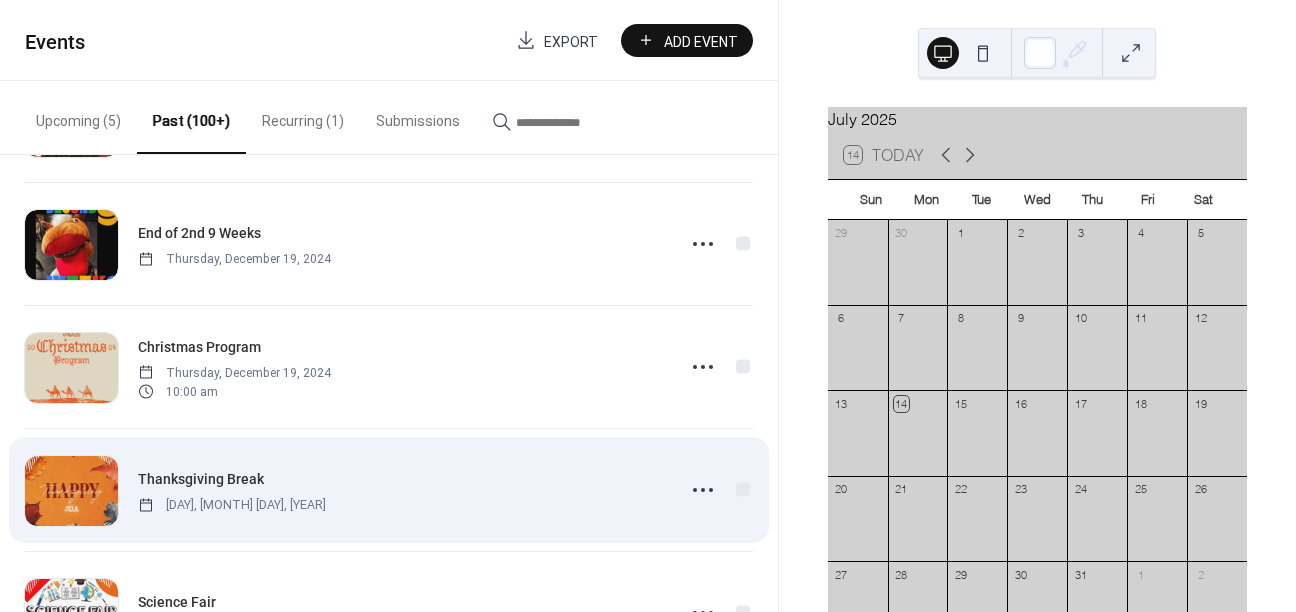 scroll, scrollTop: 2833, scrollLeft: 0, axis: vertical 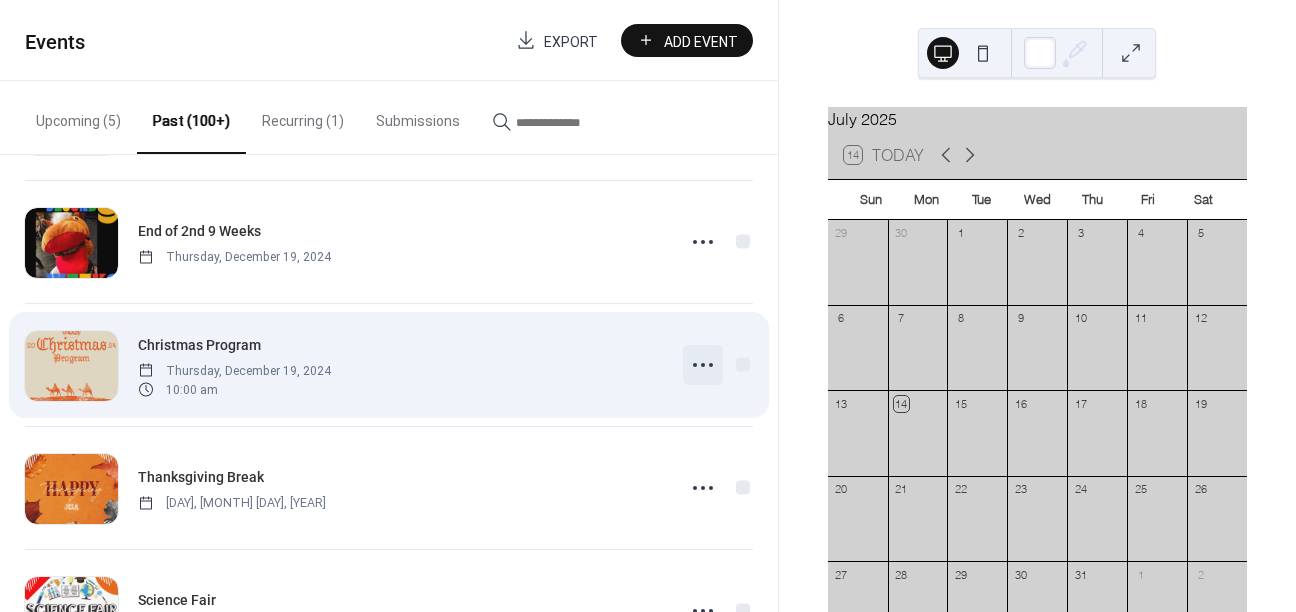 click 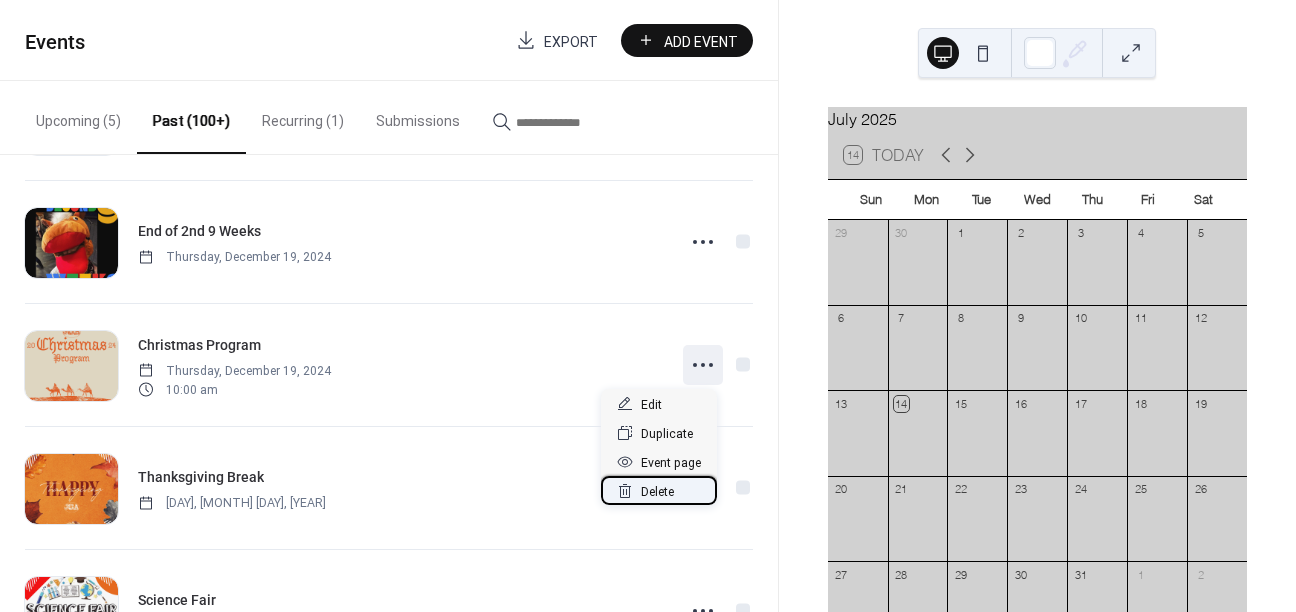 click on "Delete" at bounding box center (657, 492) 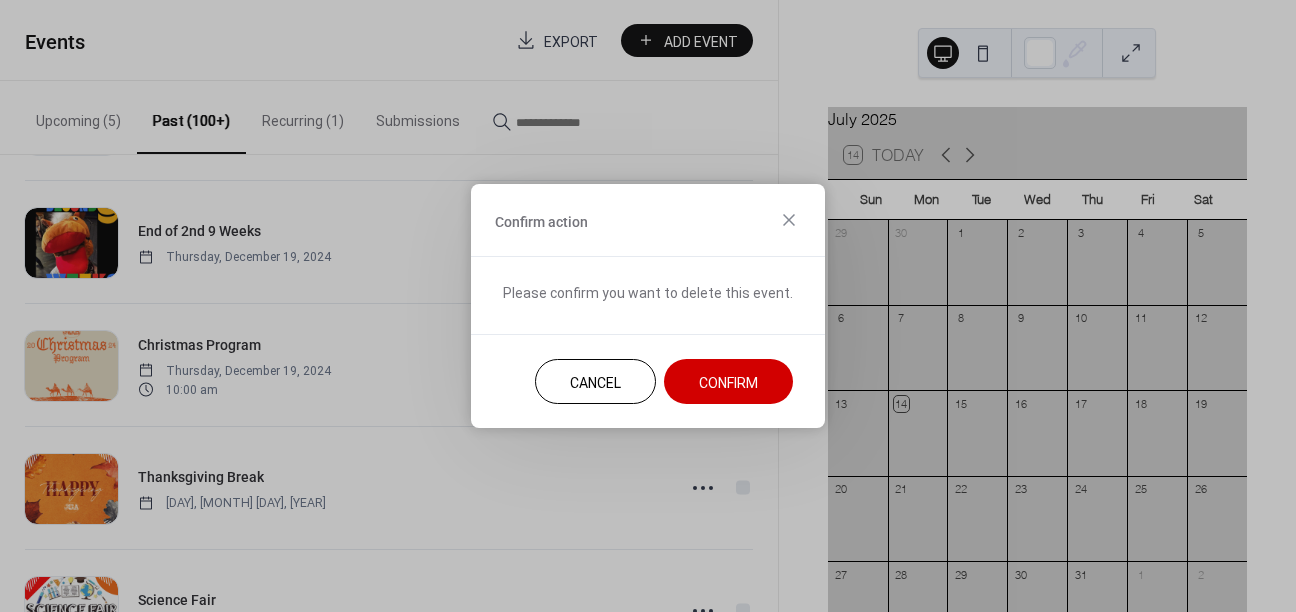 click on "Confirm" at bounding box center [728, 383] 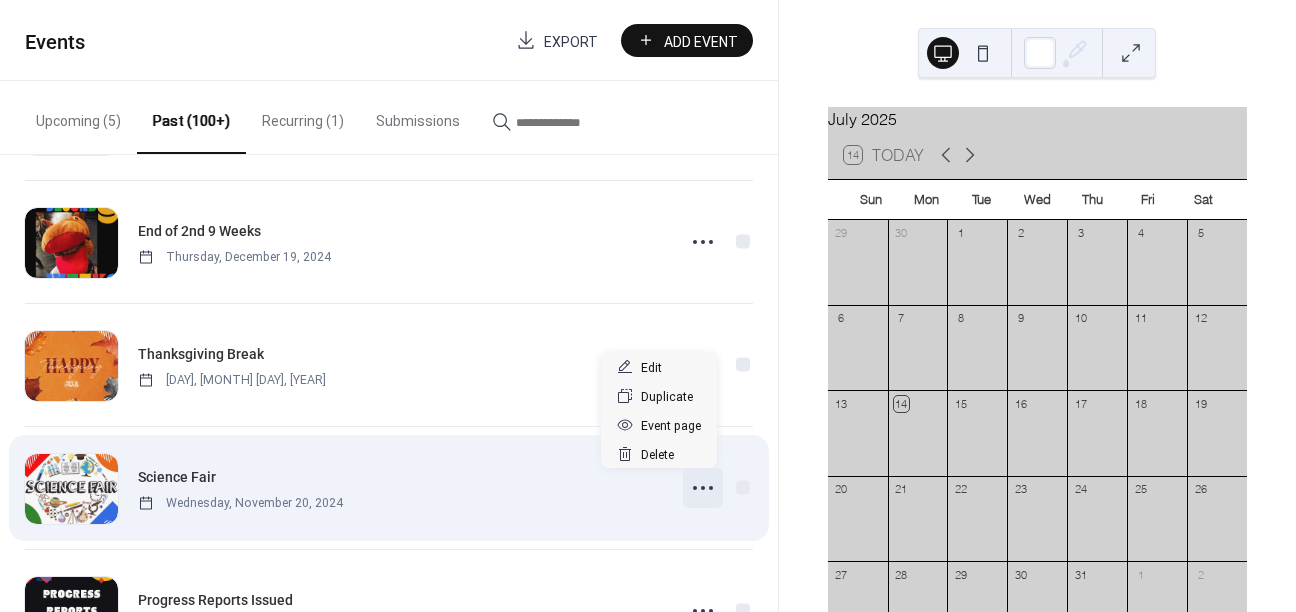 click 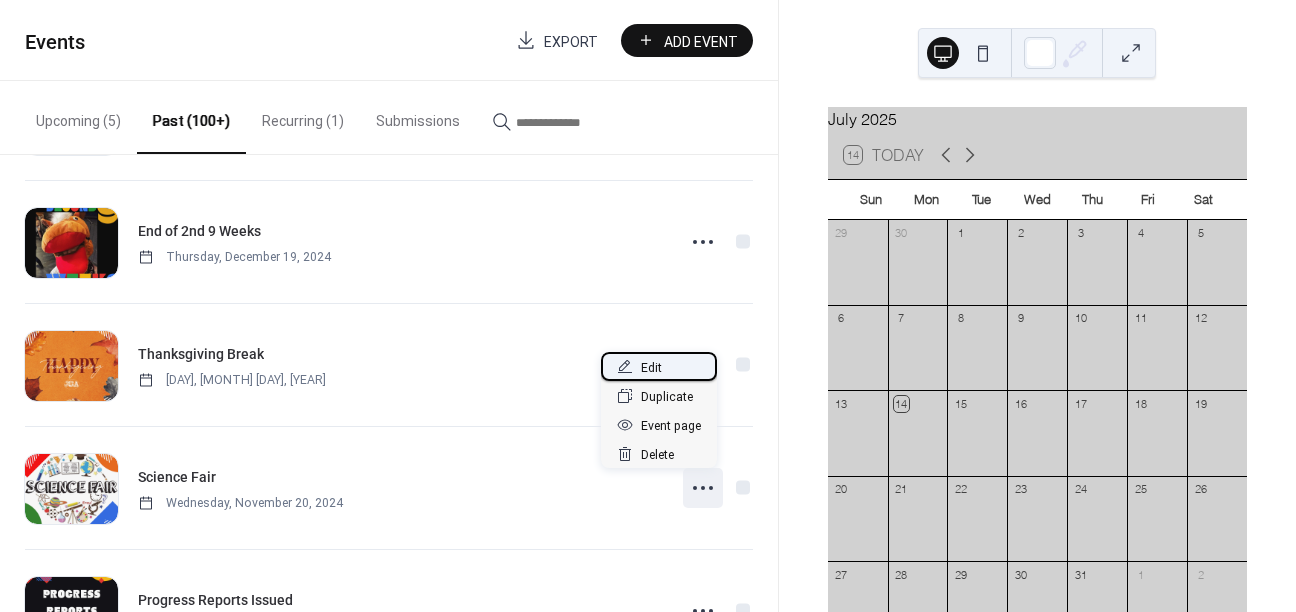 click on "Edit" at bounding box center (659, 366) 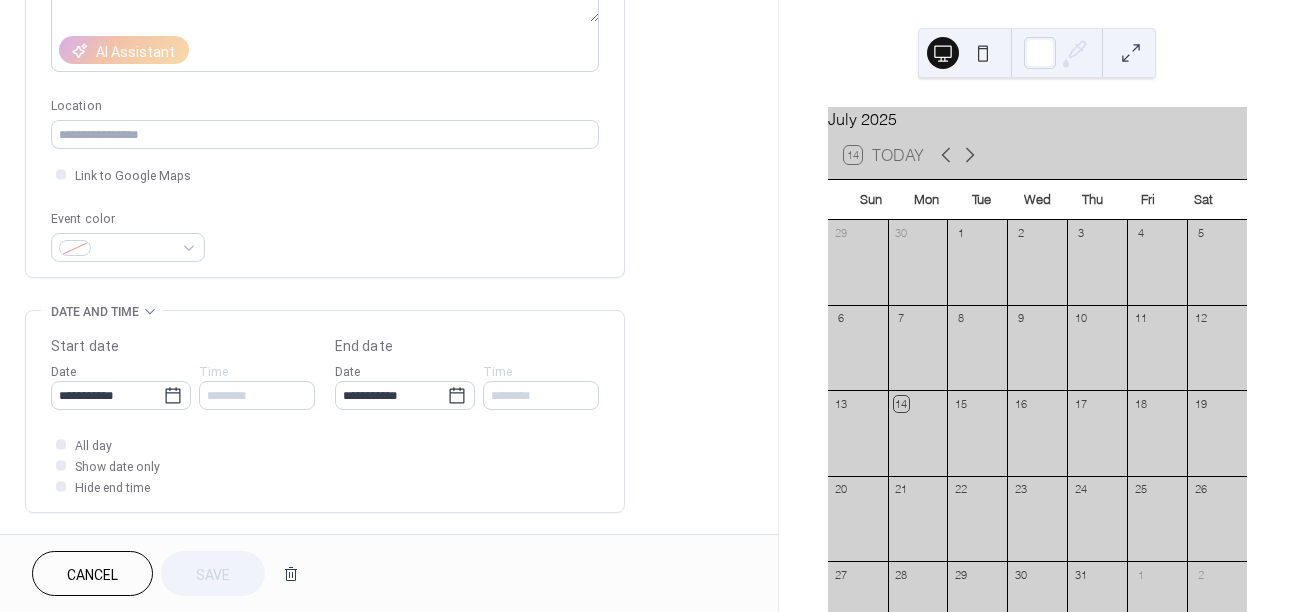 scroll, scrollTop: 0, scrollLeft: 0, axis: both 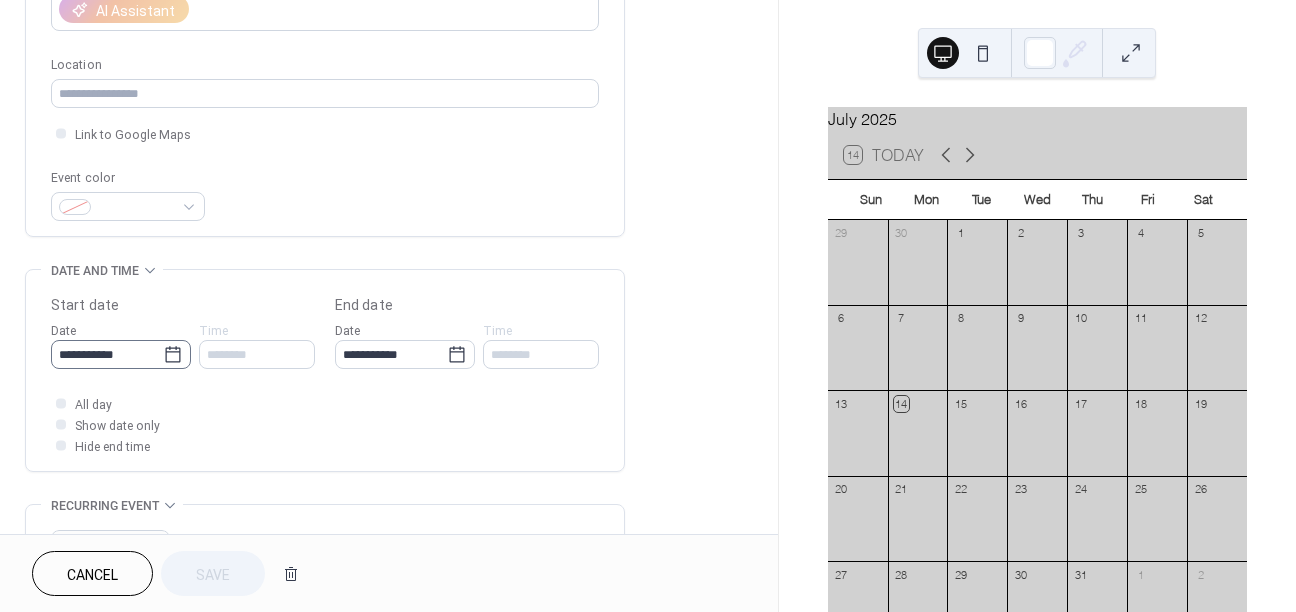 click 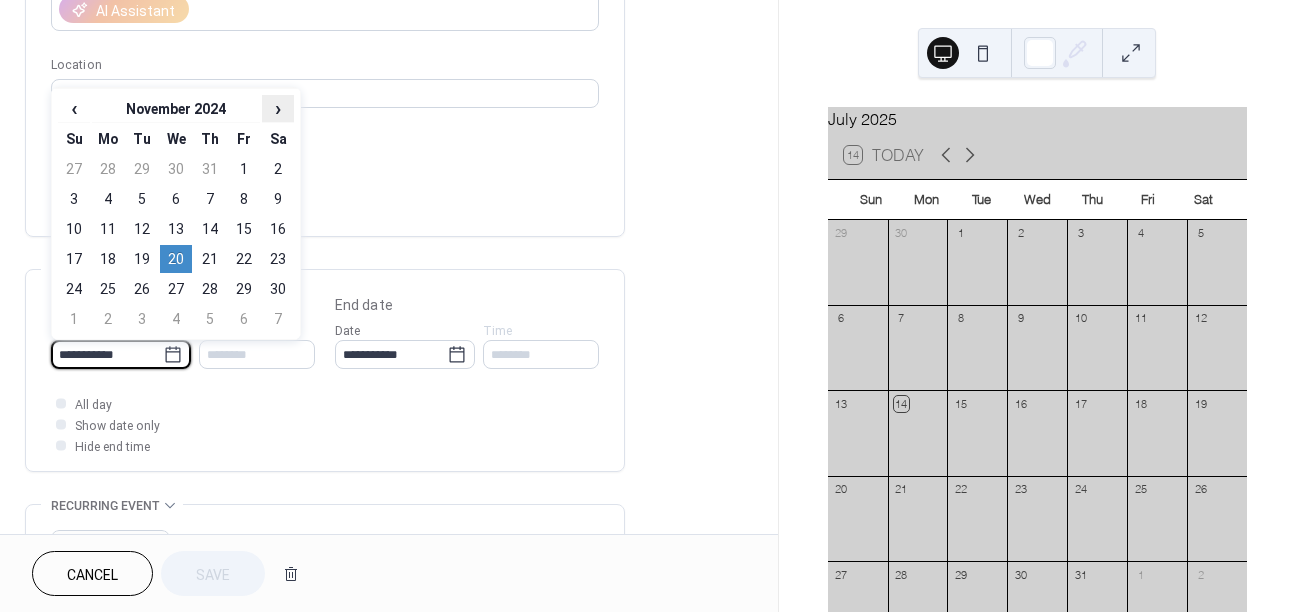 click on "›" at bounding box center [278, 108] 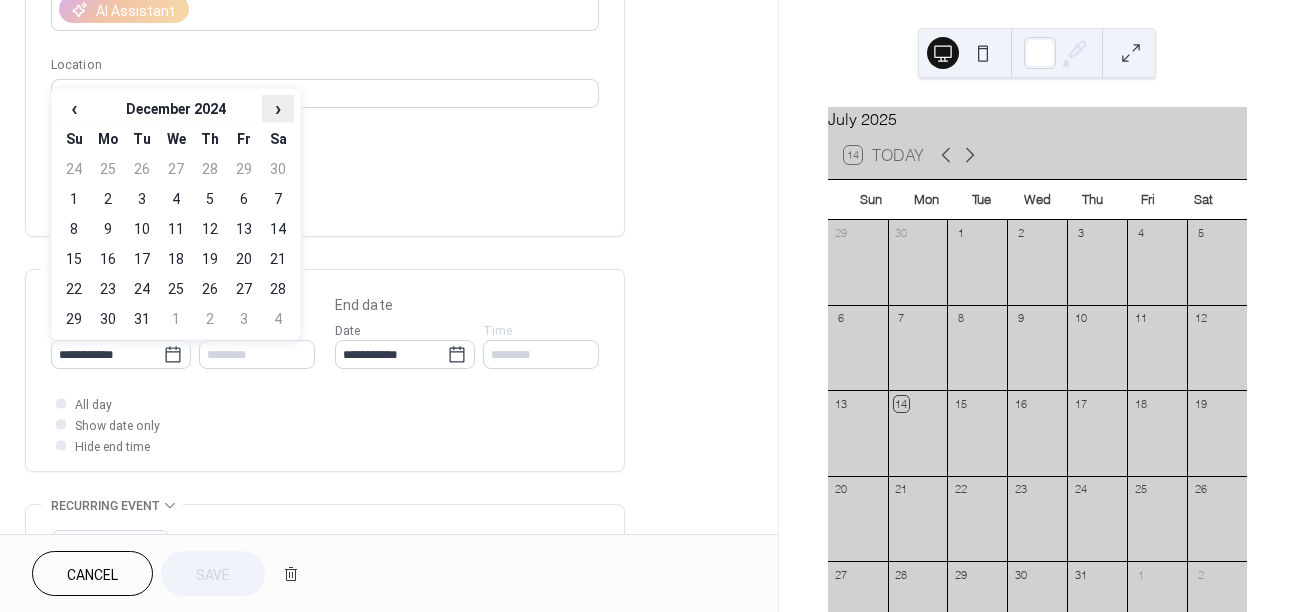 click on "›" at bounding box center (278, 108) 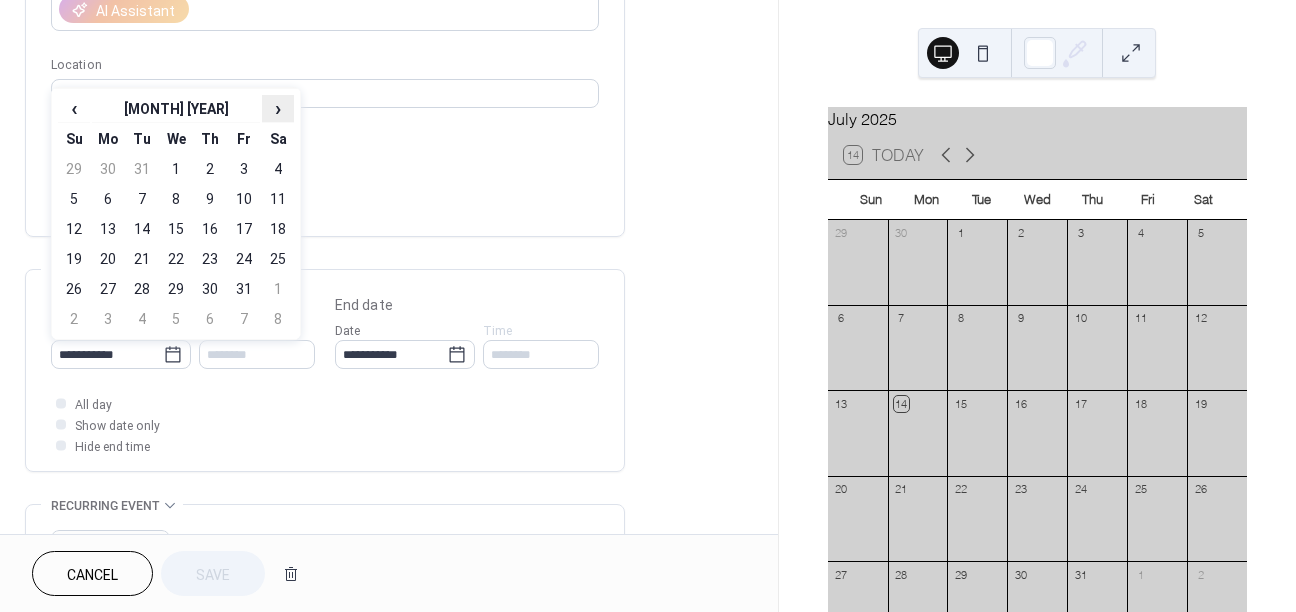 click on "›" at bounding box center [278, 108] 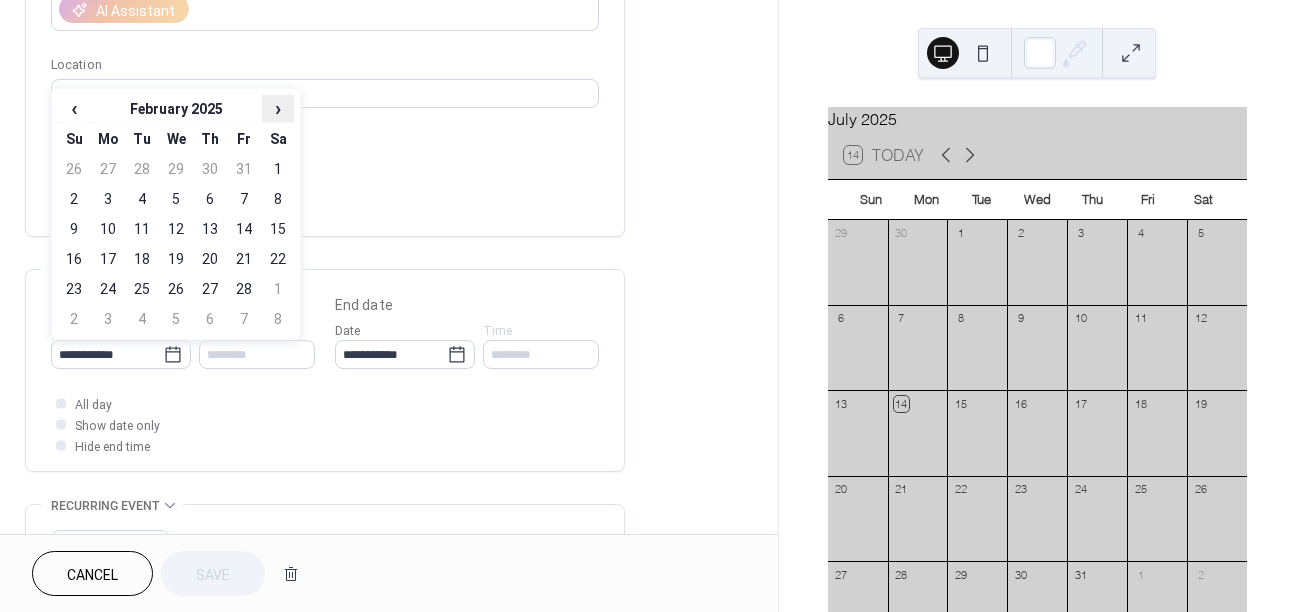 click on "›" at bounding box center (278, 108) 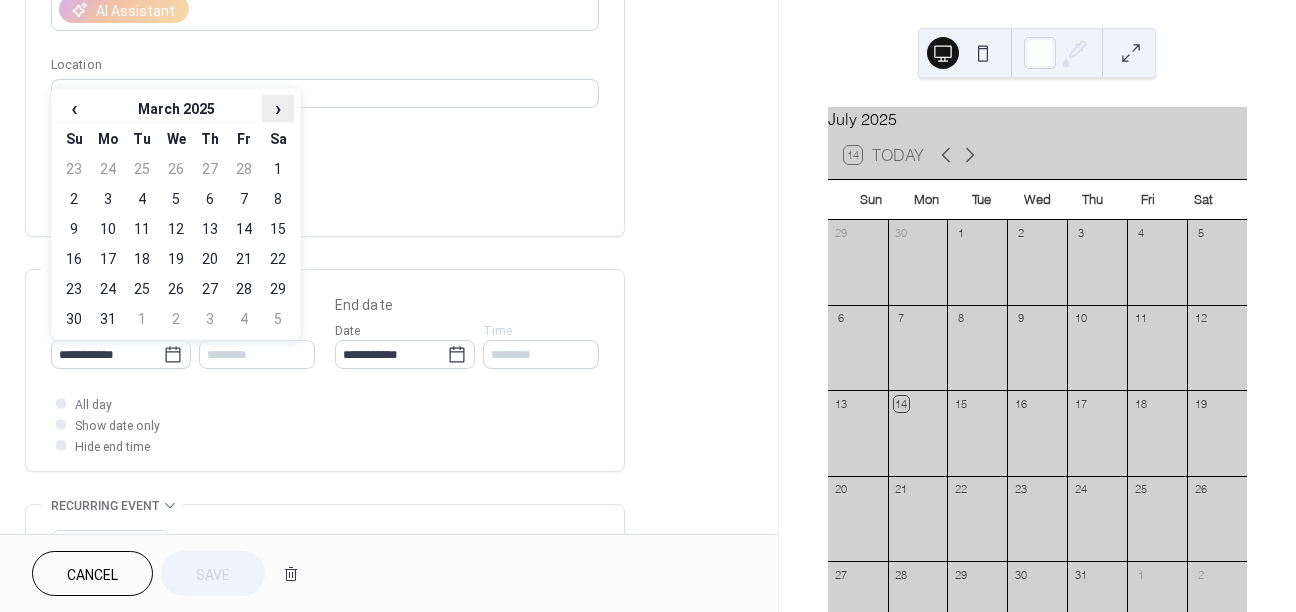 click on "›" at bounding box center [278, 108] 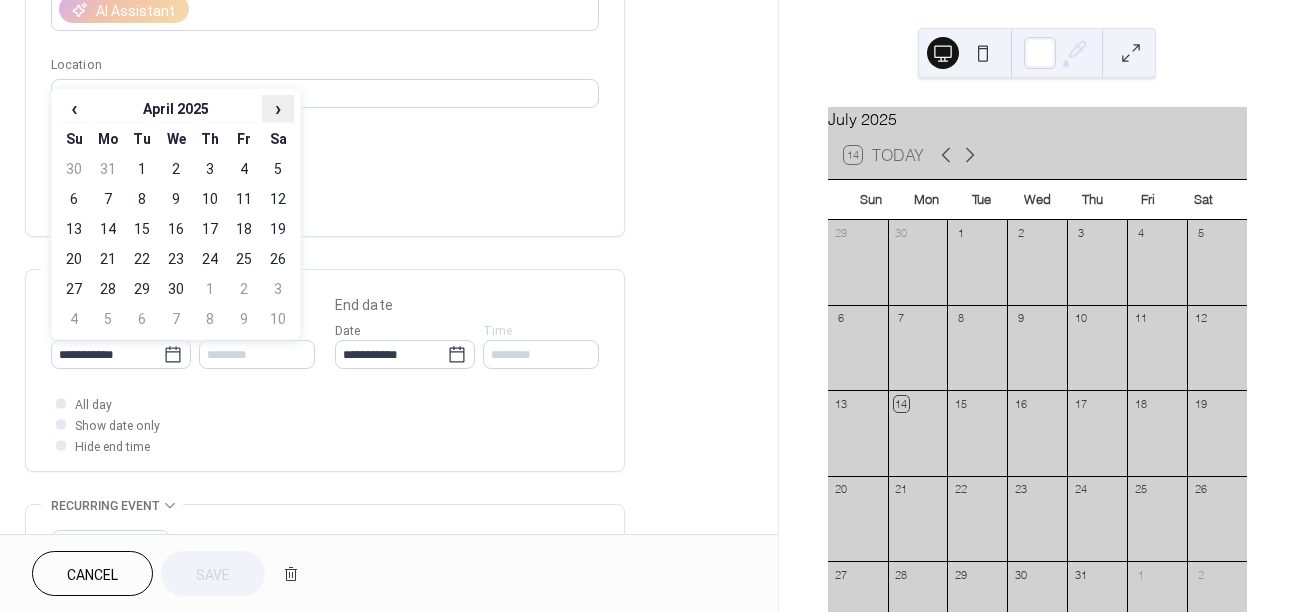 click on "›" at bounding box center (278, 108) 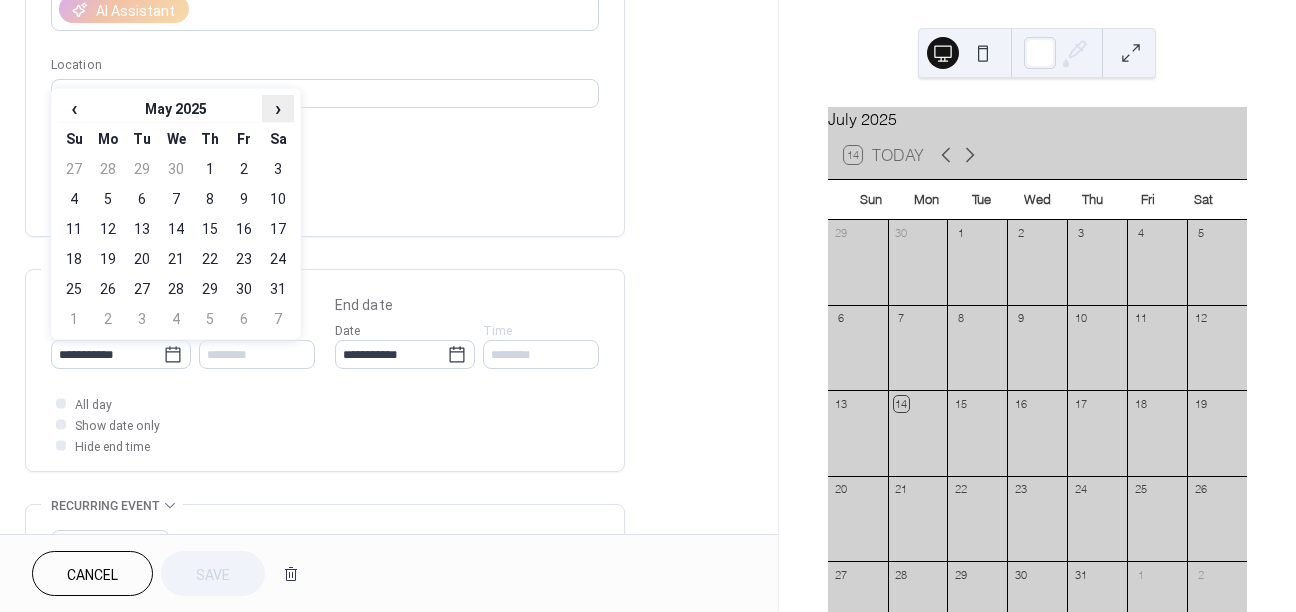 click on "›" at bounding box center (278, 108) 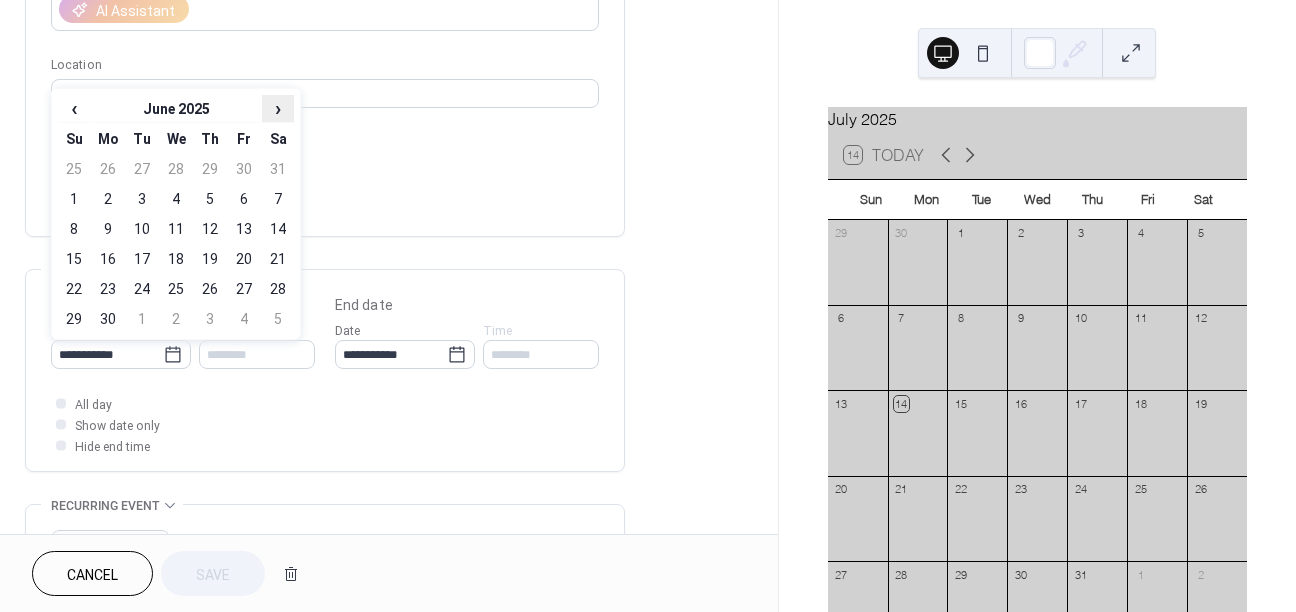 click on "›" at bounding box center [278, 108] 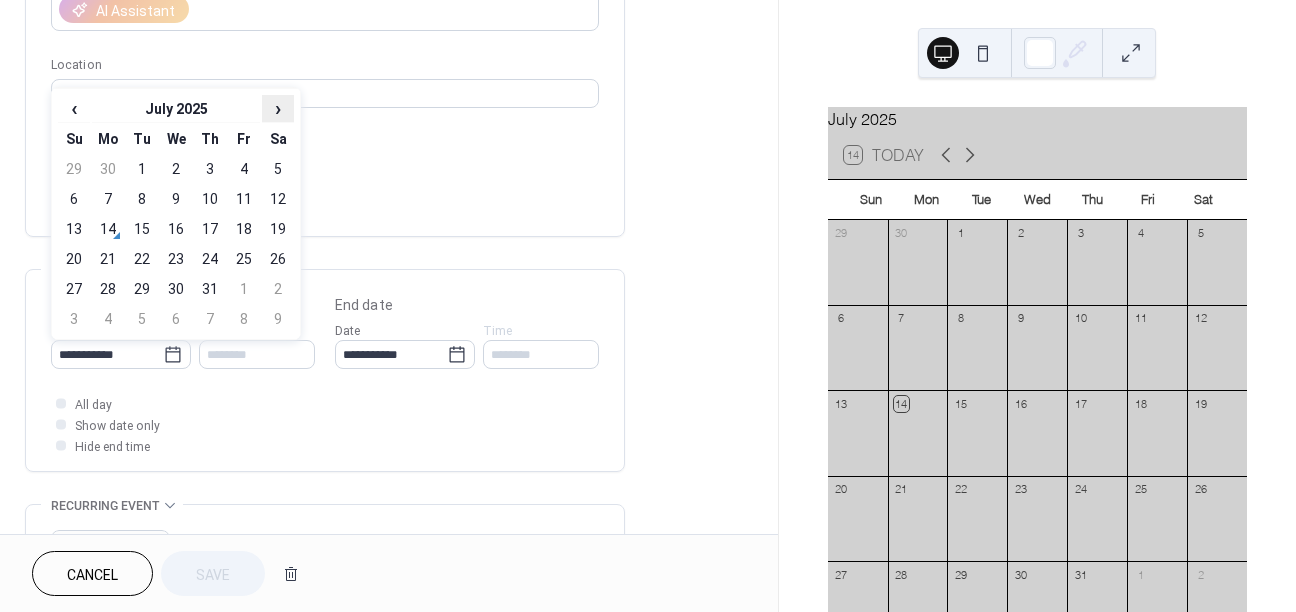 click on "›" at bounding box center (278, 108) 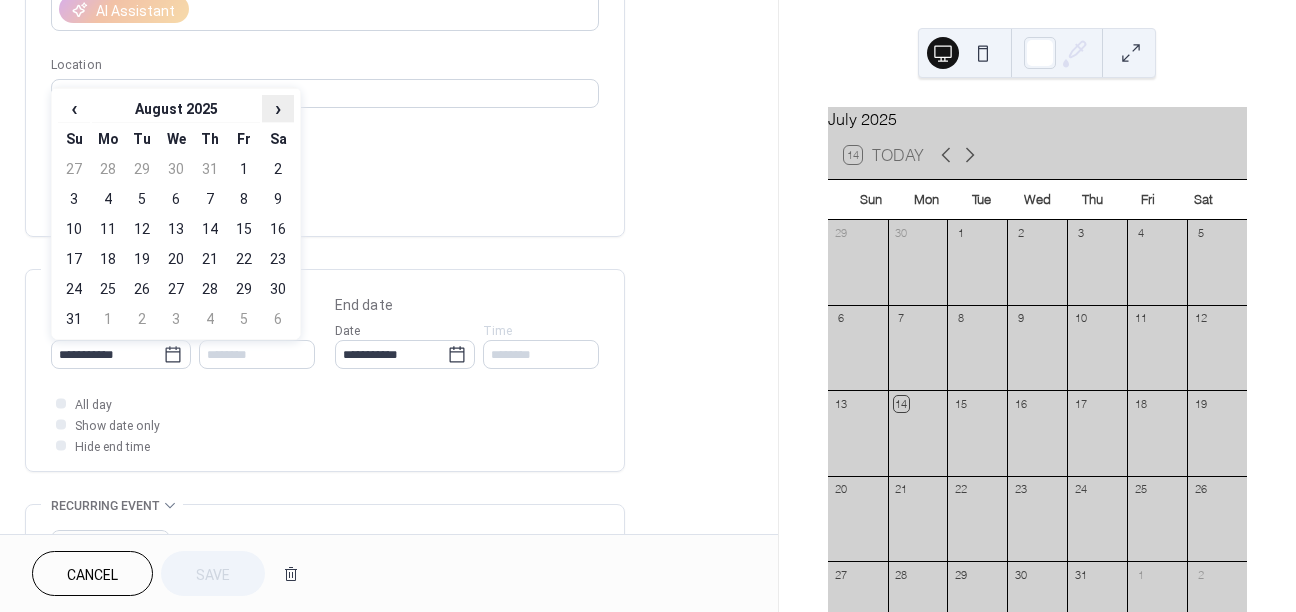 click on "›" at bounding box center (278, 108) 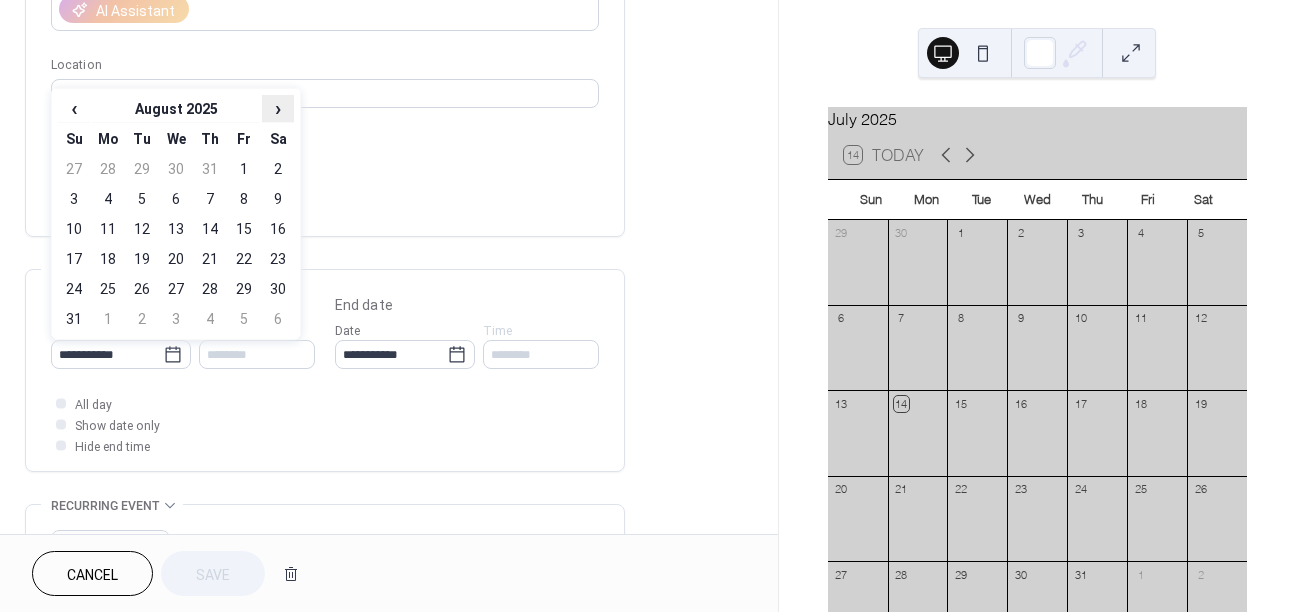 click on "›" at bounding box center (278, 108) 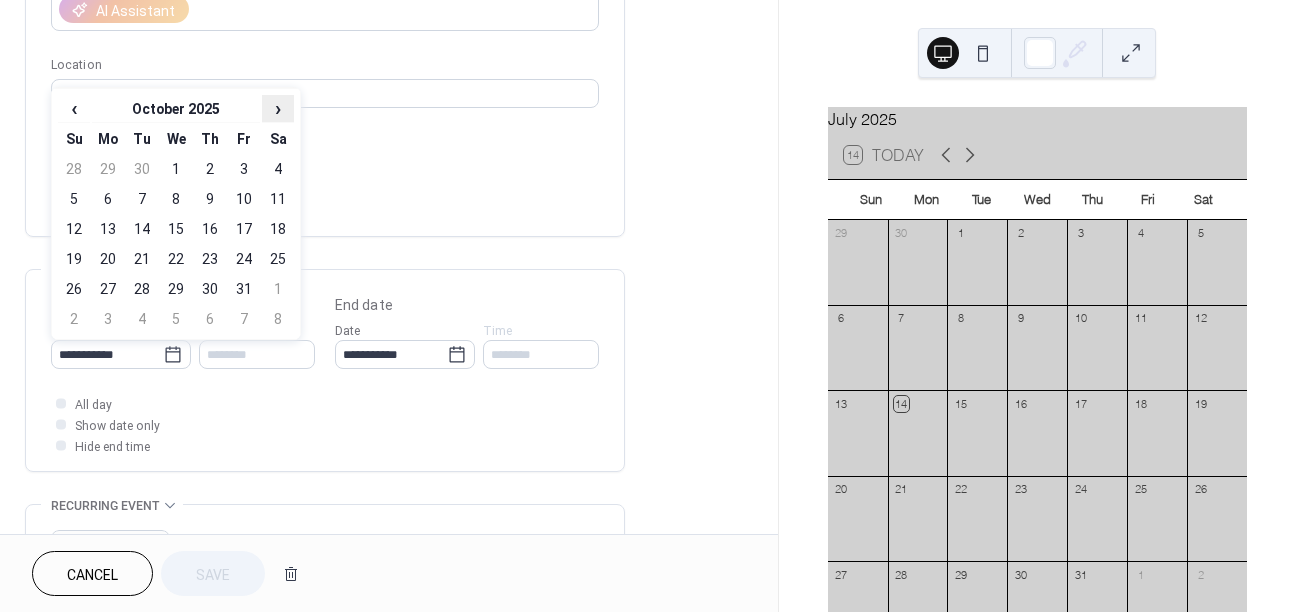 click on "›" at bounding box center (278, 108) 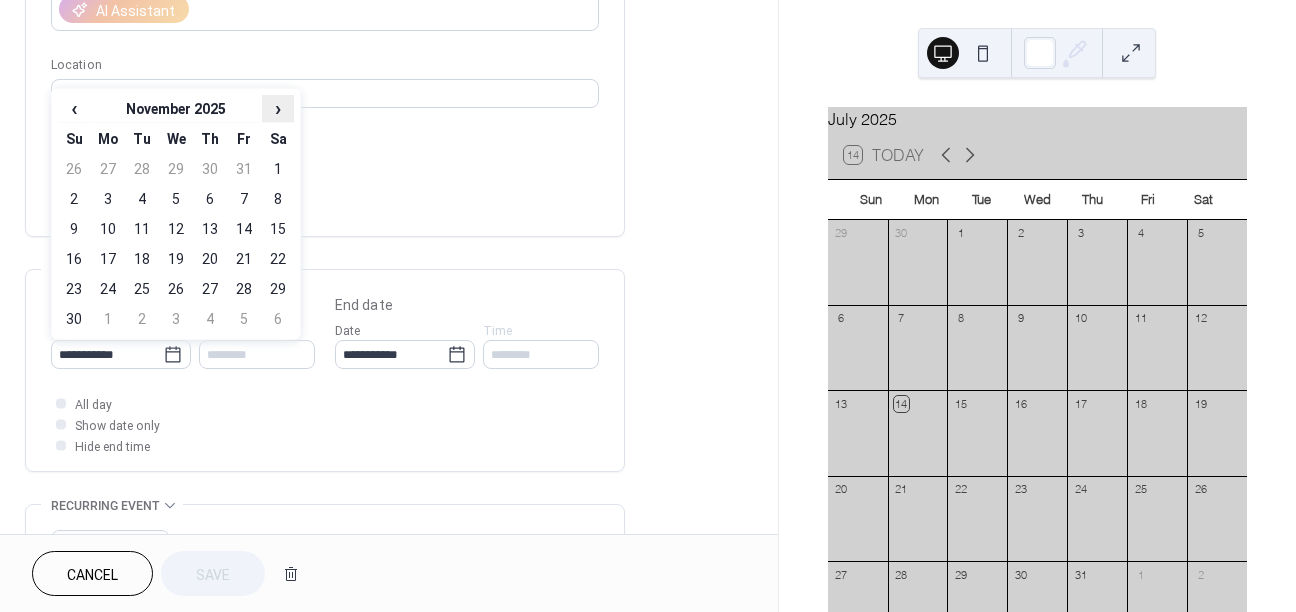 click on "›" at bounding box center [278, 108] 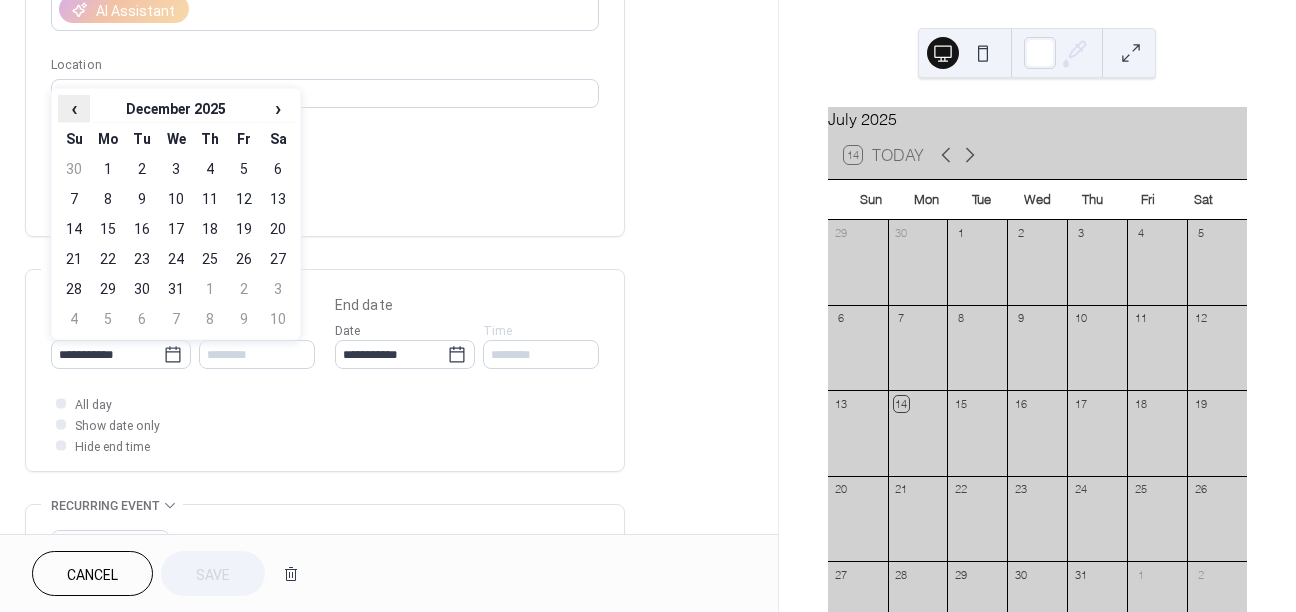 click on "‹" at bounding box center [74, 108] 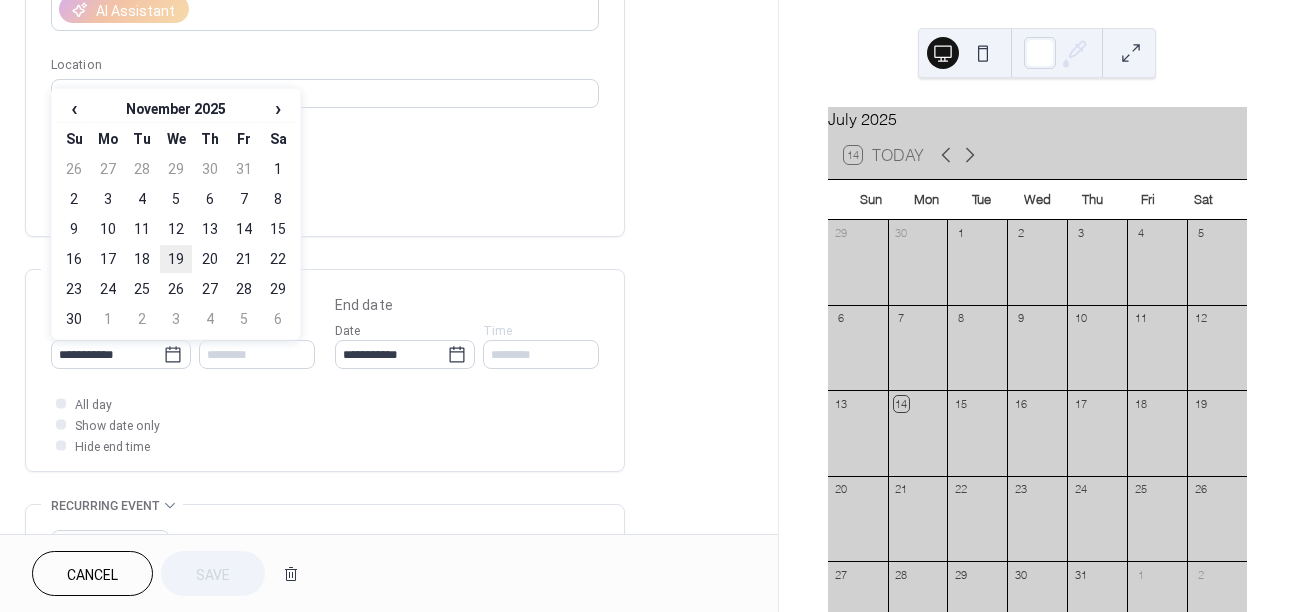 click on "19" at bounding box center [176, 259] 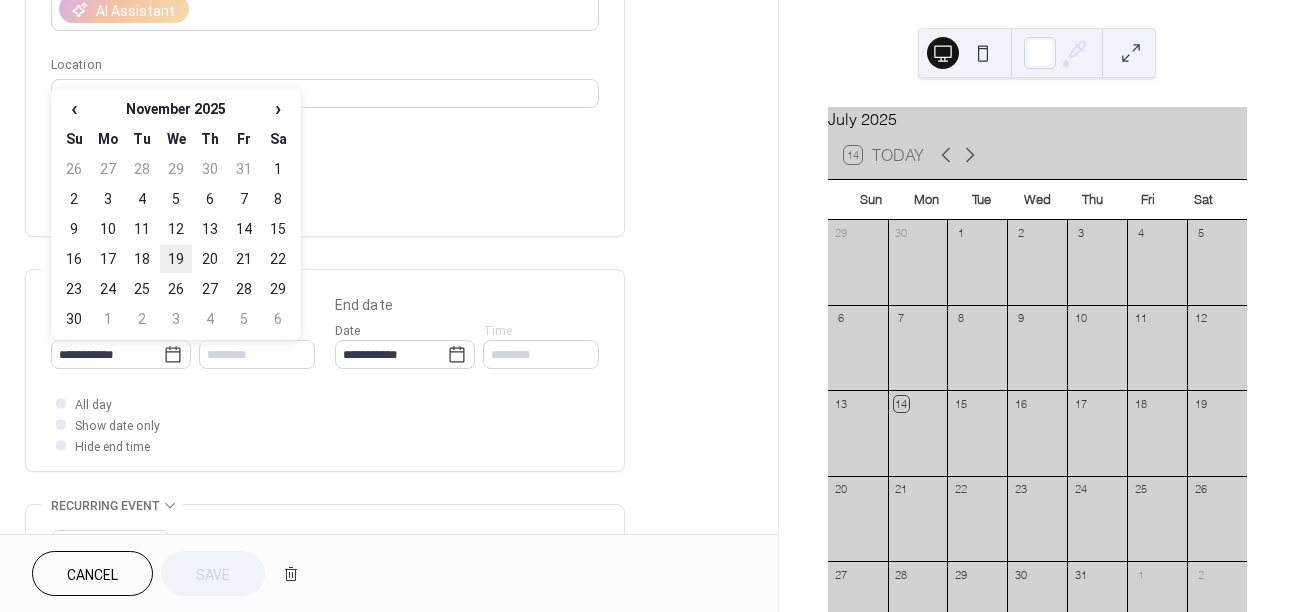 type on "**********" 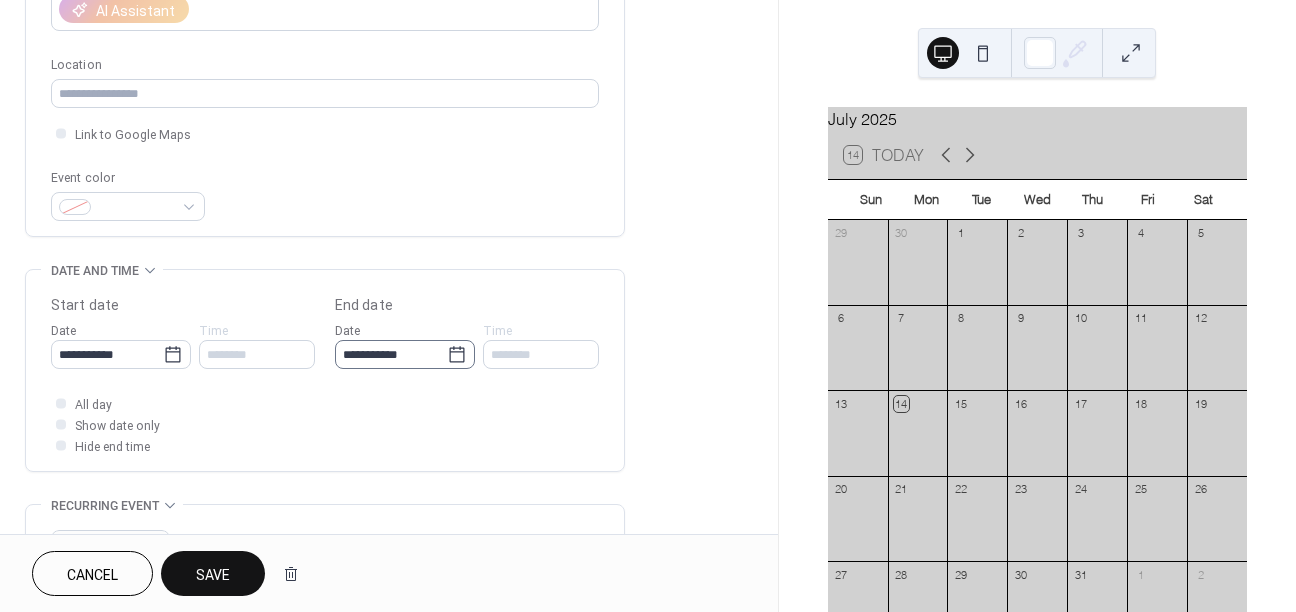 click 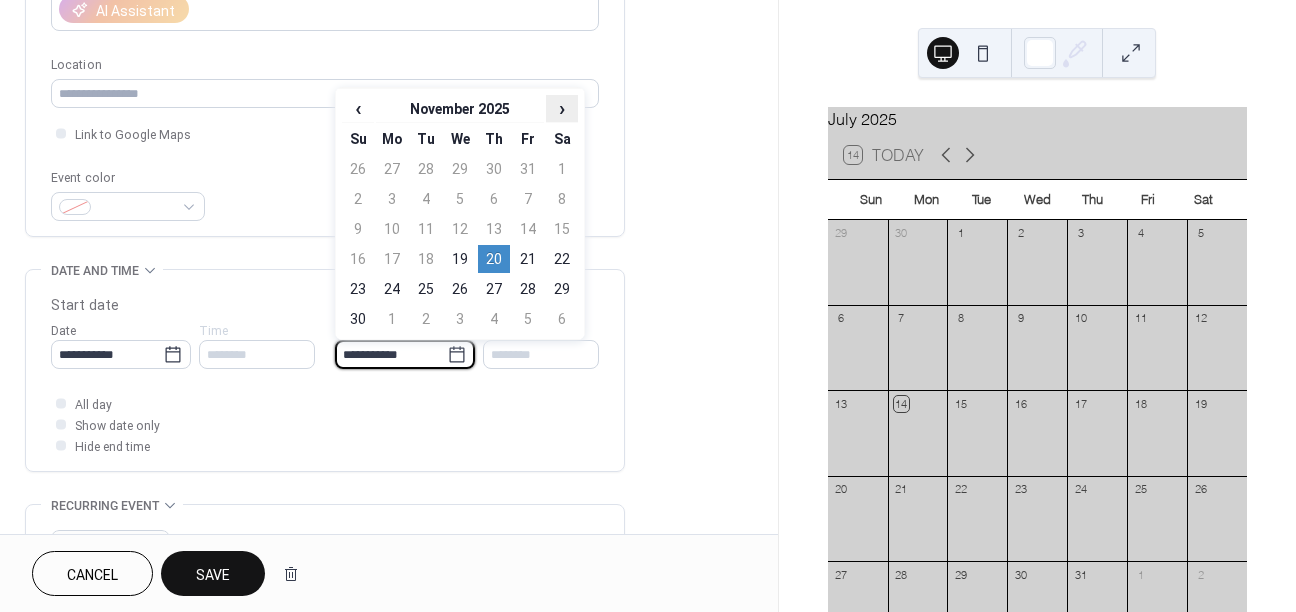 click on "›" at bounding box center (562, 108) 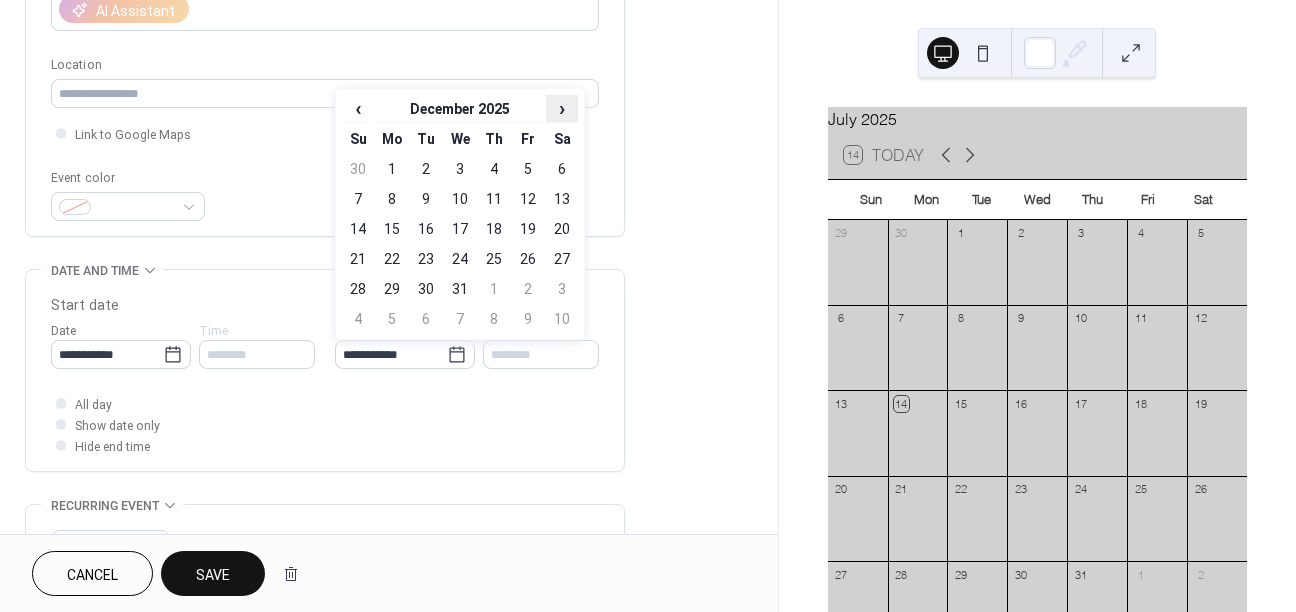 click on "›" at bounding box center [562, 108] 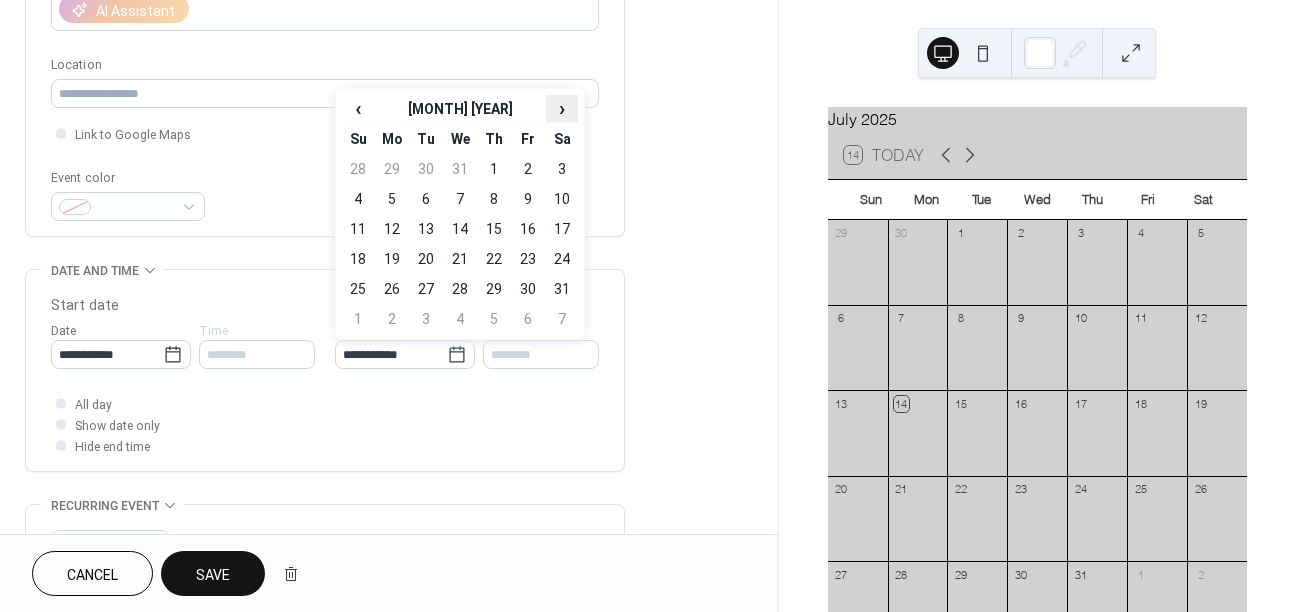 click on "›" at bounding box center [562, 108] 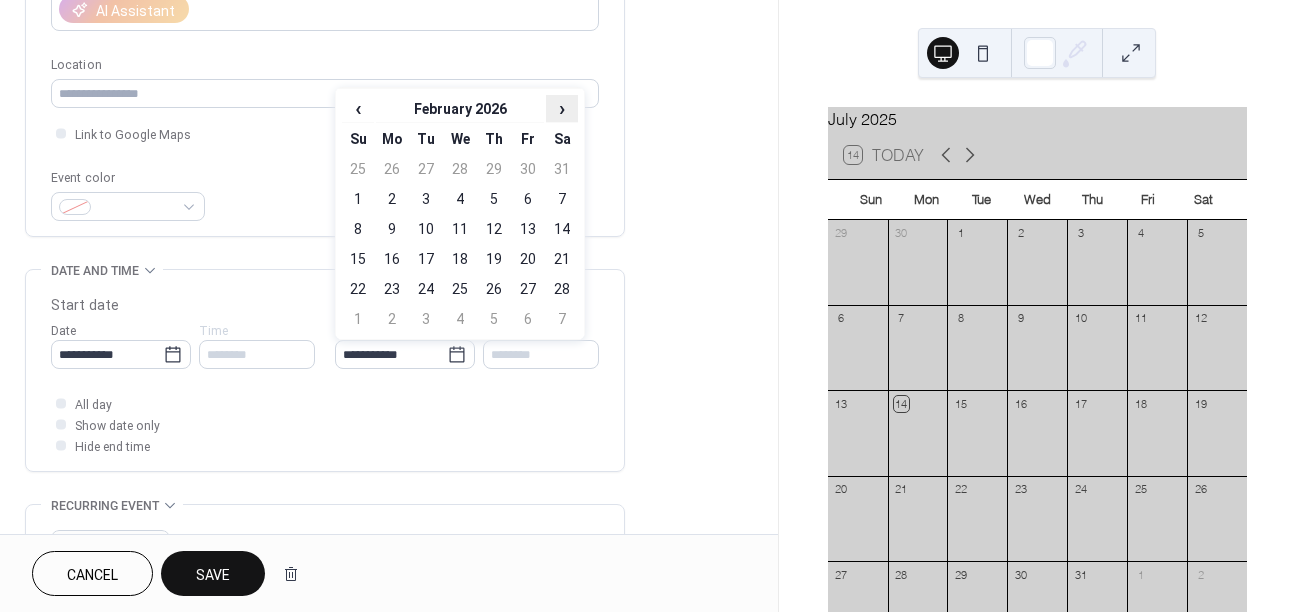 click on "›" at bounding box center [562, 108] 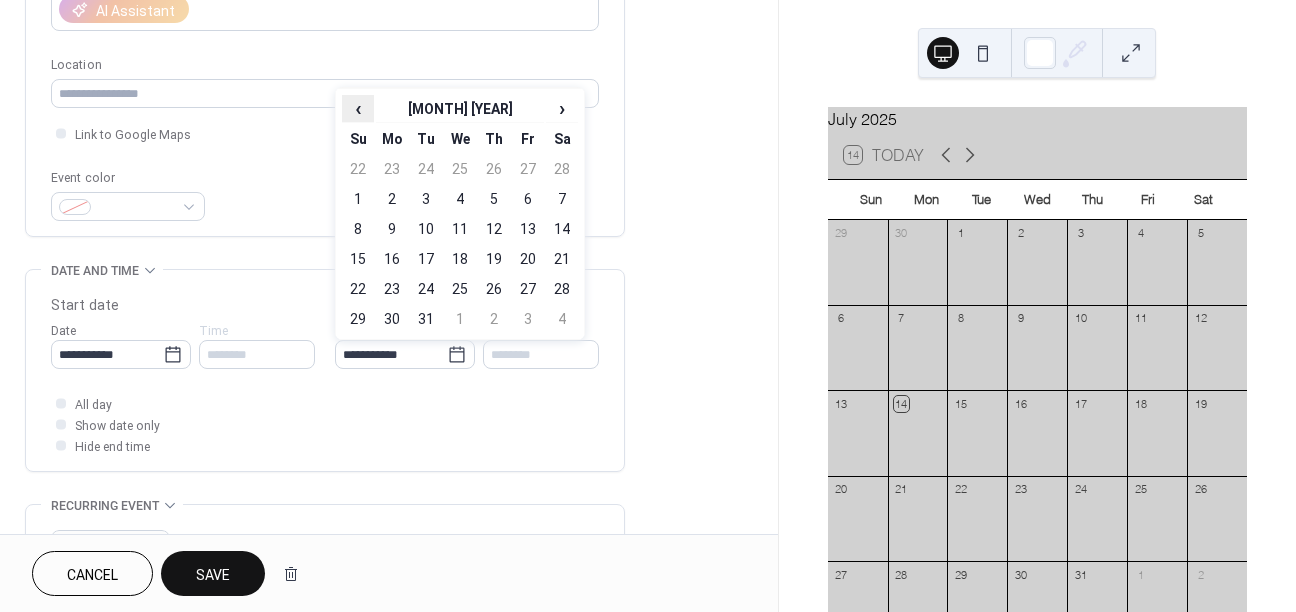 click on "‹" at bounding box center (358, 108) 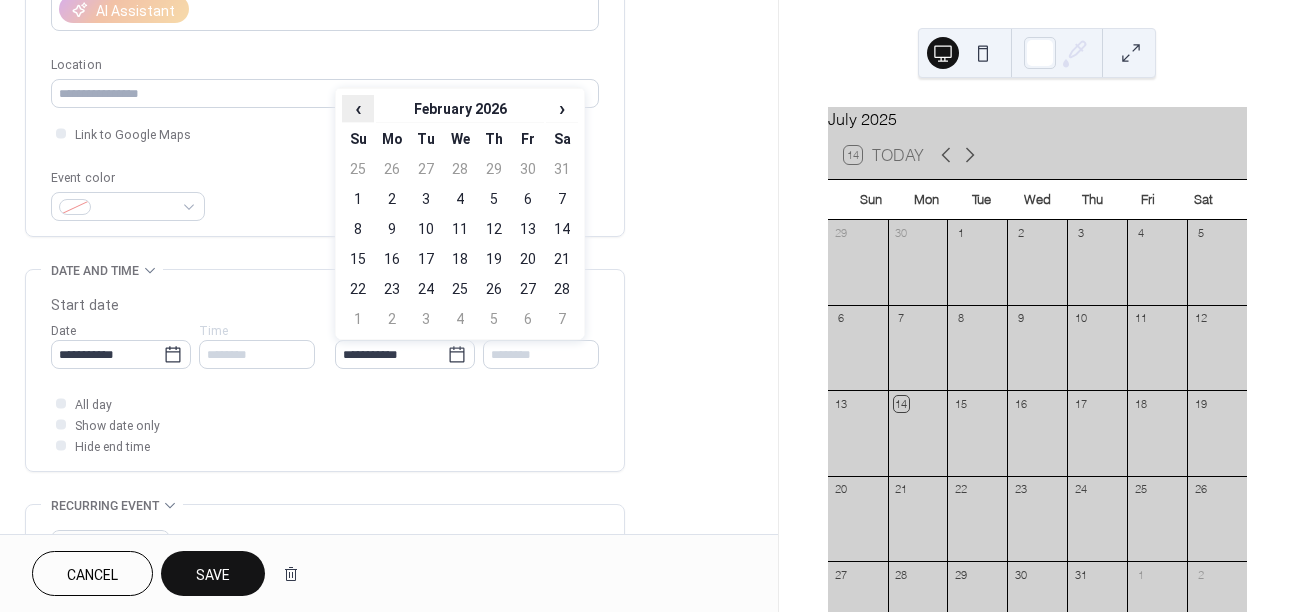 click on "‹" at bounding box center (358, 108) 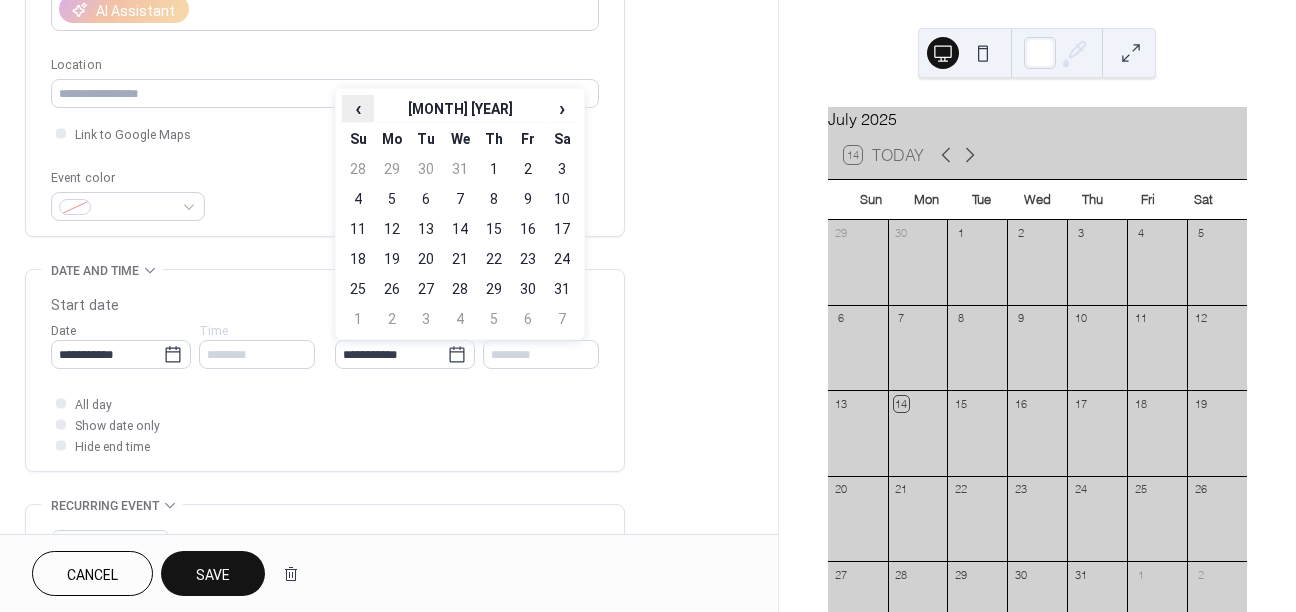 click on "‹" at bounding box center [358, 108] 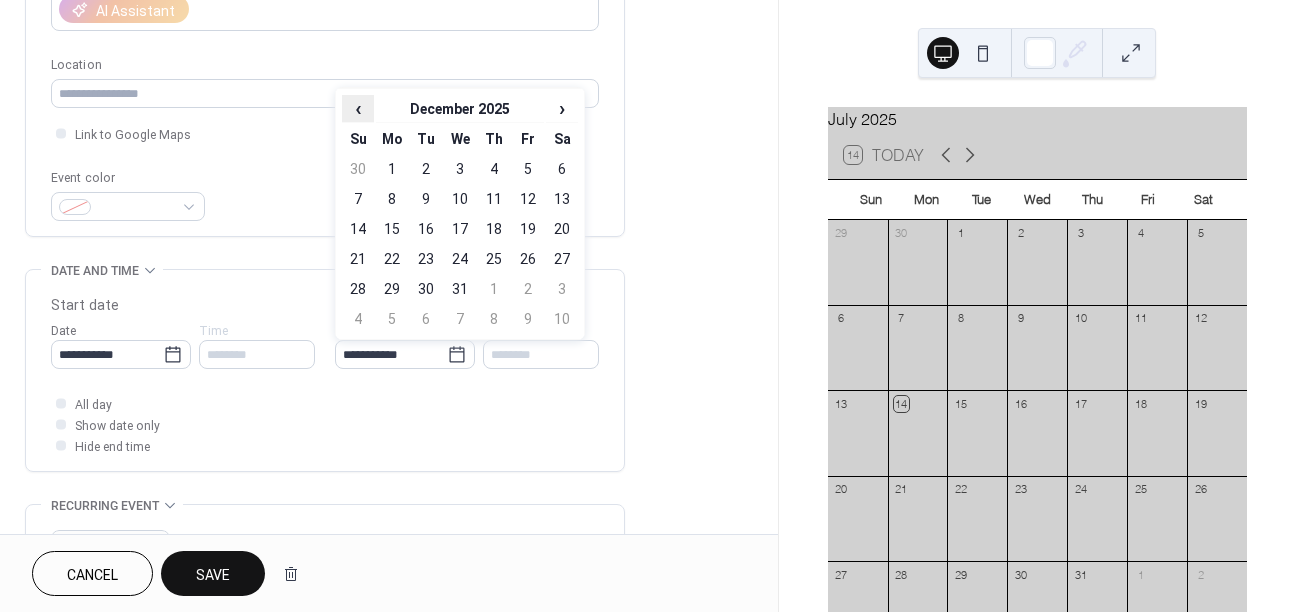 click on "‹" at bounding box center [358, 108] 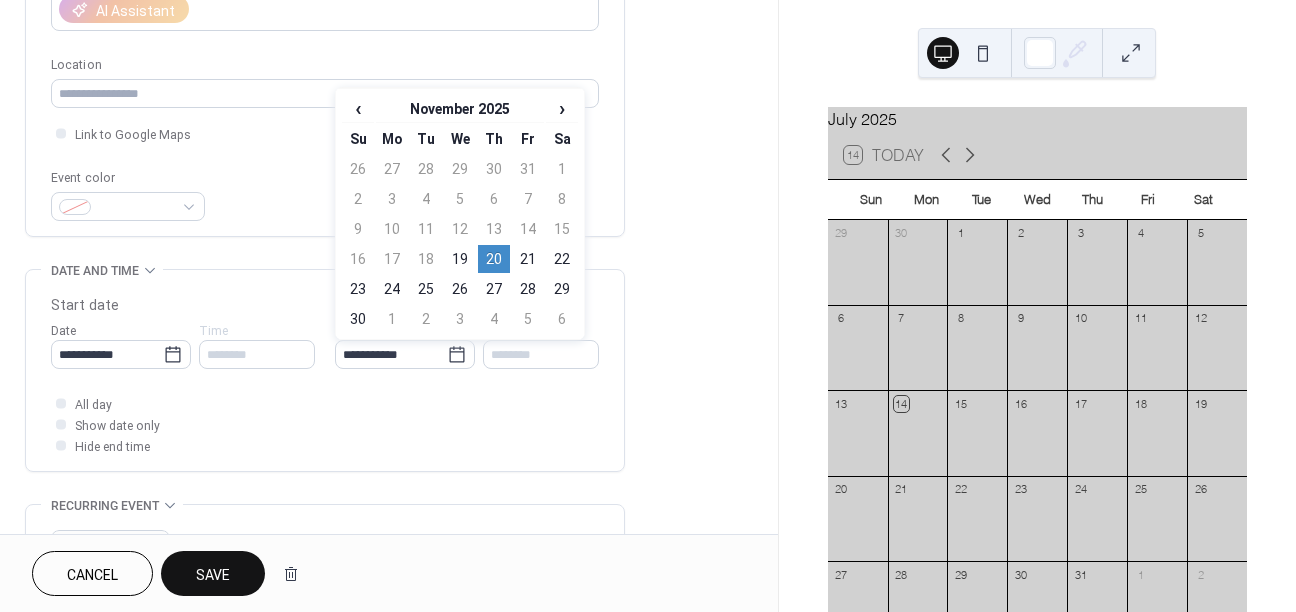 click on "**********" at bounding box center [389, 338] 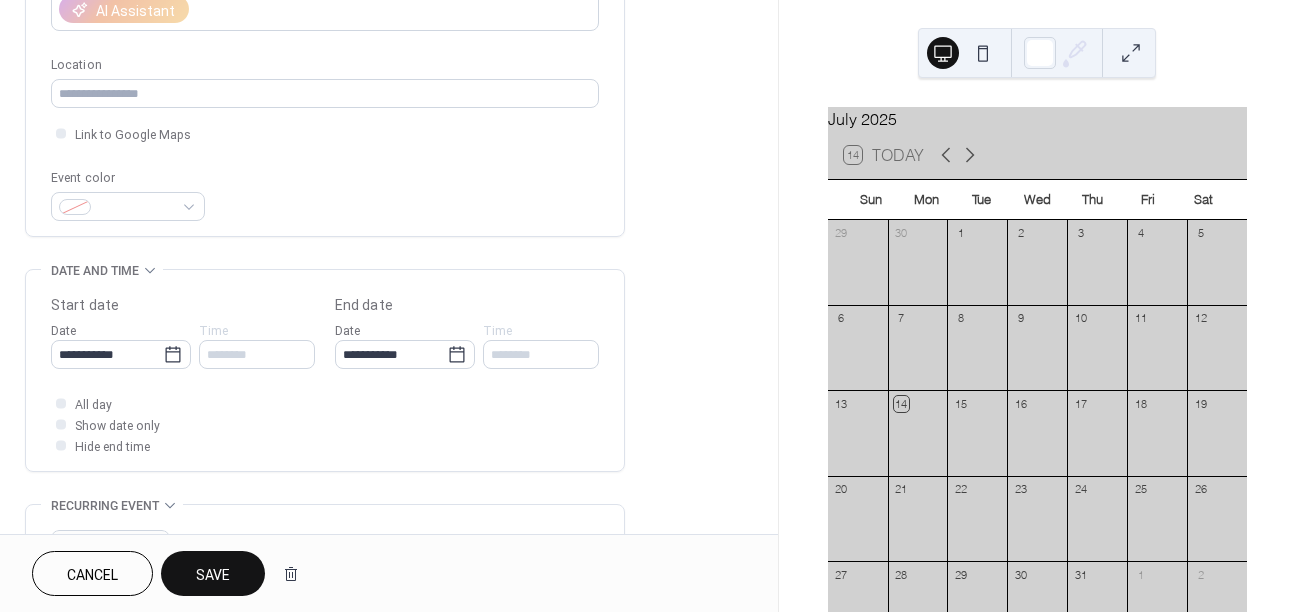 click on "Save" at bounding box center [213, 575] 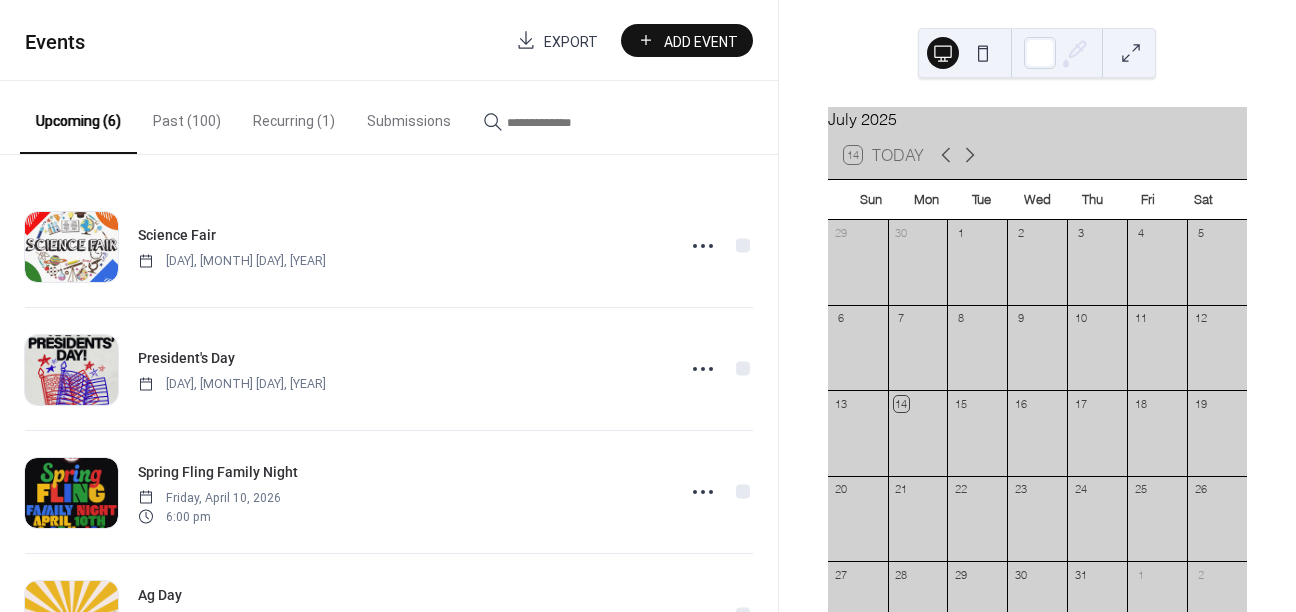 click on "Past (100)" at bounding box center [187, 116] 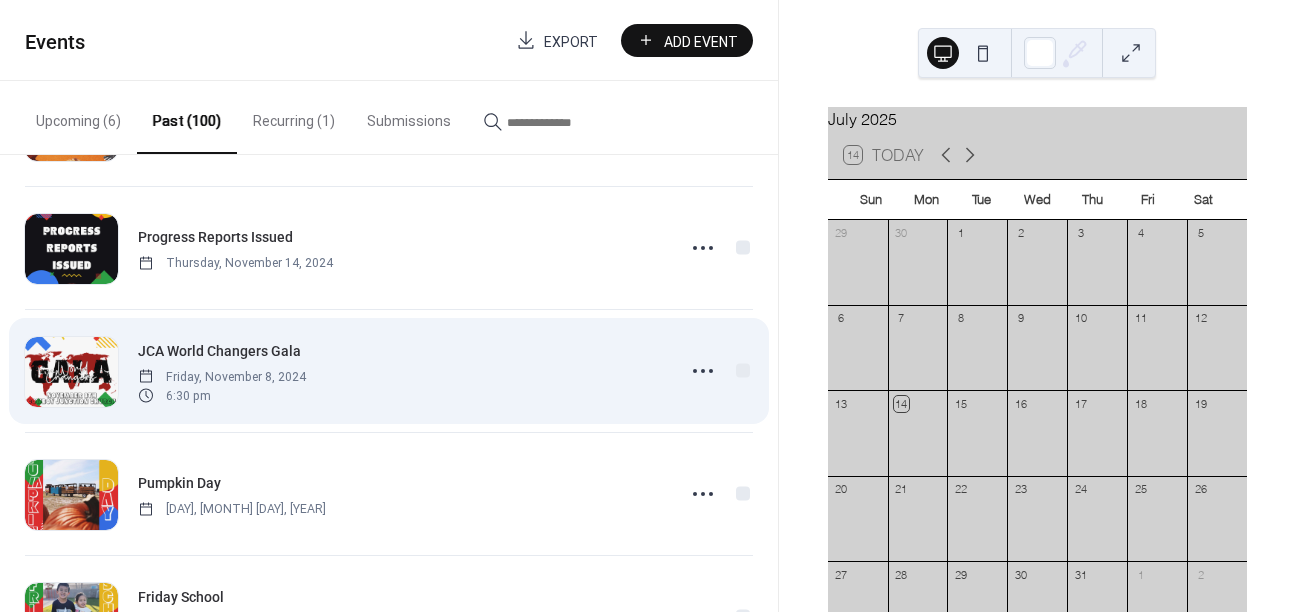 scroll, scrollTop: 3077, scrollLeft: 0, axis: vertical 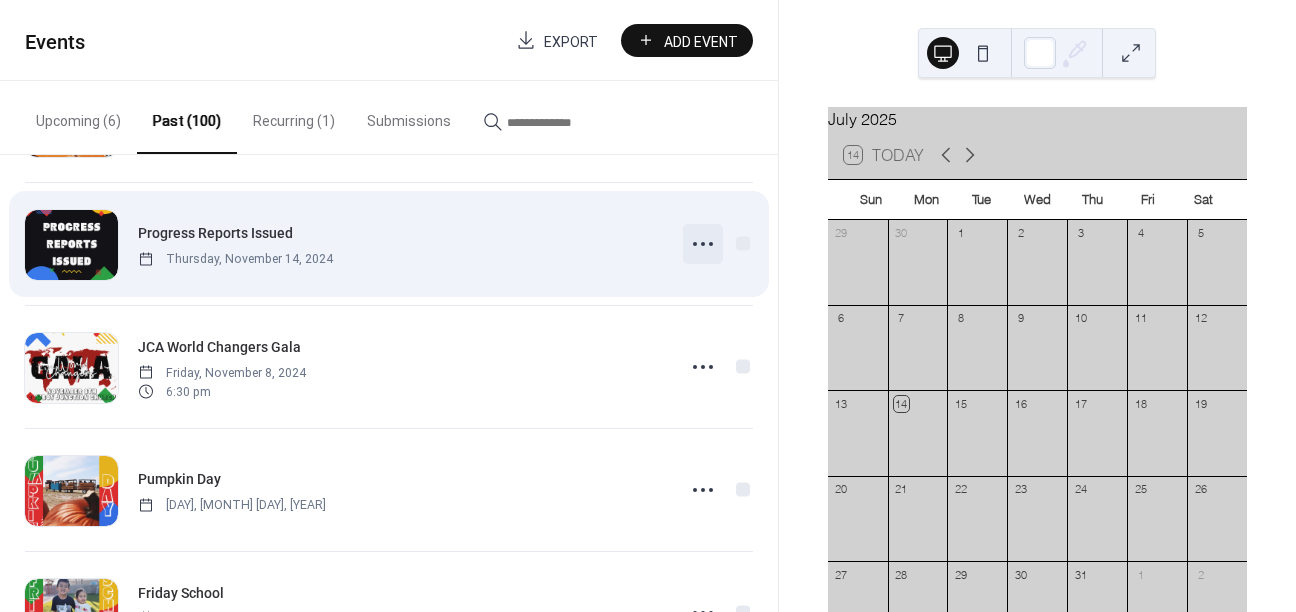 click 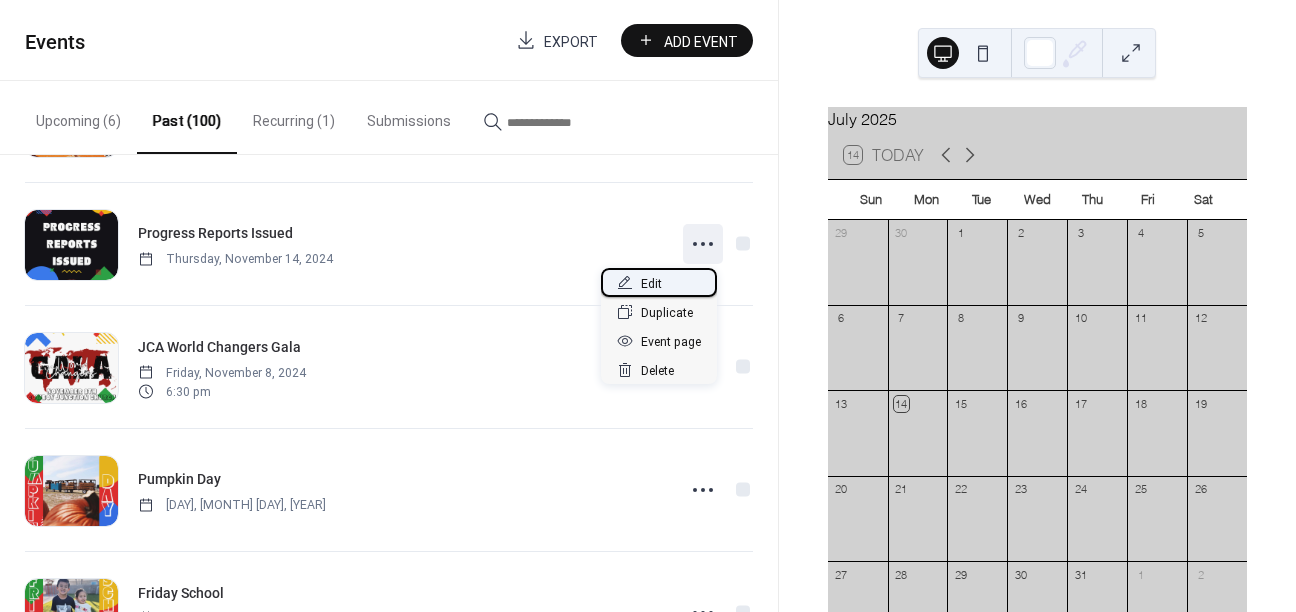 click on "Edit" at bounding box center [659, 282] 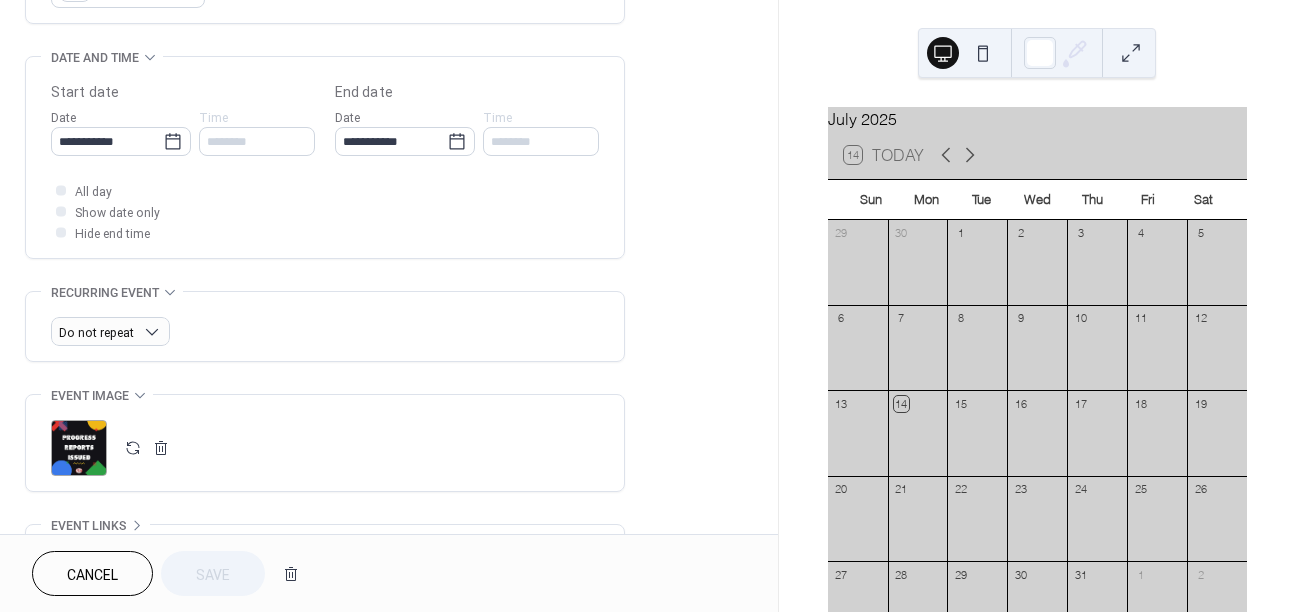 scroll, scrollTop: 0, scrollLeft: 0, axis: both 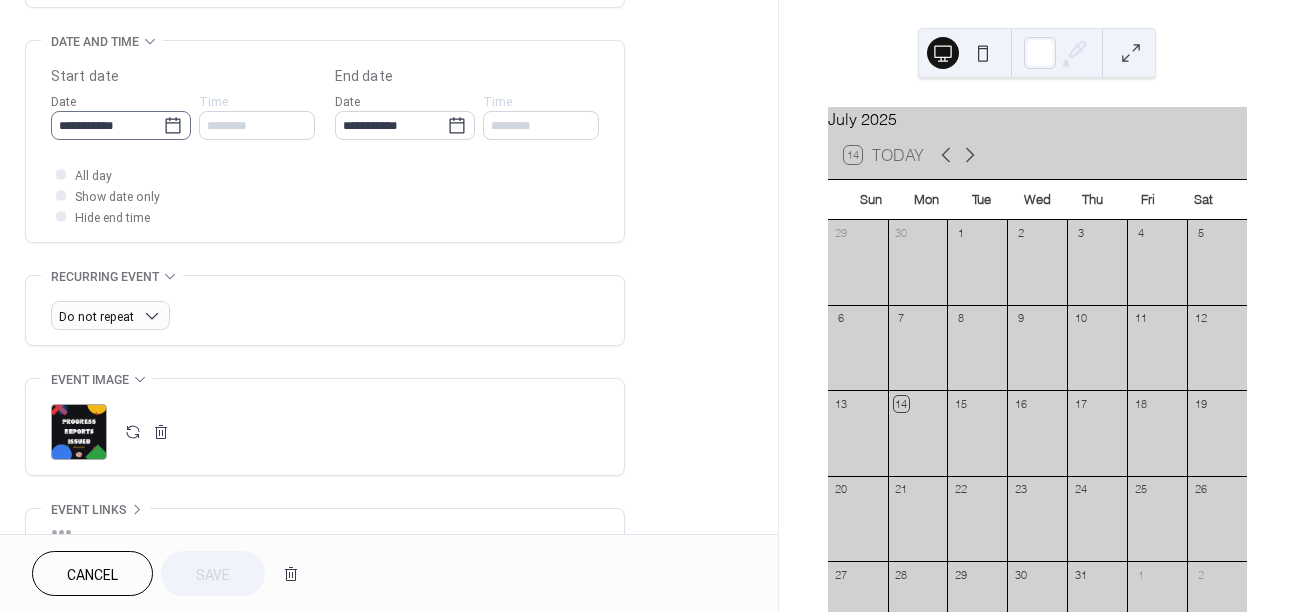 click 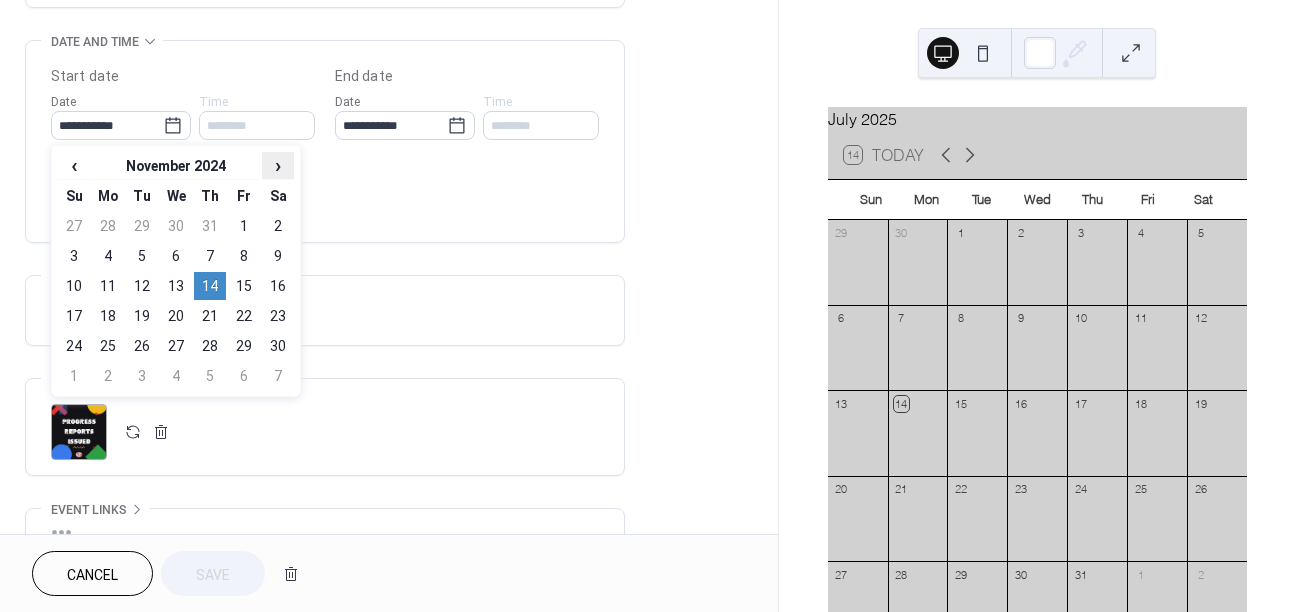 click on "›" at bounding box center [278, 165] 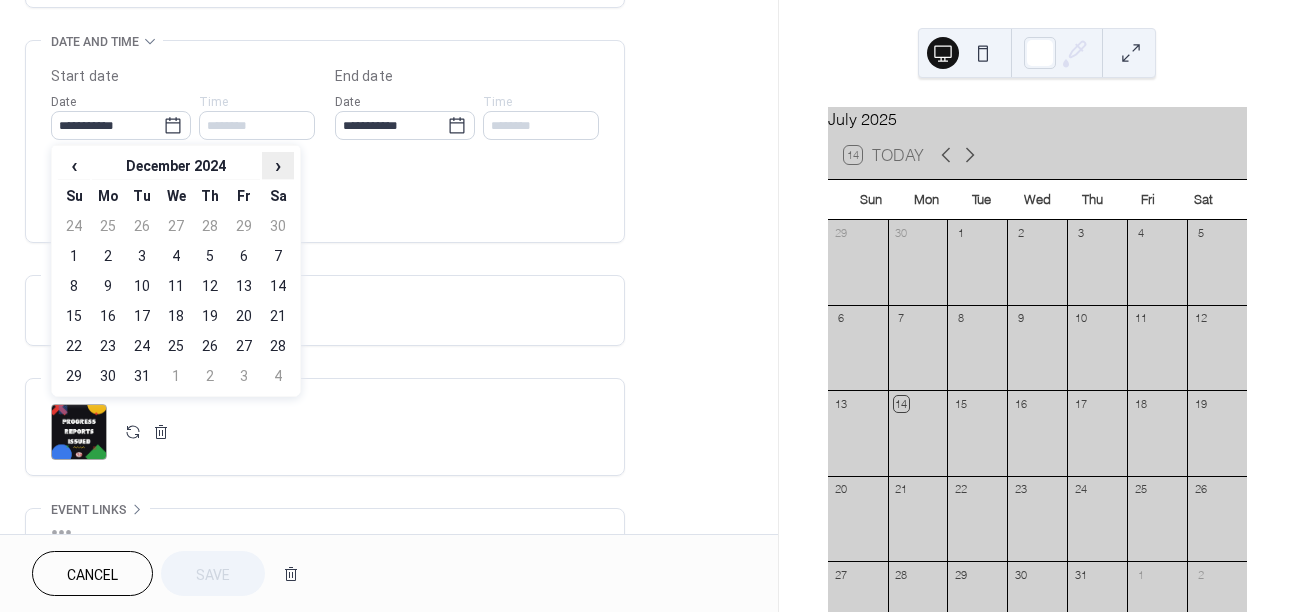 click on "›" at bounding box center [278, 165] 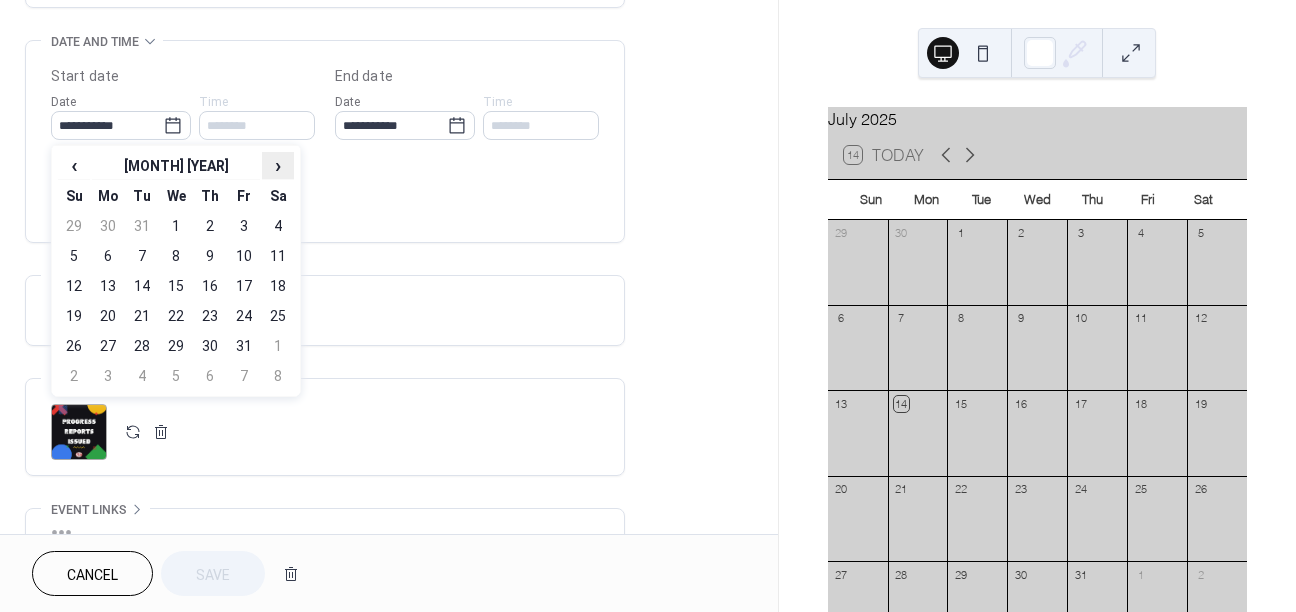 click on "›" at bounding box center (278, 165) 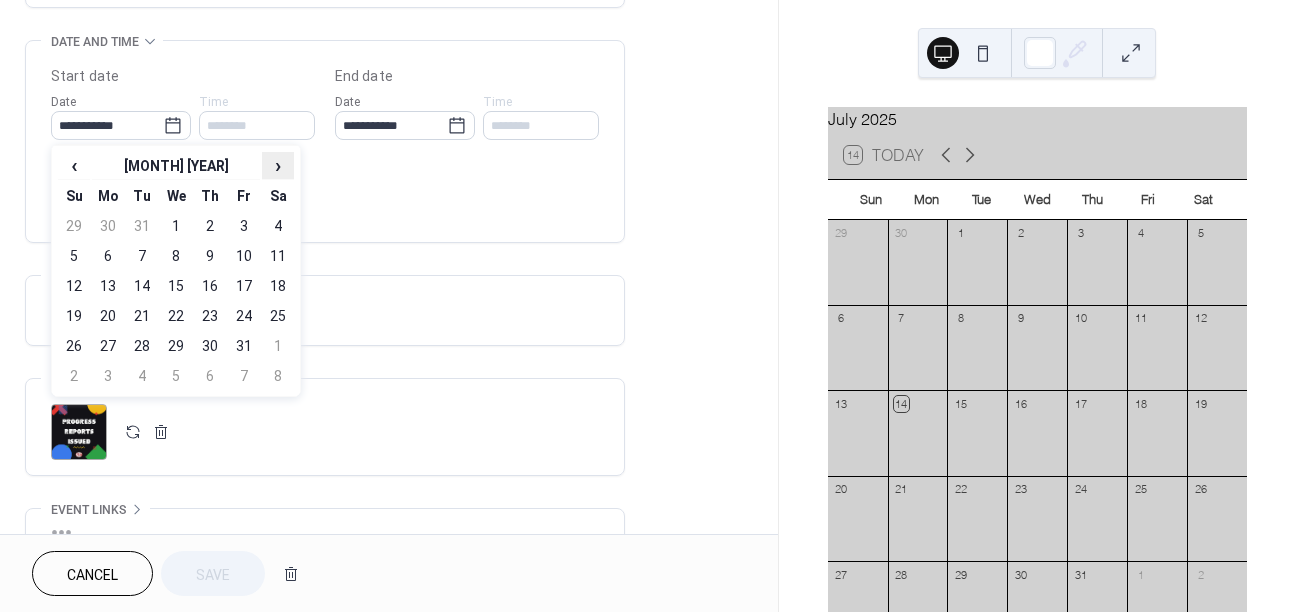 click on "›" at bounding box center (278, 165) 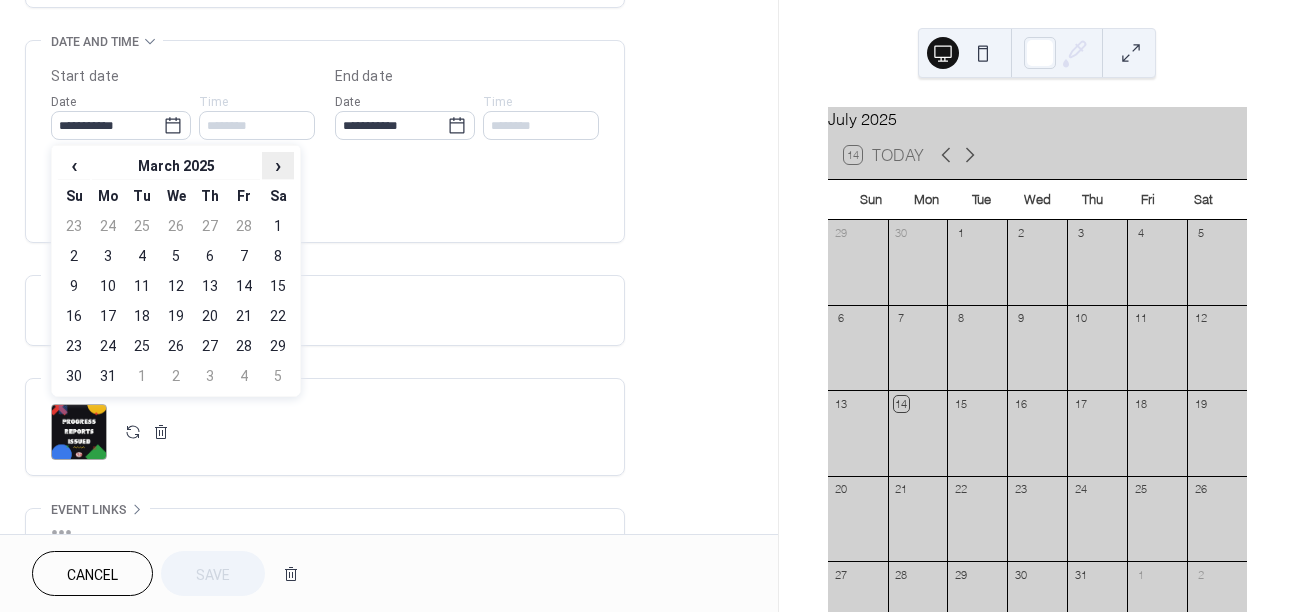 click on "›" at bounding box center (278, 165) 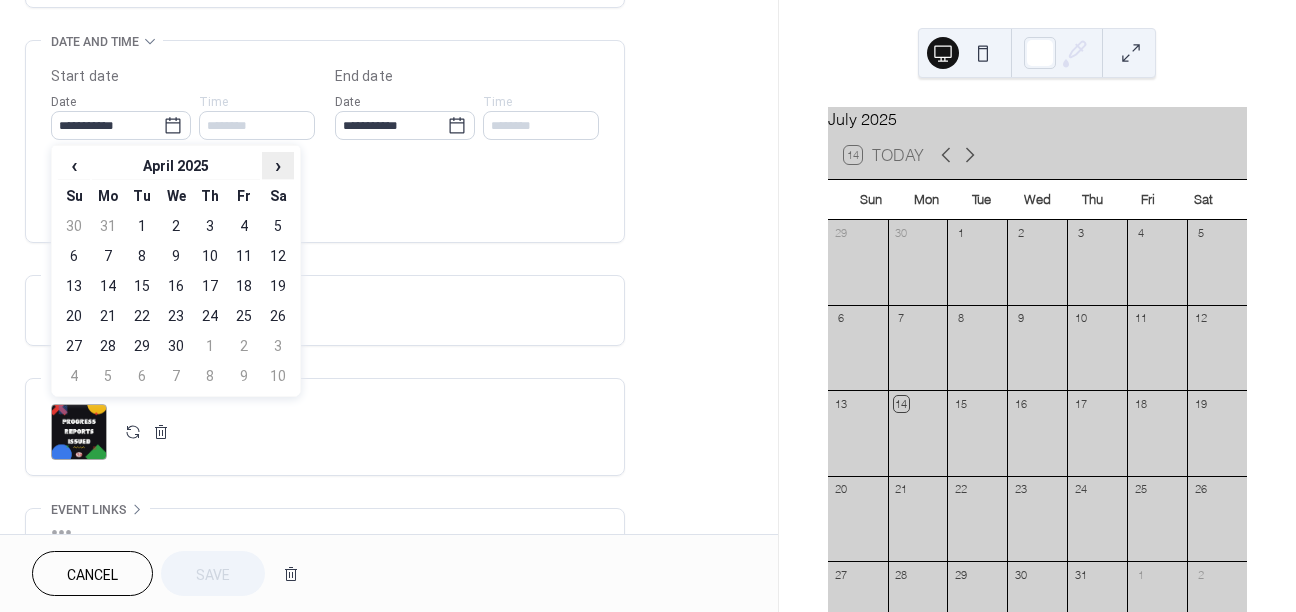 click on "›" at bounding box center [278, 165] 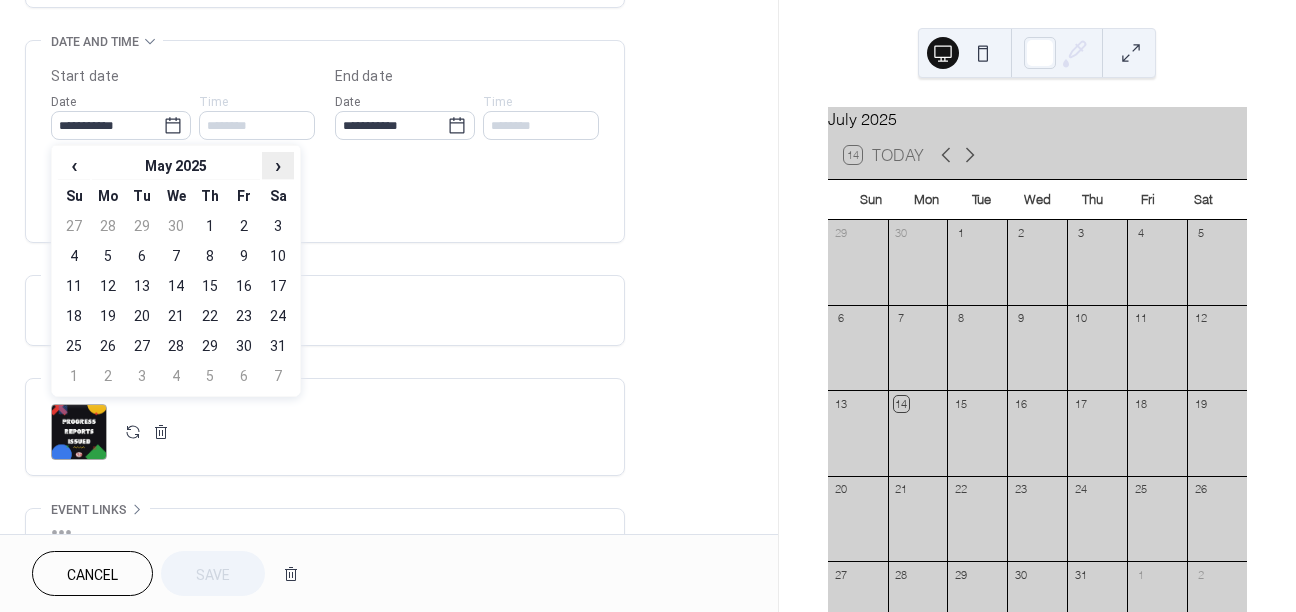 click on "›" at bounding box center (278, 165) 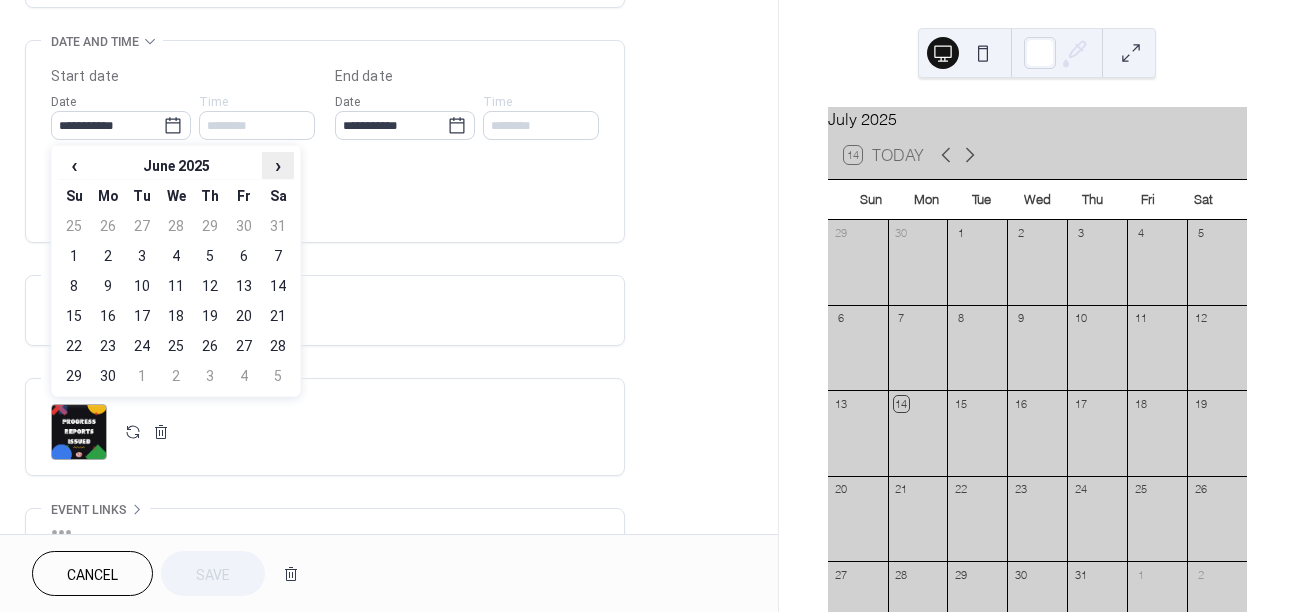 click on "›" at bounding box center [278, 165] 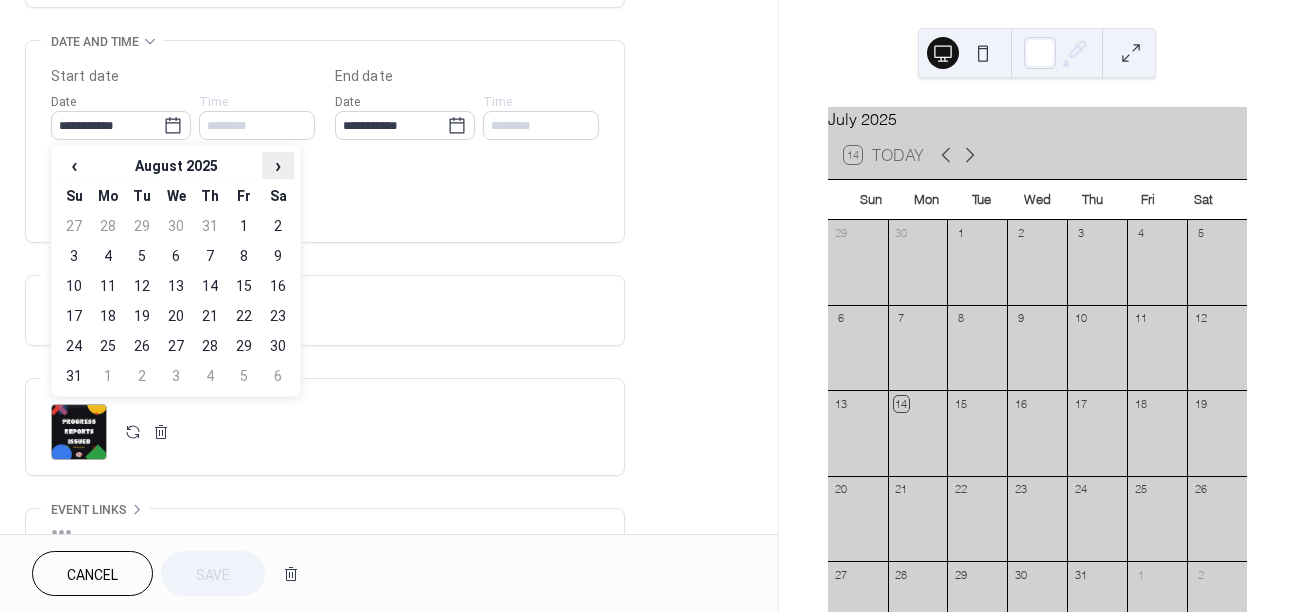 click on "›" at bounding box center [278, 165] 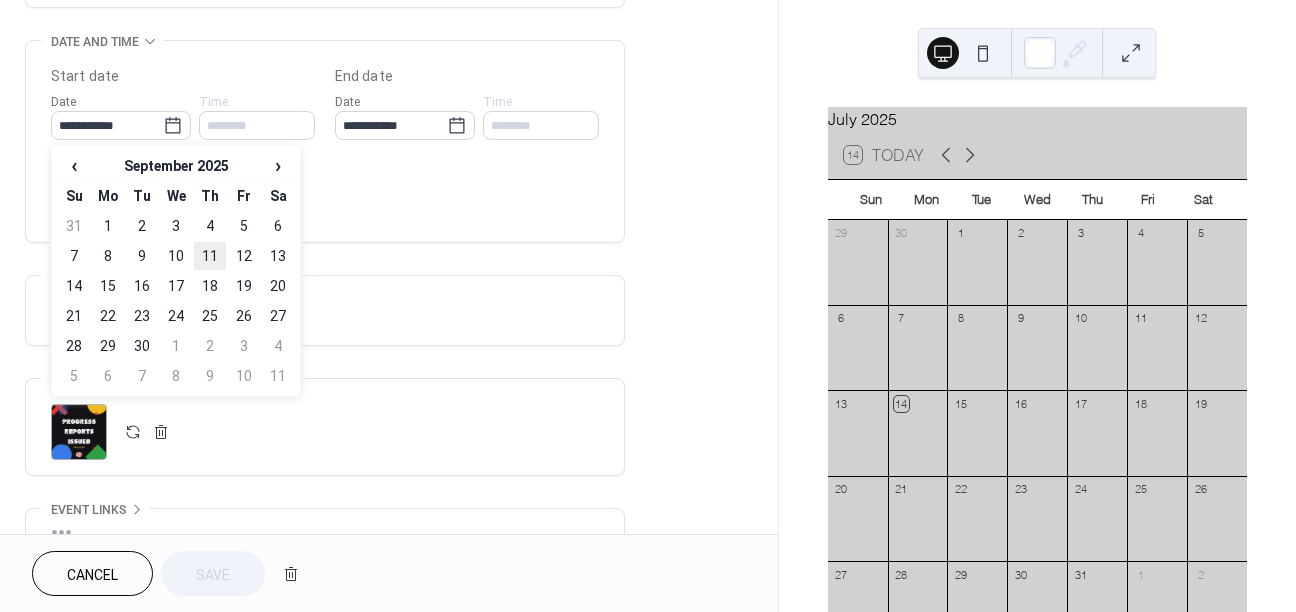 click on "11" at bounding box center [210, 256] 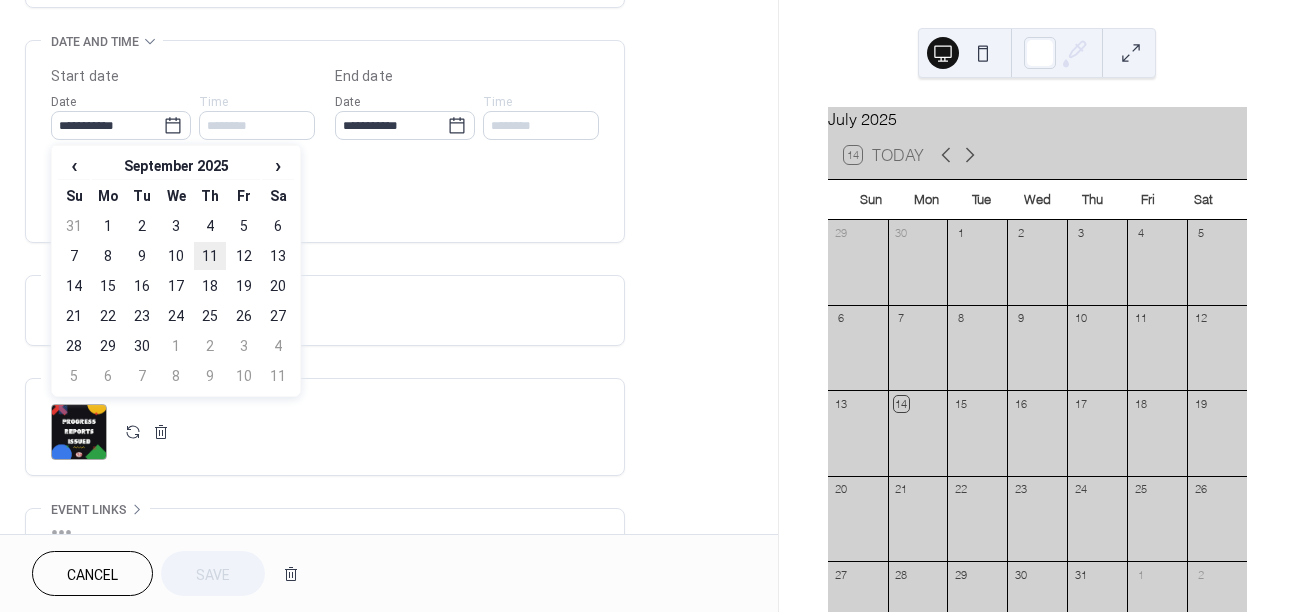 type on "**********" 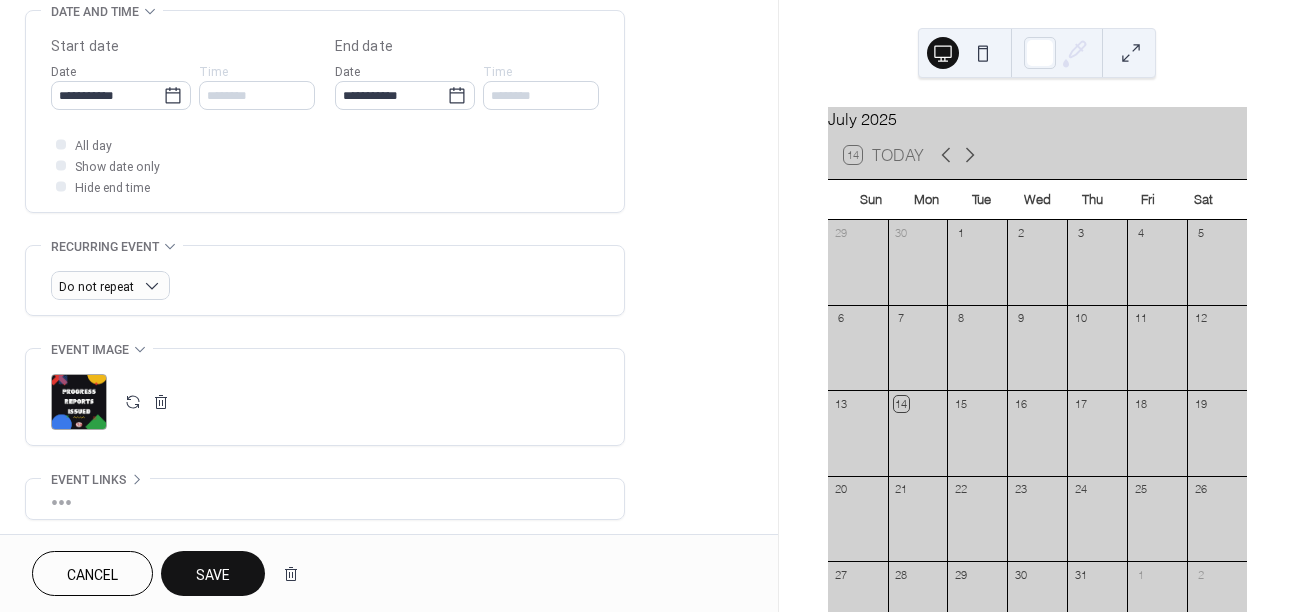 scroll, scrollTop: 663, scrollLeft: 0, axis: vertical 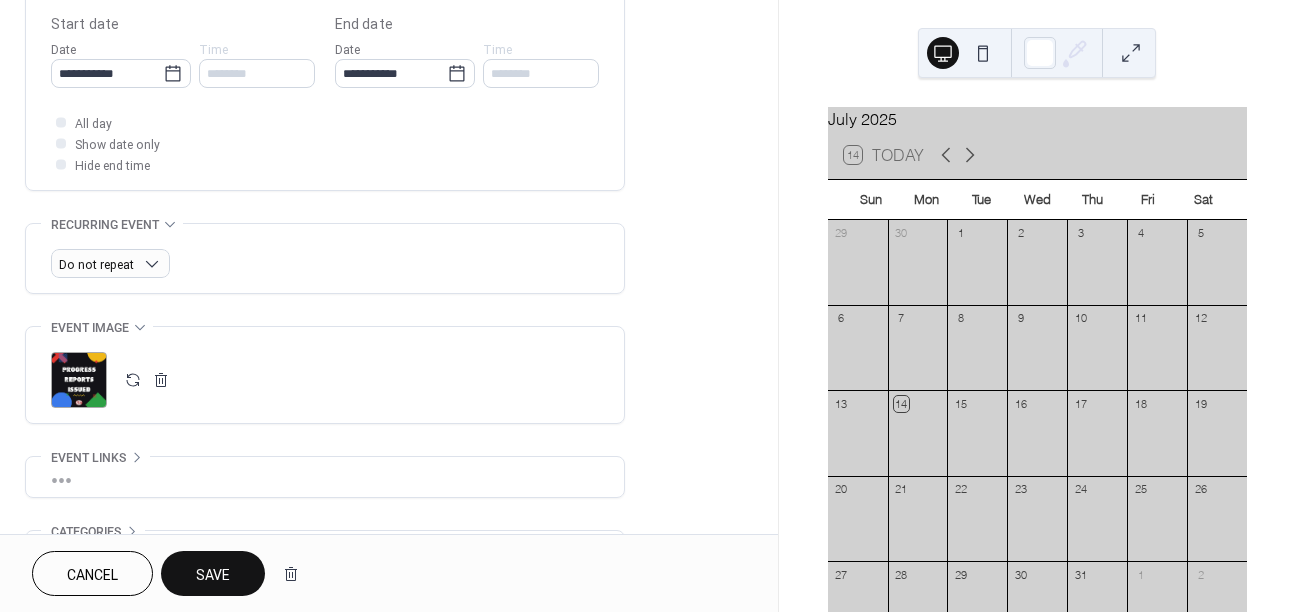 click on "Save" at bounding box center [213, 573] 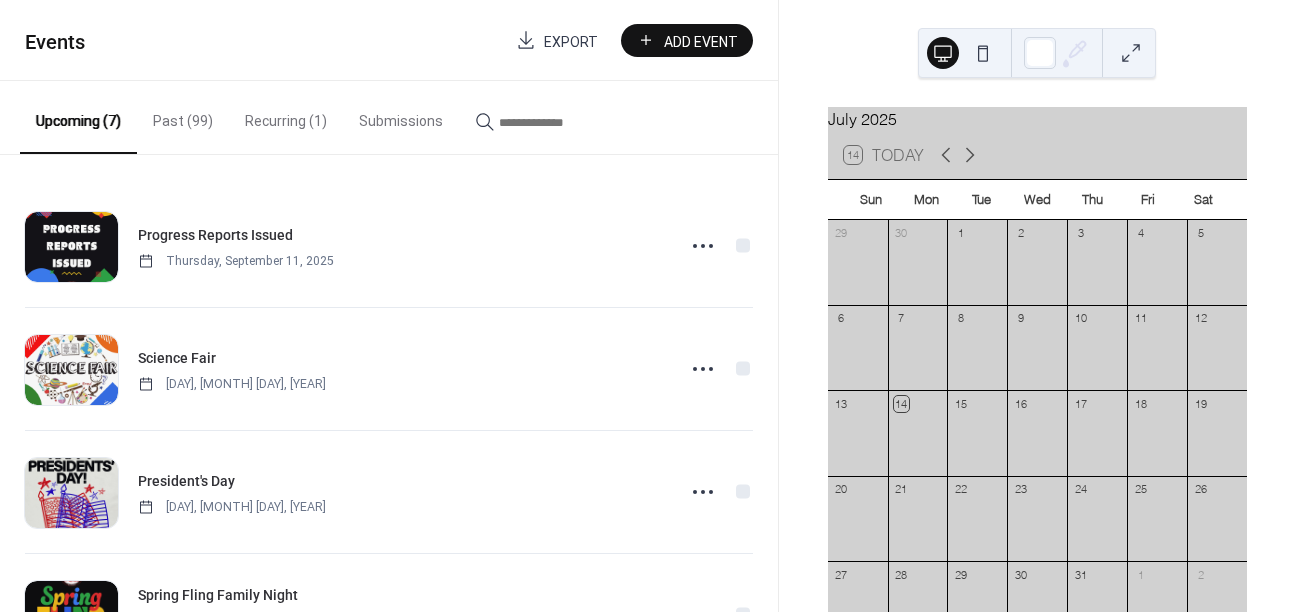 click on "Past (99)" at bounding box center [183, 116] 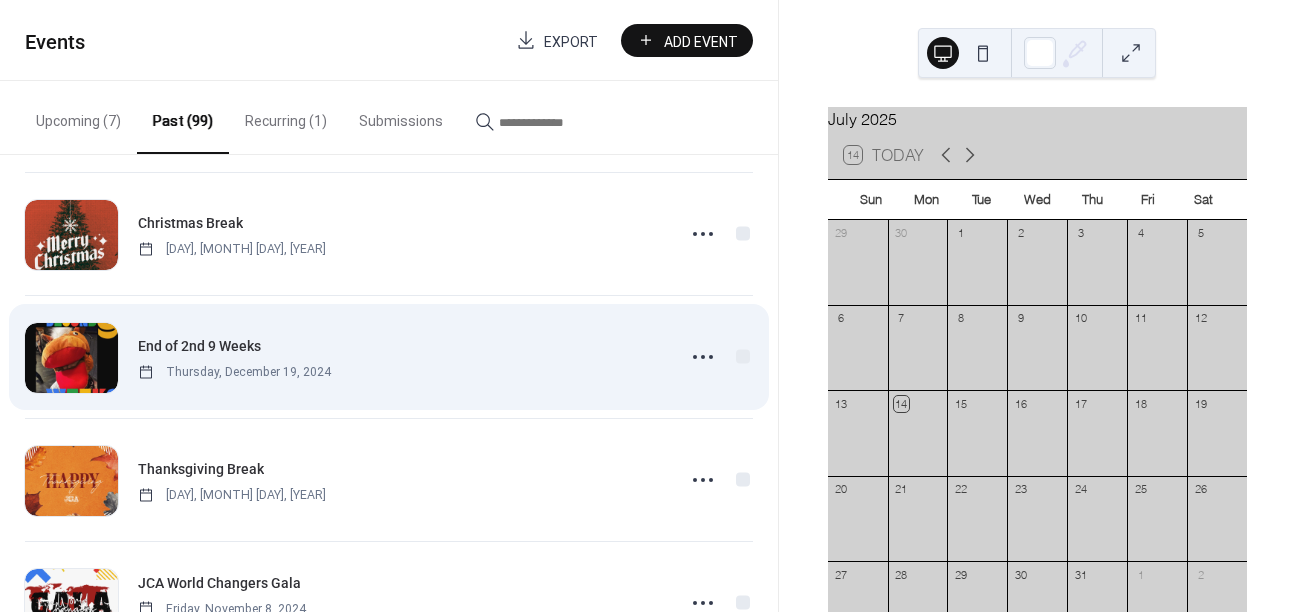 scroll, scrollTop: 2717, scrollLeft: 0, axis: vertical 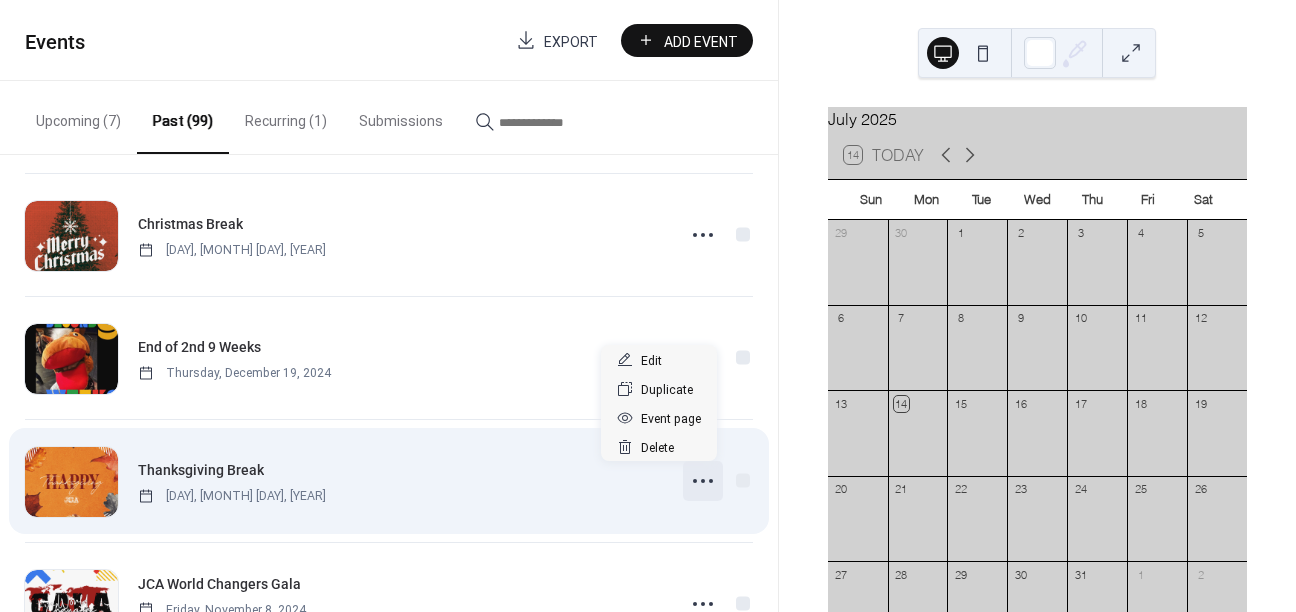 click 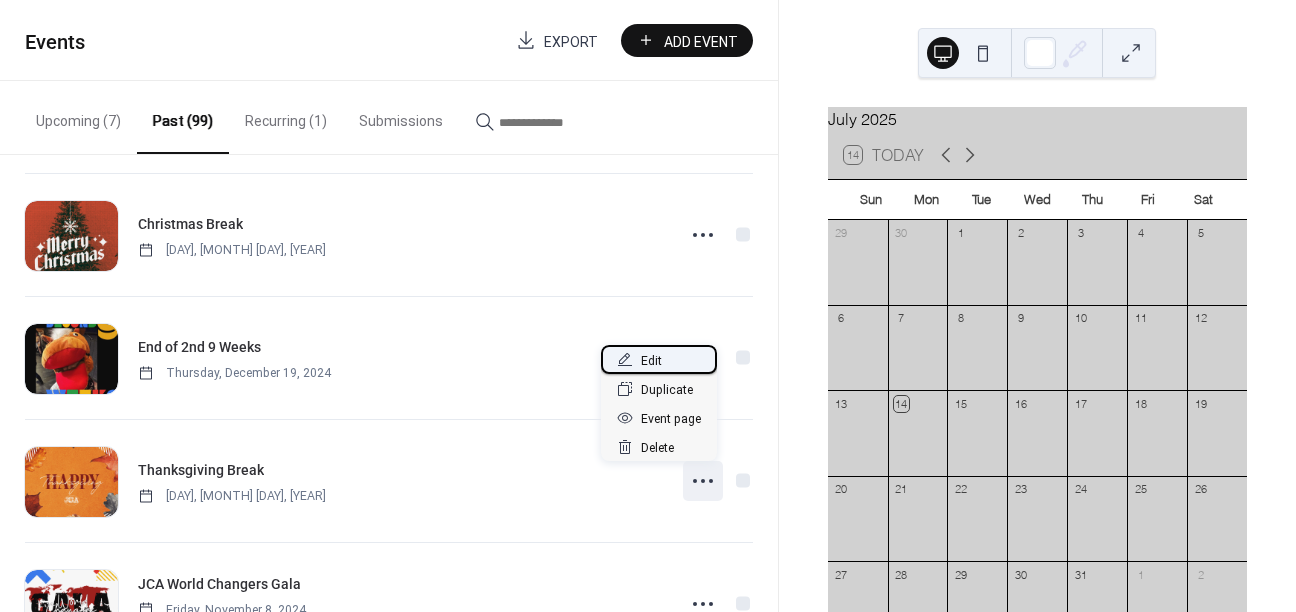 click on "Edit" at bounding box center [659, 359] 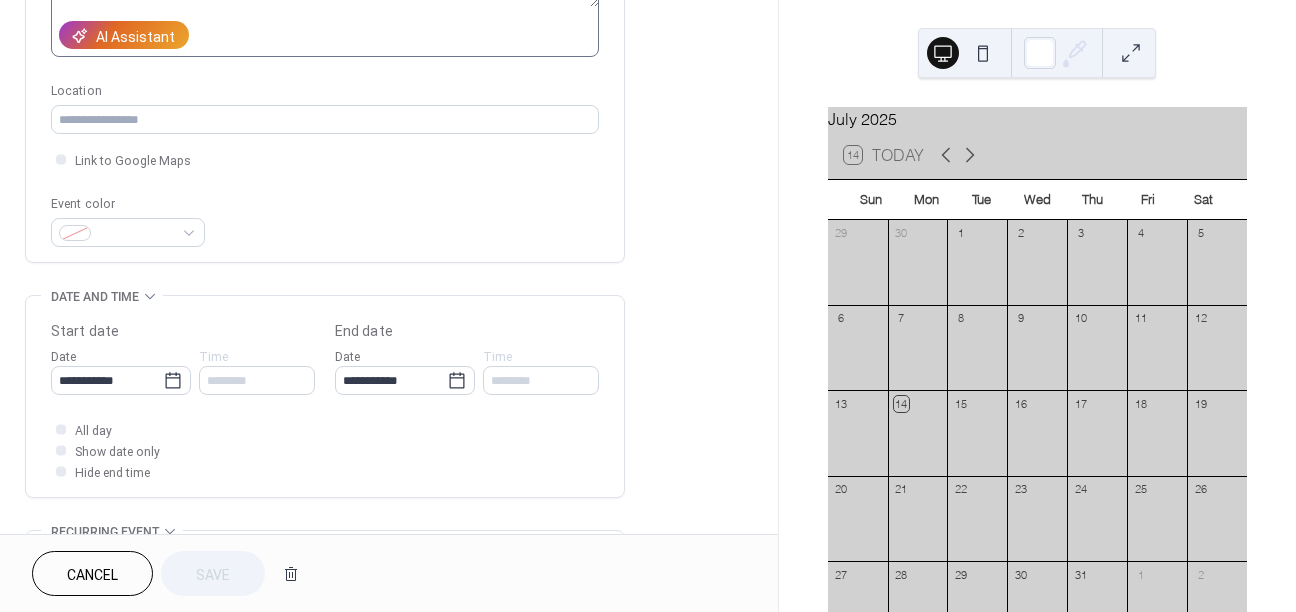 scroll, scrollTop: 561, scrollLeft: 0, axis: vertical 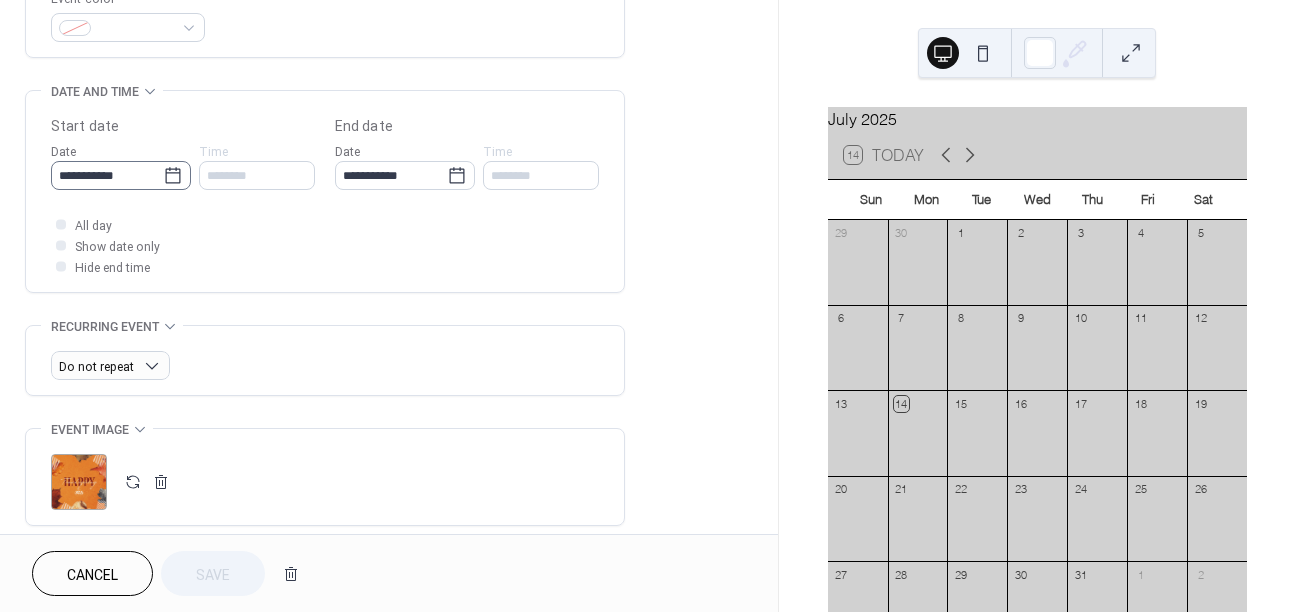 click 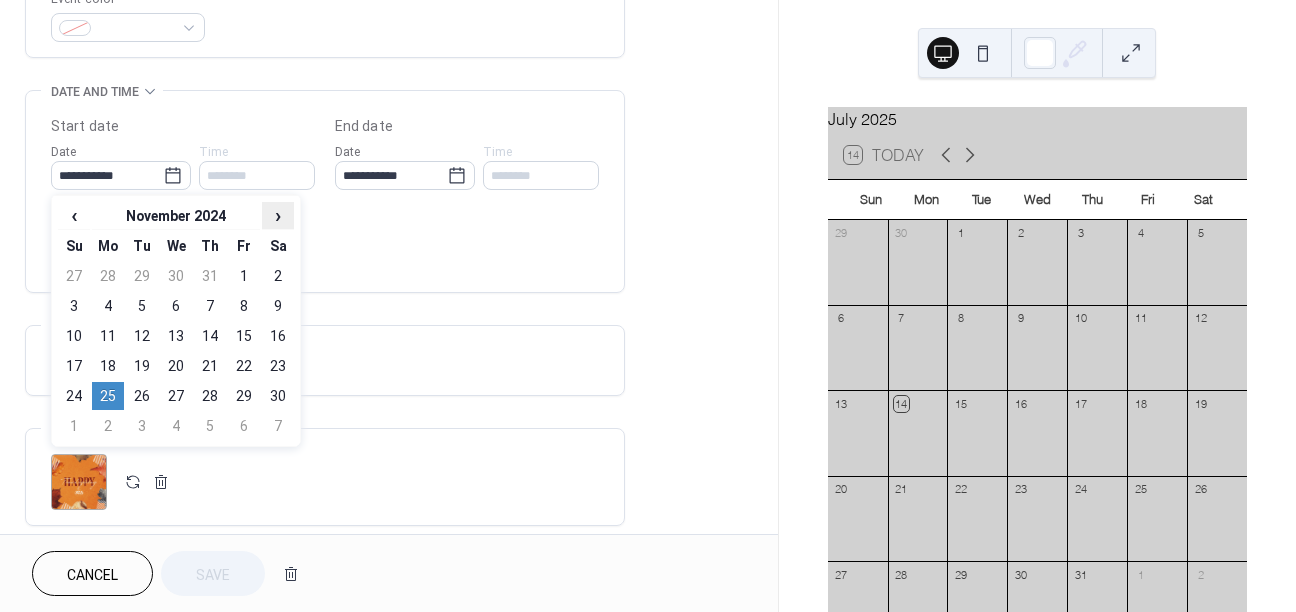 click on "›" at bounding box center [278, 215] 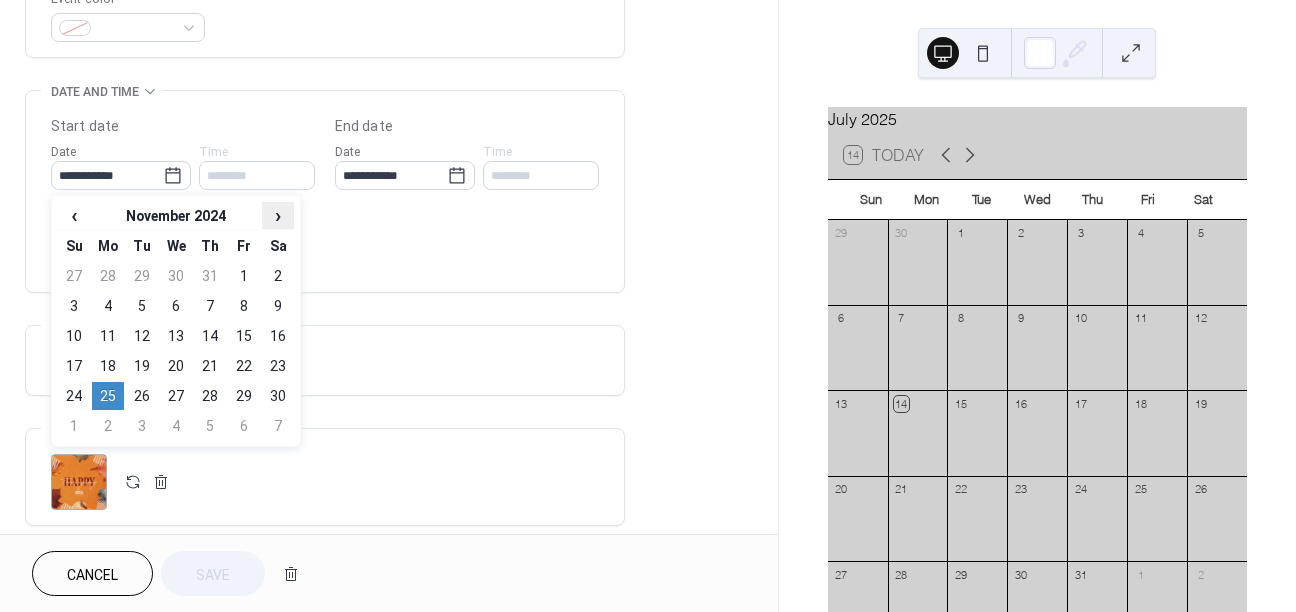click on "›" at bounding box center [278, 215] 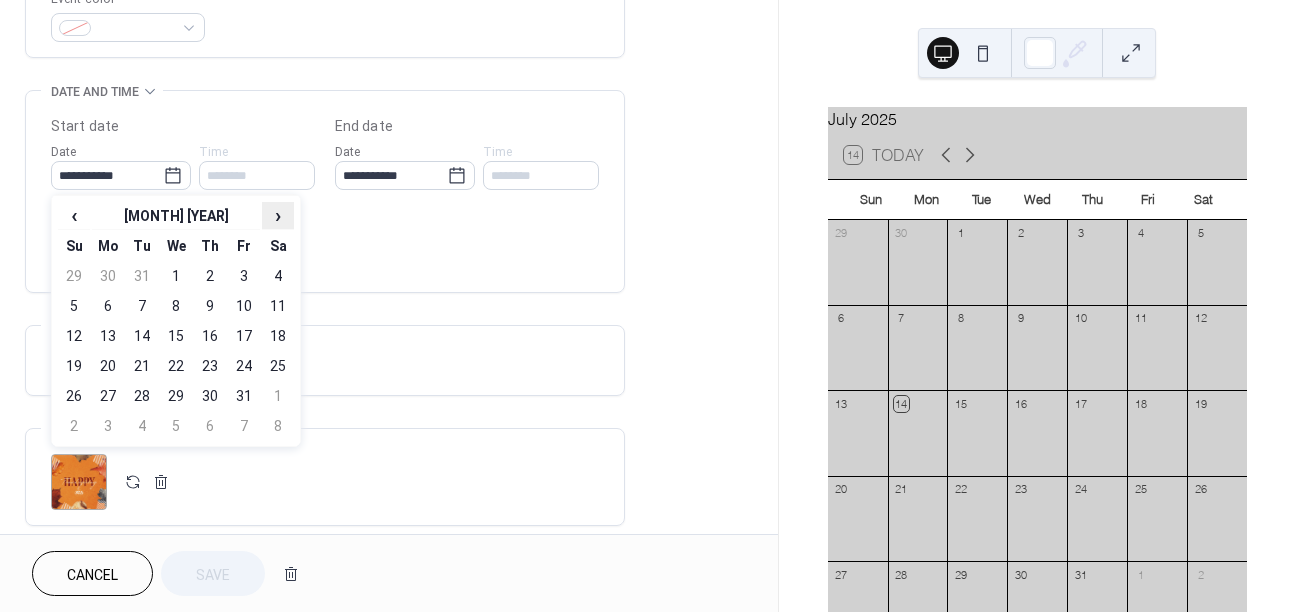 click on "›" at bounding box center (278, 215) 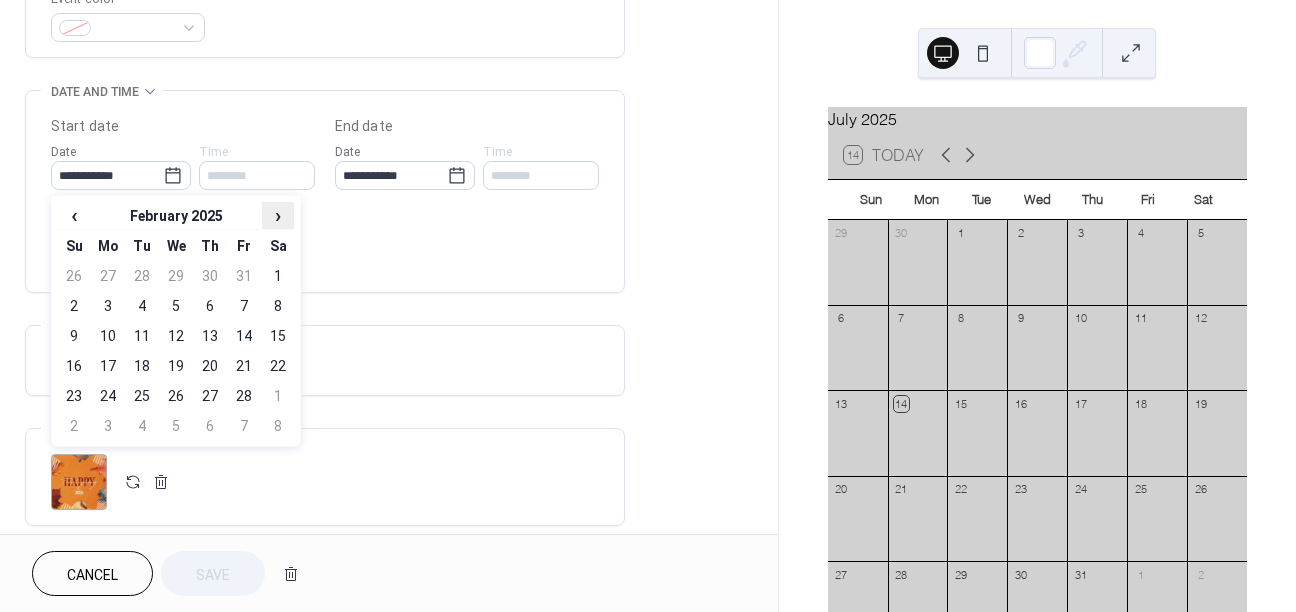 click on "›" at bounding box center [278, 215] 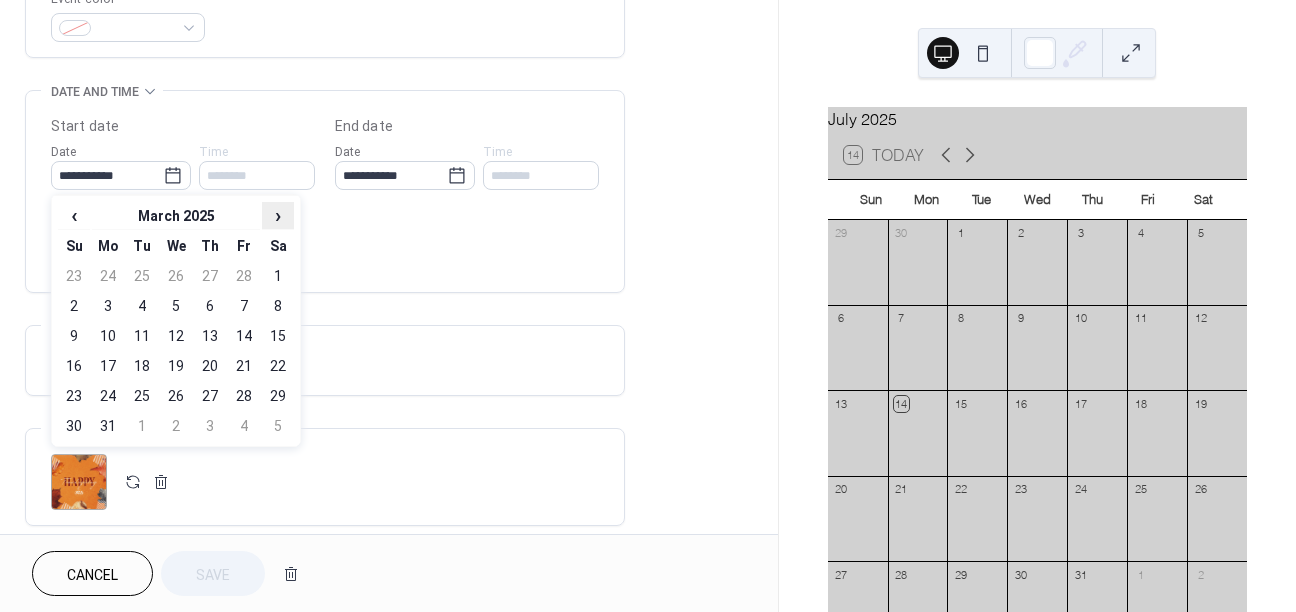 click on "›" at bounding box center (278, 215) 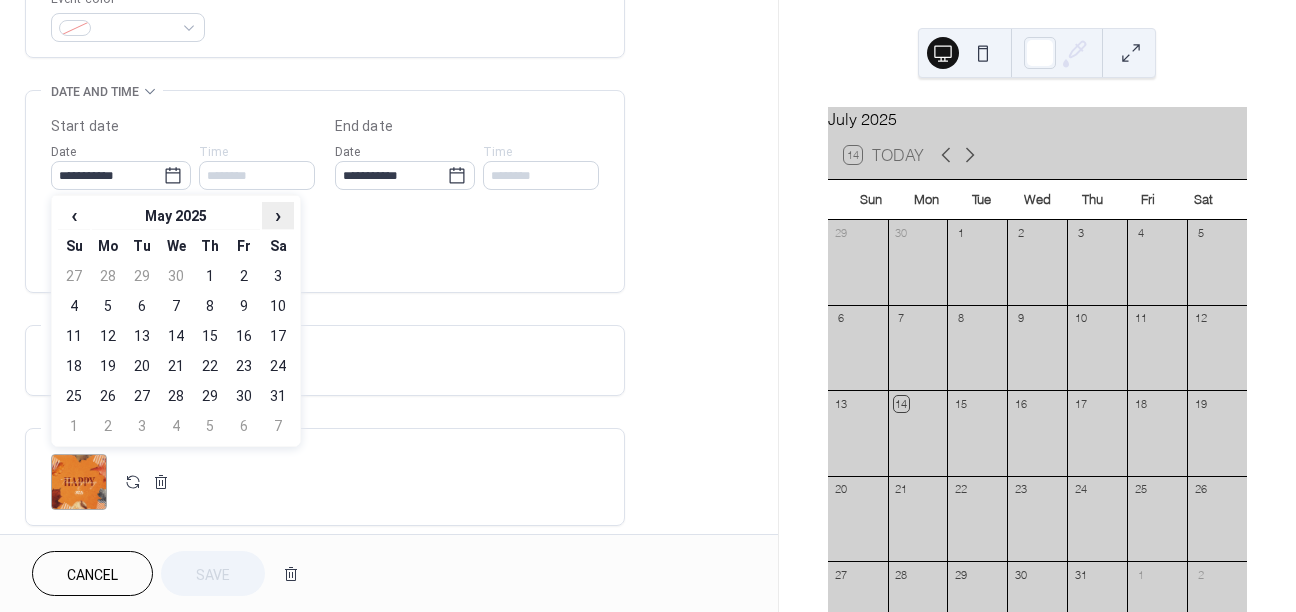 click on "›" at bounding box center (278, 215) 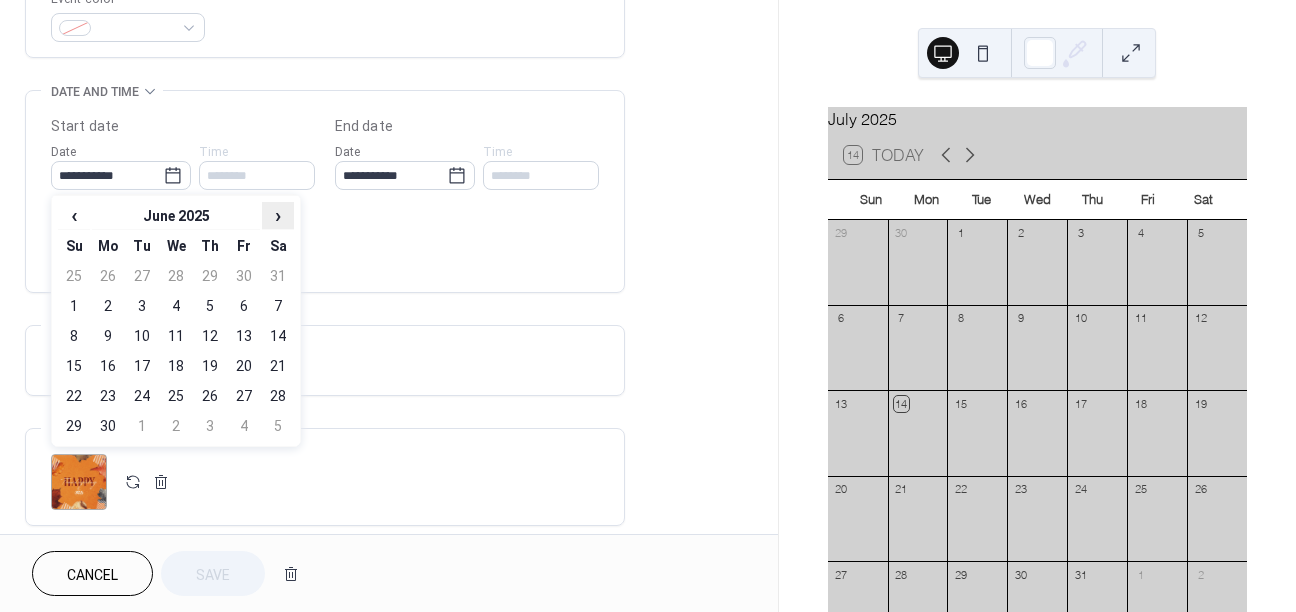 click on "›" at bounding box center (278, 215) 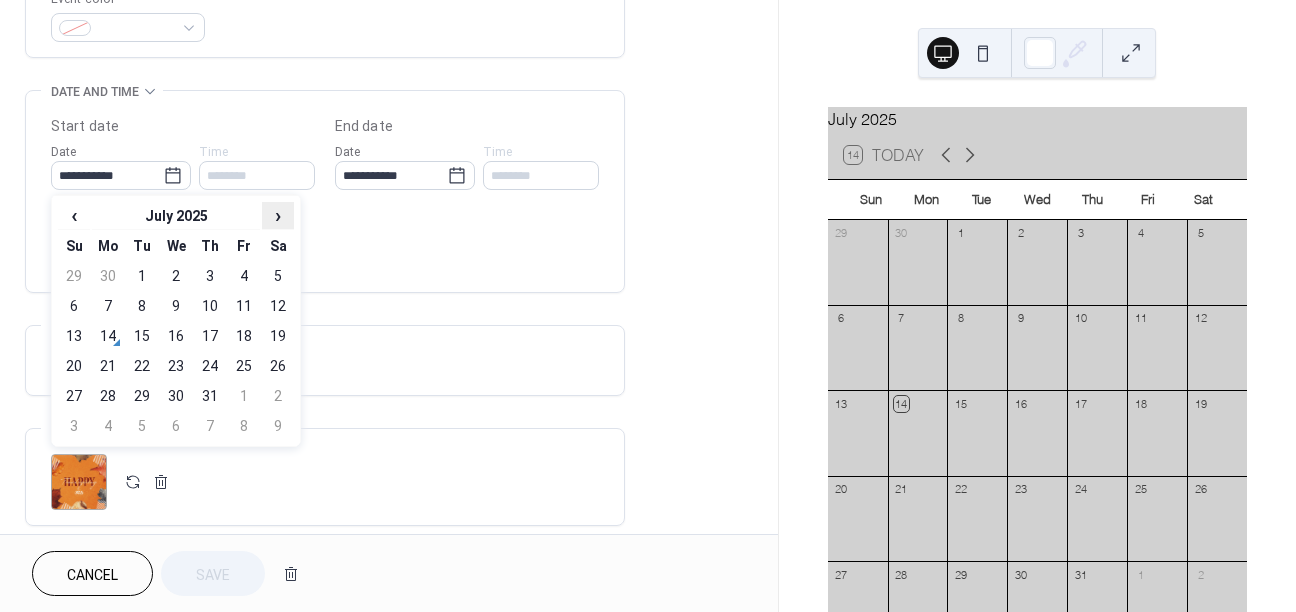 click on "›" at bounding box center (278, 215) 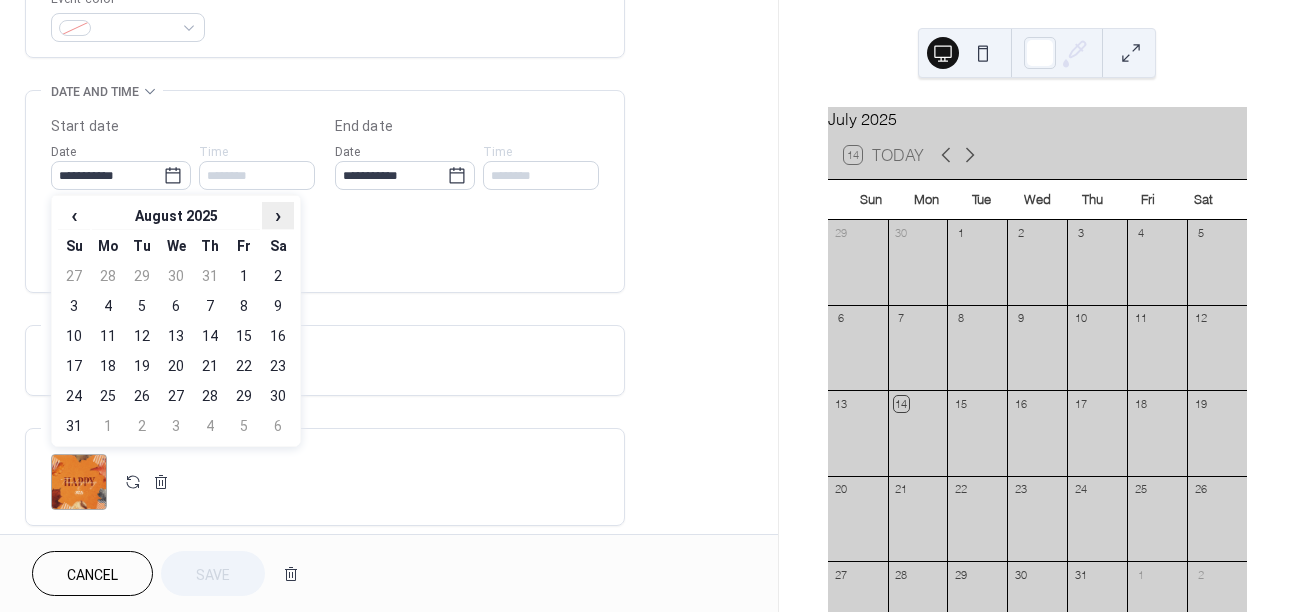 click on "›" at bounding box center (278, 215) 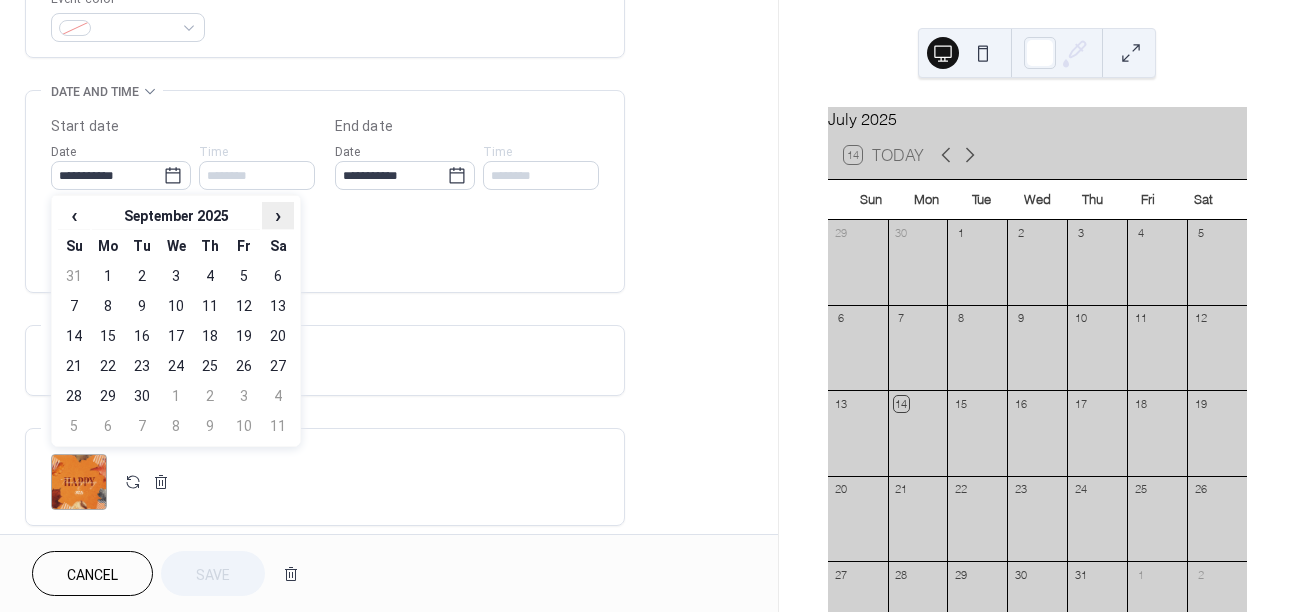 click on "›" at bounding box center [278, 215] 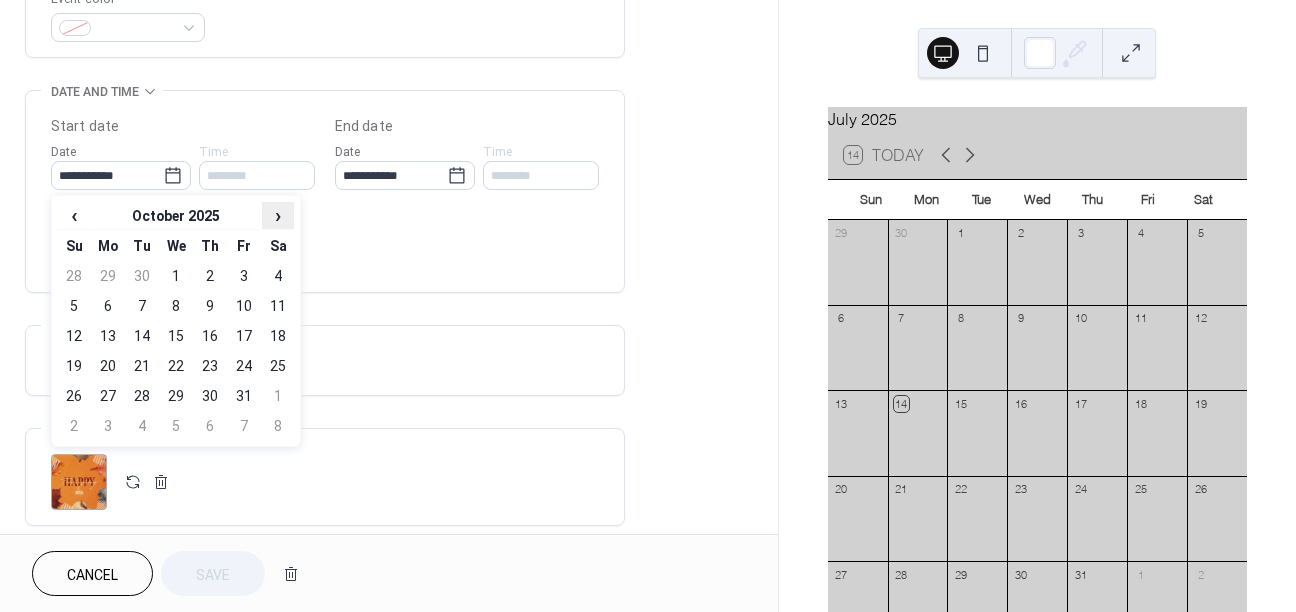 click on "›" at bounding box center (278, 215) 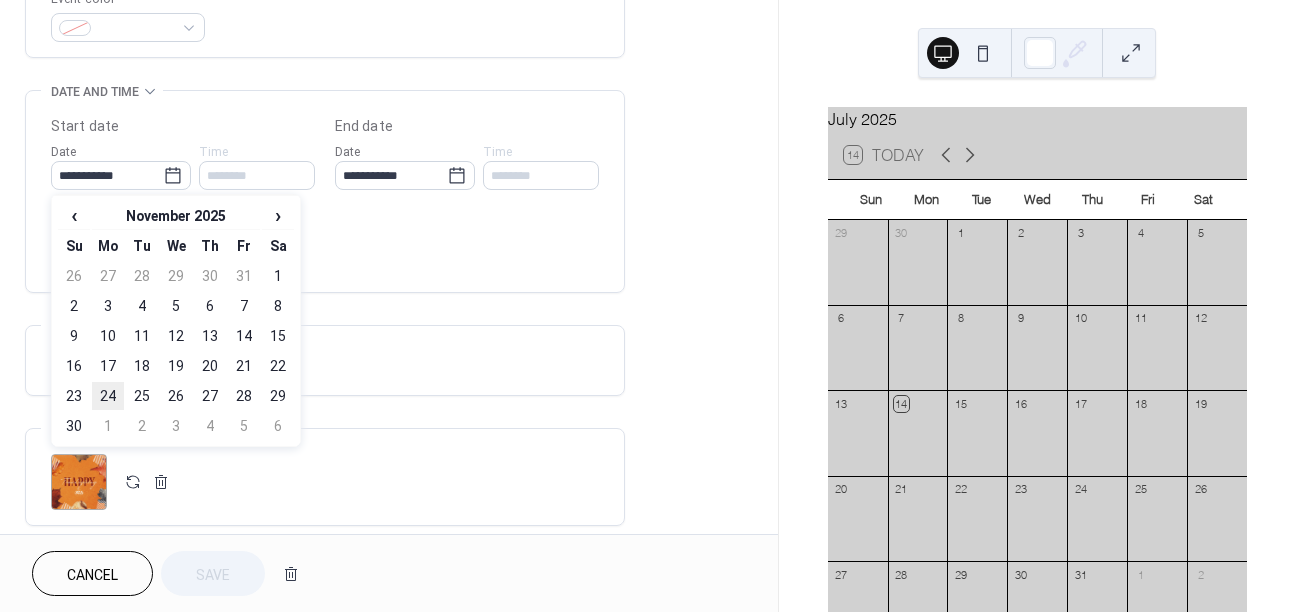 click on "24" at bounding box center [108, 396] 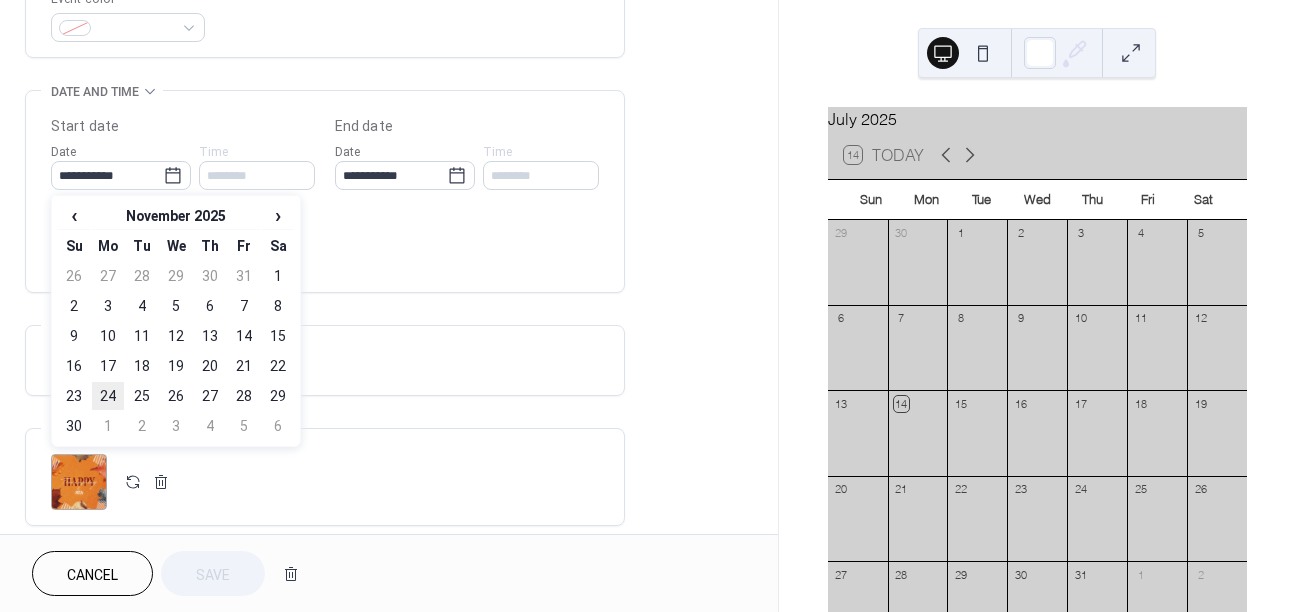 type on "**********" 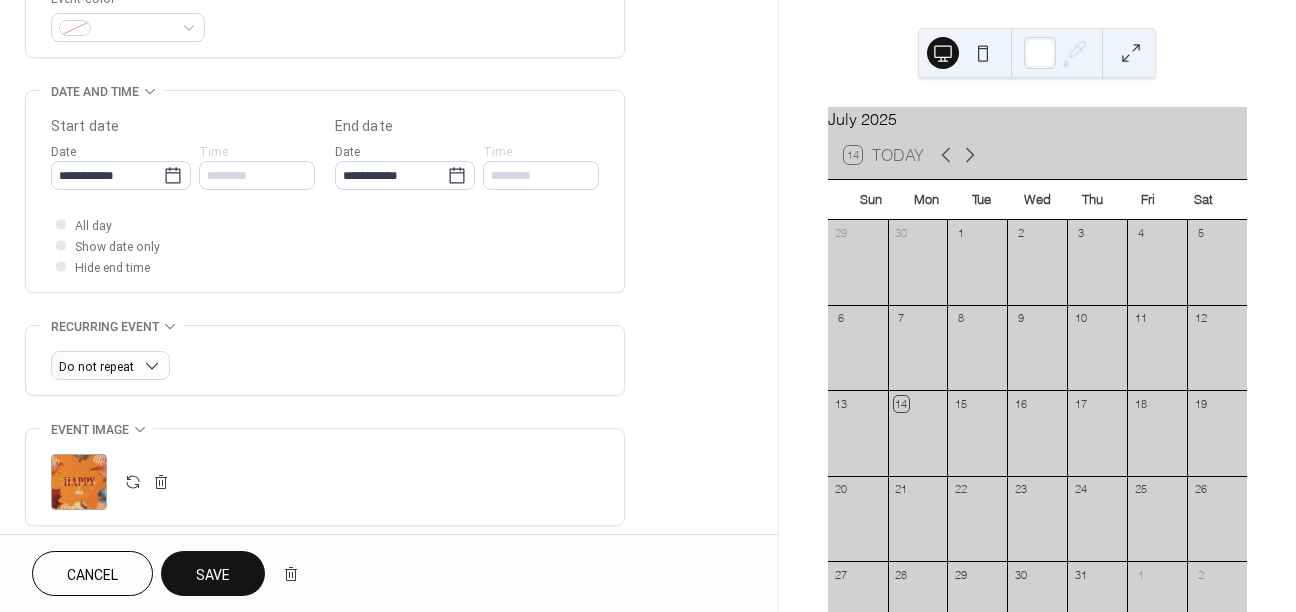 click on "Save" at bounding box center [213, 575] 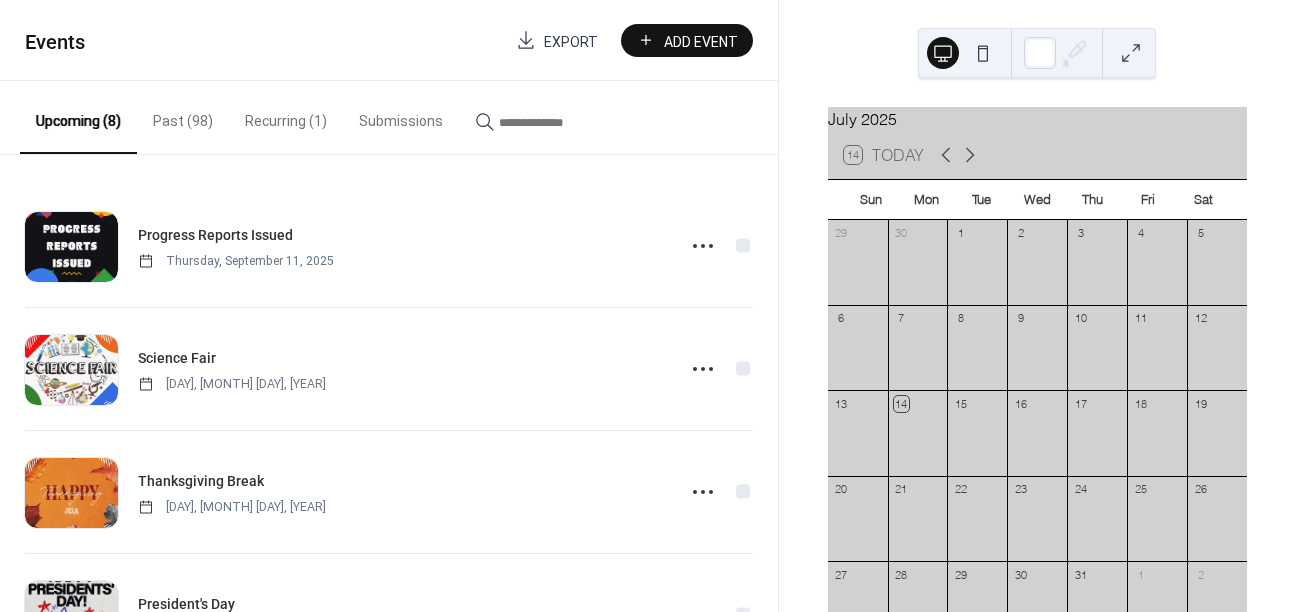 scroll, scrollTop: 0, scrollLeft: 0, axis: both 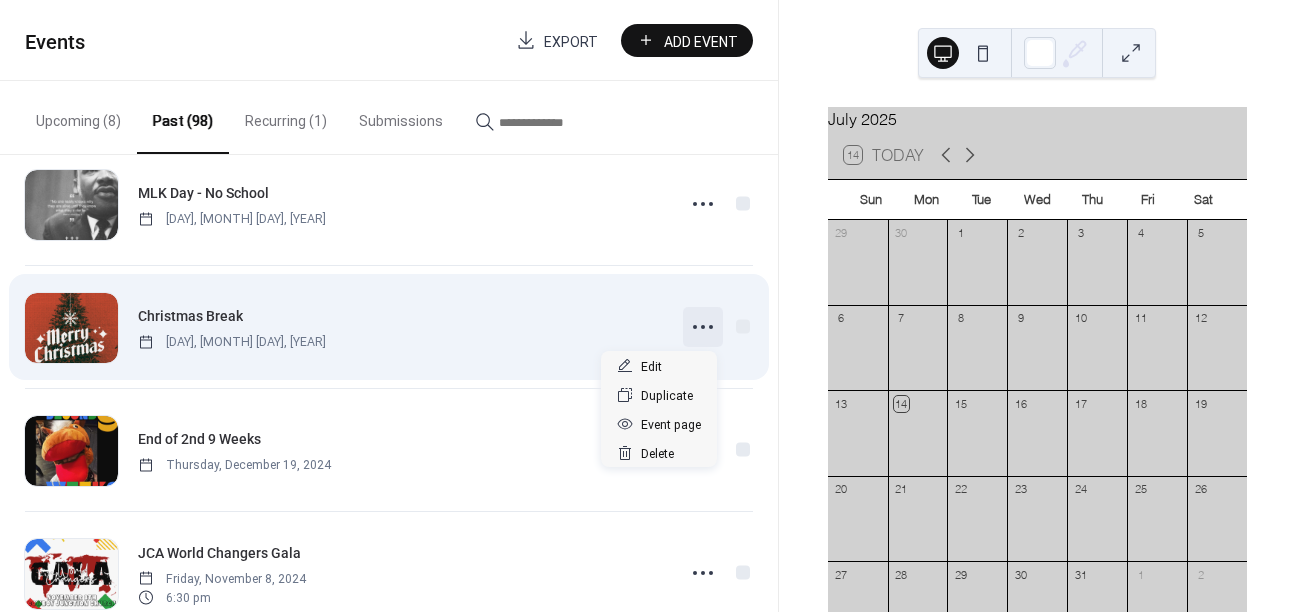 click 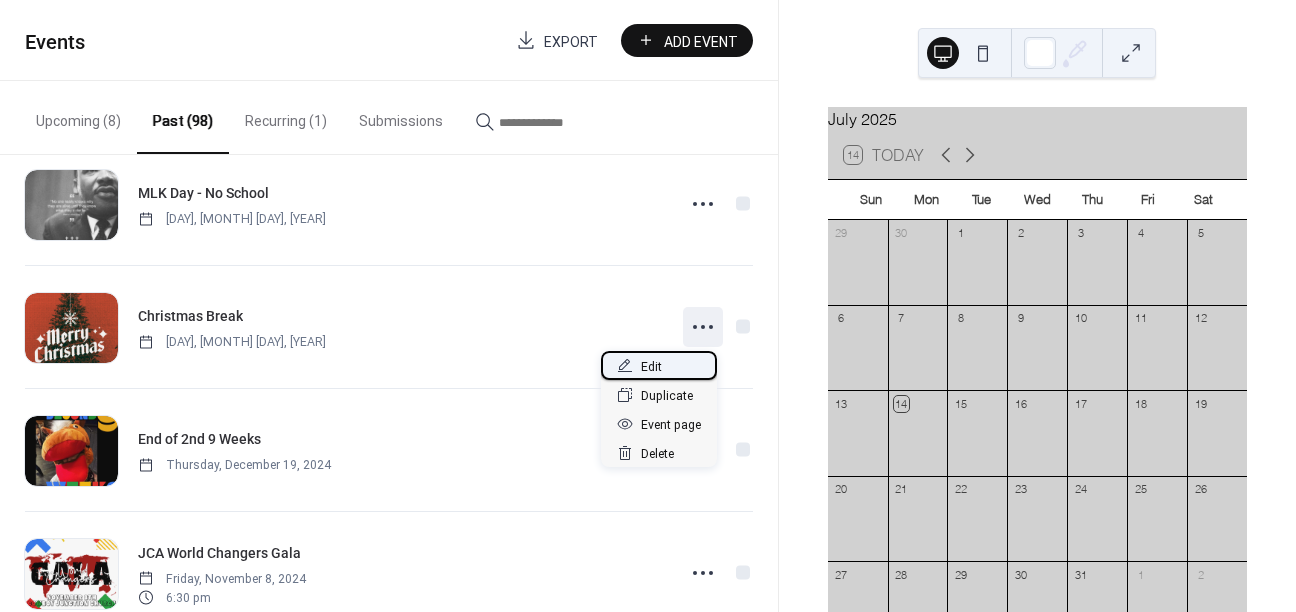 click on "Edit" at bounding box center [651, 367] 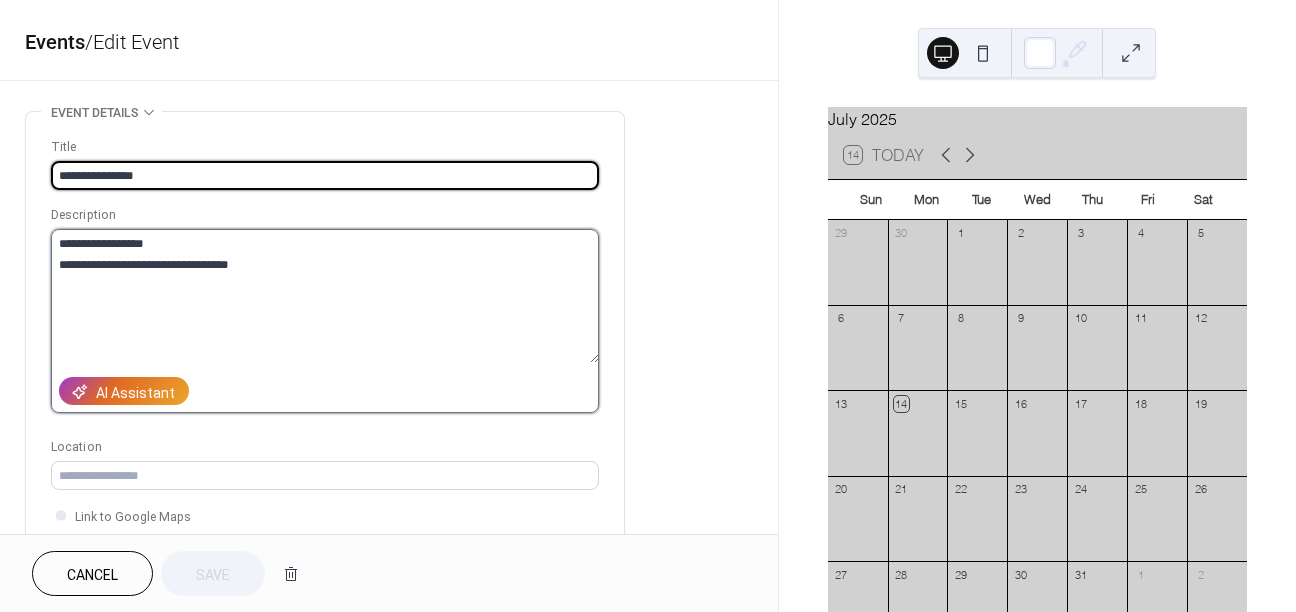 click on "**********" at bounding box center [325, 296] 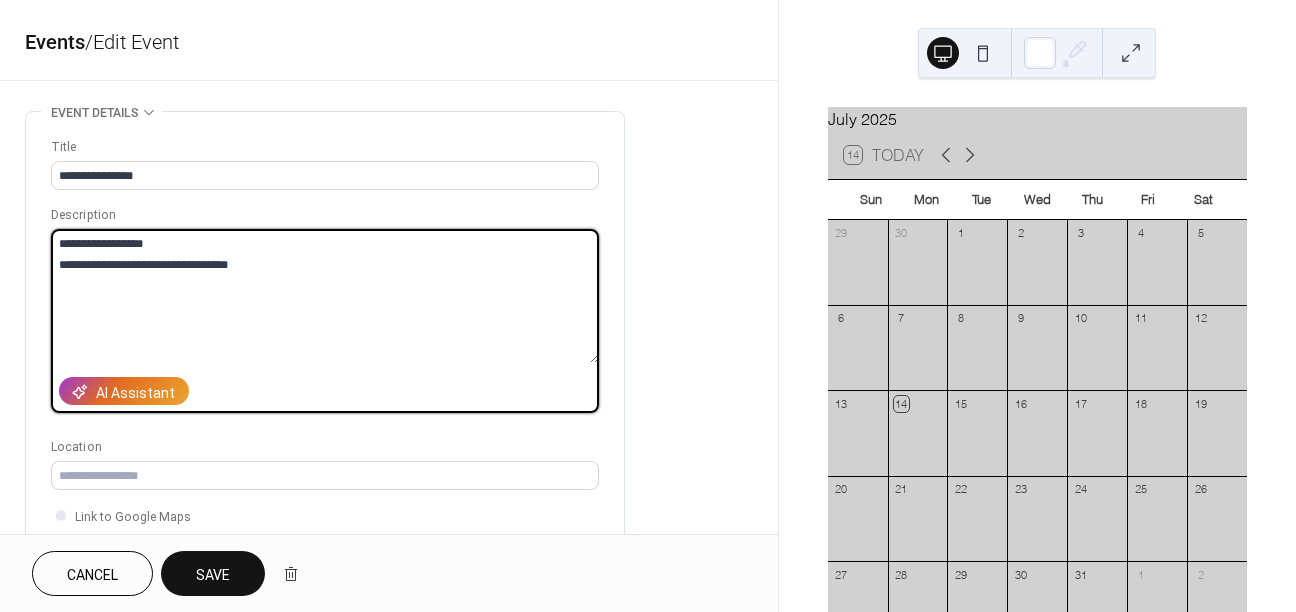 click on "**********" at bounding box center [325, 296] 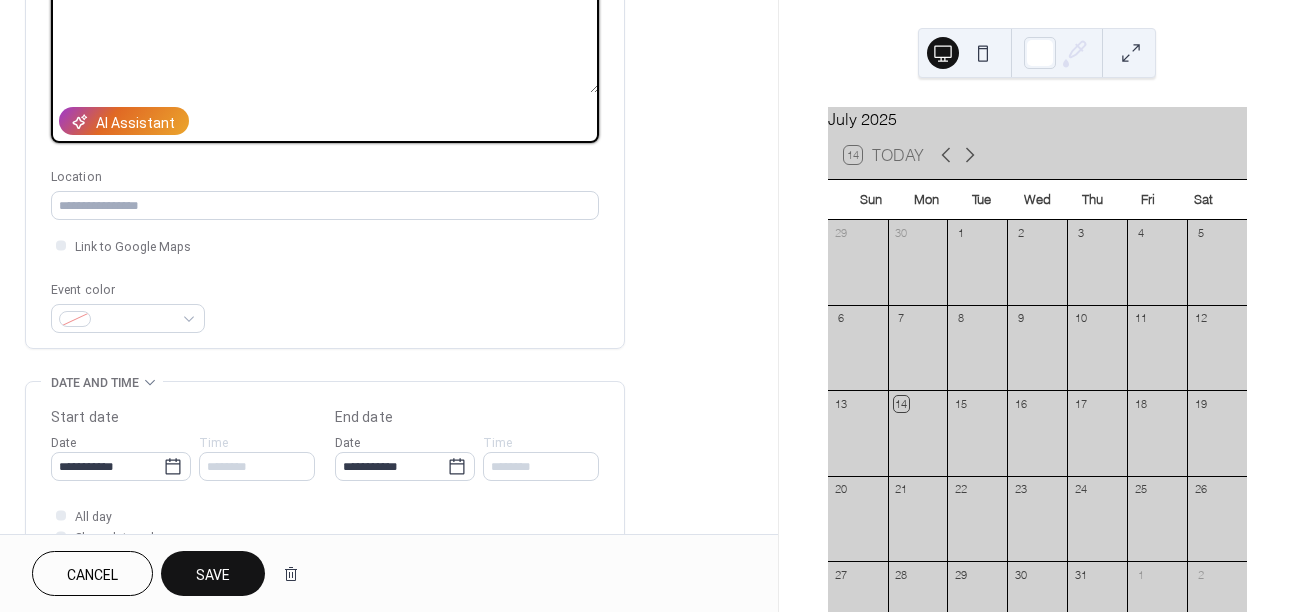 scroll, scrollTop: 276, scrollLeft: 0, axis: vertical 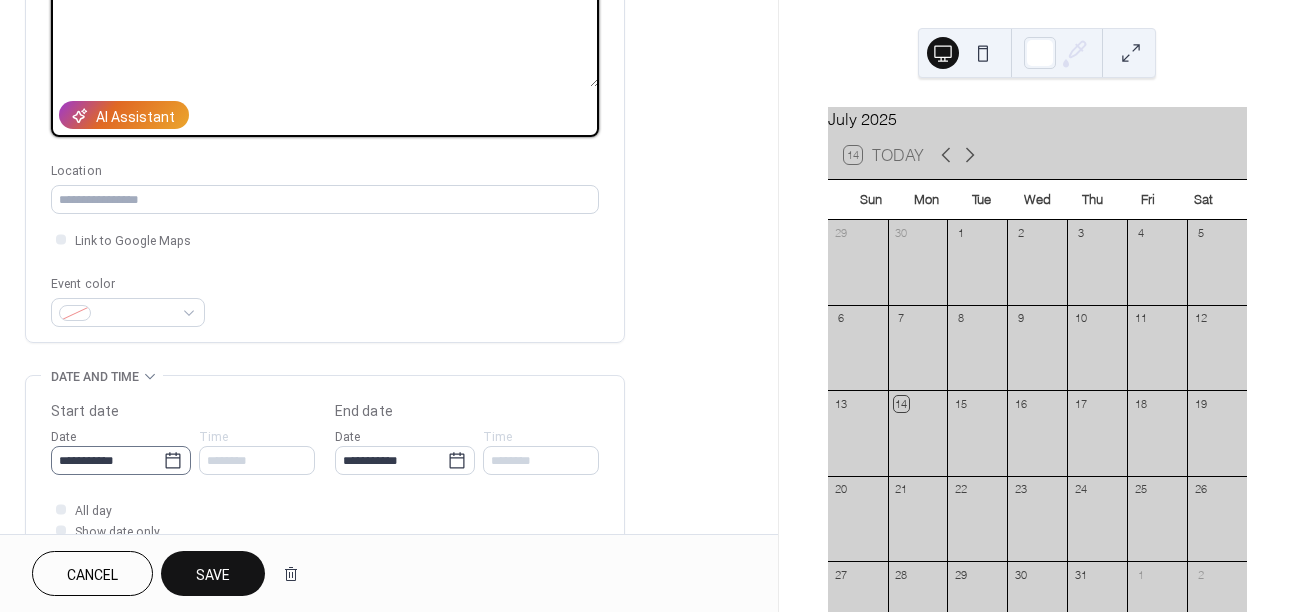type on "**********" 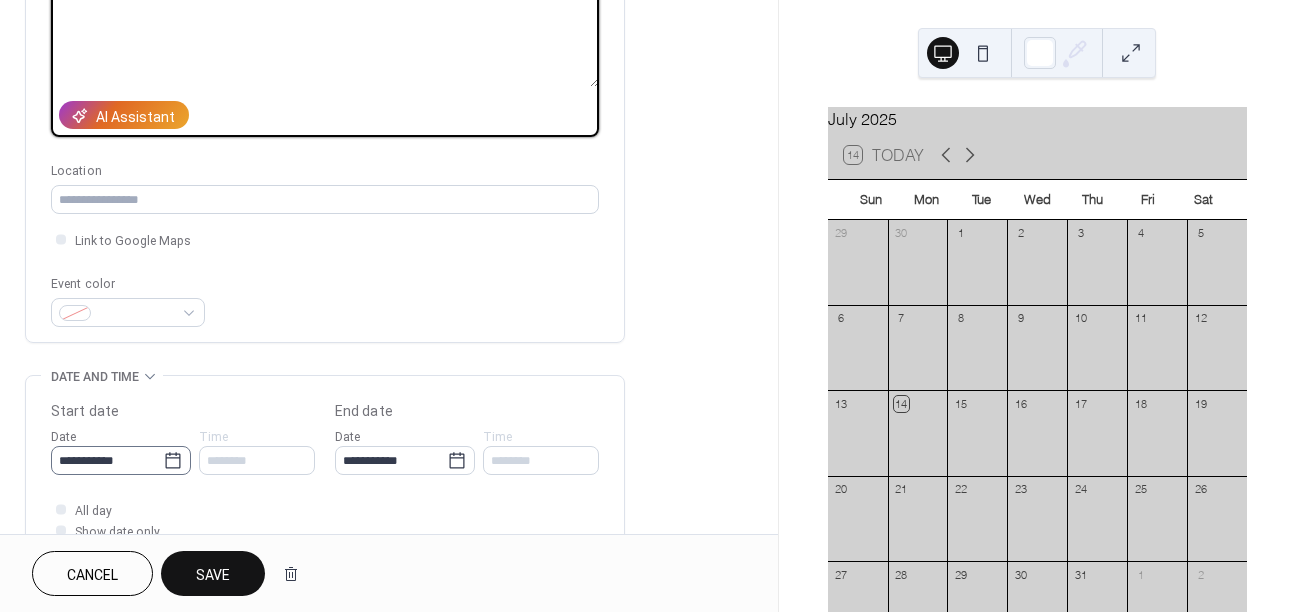 click 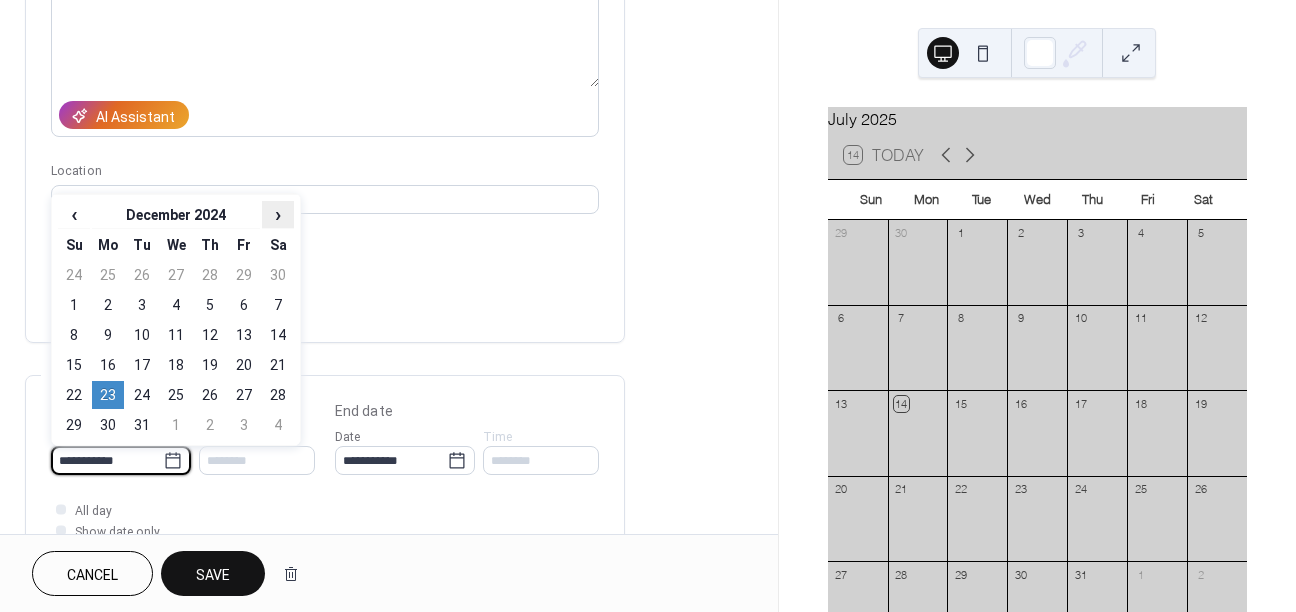 click on "›" at bounding box center [278, 214] 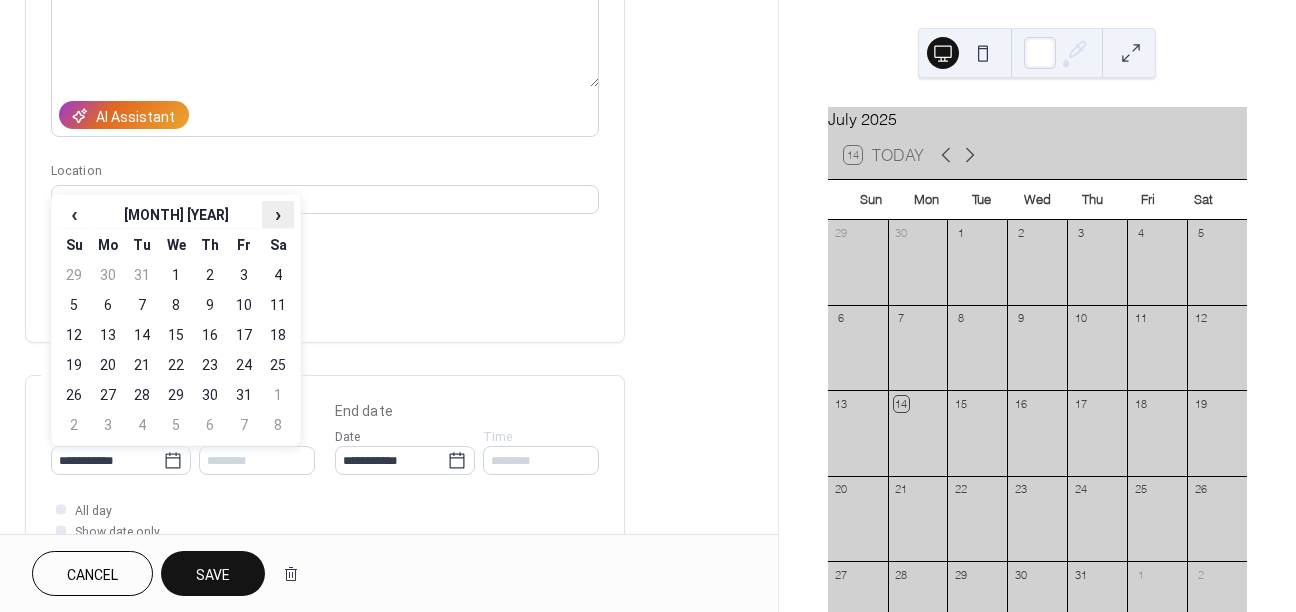 click on "›" at bounding box center [278, 214] 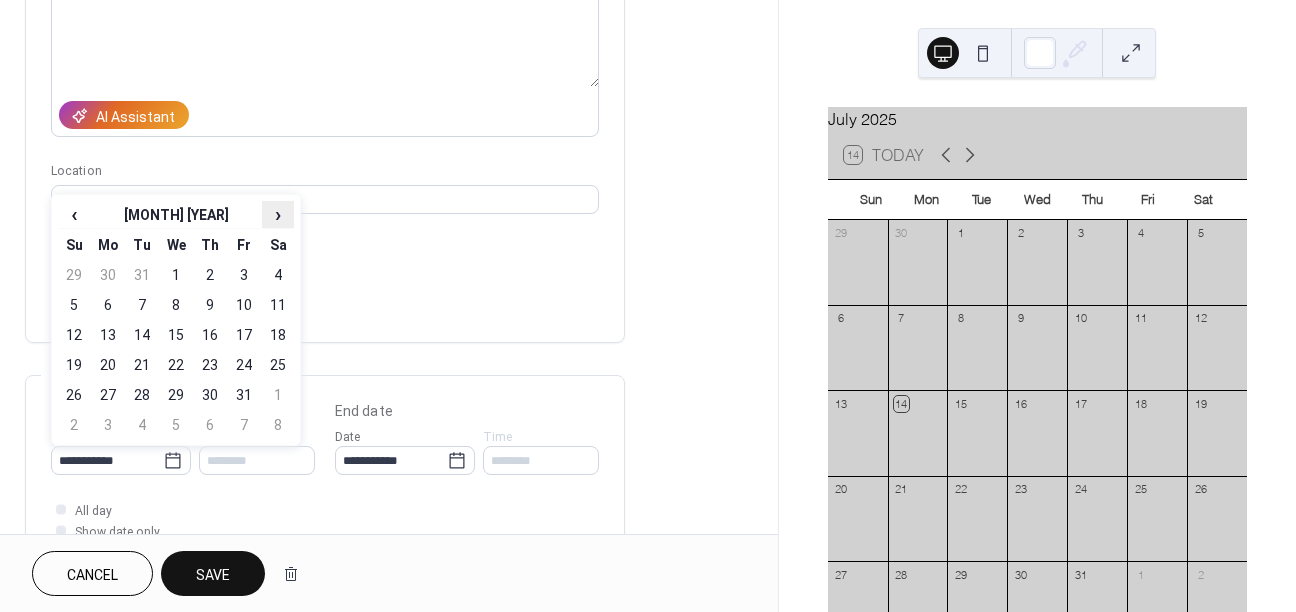 click on "›" at bounding box center (278, 214) 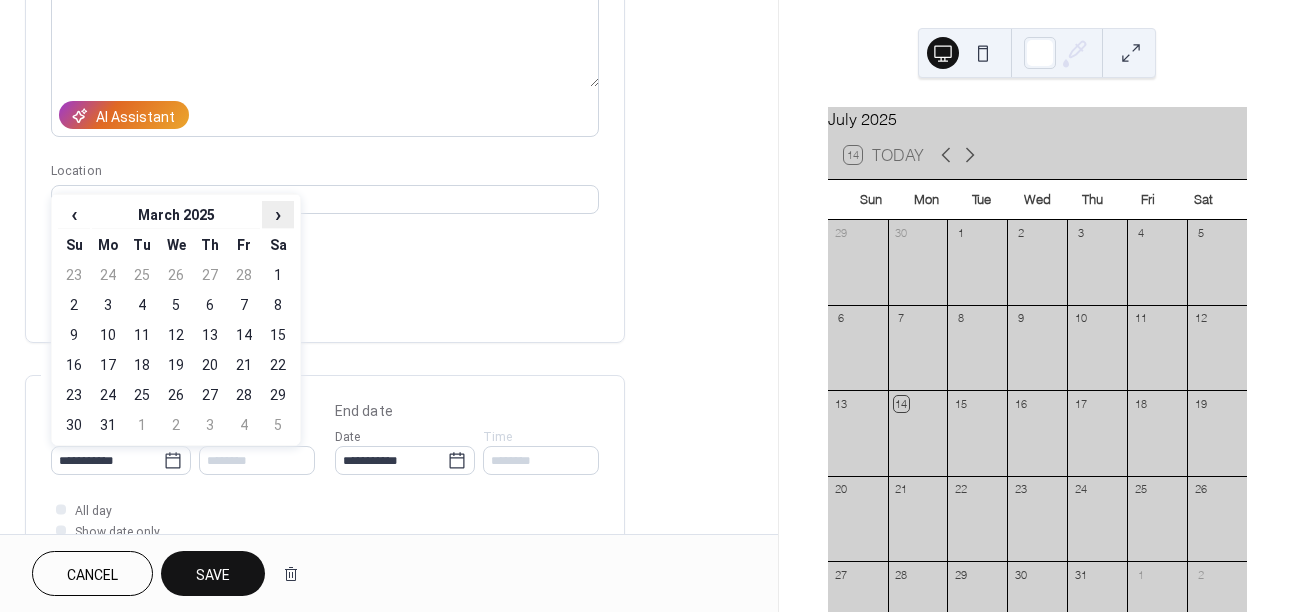 click on "›" at bounding box center (278, 214) 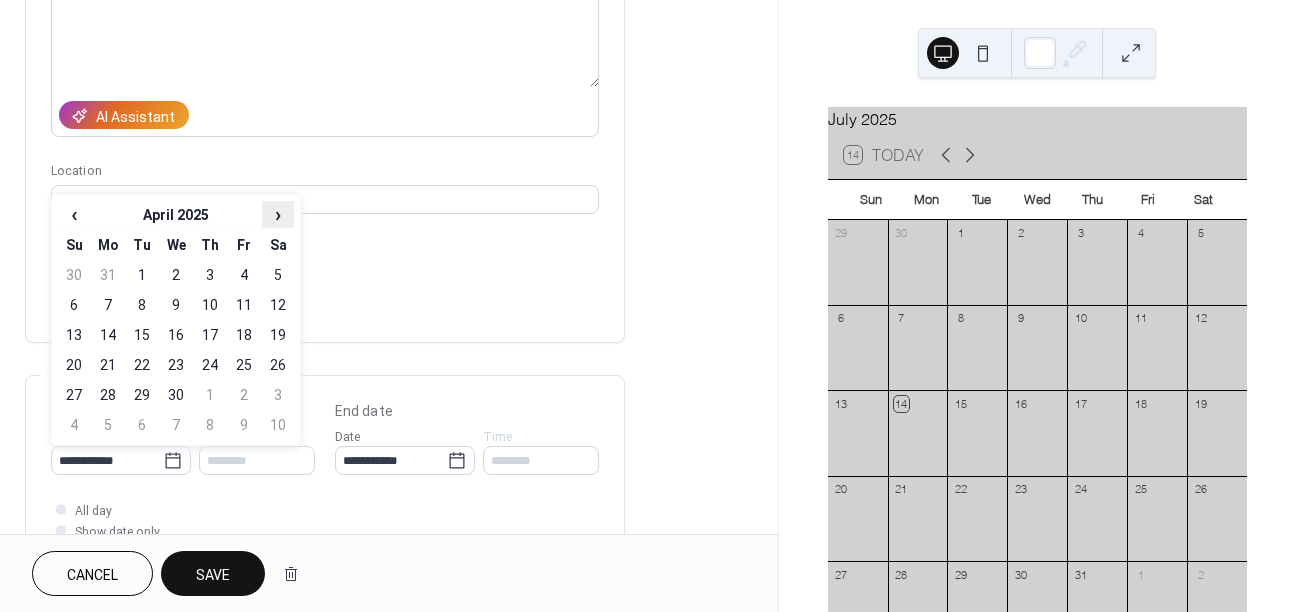 click on "›" at bounding box center (278, 214) 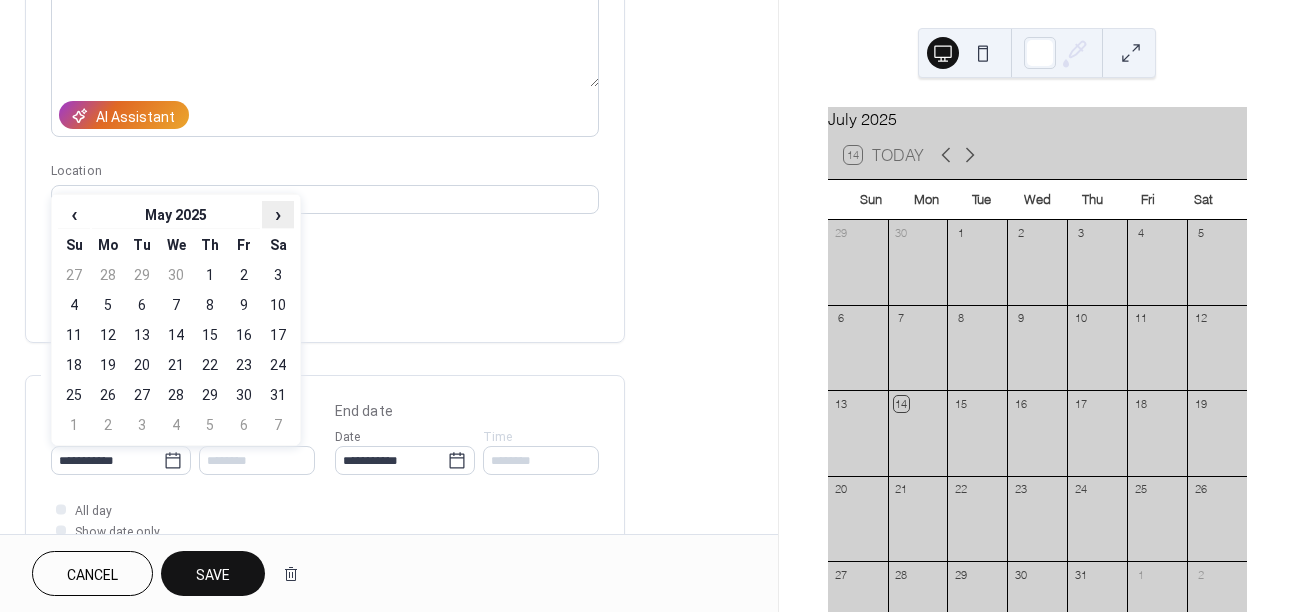 click on "›" at bounding box center [278, 214] 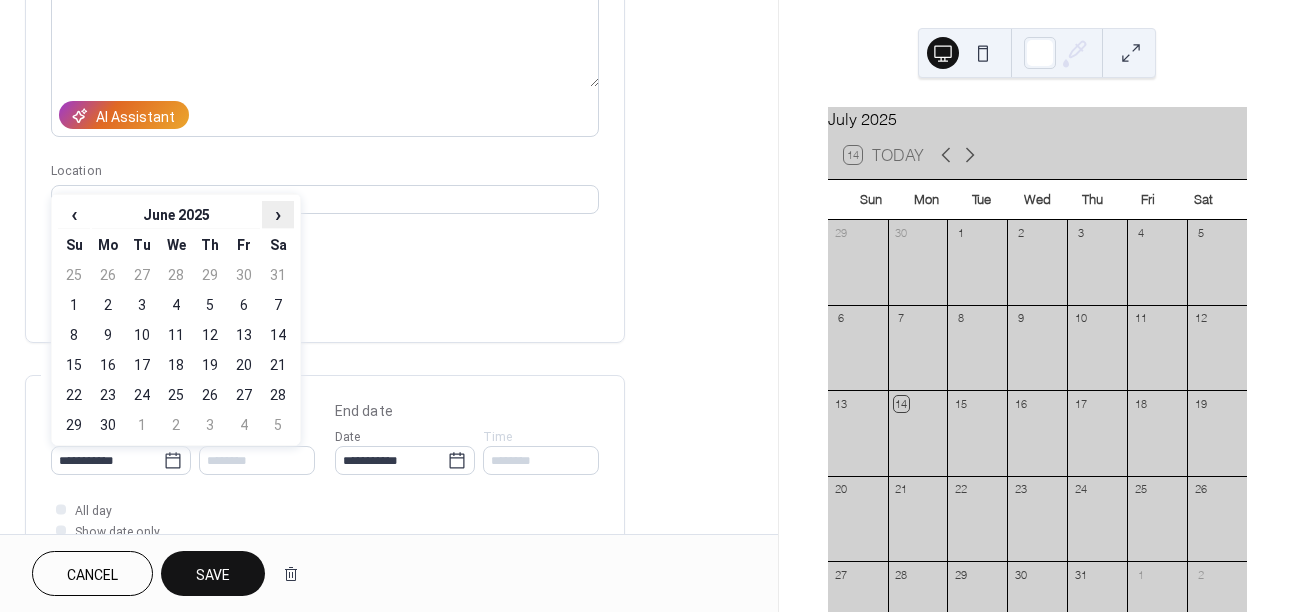 click on "›" at bounding box center (278, 214) 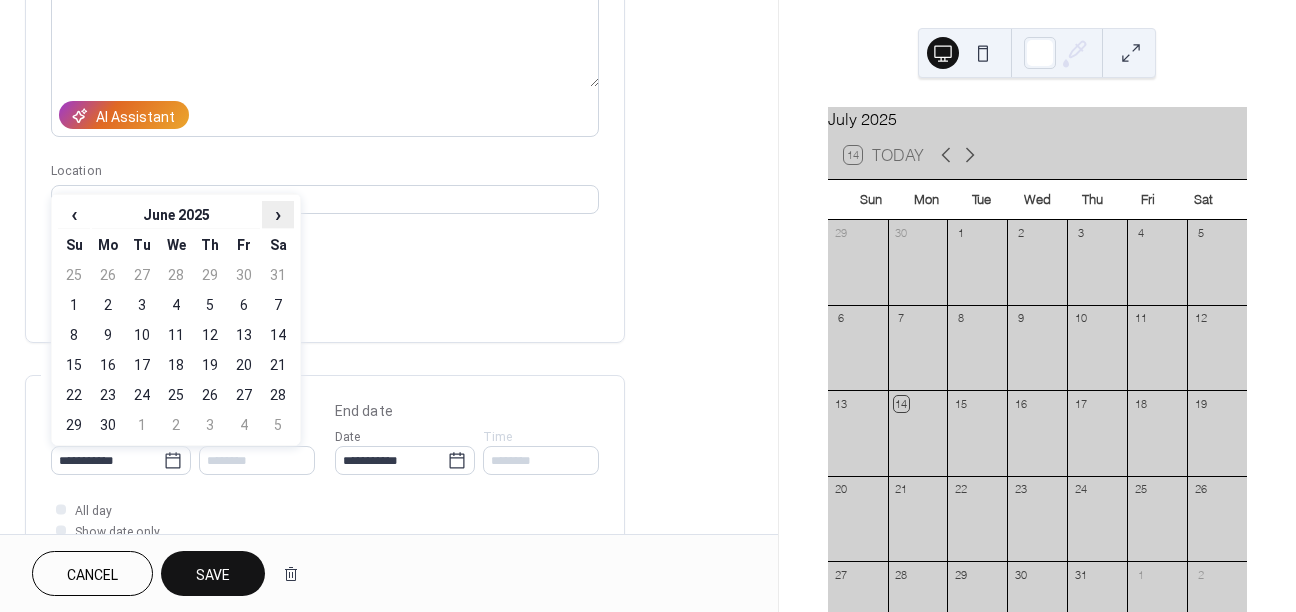 click on "›" at bounding box center (278, 214) 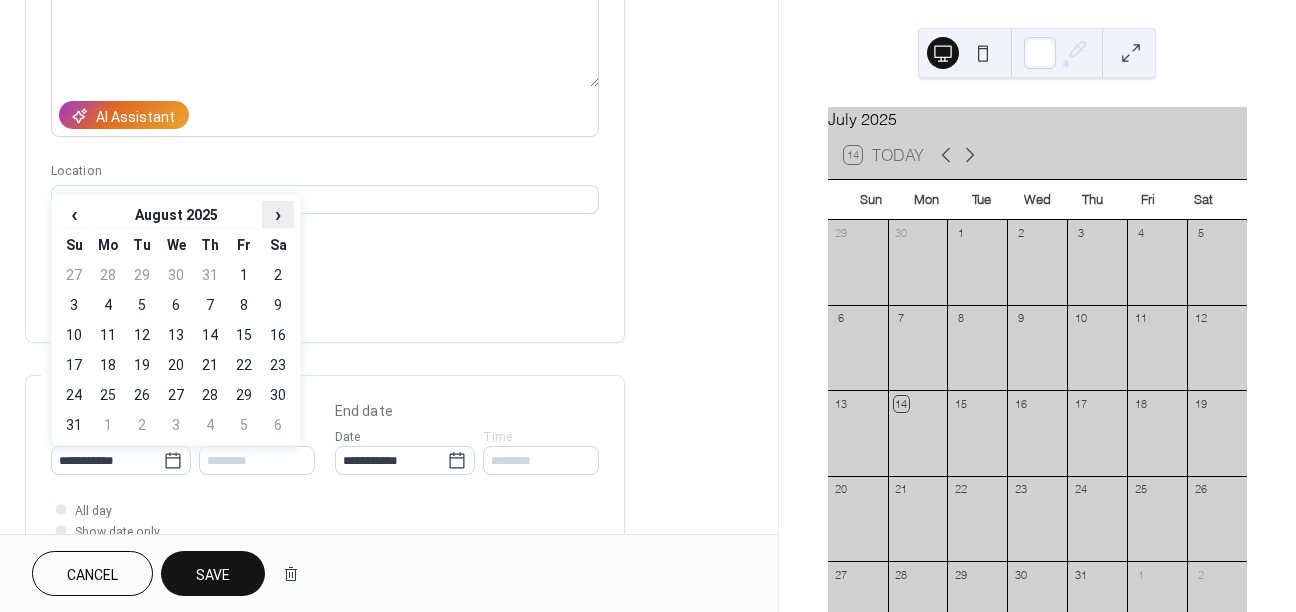click on "›" at bounding box center (278, 214) 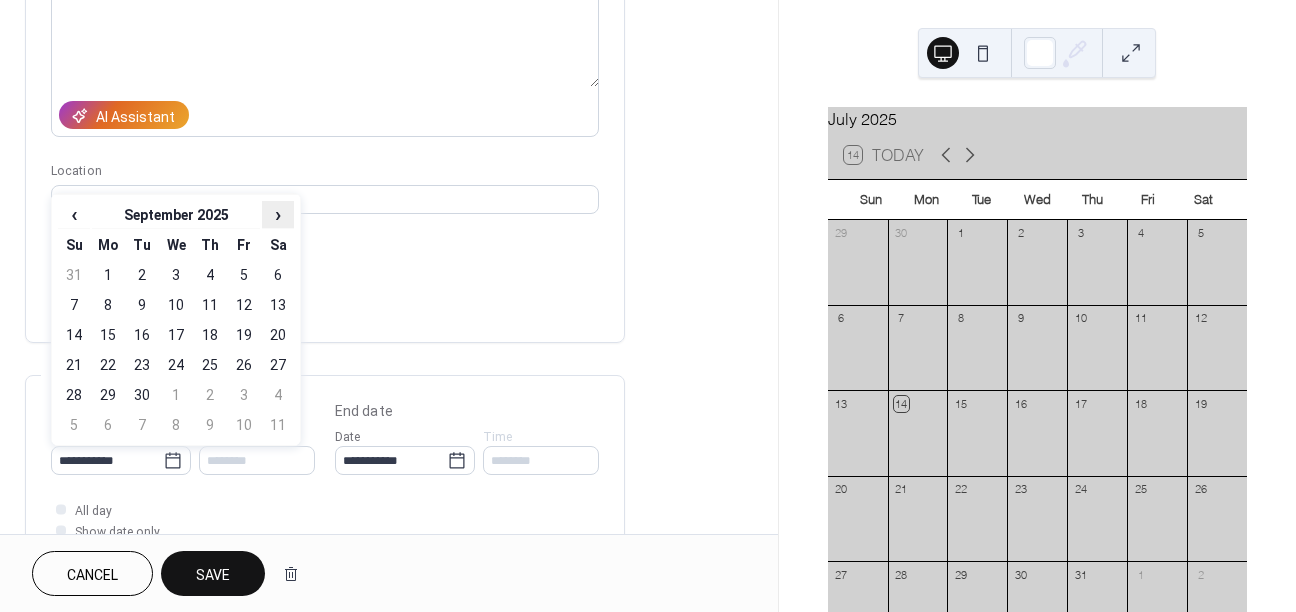 click on "›" at bounding box center [278, 214] 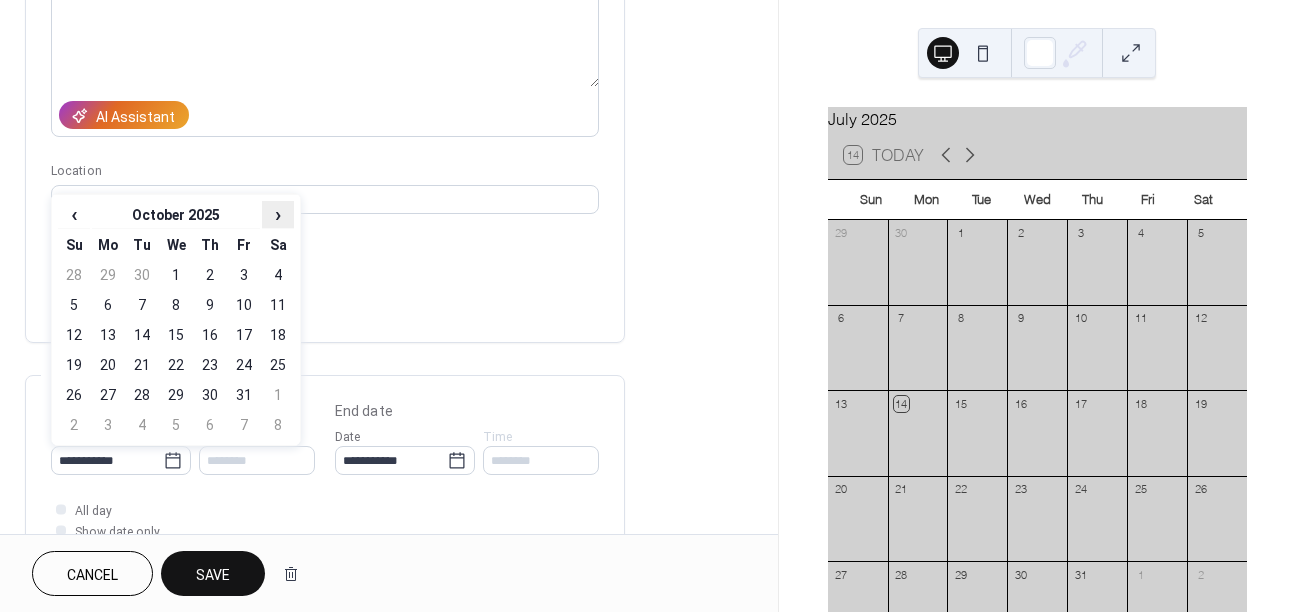 click on "›" at bounding box center [278, 214] 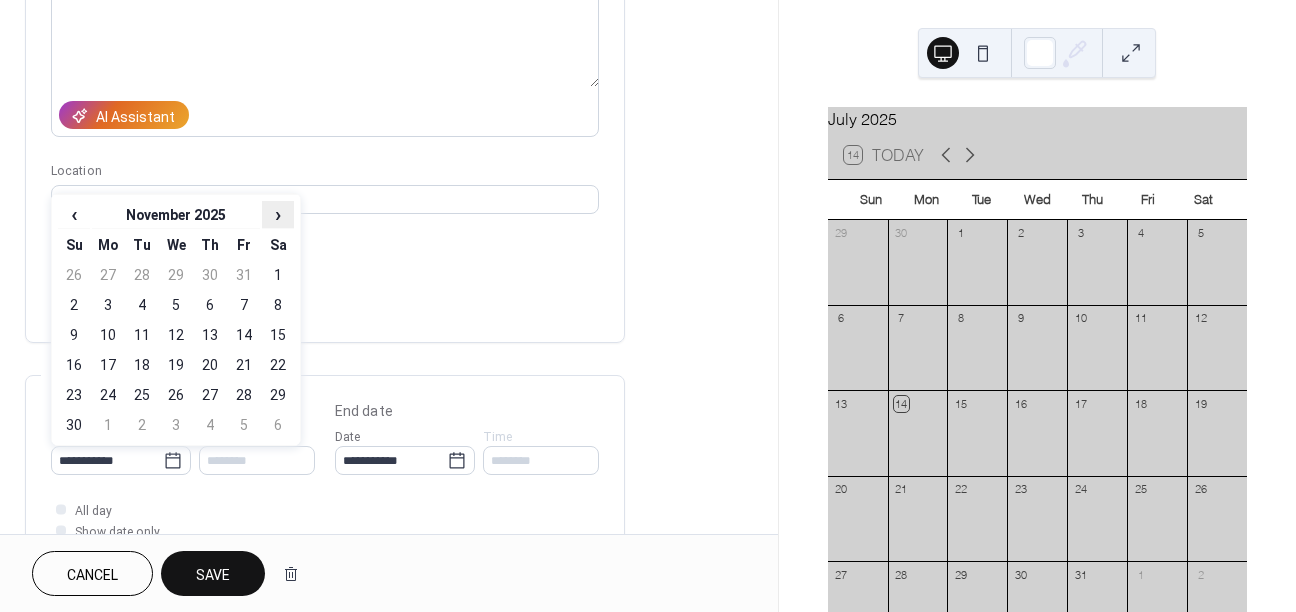 click on "›" at bounding box center [278, 214] 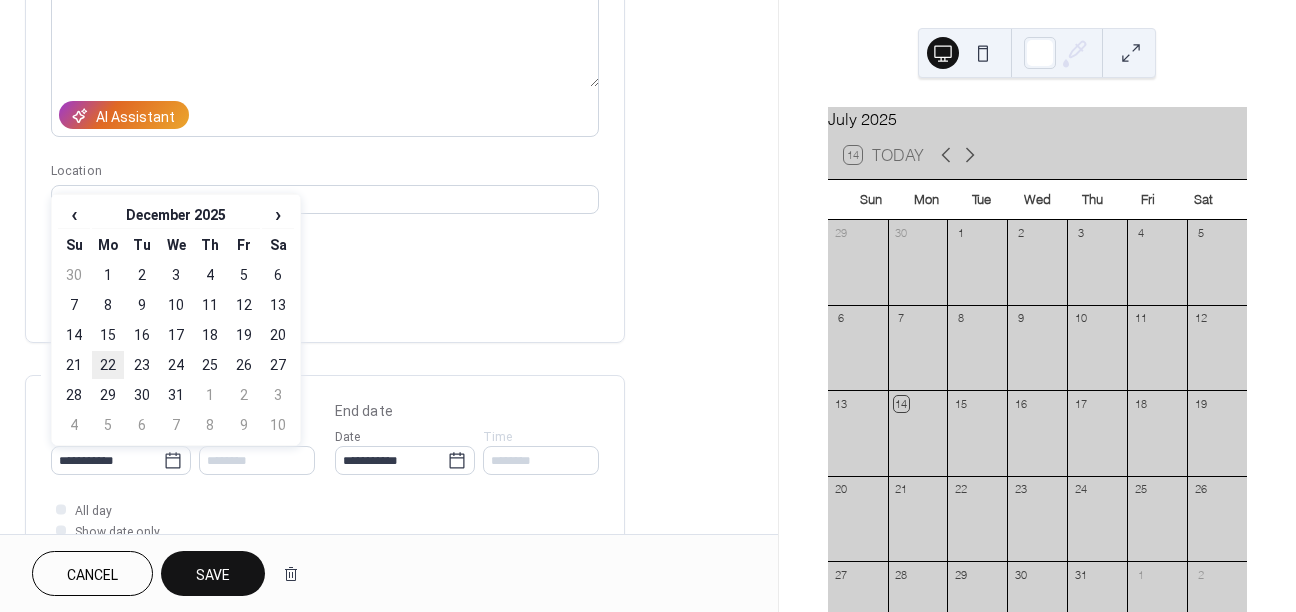 click on "22" at bounding box center [108, 365] 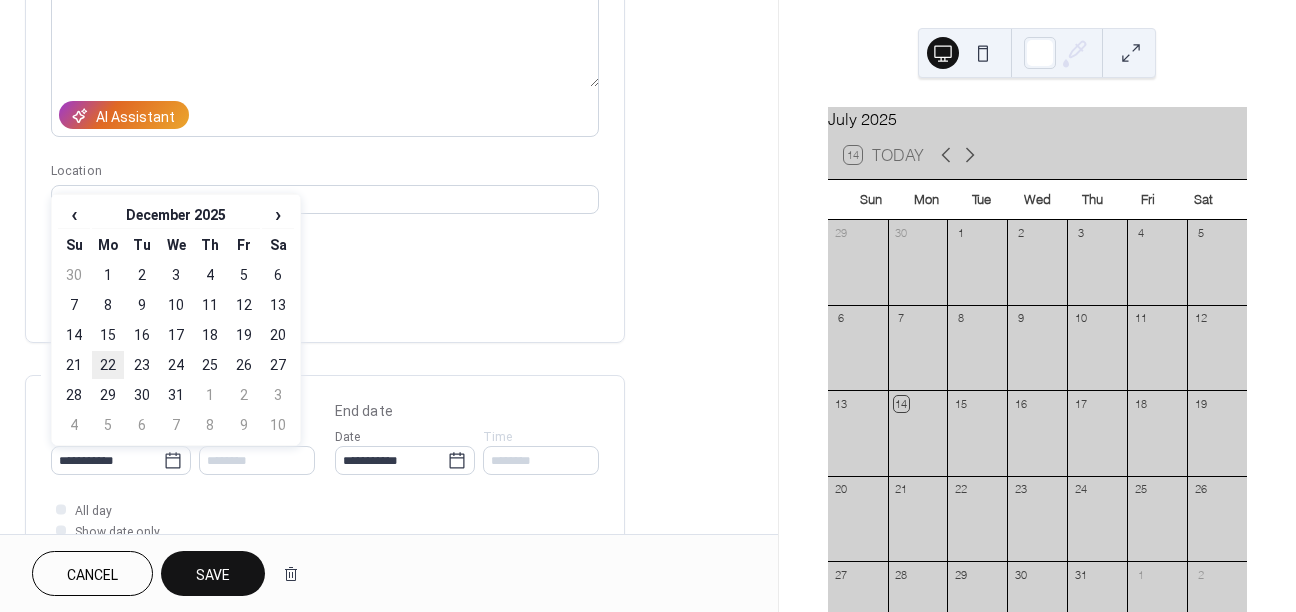type on "**********" 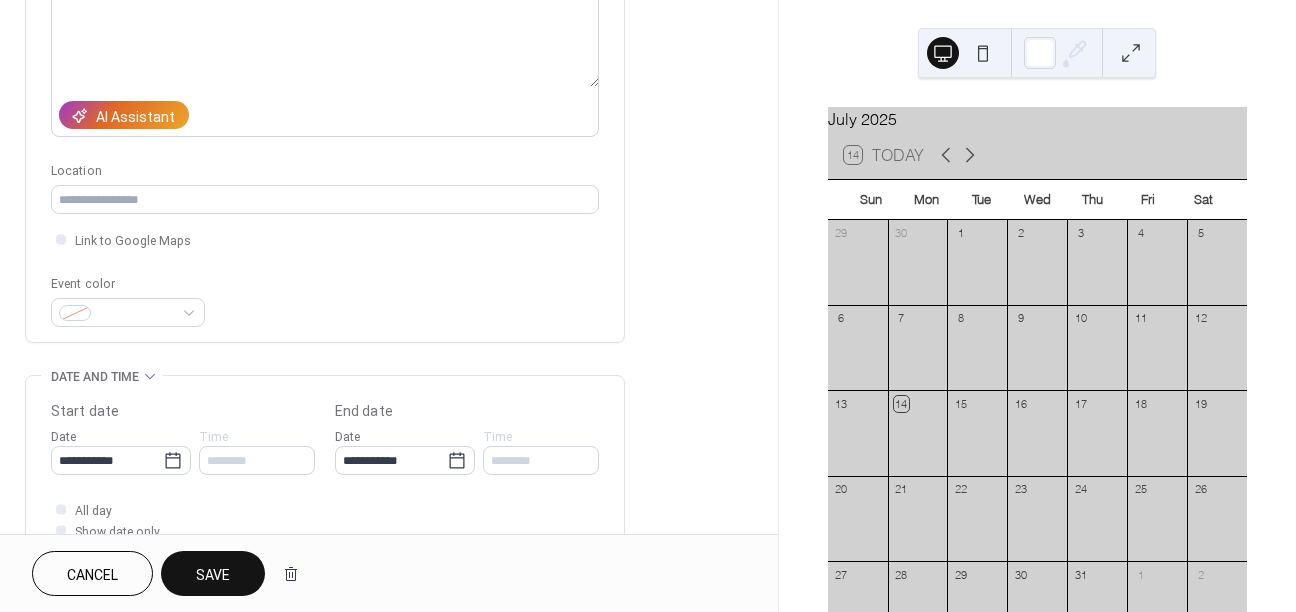 click on "Save" at bounding box center (213, 575) 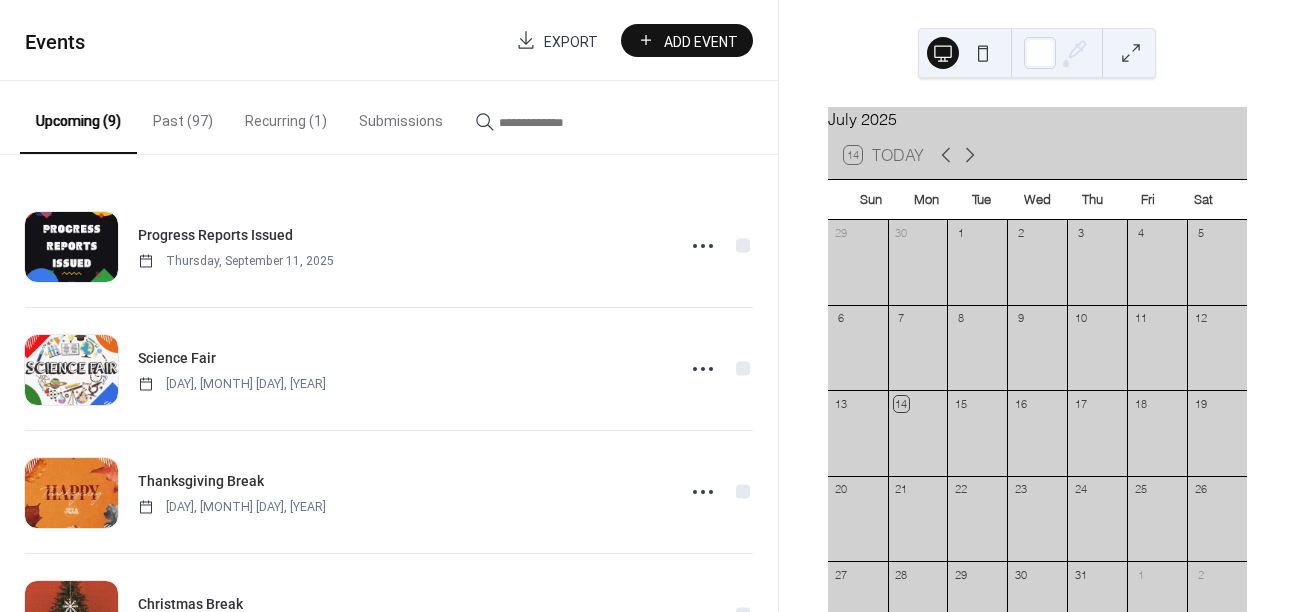 click on "Past (97)" at bounding box center (183, 116) 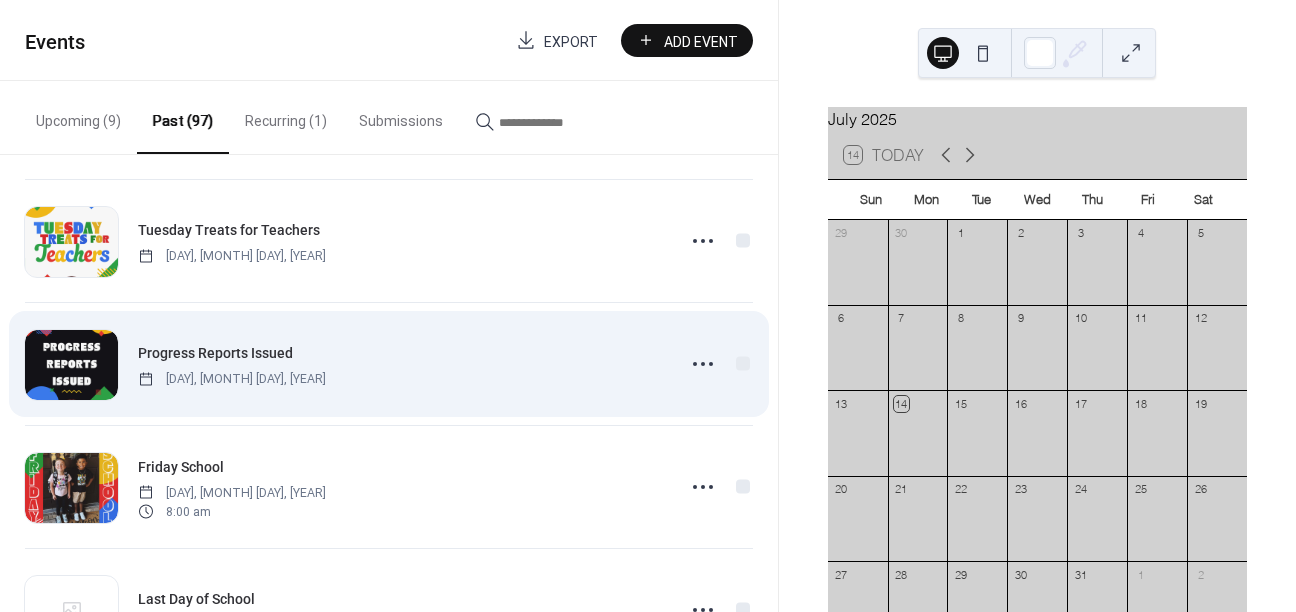 scroll, scrollTop: 3848, scrollLeft: 0, axis: vertical 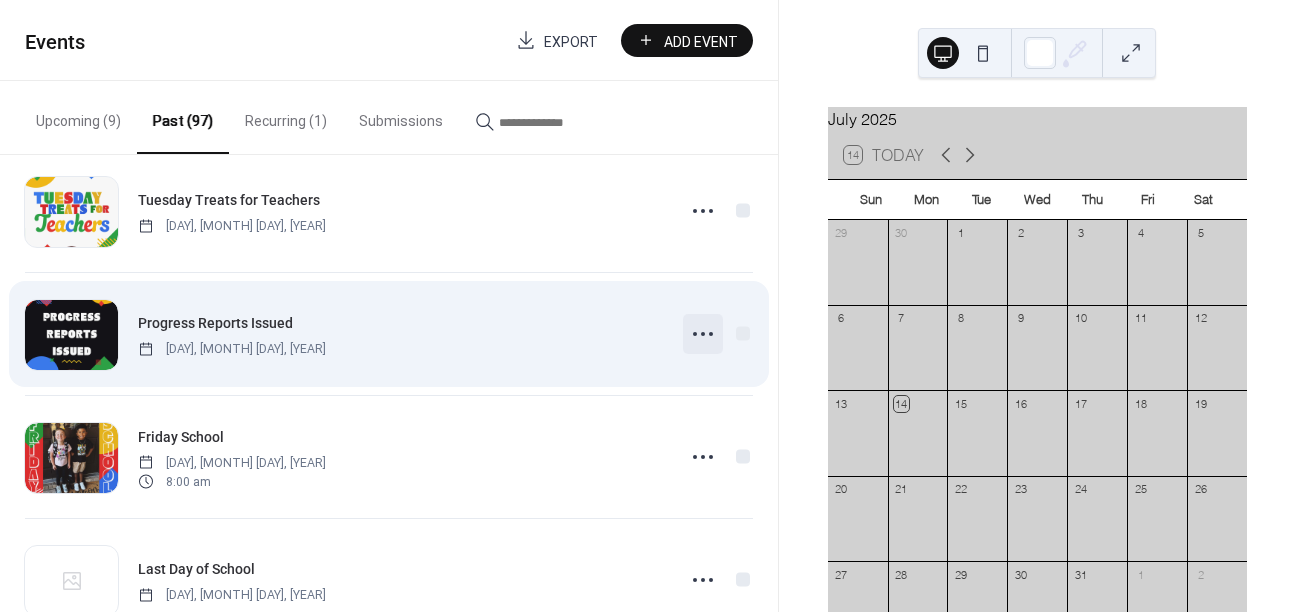 click 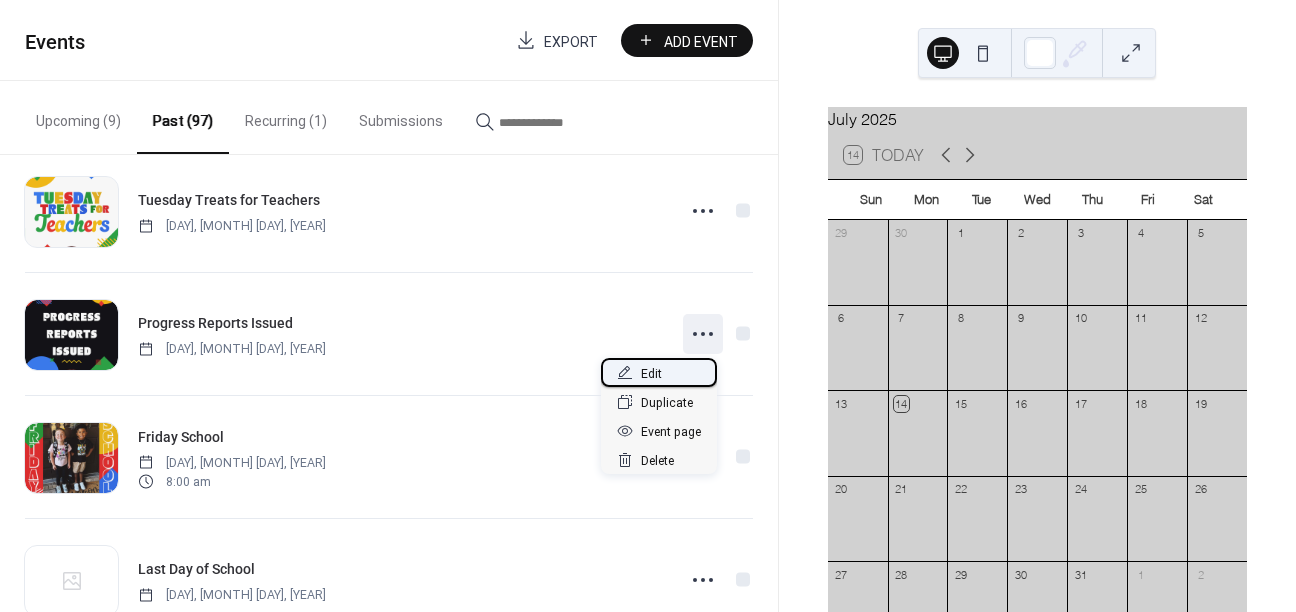 click on "Edit" at bounding box center [651, 374] 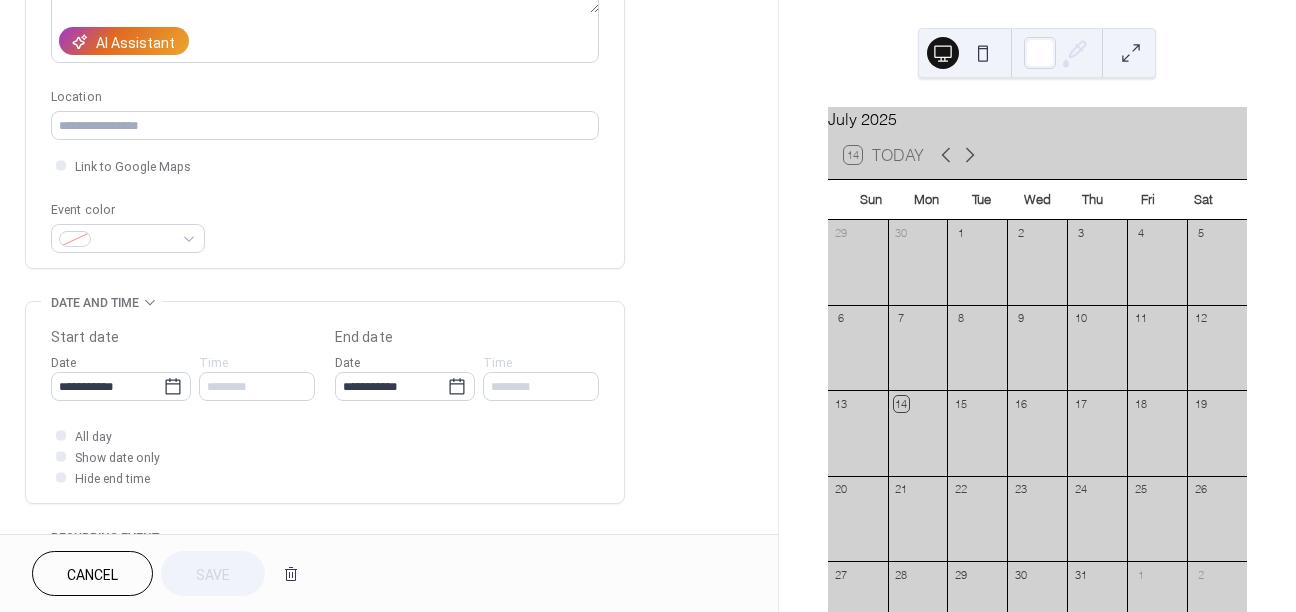 scroll, scrollTop: 352, scrollLeft: 0, axis: vertical 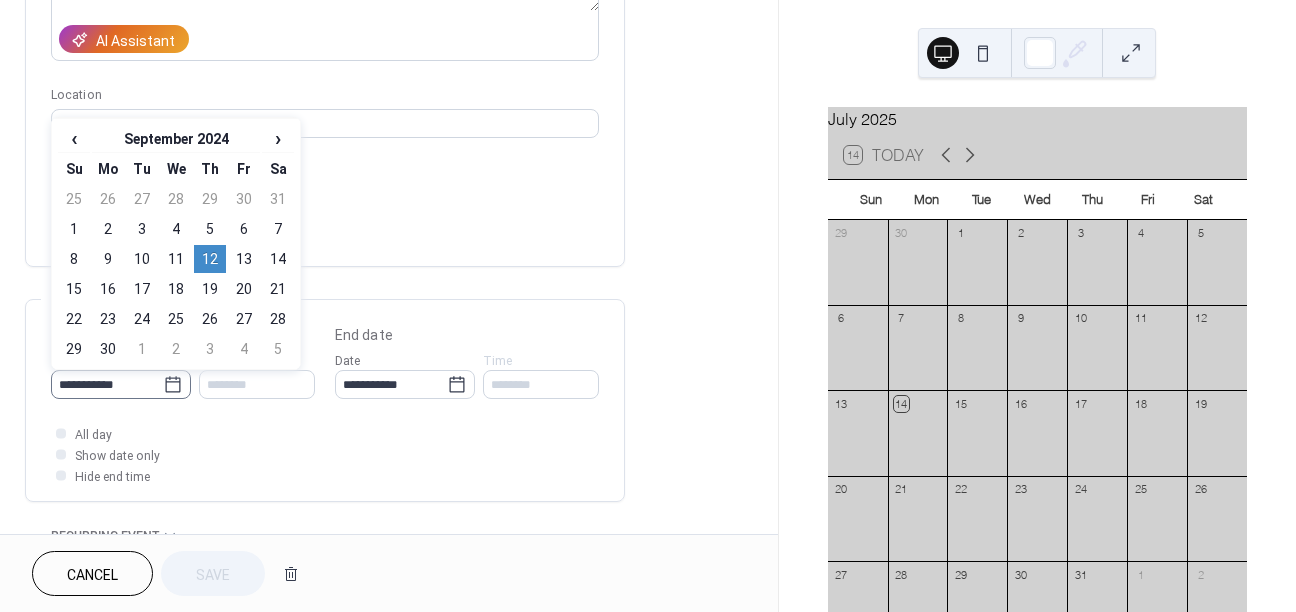 click 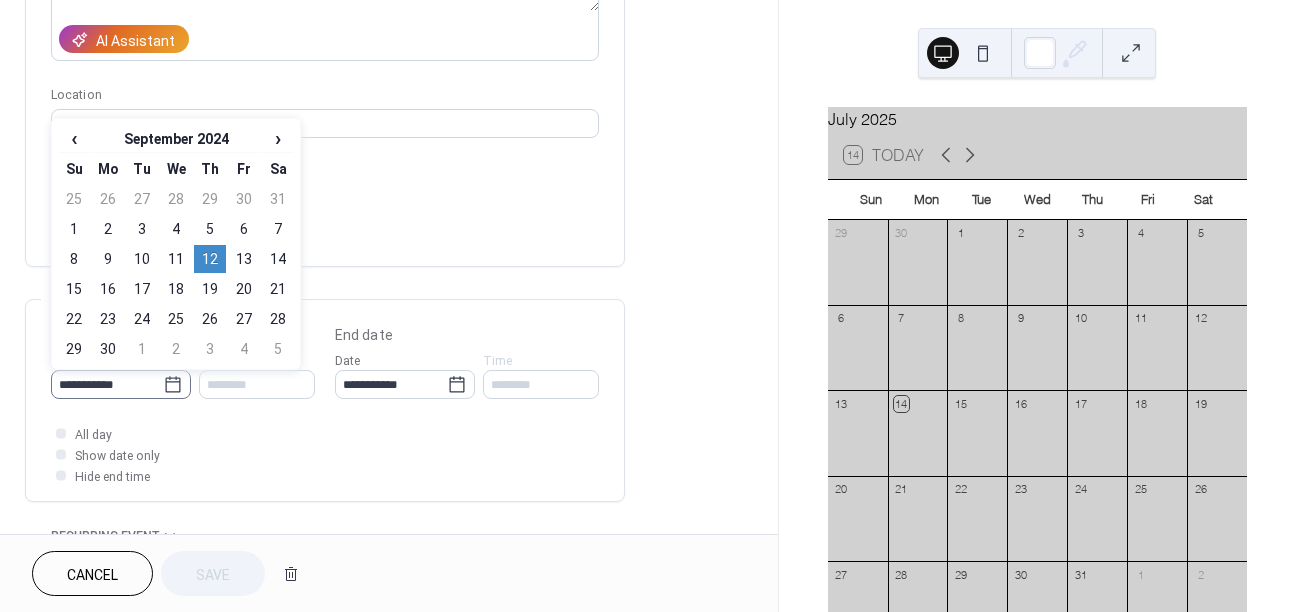 click on "**********" at bounding box center (107, 384) 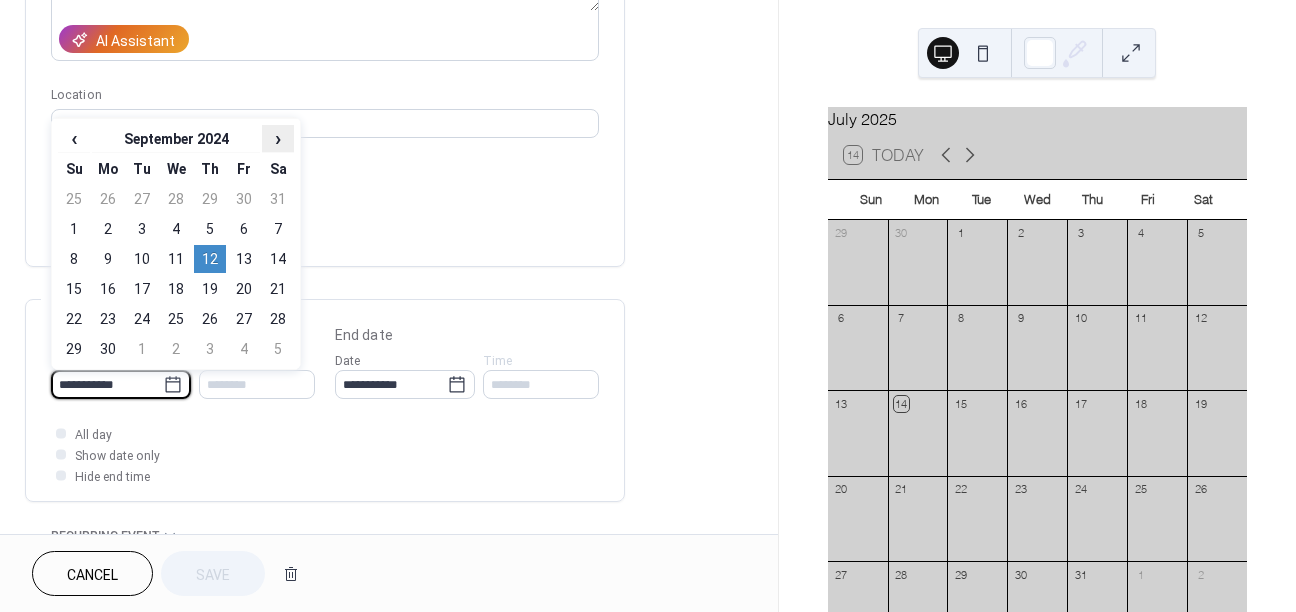 click on "›" at bounding box center [278, 138] 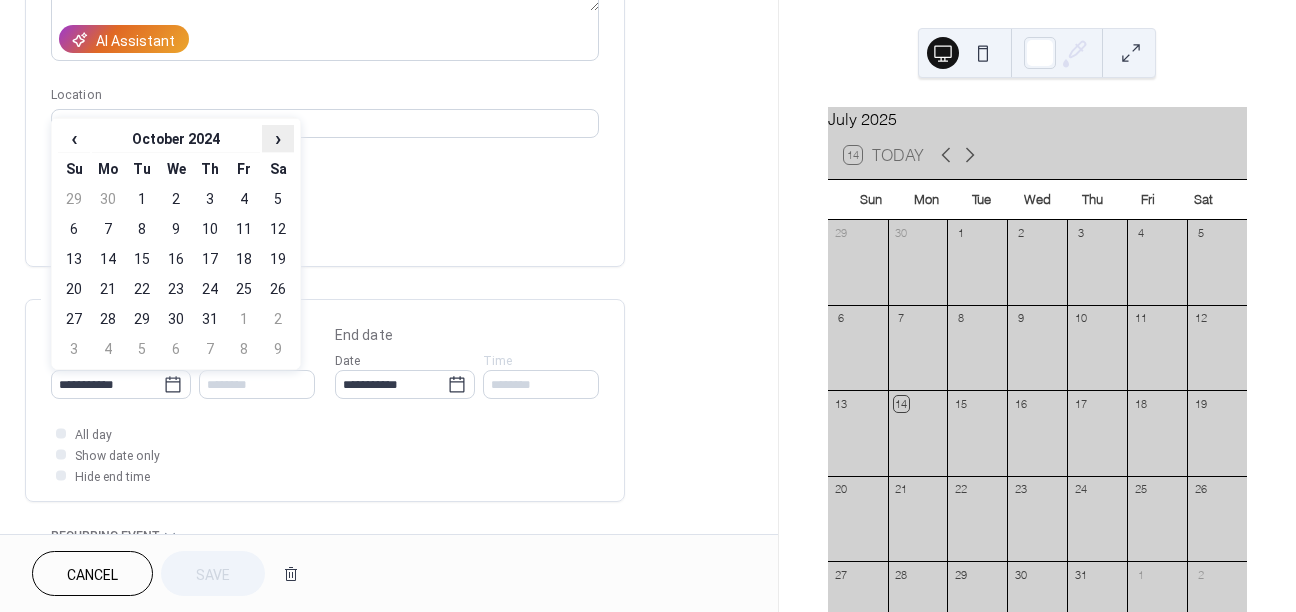 click on "›" at bounding box center (278, 138) 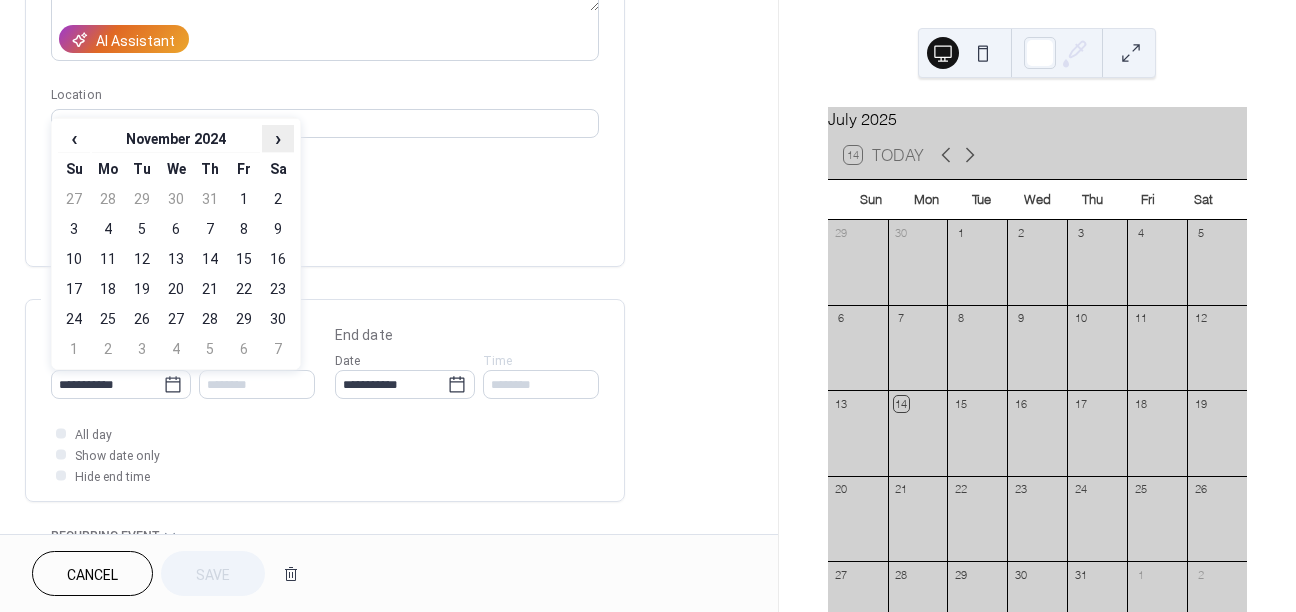 click on "›" at bounding box center (278, 138) 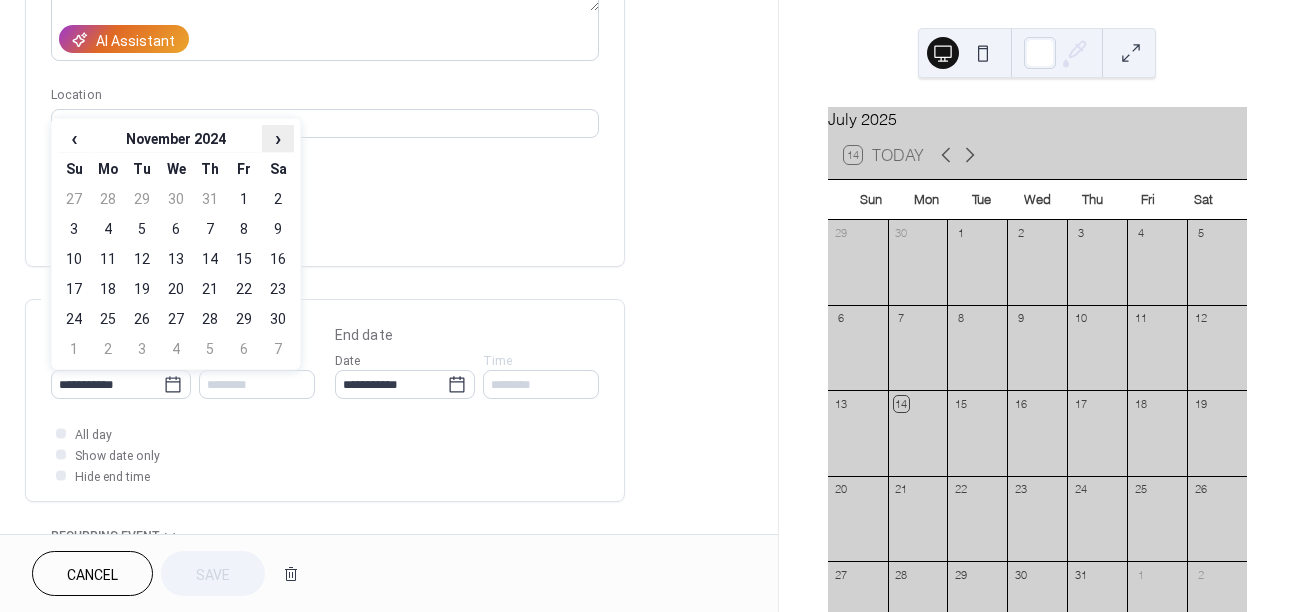 click on "›" at bounding box center [278, 138] 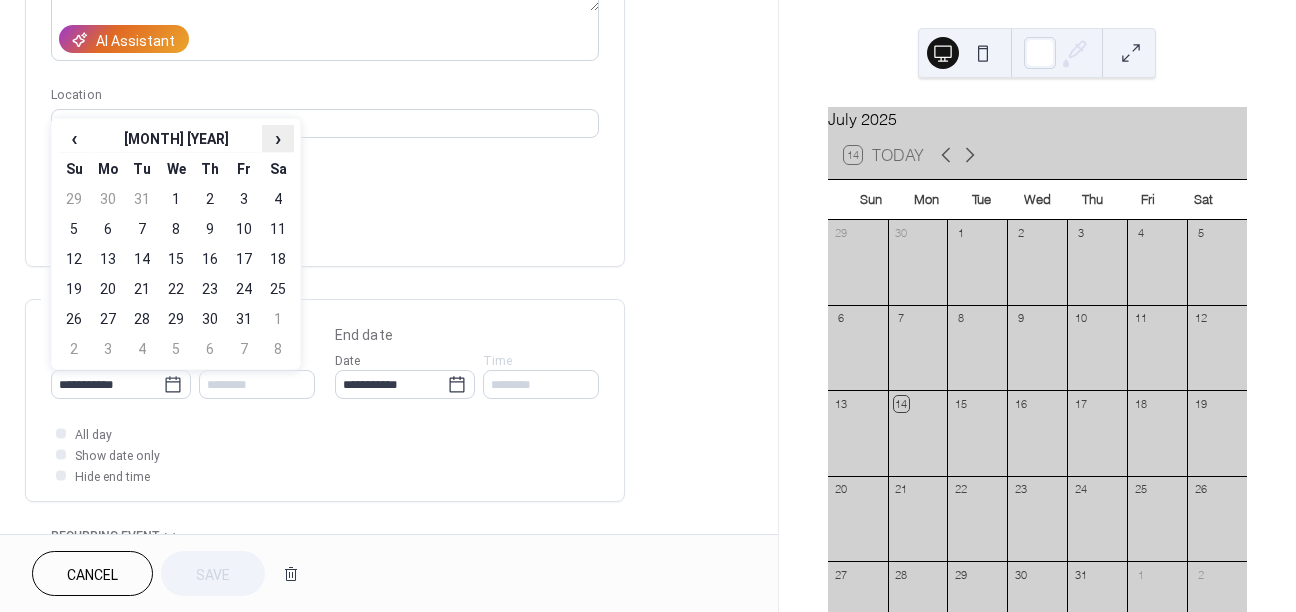click on "›" at bounding box center [278, 138] 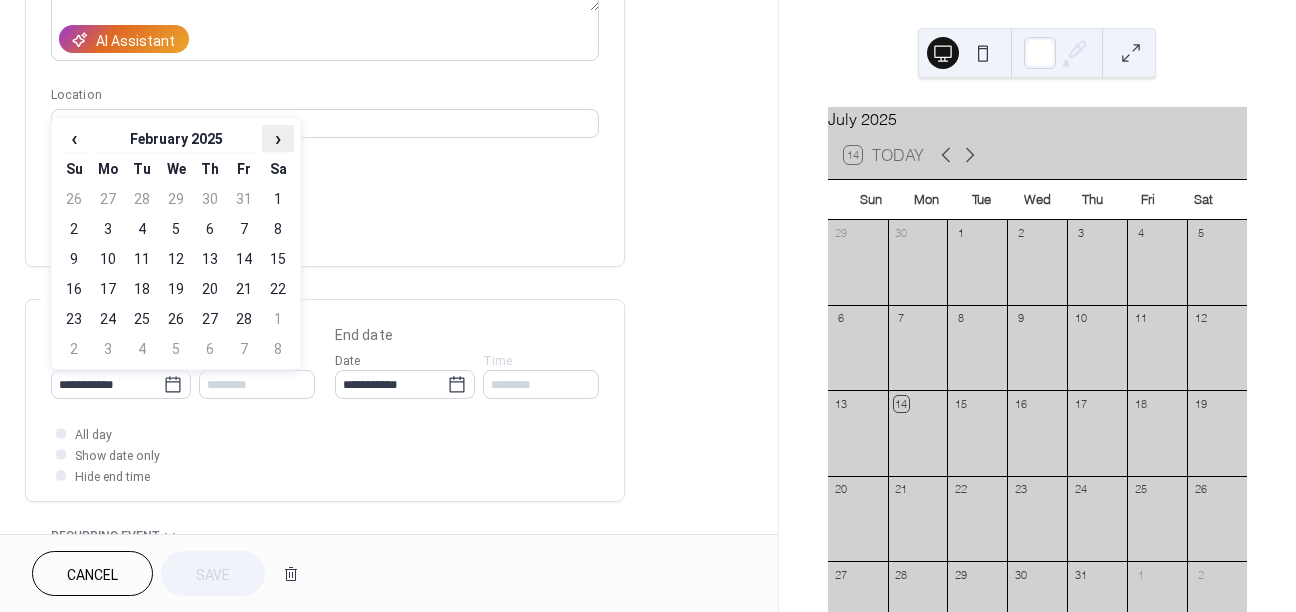 click on "›" at bounding box center (278, 138) 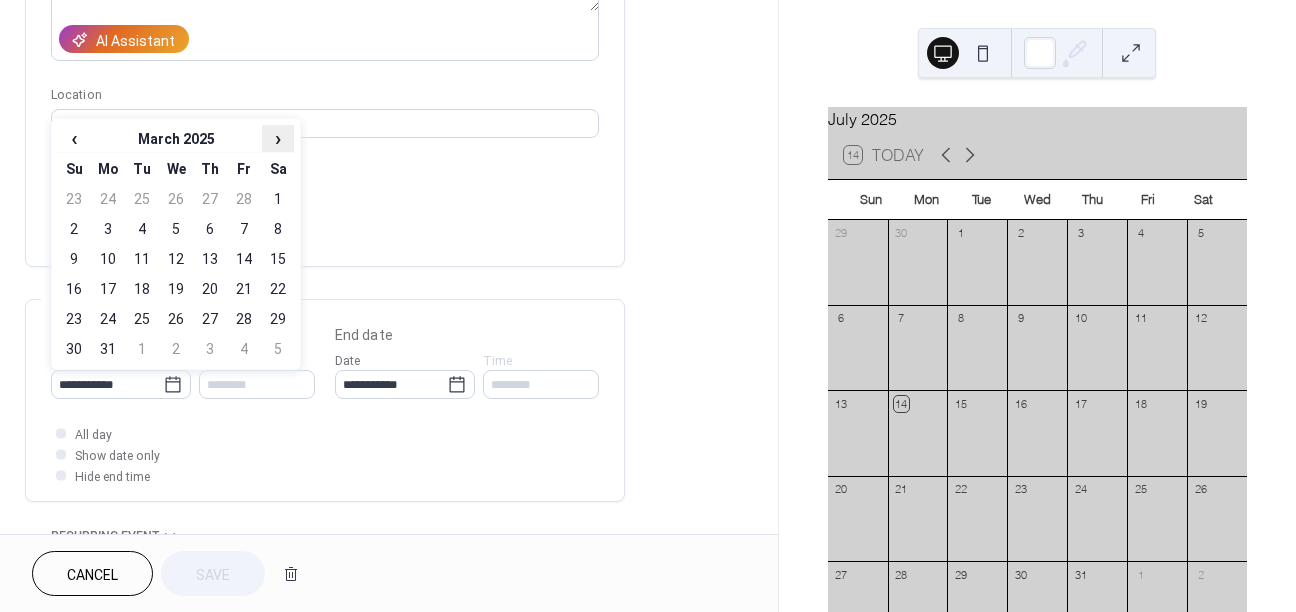 click on "›" at bounding box center (278, 138) 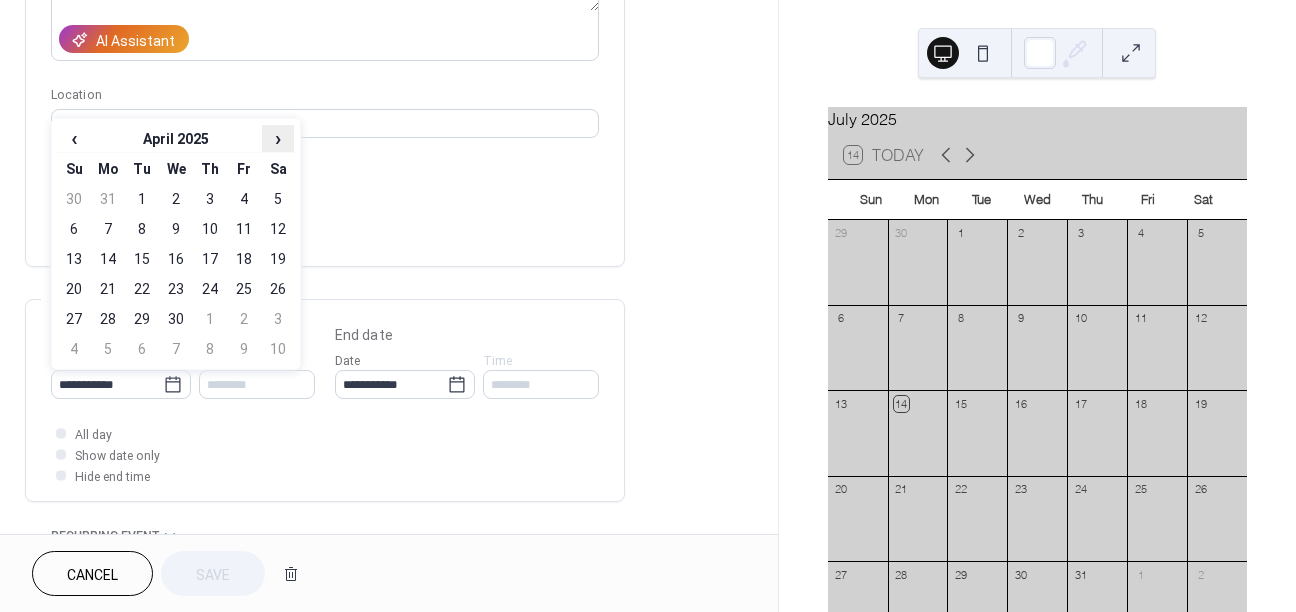 click on "›" at bounding box center (278, 138) 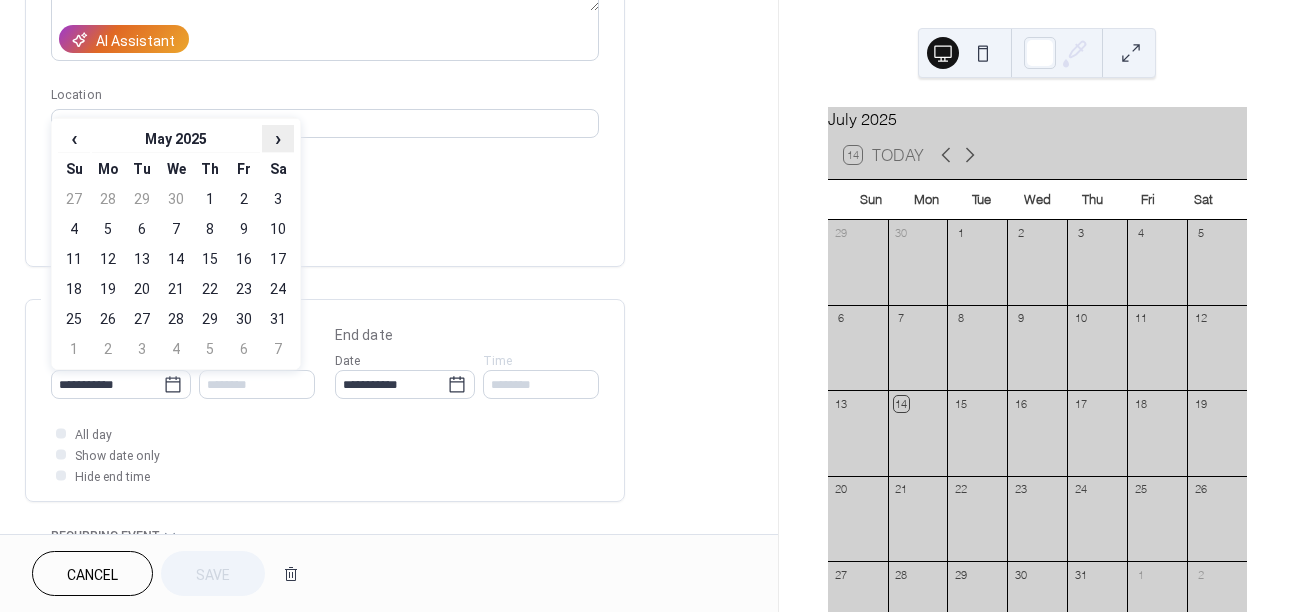 click on "›" at bounding box center [278, 138] 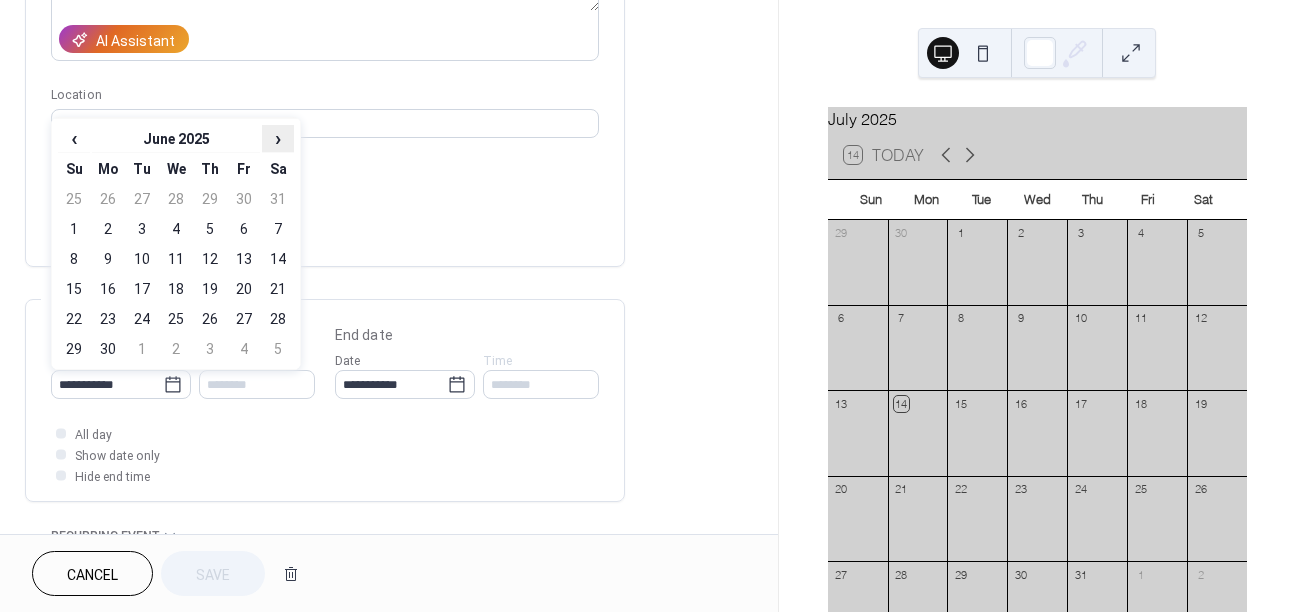 click on "›" at bounding box center (278, 138) 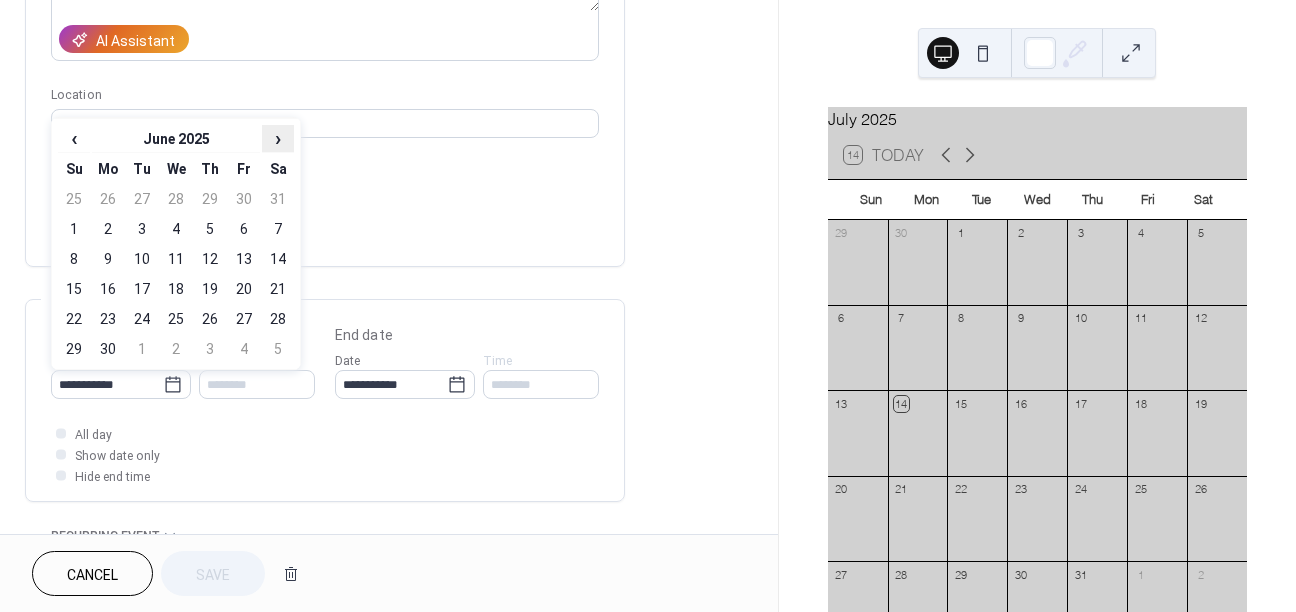 click on "›" at bounding box center (278, 138) 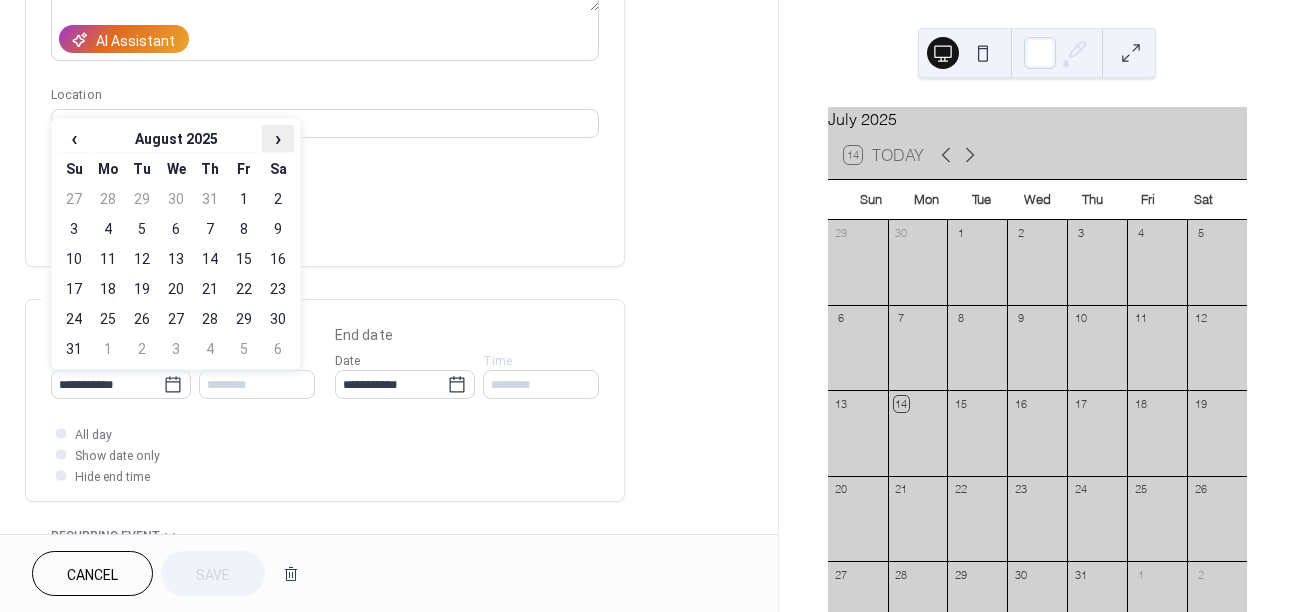 click on "›" at bounding box center [278, 138] 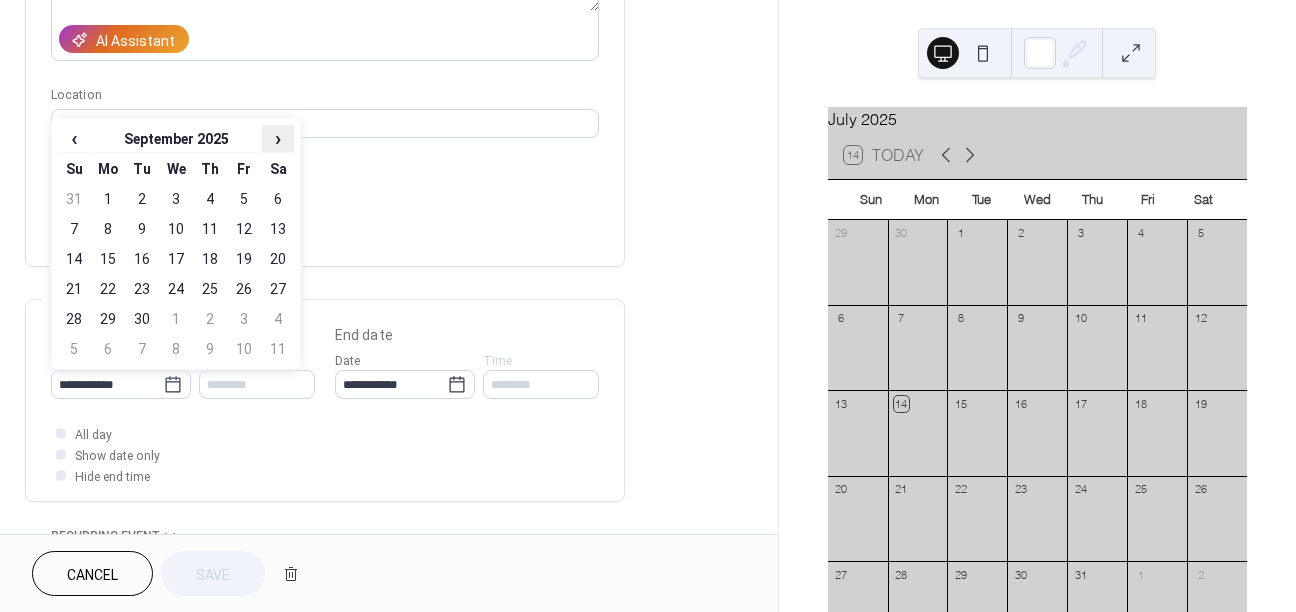 click on "›" at bounding box center (278, 138) 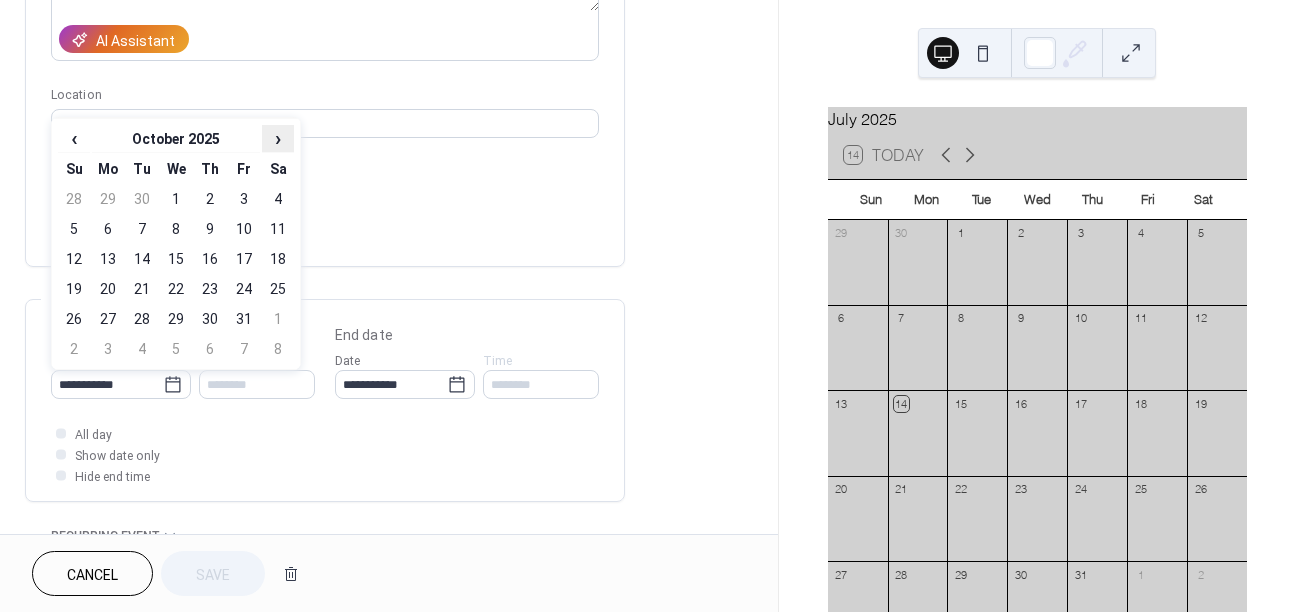 click on "›" at bounding box center (278, 138) 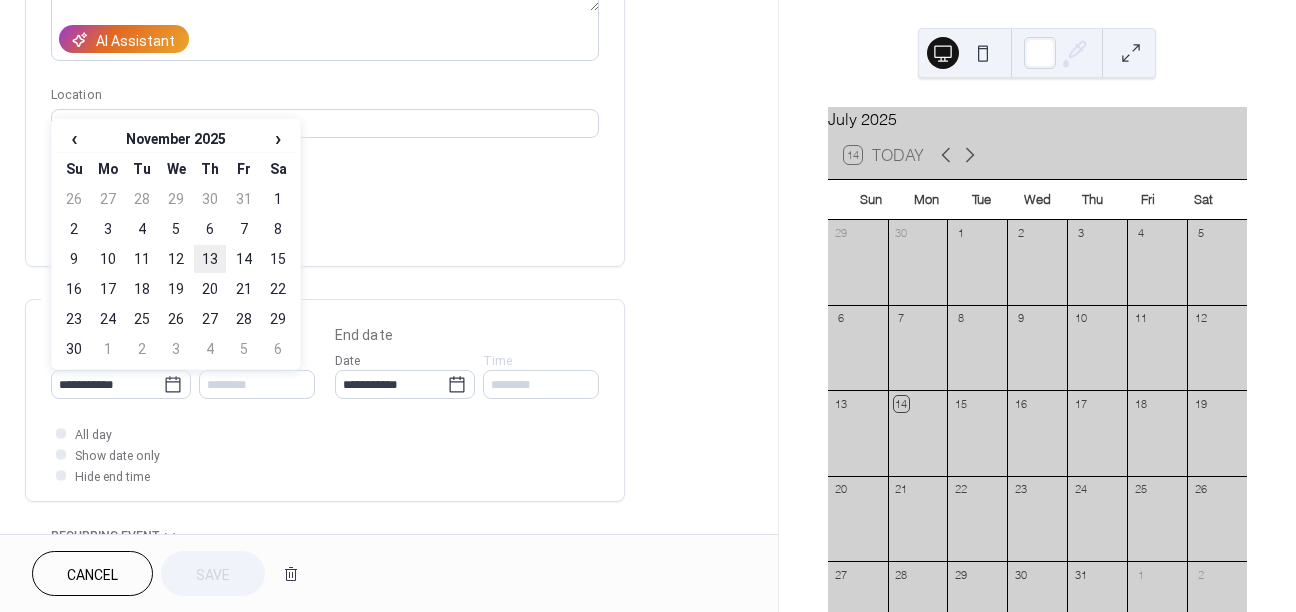 click on "13" at bounding box center (210, 259) 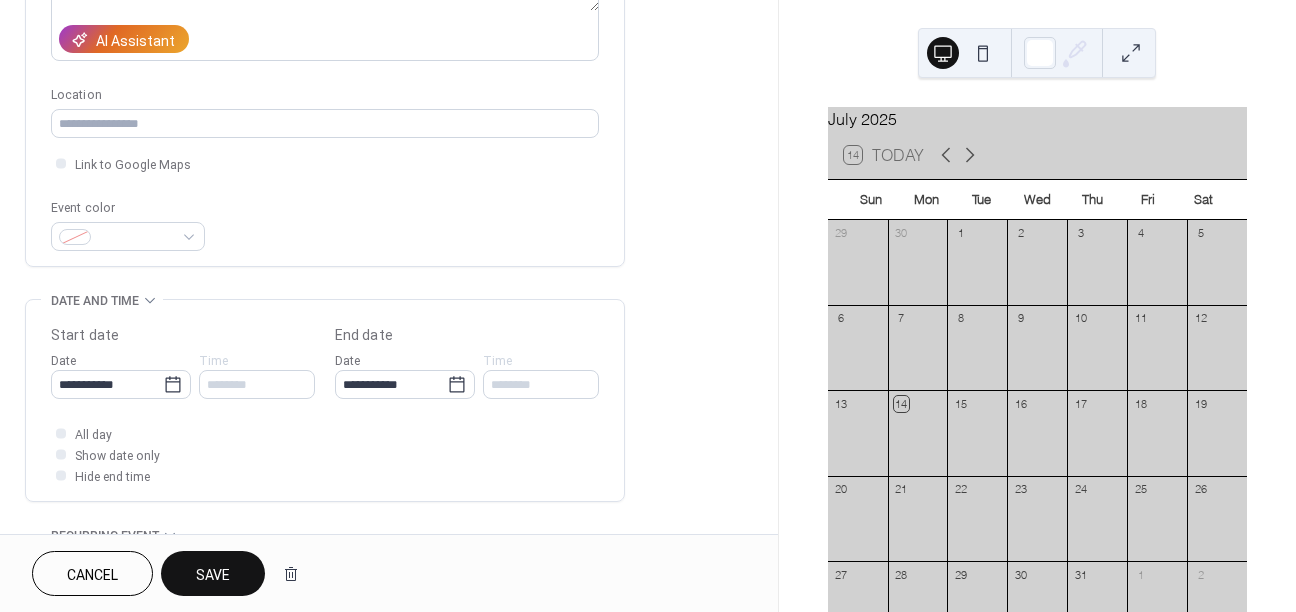 type on "**********" 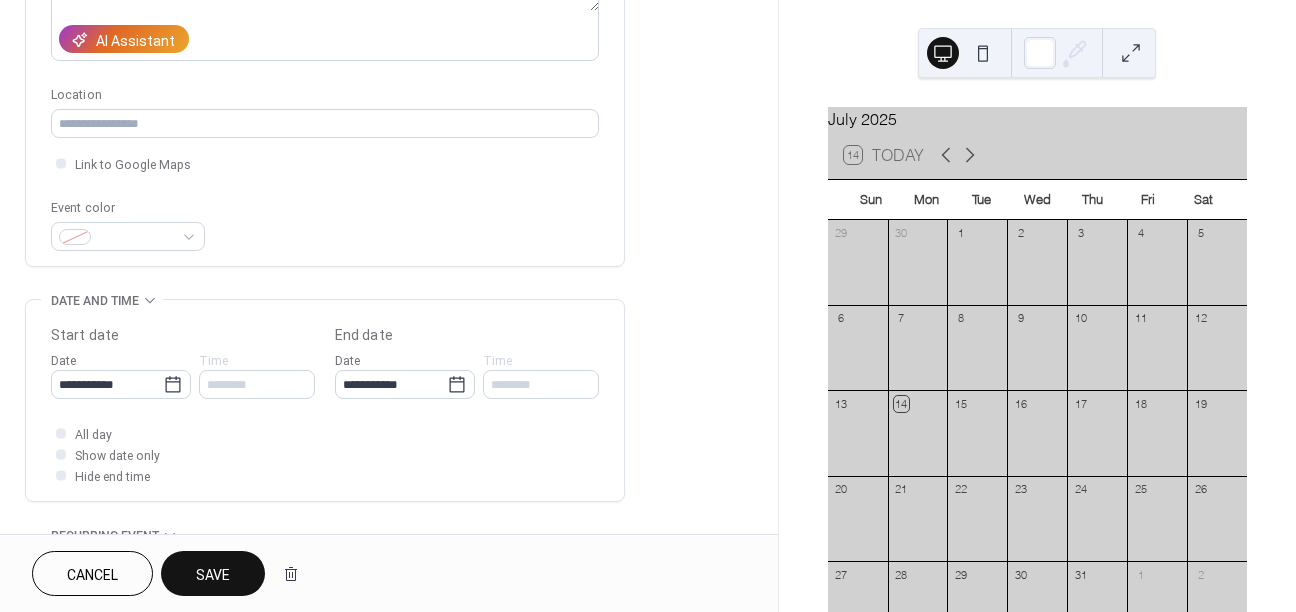 type on "**********" 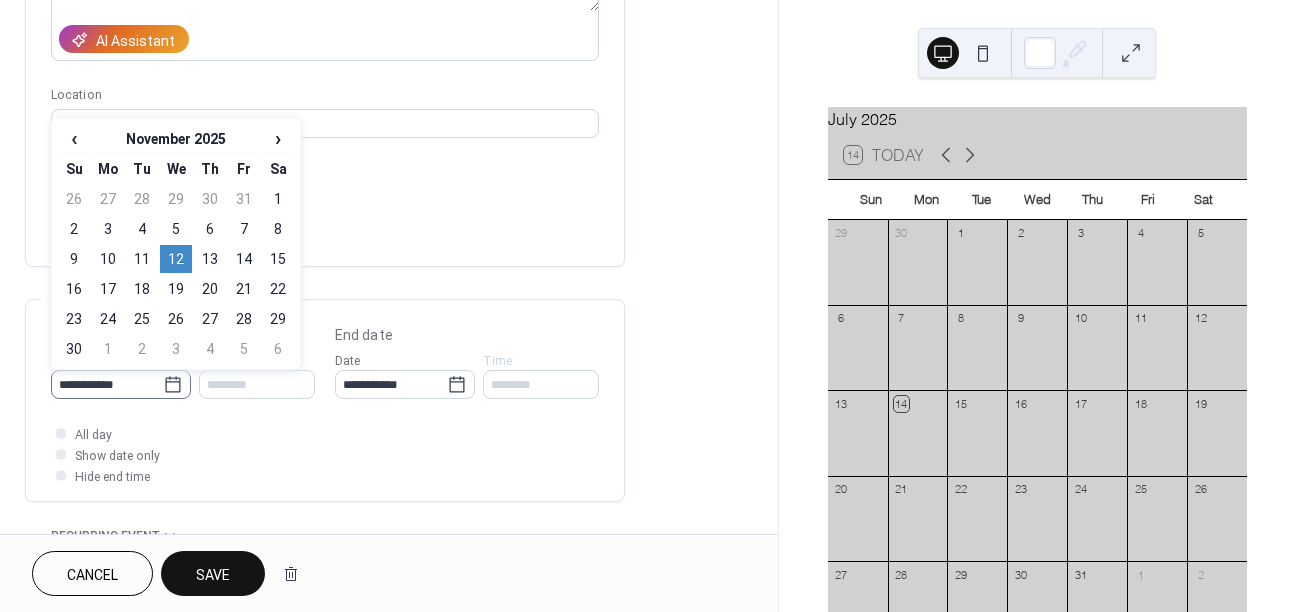 click 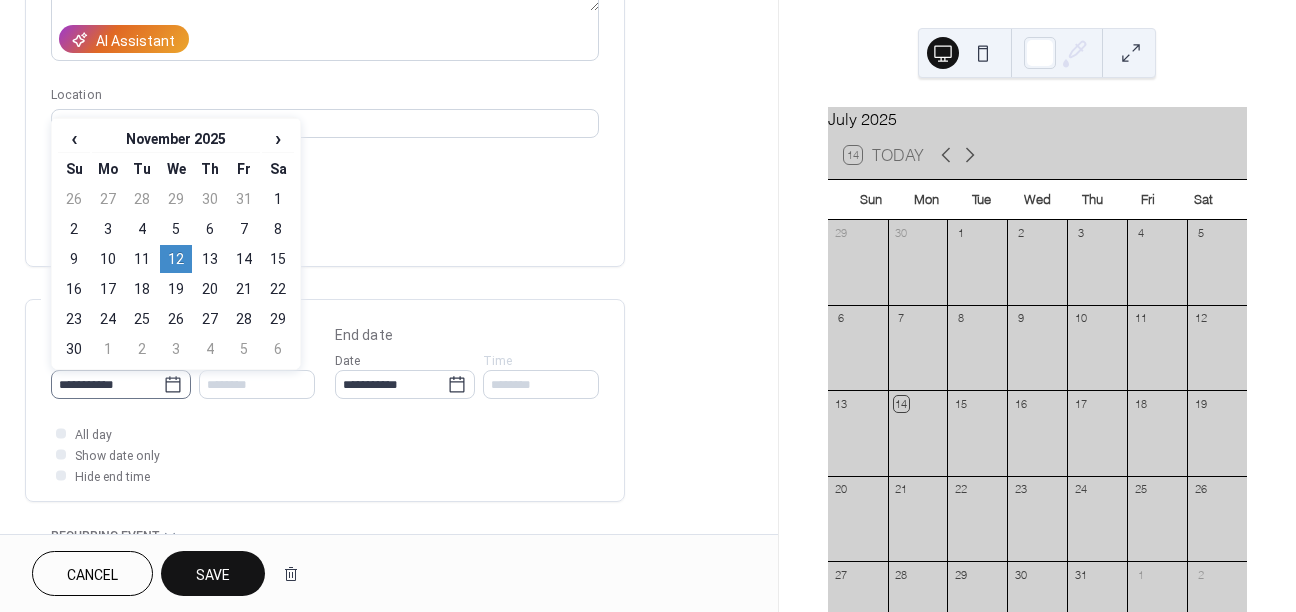 click on "**********" at bounding box center [107, 384] 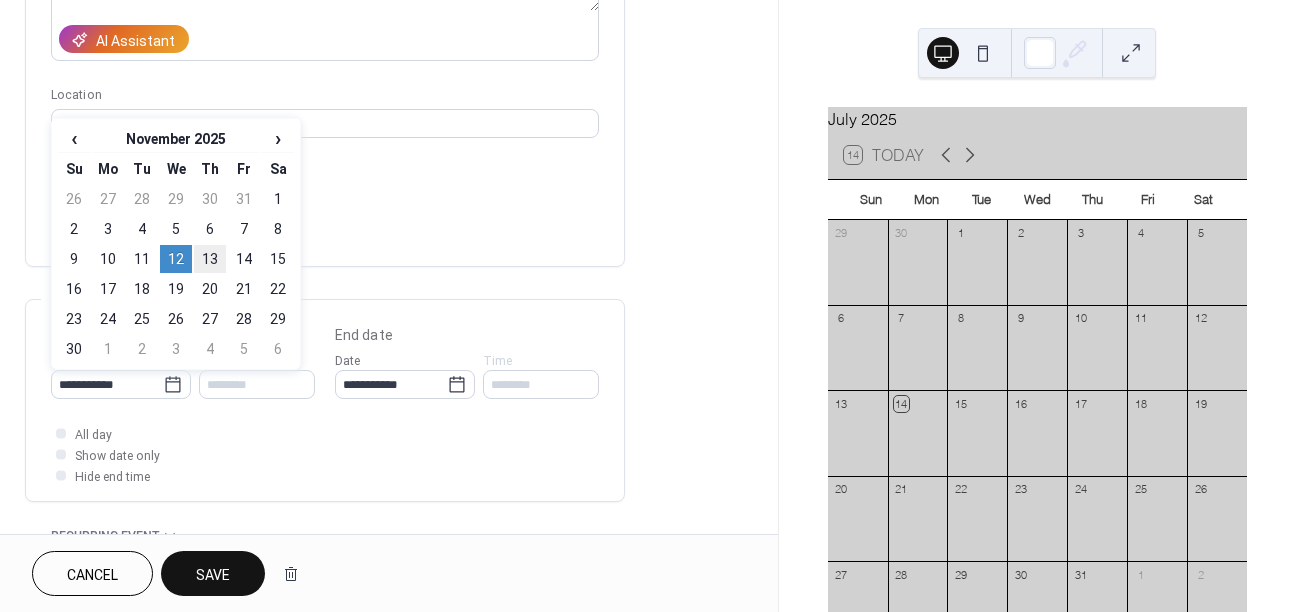 click on "13" at bounding box center [210, 259] 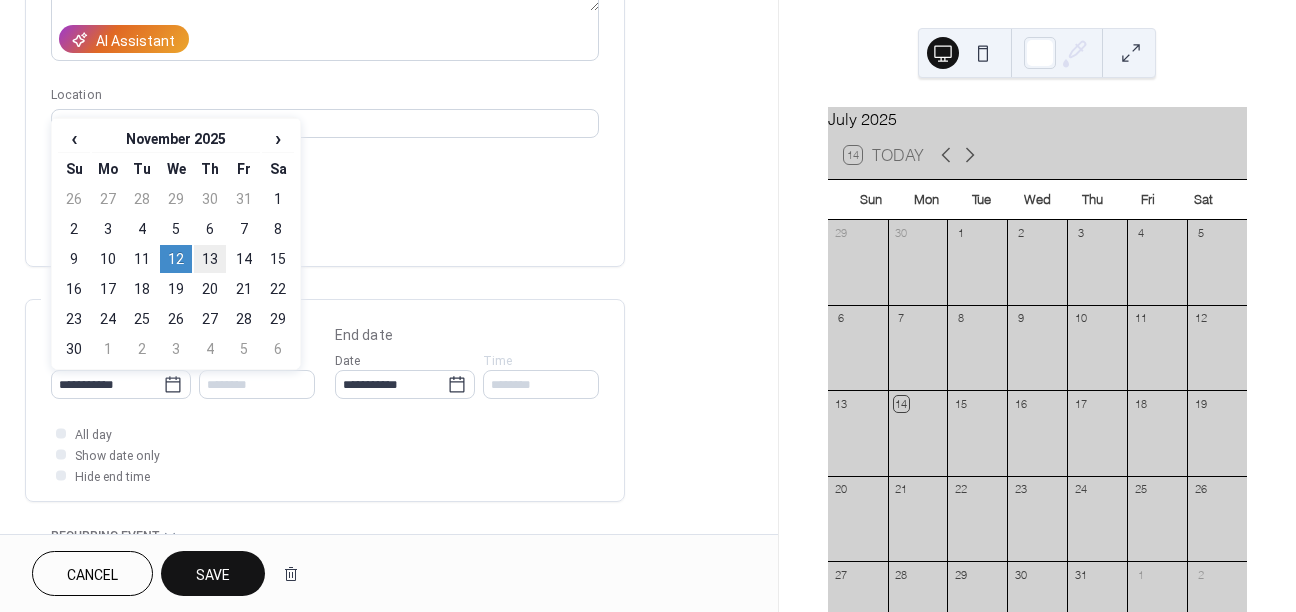 type on "**********" 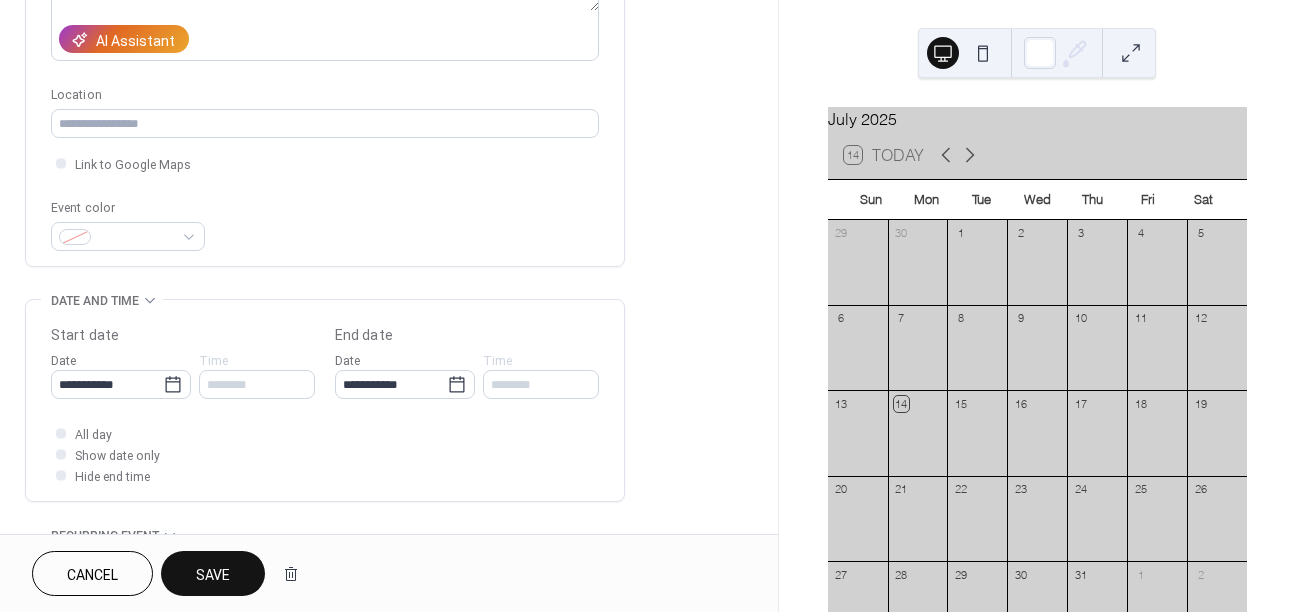 click on "Save" at bounding box center [213, 573] 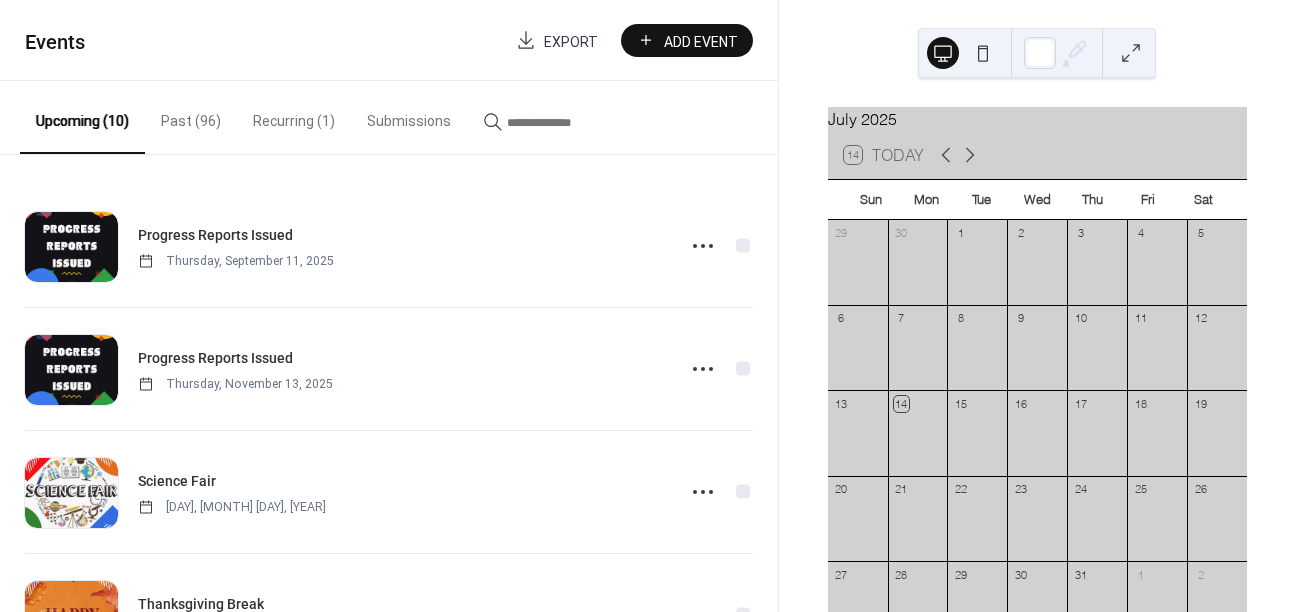 click on "Past (96)" at bounding box center [191, 116] 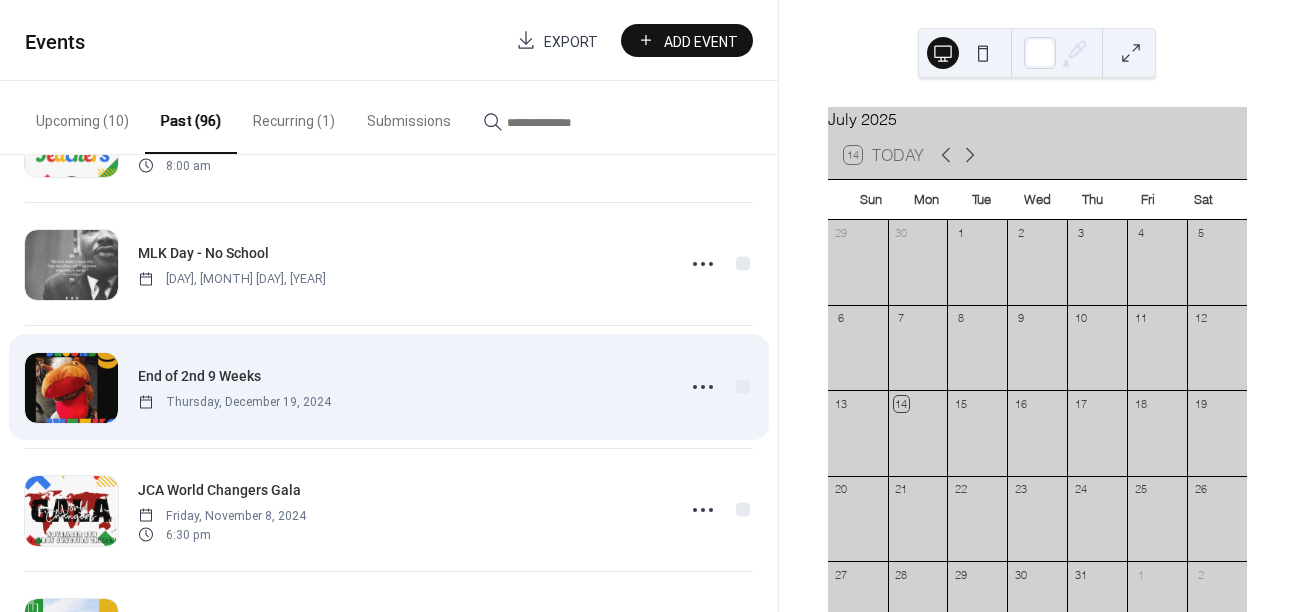 scroll, scrollTop: 2606, scrollLeft: 0, axis: vertical 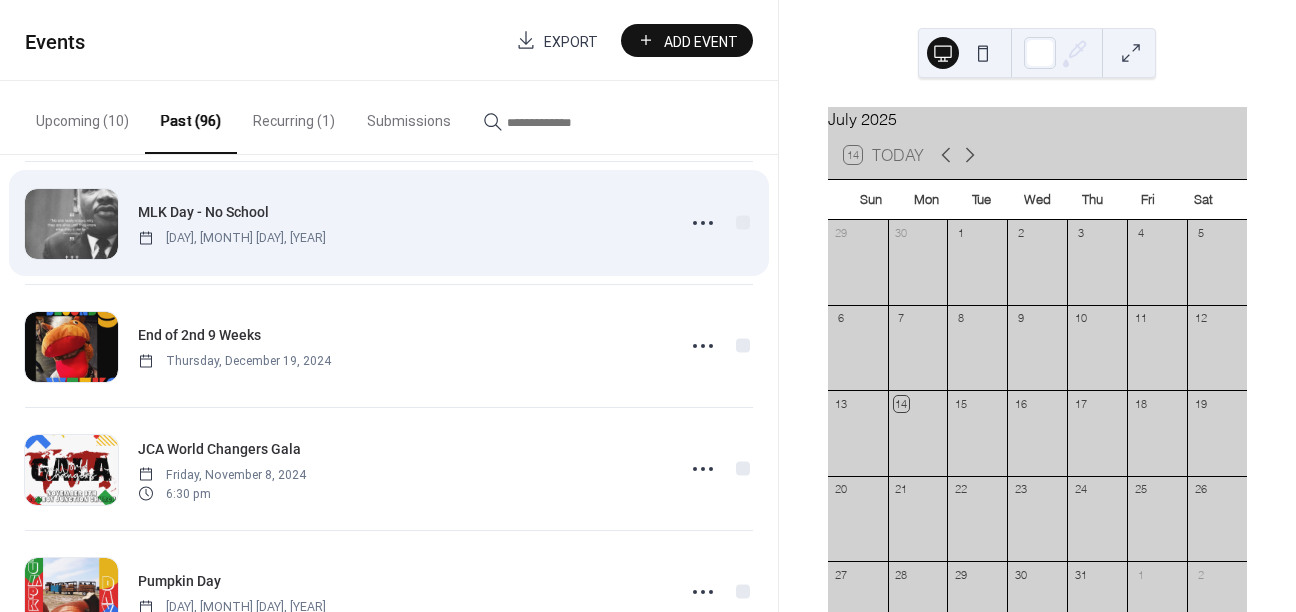 click on "MLK Day - No School" at bounding box center [203, 212] 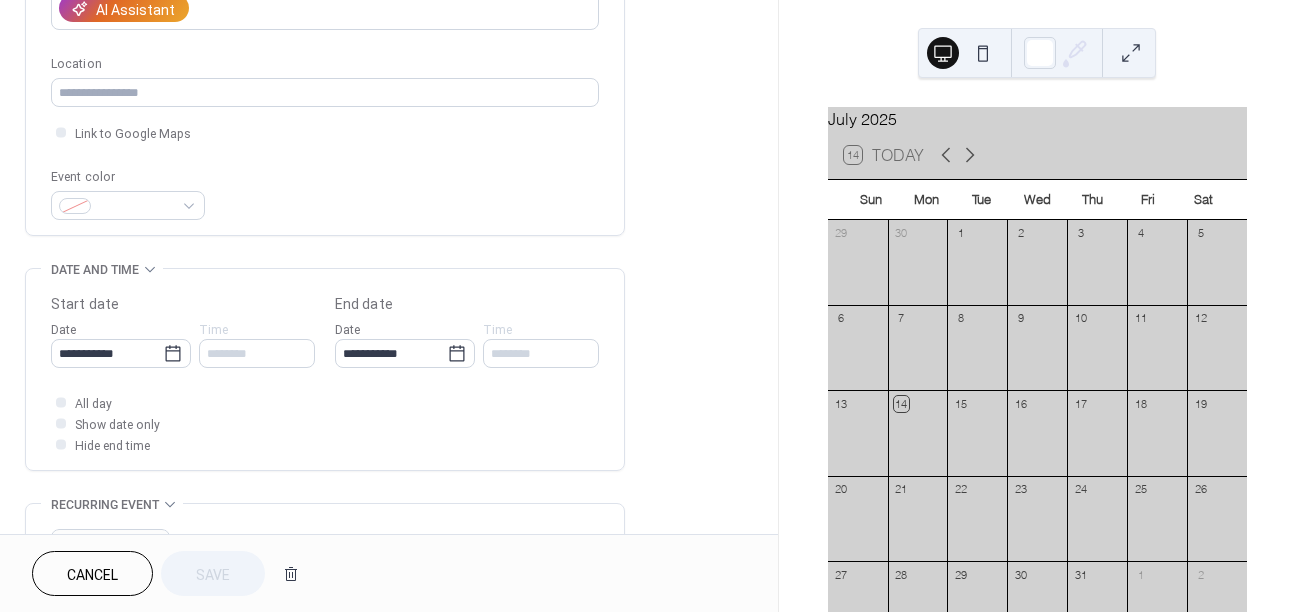 scroll, scrollTop: 0, scrollLeft: 0, axis: both 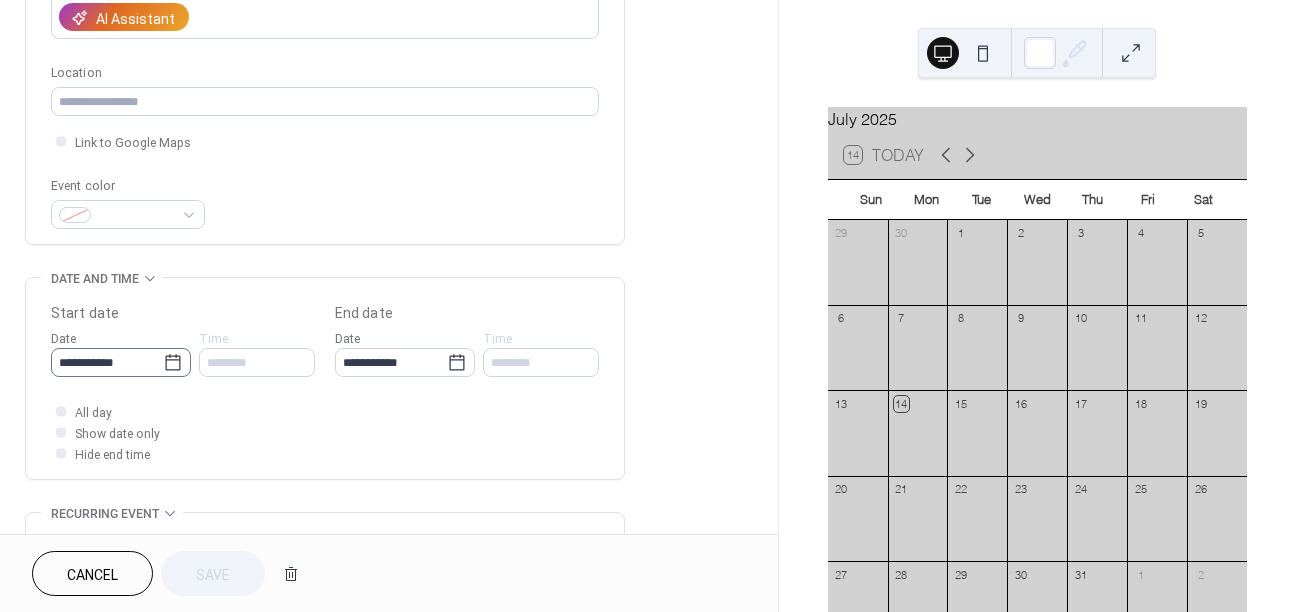 click 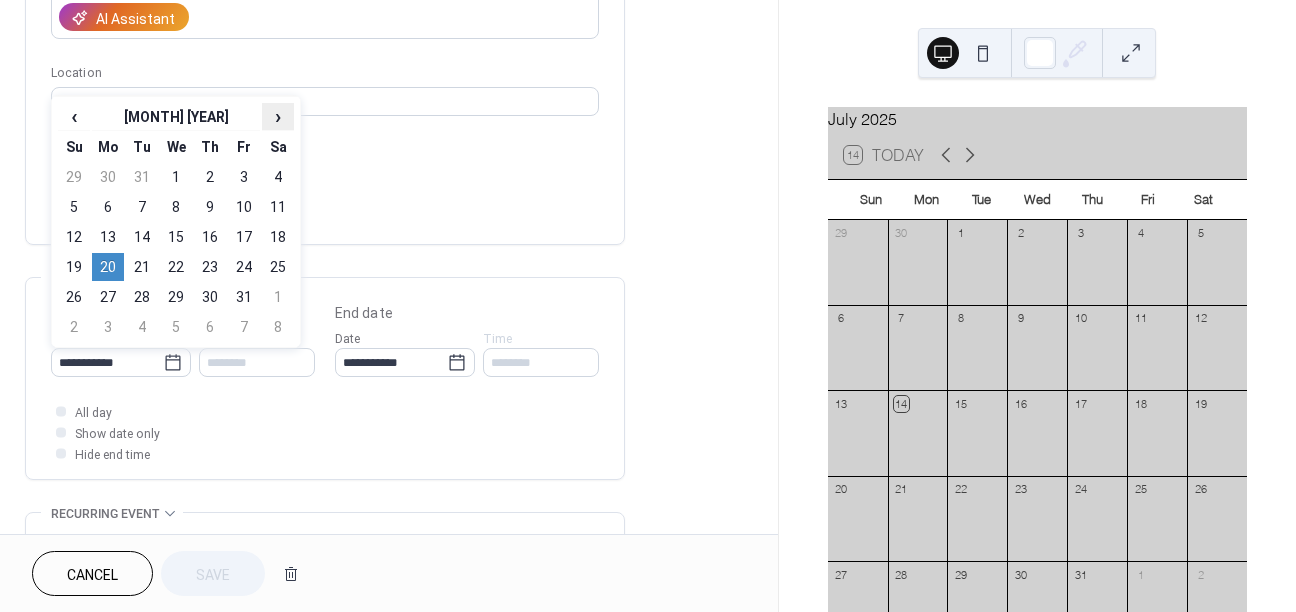 click on "›" at bounding box center [278, 116] 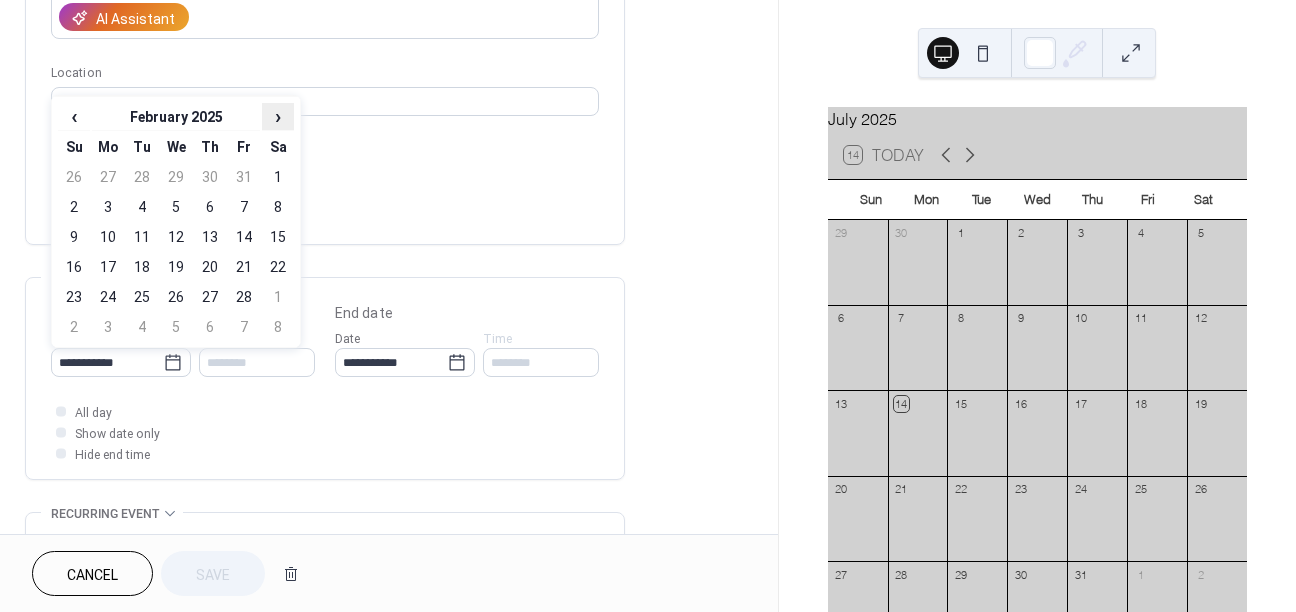 click on "›" at bounding box center (278, 116) 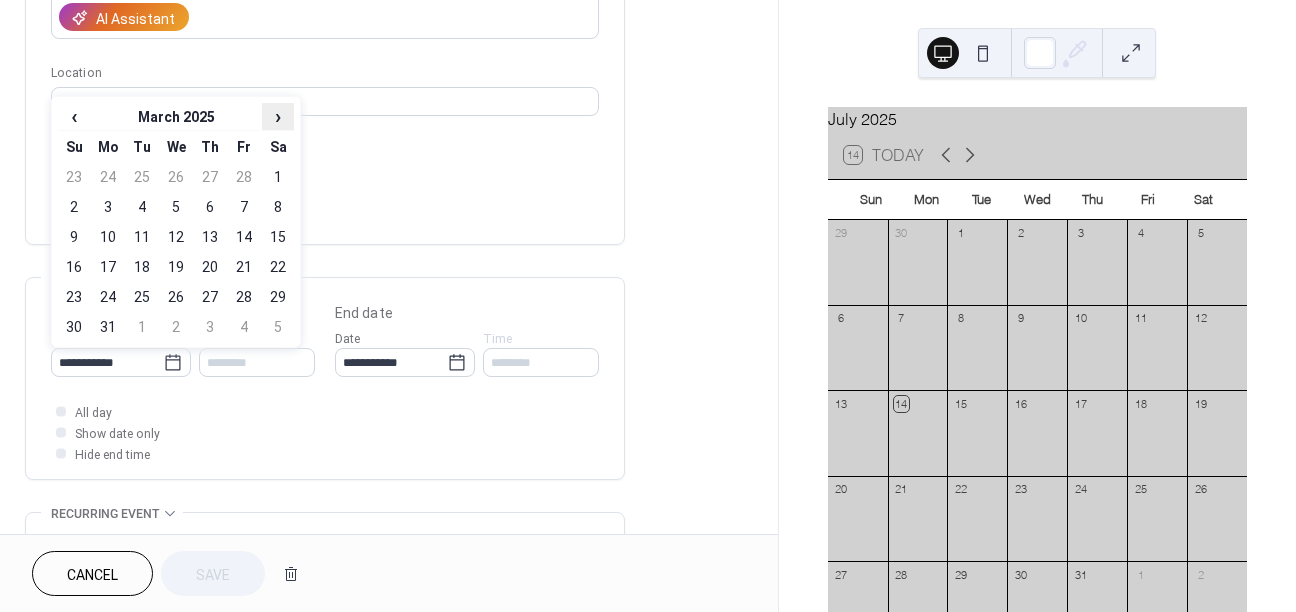 click on "›" at bounding box center [278, 116] 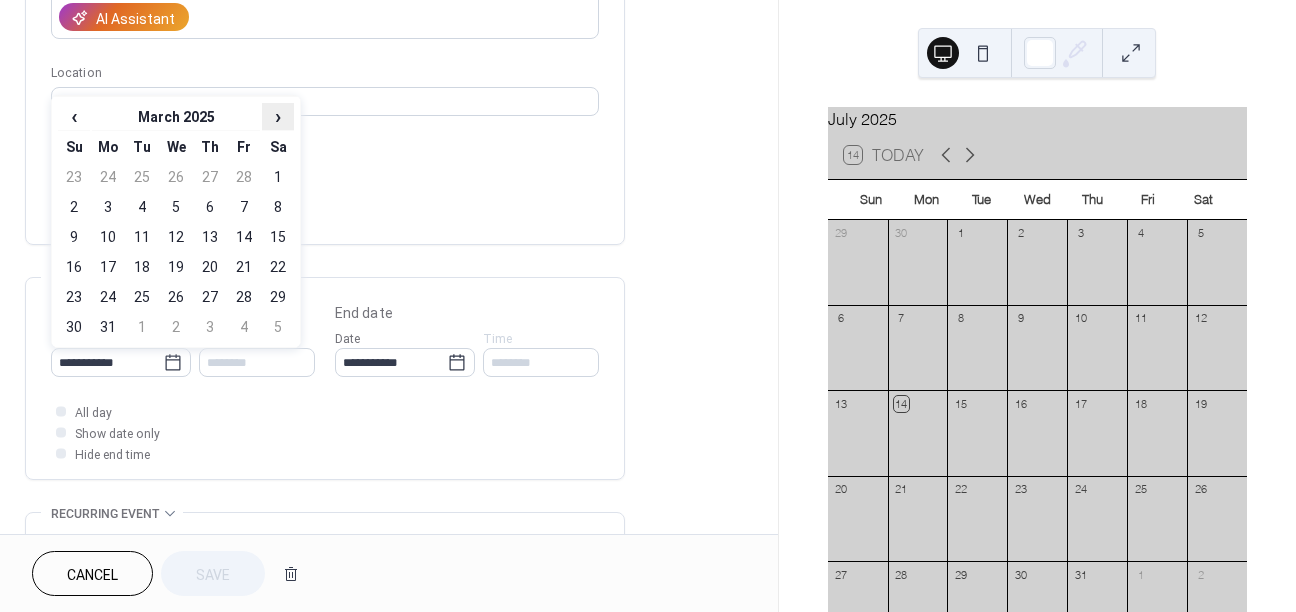 click on "›" at bounding box center [278, 116] 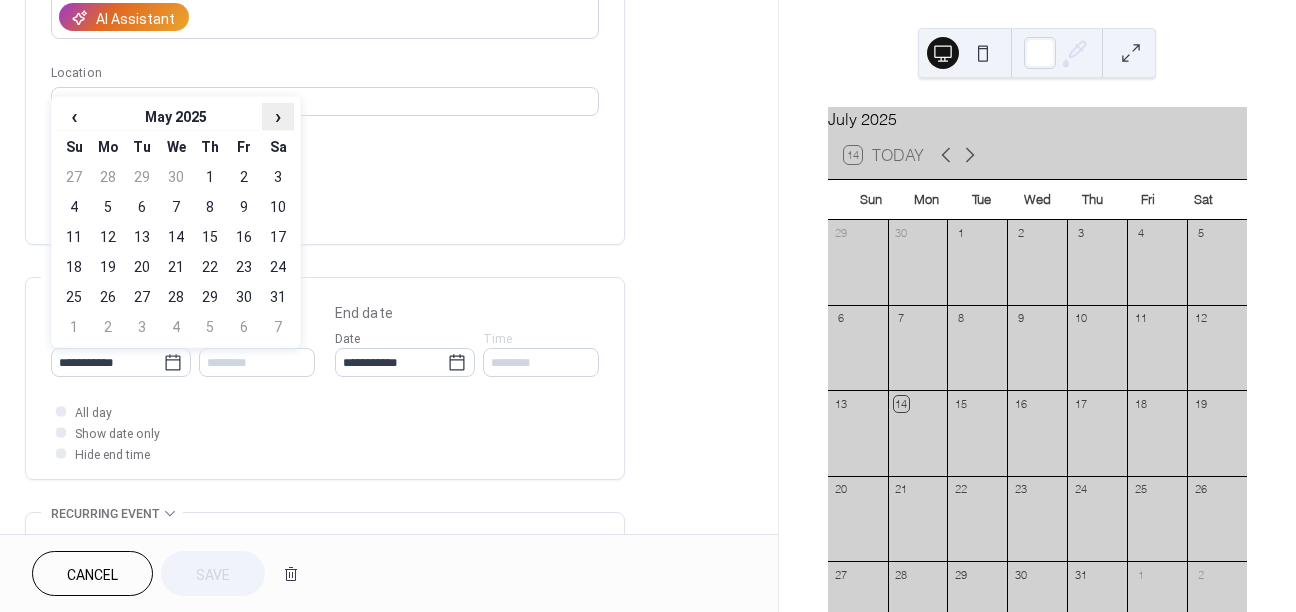 click on "›" at bounding box center (278, 116) 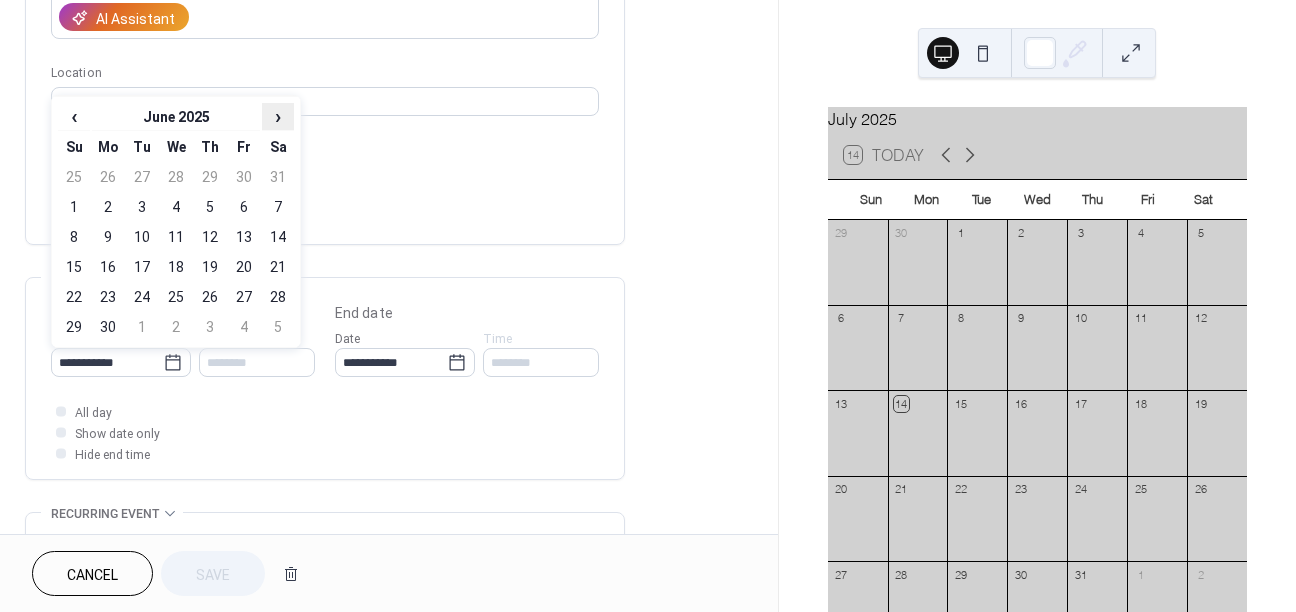 click on "›" at bounding box center [278, 116] 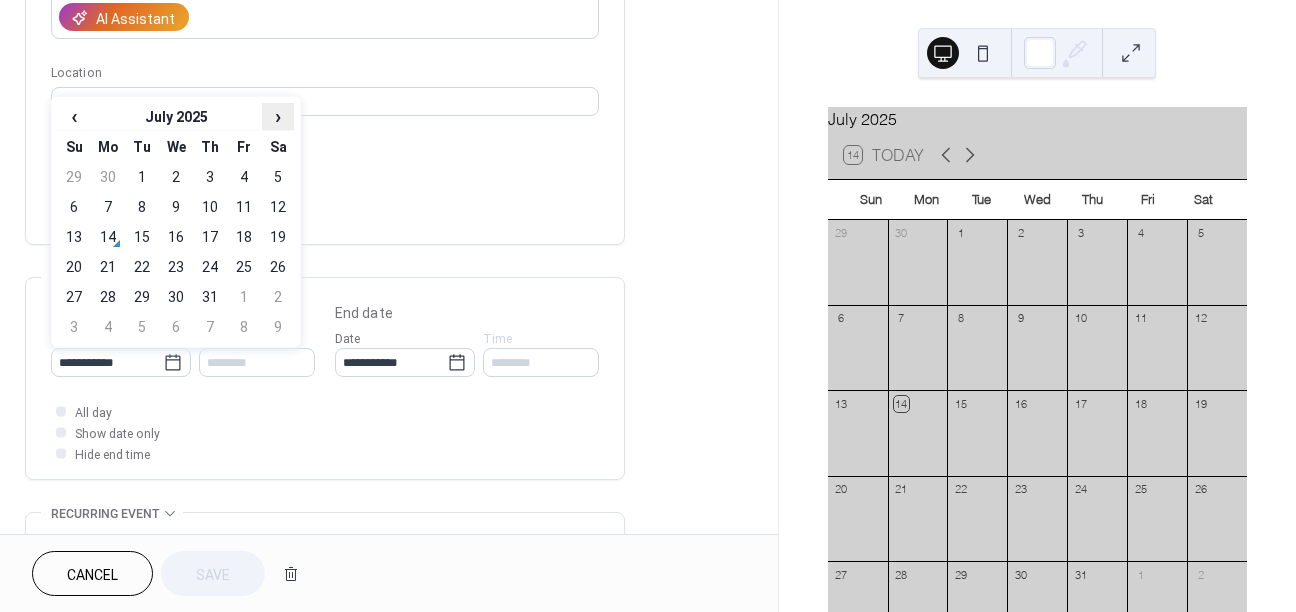 click on "›" at bounding box center [278, 116] 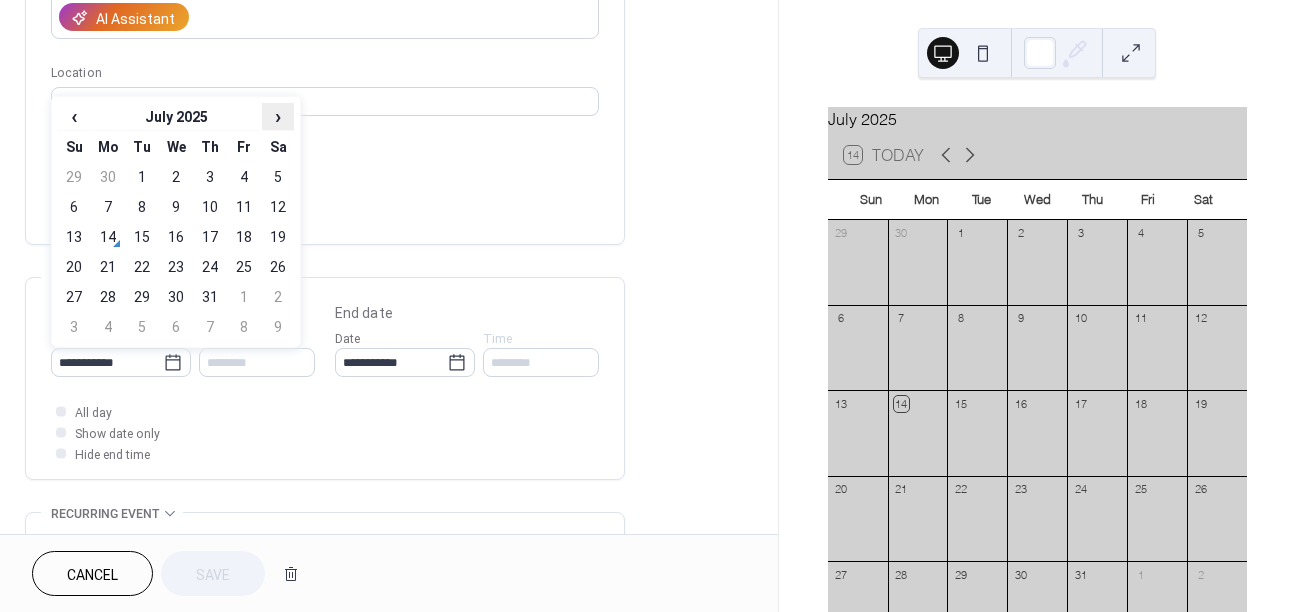 click on "›" at bounding box center (278, 116) 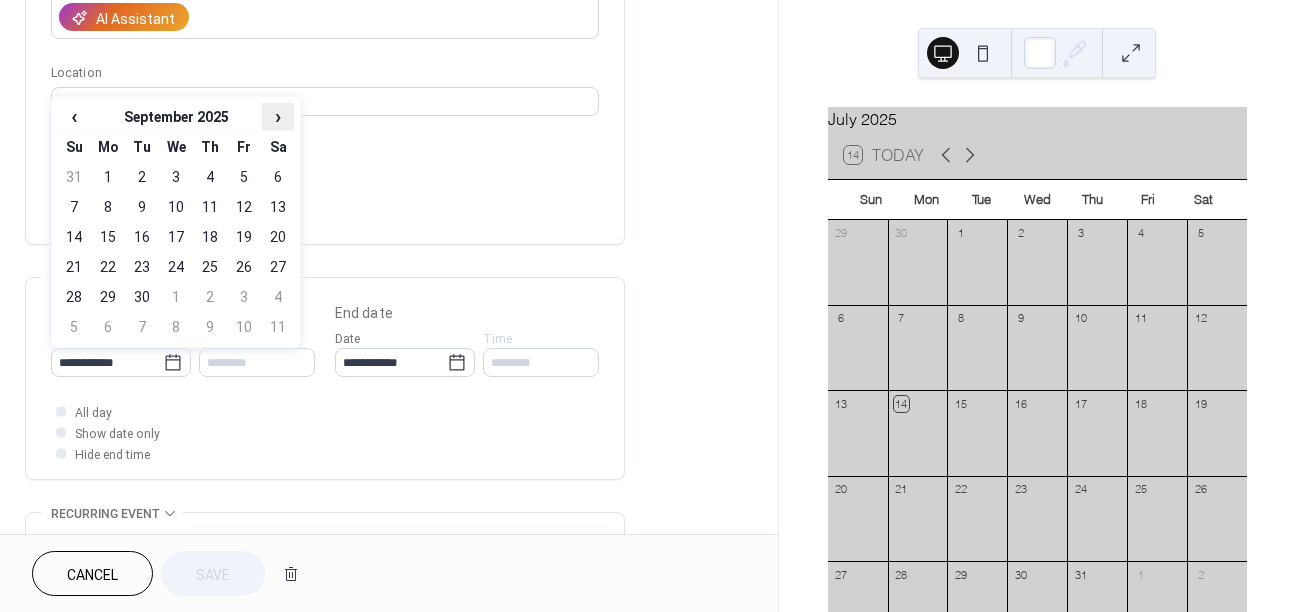 click on "›" at bounding box center (278, 116) 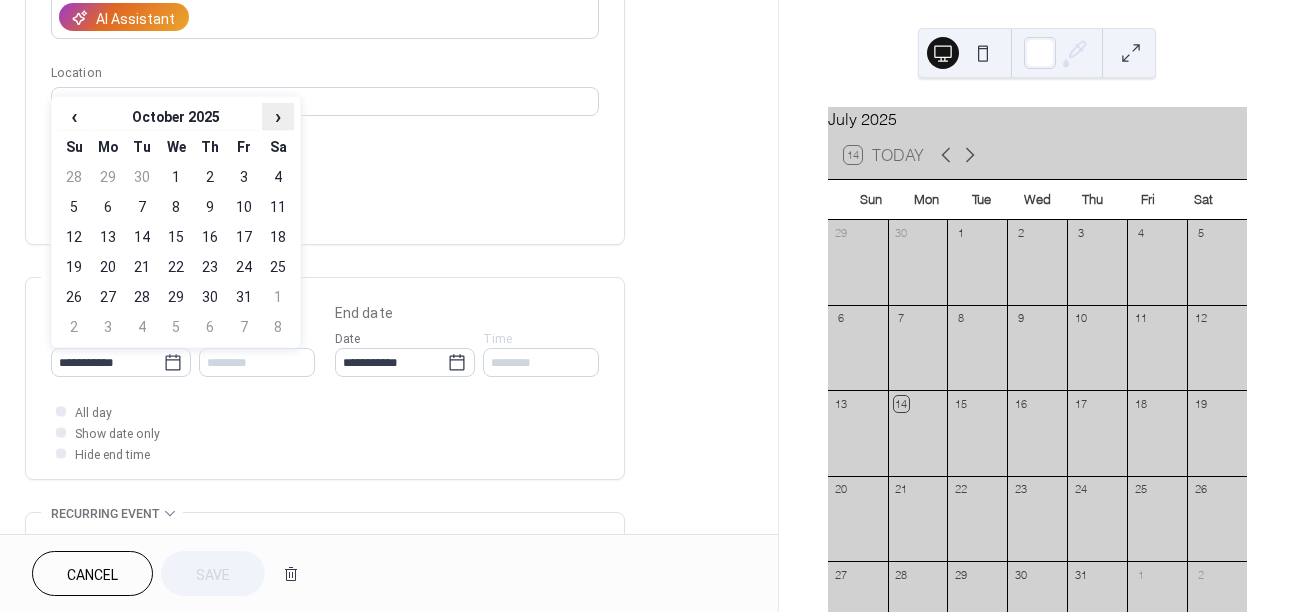 click on "›" at bounding box center (278, 116) 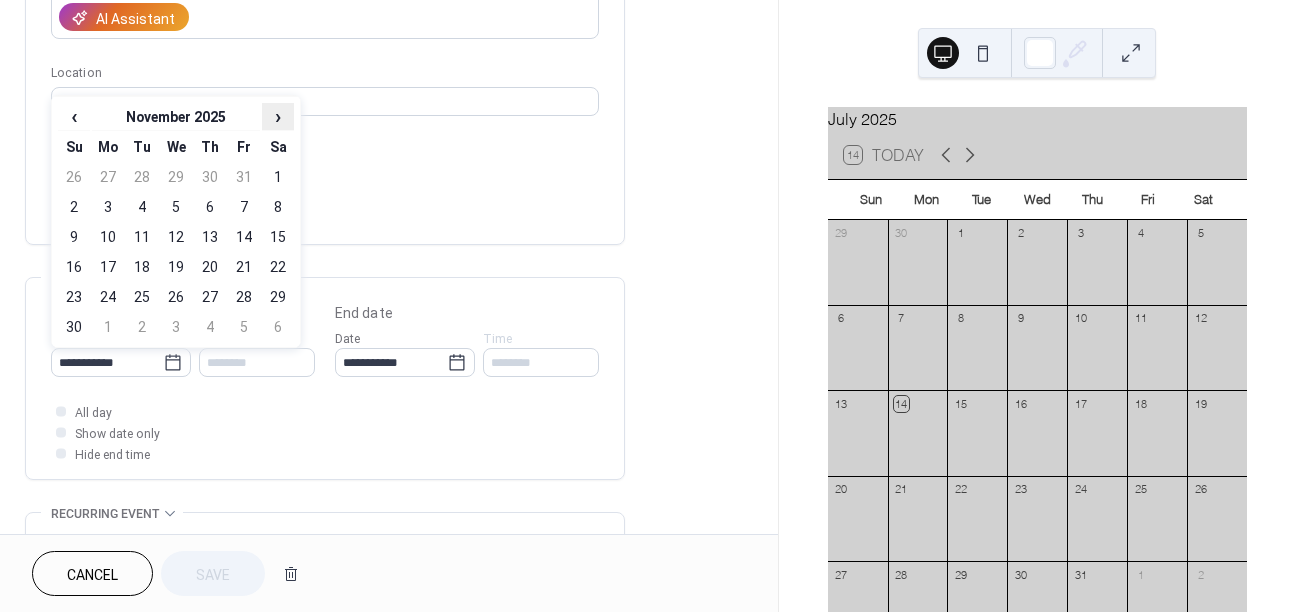 click on "›" at bounding box center (278, 116) 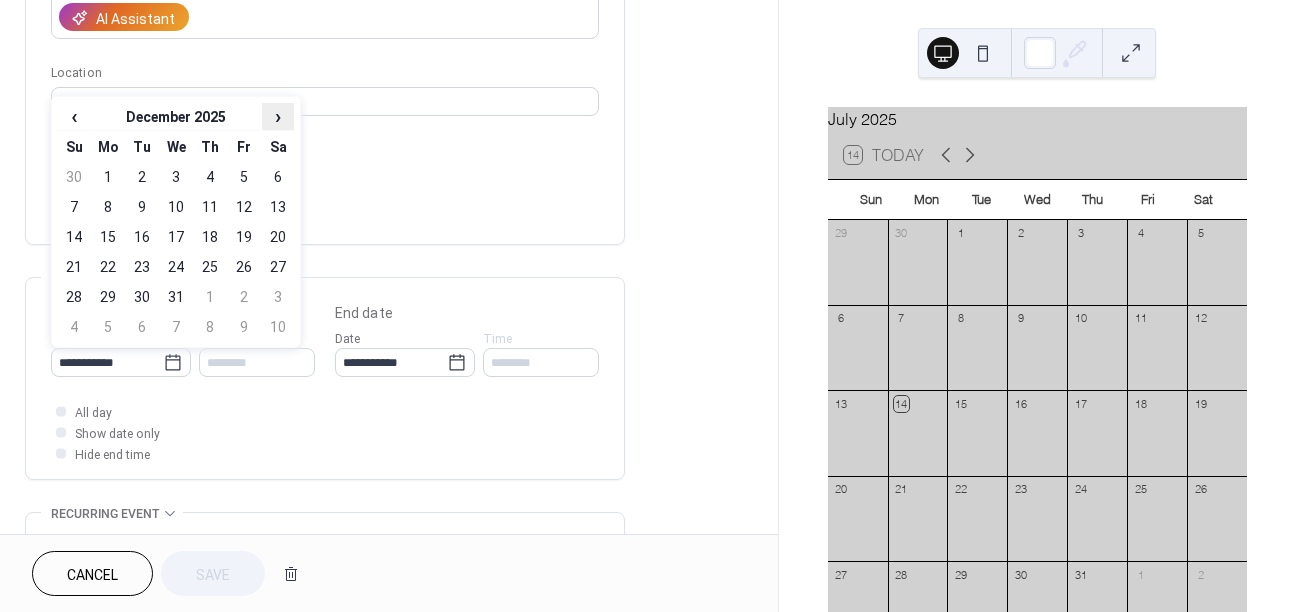 click on "›" at bounding box center [278, 116] 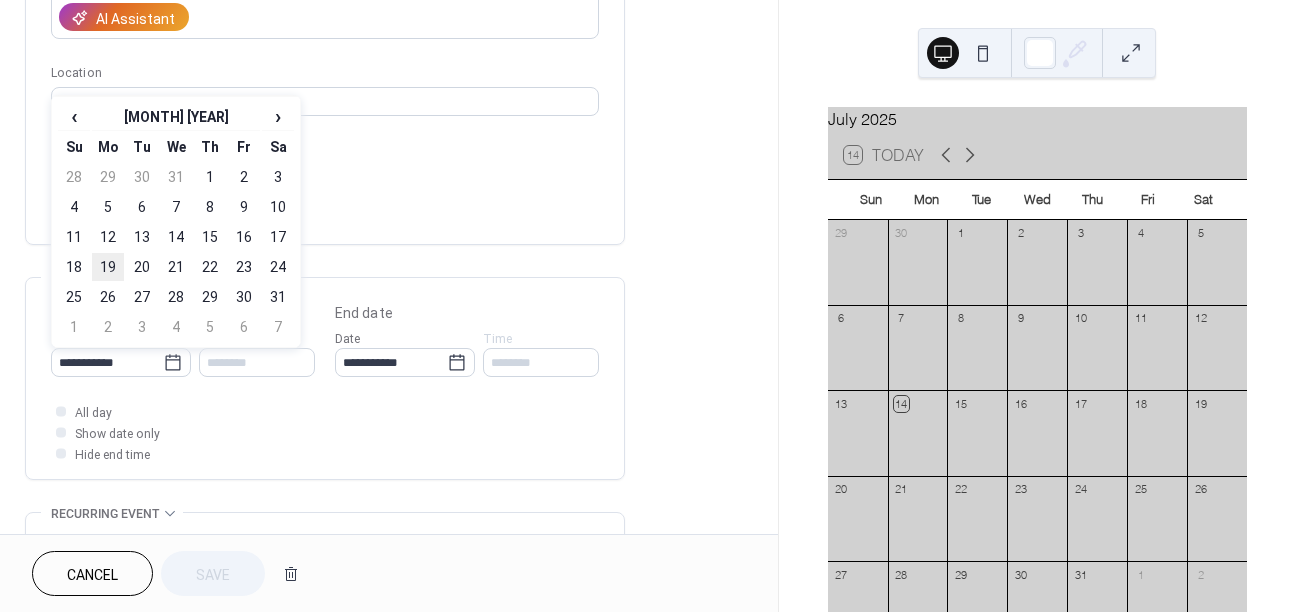click on "19" at bounding box center [108, 267] 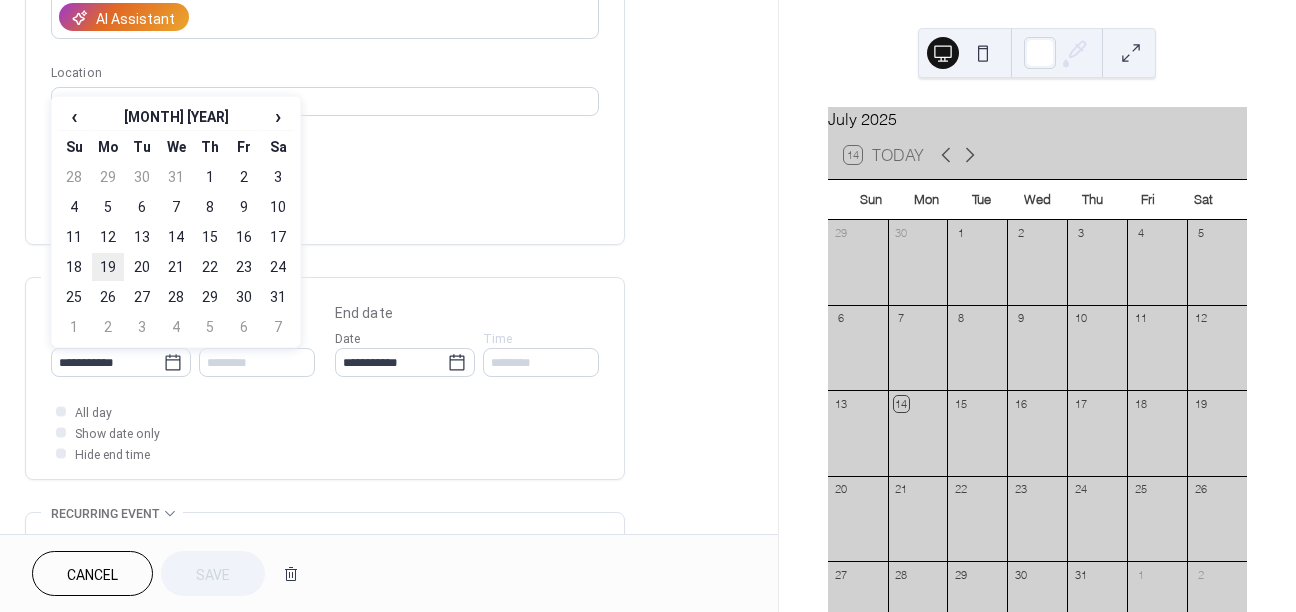 type on "**********" 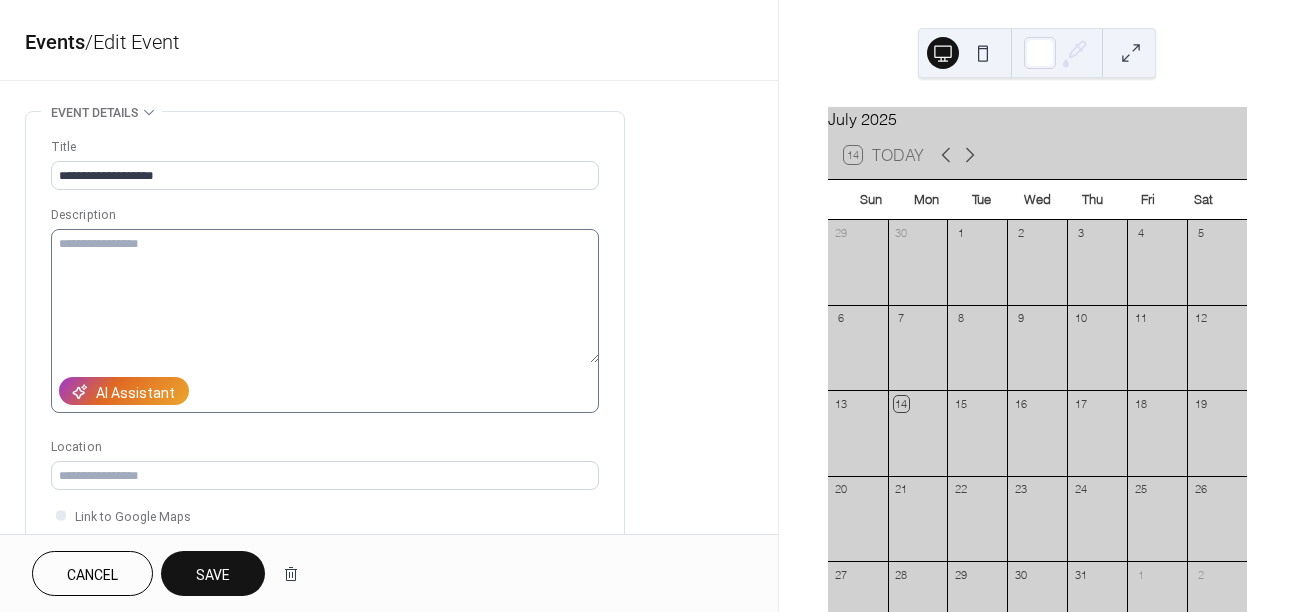 scroll, scrollTop: 0, scrollLeft: 0, axis: both 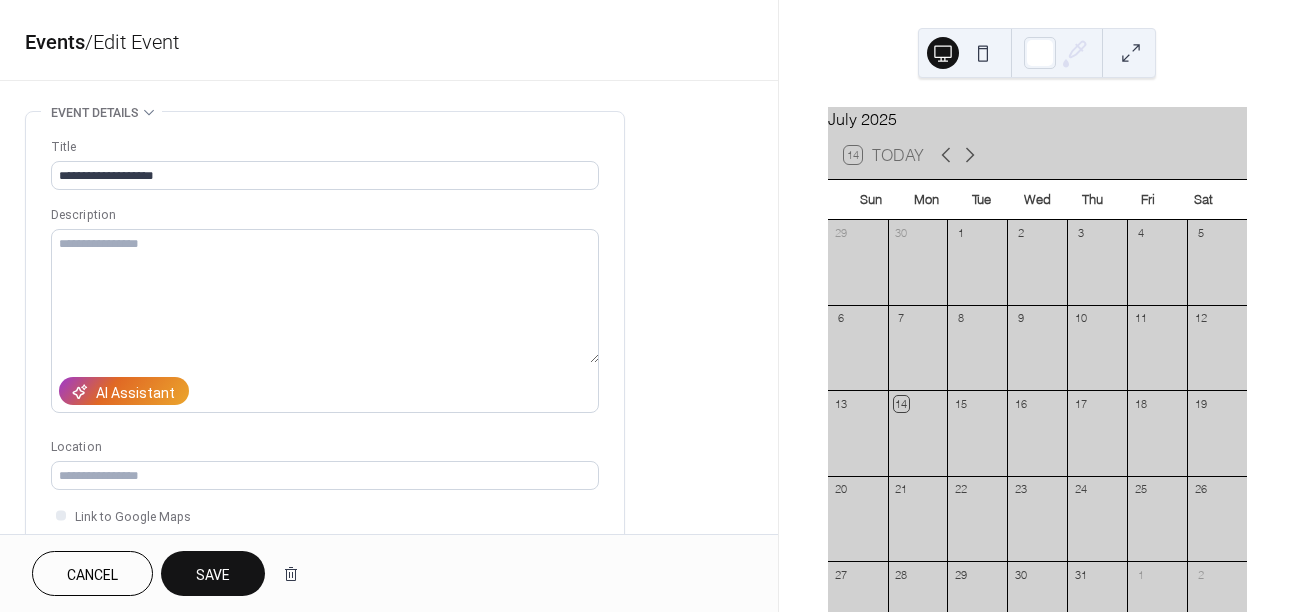 click on "Save" at bounding box center [213, 575] 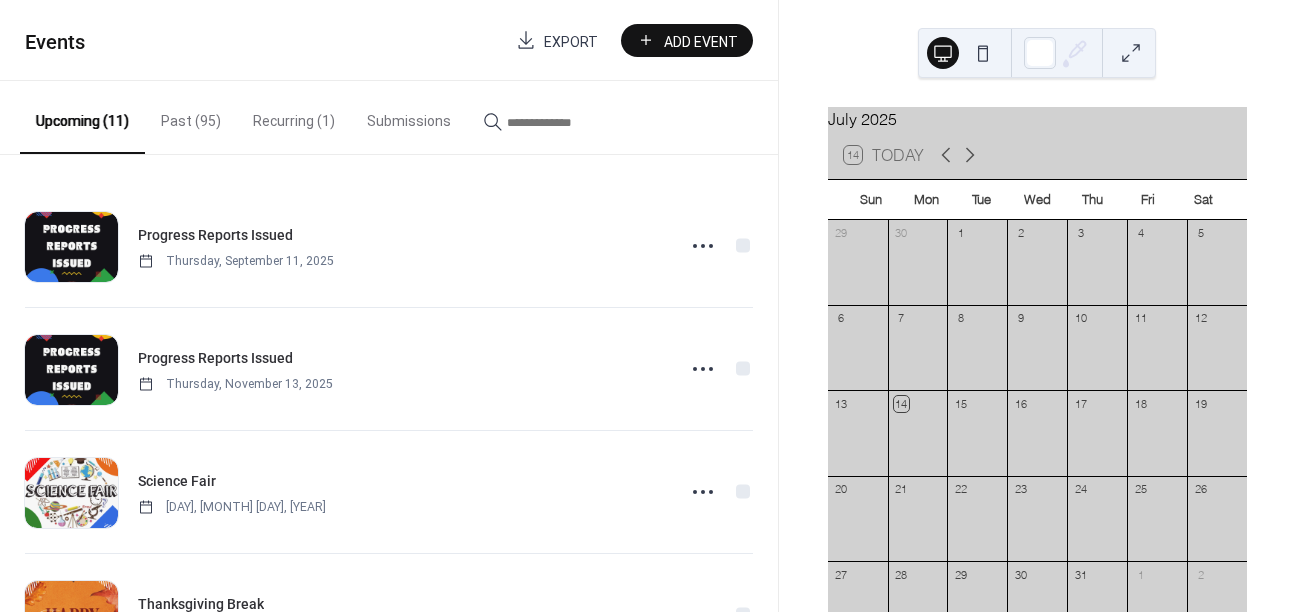 click on "Past (95)" at bounding box center (191, 116) 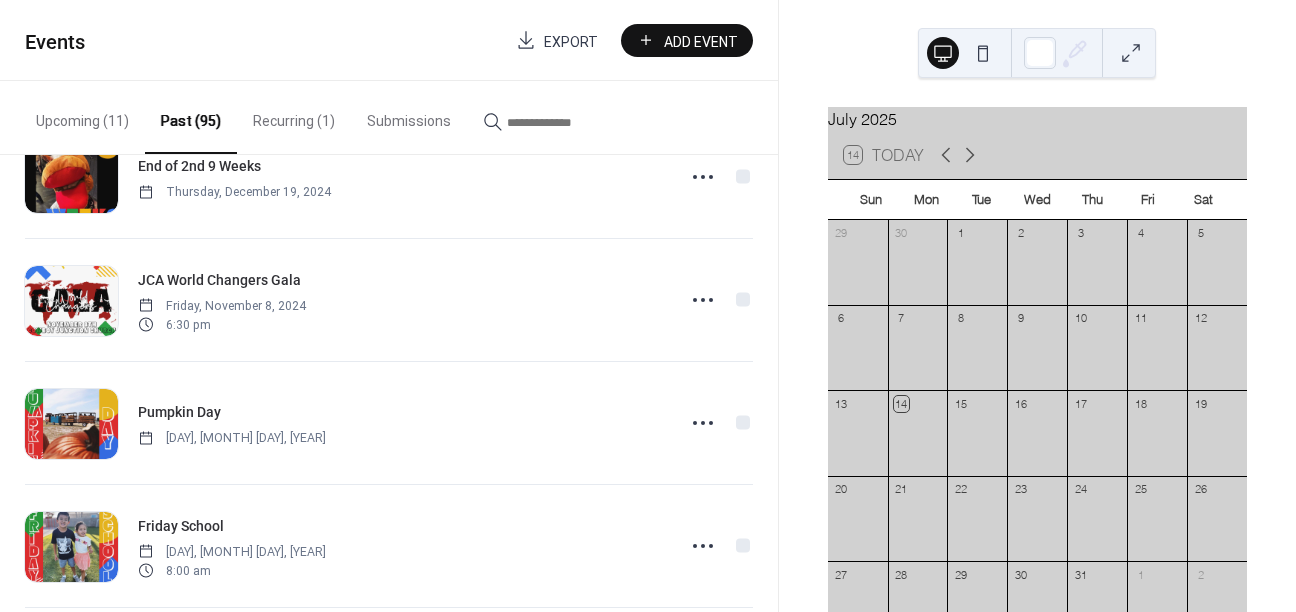 scroll, scrollTop: 2598, scrollLeft: 0, axis: vertical 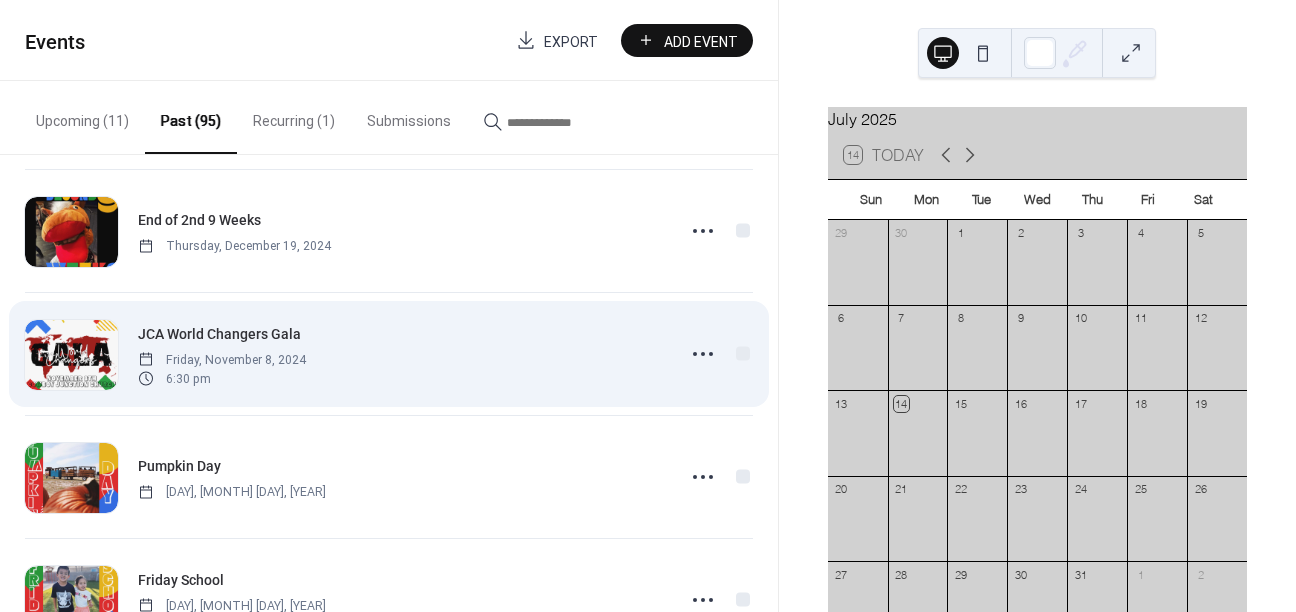click on "JCA World Changers Gala" at bounding box center (219, 334) 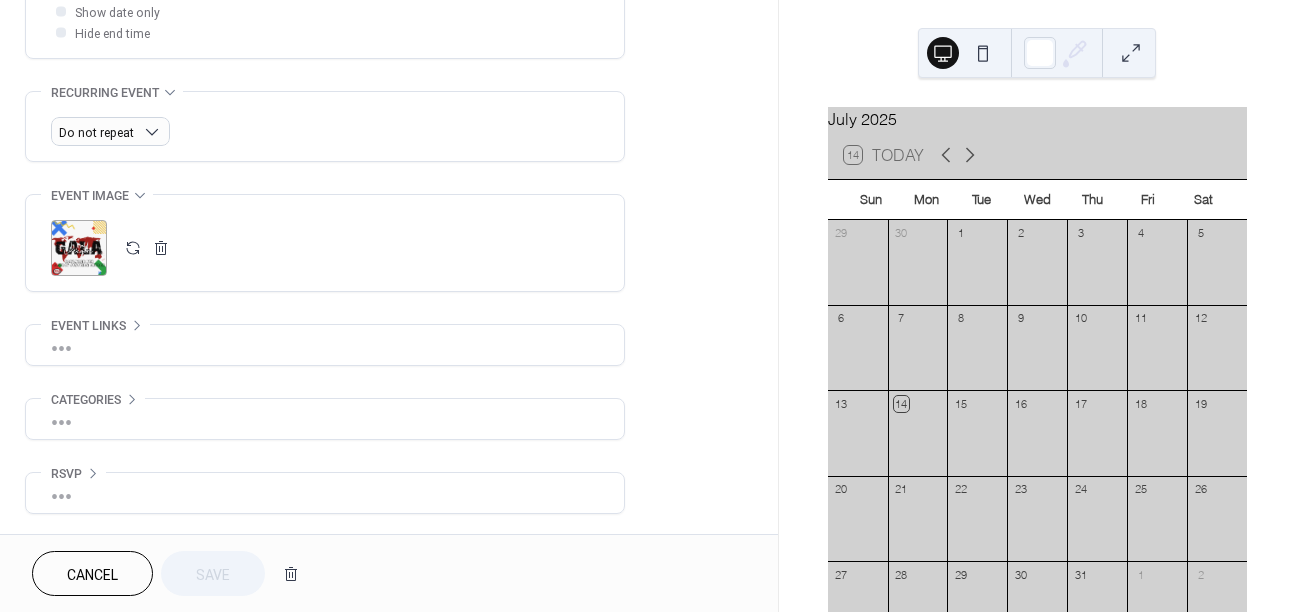 scroll, scrollTop: 0, scrollLeft: 0, axis: both 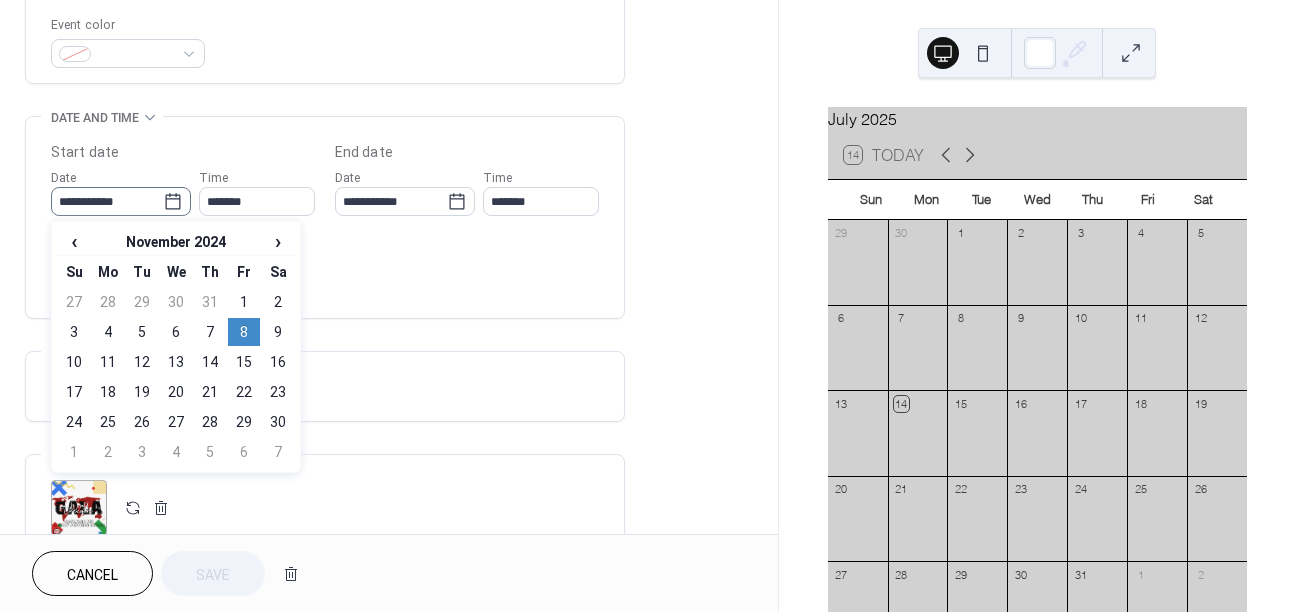 click 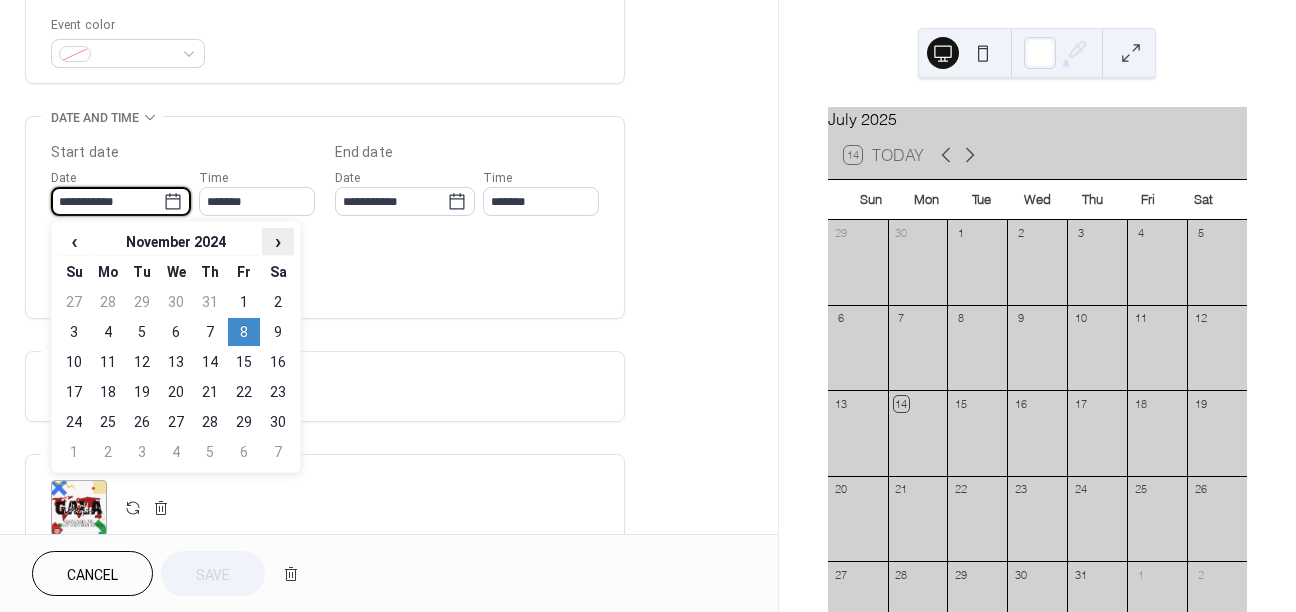 click on "›" at bounding box center (278, 241) 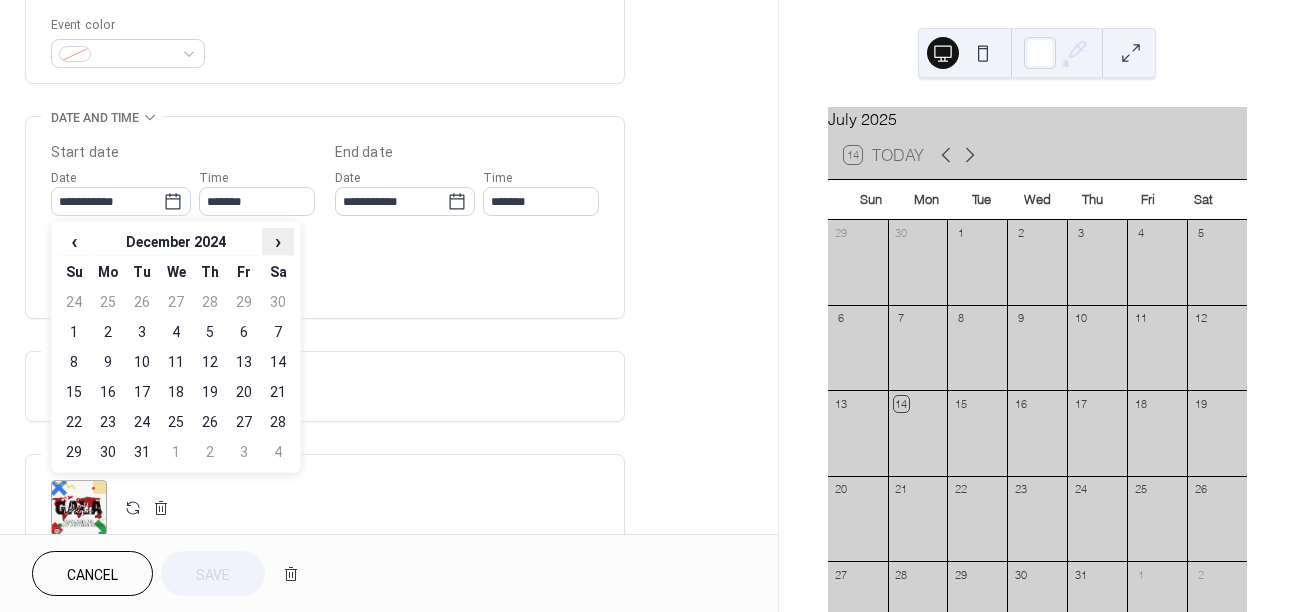 click on "›" at bounding box center (278, 241) 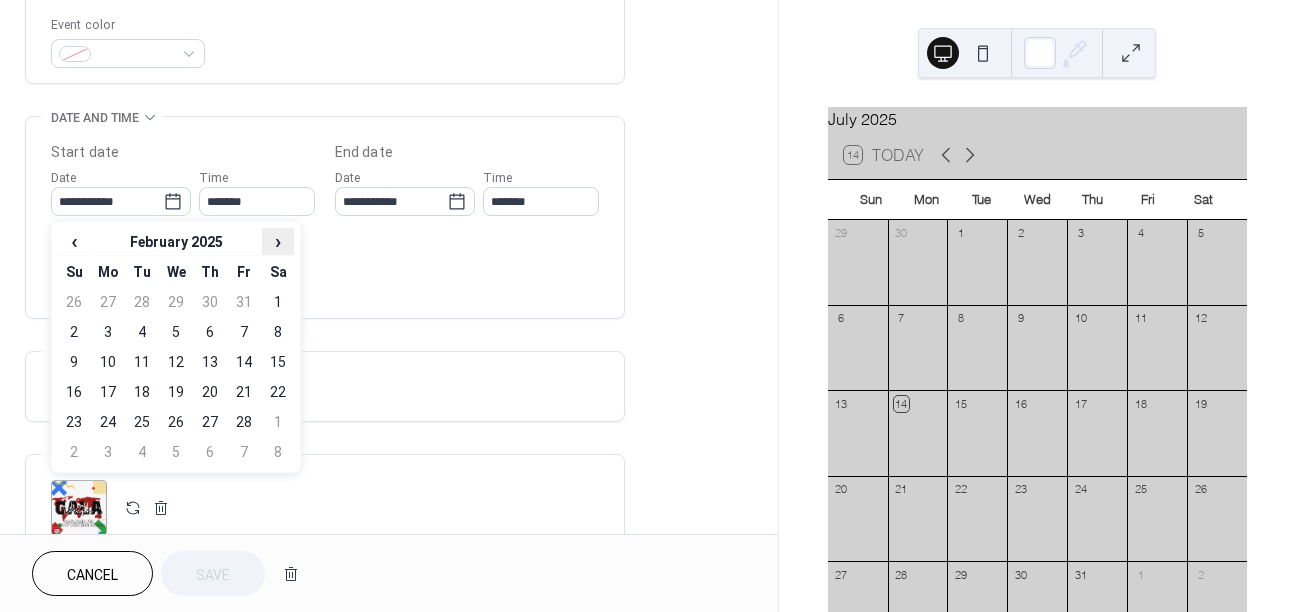 click on "›" at bounding box center [278, 241] 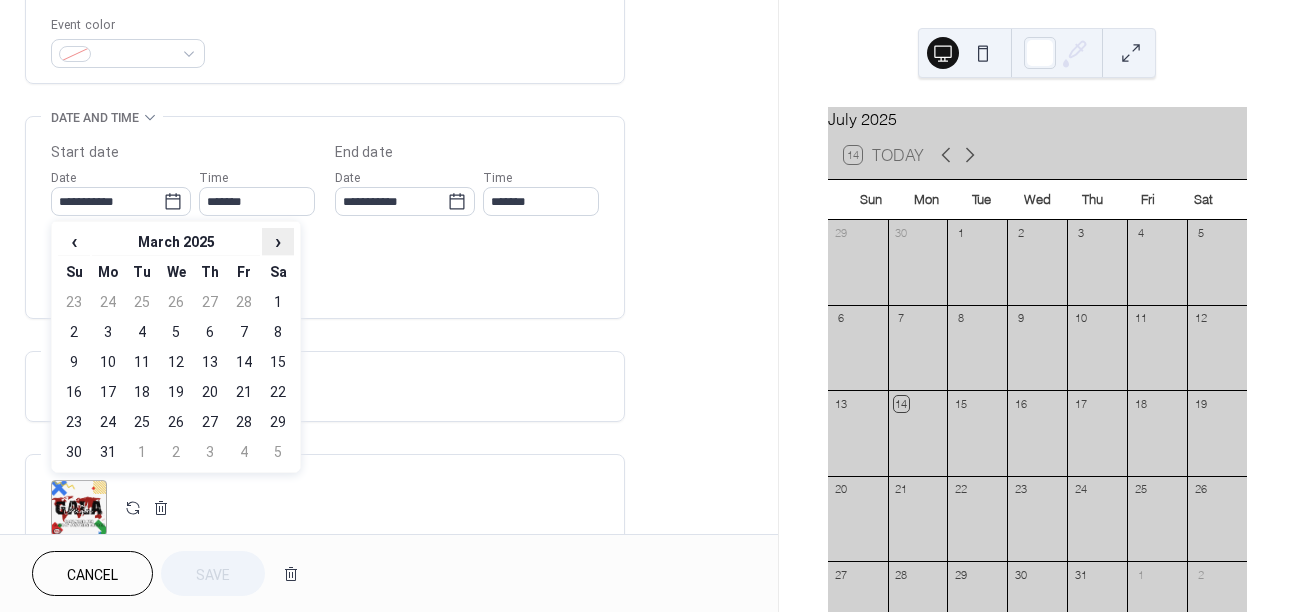 click on "›" at bounding box center (278, 241) 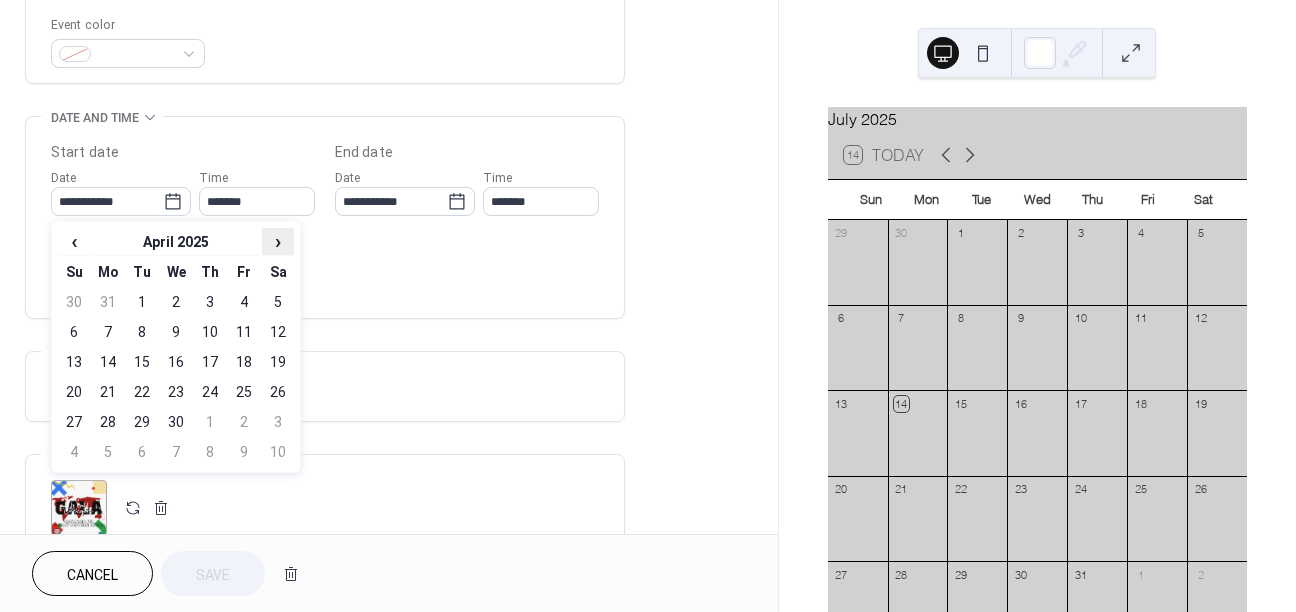 click on "›" at bounding box center [278, 241] 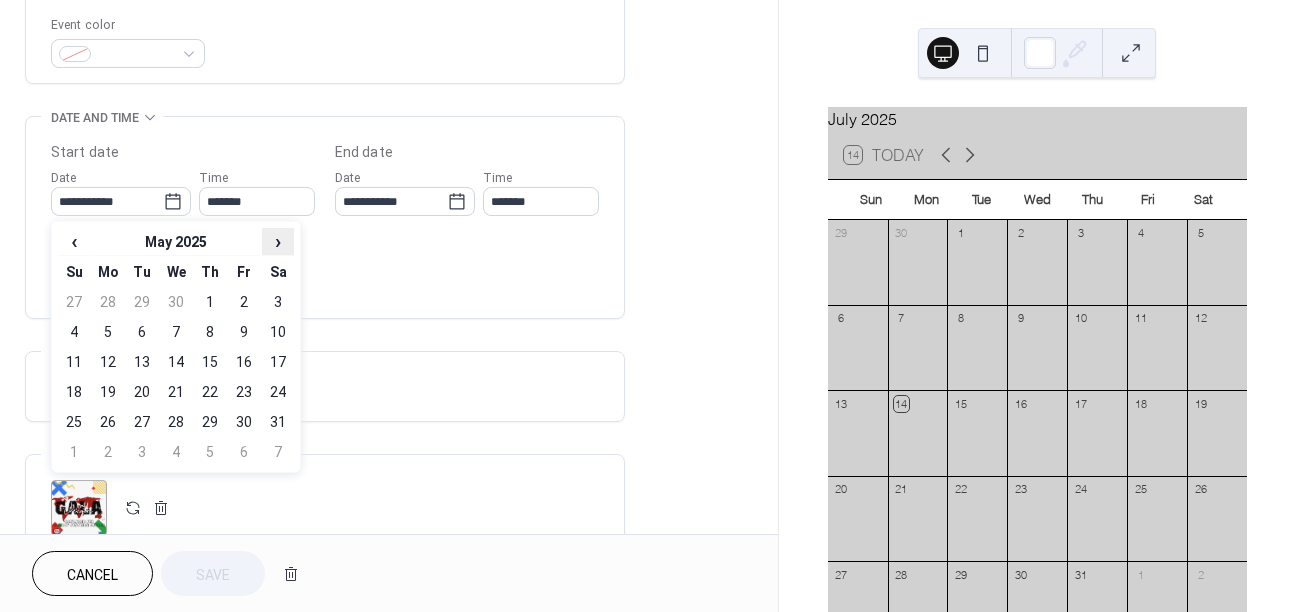 click on "›" at bounding box center [278, 241] 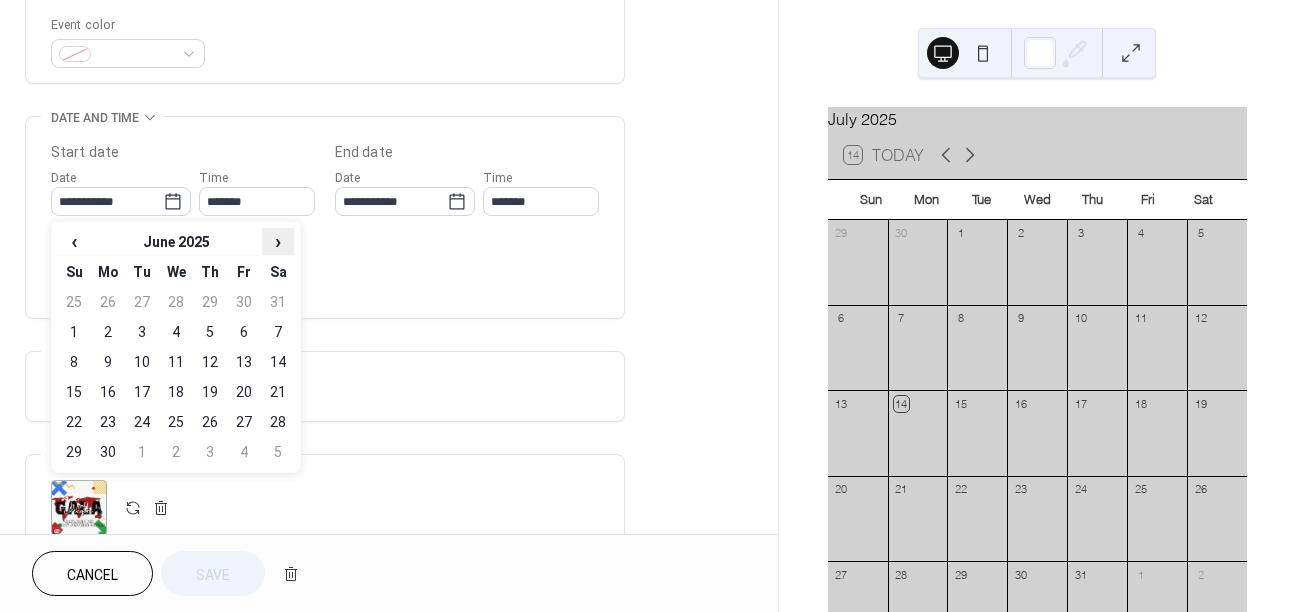 click on "›" at bounding box center (278, 241) 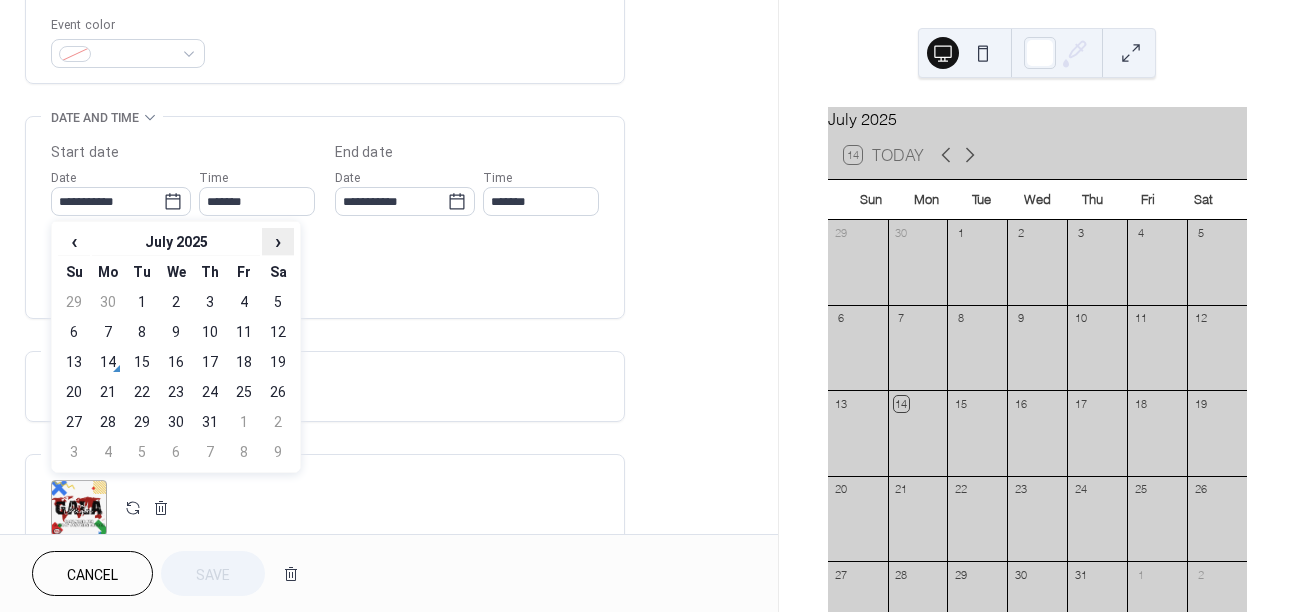 click on "›" at bounding box center [278, 241] 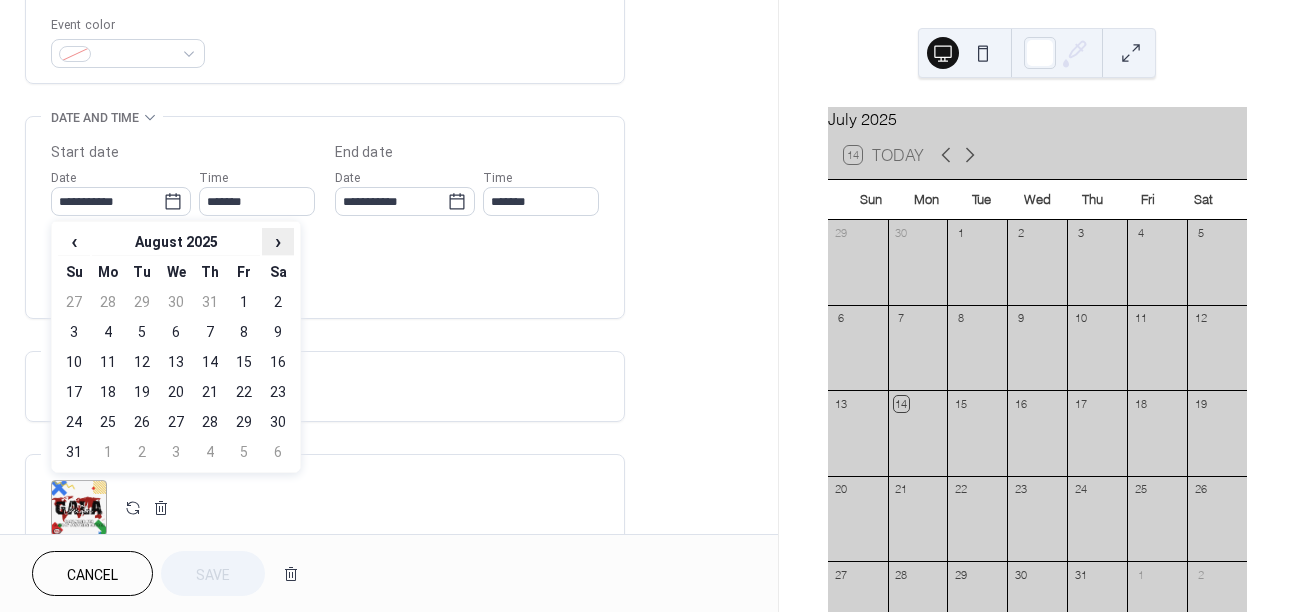click on "›" at bounding box center [278, 241] 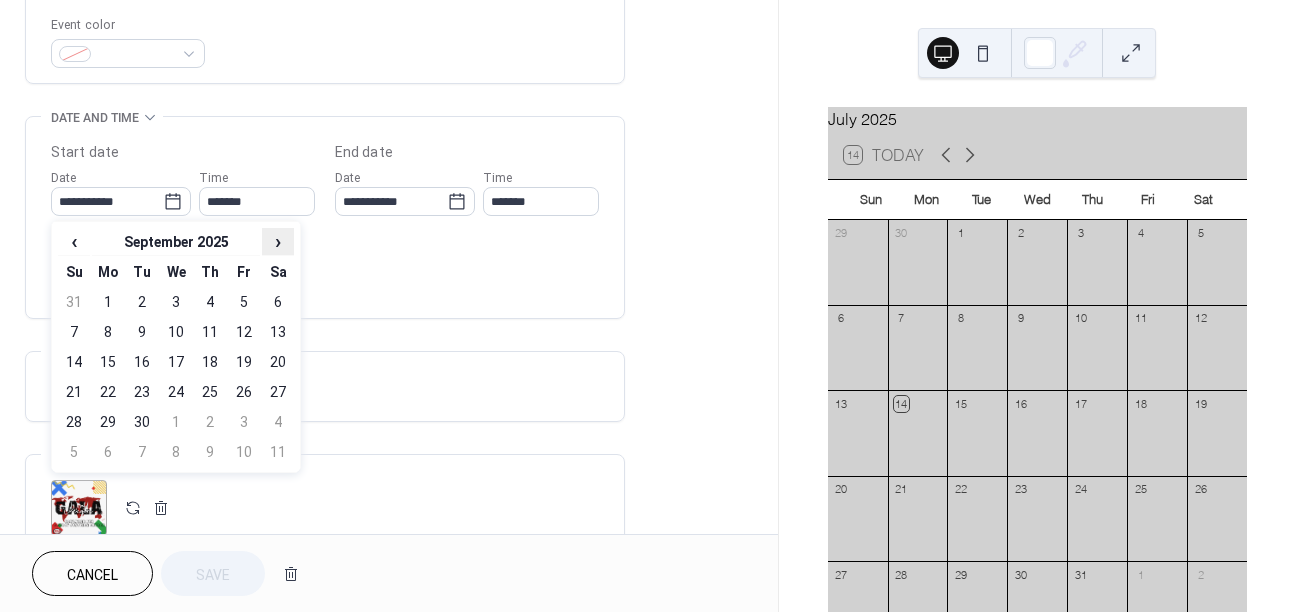 click on "›" at bounding box center (278, 241) 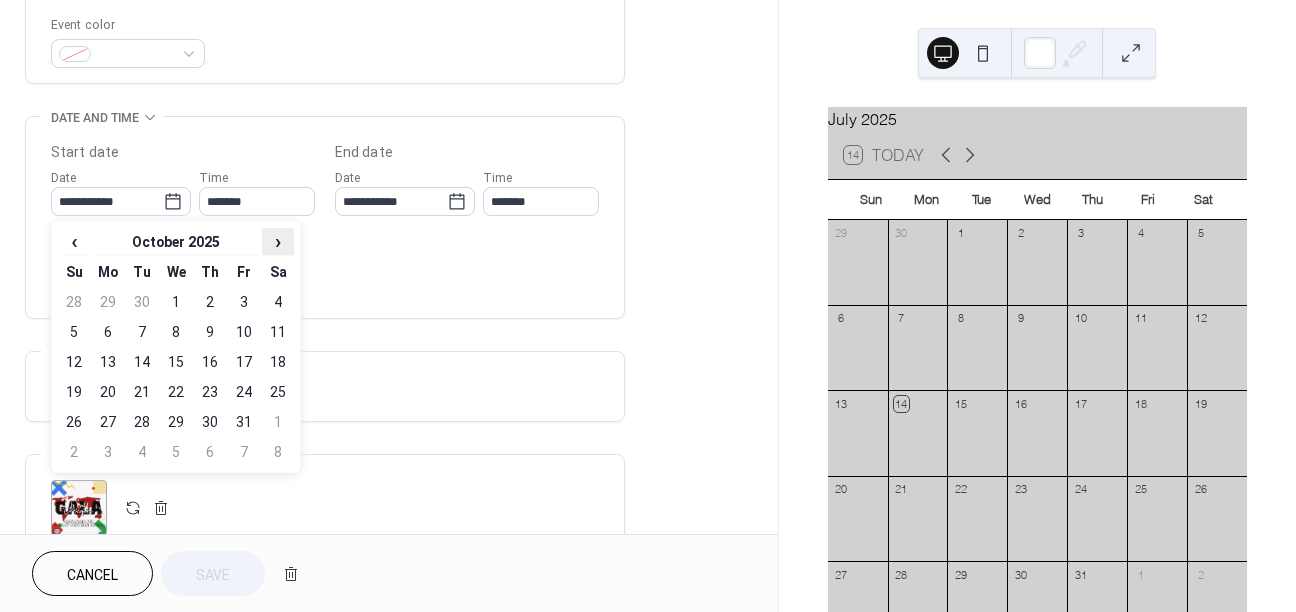 click on "›" at bounding box center [278, 241] 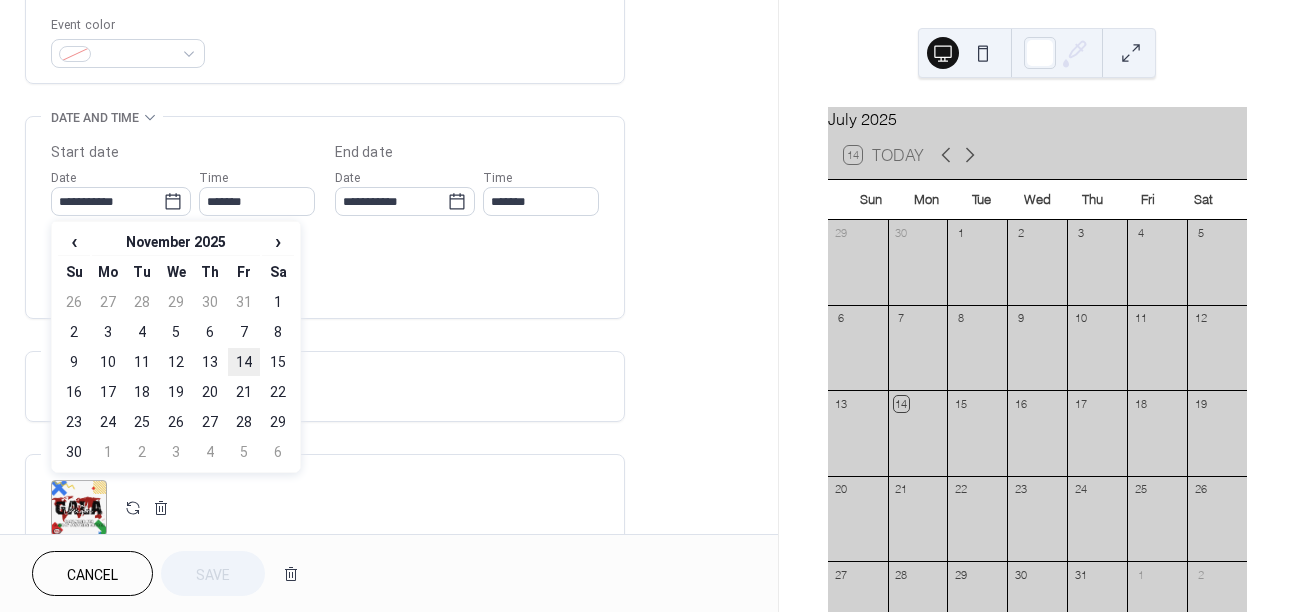 click on "14" at bounding box center [244, 362] 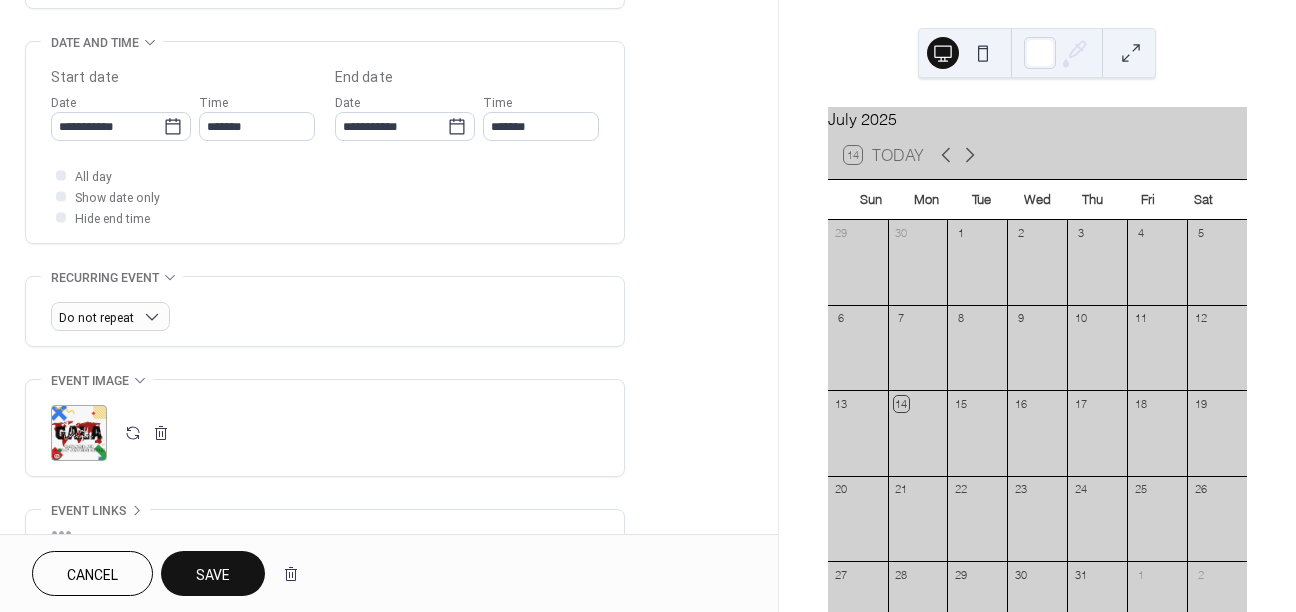 scroll, scrollTop: 626, scrollLeft: 0, axis: vertical 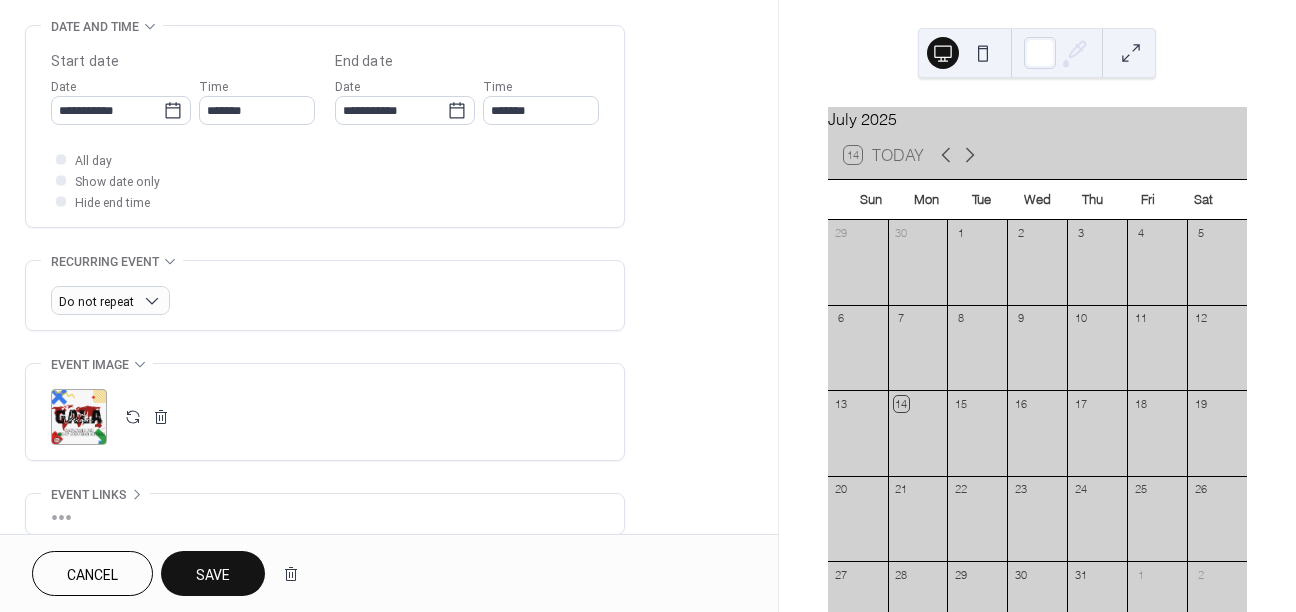 click on ";" at bounding box center (79, 417) 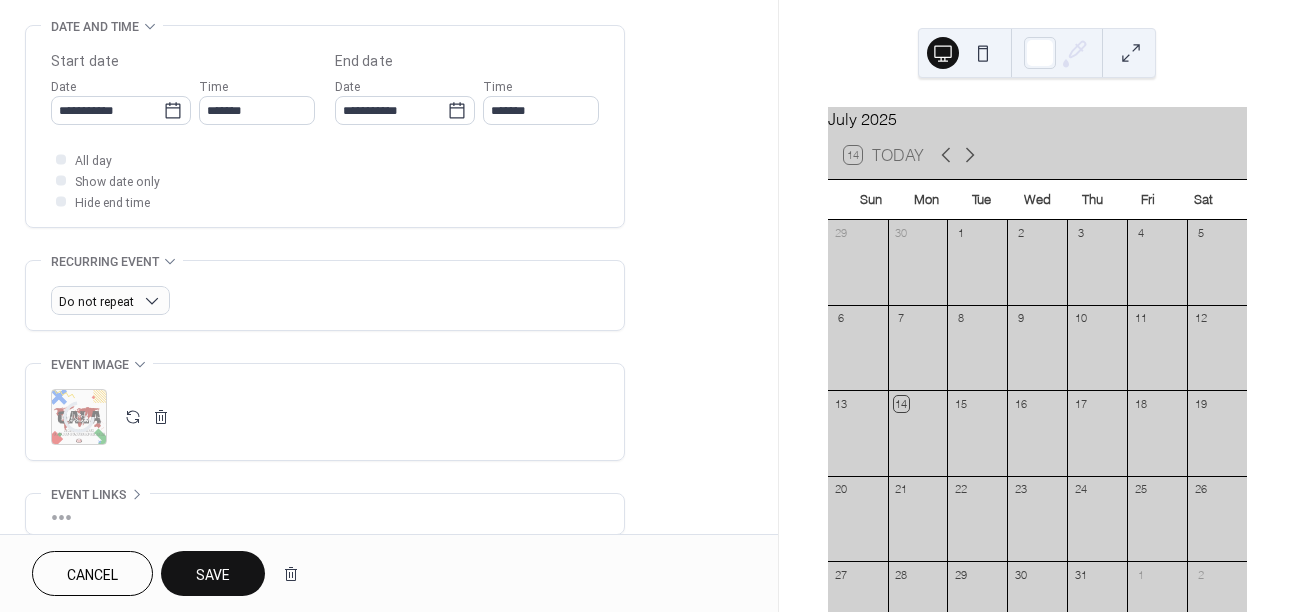 click on "Save" at bounding box center [213, 575] 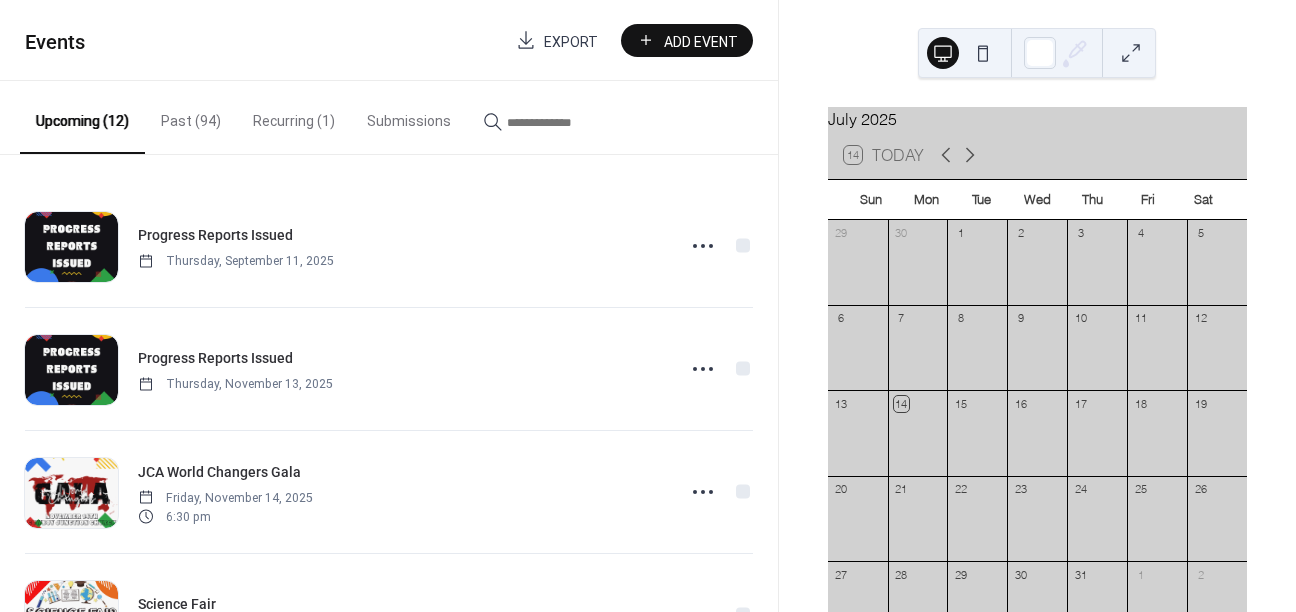 click on "Past (94)" at bounding box center (191, 116) 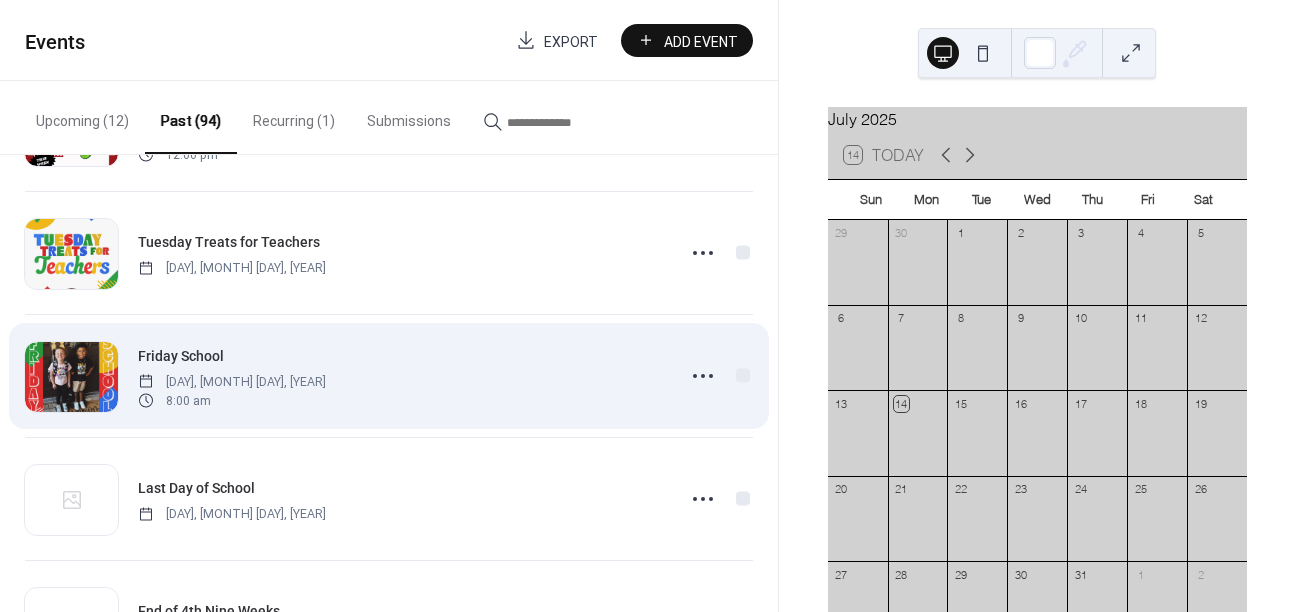 scroll, scrollTop: 3552, scrollLeft: 0, axis: vertical 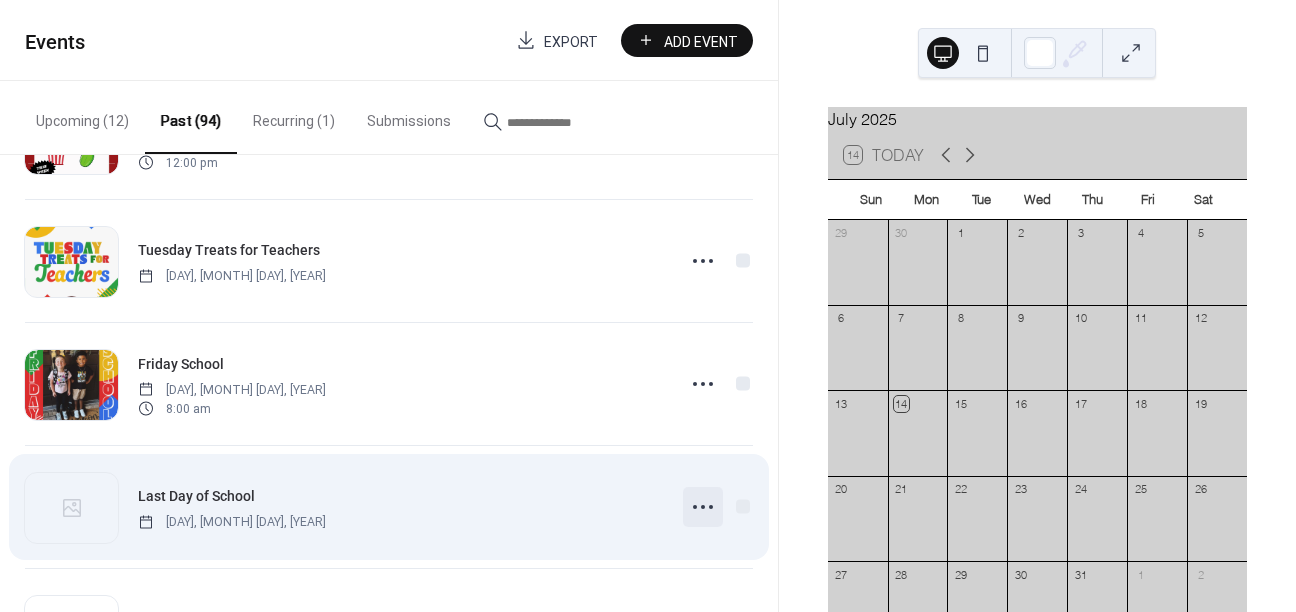 click 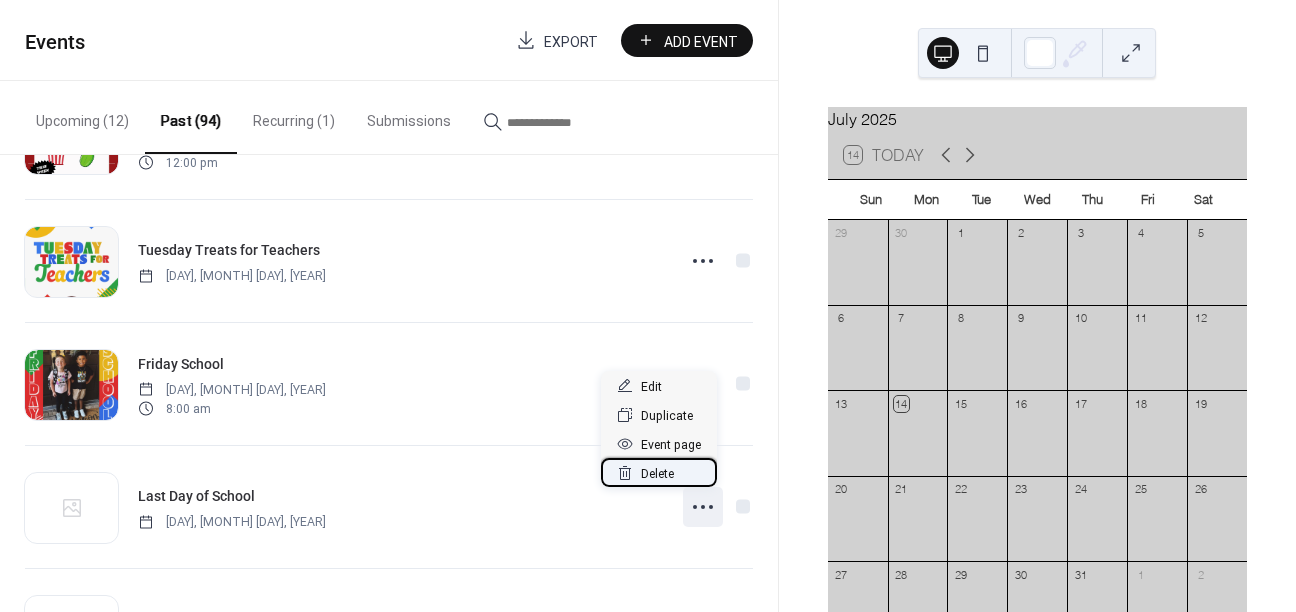 click on "Delete" at bounding box center (657, 474) 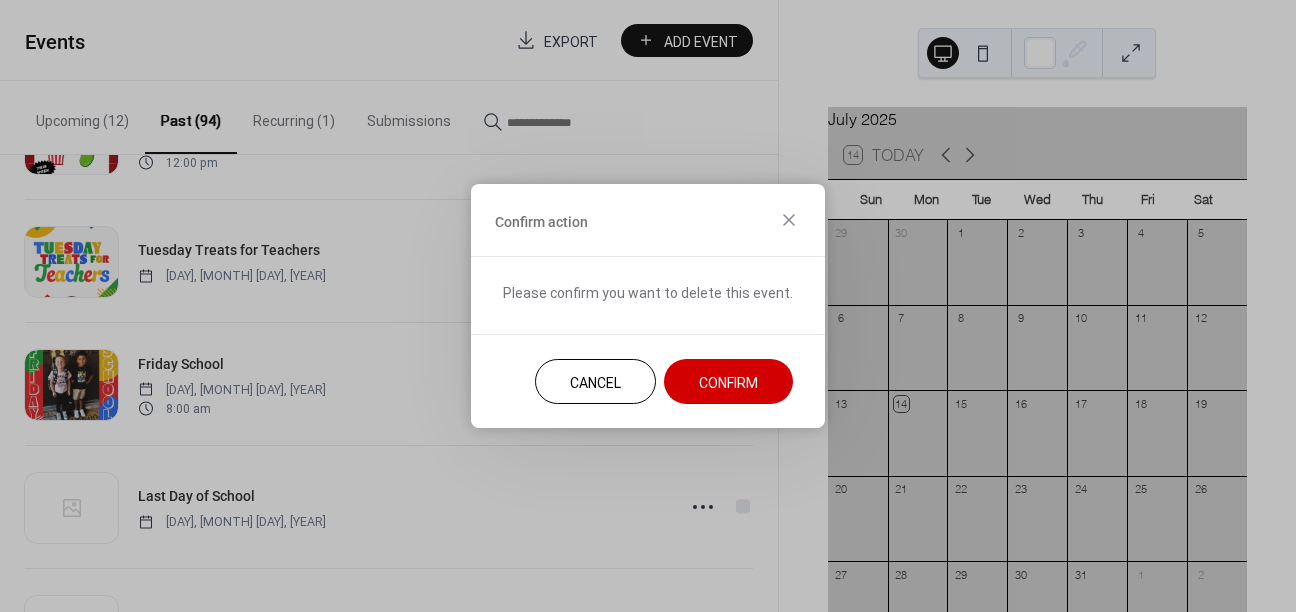 click on "Confirm" at bounding box center (728, 383) 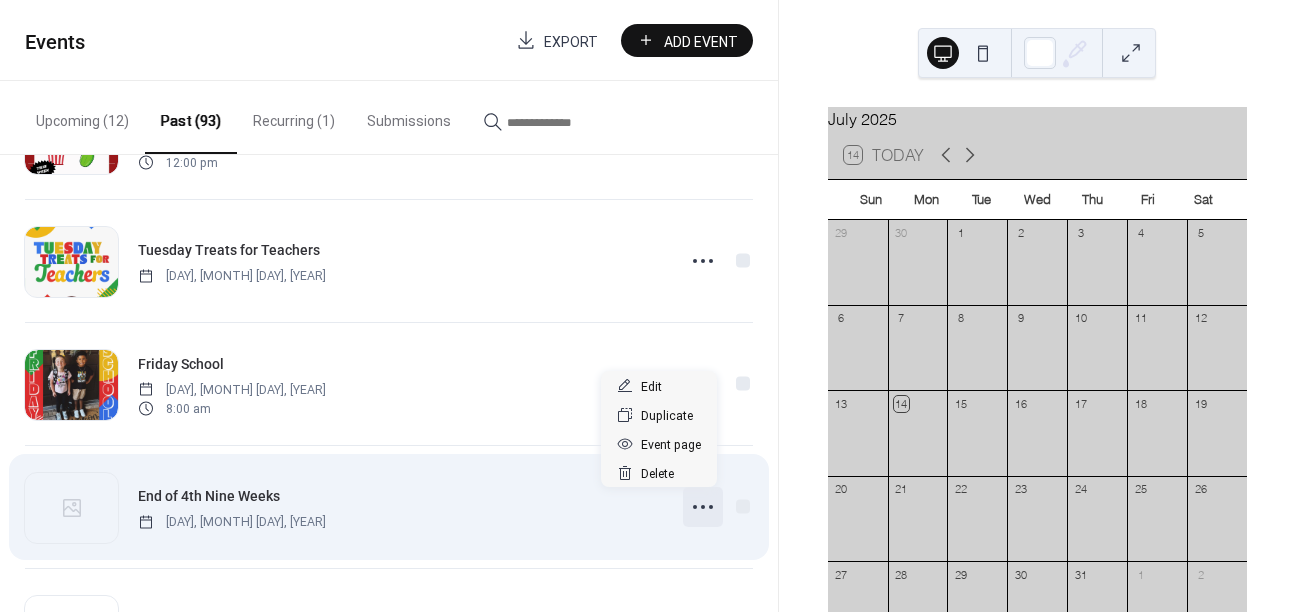 click 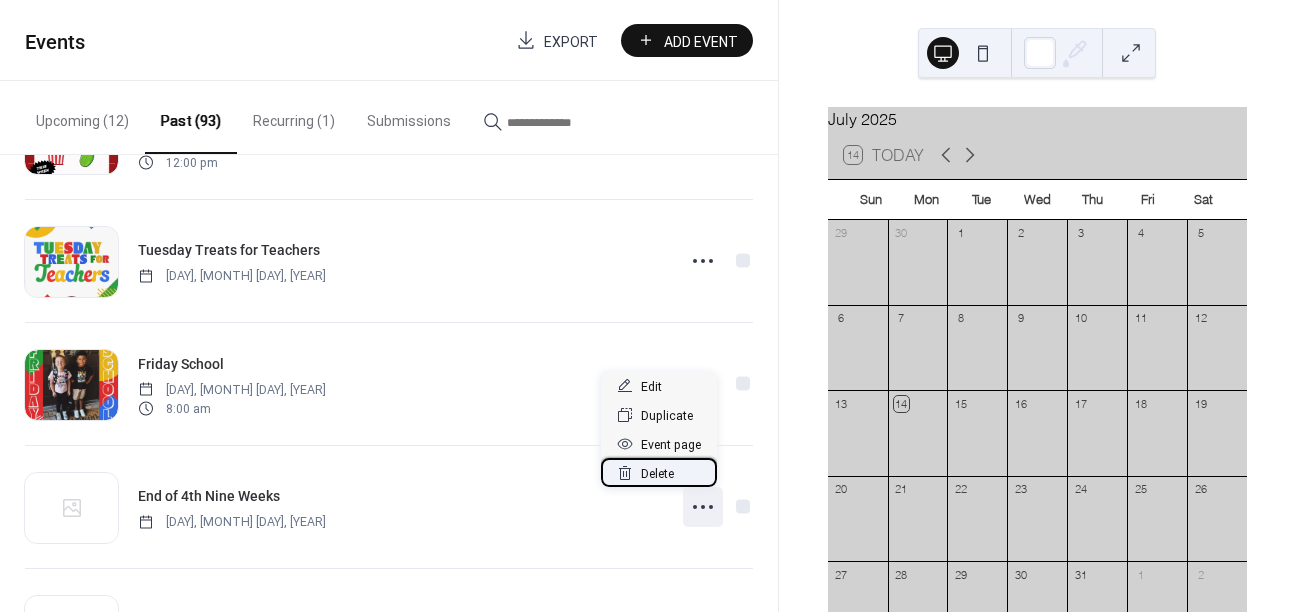 click on "Delete" at bounding box center (659, 472) 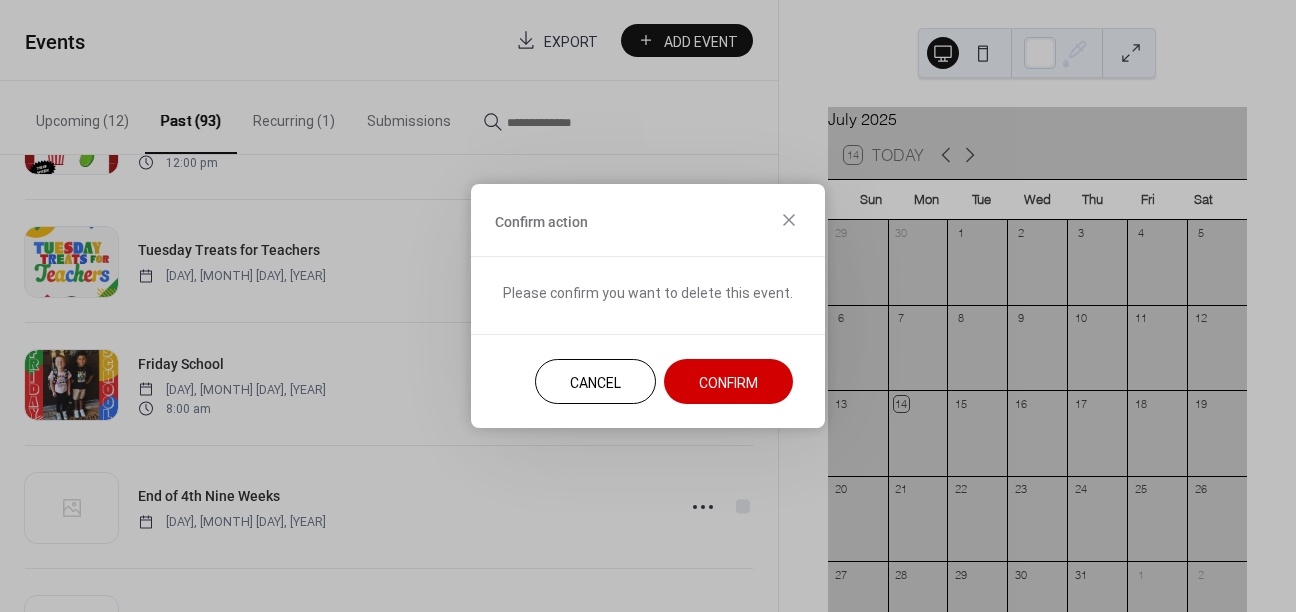 click on "Confirm" at bounding box center [728, 381] 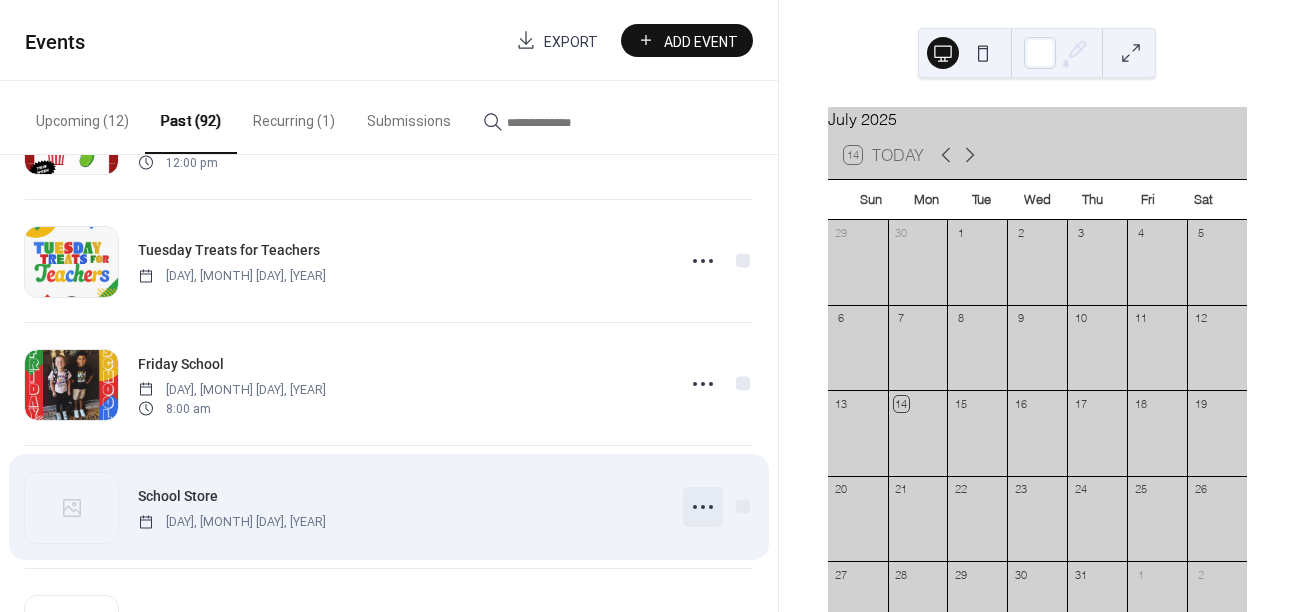 click 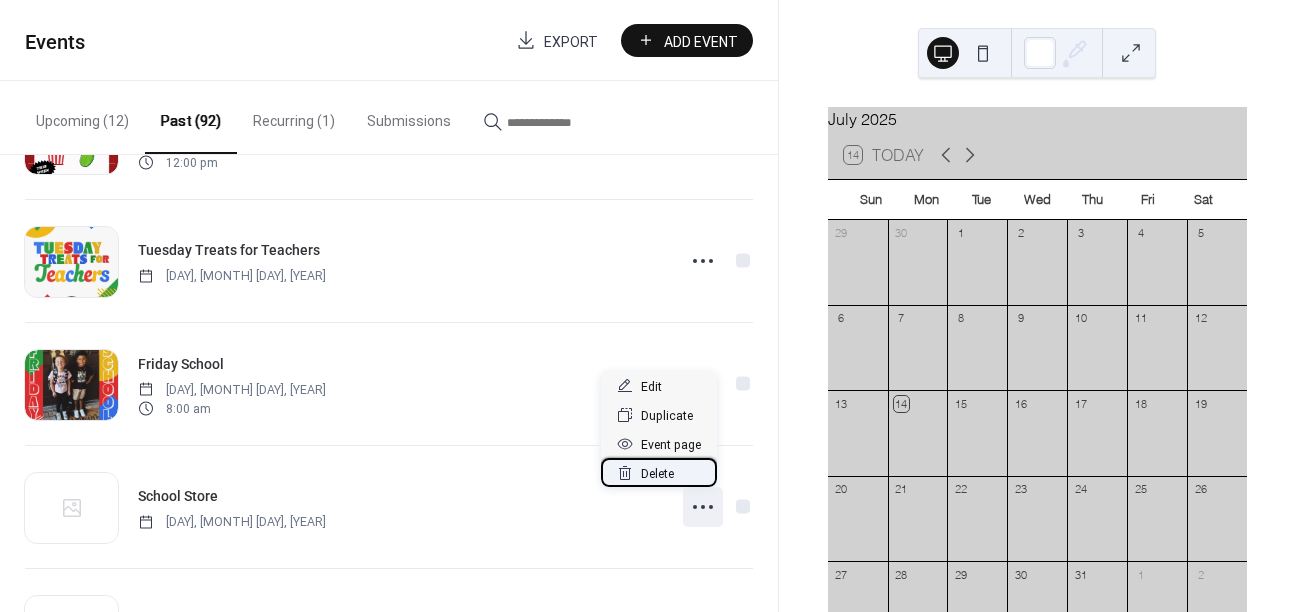 click on "Delete" at bounding box center (659, 472) 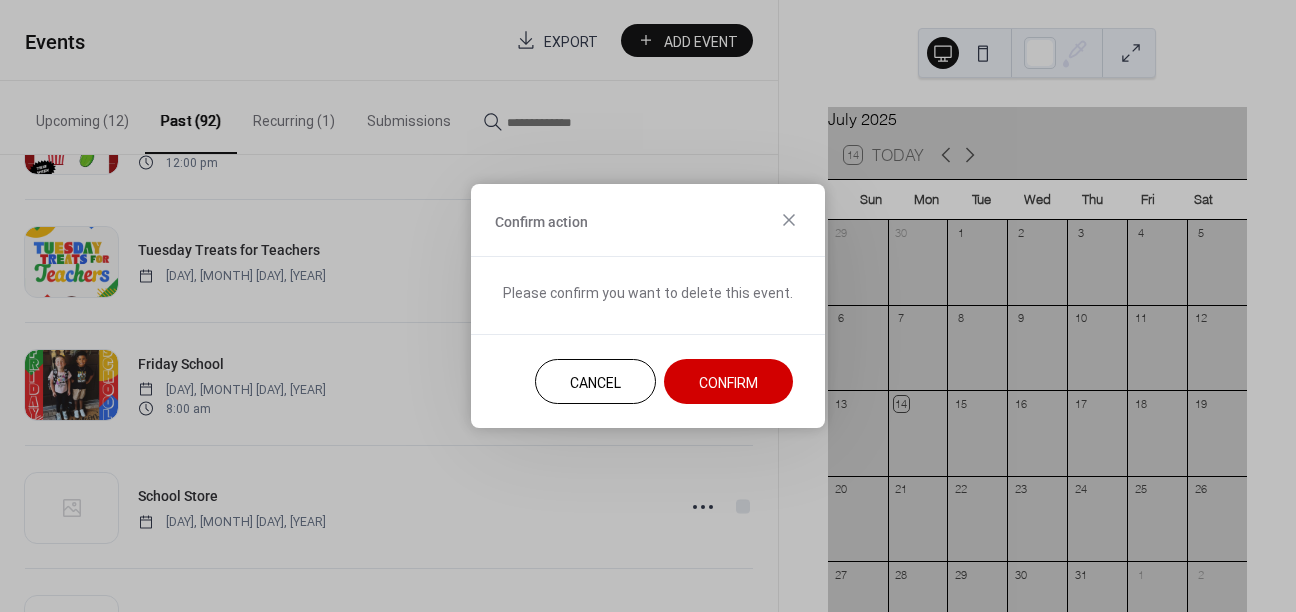 click on "Confirm" at bounding box center (728, 383) 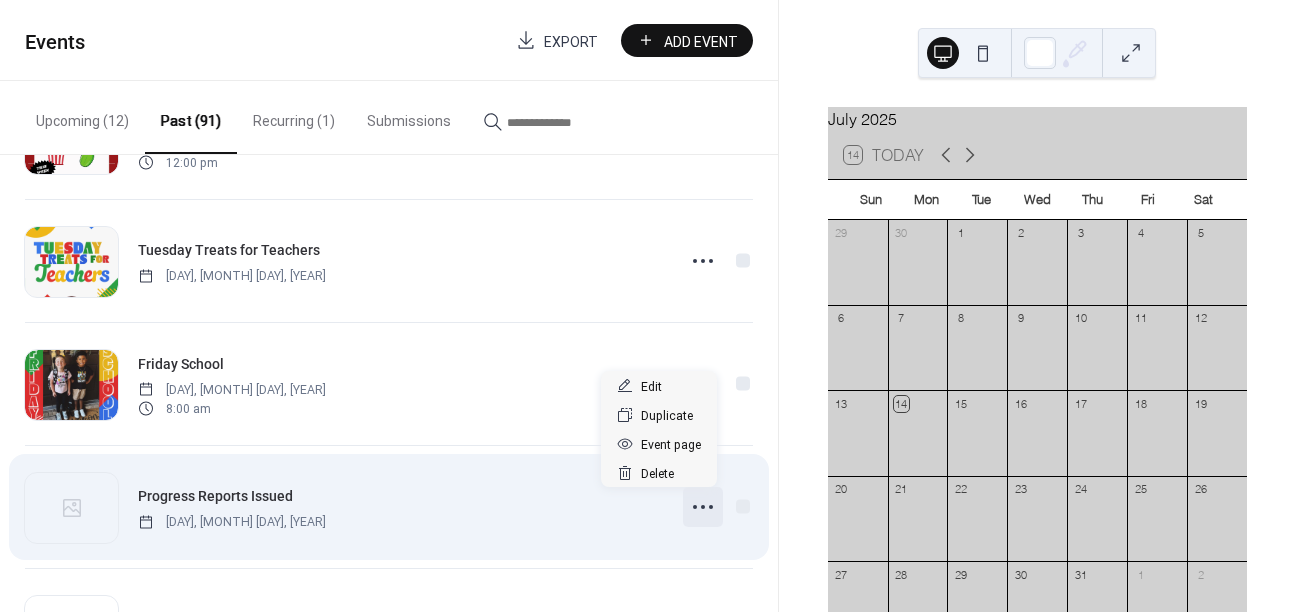 click 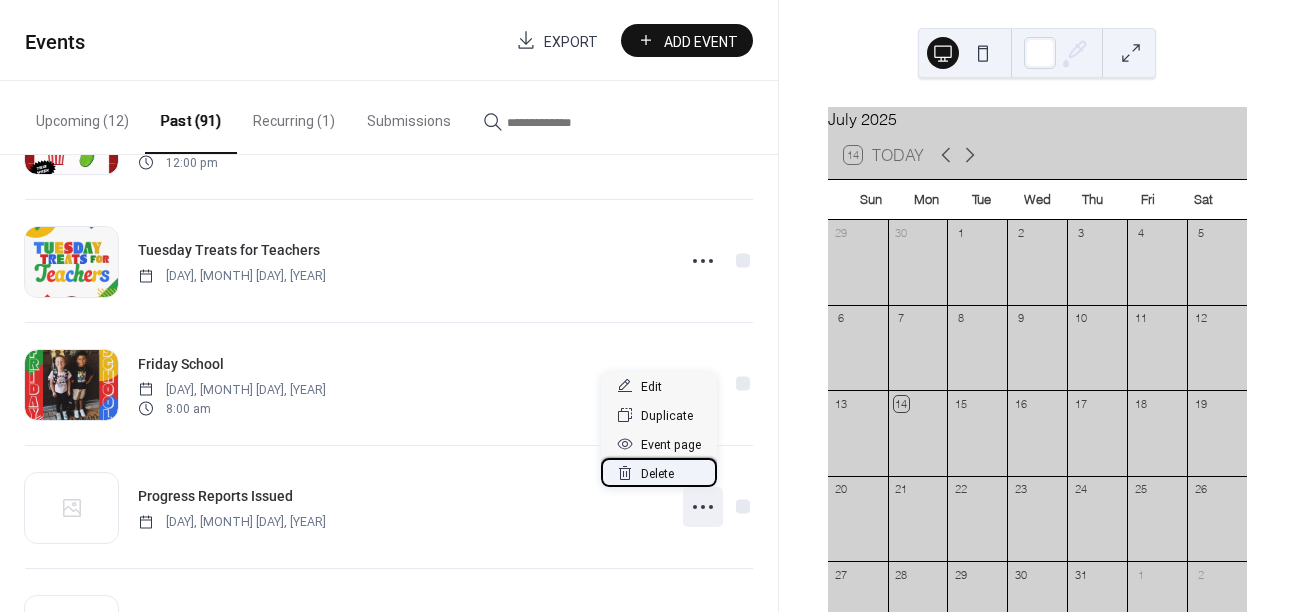click on "Delete" at bounding box center [659, 472] 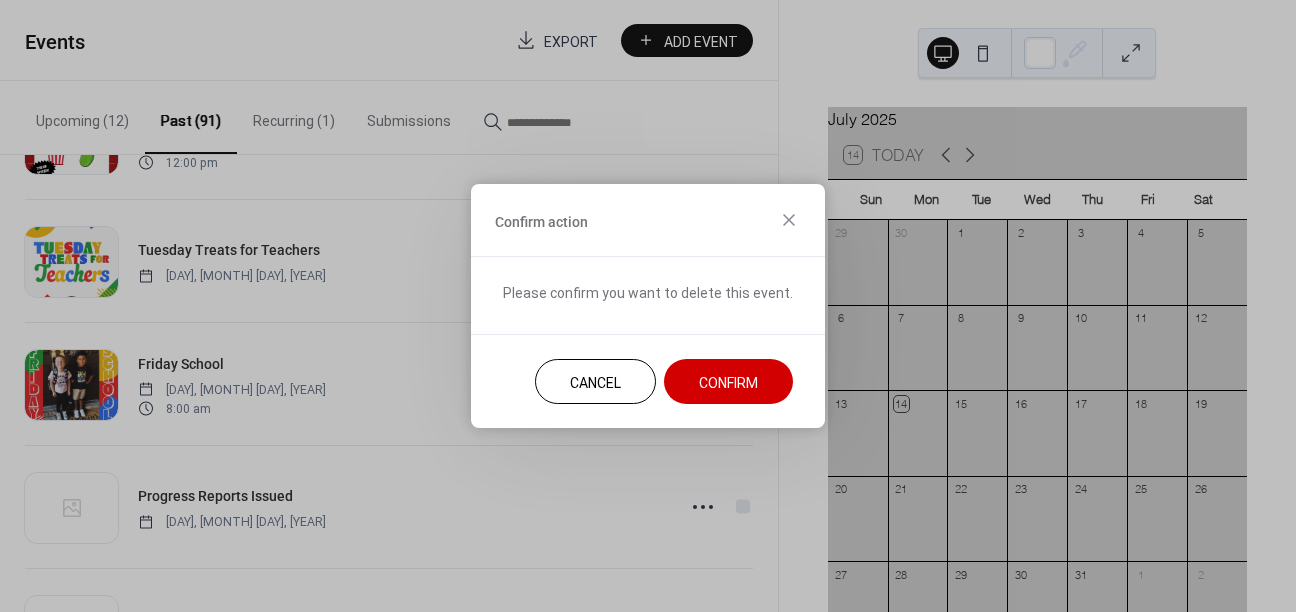 click on "Confirm" at bounding box center (728, 381) 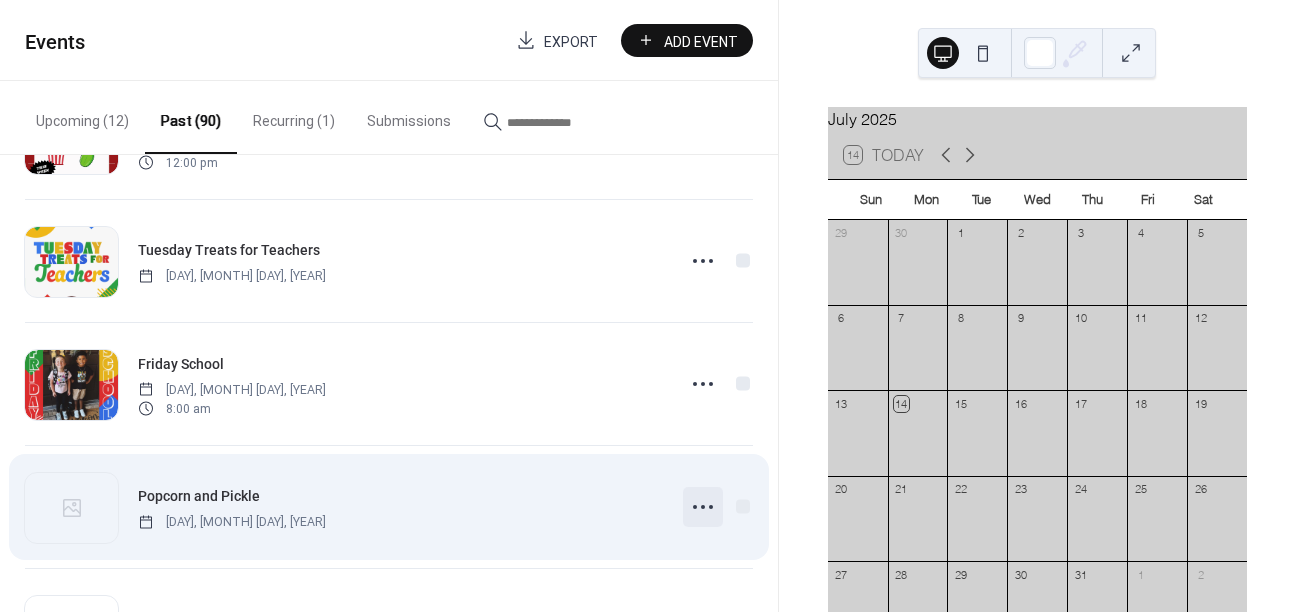 click 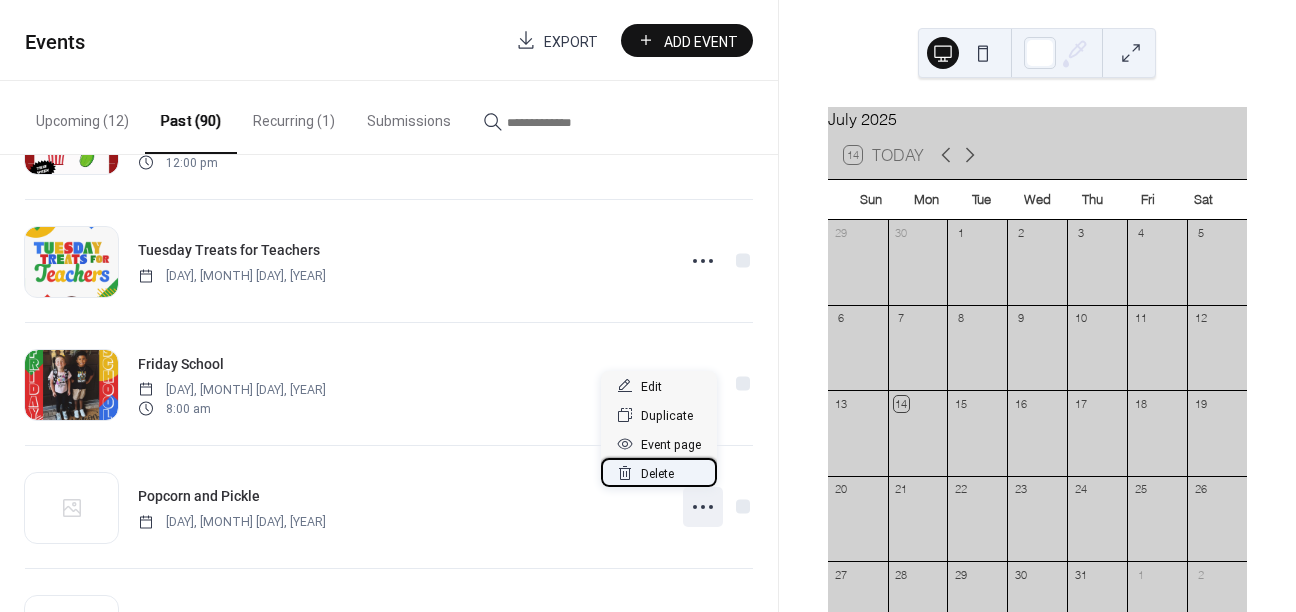 click on "Delete" at bounding box center (659, 472) 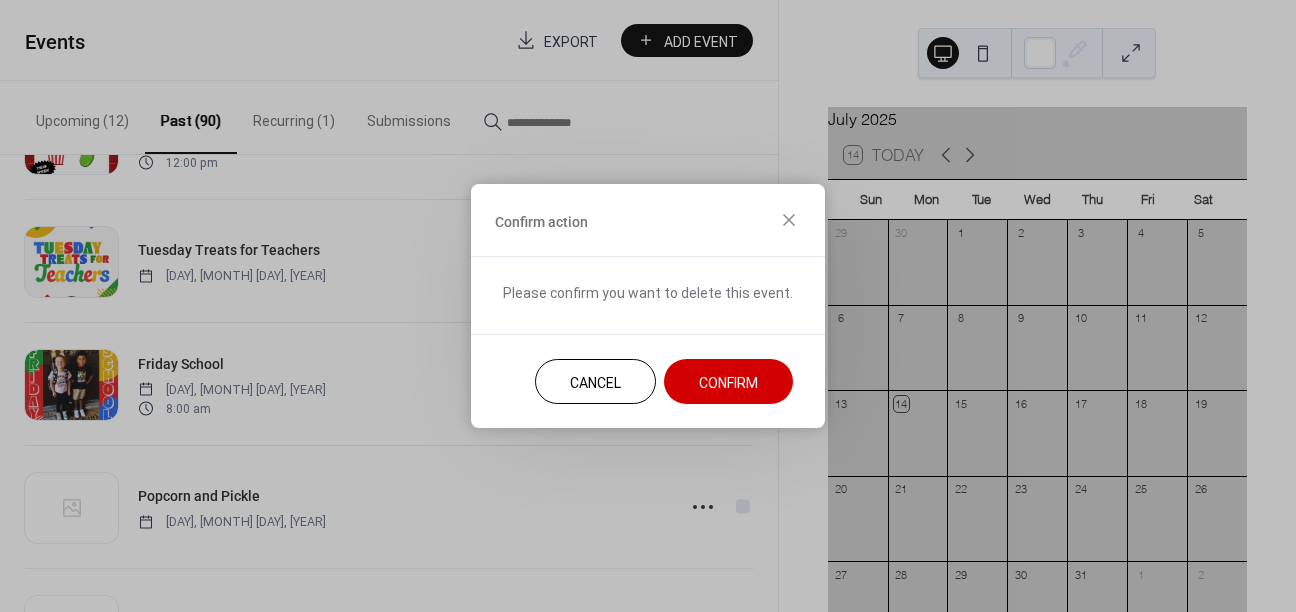 click on "Confirm" at bounding box center [728, 383] 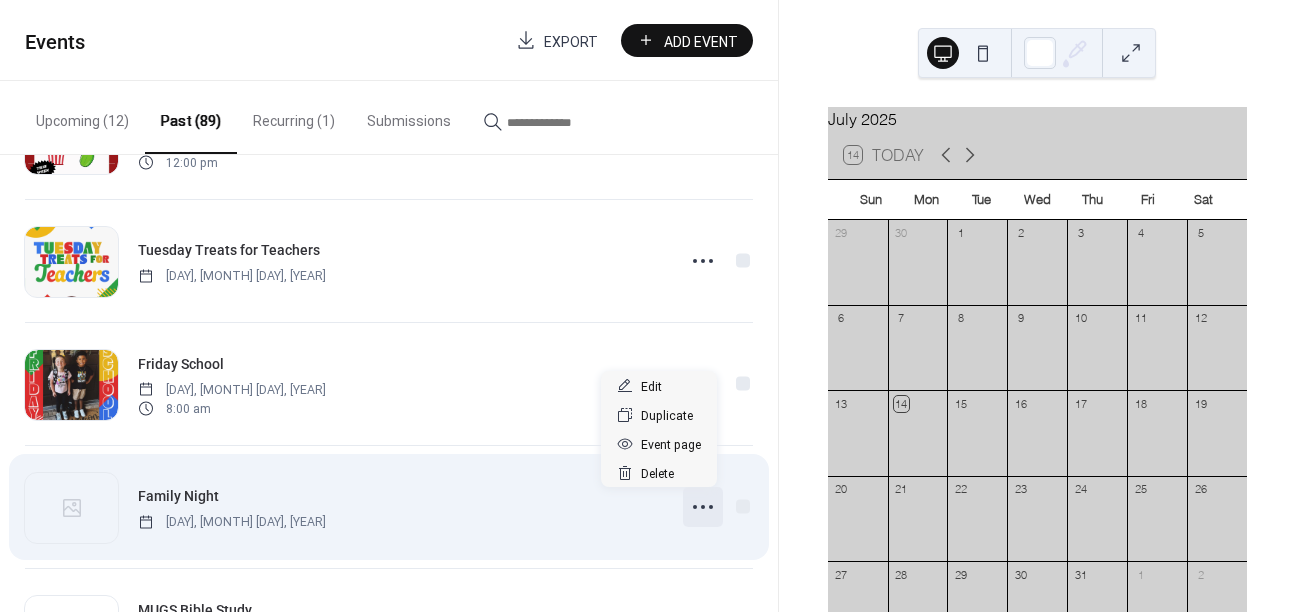 click 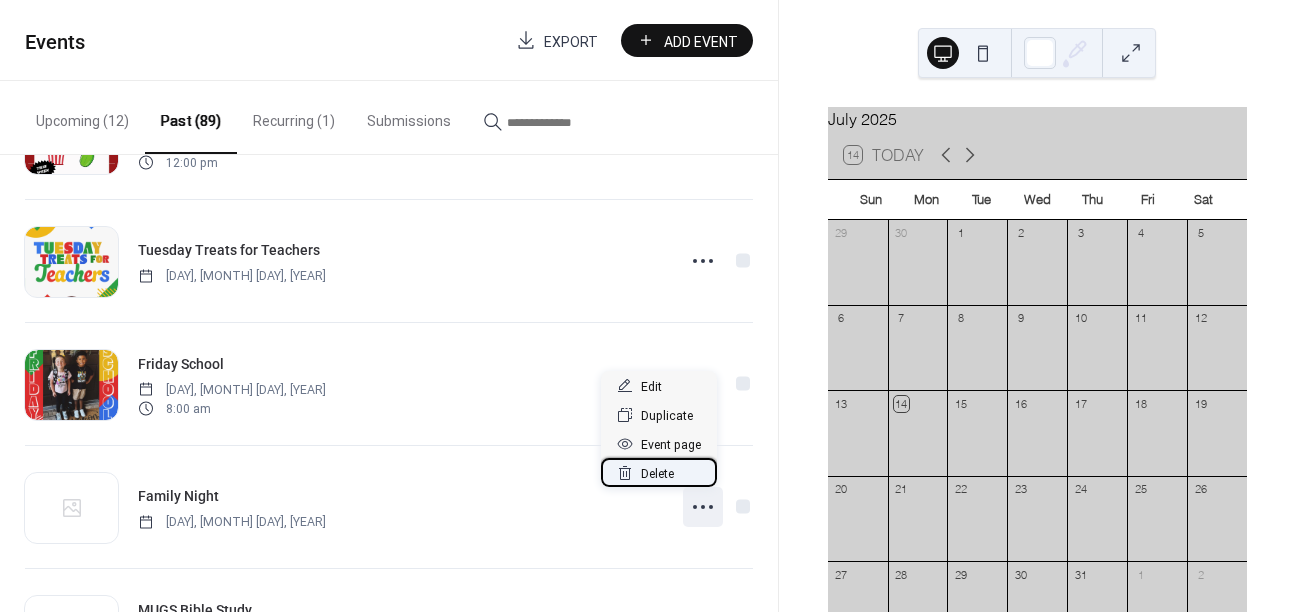 click on "Delete" at bounding box center (659, 472) 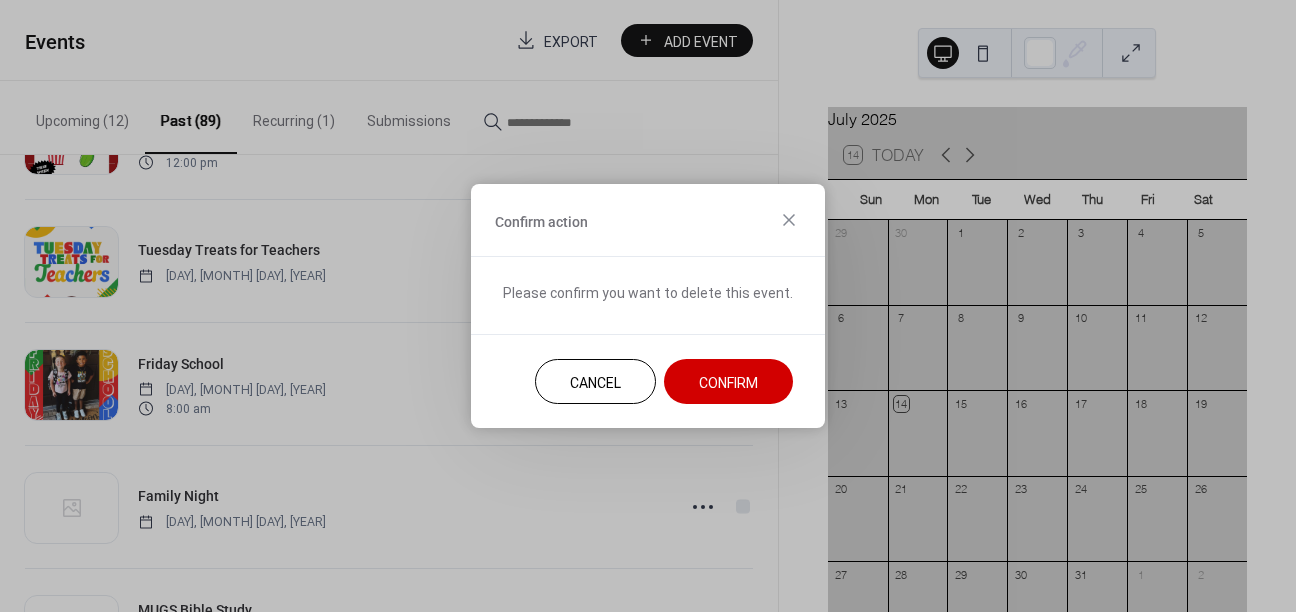 click on "Confirm" at bounding box center [728, 381] 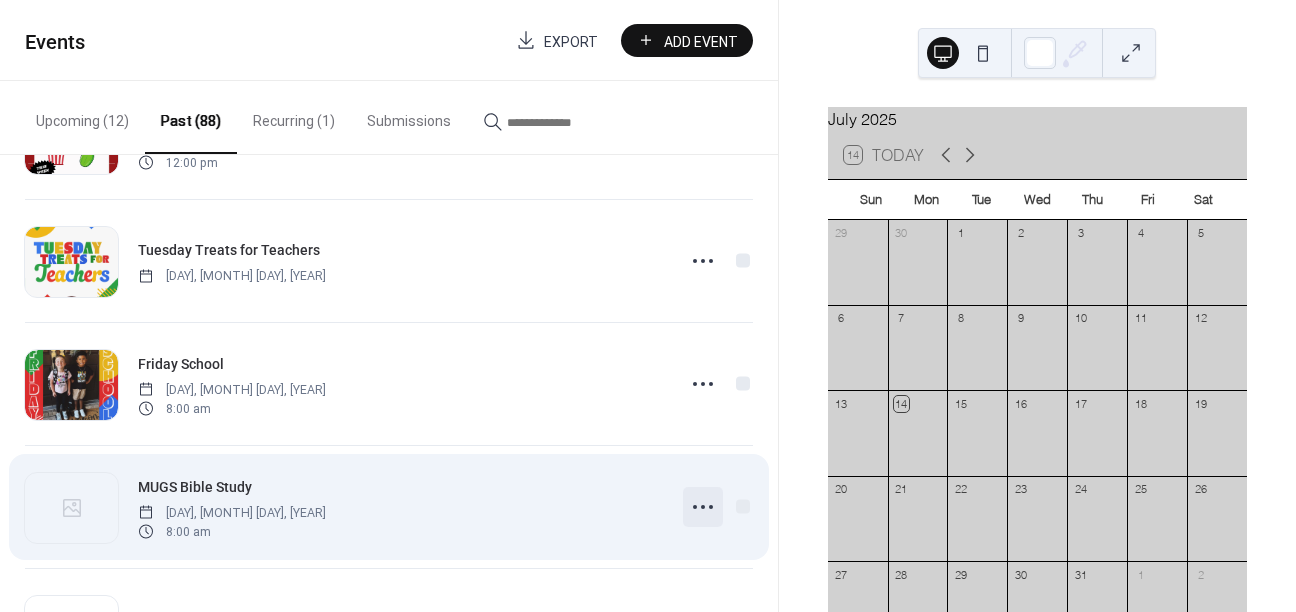 click 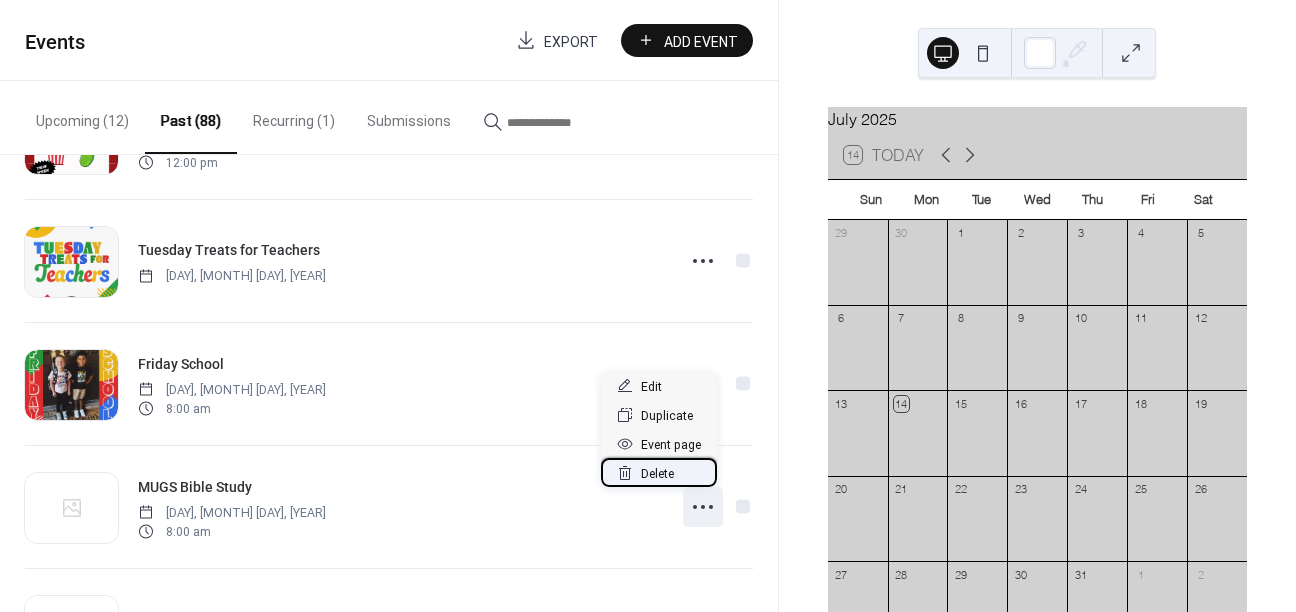 click on "Delete" at bounding box center [659, 472] 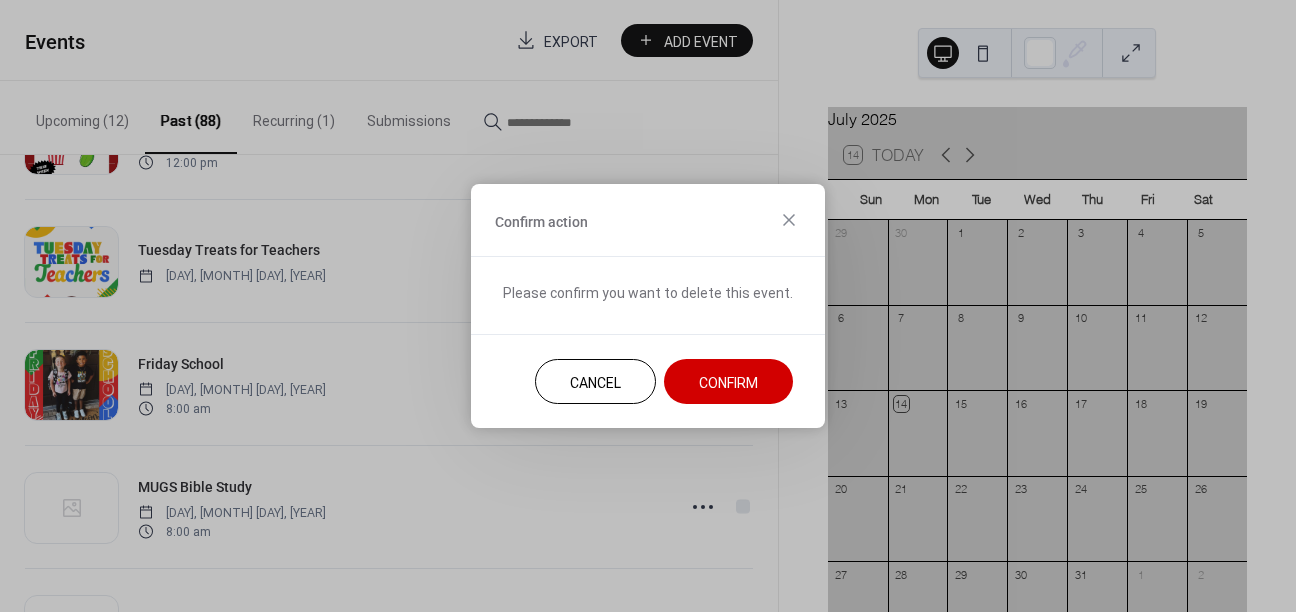 click on "Confirm" at bounding box center (728, 383) 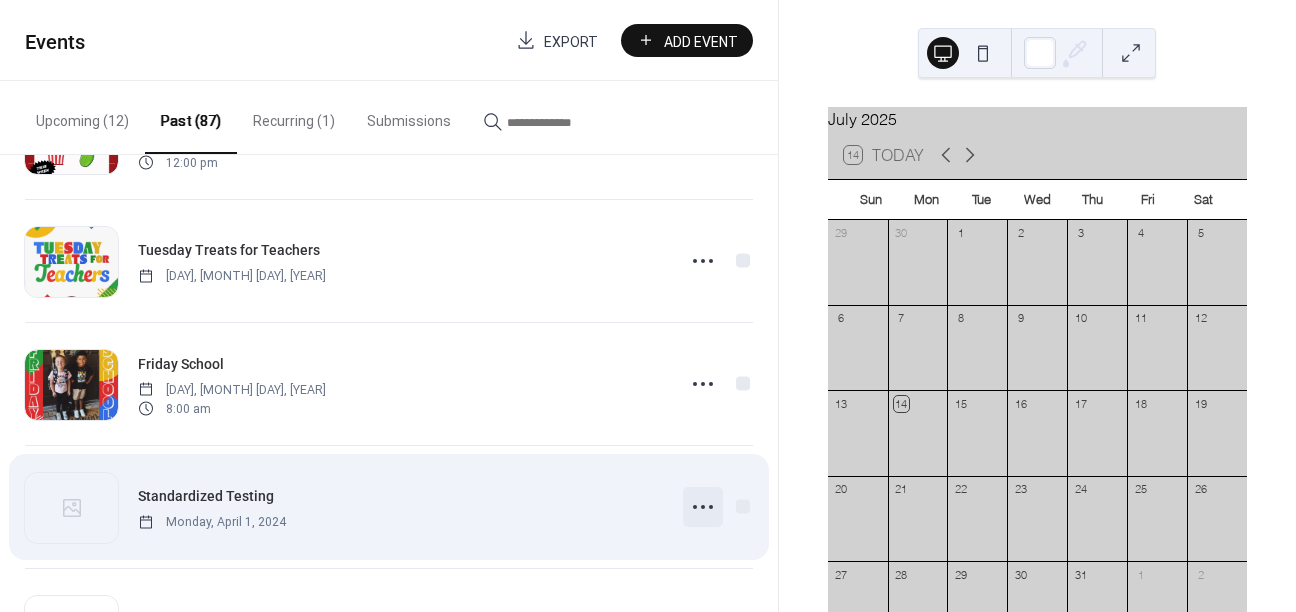 click 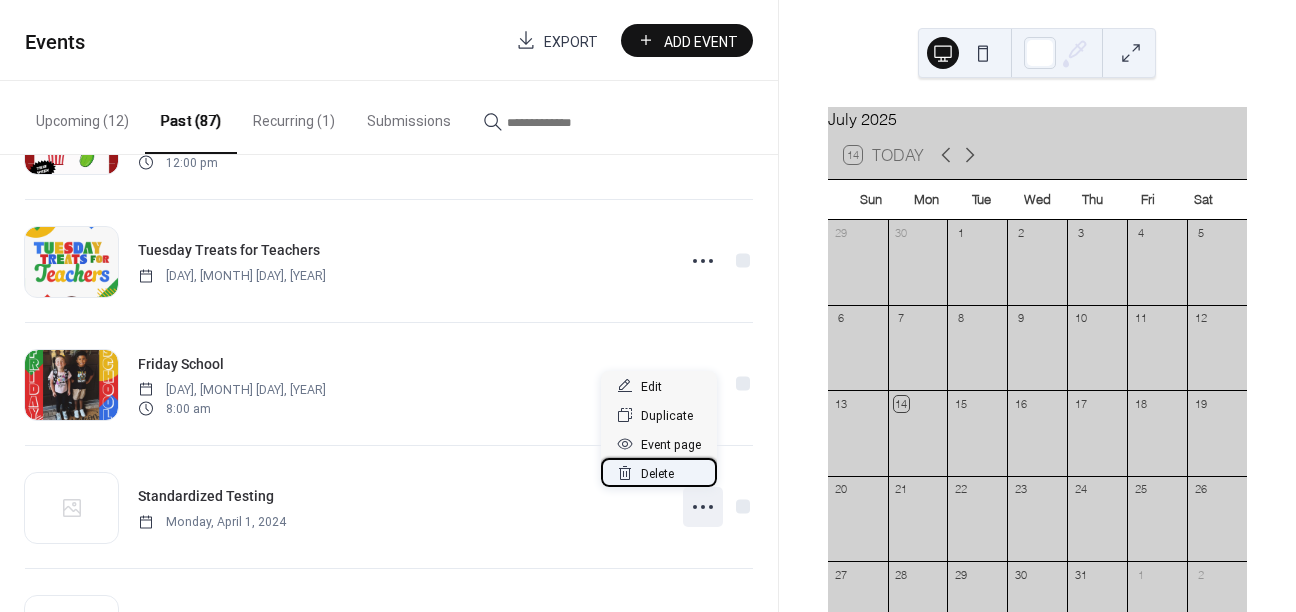 click on "Delete" at bounding box center (659, 472) 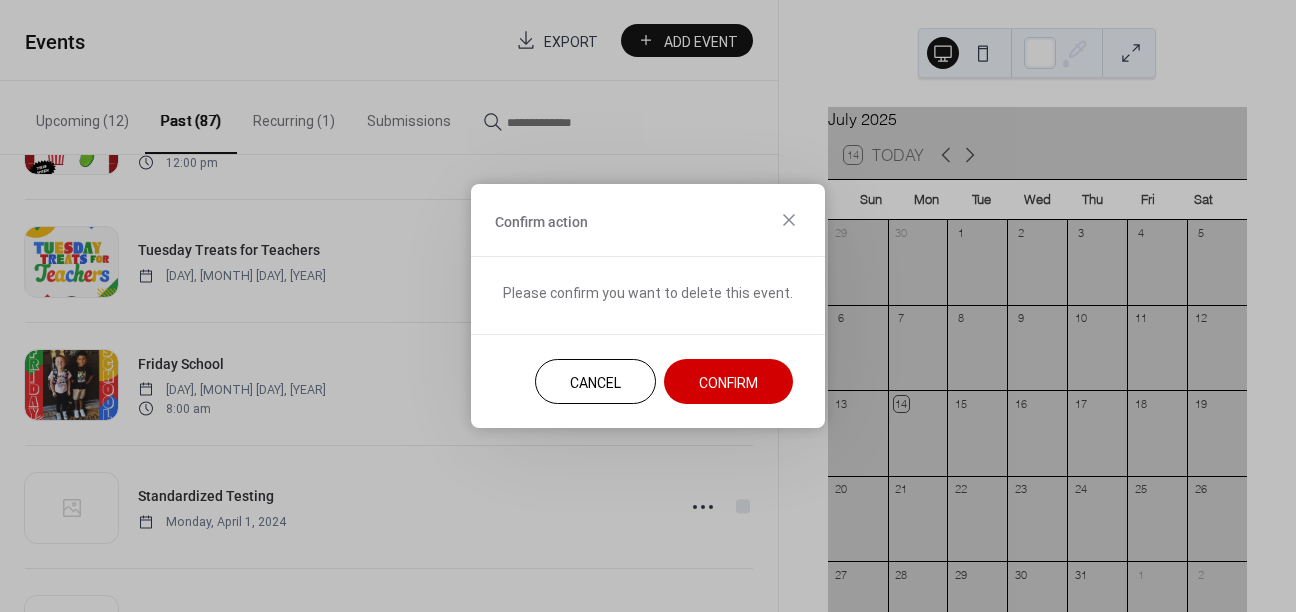 click on "Cancel" at bounding box center [595, 383] 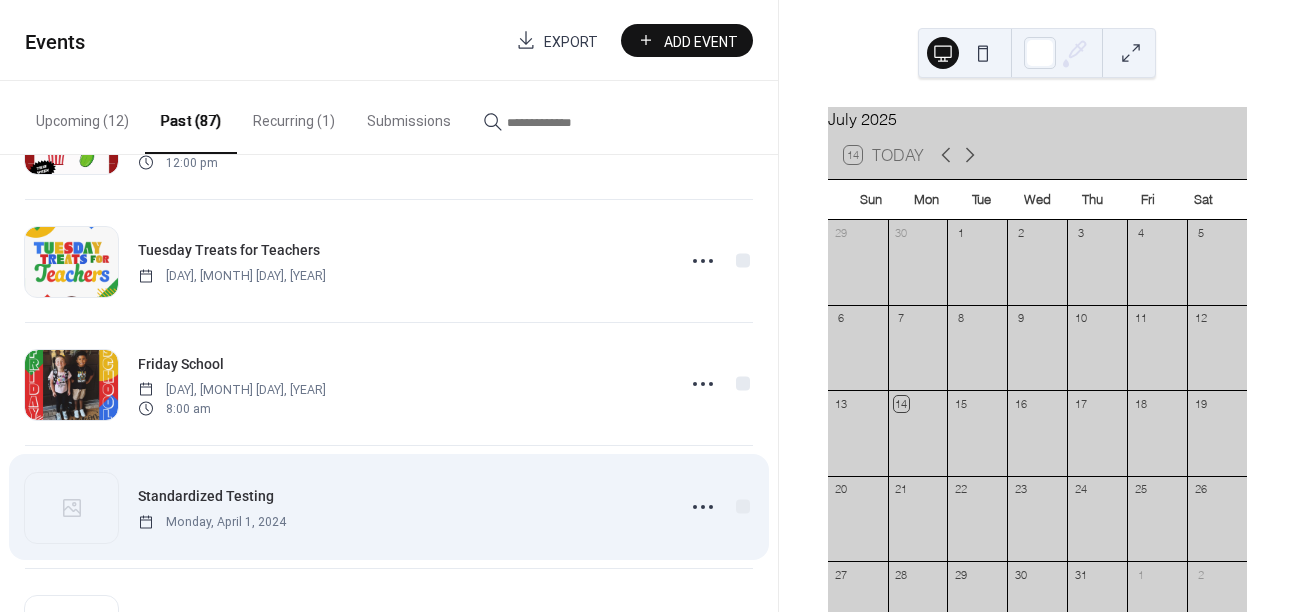 click on "Standardized Testing" at bounding box center [206, 496] 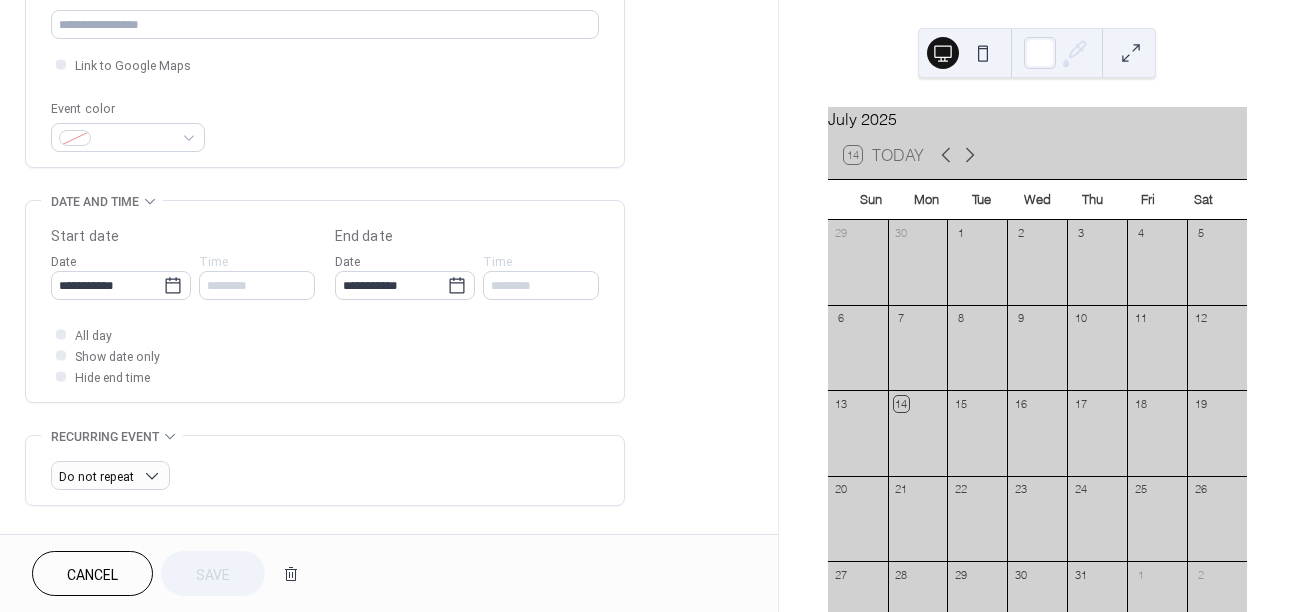 scroll, scrollTop: 534, scrollLeft: 0, axis: vertical 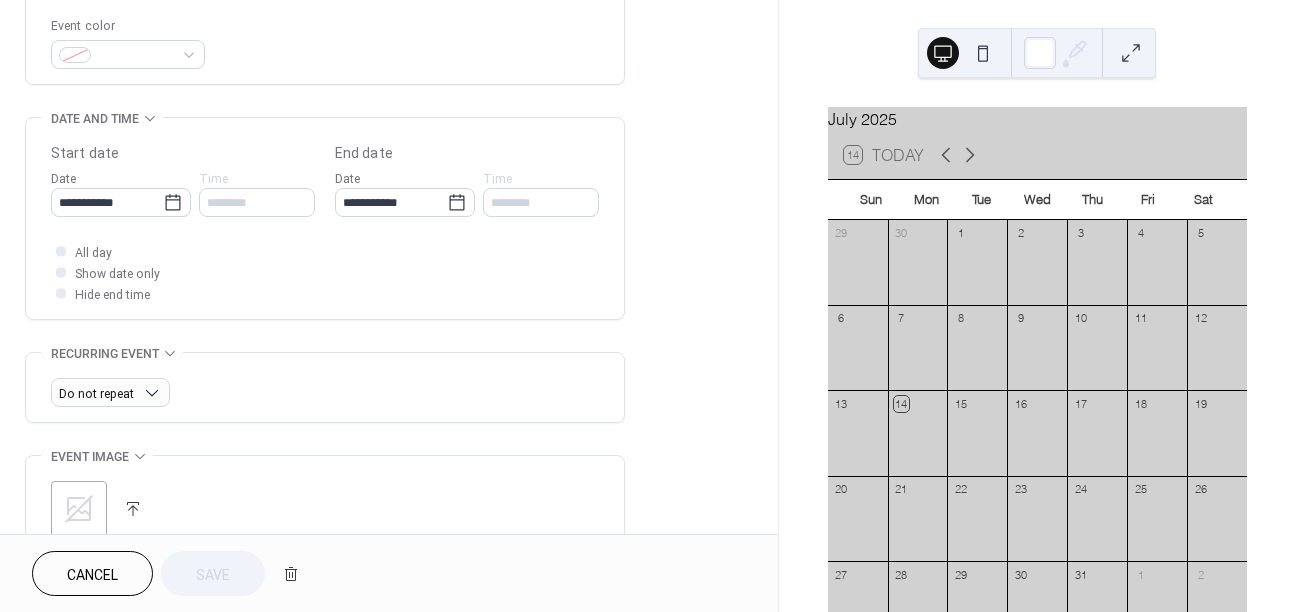 click 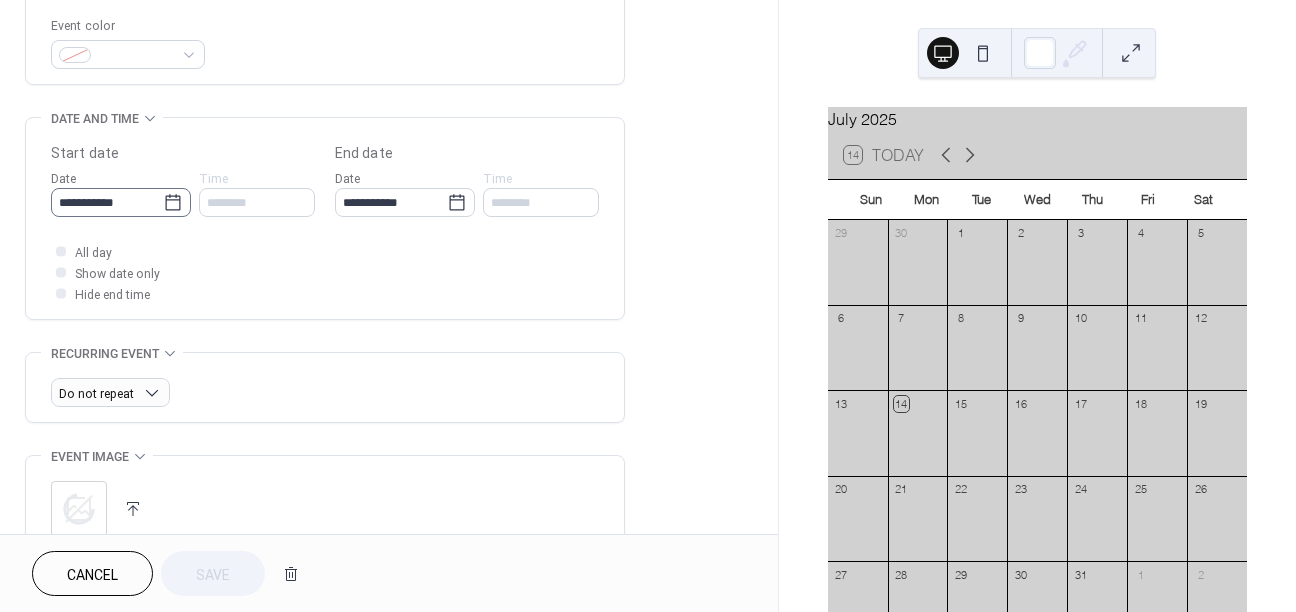click 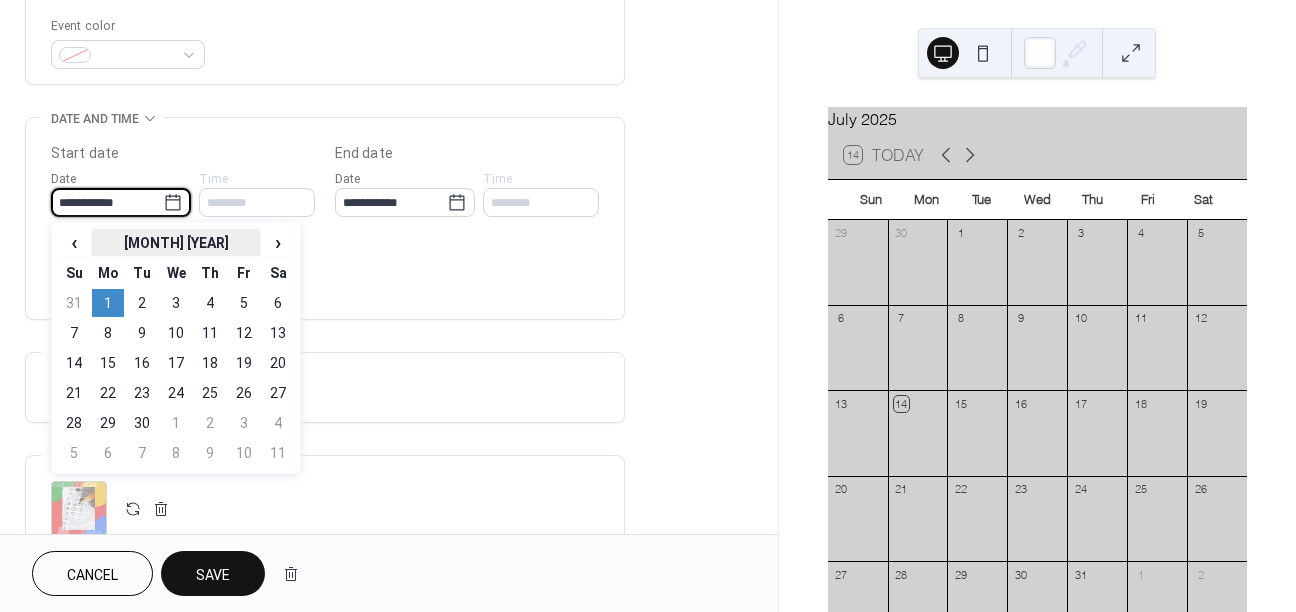 click on "[MONTH] [YEAR]" at bounding box center (176, 243) 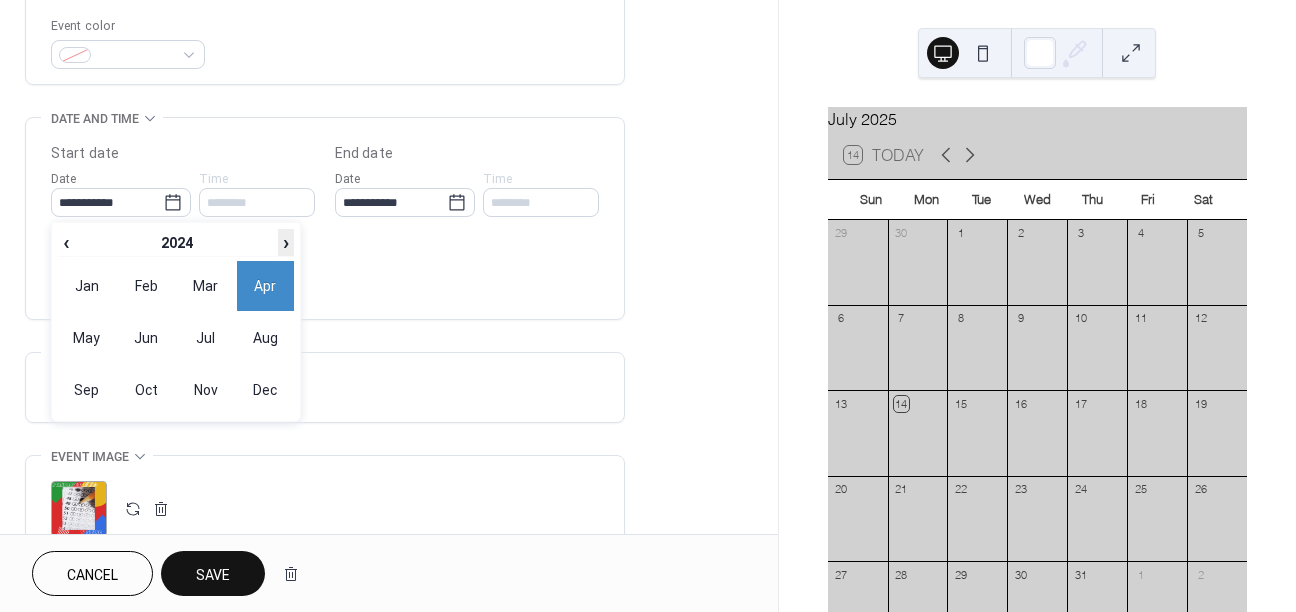 click on "›" at bounding box center (286, 242) 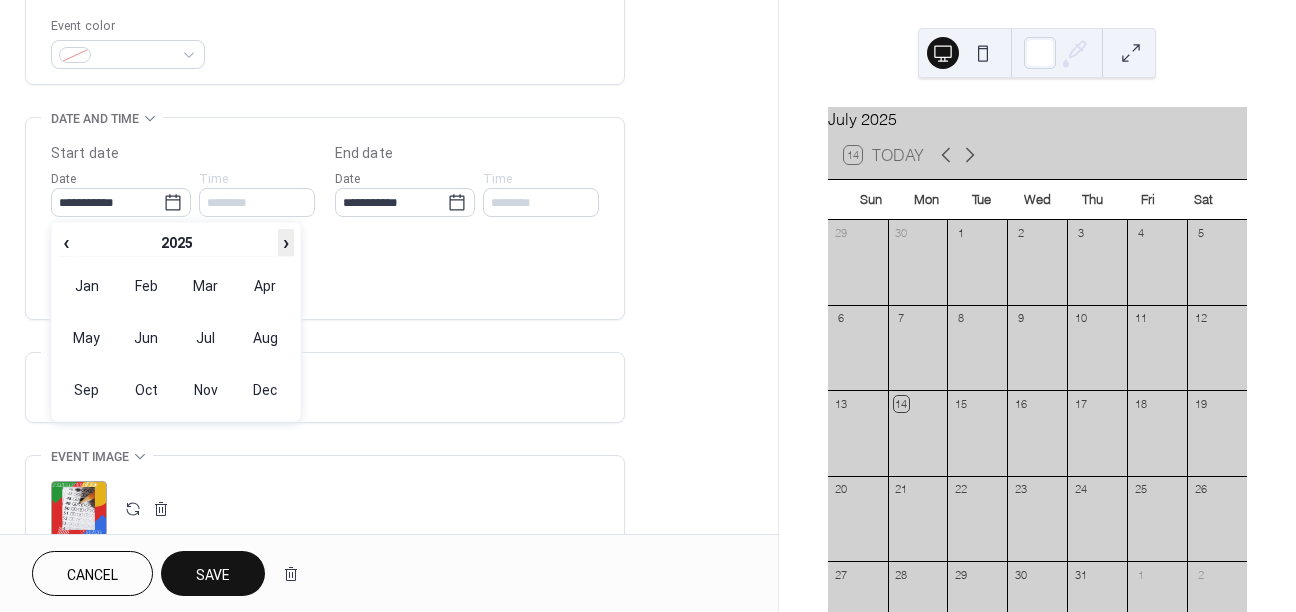 click on "›" at bounding box center [286, 242] 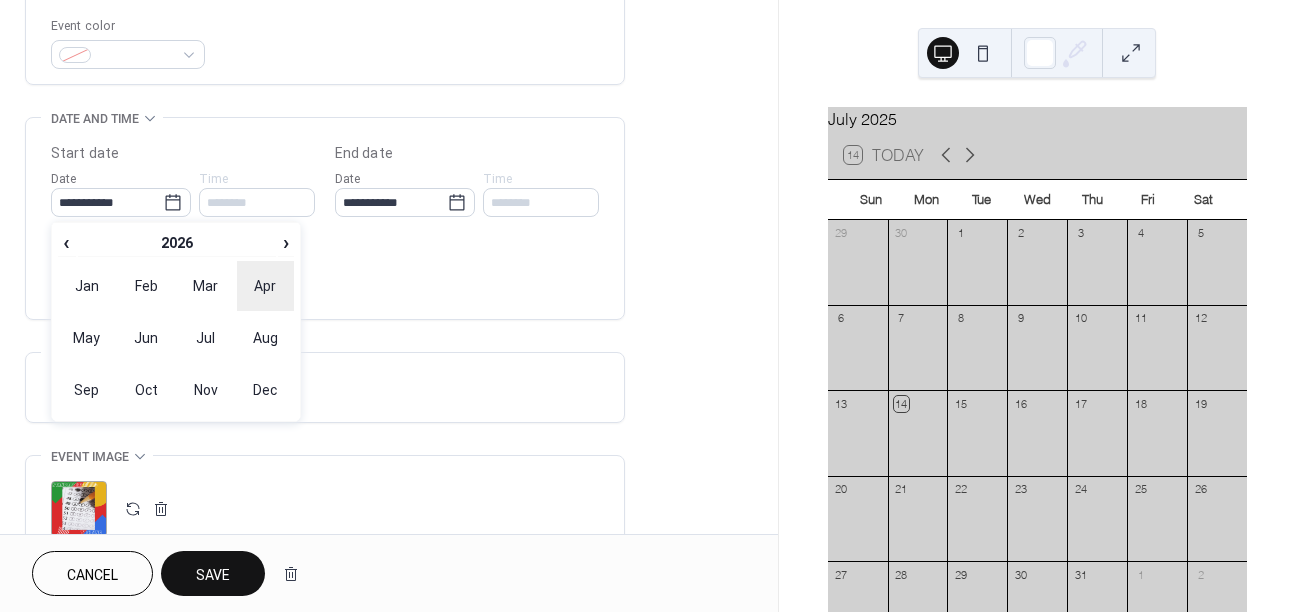 click on "Apr" at bounding box center [266, 286] 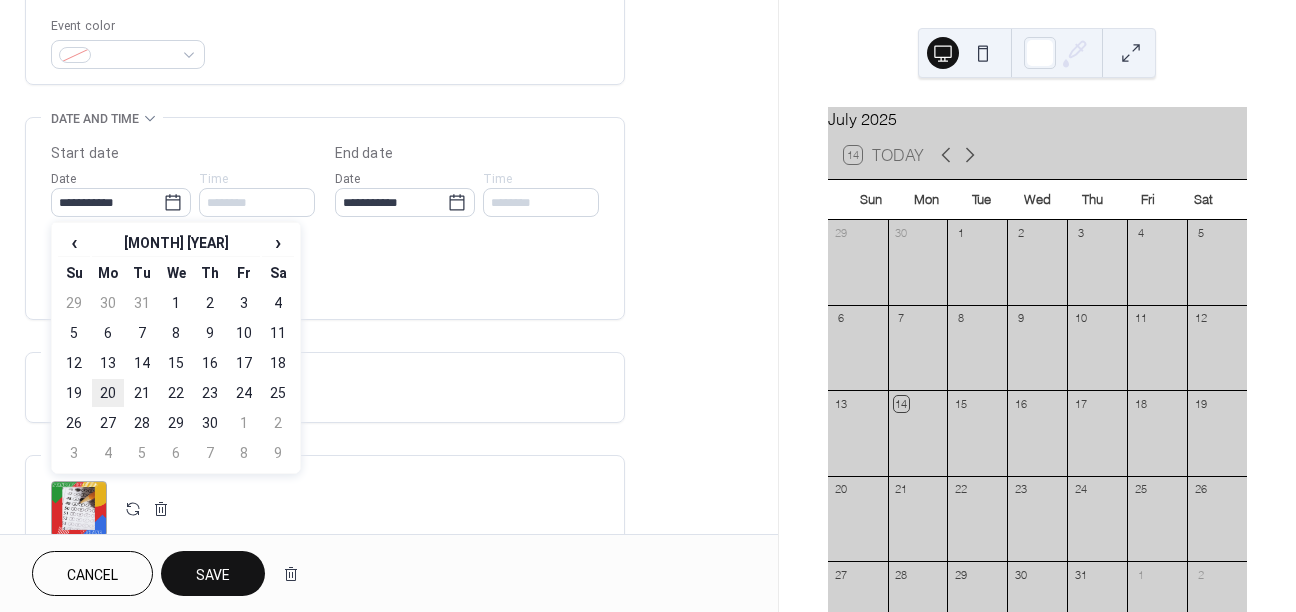 click on "20" at bounding box center [108, 393] 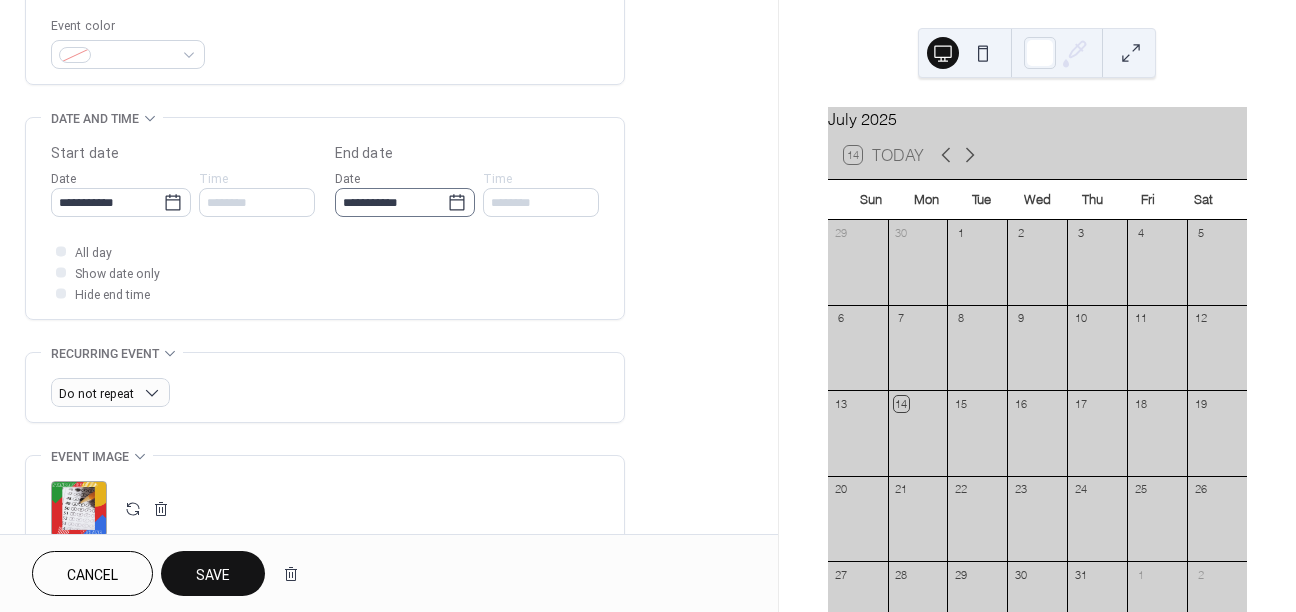 type on "**********" 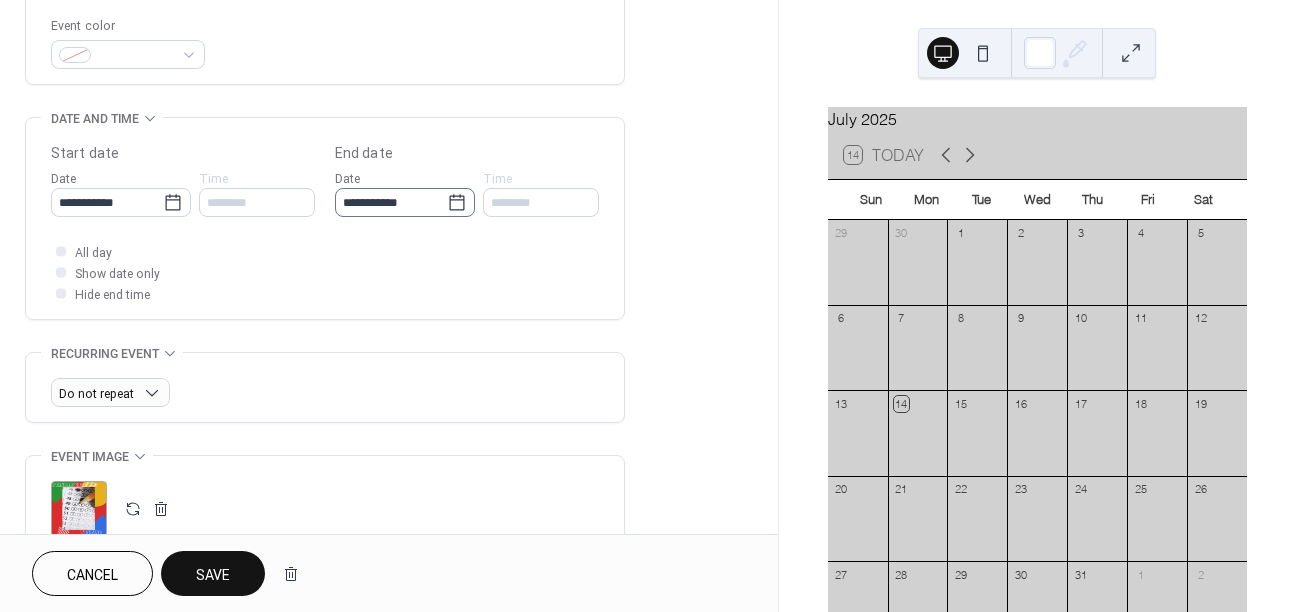 type on "**********" 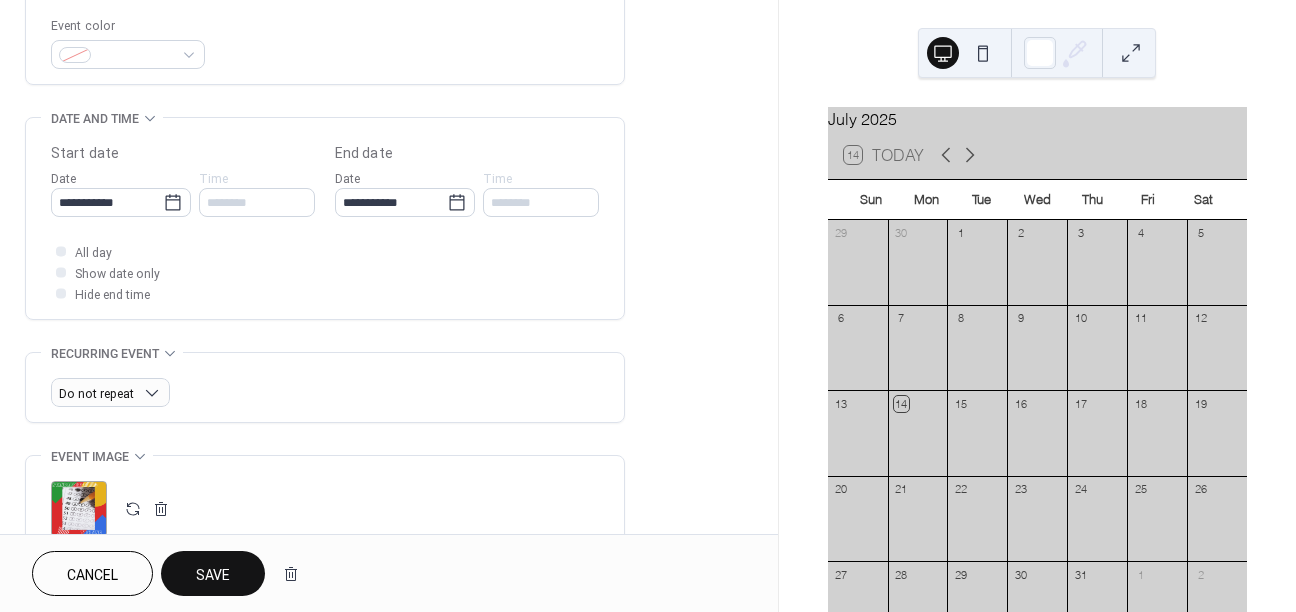 click on "Save" at bounding box center (213, 573) 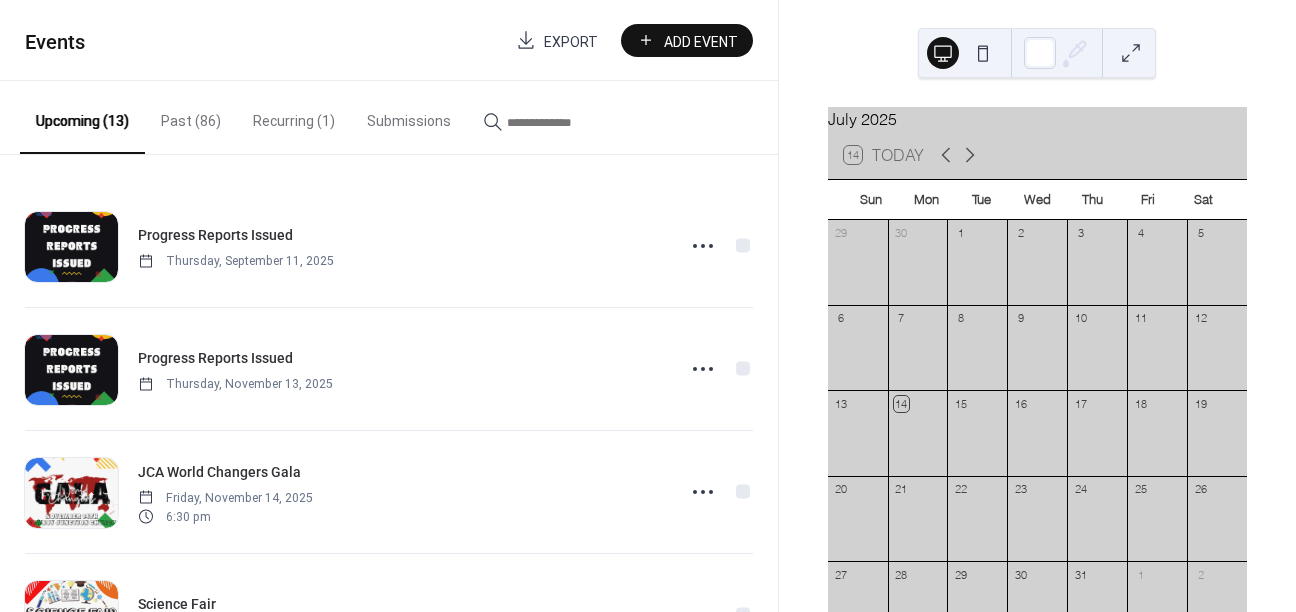 scroll, scrollTop: -4, scrollLeft: 0, axis: vertical 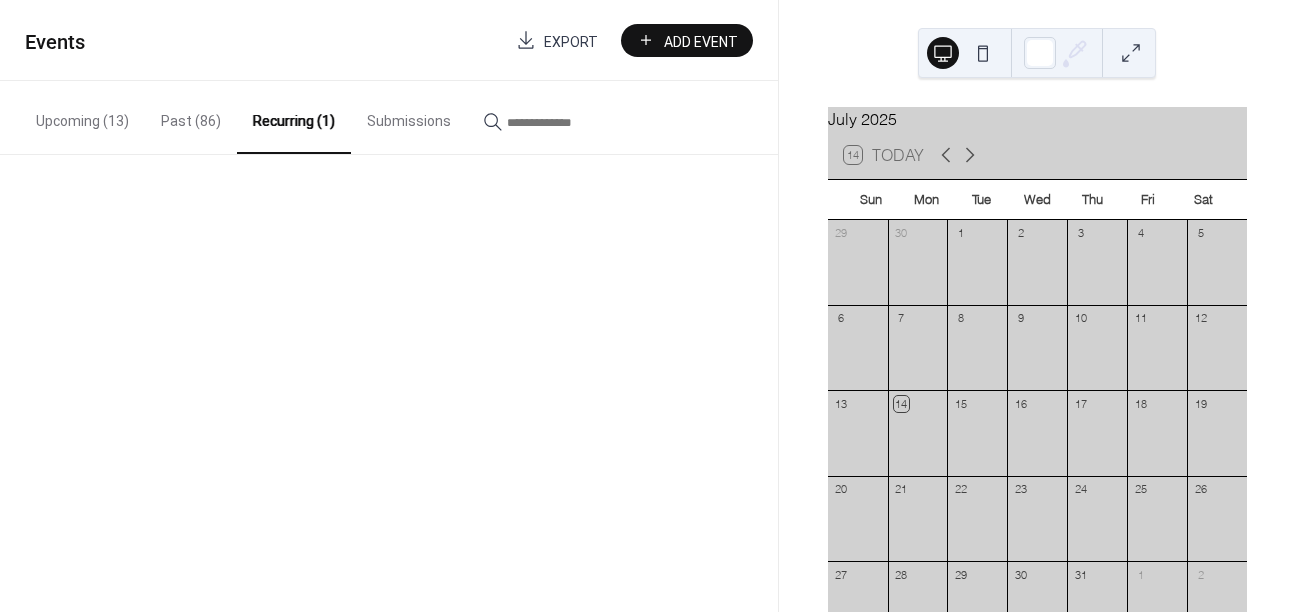 click on "Recurring (1)" at bounding box center [294, 117] 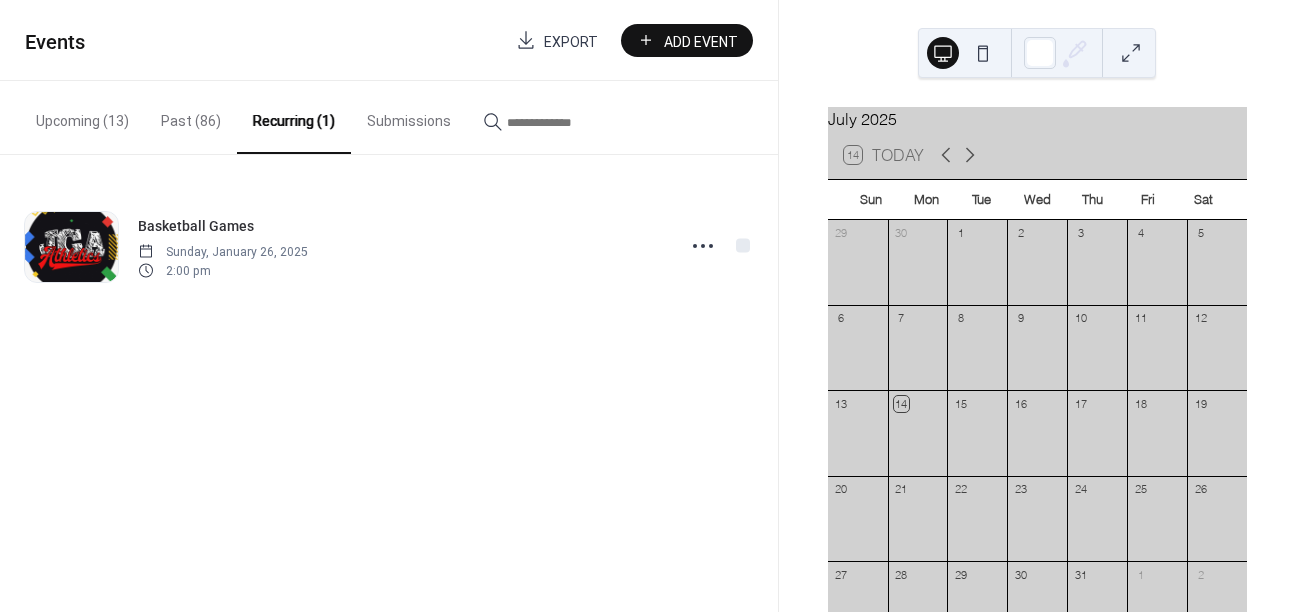 click on "Past (86)" at bounding box center (191, 116) 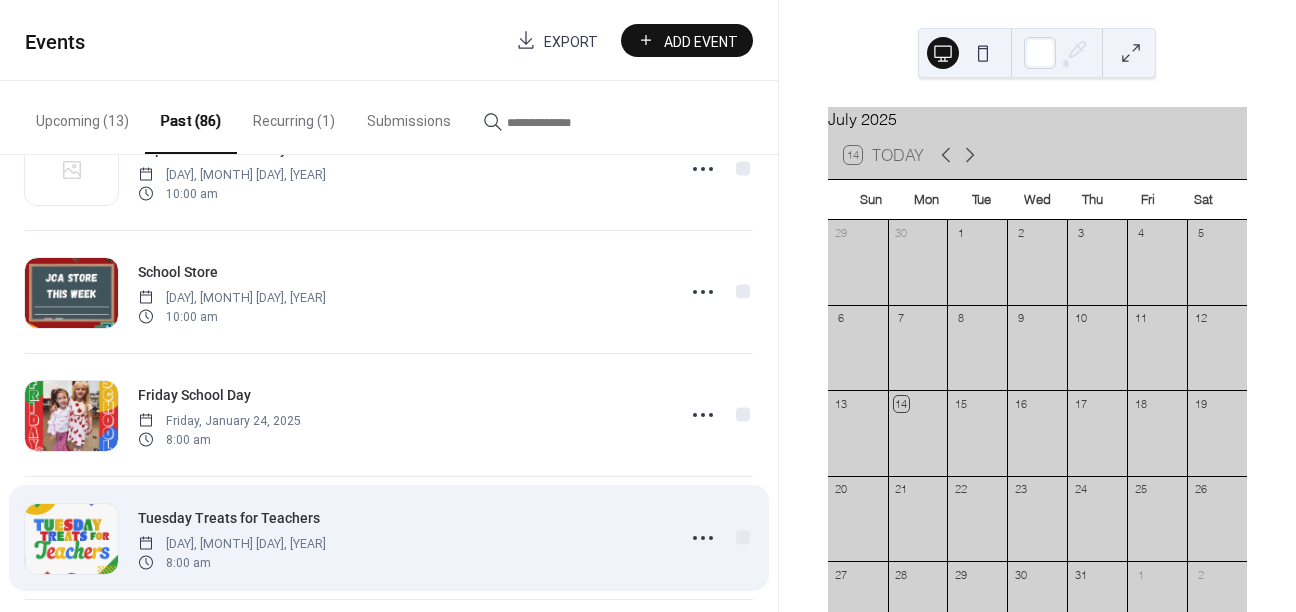 scroll, scrollTop: 2214, scrollLeft: 0, axis: vertical 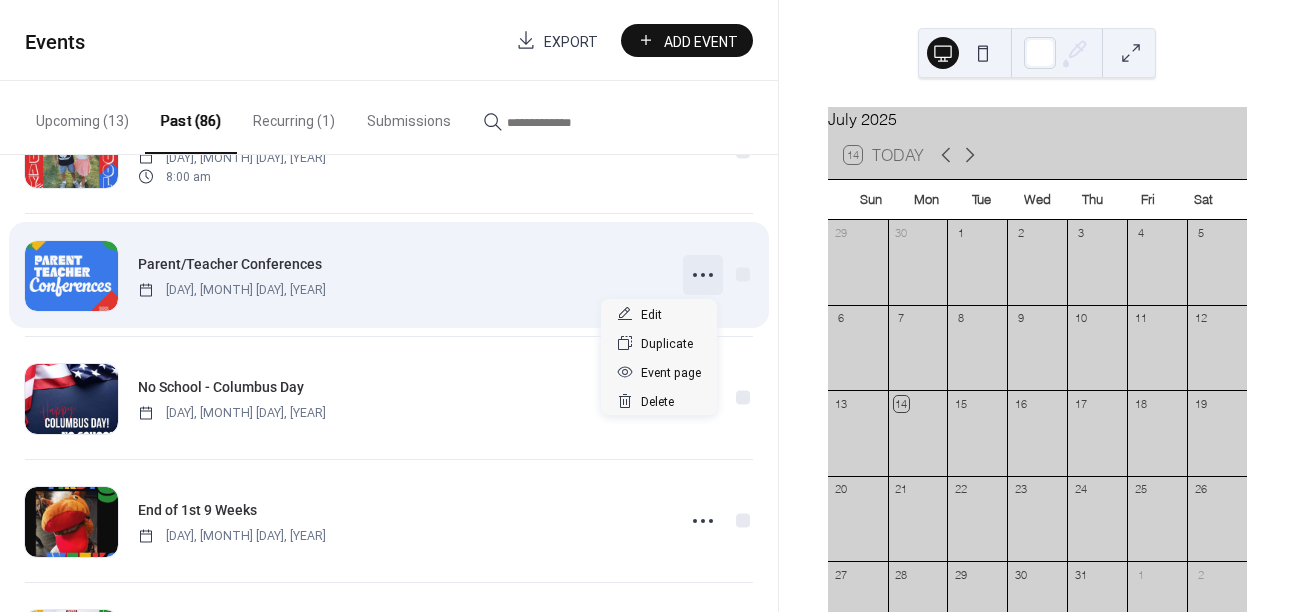 click 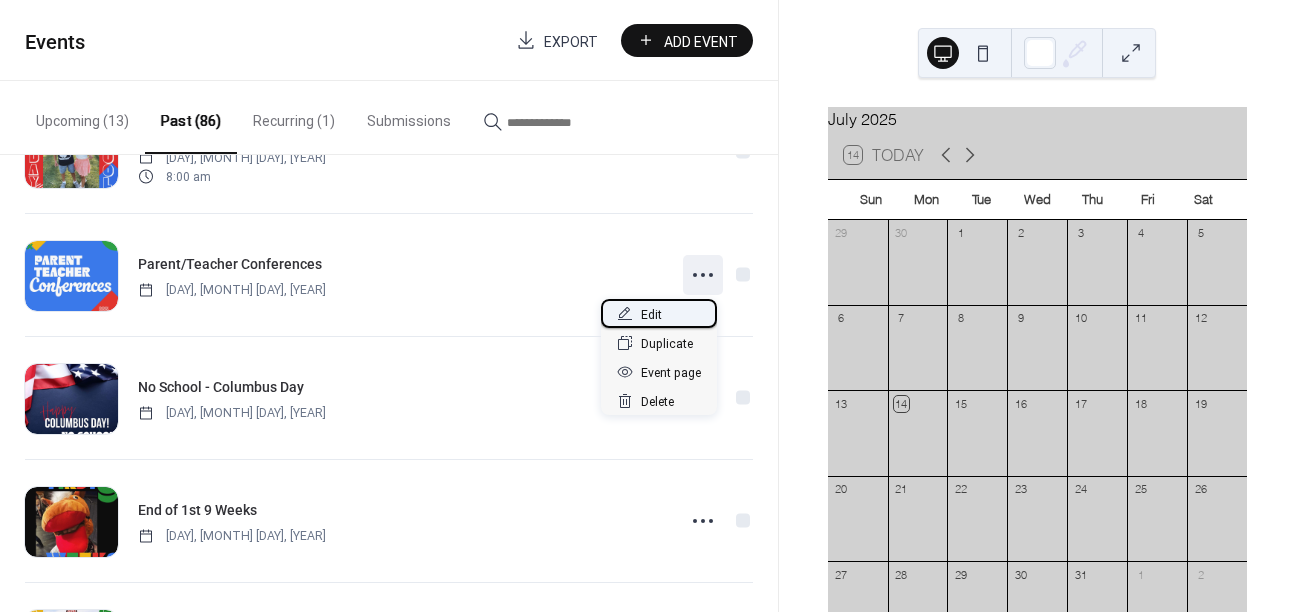 click on "Edit" at bounding box center (651, 315) 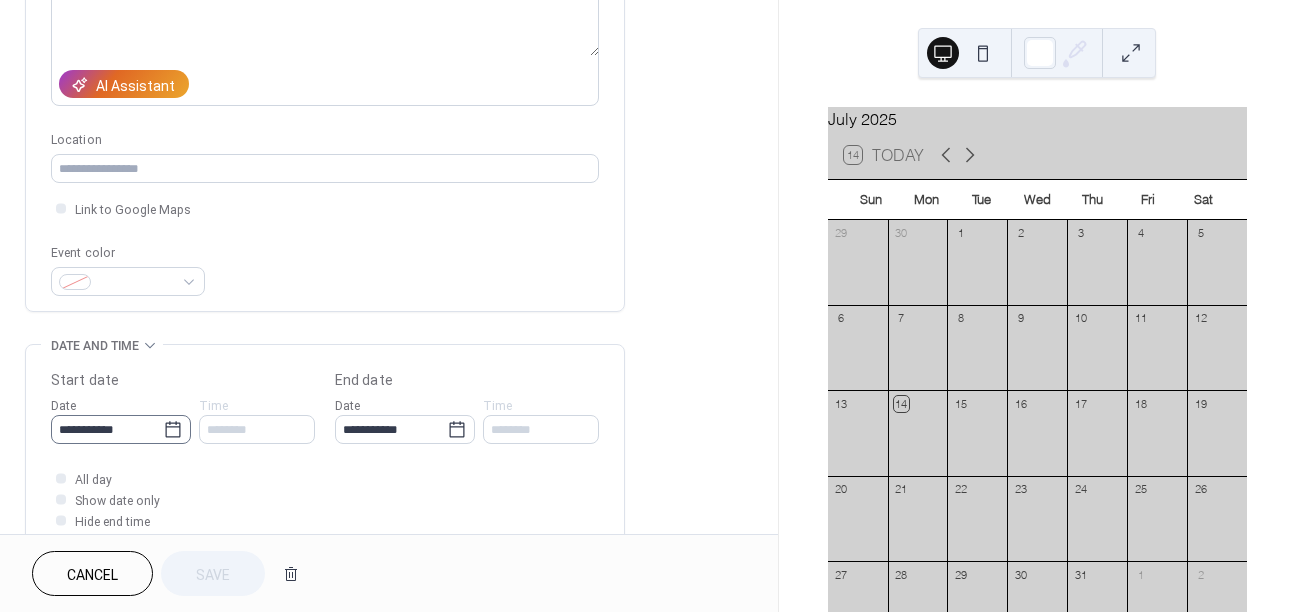 scroll, scrollTop: 310, scrollLeft: 0, axis: vertical 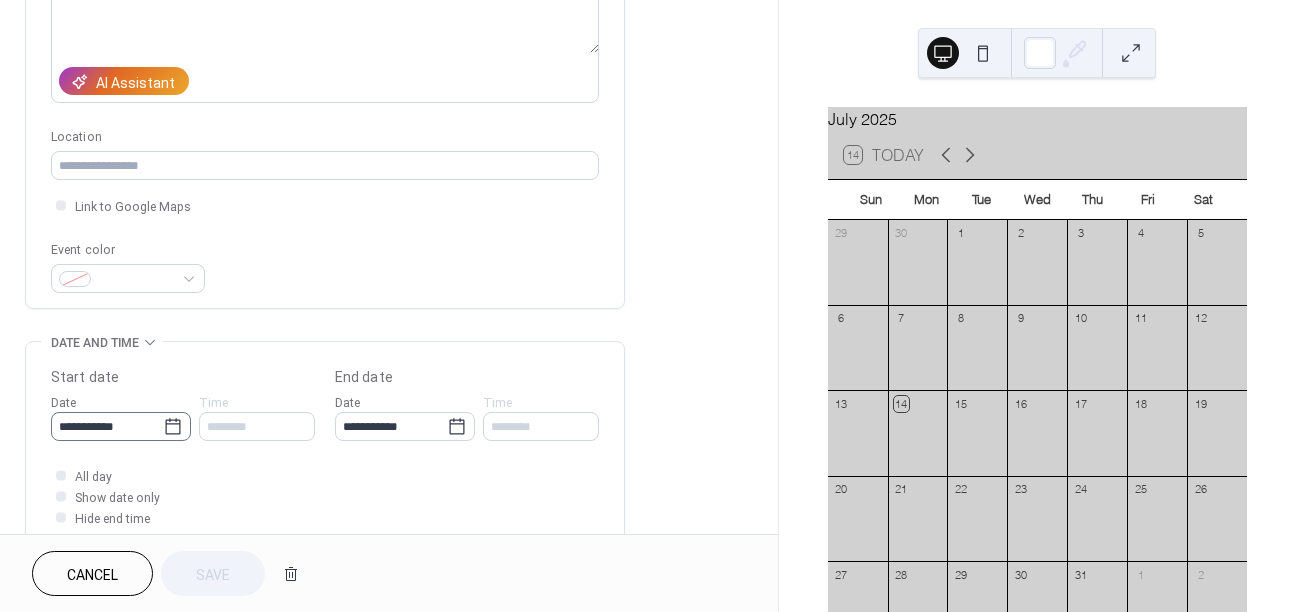 click 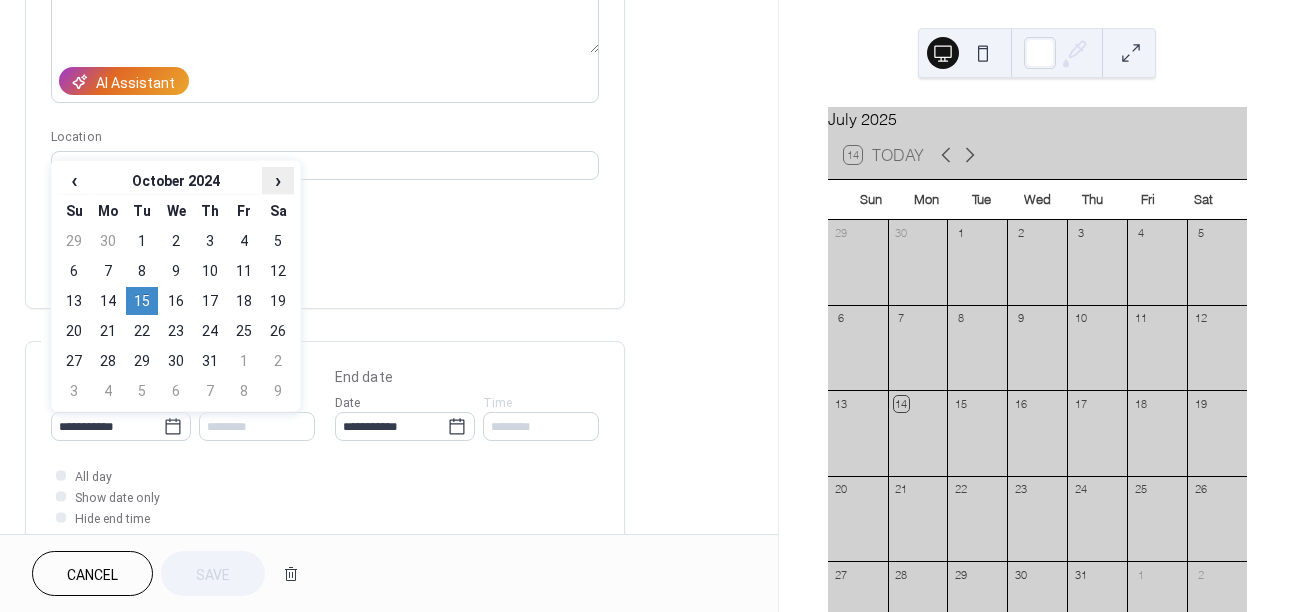 click on "›" at bounding box center [278, 180] 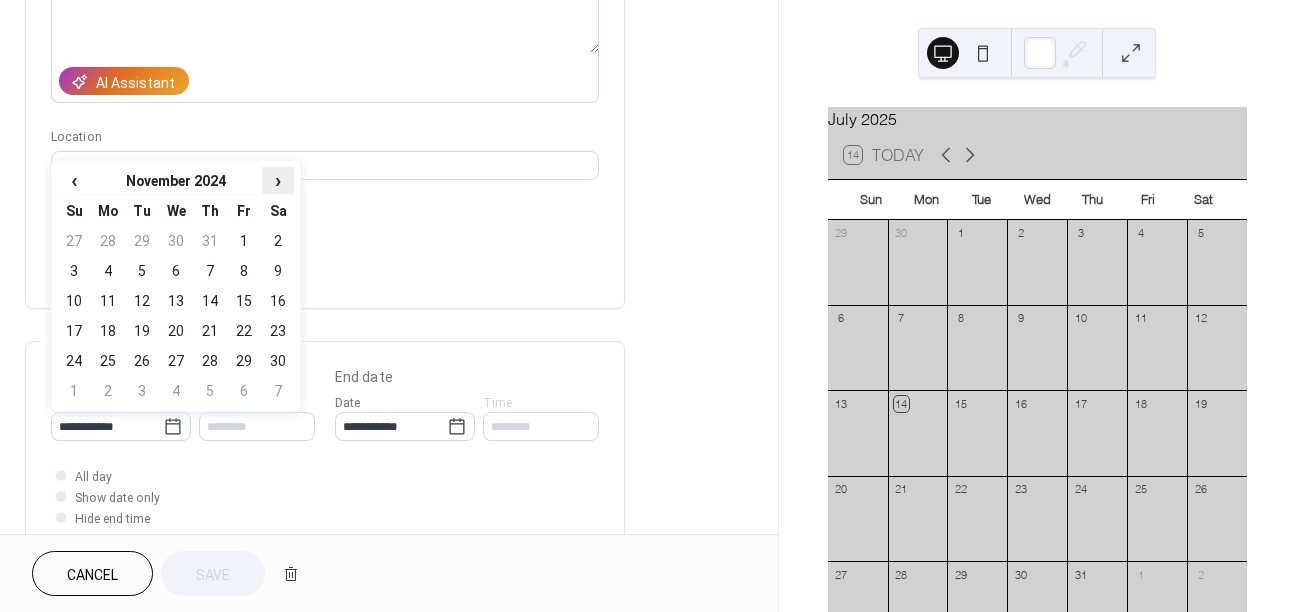 click on "›" at bounding box center [278, 180] 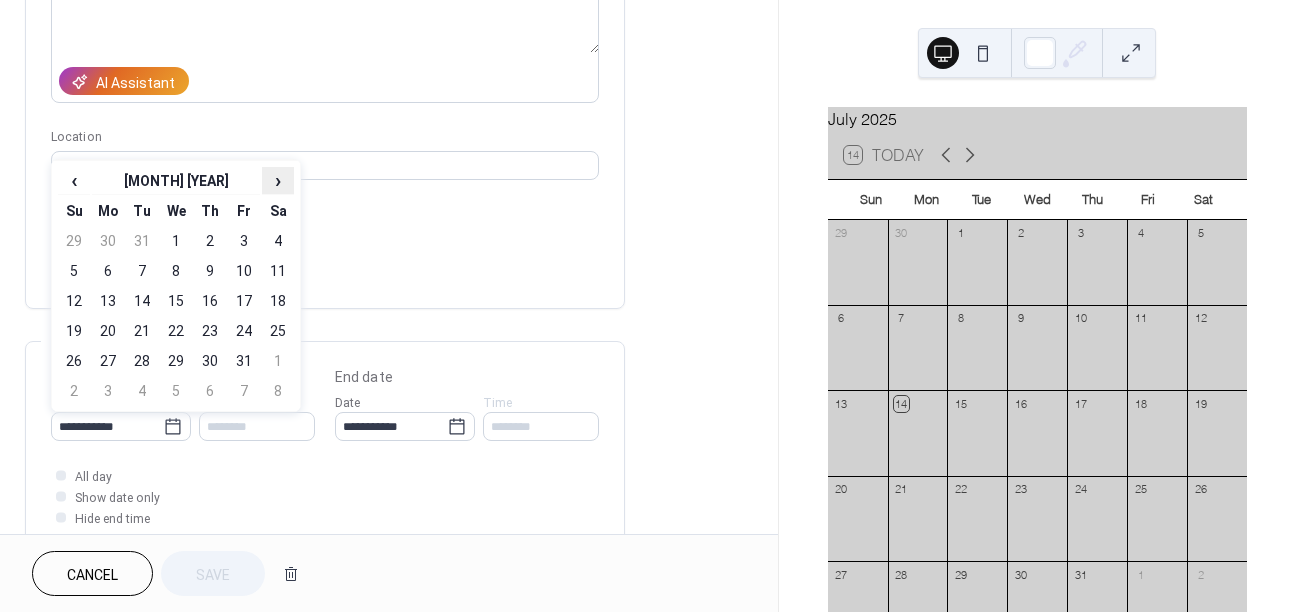 click on "›" at bounding box center [278, 180] 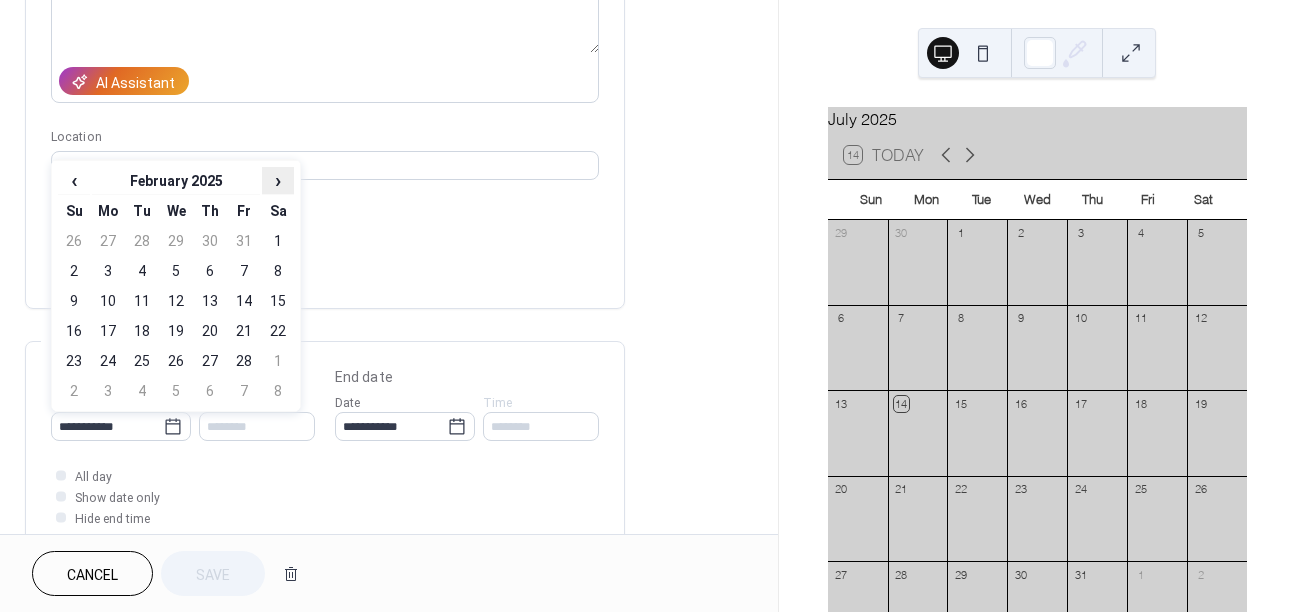 click on "›" at bounding box center (278, 180) 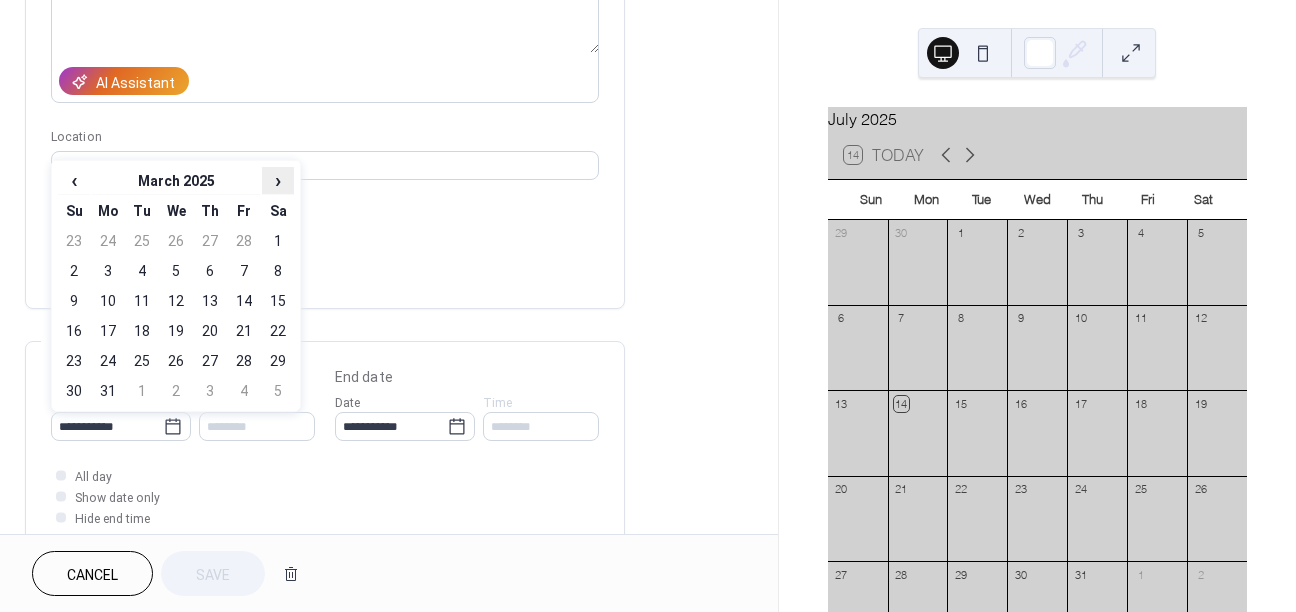 click on "›" at bounding box center [278, 180] 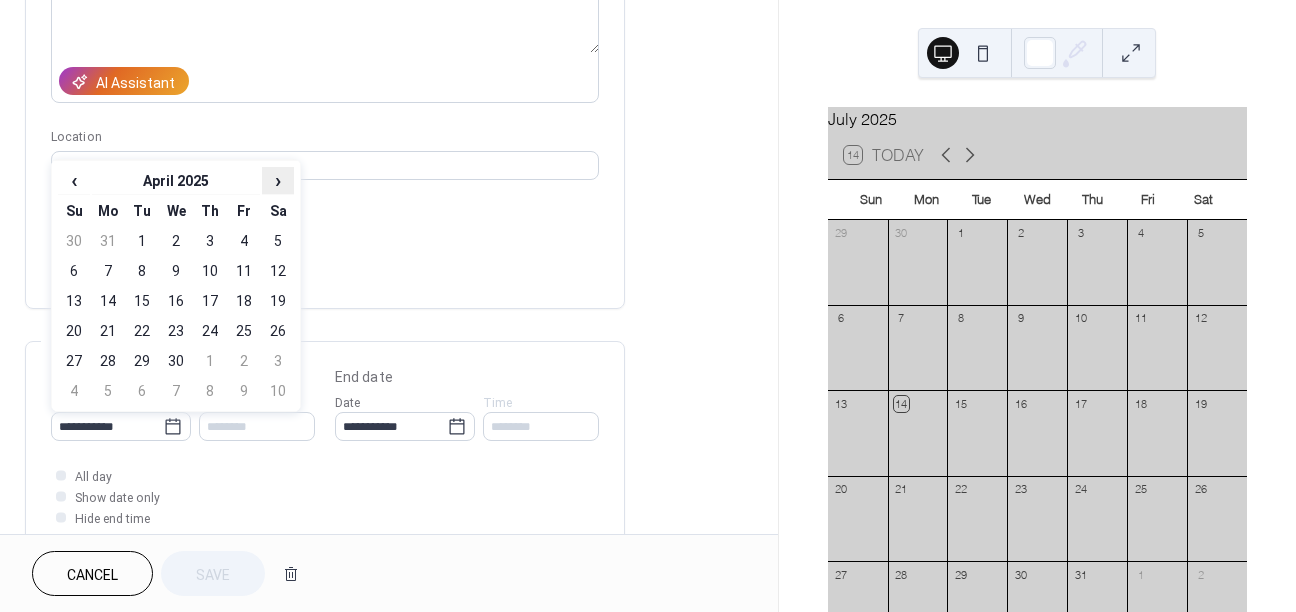 click on "›" at bounding box center (278, 180) 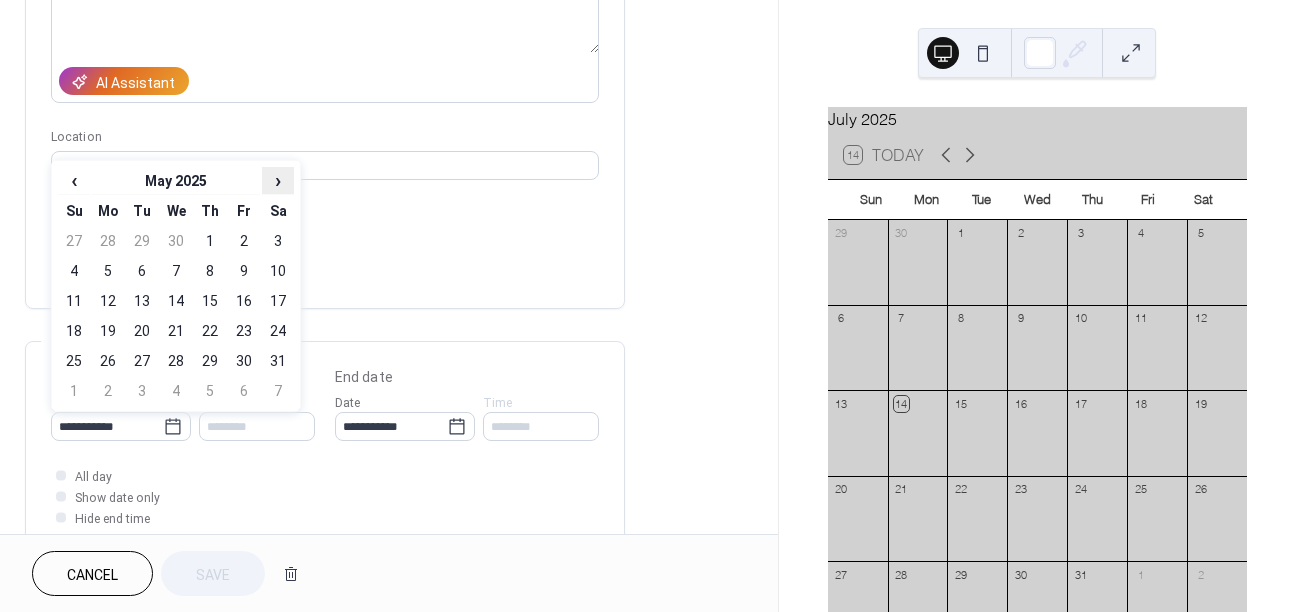 click on "›" at bounding box center [278, 180] 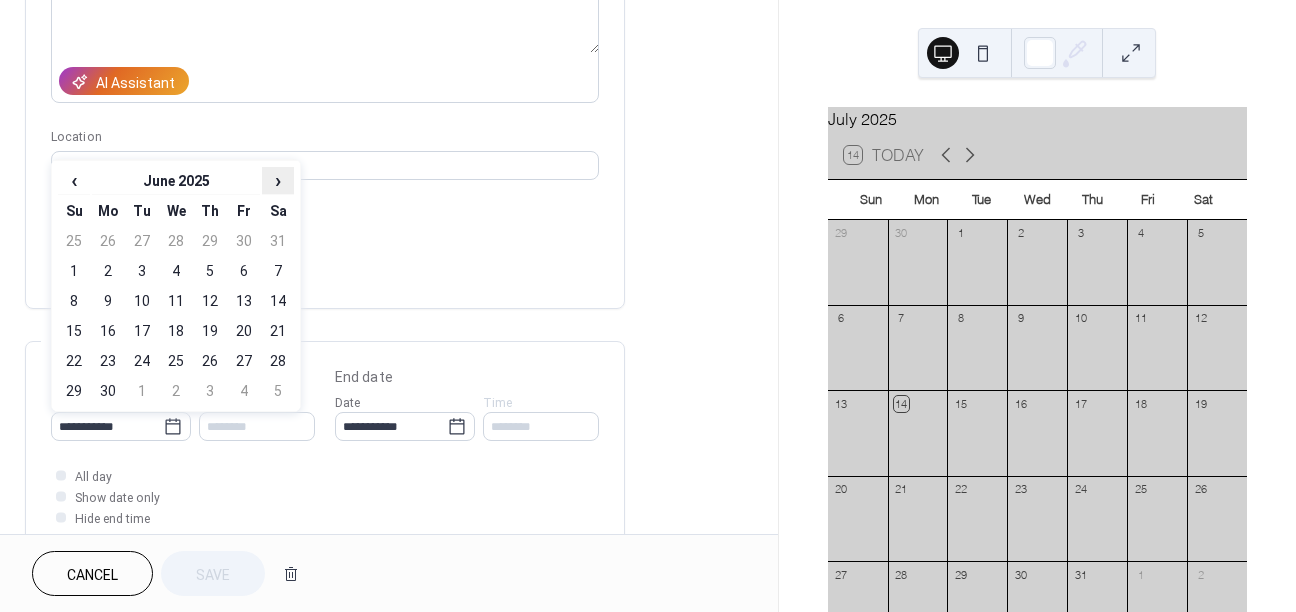 click on "›" at bounding box center [278, 180] 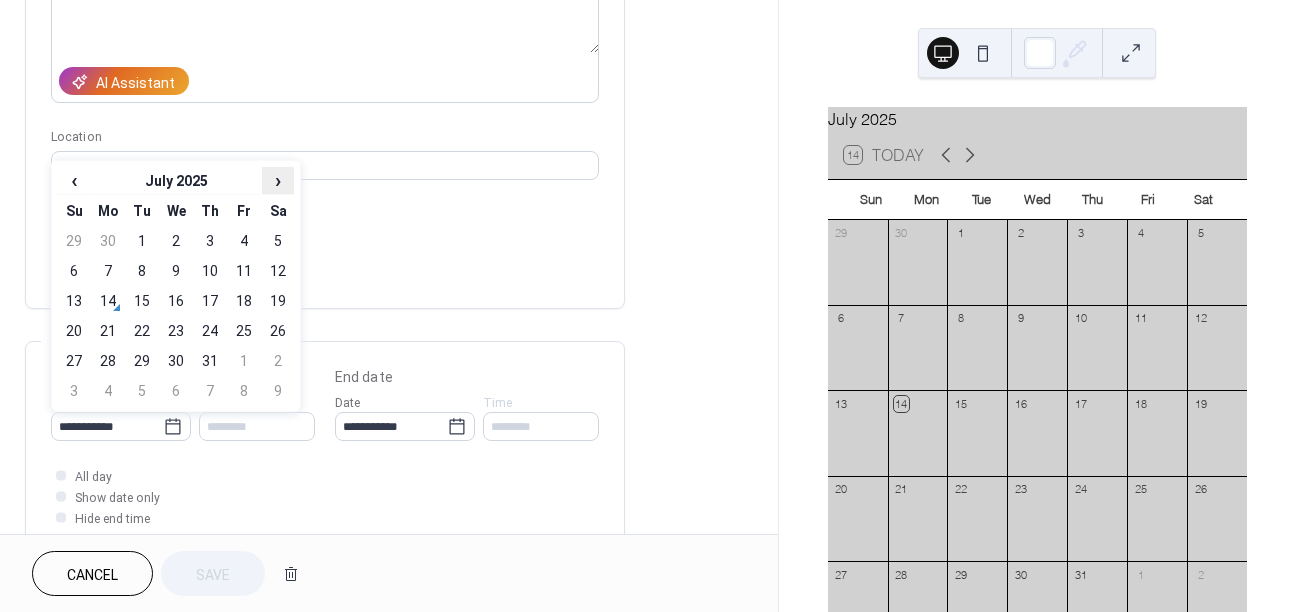 click on "›" at bounding box center [278, 180] 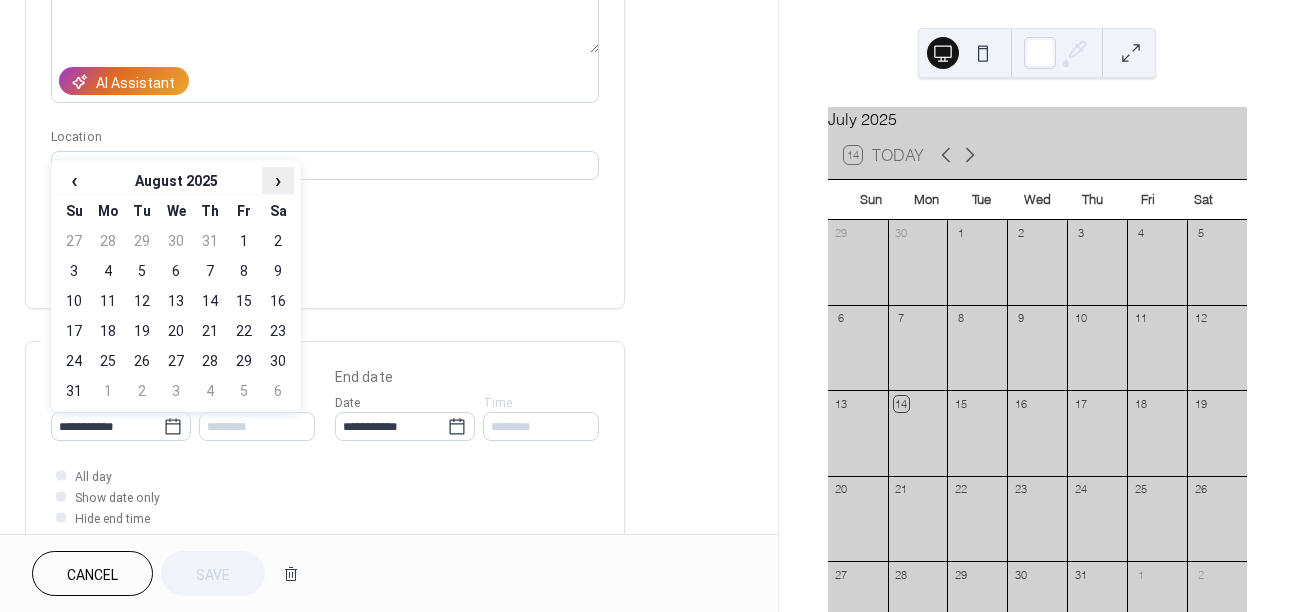 click on "›" at bounding box center (278, 180) 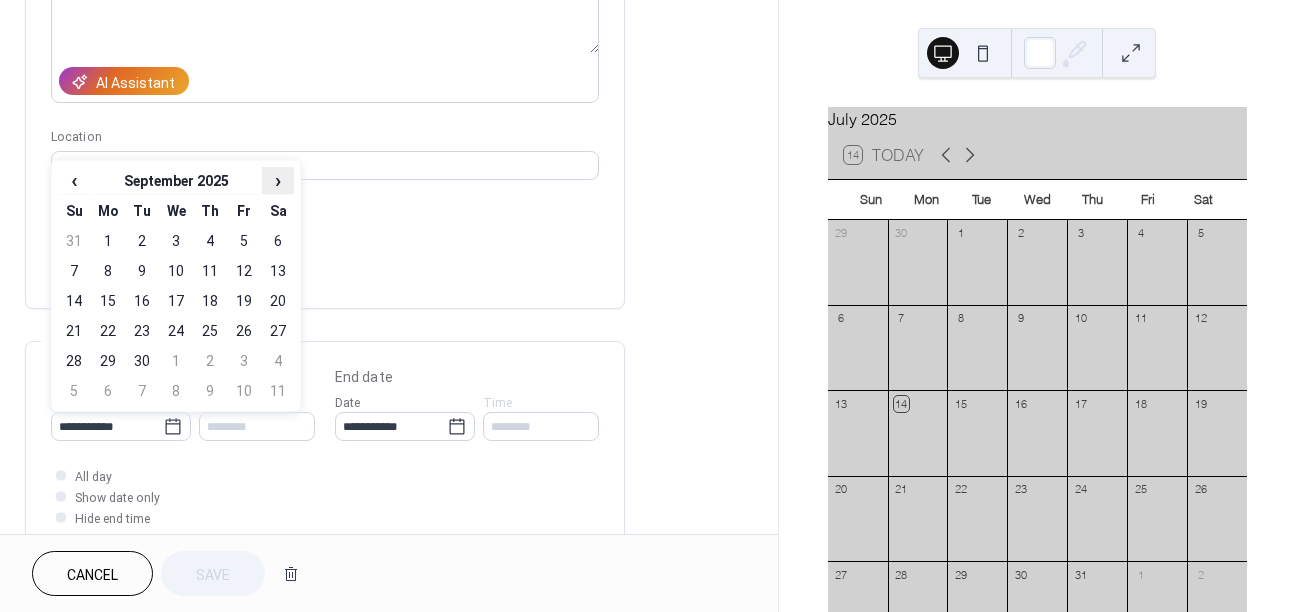 click on "›" at bounding box center [278, 180] 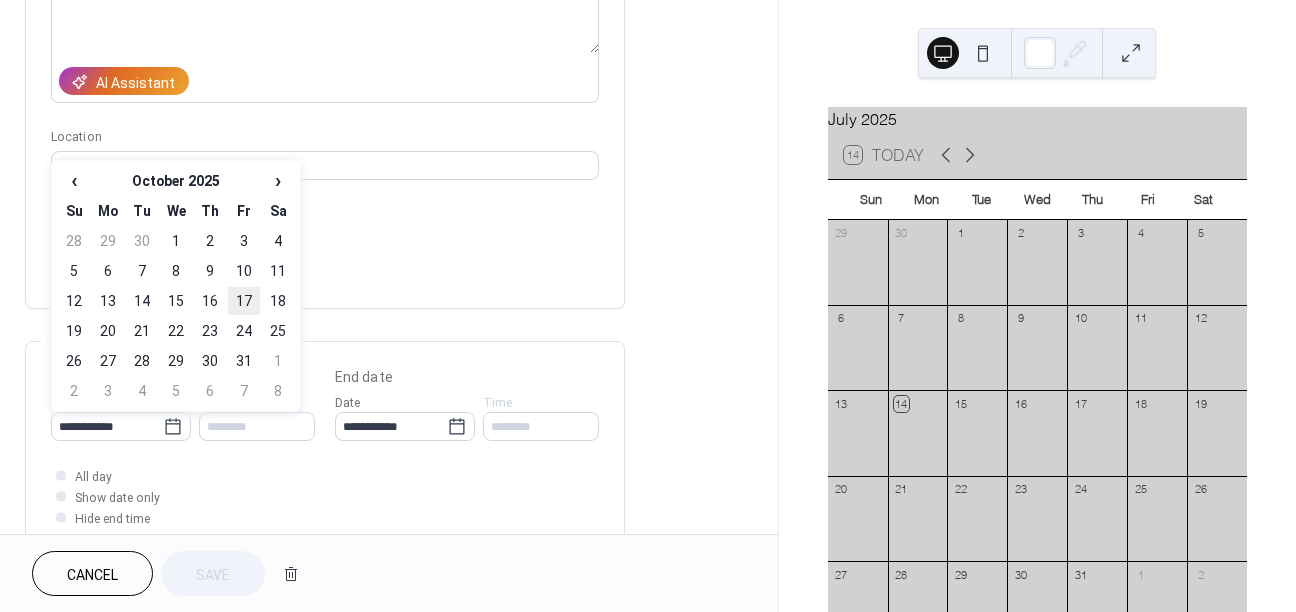 click on "17" at bounding box center [244, 301] 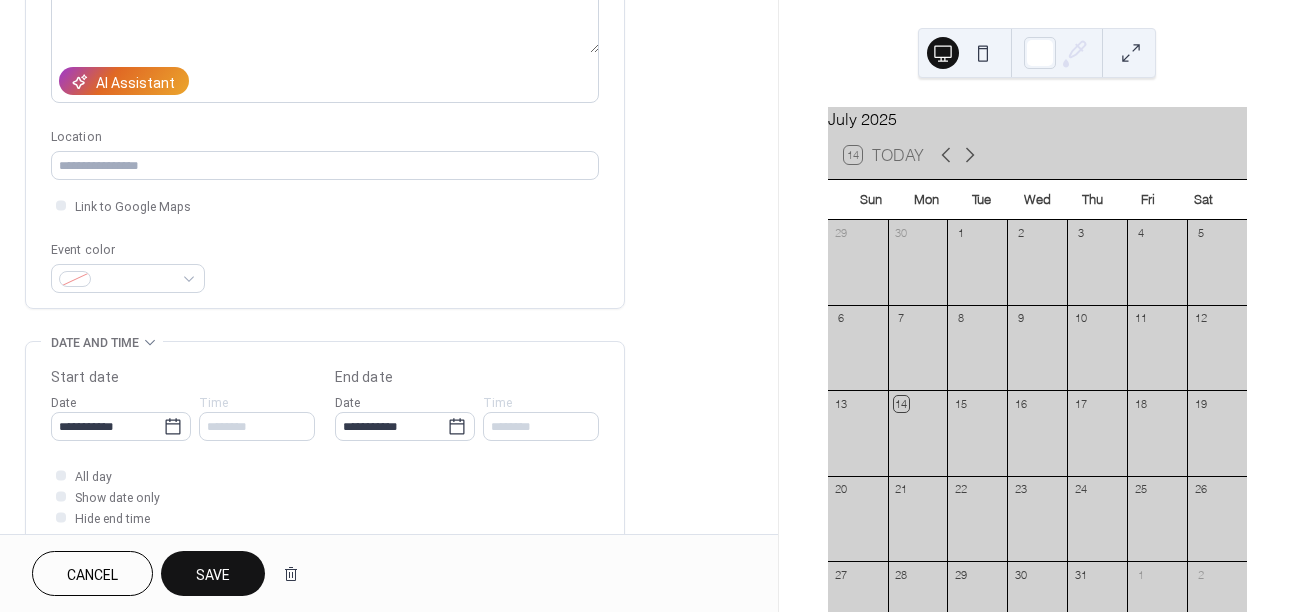 type on "**********" 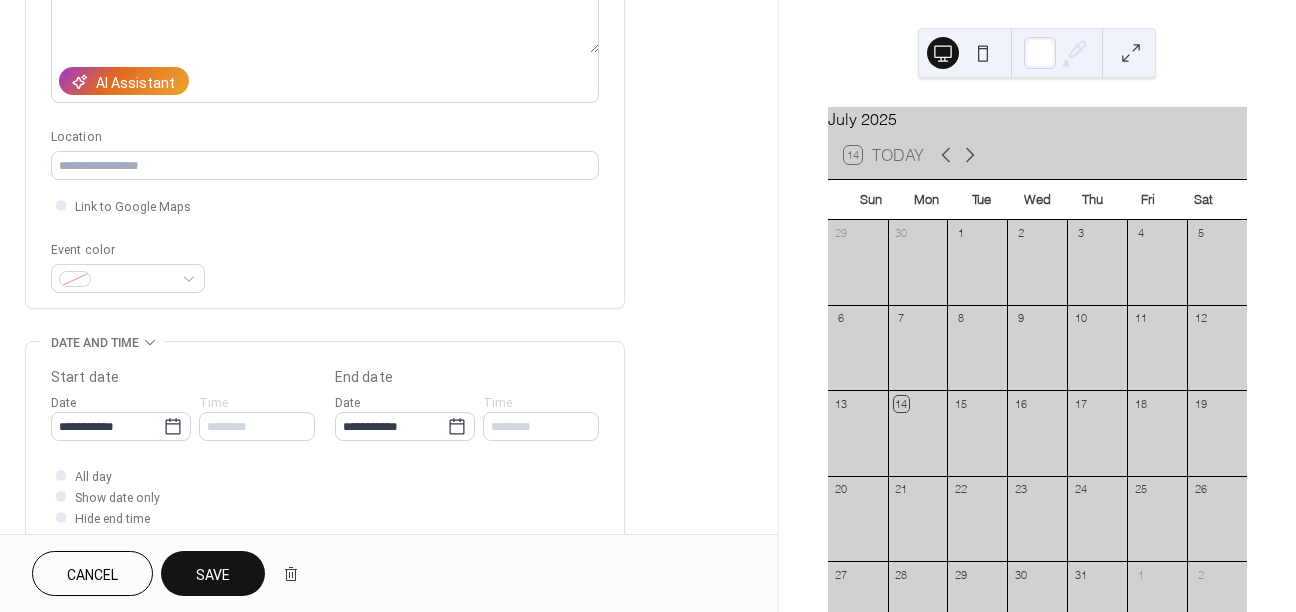 type on "**********" 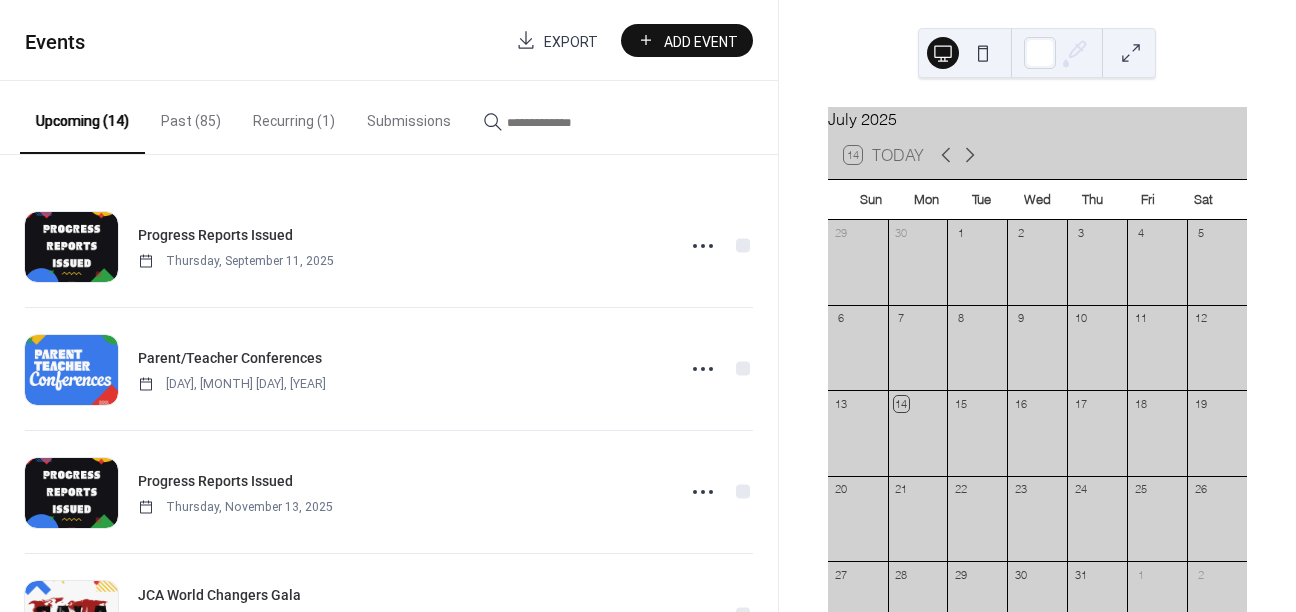 click on "Past (85)" at bounding box center [191, 116] 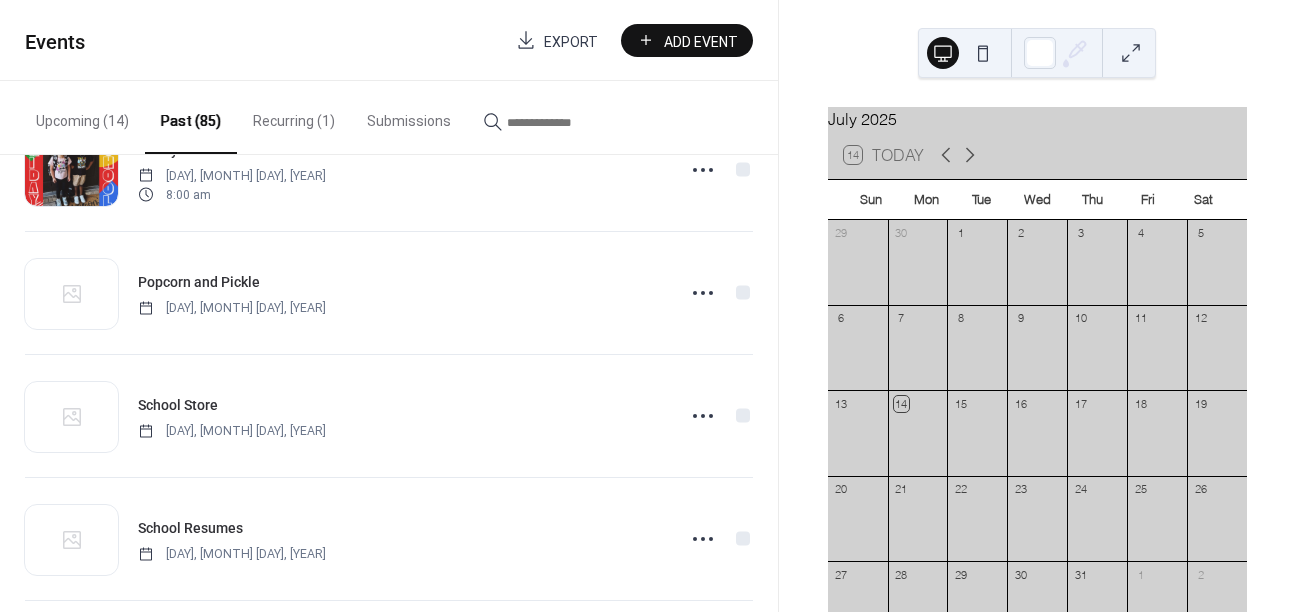 scroll, scrollTop: 3640, scrollLeft: 0, axis: vertical 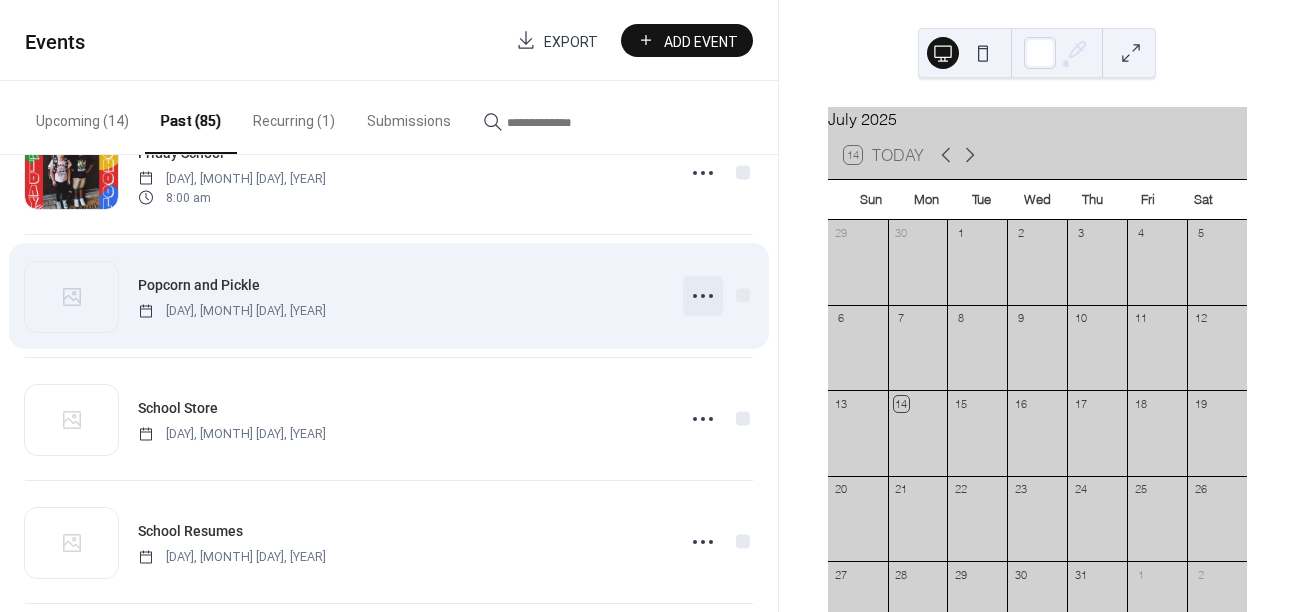 click 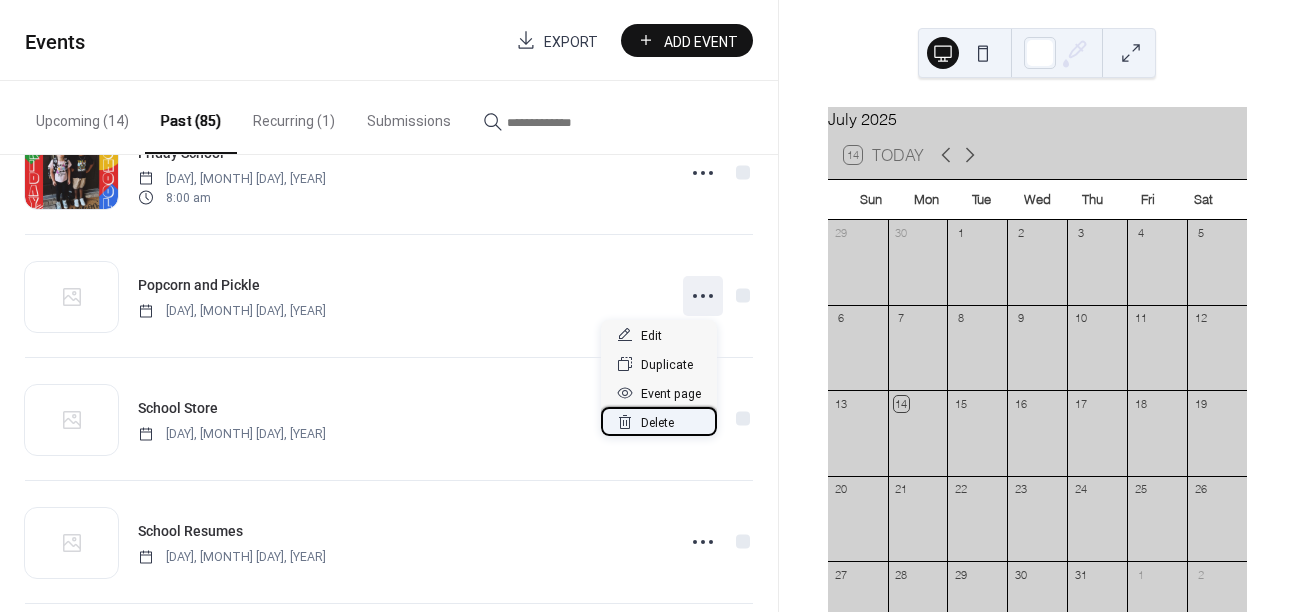 click on "Delete" at bounding box center [657, 423] 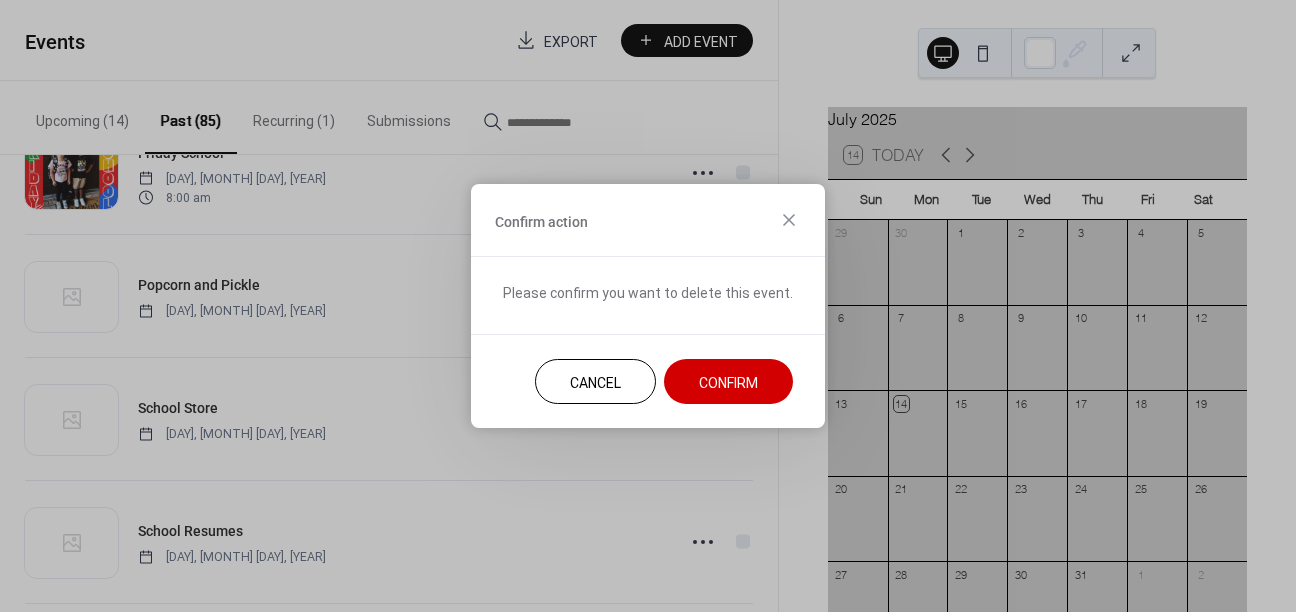 click on "Confirm" at bounding box center [728, 383] 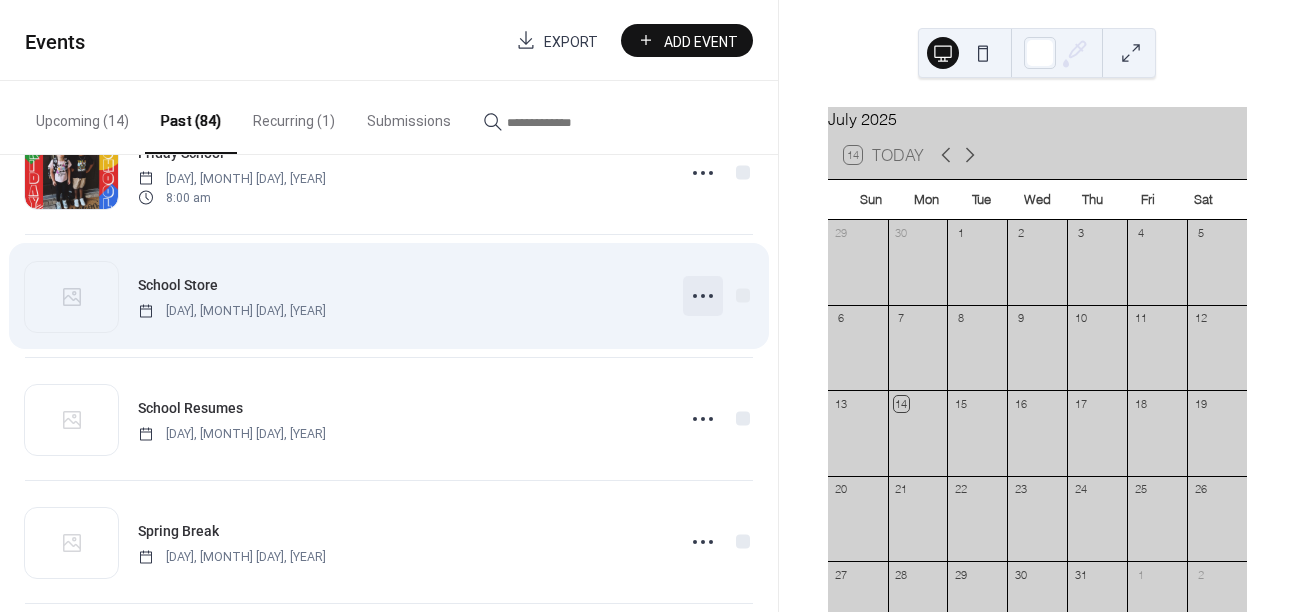 click 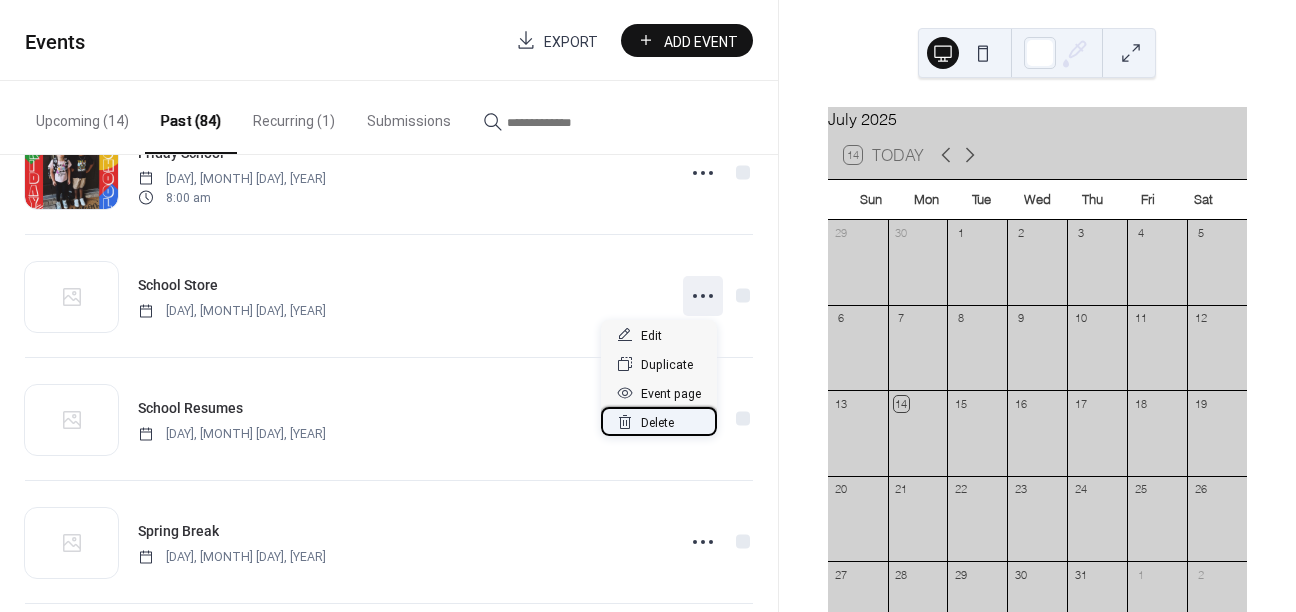 click on "Delete" at bounding box center [659, 421] 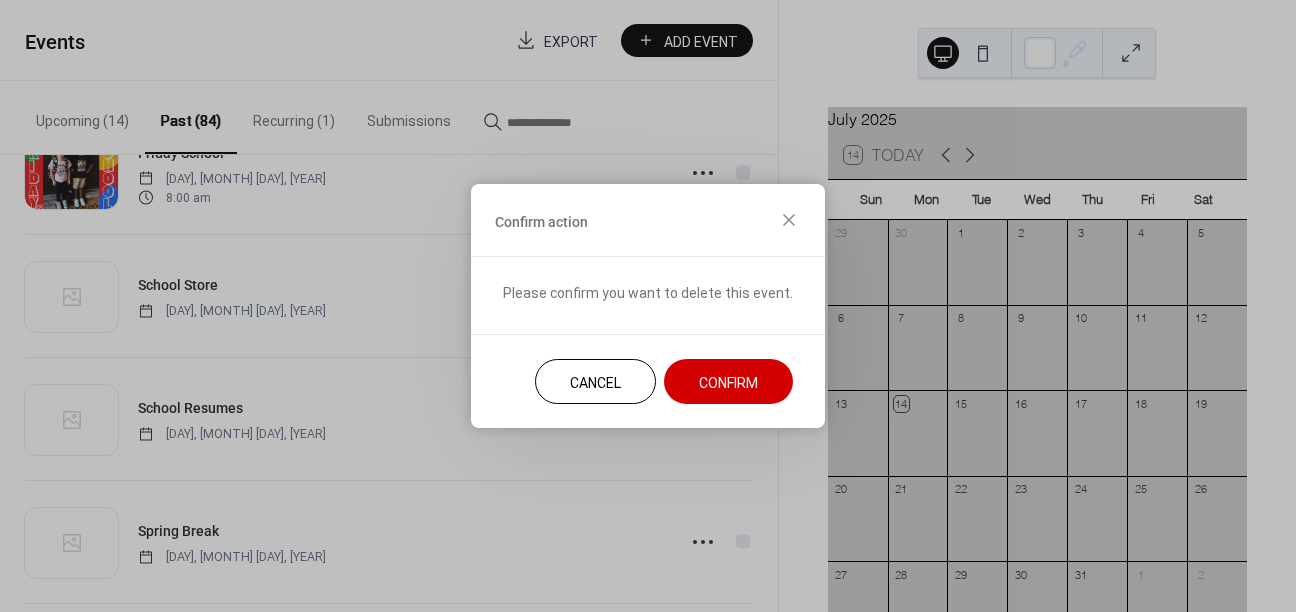 click on "Confirm" at bounding box center [728, 383] 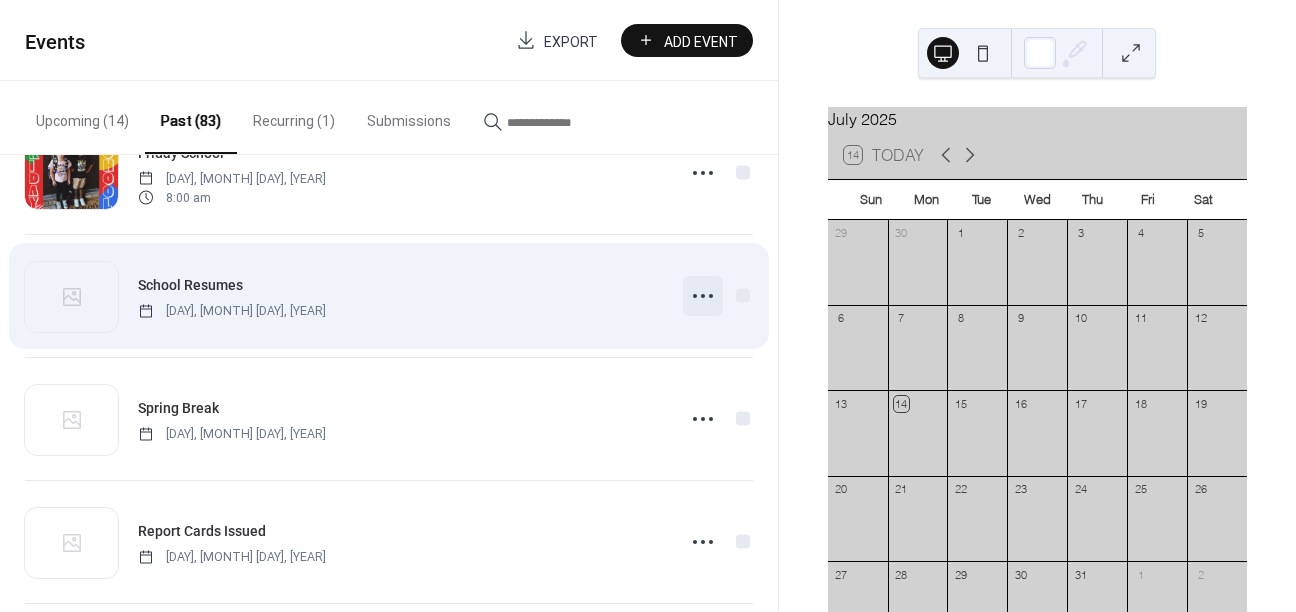click 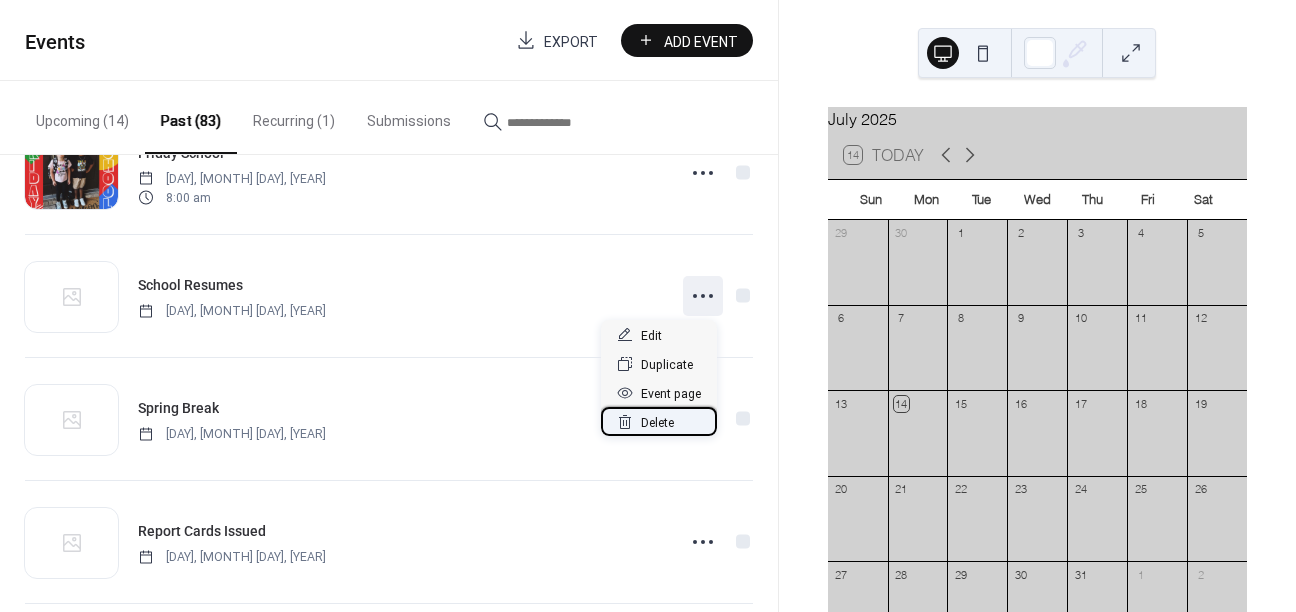click on "Delete" at bounding box center [659, 421] 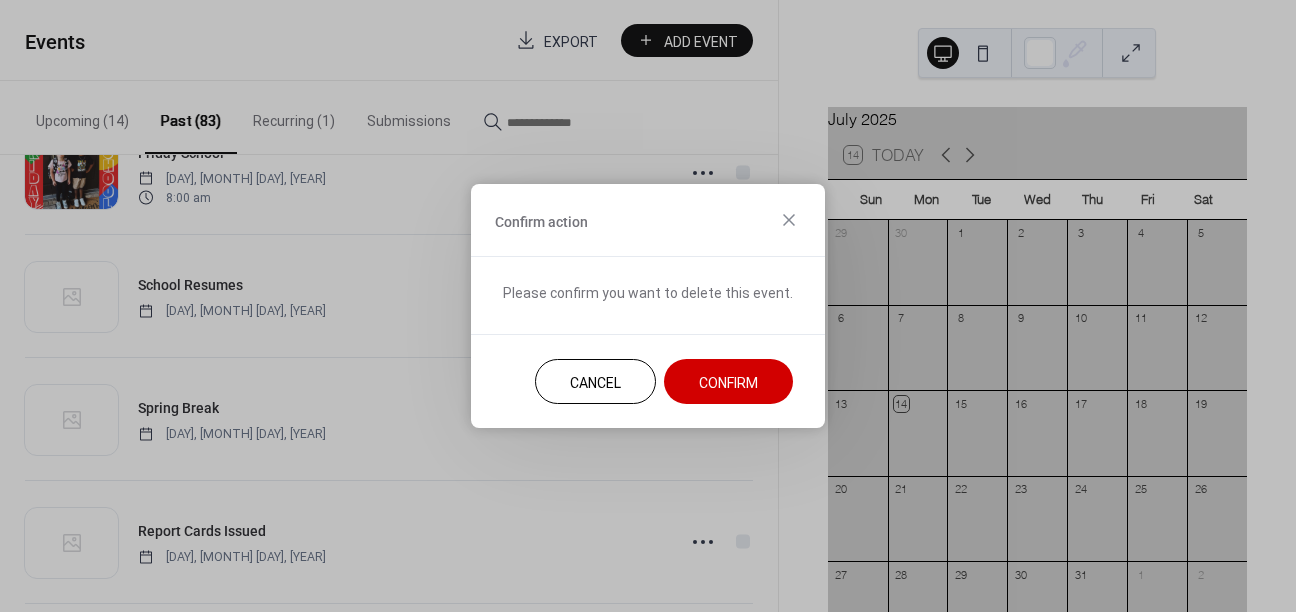 click on "Confirm" at bounding box center [728, 383] 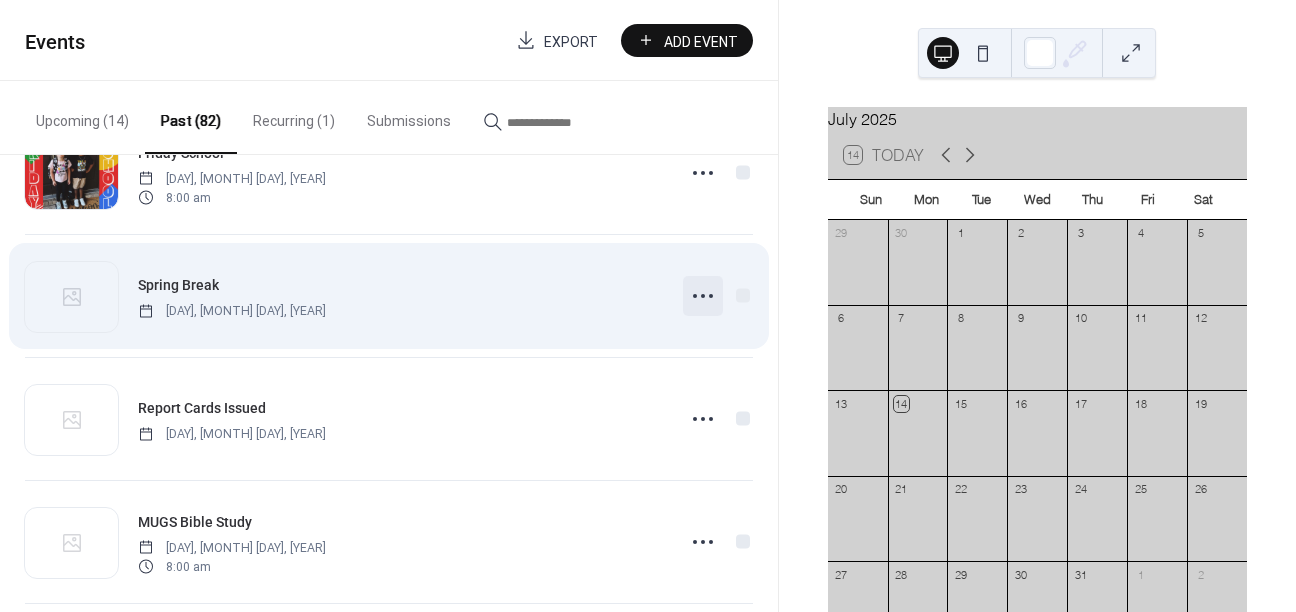click 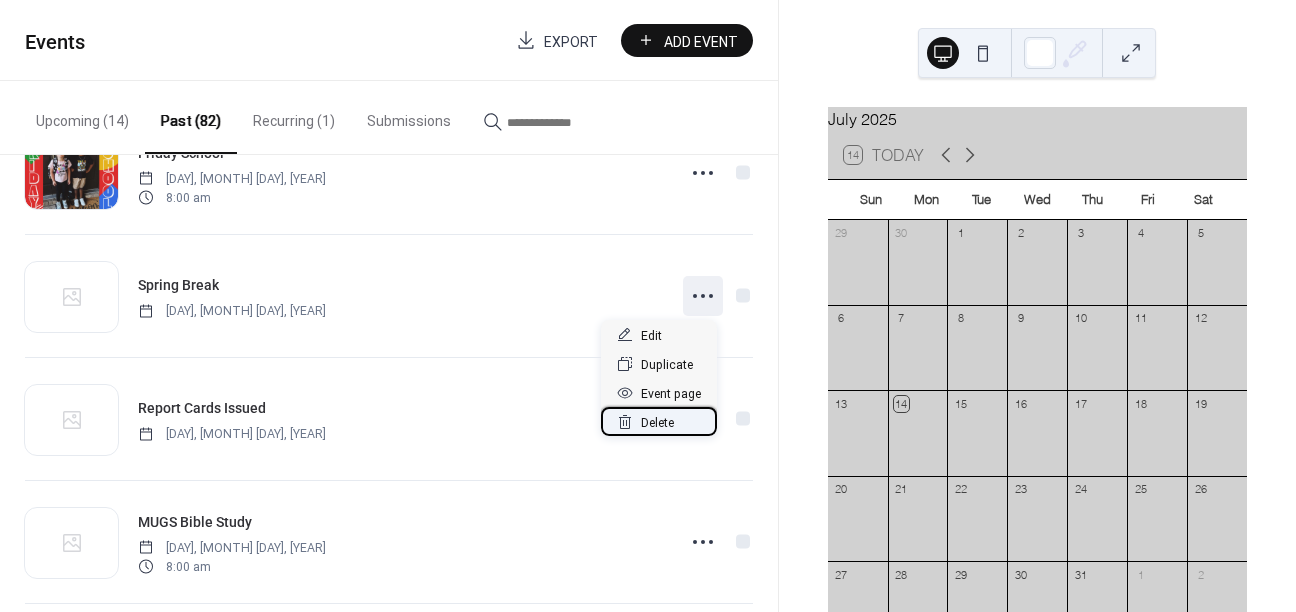 click on "Delete" at bounding box center [659, 421] 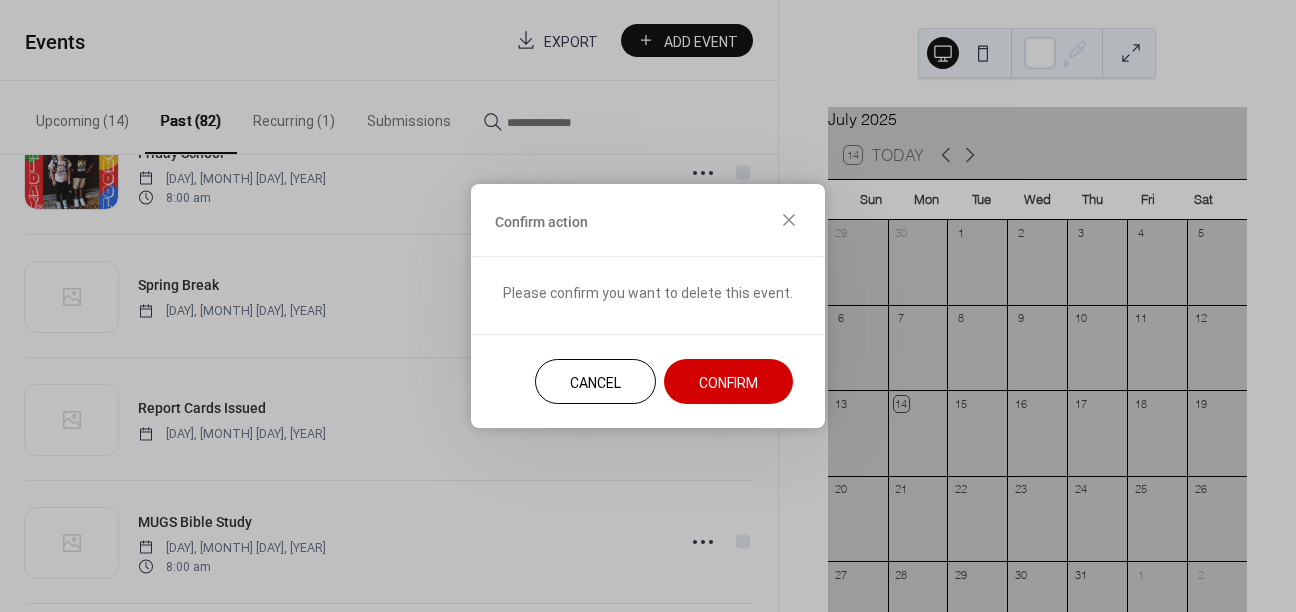 click on "Confirm" at bounding box center (728, 383) 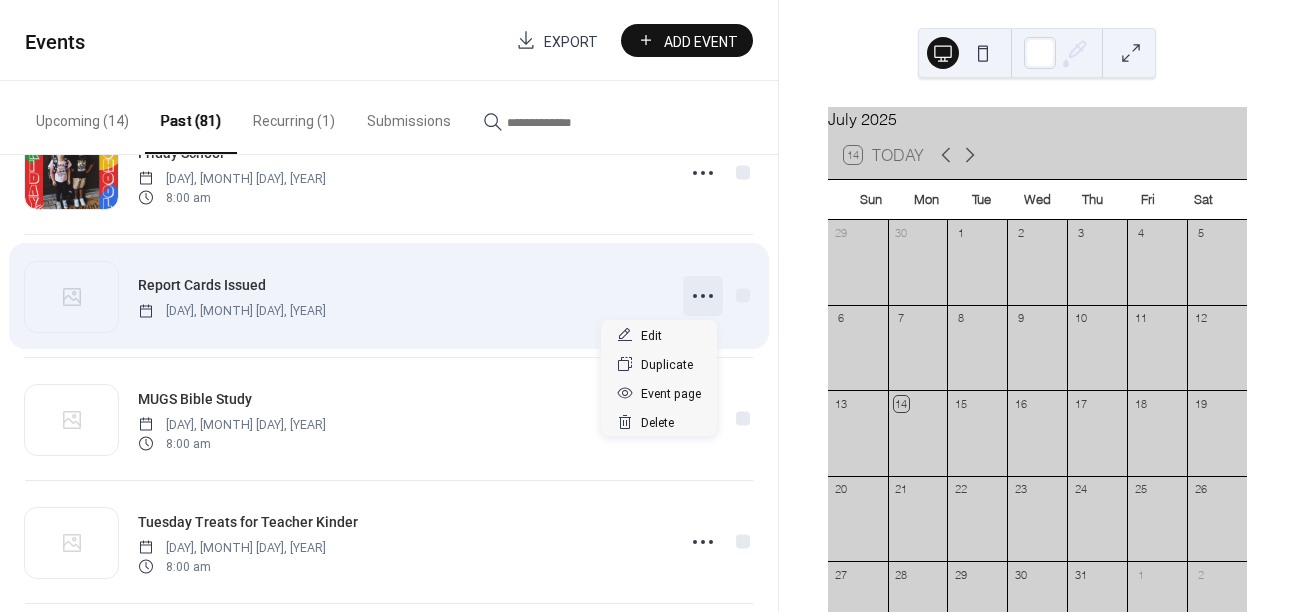 click 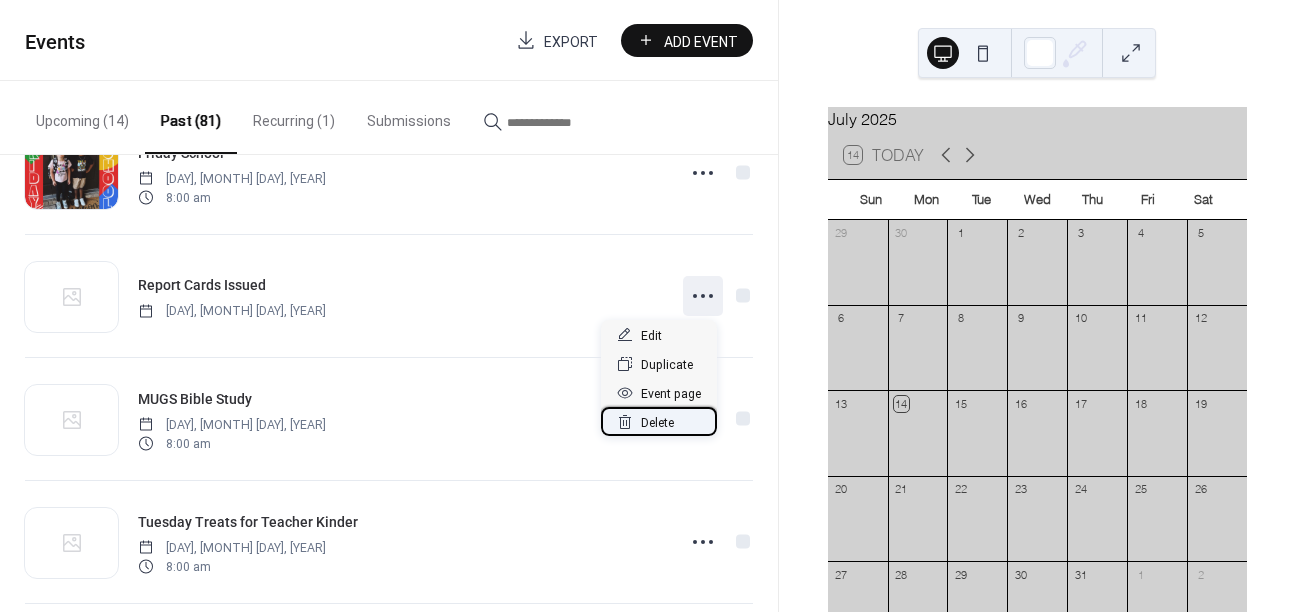 click on "Delete" at bounding box center [659, 421] 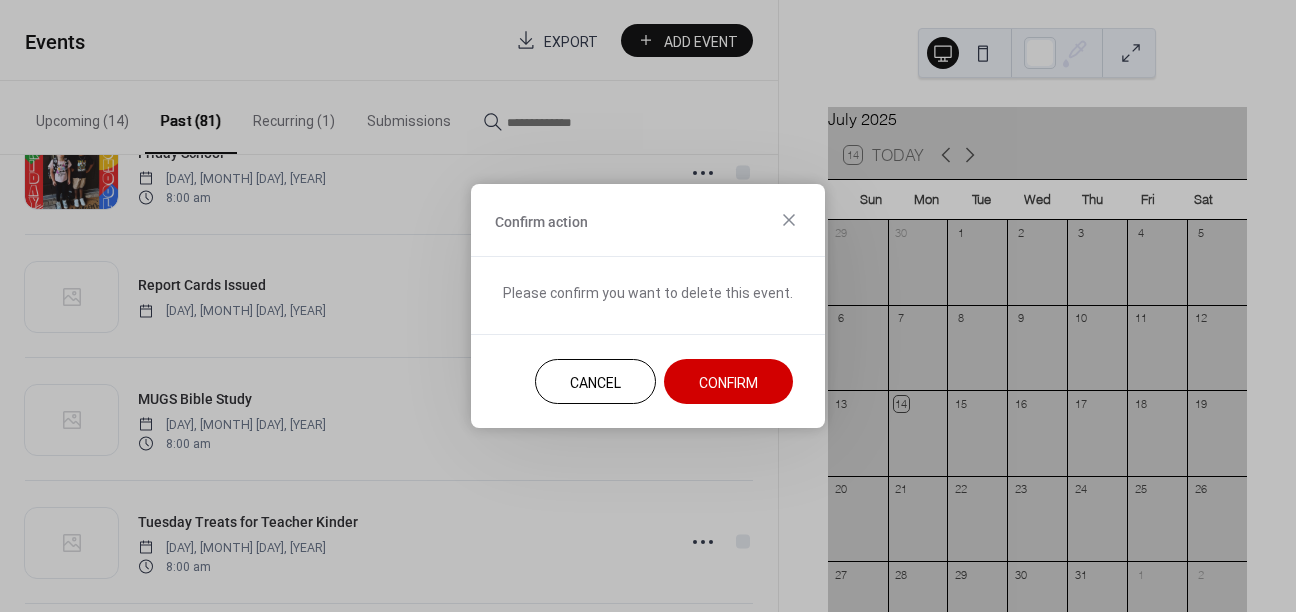 click on "Confirm" at bounding box center [728, 381] 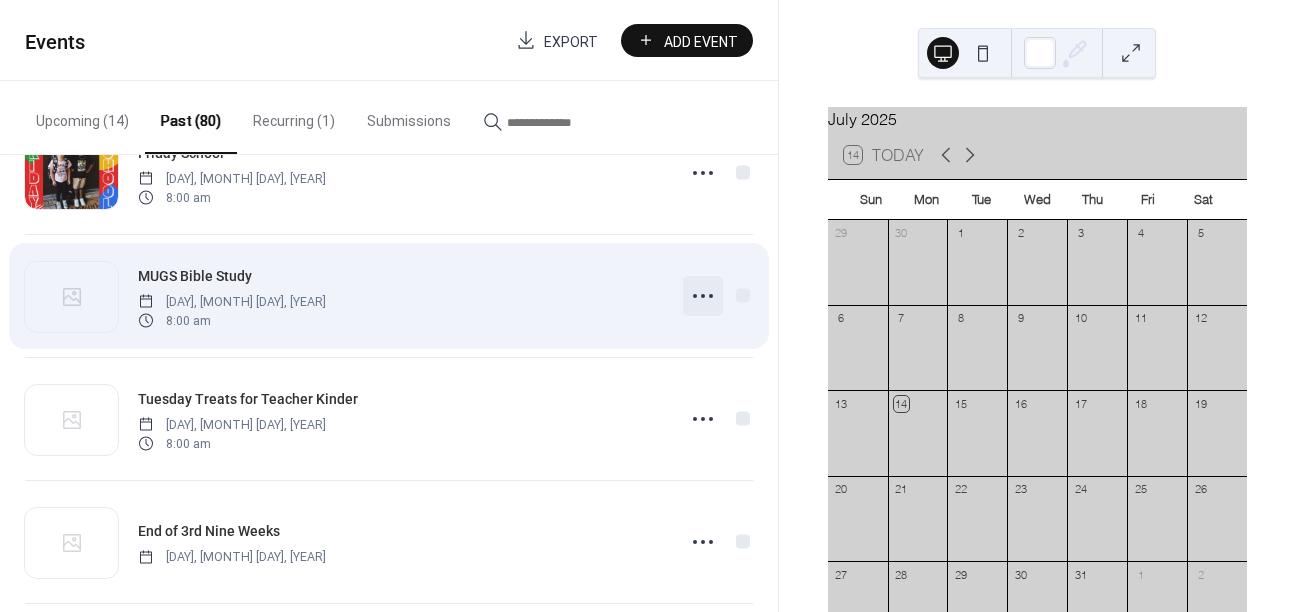 click 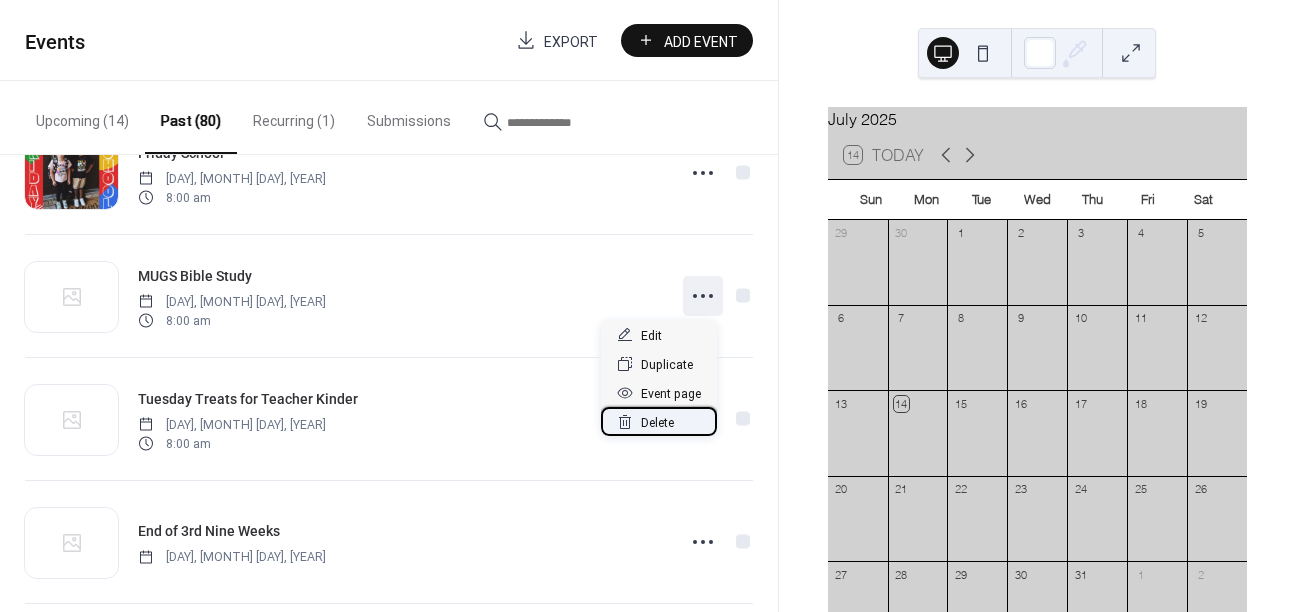click on "Delete" at bounding box center [657, 423] 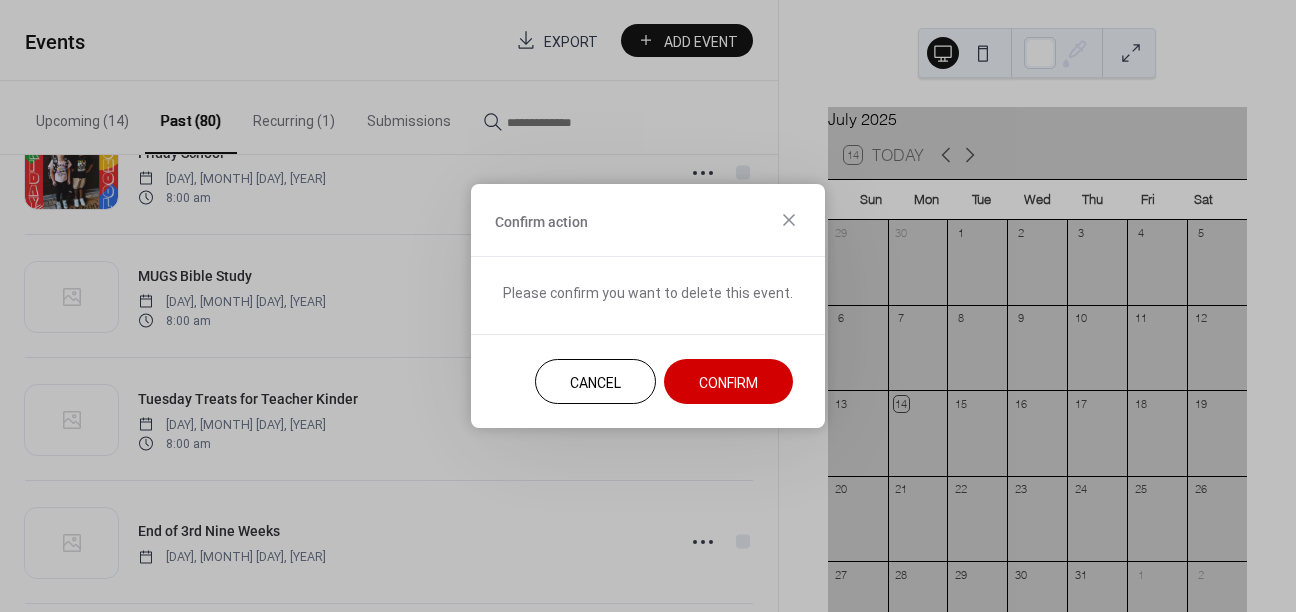 click on "Confirm" at bounding box center (728, 381) 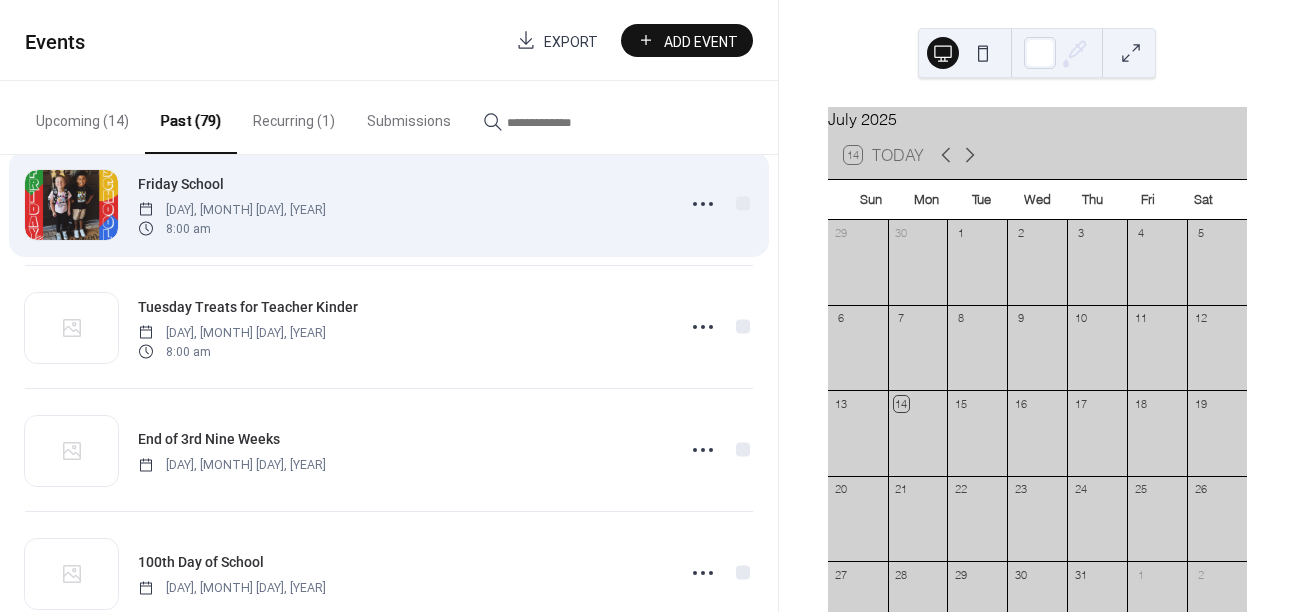 scroll, scrollTop: 3612, scrollLeft: 0, axis: vertical 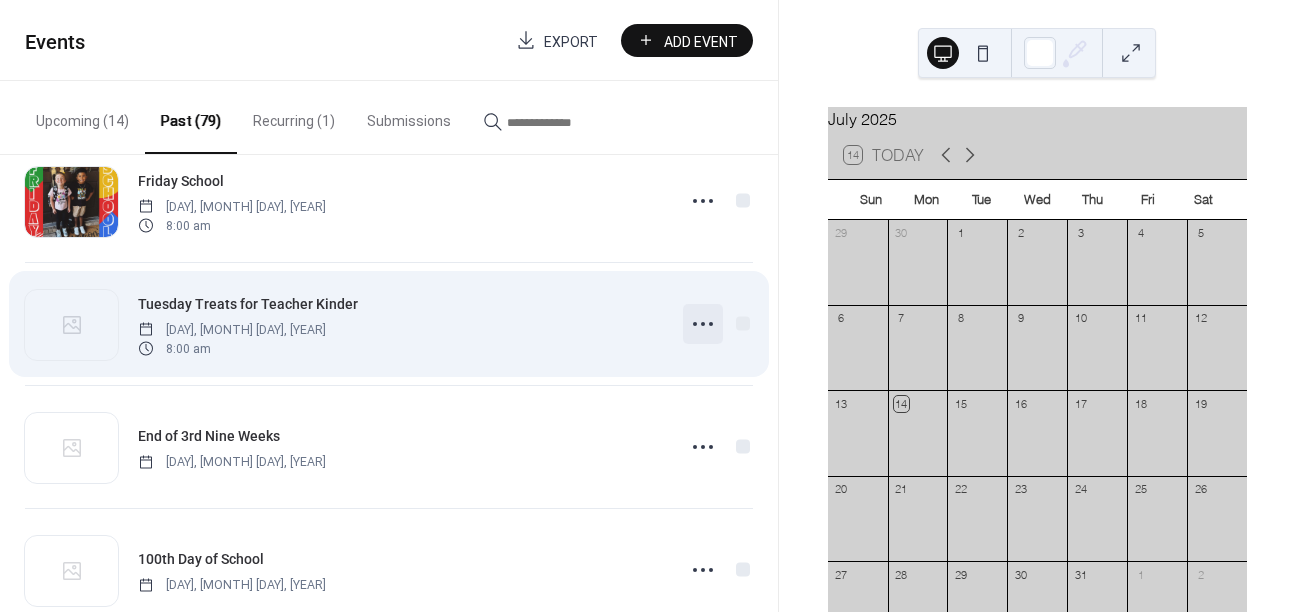 click 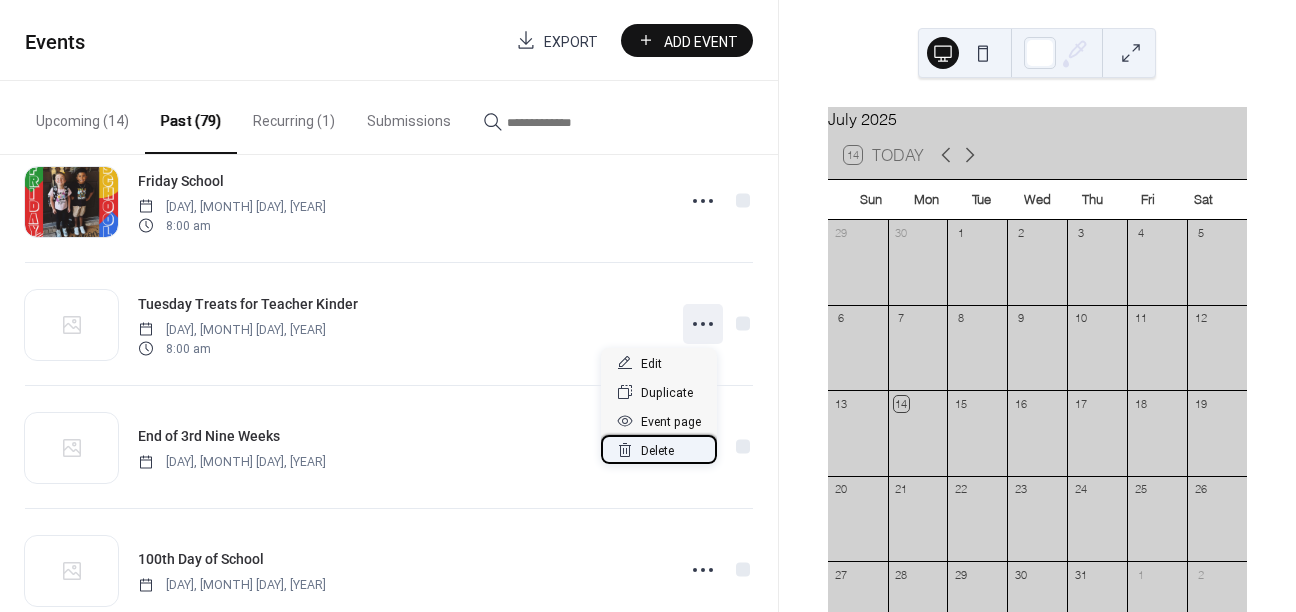 click on "Delete" at bounding box center [657, 451] 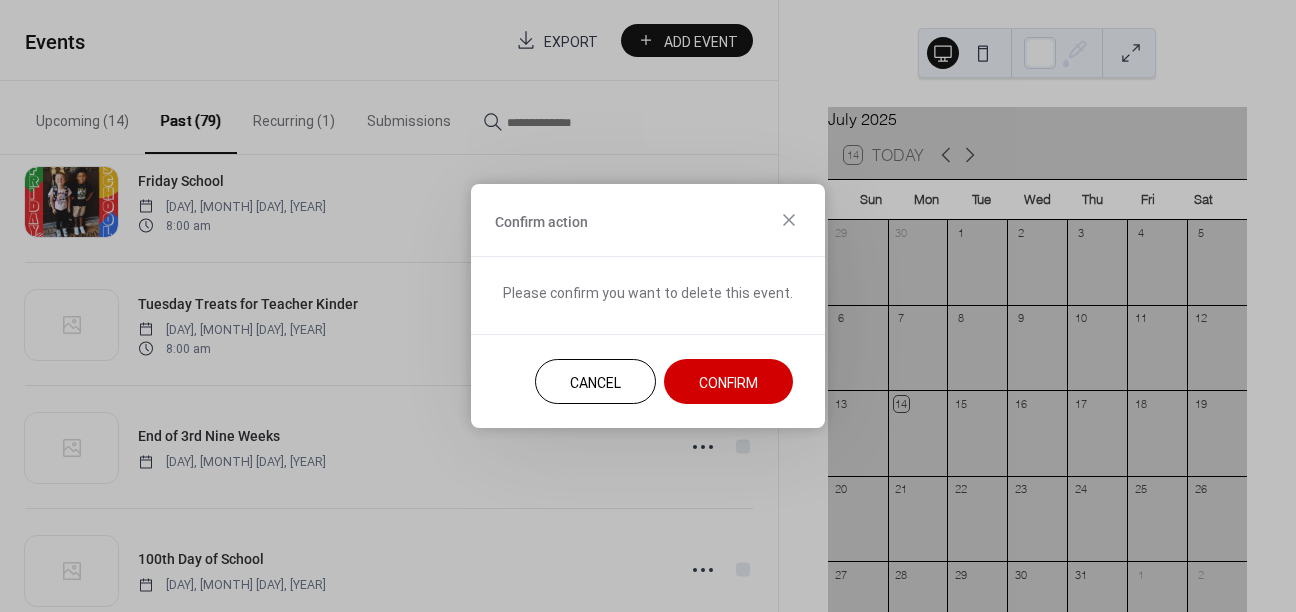 click on "Confirm" at bounding box center (728, 381) 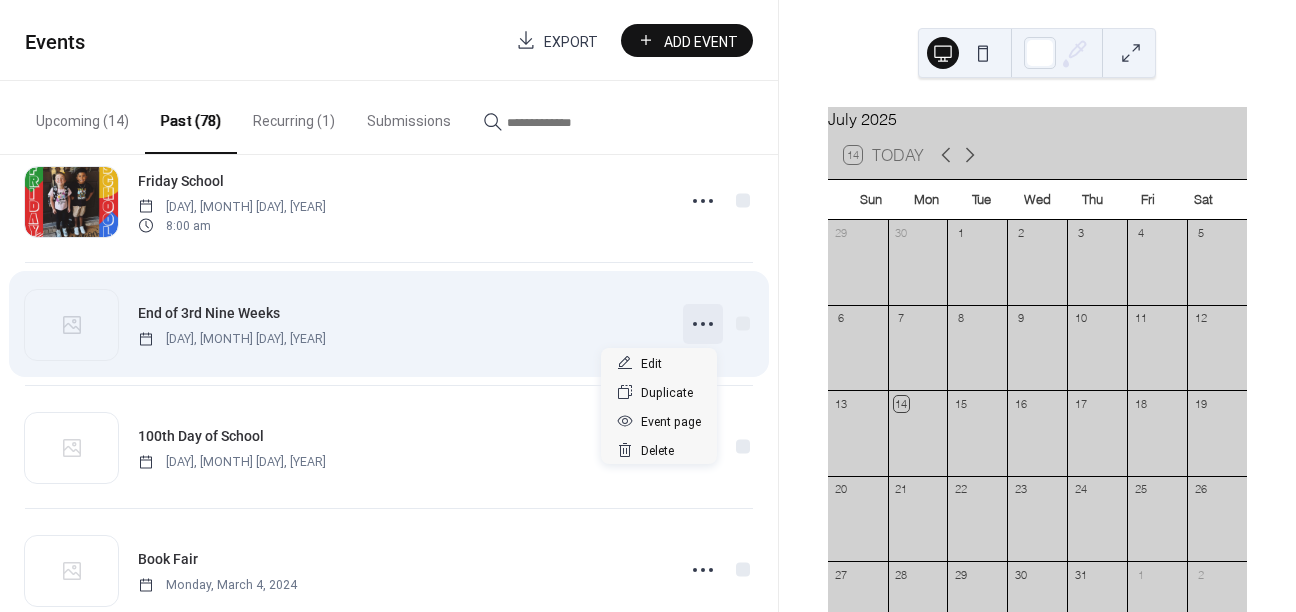 click 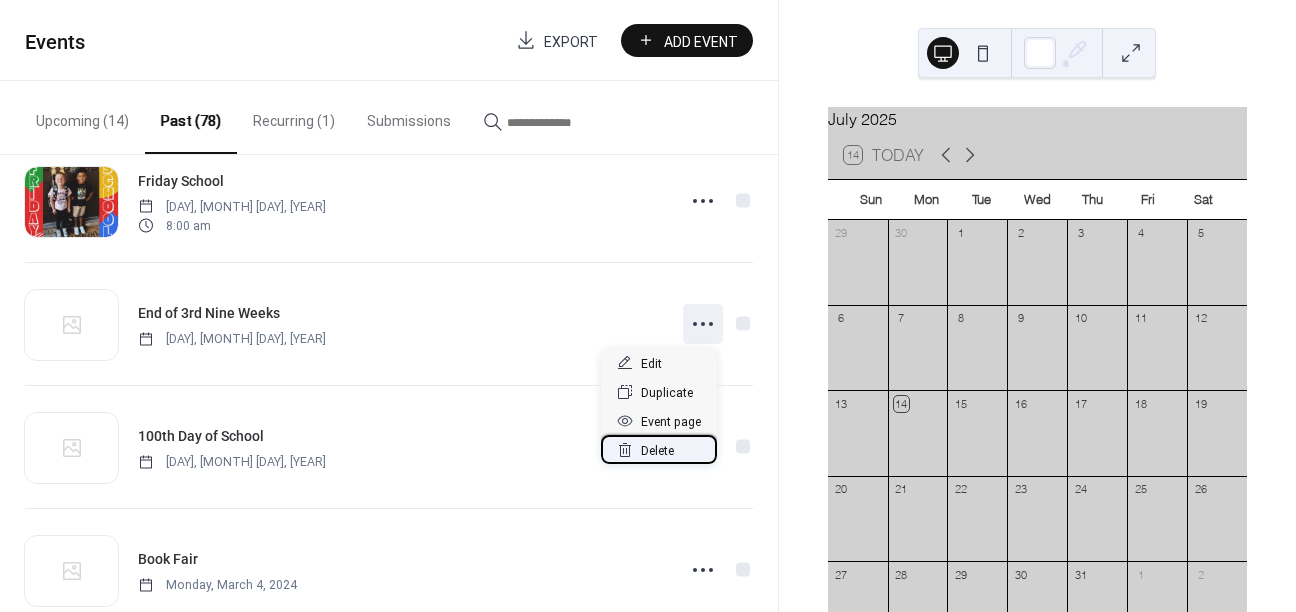 click on "Delete" at bounding box center (659, 449) 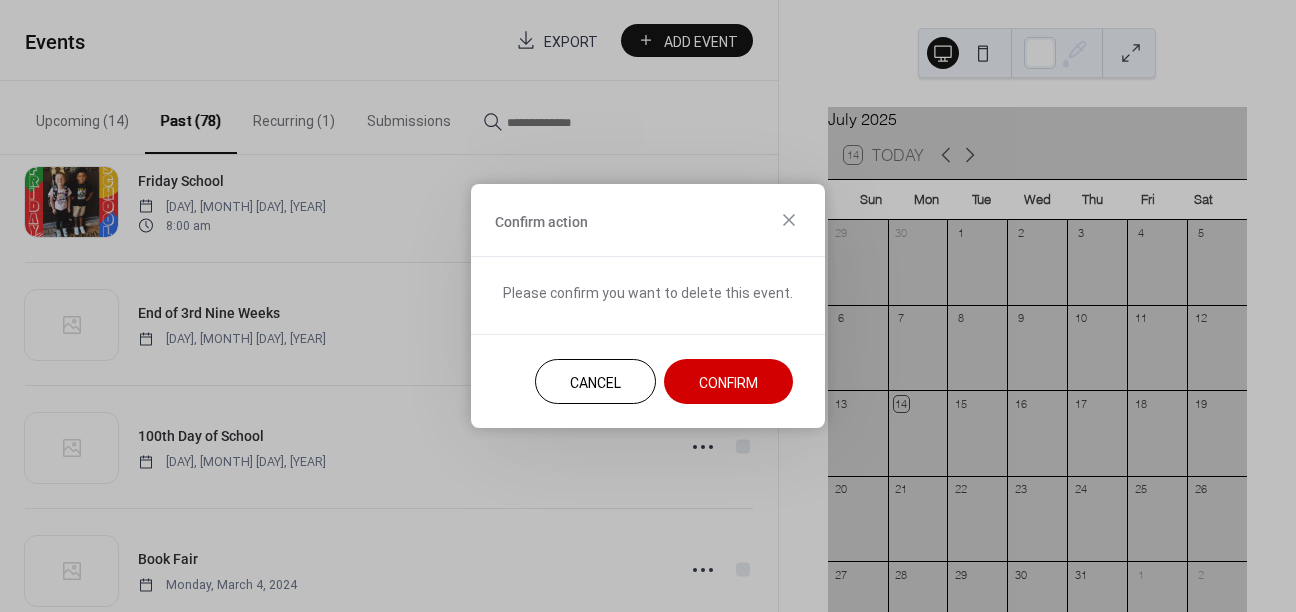 click on "Confirm" at bounding box center (728, 383) 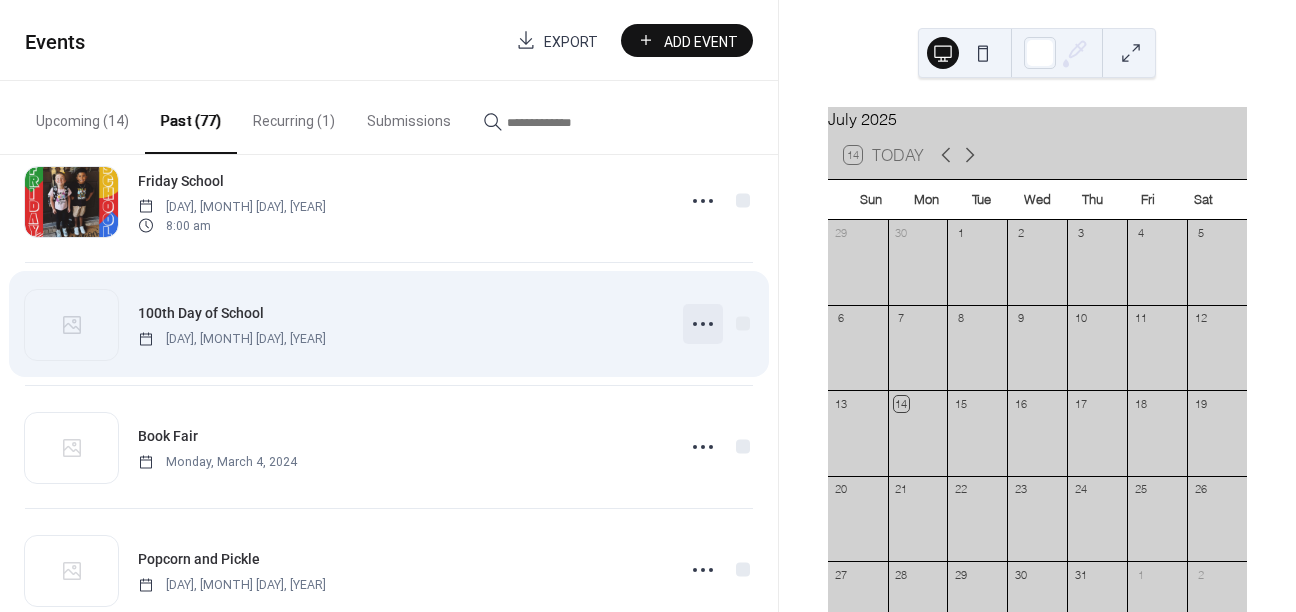 click 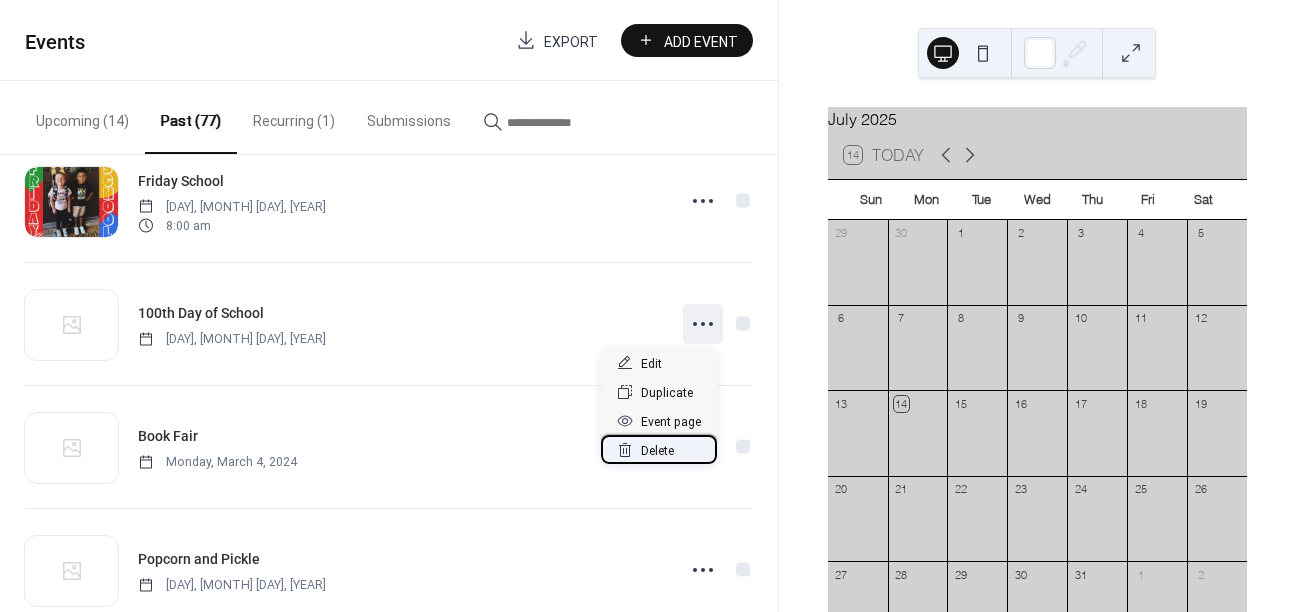 click on "Delete" at bounding box center (657, 451) 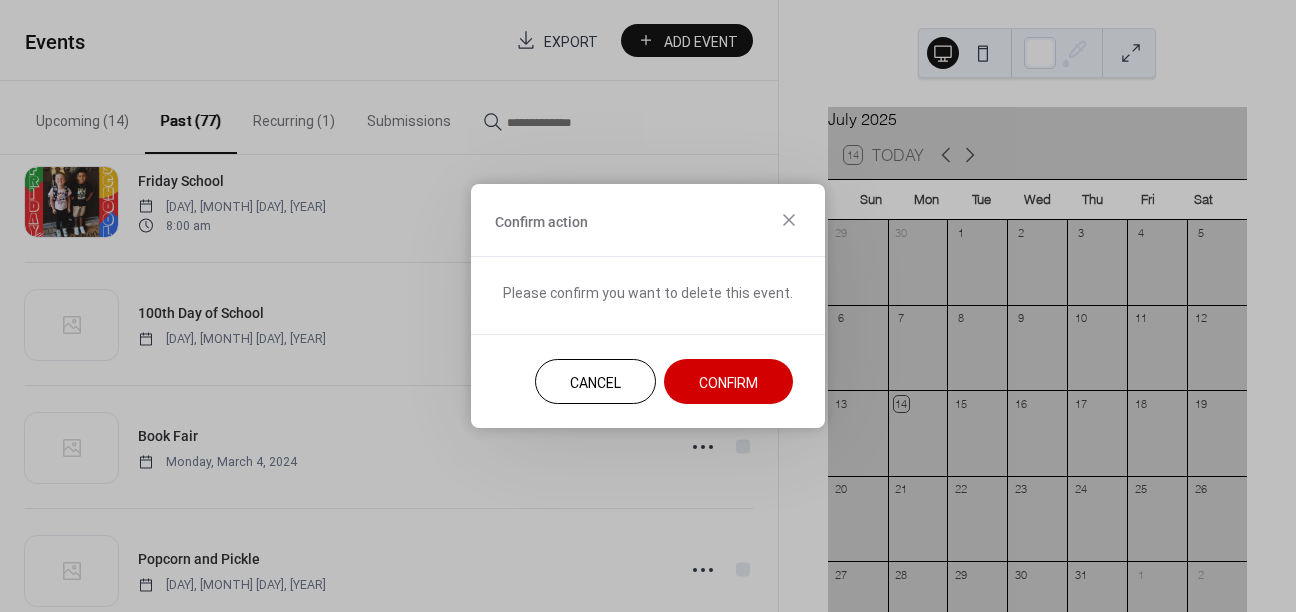 click on "Confirm" at bounding box center [728, 383] 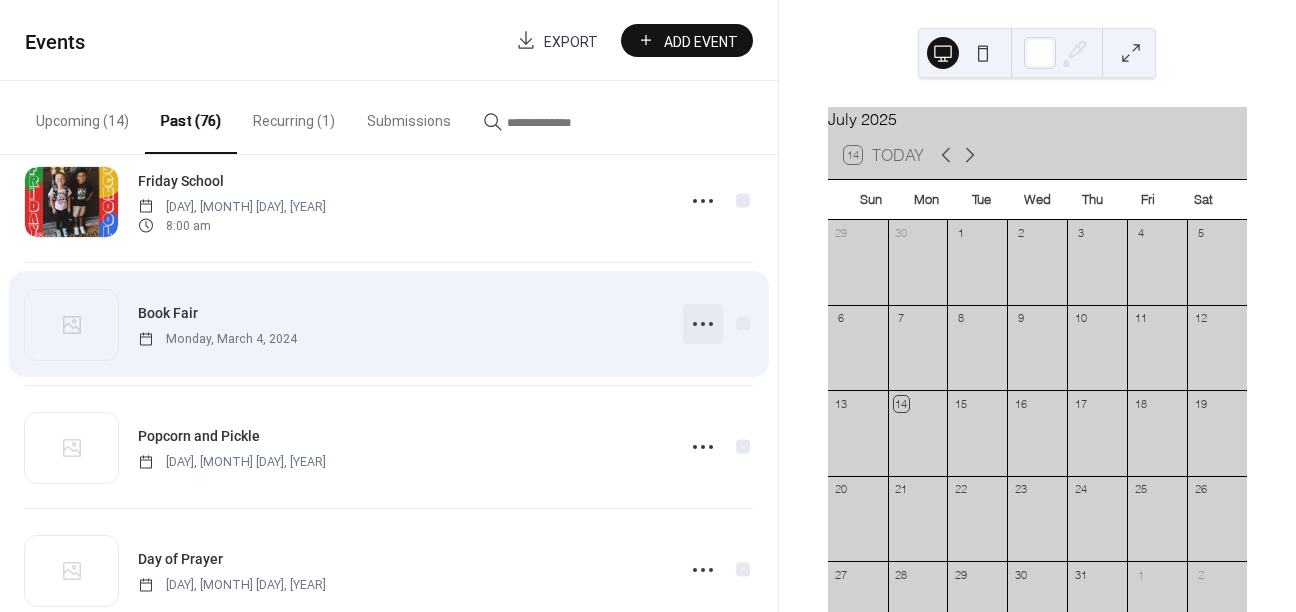 click 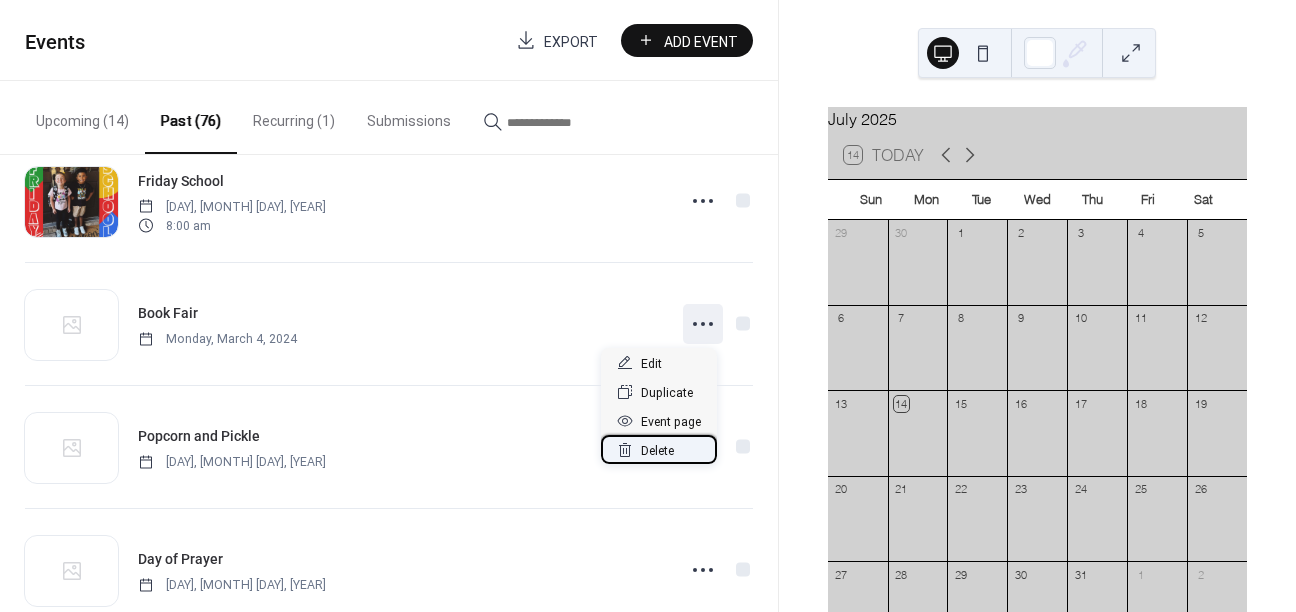 click on "Delete" at bounding box center [659, 449] 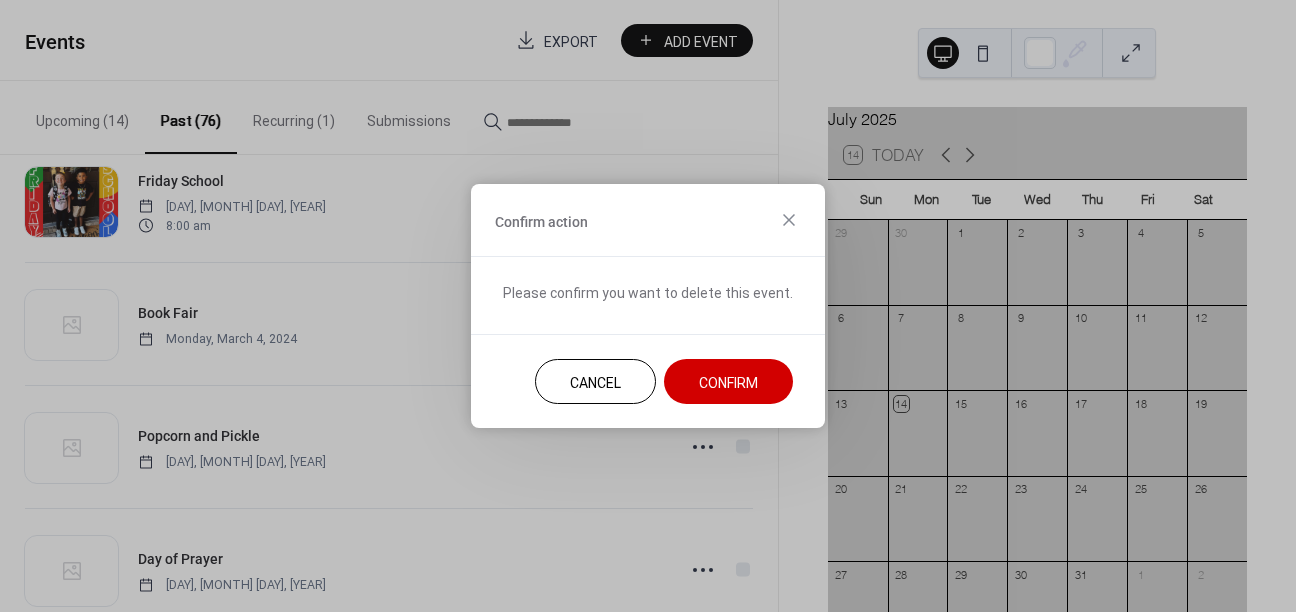 click on "Confirm" at bounding box center (728, 381) 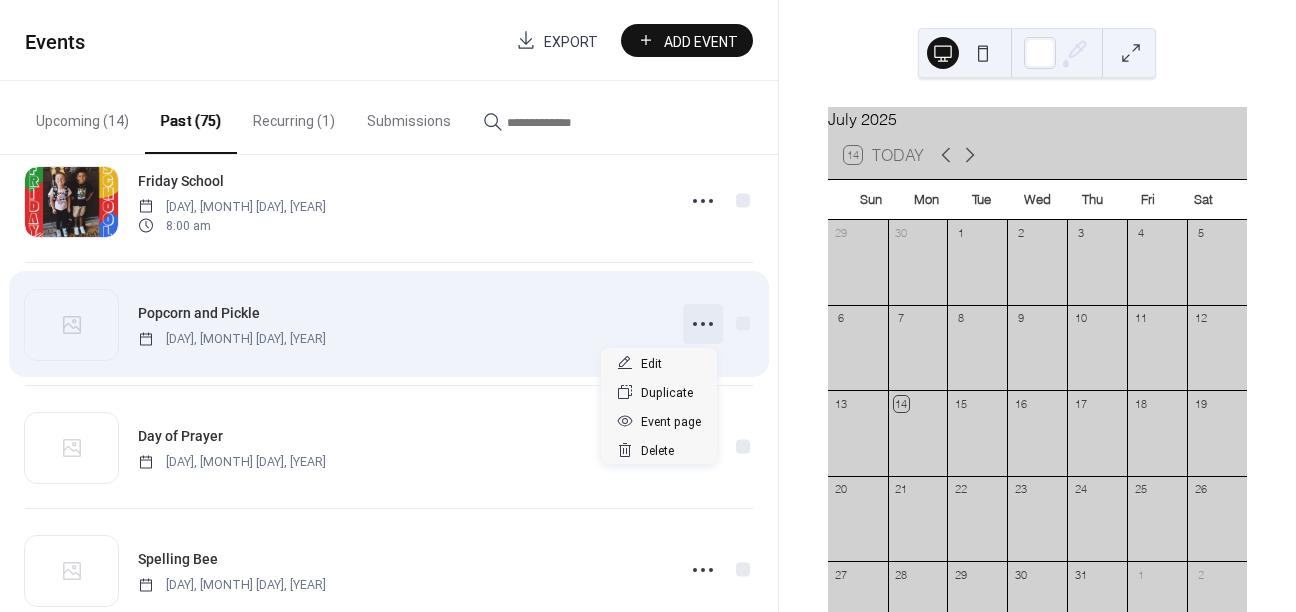 click 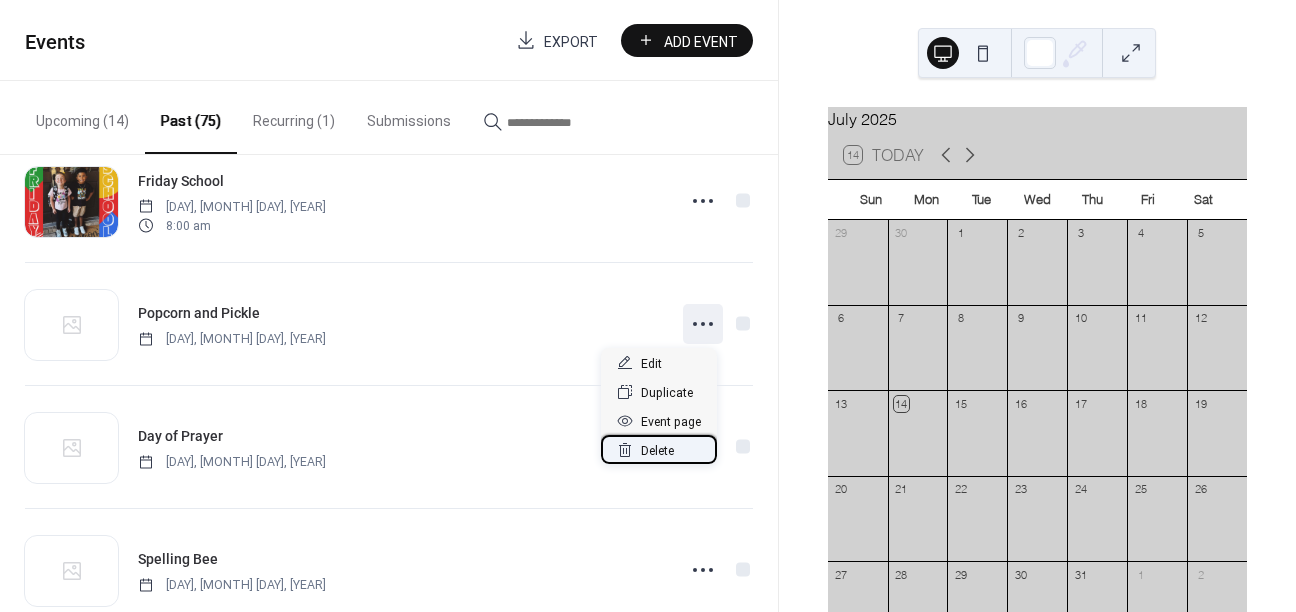 click on "Delete" at bounding box center [659, 449] 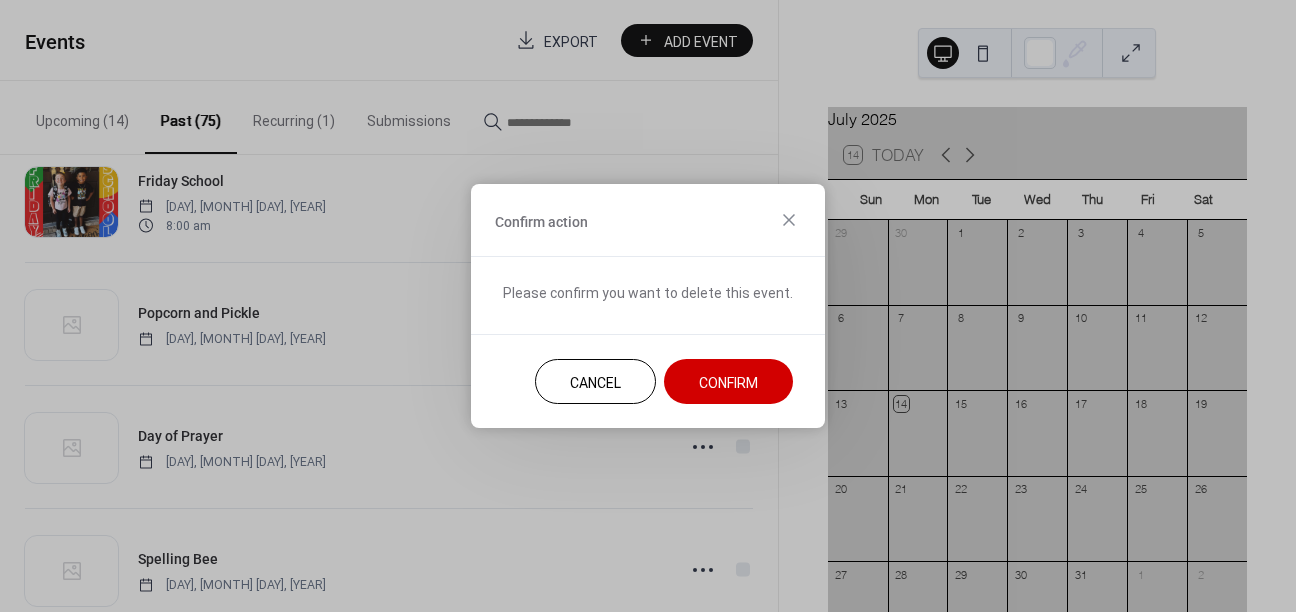 click on "Confirm" at bounding box center [728, 383] 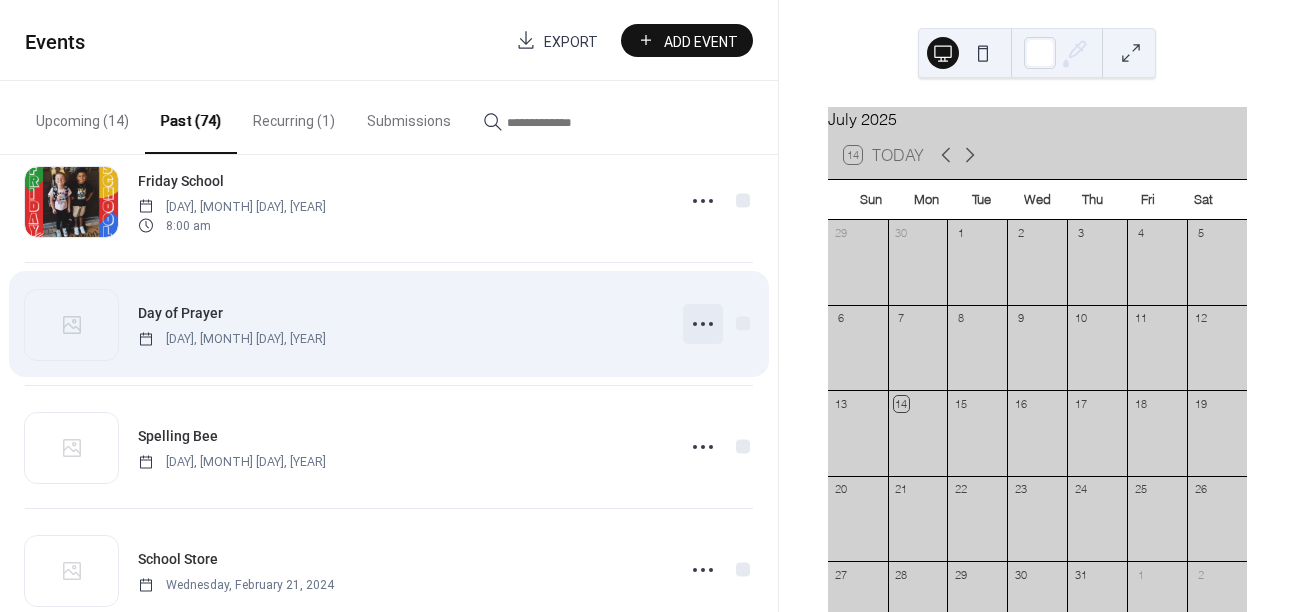 click at bounding box center (703, 324) 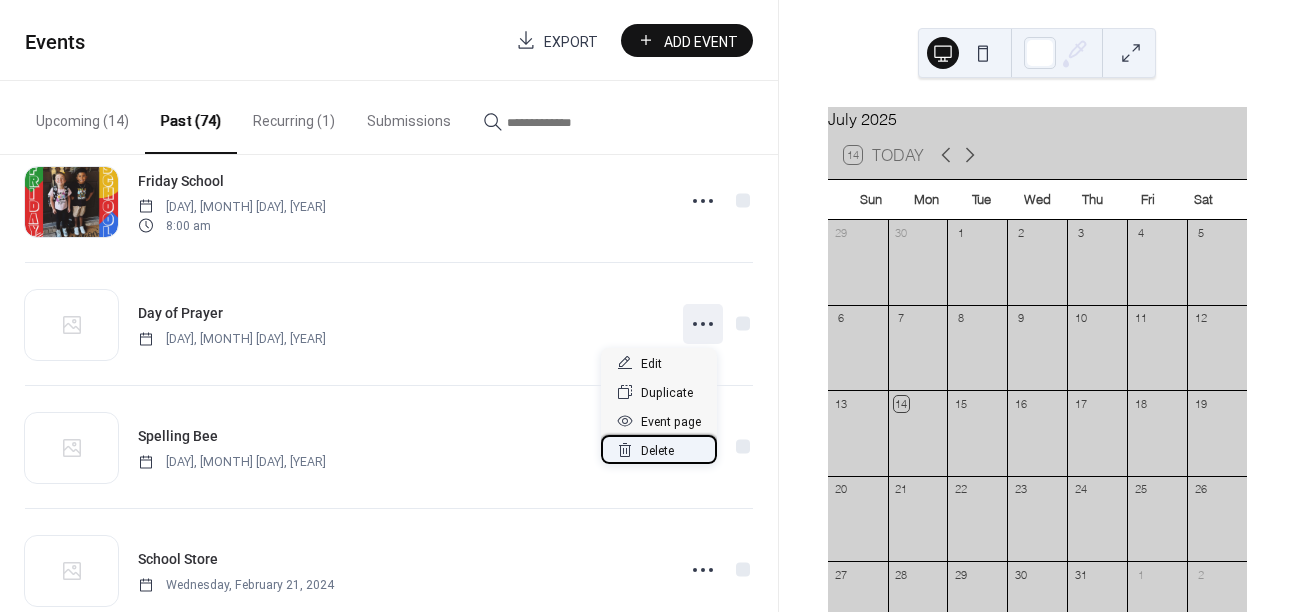 click on "Delete" at bounding box center [657, 451] 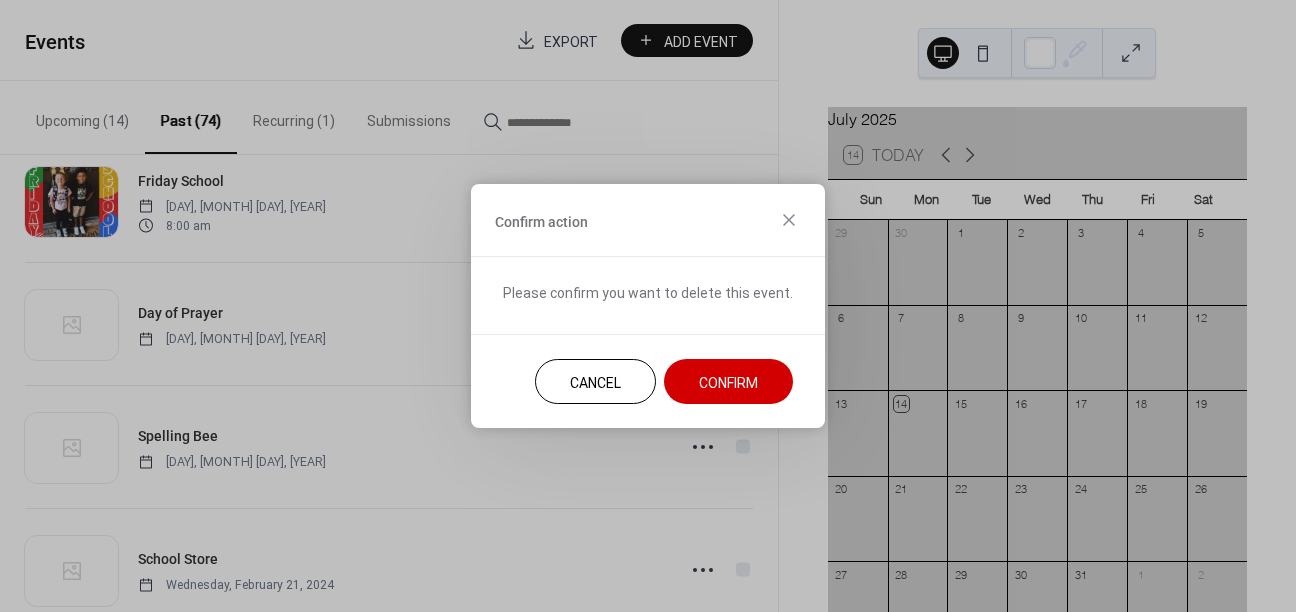 click on "Confirm" at bounding box center [728, 383] 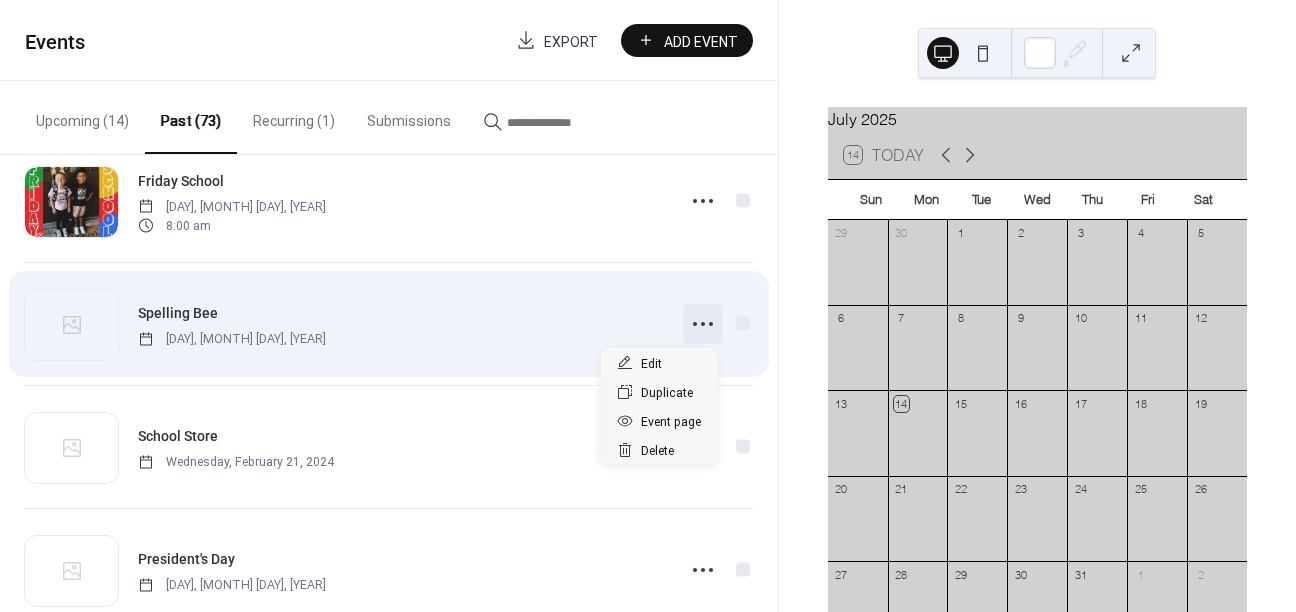 click 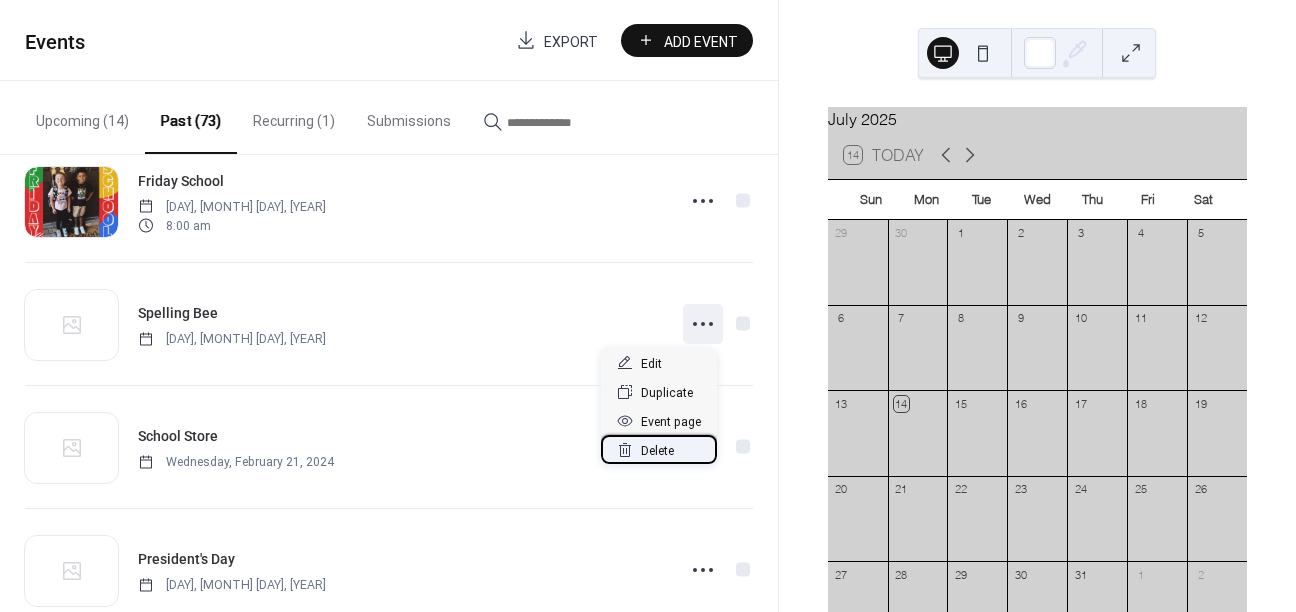click on "Delete" at bounding box center (659, 449) 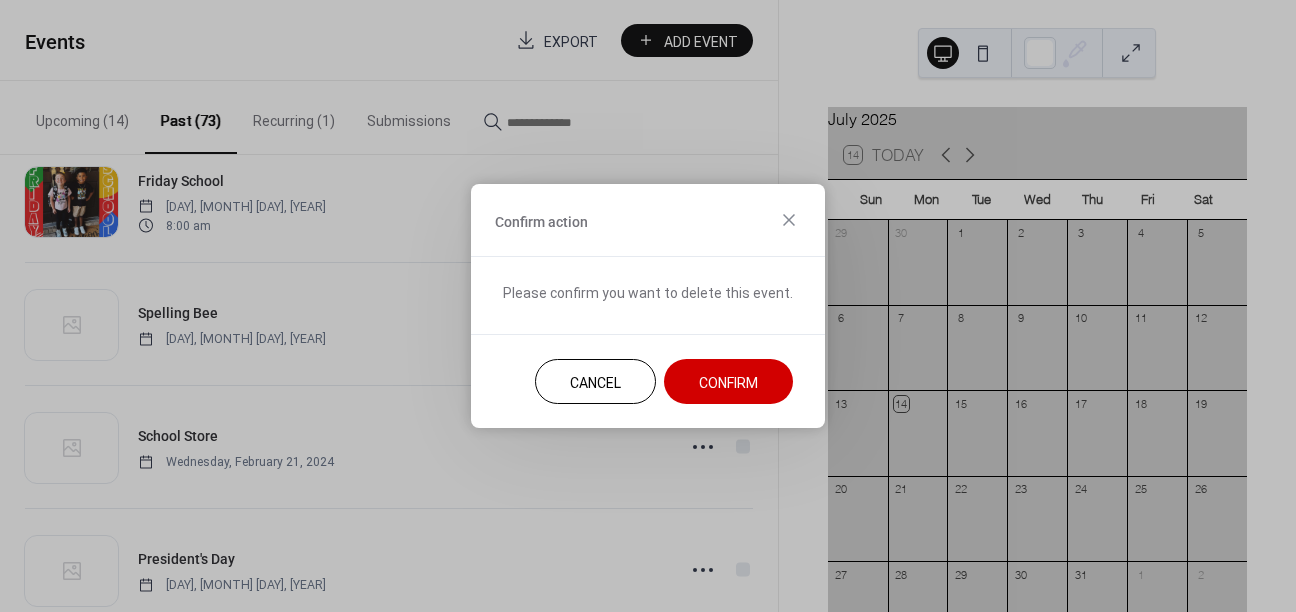 click on "Confirm" at bounding box center [728, 383] 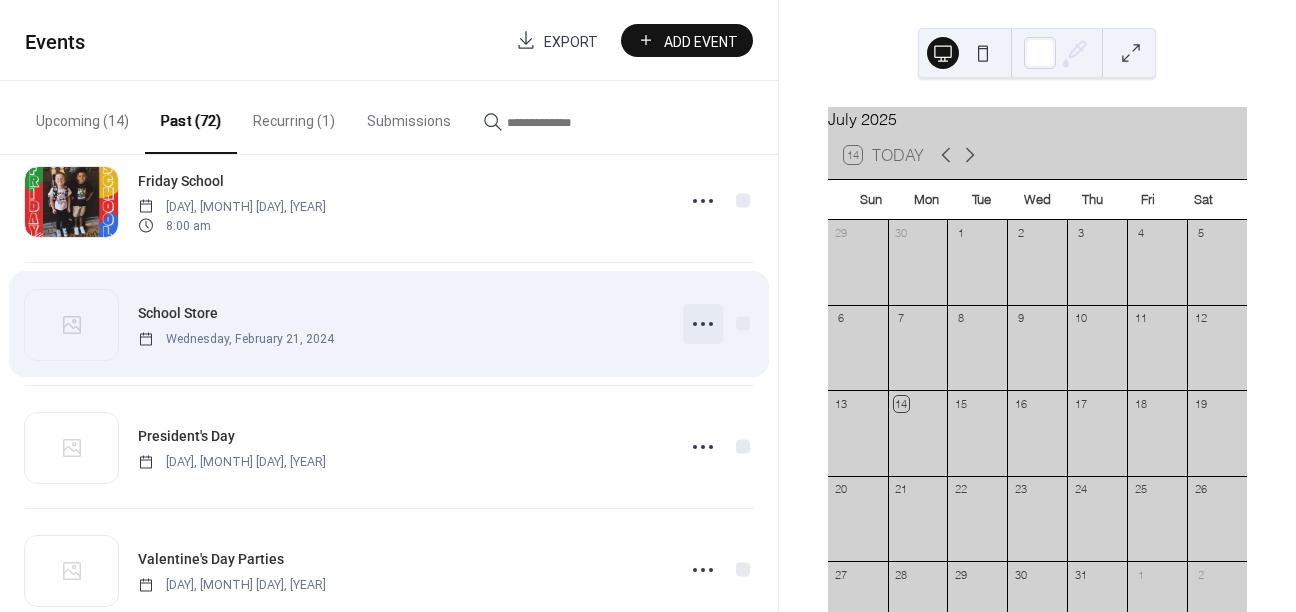 click 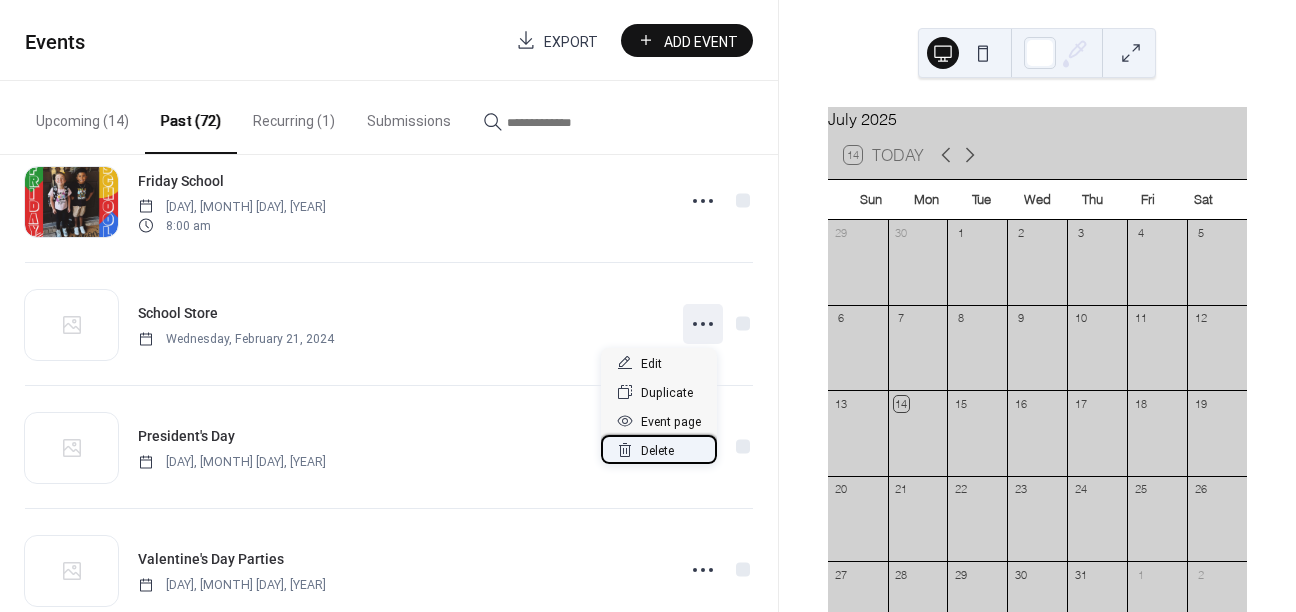 click on "Delete" at bounding box center [659, 449] 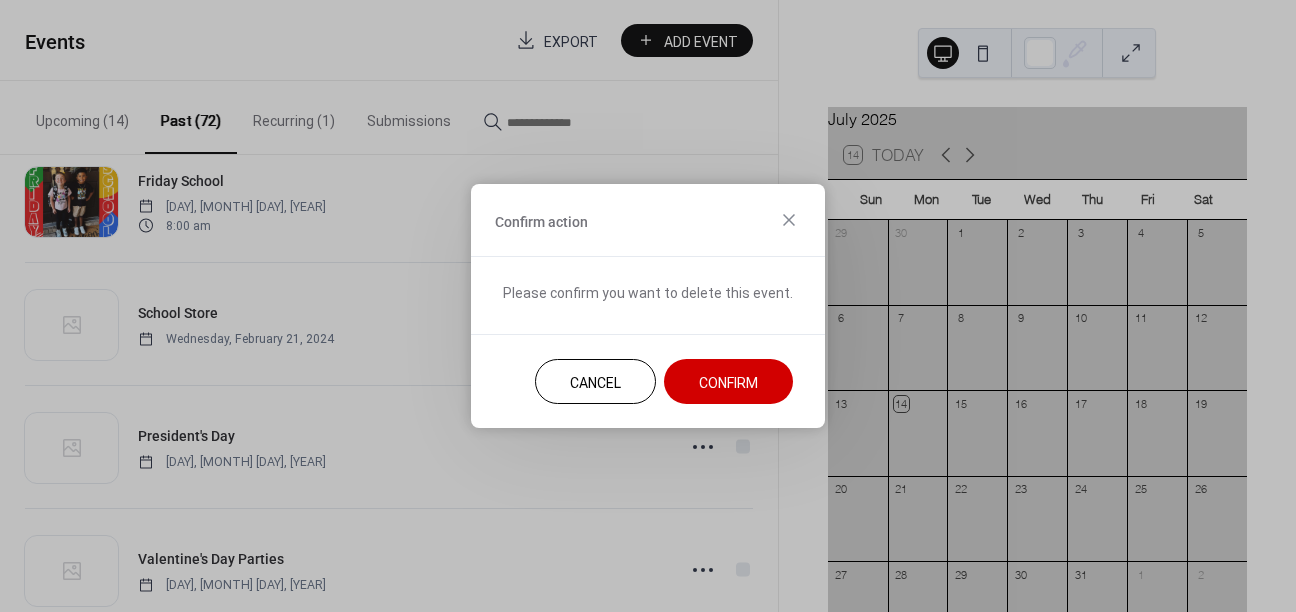 click on "Confirm" at bounding box center [728, 383] 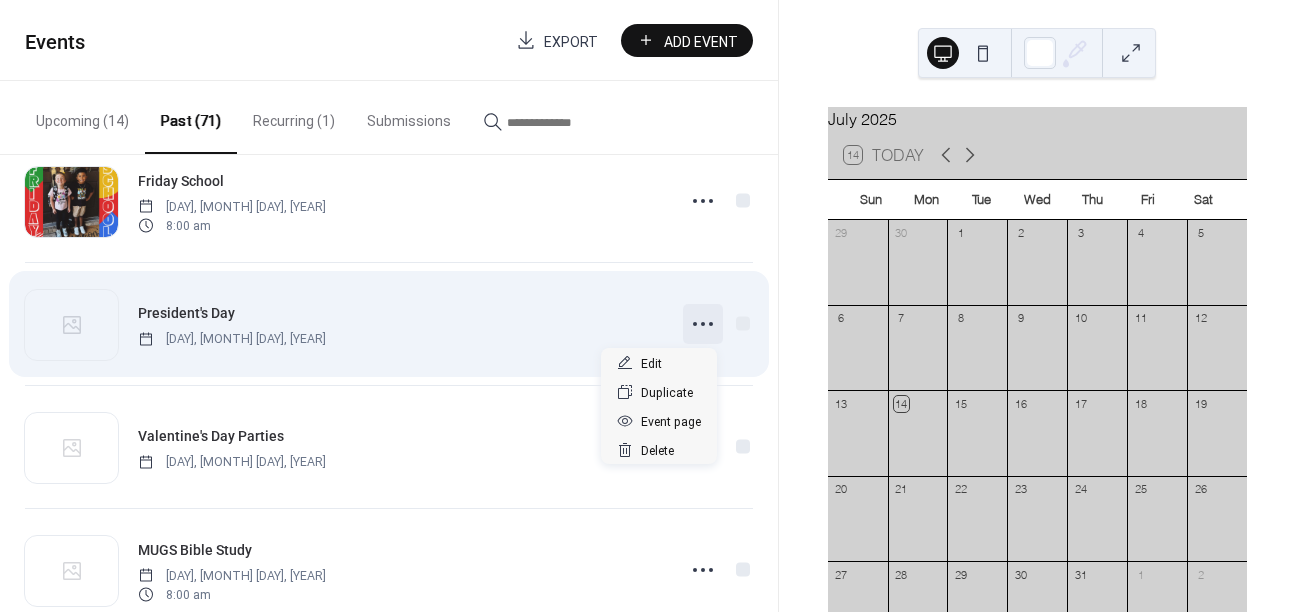 click 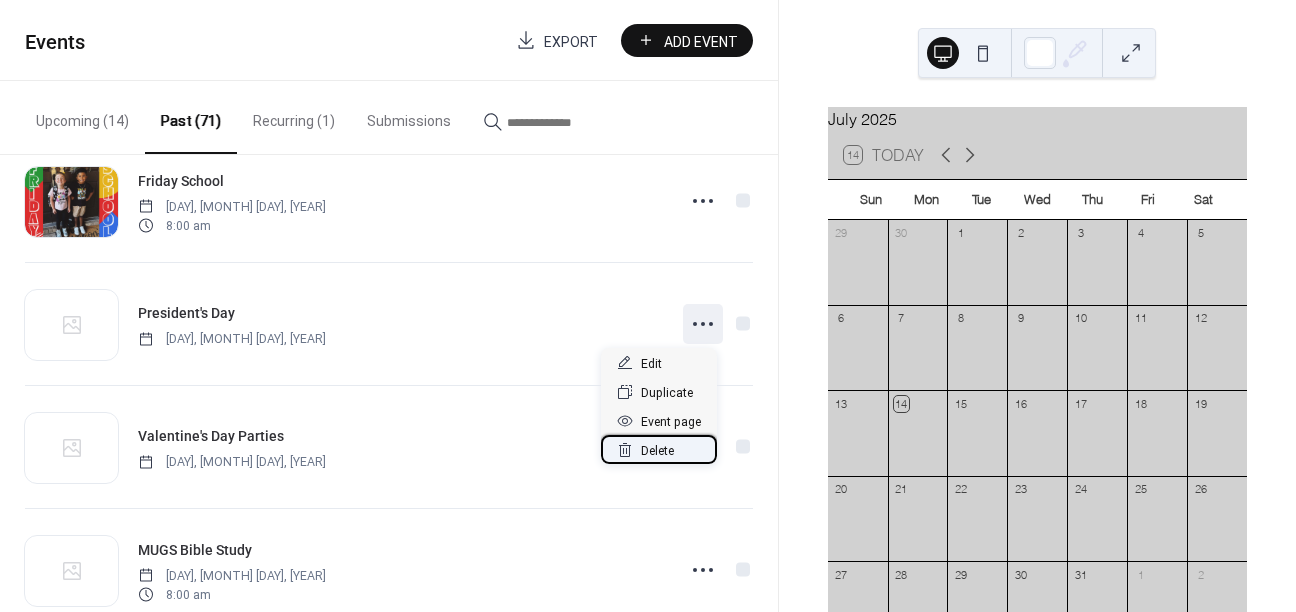 click on "Delete" at bounding box center [657, 451] 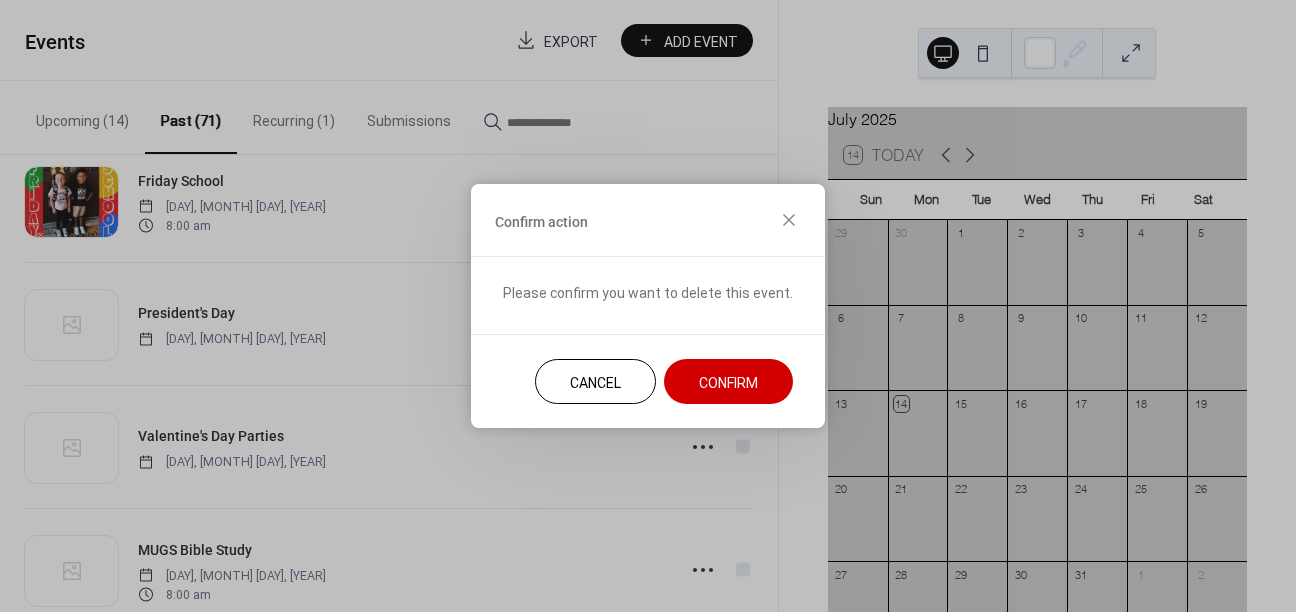 click on "Confirm" at bounding box center [728, 381] 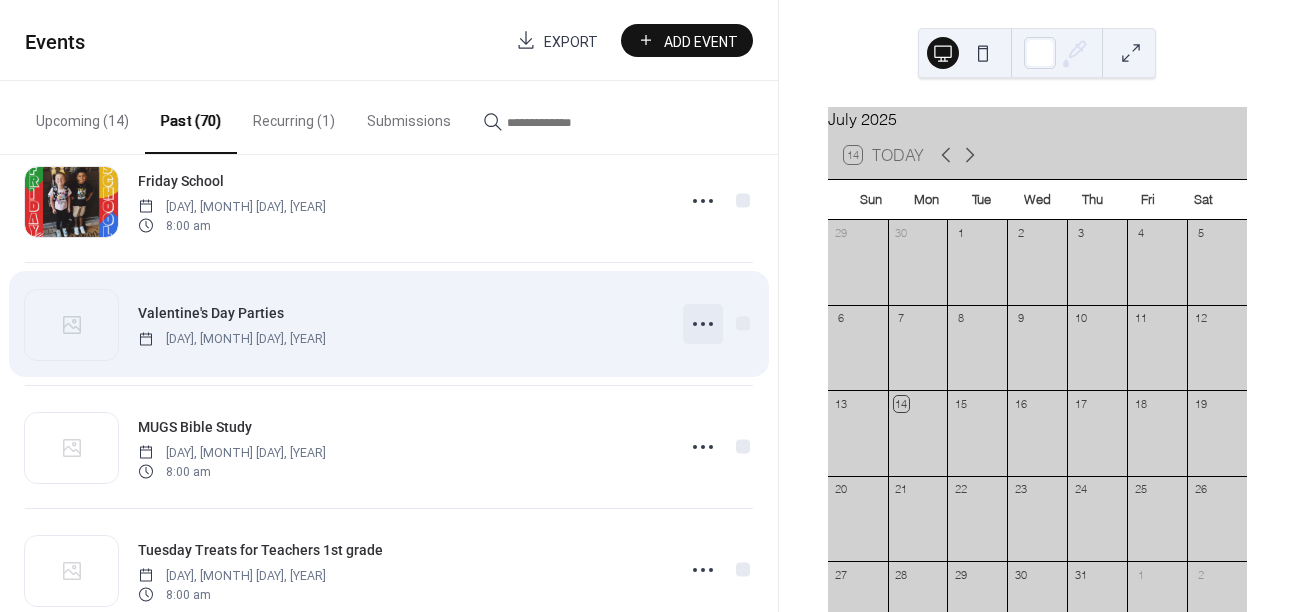 click 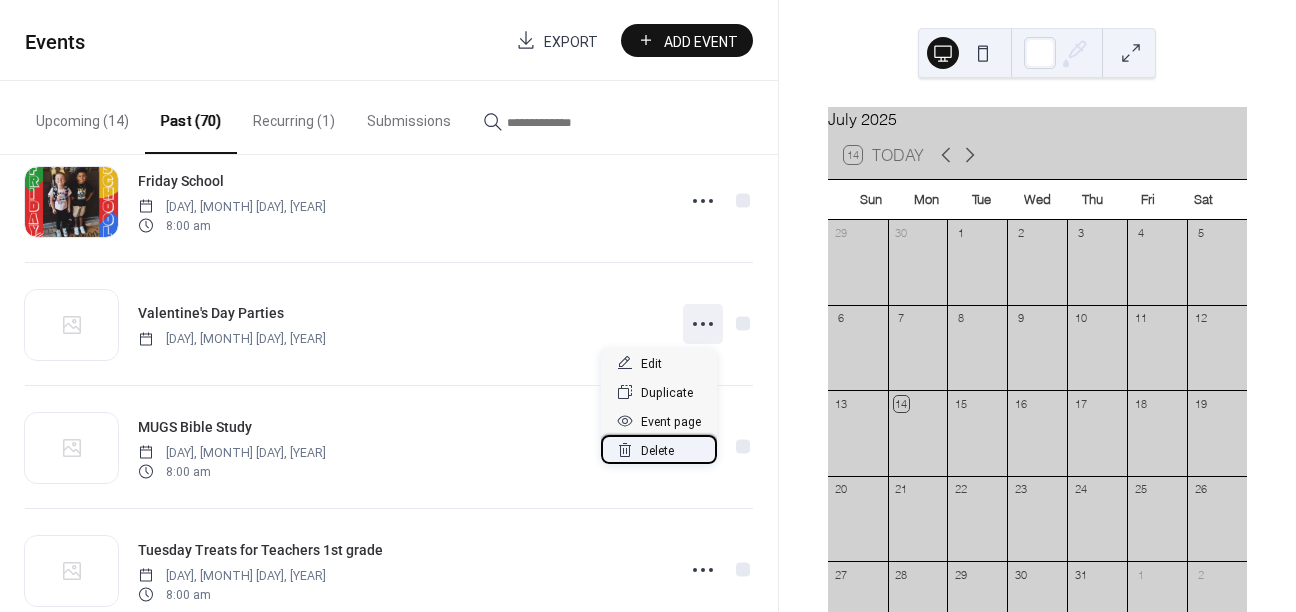 click on "Delete" at bounding box center [657, 451] 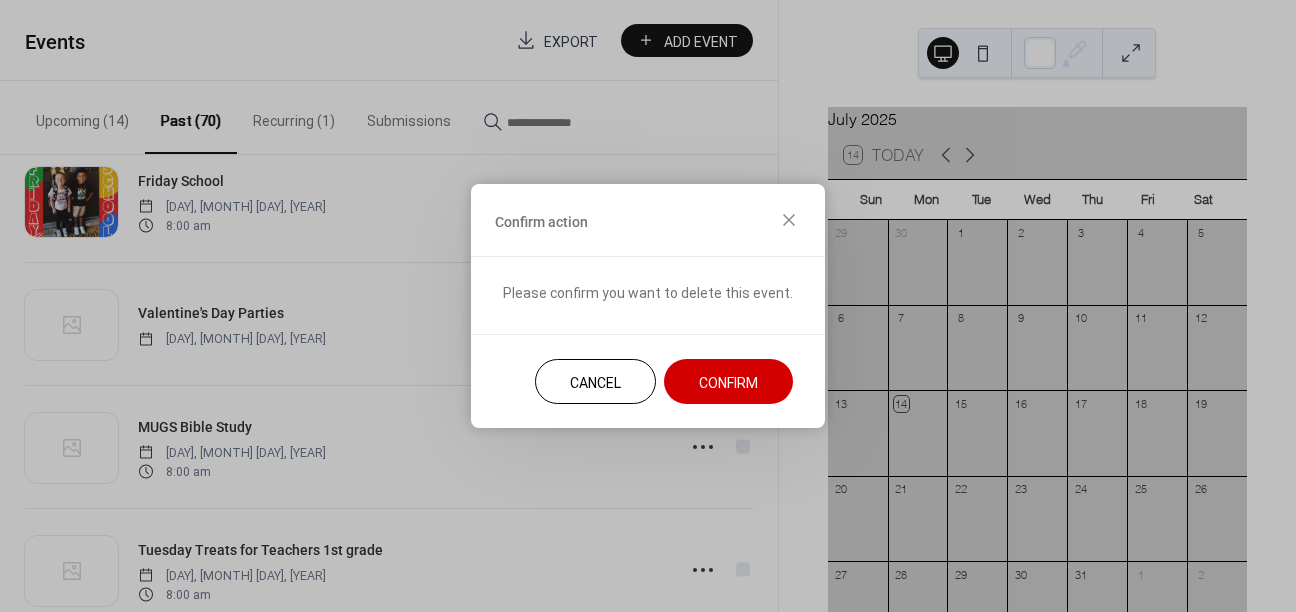 click on "Confirm" at bounding box center [728, 381] 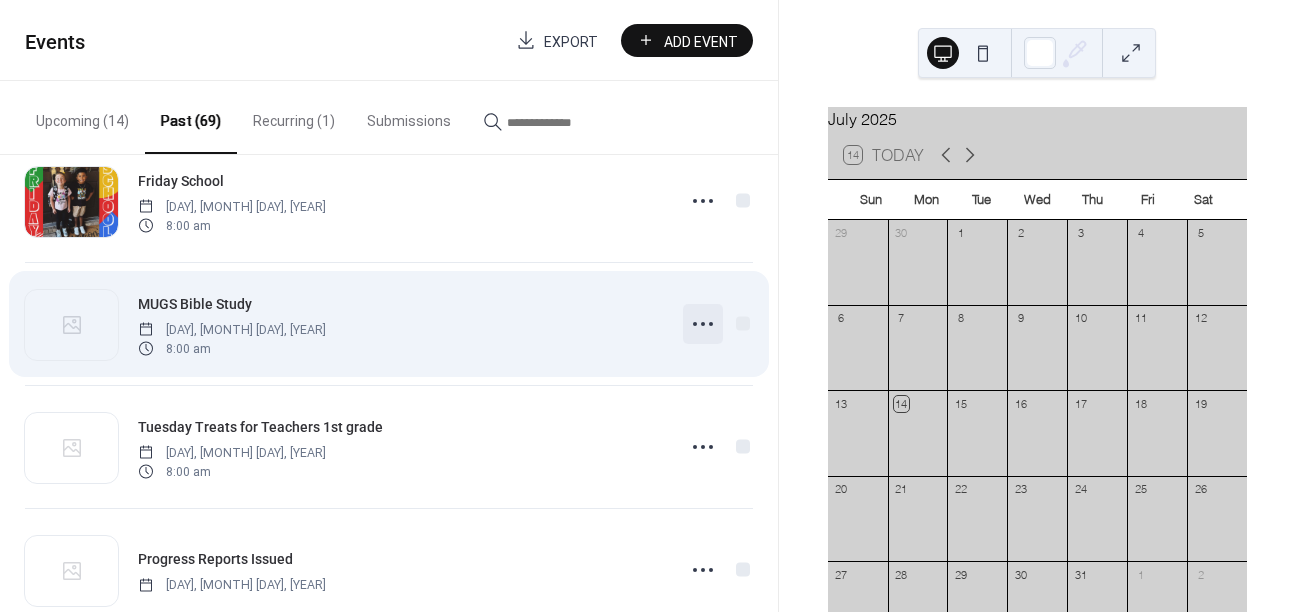 click 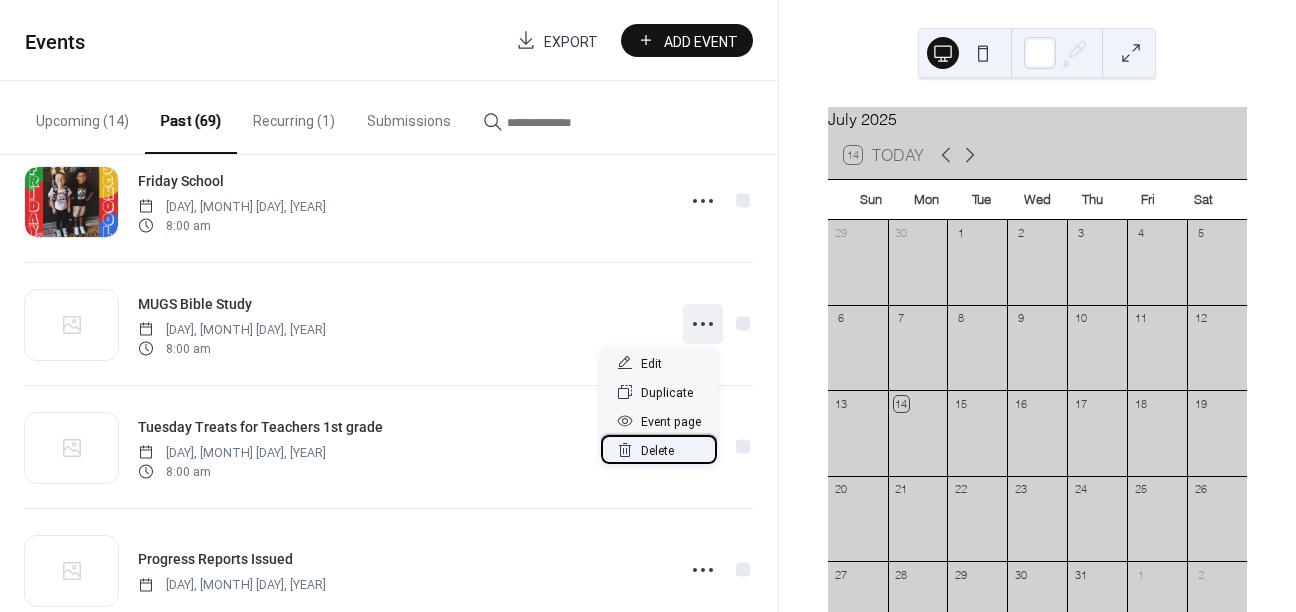 click on "Delete" at bounding box center (659, 449) 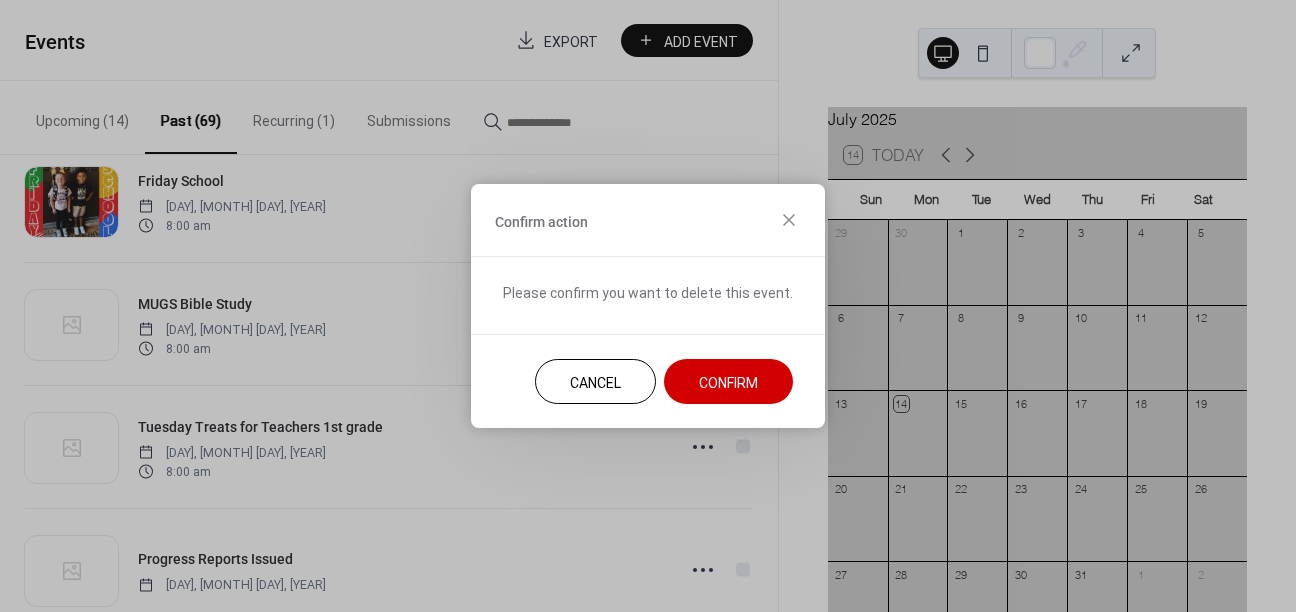 click on "Confirm" at bounding box center (728, 383) 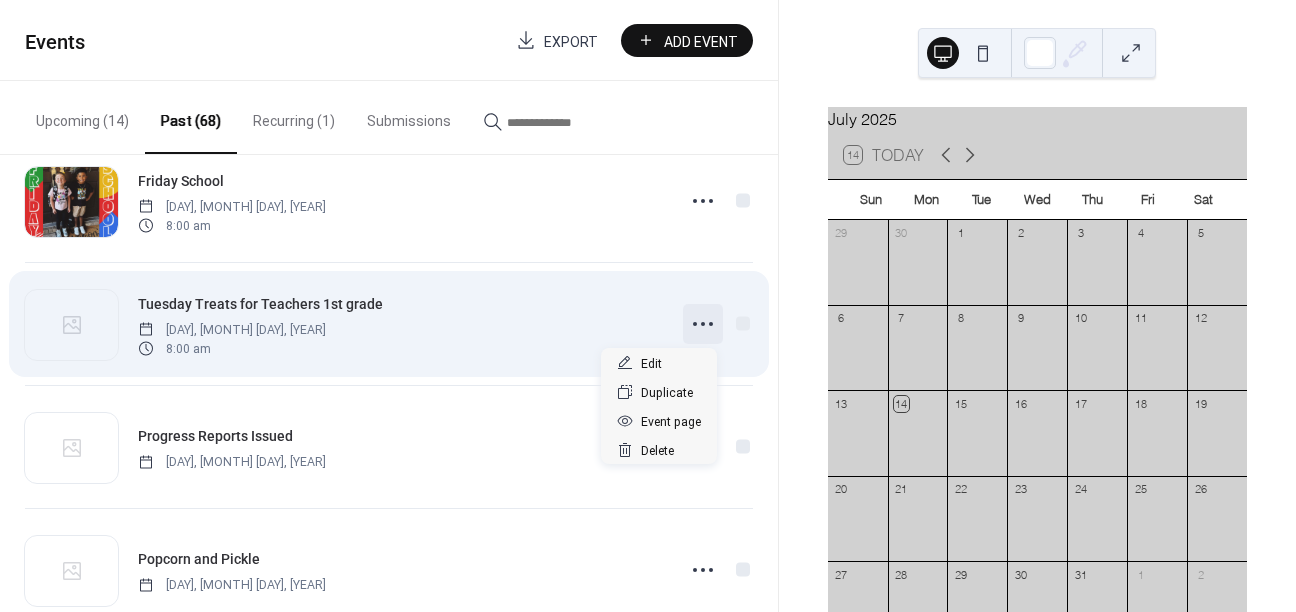 click 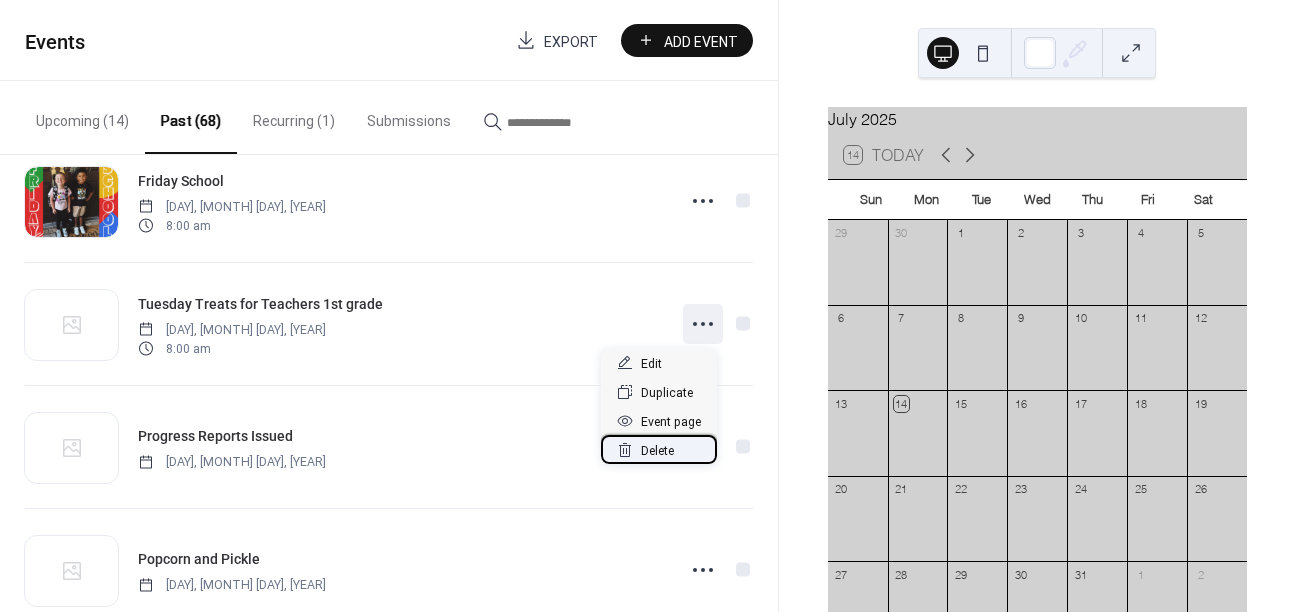 click on "Delete" at bounding box center [657, 451] 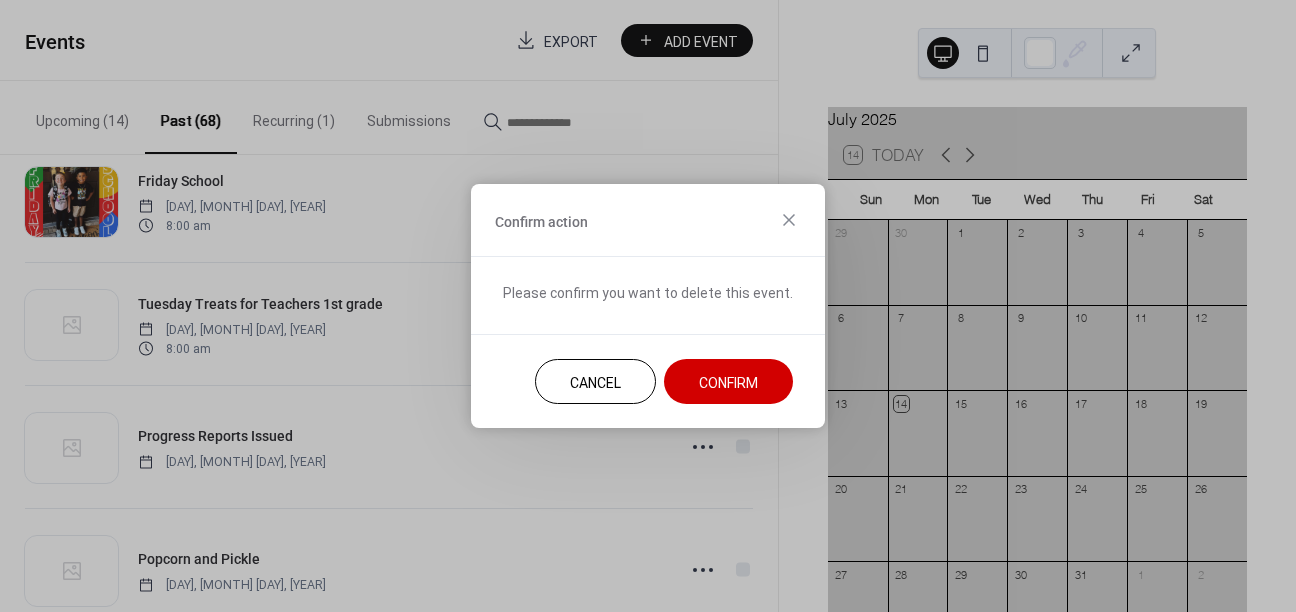 click on "Confirm" at bounding box center [728, 383] 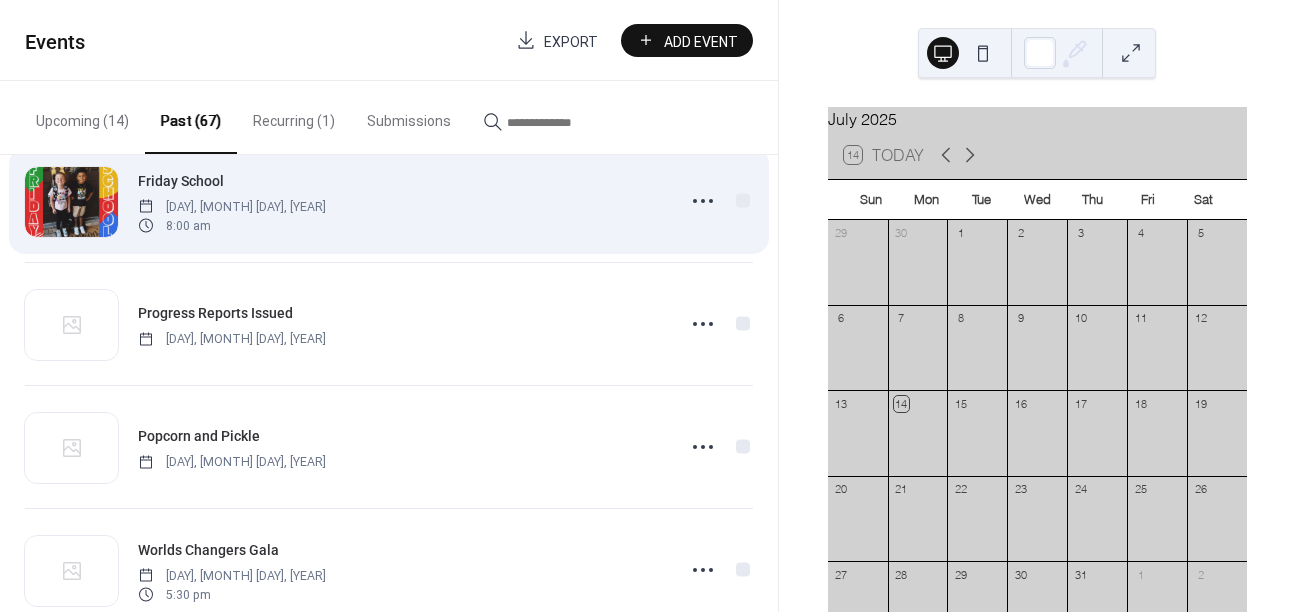 scroll, scrollTop: 3538, scrollLeft: 0, axis: vertical 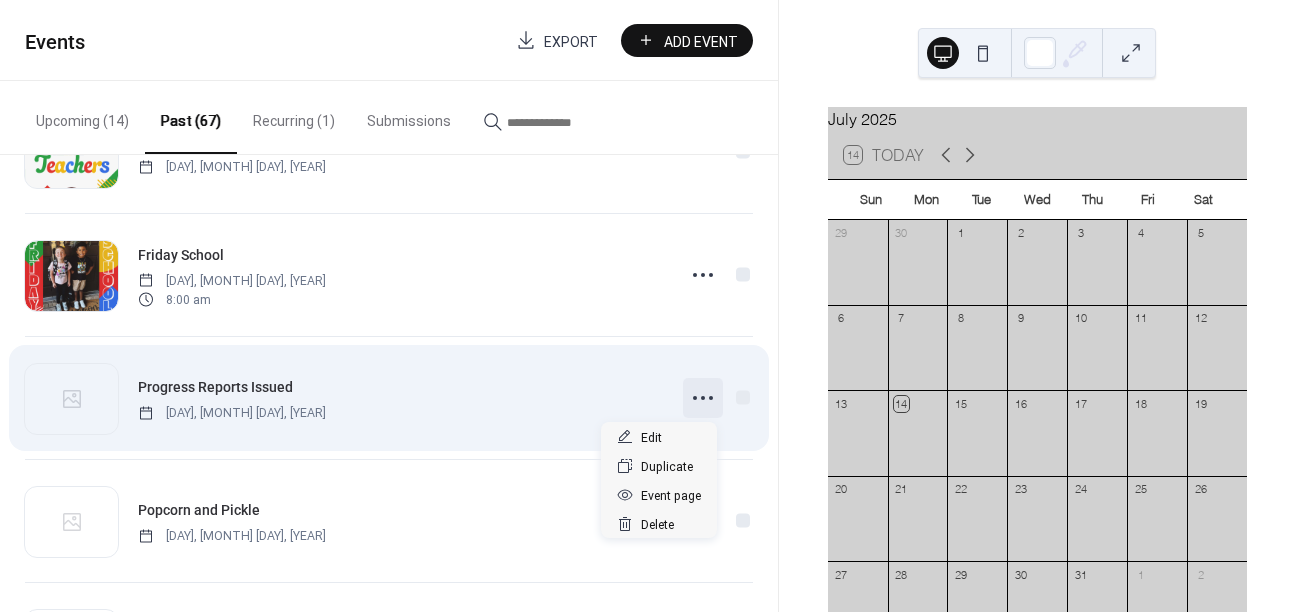 click 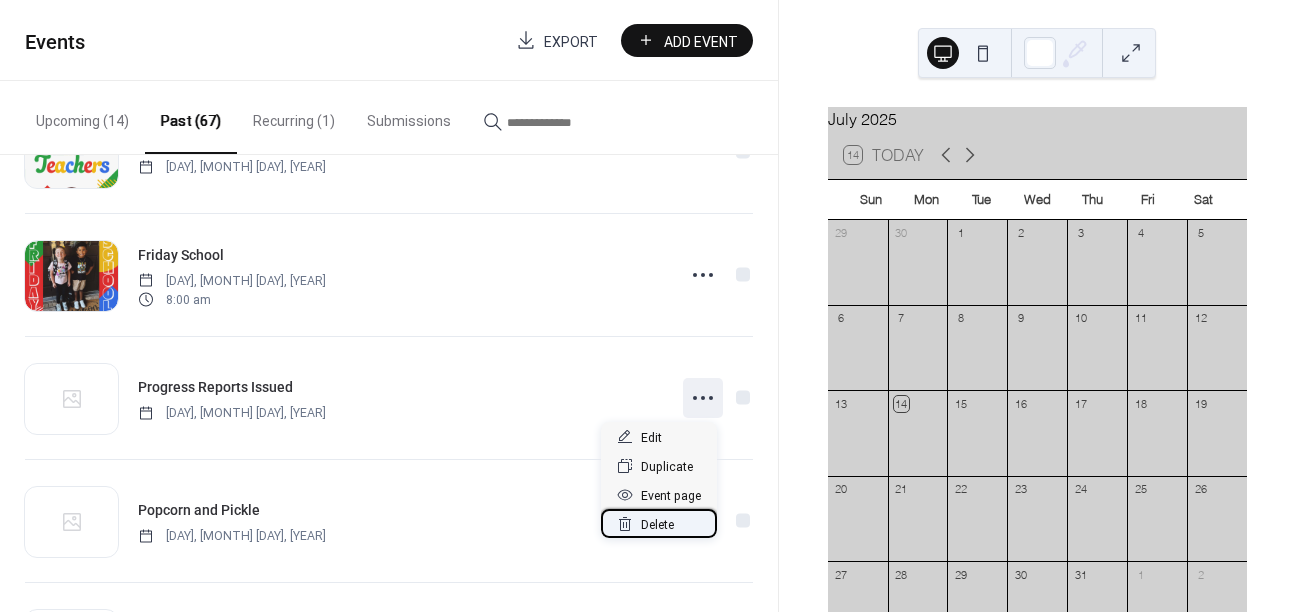 click on "Delete" at bounding box center (657, 525) 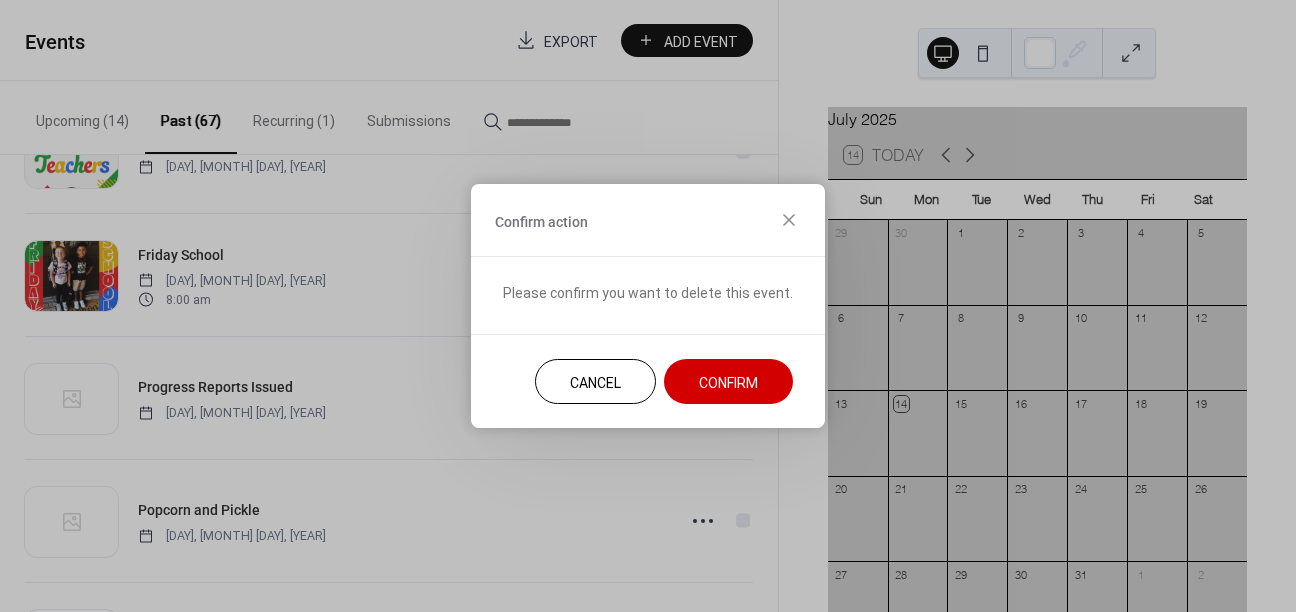 click on "Confirm" at bounding box center [728, 383] 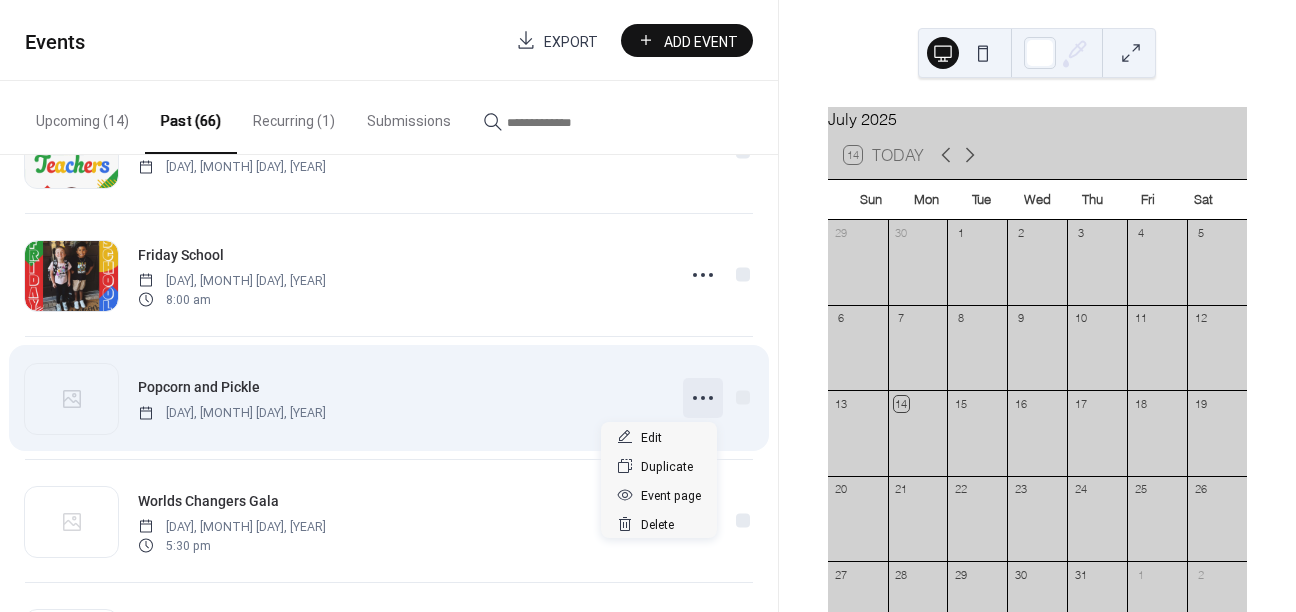 click 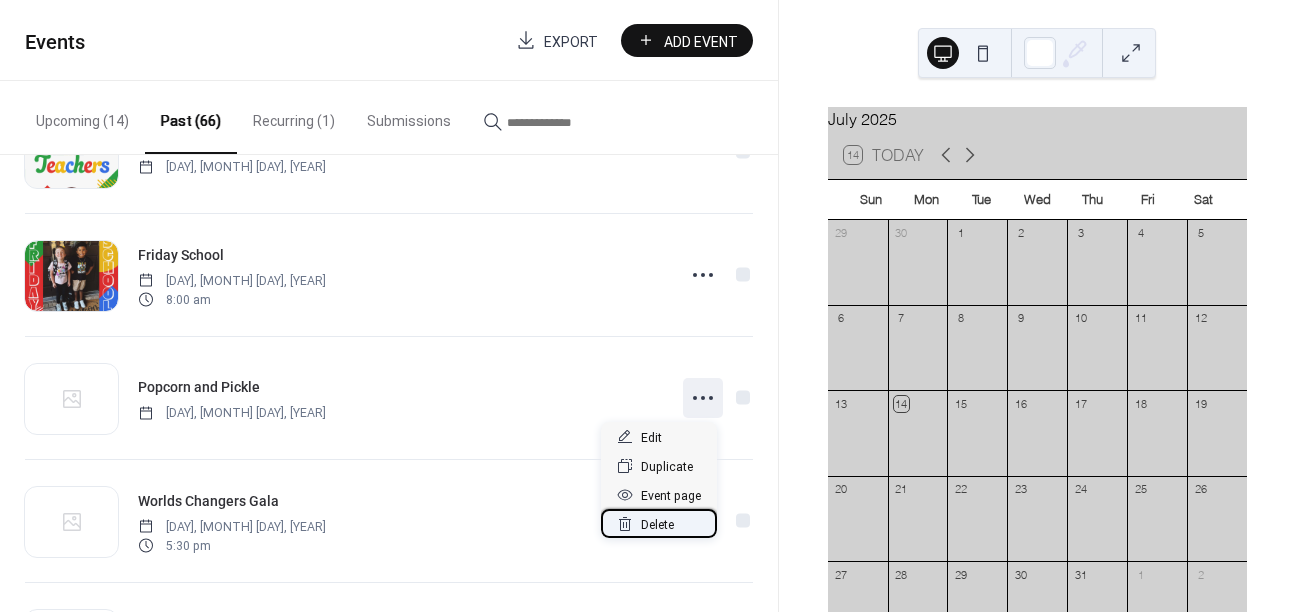 click on "Delete" at bounding box center [657, 525] 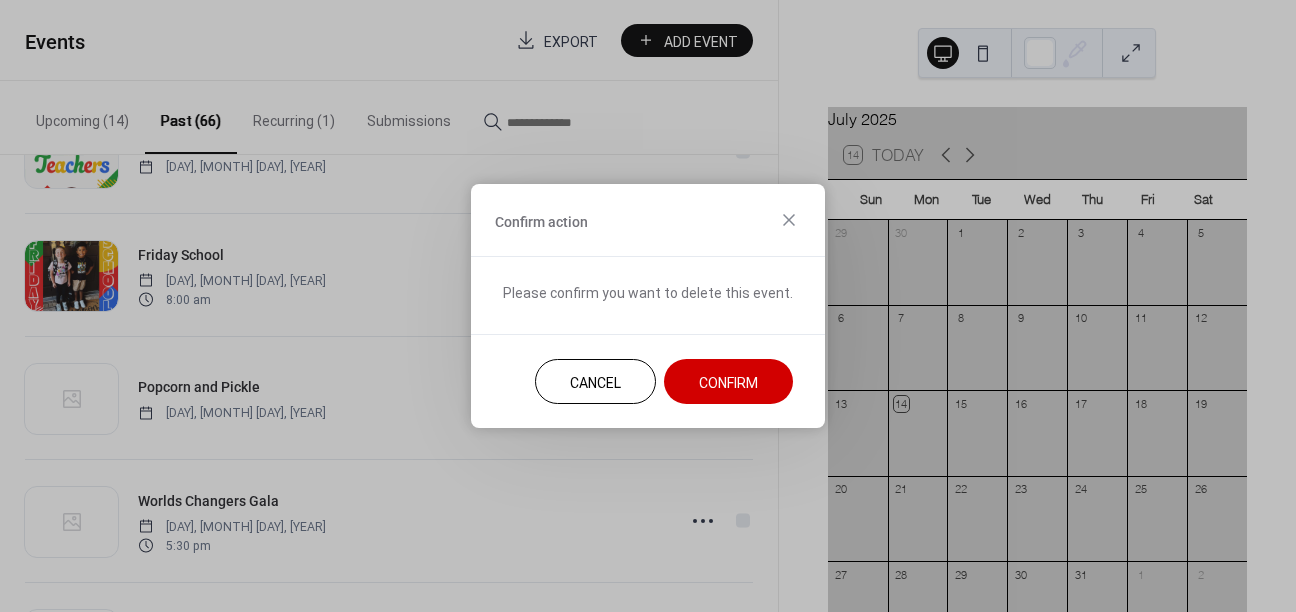 click on "Cancel Confirm" at bounding box center [648, 381] 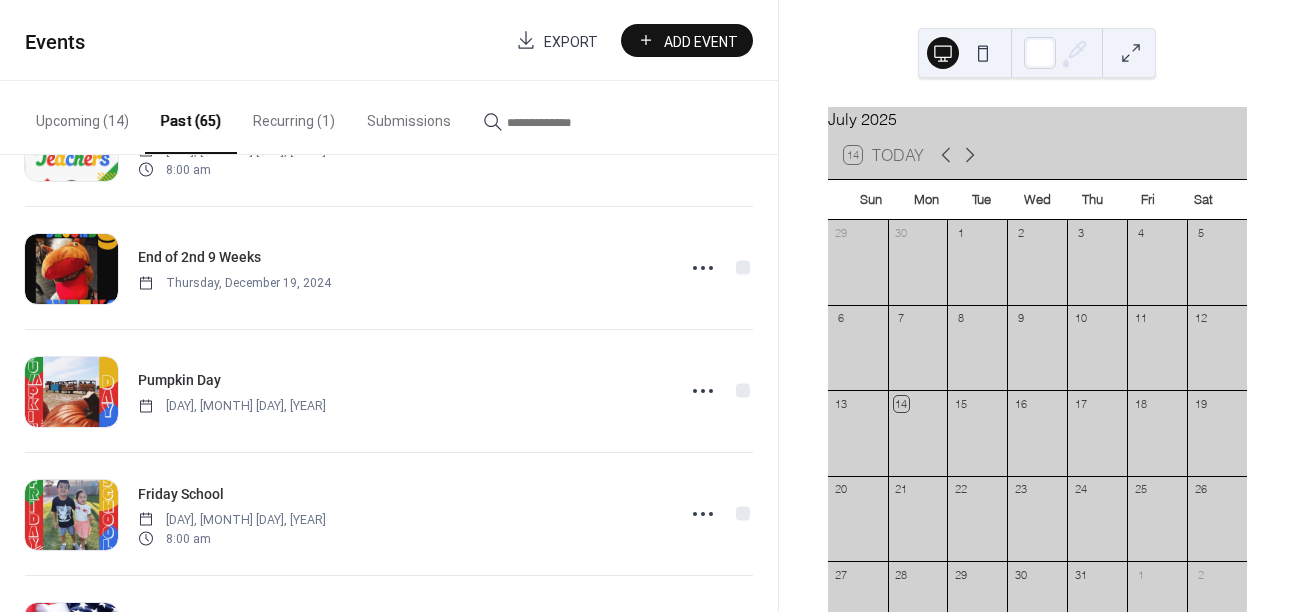 scroll, scrollTop: 2559, scrollLeft: 0, axis: vertical 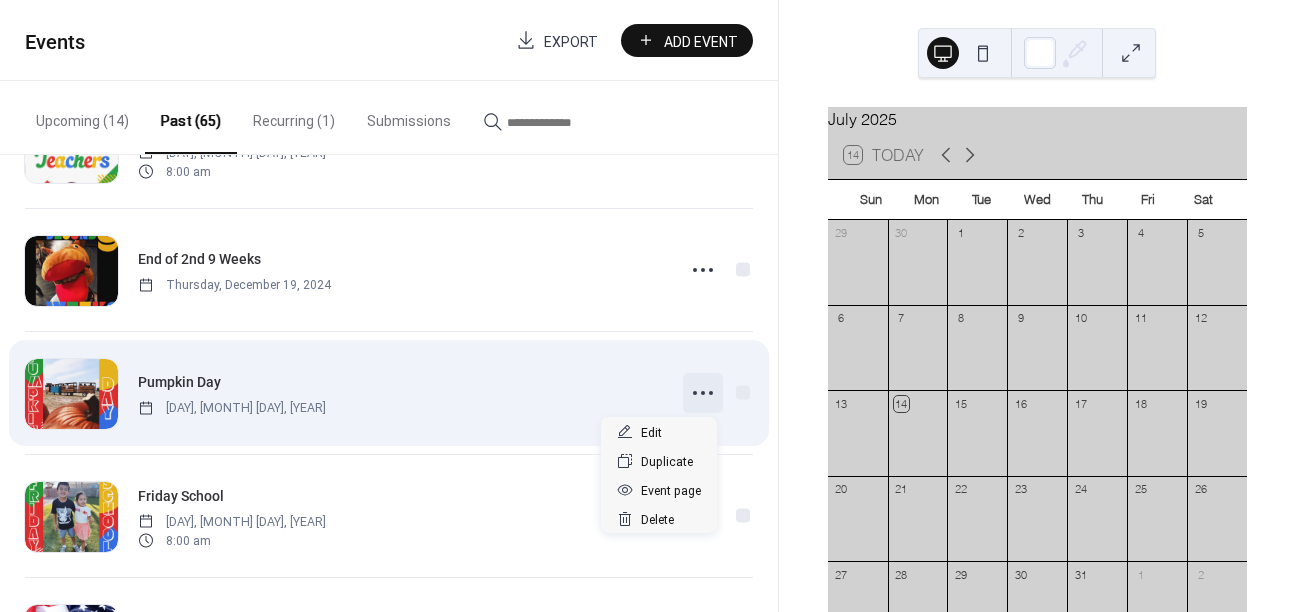click 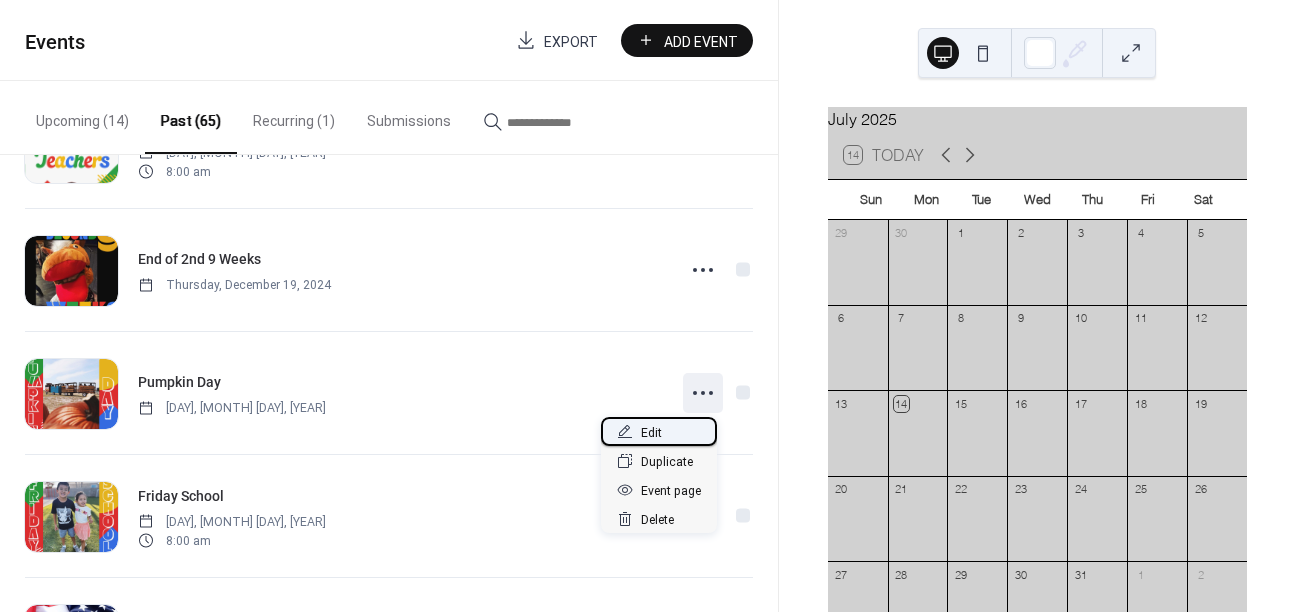 click on "Edit" at bounding box center [659, 431] 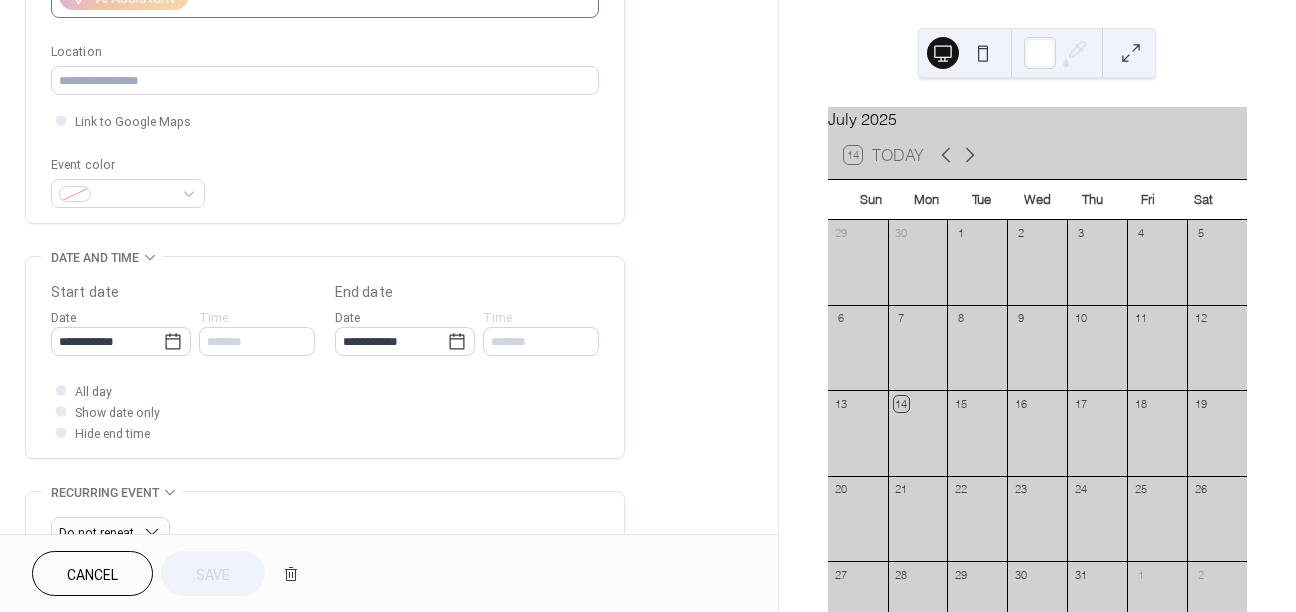 scroll, scrollTop: 402, scrollLeft: 0, axis: vertical 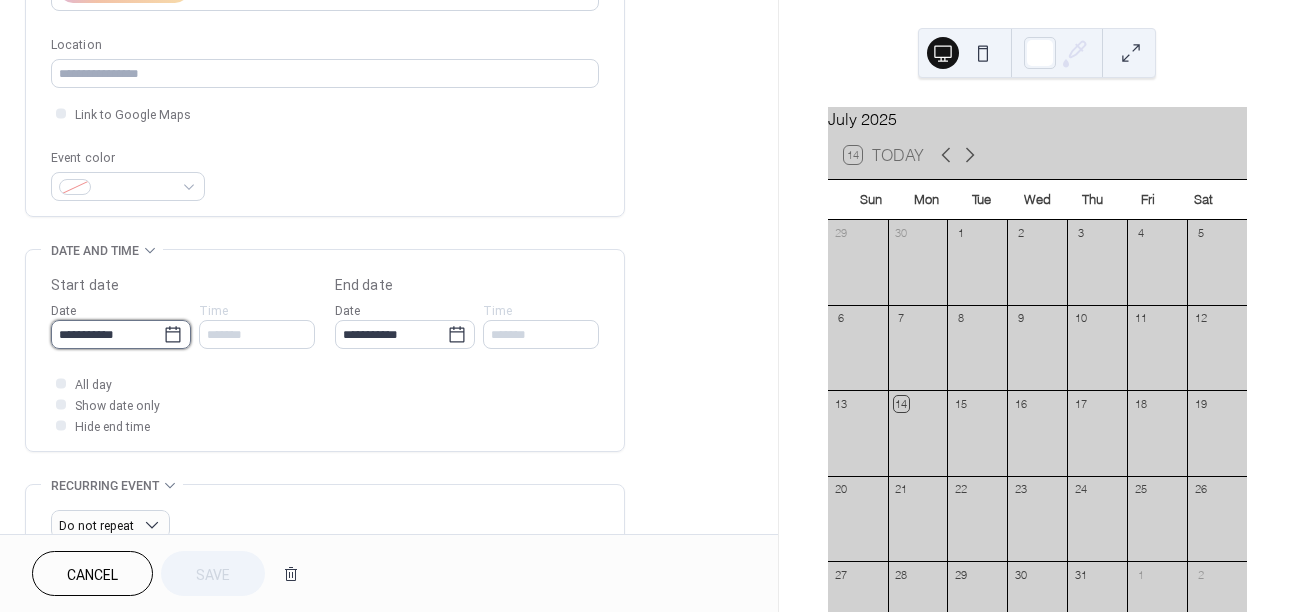 click on "**********" at bounding box center [107, 334] 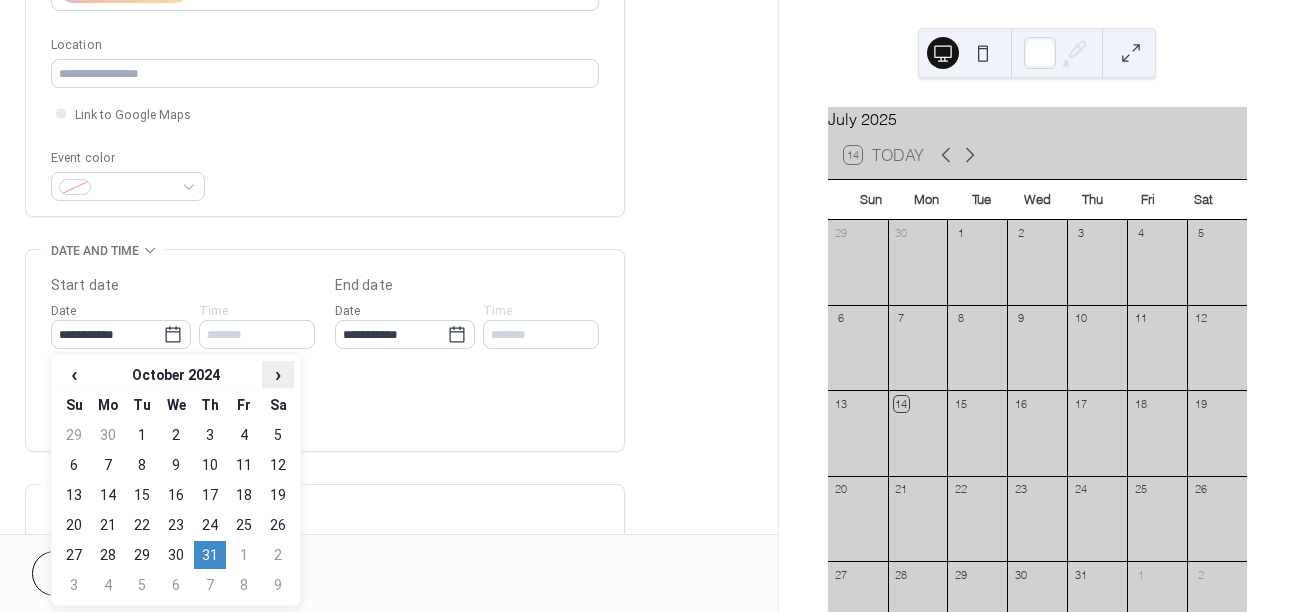 click on "›" at bounding box center [278, 374] 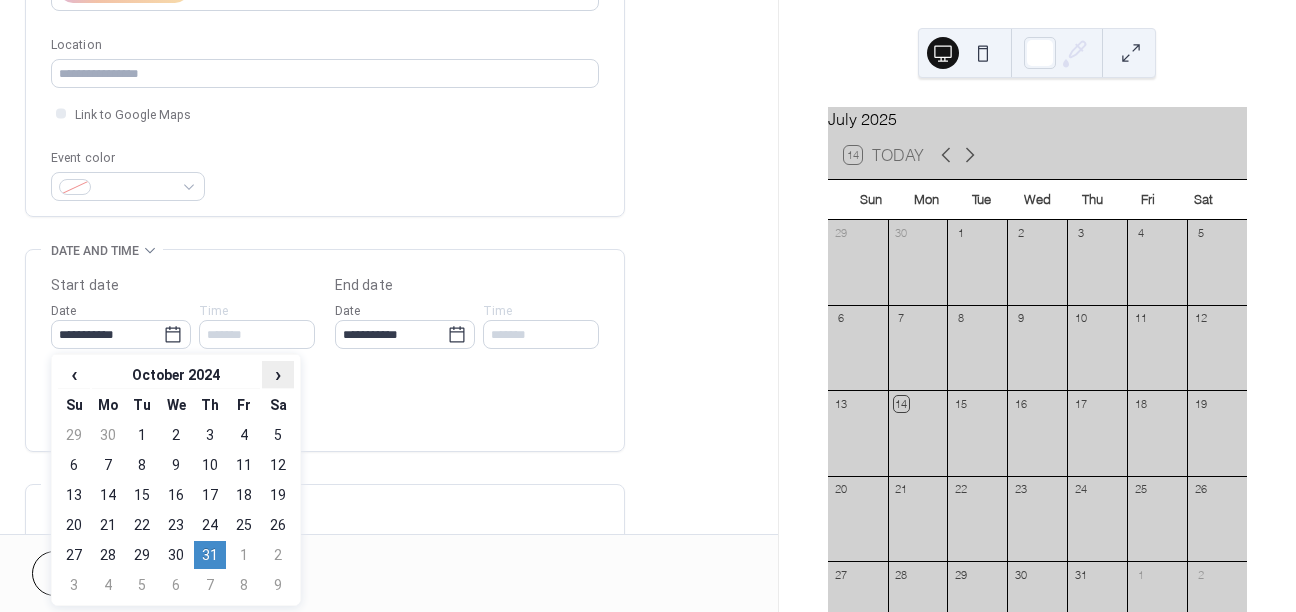 click on "›" at bounding box center [278, 374] 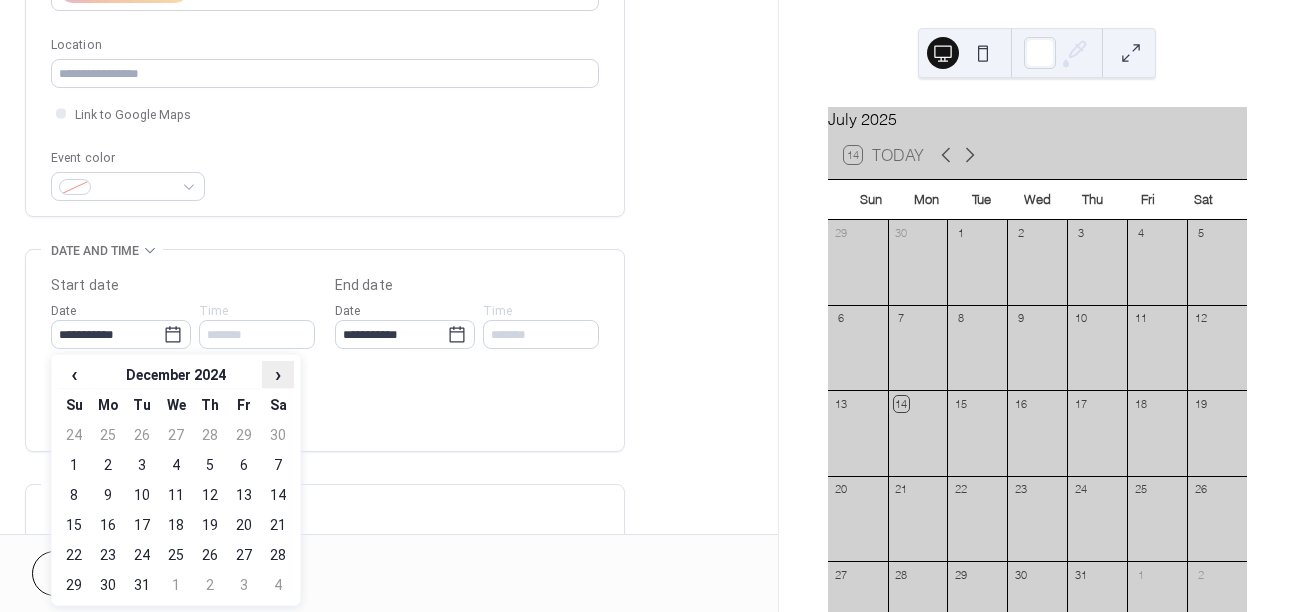 click on "›" at bounding box center (278, 374) 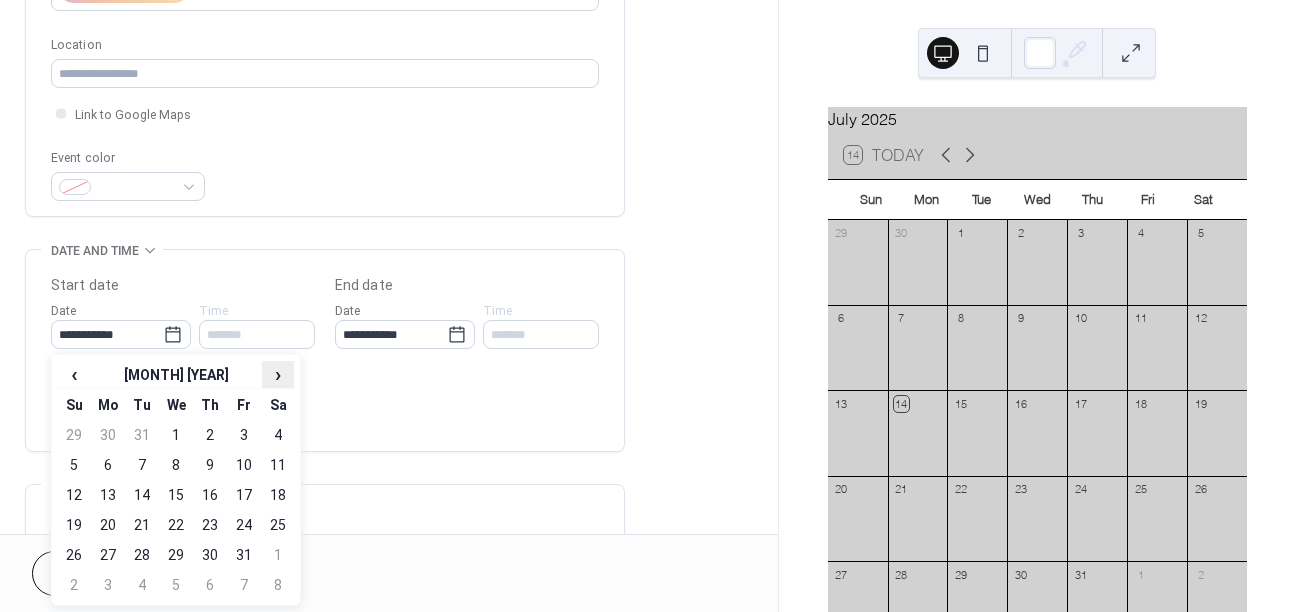 click on "›" at bounding box center [278, 374] 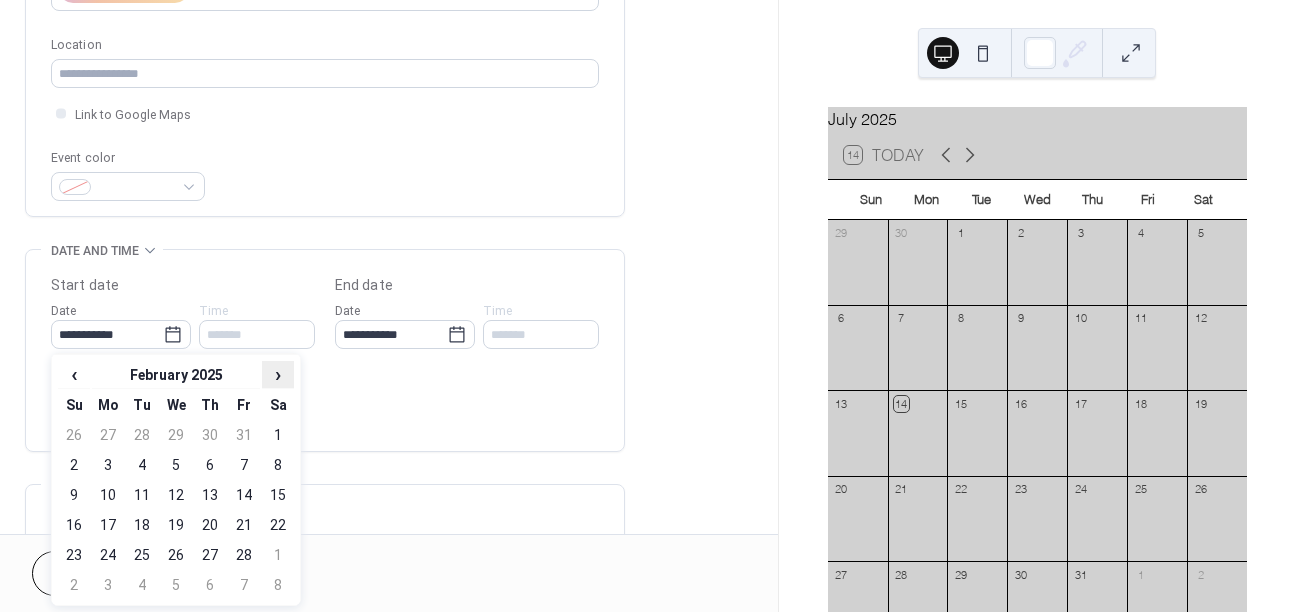 click on "›" at bounding box center [278, 374] 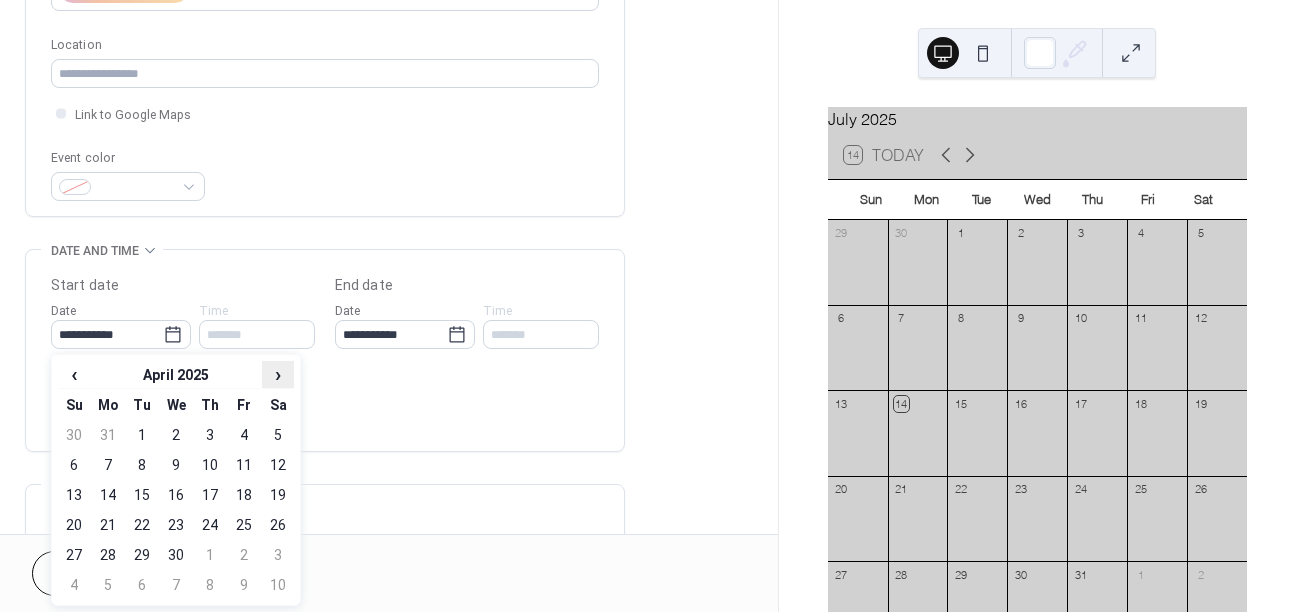 click on "›" at bounding box center (278, 374) 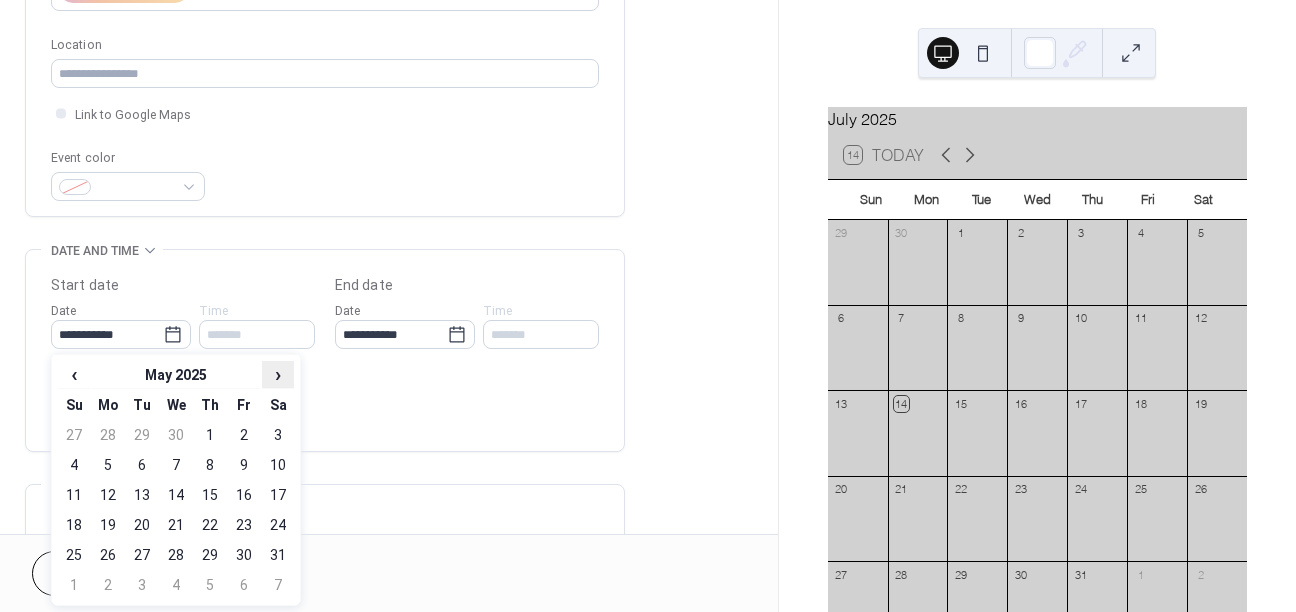 click on "›" at bounding box center [278, 374] 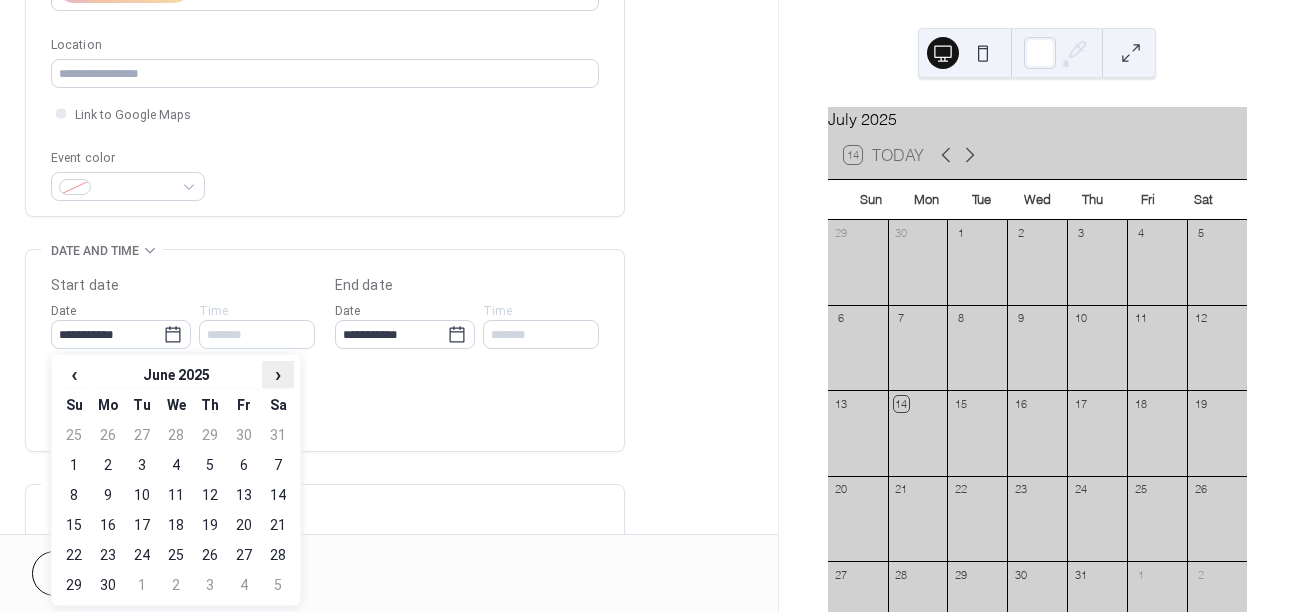 click on "›" at bounding box center (278, 374) 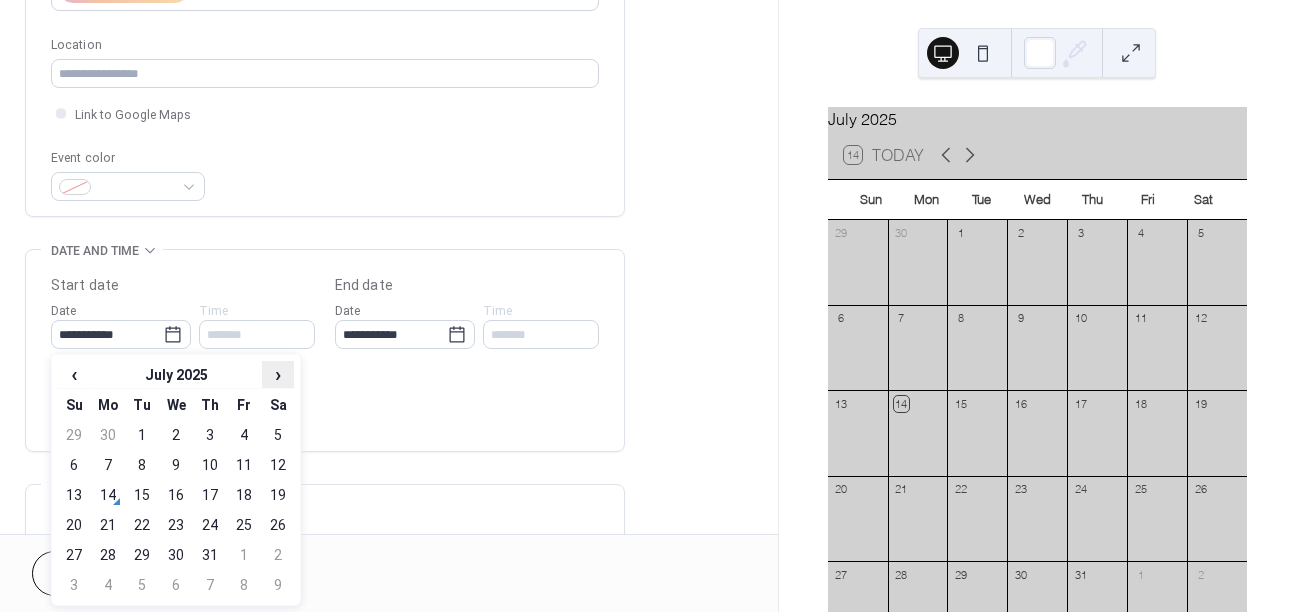 click on "›" at bounding box center [278, 374] 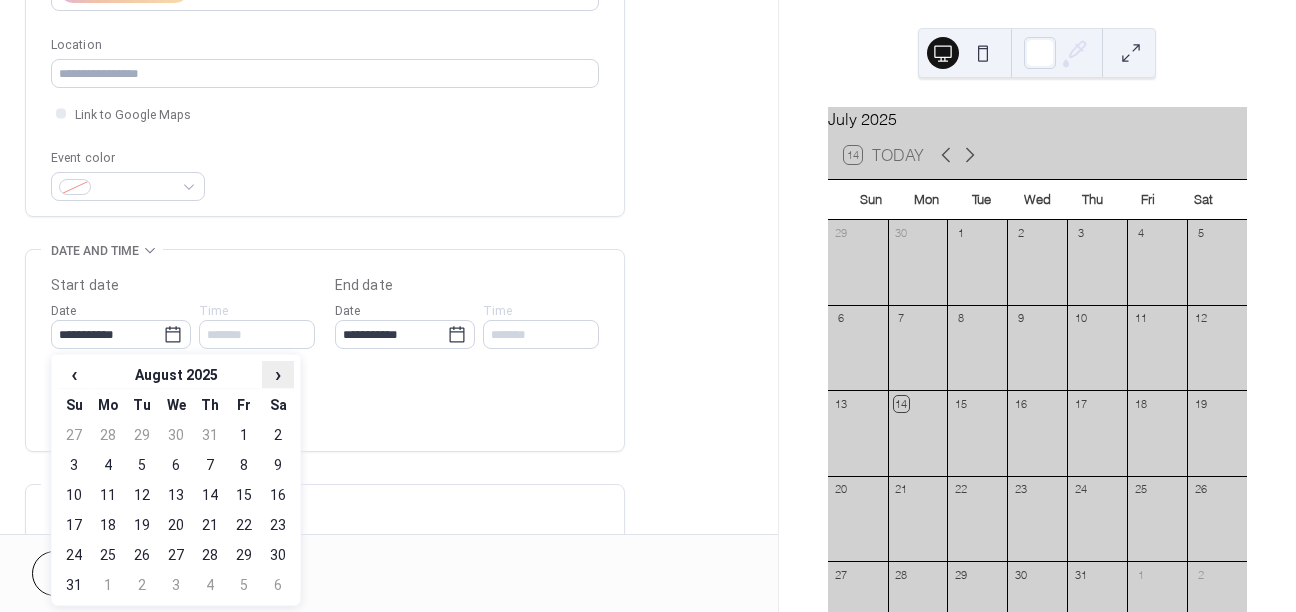 click on "›" at bounding box center [278, 374] 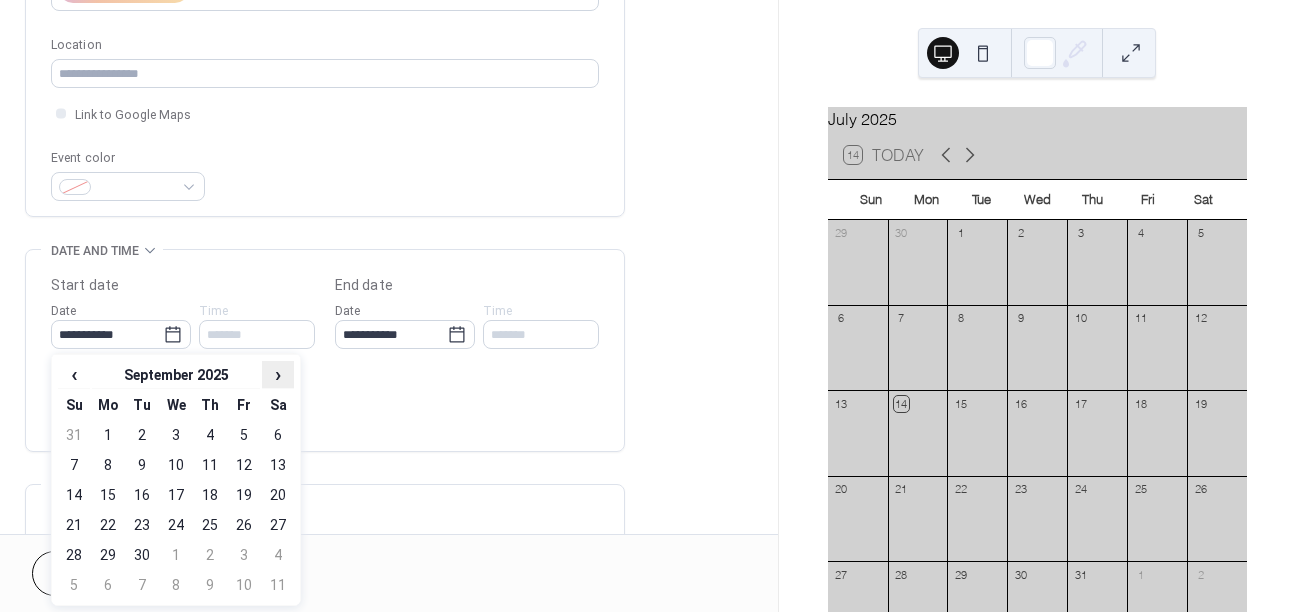 click on "›" at bounding box center (278, 374) 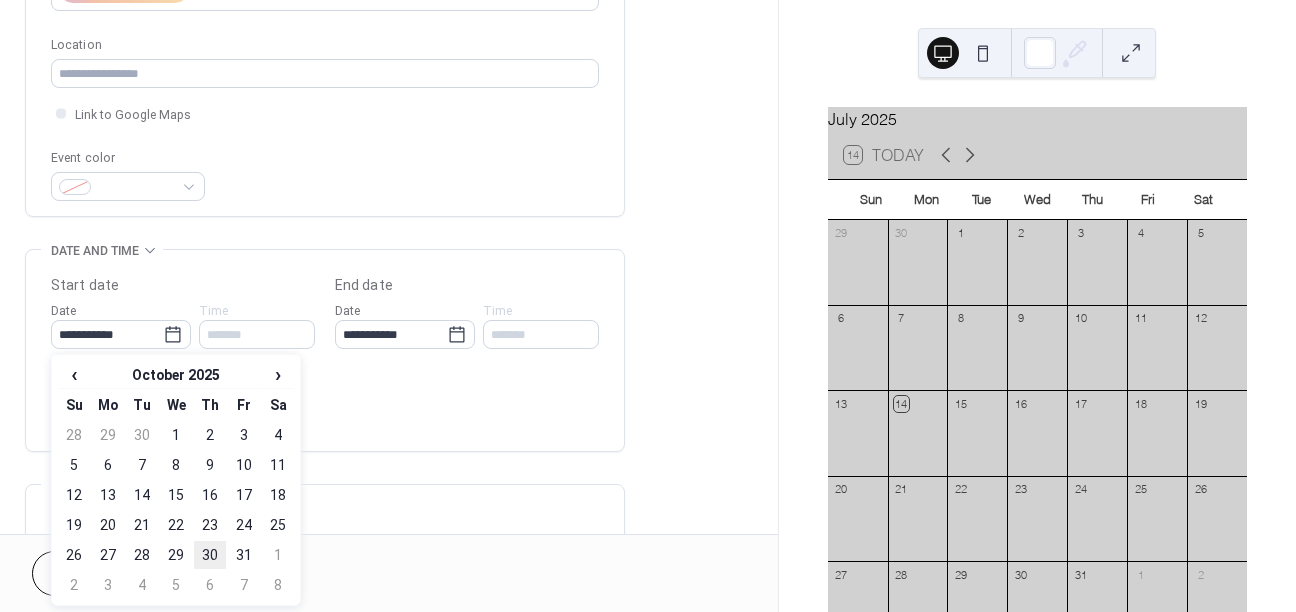 click on "30" at bounding box center (210, 555) 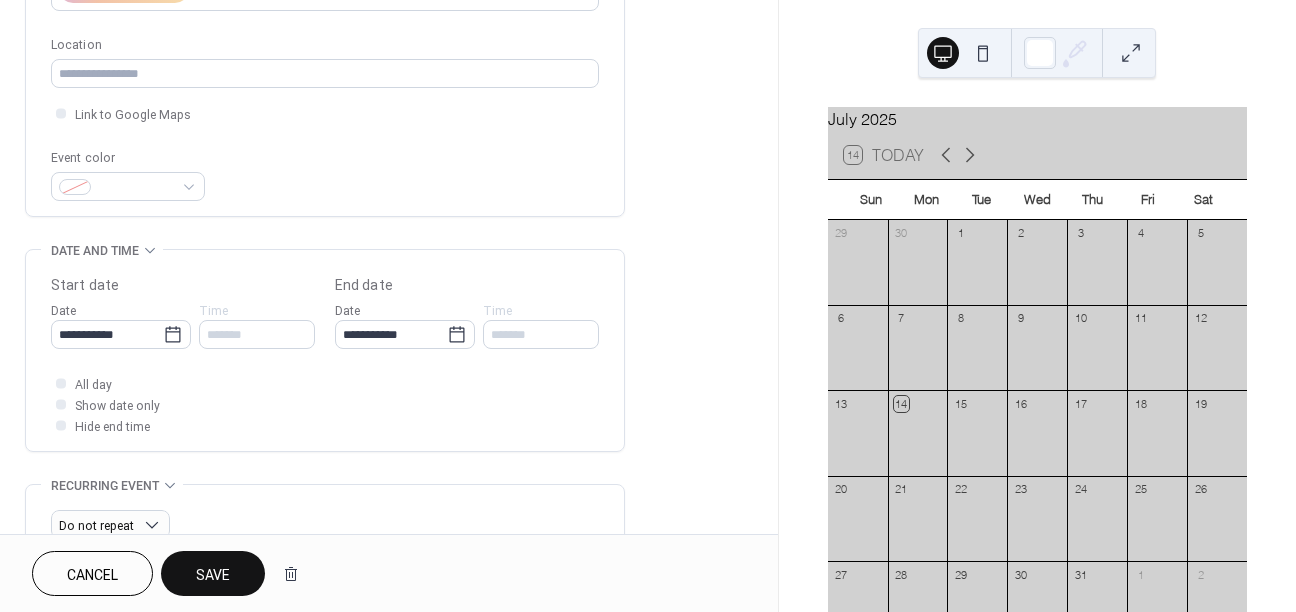 type on "**********" 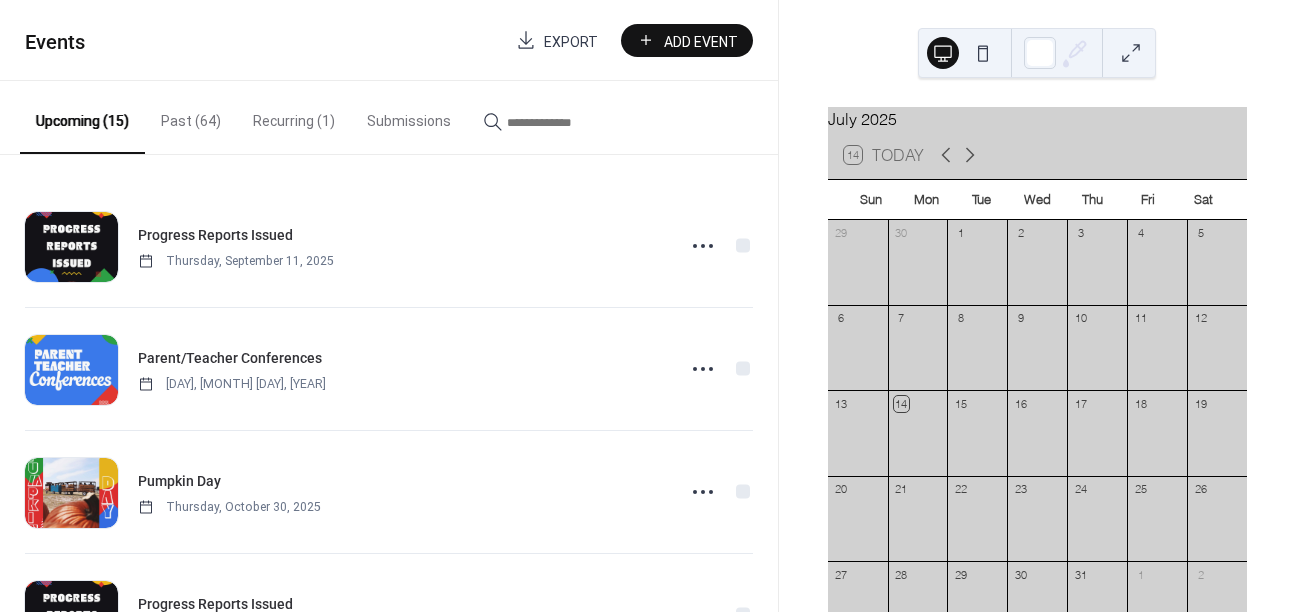 click on "Past (64)" at bounding box center (191, 116) 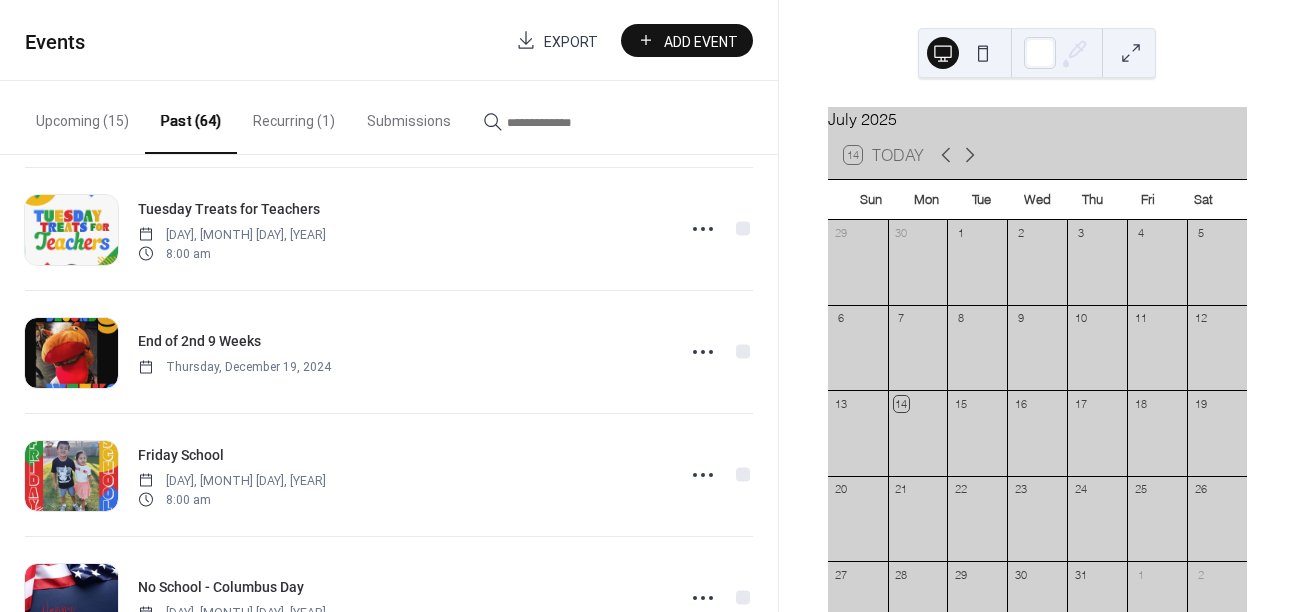 scroll, scrollTop: 2485, scrollLeft: 0, axis: vertical 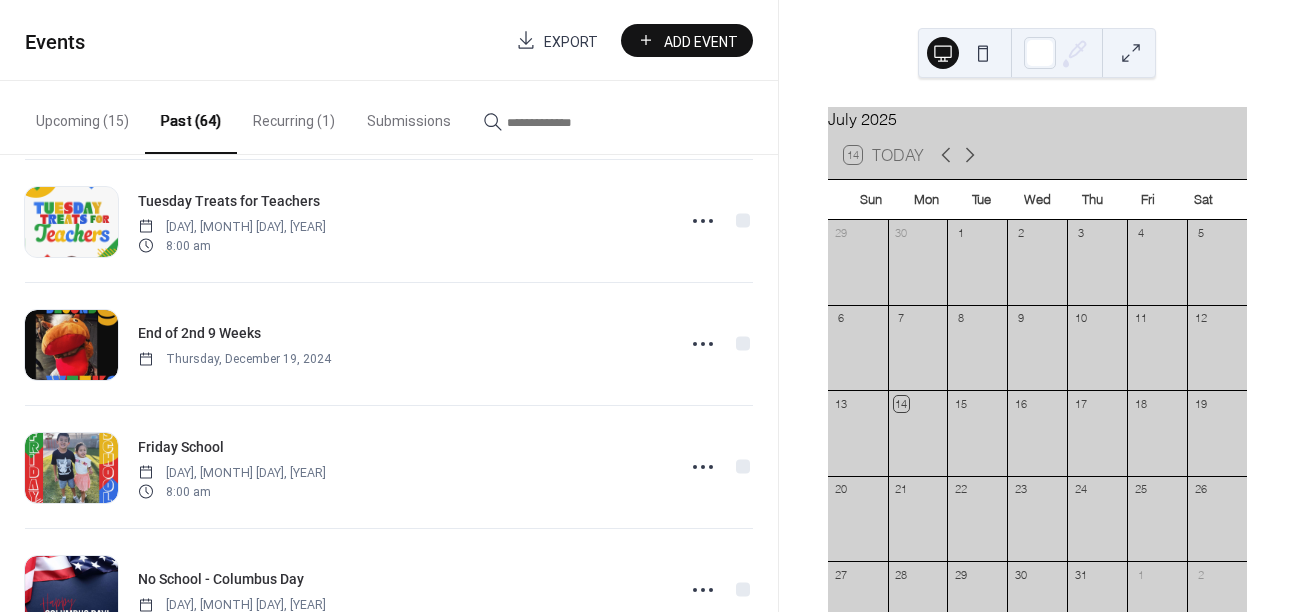 click at bounding box center [567, 122] 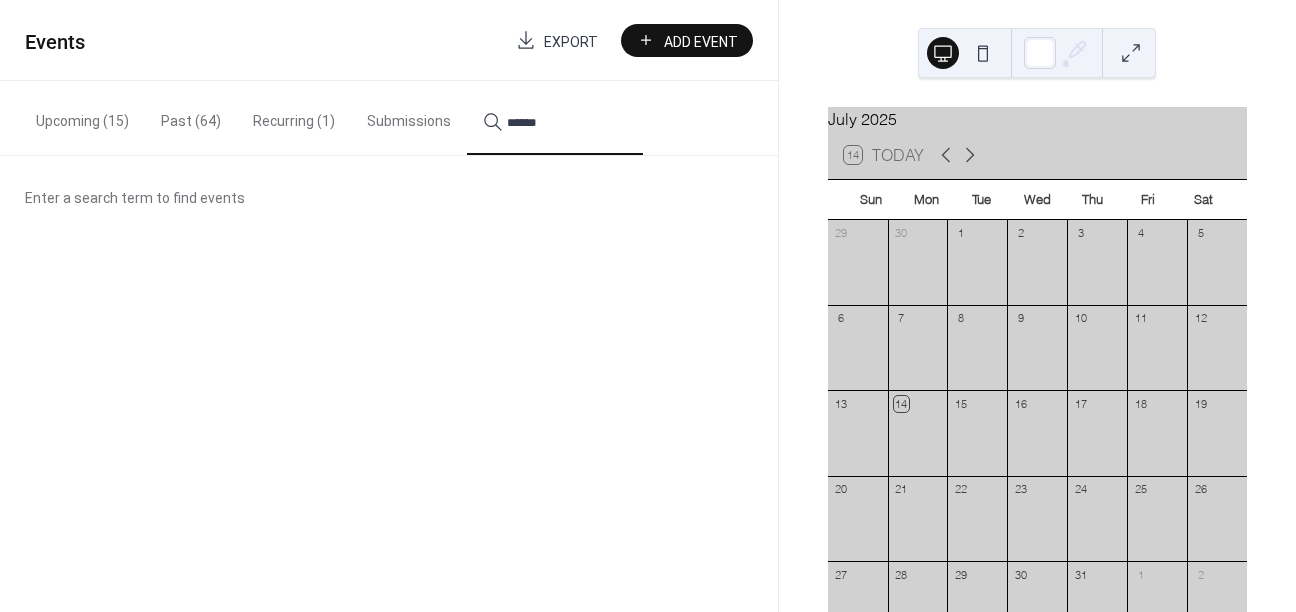 click on "*****" at bounding box center (555, 118) 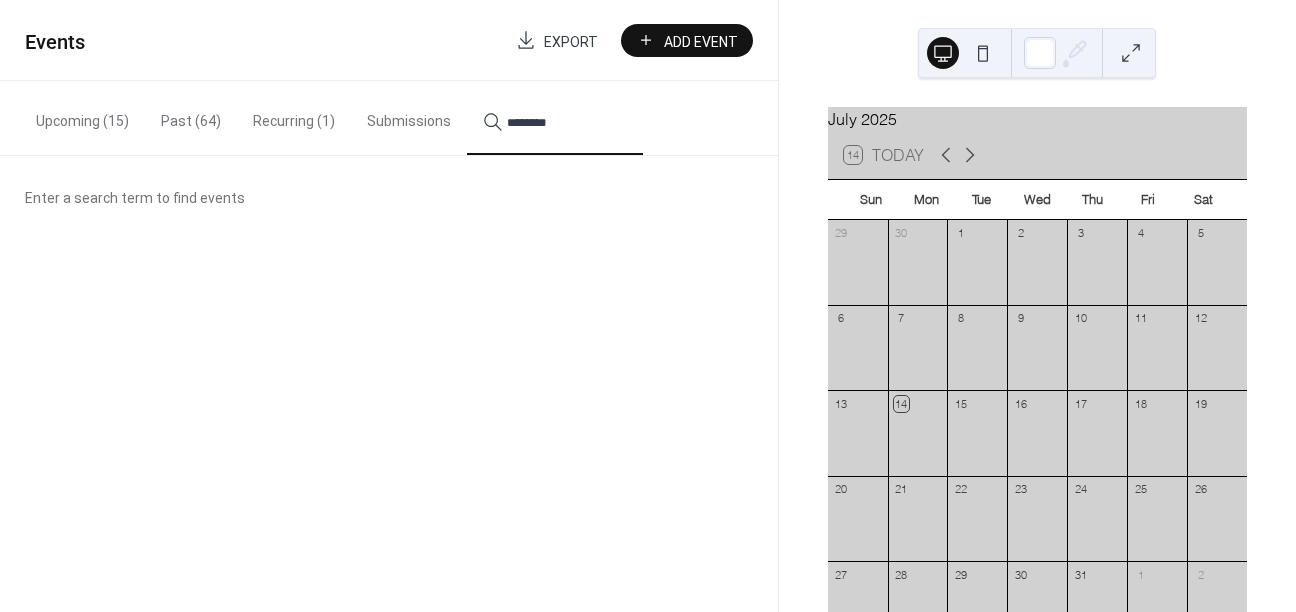 type on "*********" 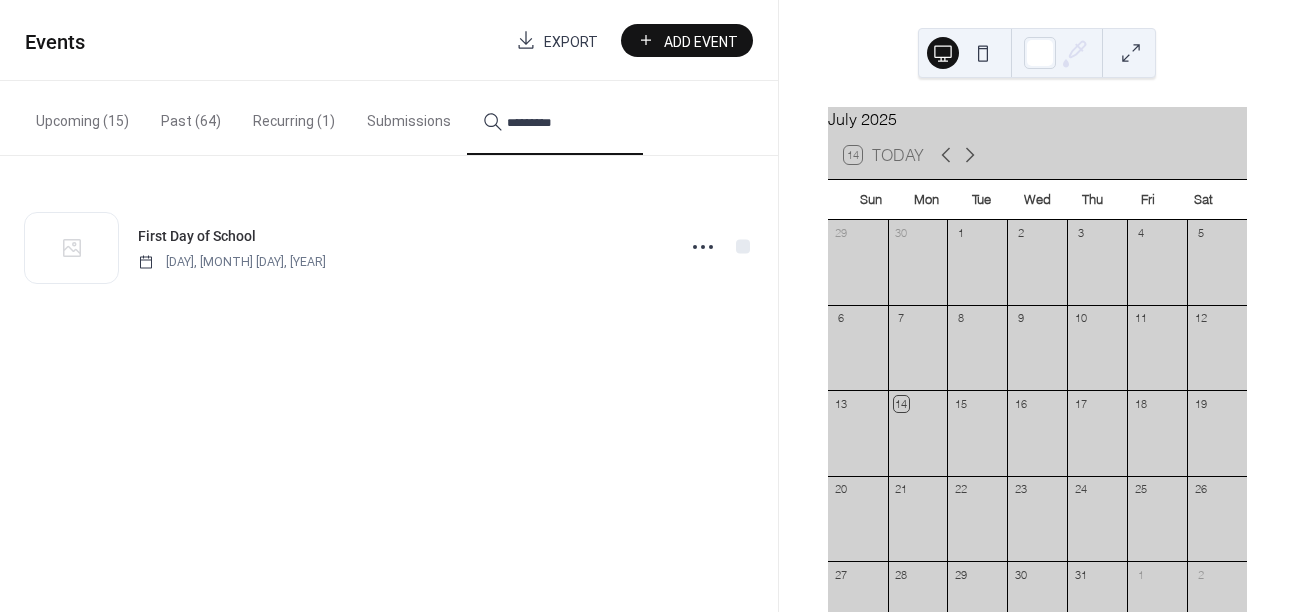 click on "First Day of School" at bounding box center [197, 236] 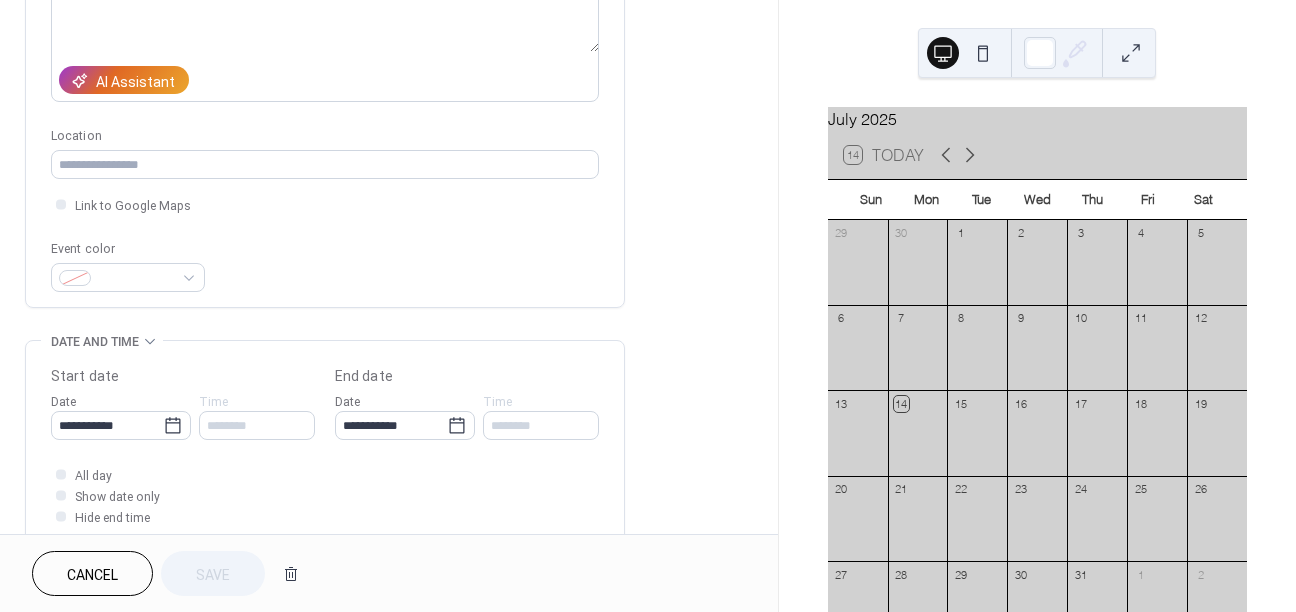 scroll, scrollTop: 0, scrollLeft: 0, axis: both 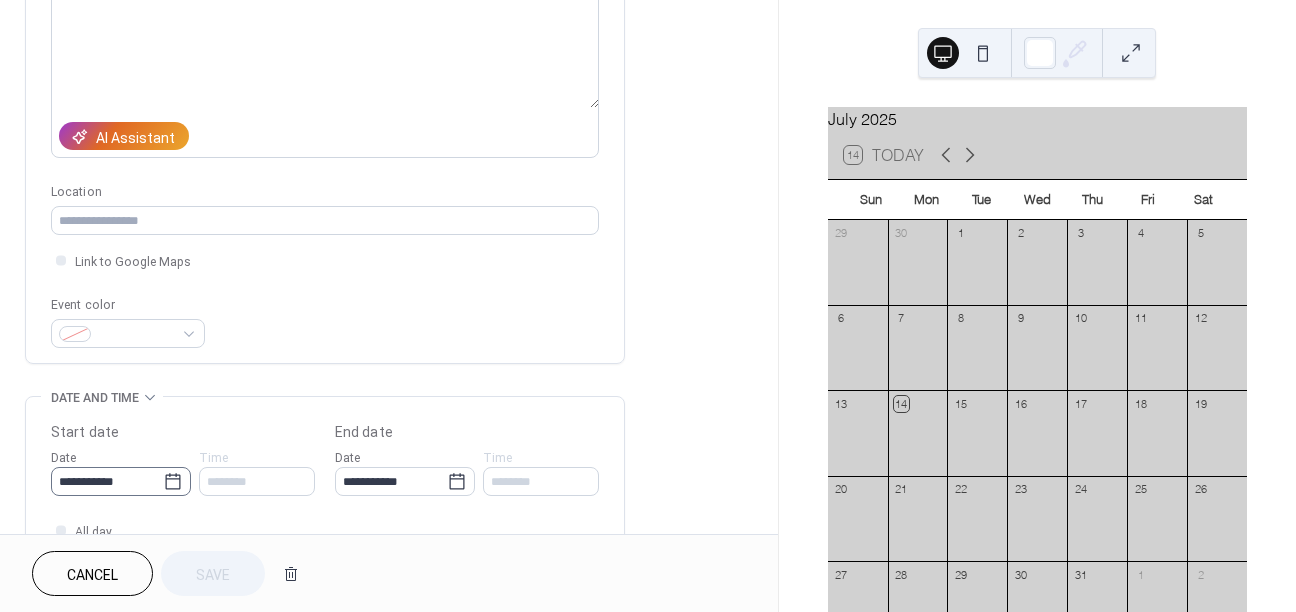 click 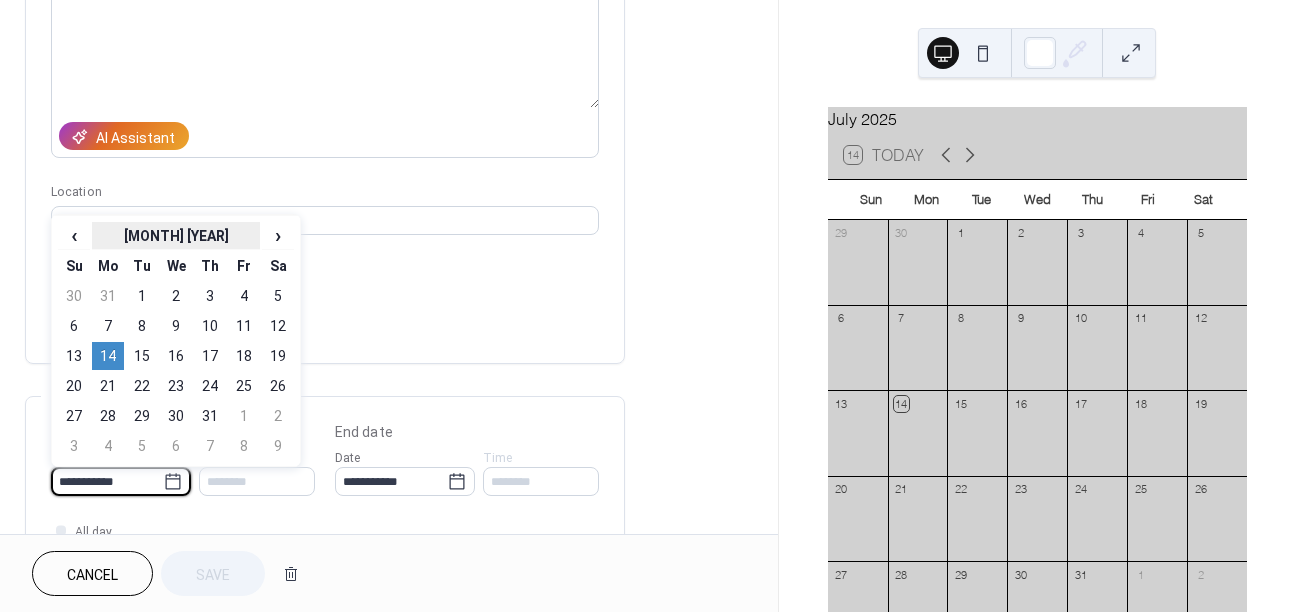 click on "[MONTH] [YEAR]" at bounding box center [176, 236] 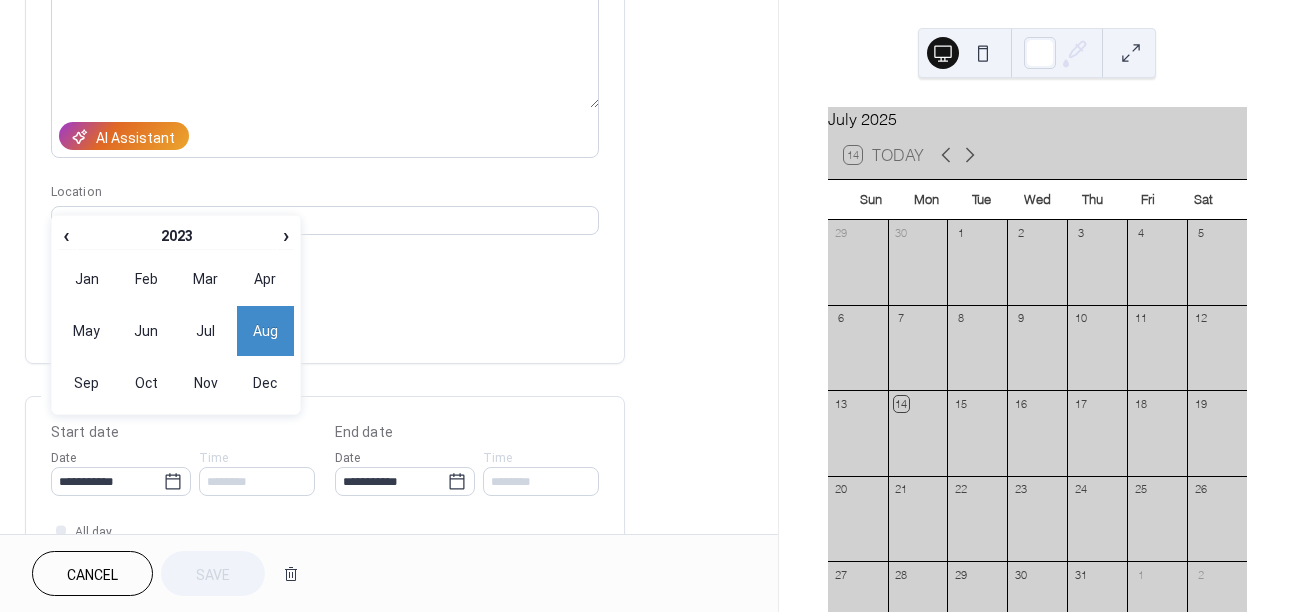 click on "Aug" at bounding box center [266, 331] 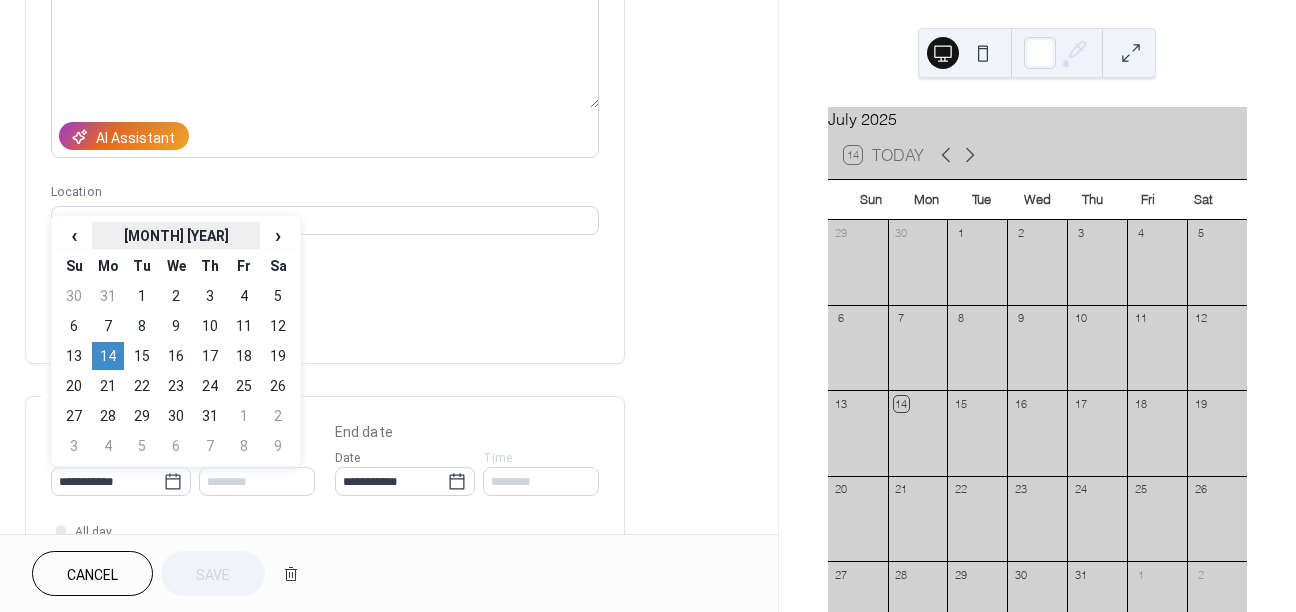 click on "[MONTH] [YEAR]" at bounding box center [176, 236] 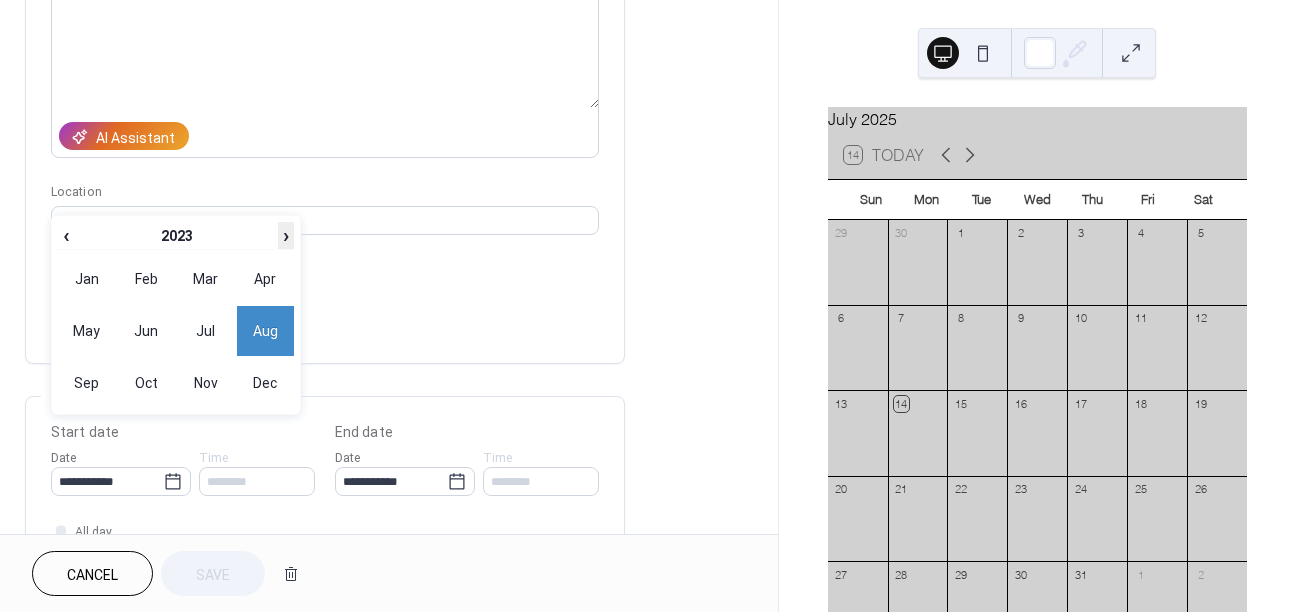click on "›" at bounding box center (286, 235) 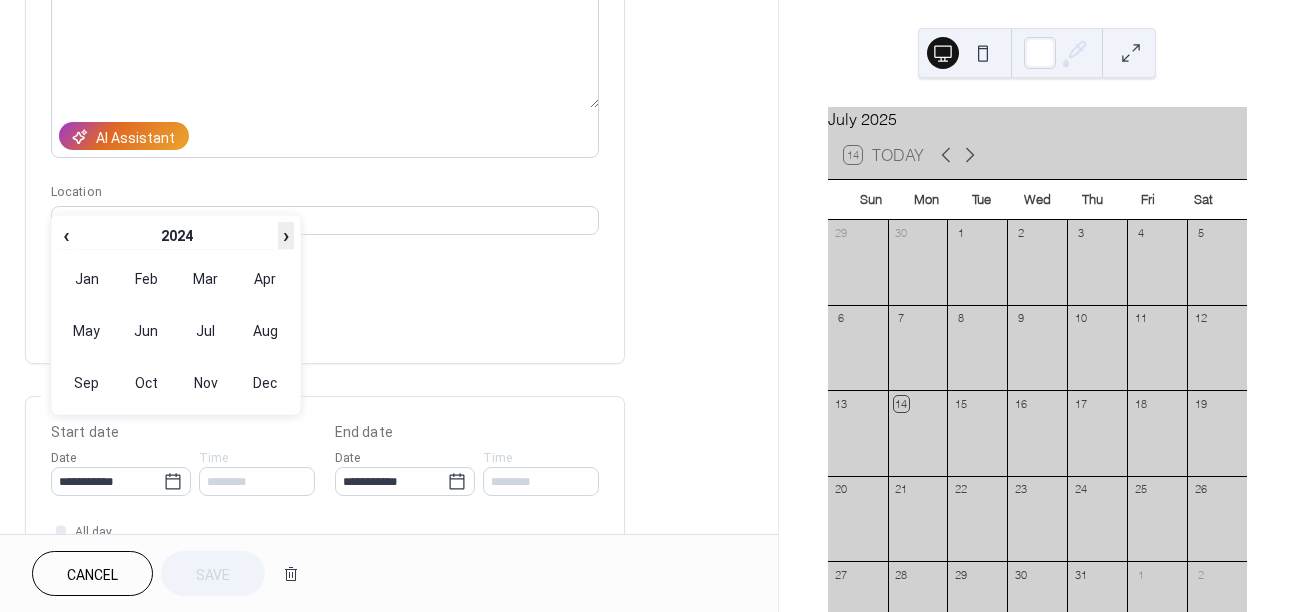 click on "›" at bounding box center (286, 235) 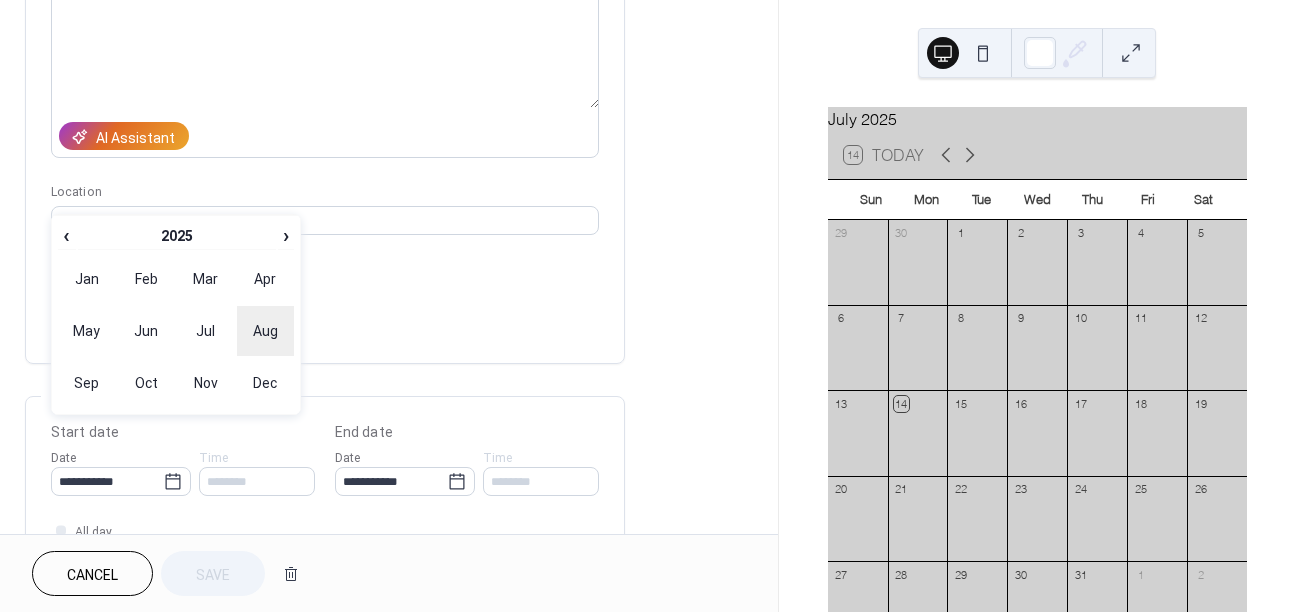 click on "Aug" at bounding box center (266, 331) 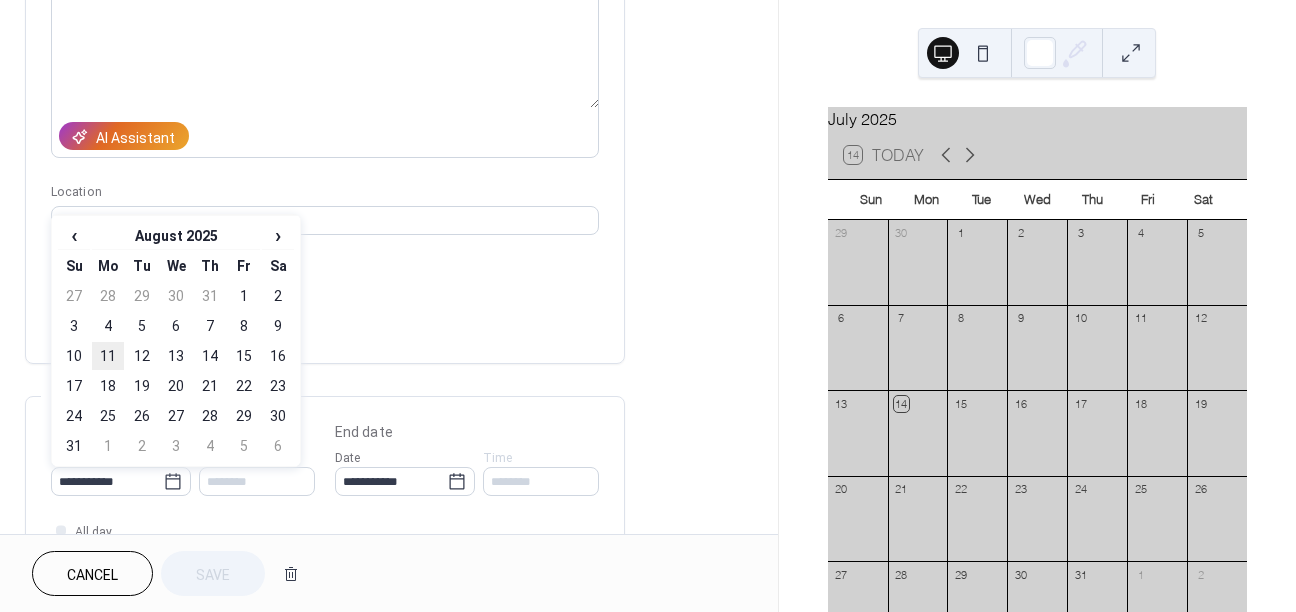 click on "11" at bounding box center (108, 356) 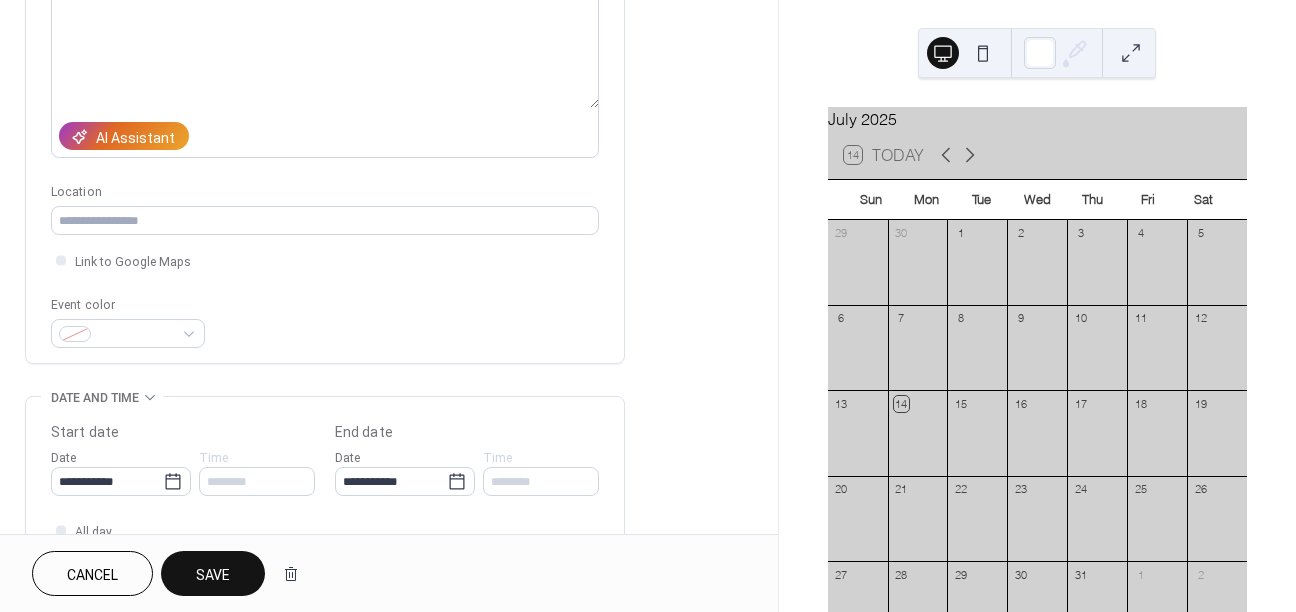 type on "**********" 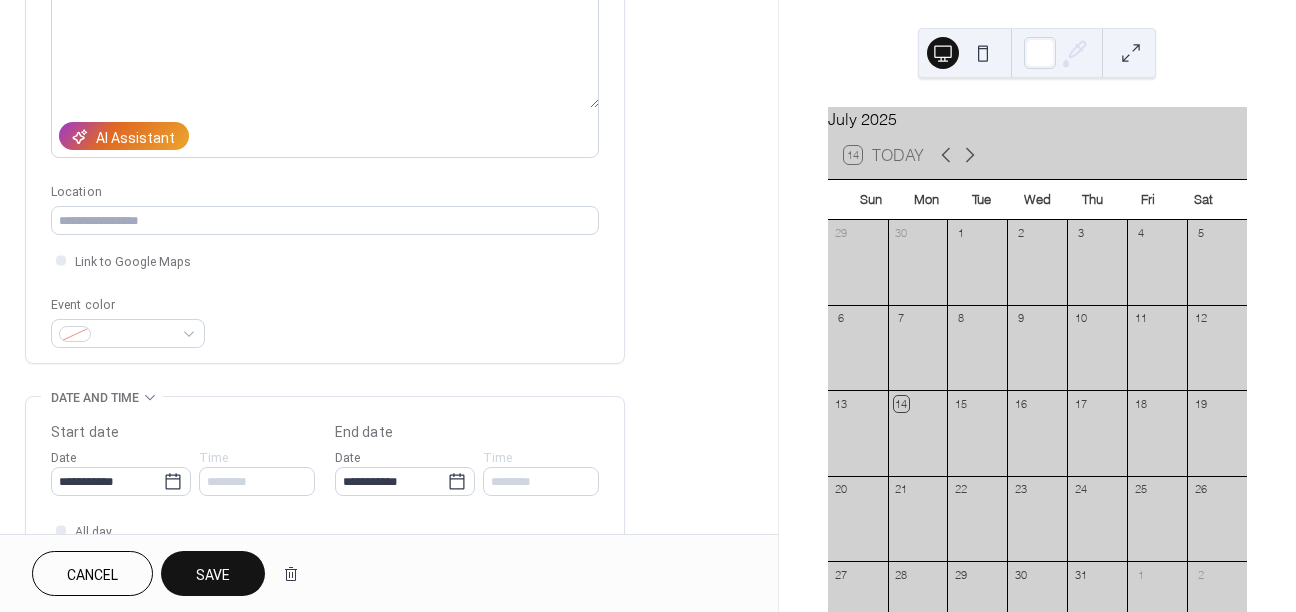 type on "**********" 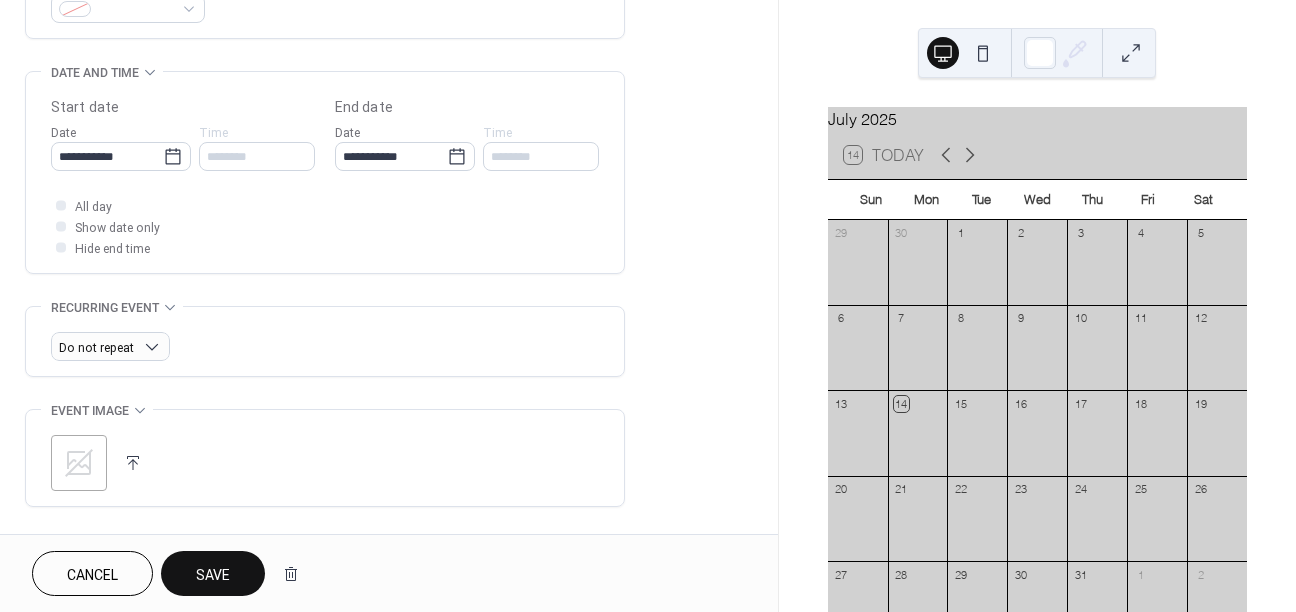 scroll, scrollTop: 613, scrollLeft: 0, axis: vertical 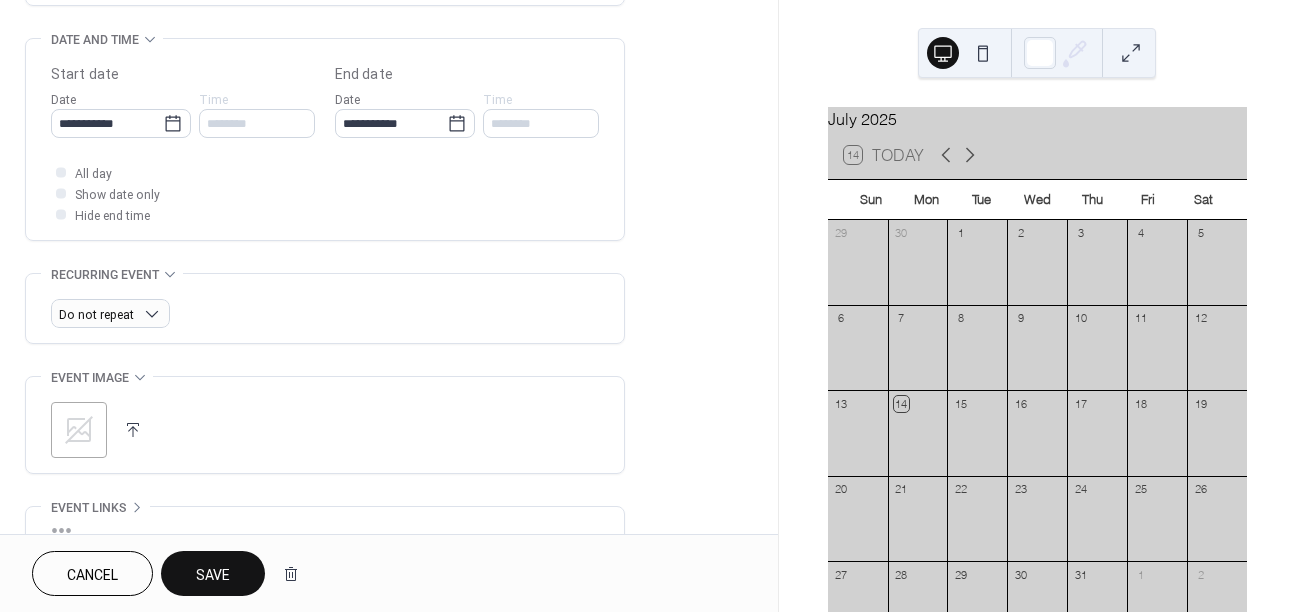 click 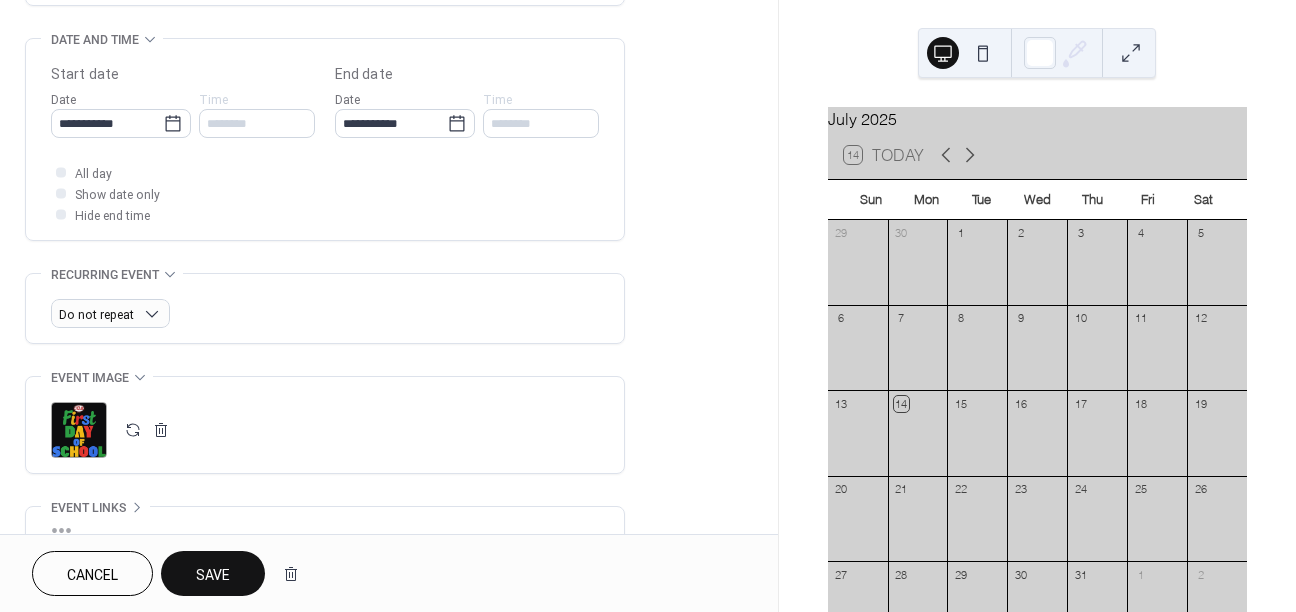 click on "Save" at bounding box center (213, 575) 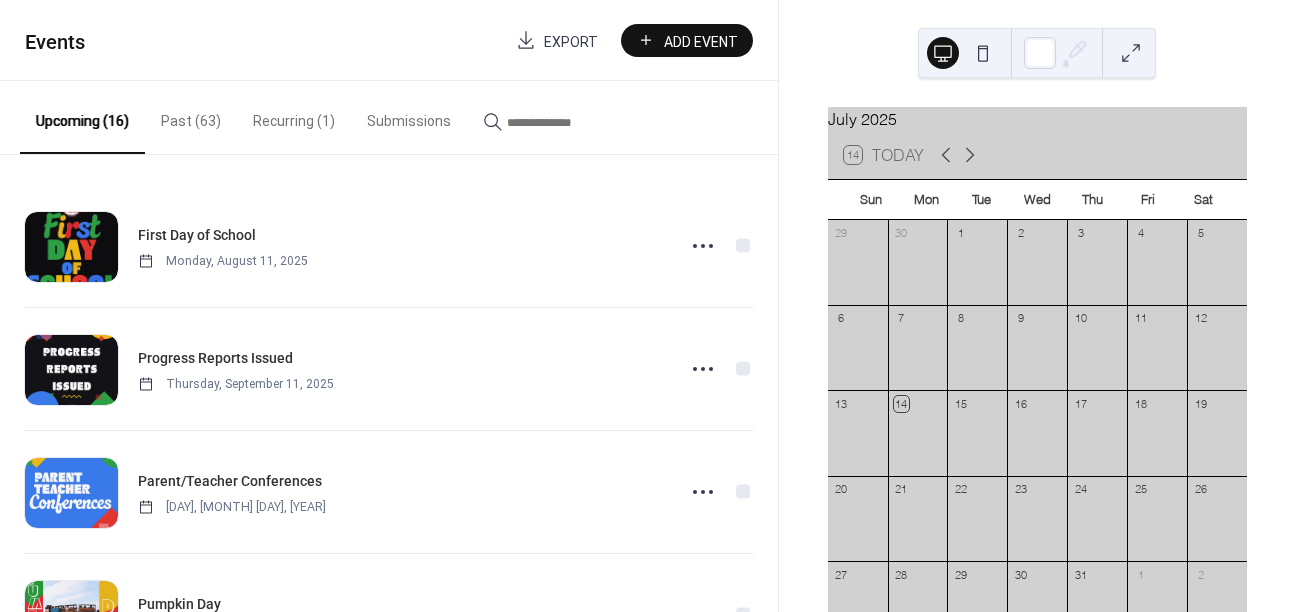 click on "Past (63)" at bounding box center [191, 116] 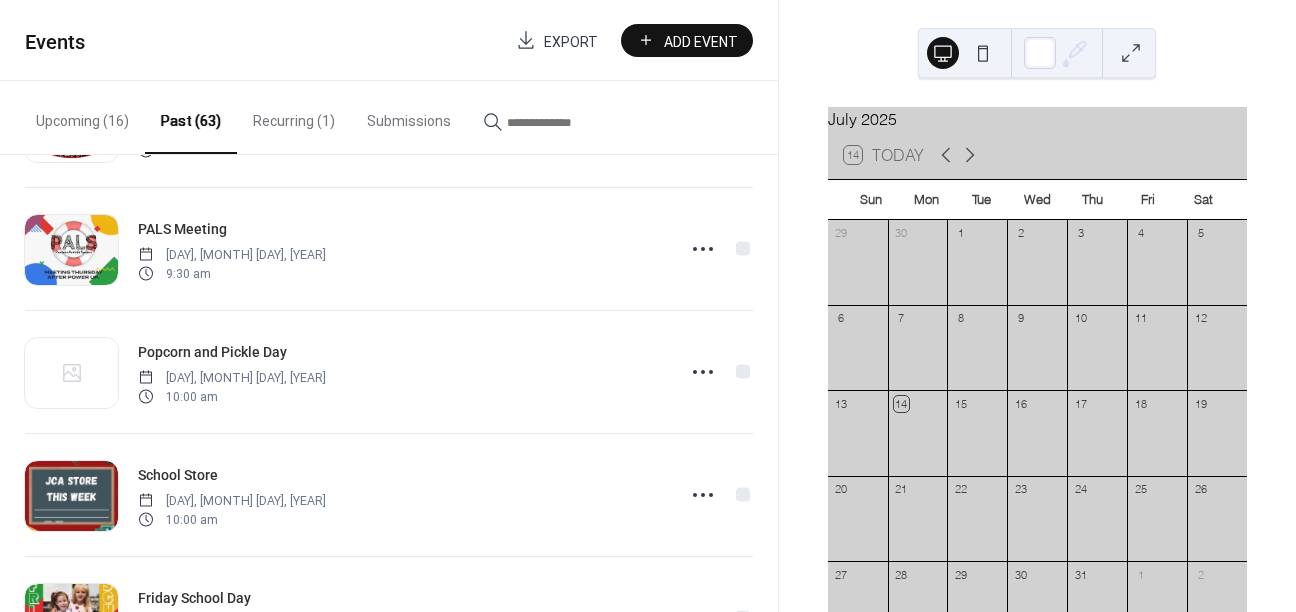 scroll, scrollTop: 2013, scrollLeft: 0, axis: vertical 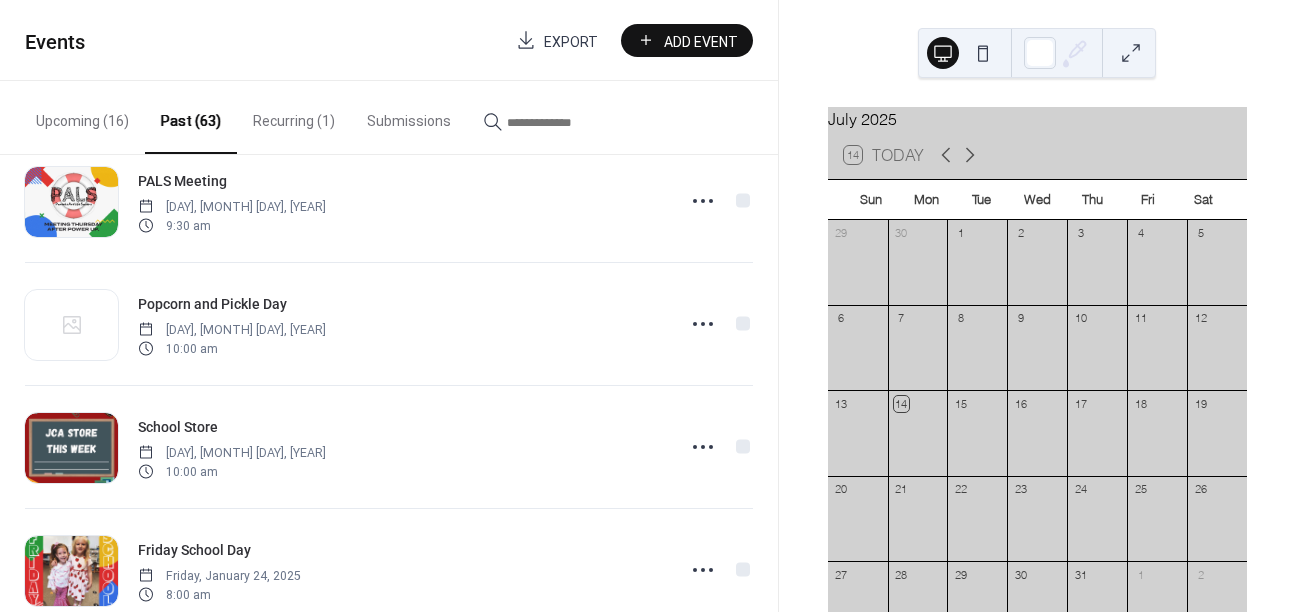click on "Upcoming (16)" at bounding box center [82, 116] 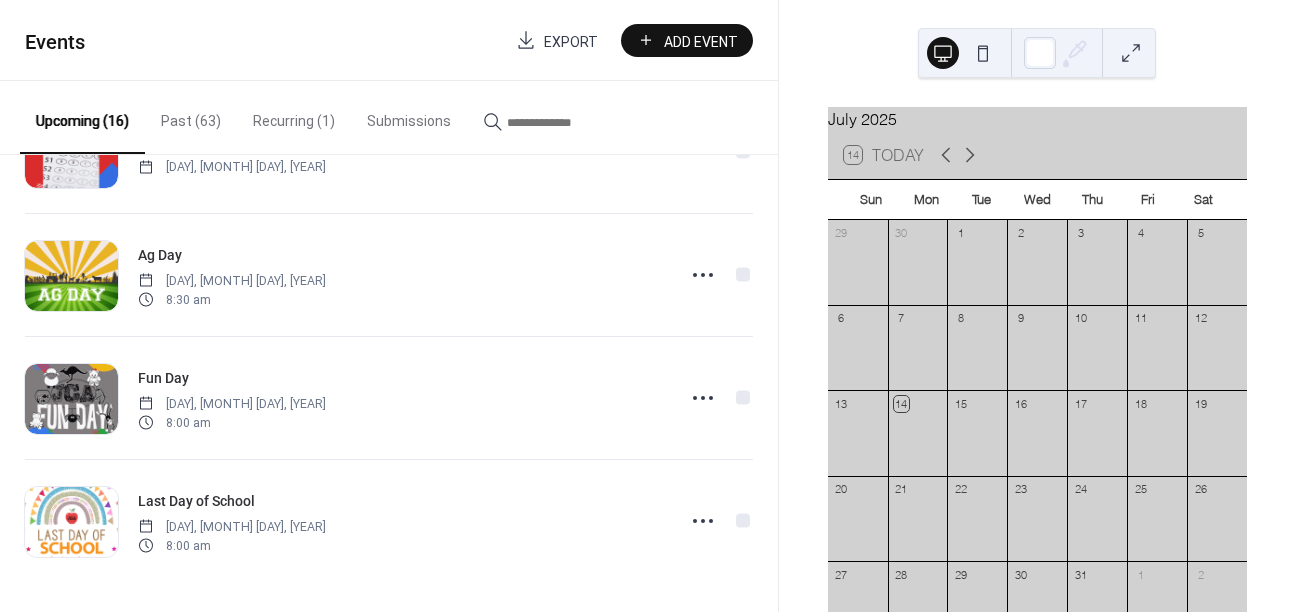 scroll, scrollTop: 1570, scrollLeft: 0, axis: vertical 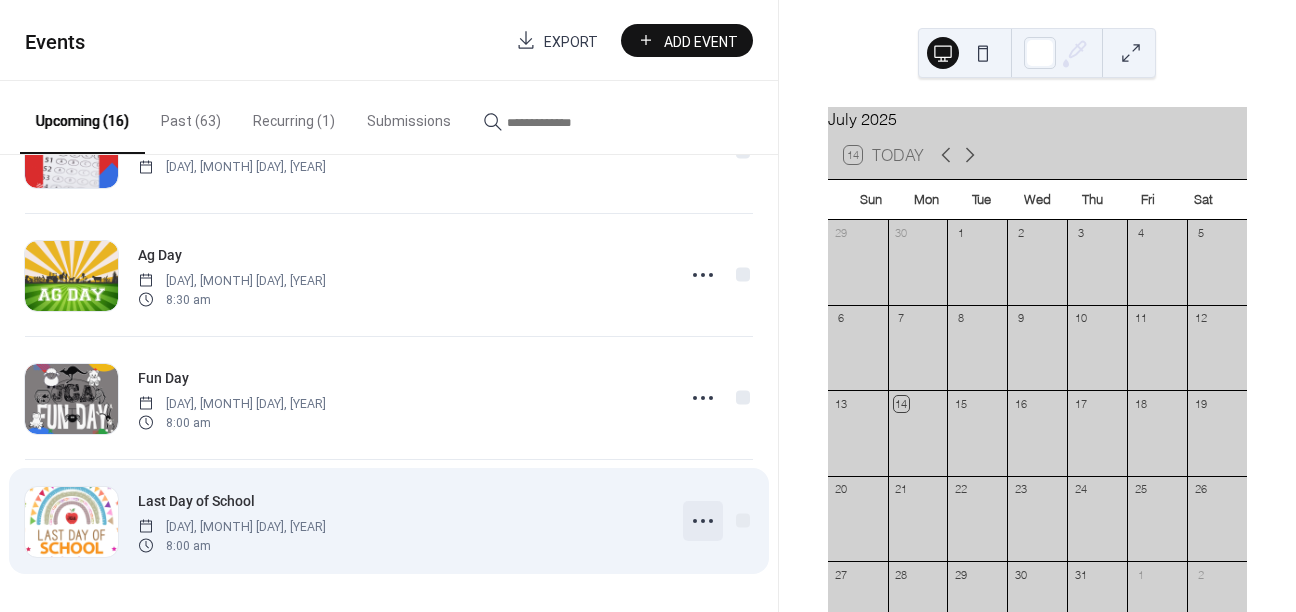 click 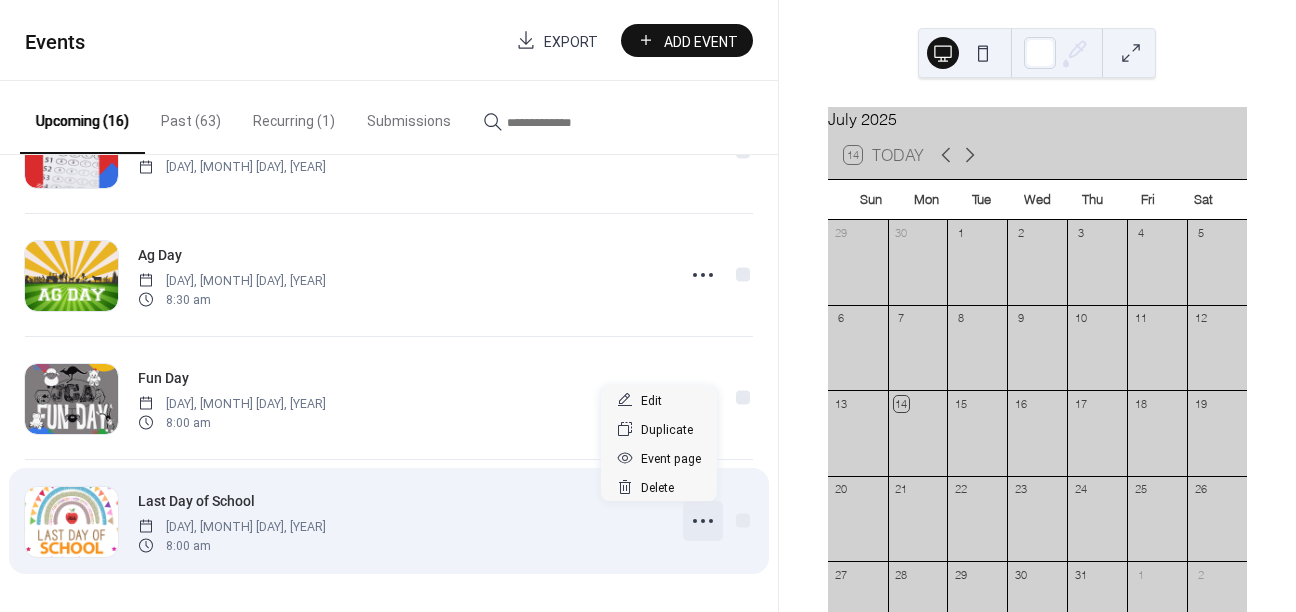 click 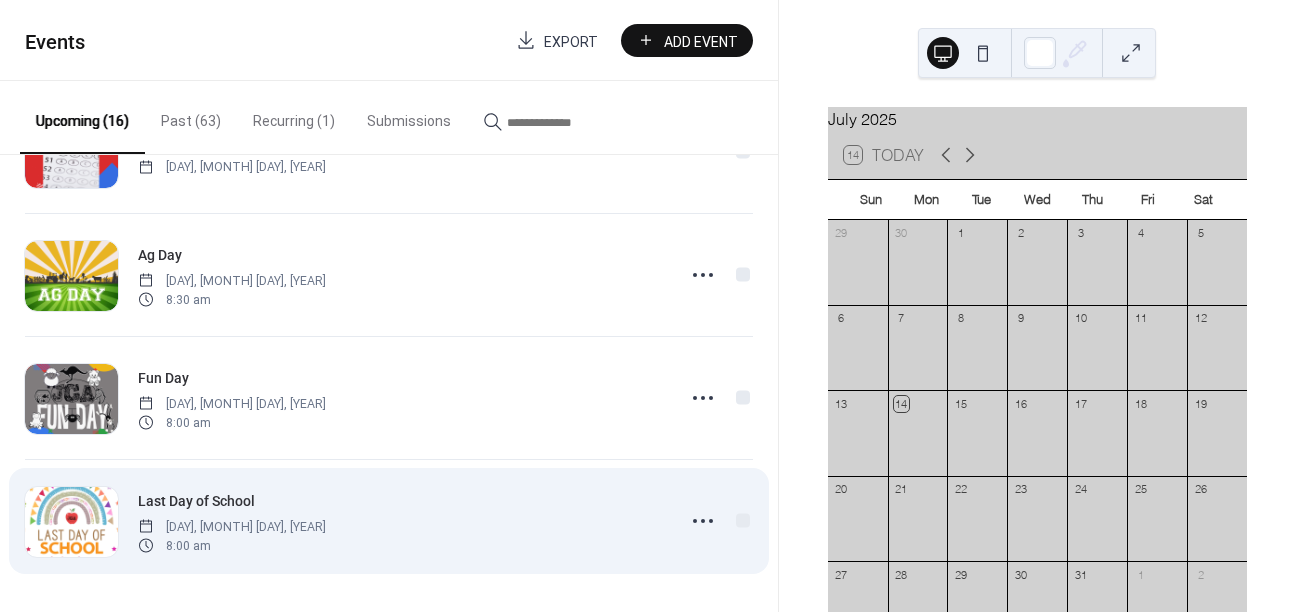 click at bounding box center (71, 522) 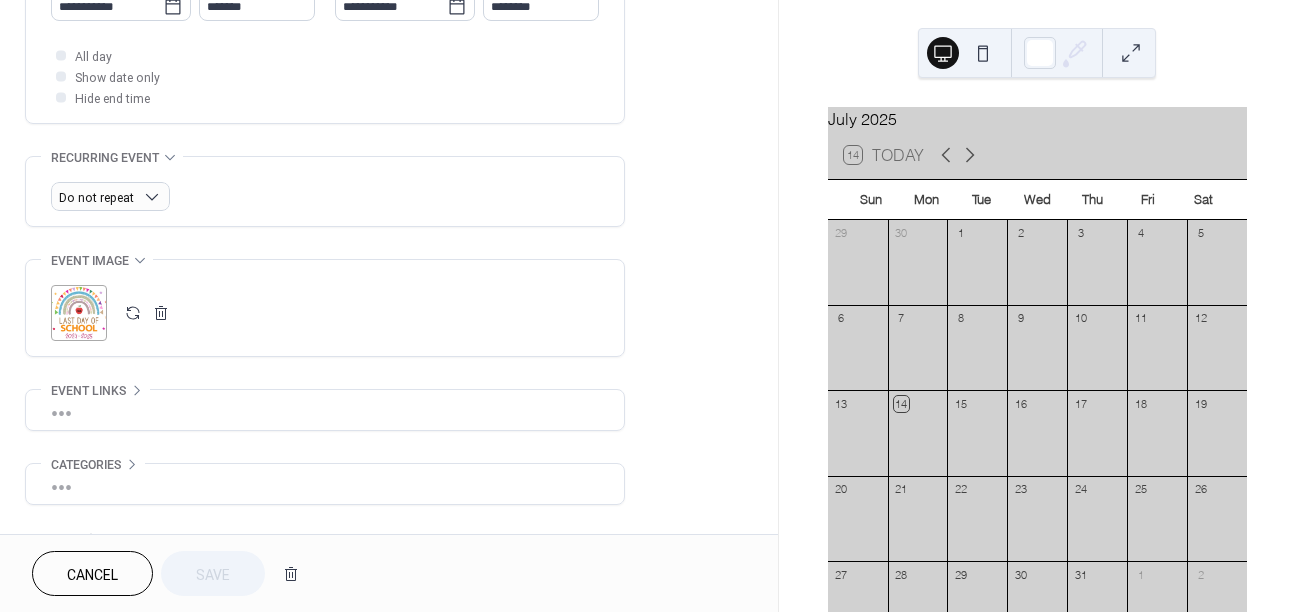 scroll, scrollTop: 757, scrollLeft: 0, axis: vertical 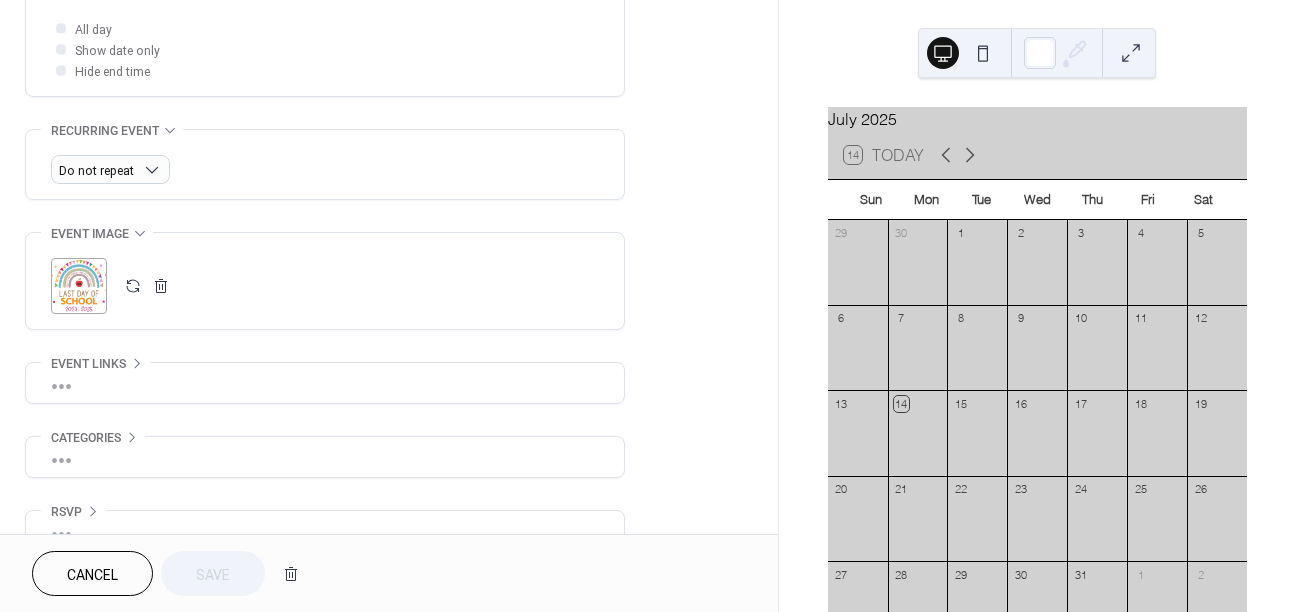 click at bounding box center (161, 286) 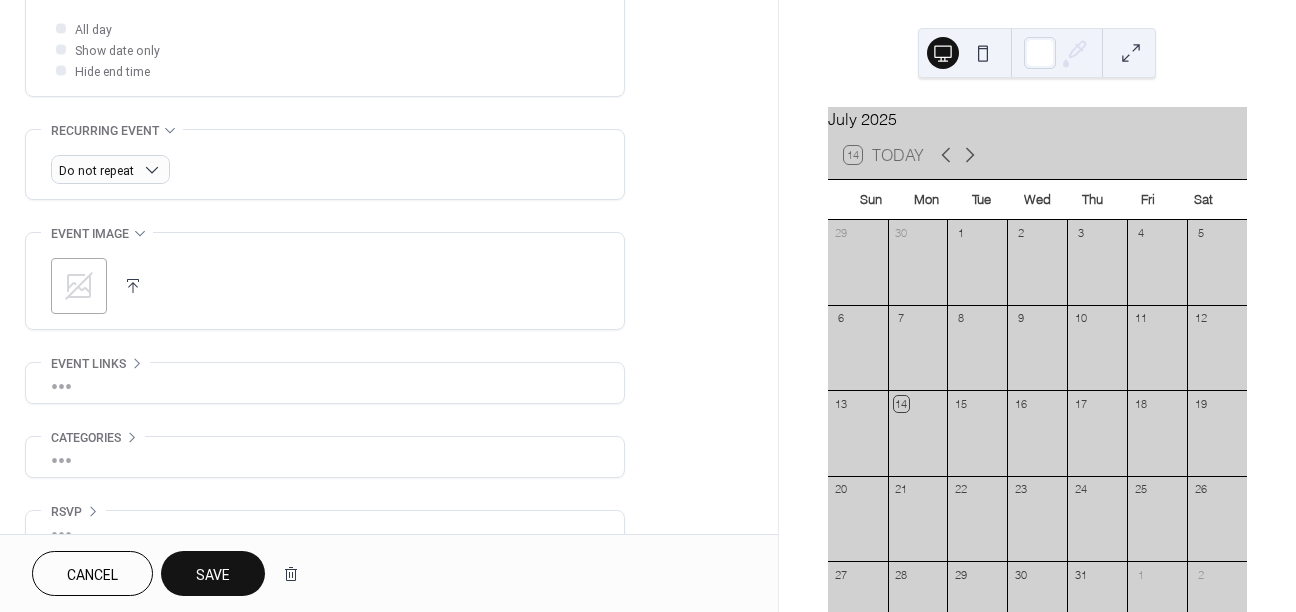 click 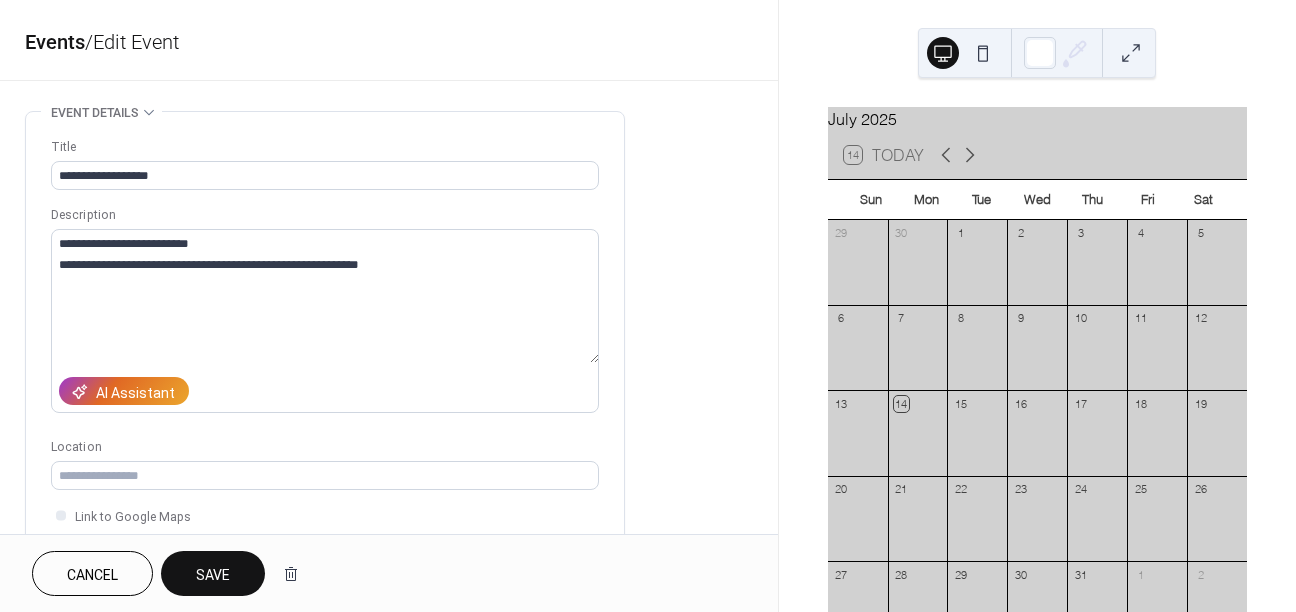 scroll, scrollTop: 0, scrollLeft: 0, axis: both 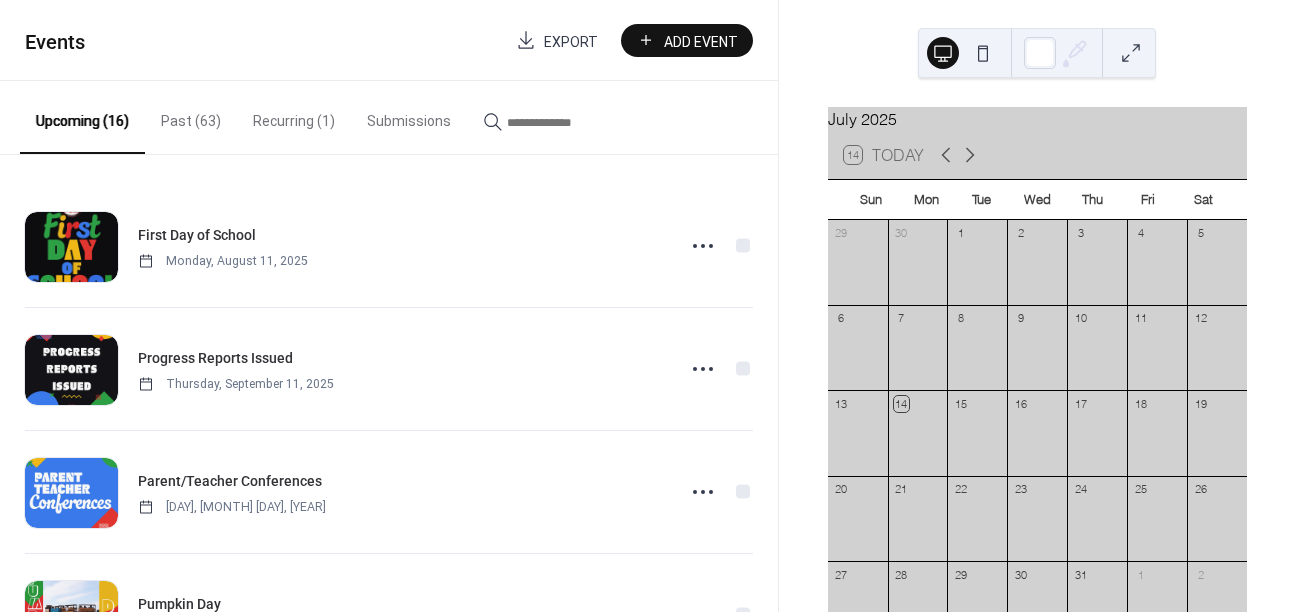 click on "Add Event" at bounding box center [701, 41] 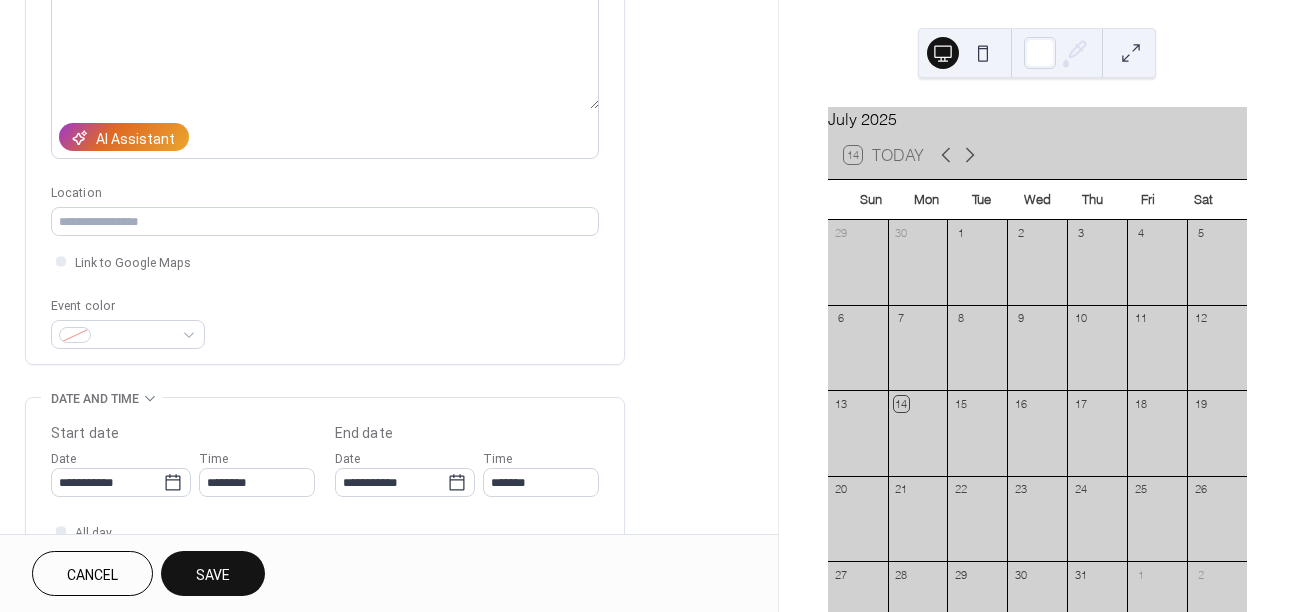 scroll, scrollTop: 282, scrollLeft: 0, axis: vertical 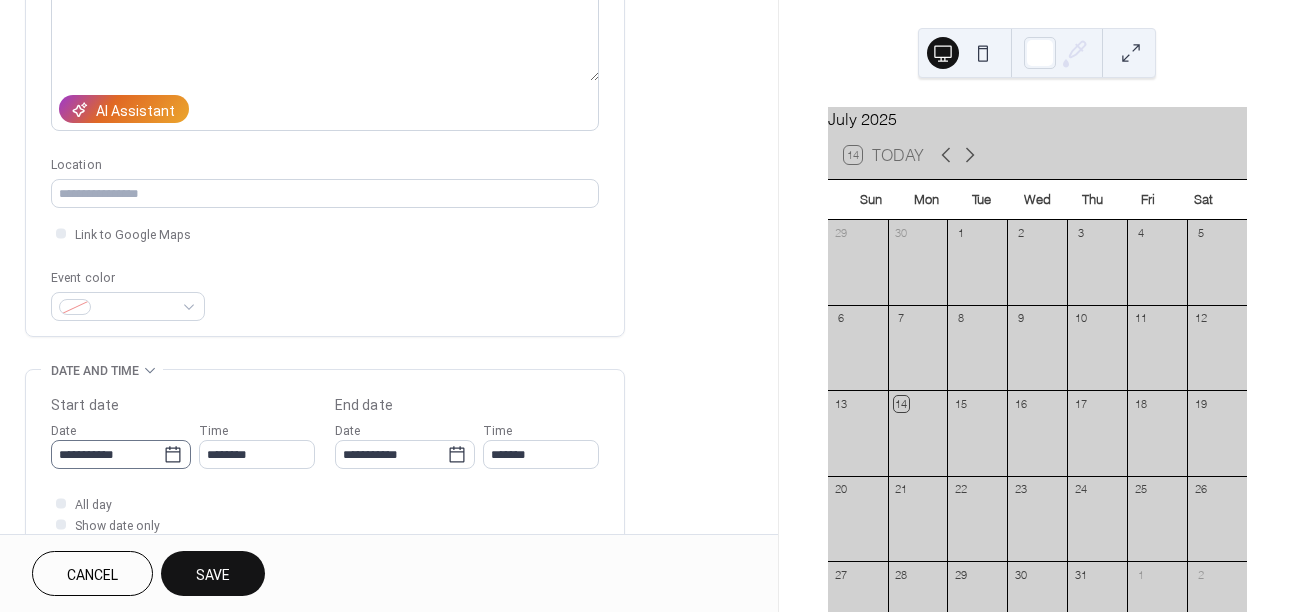type on "**********" 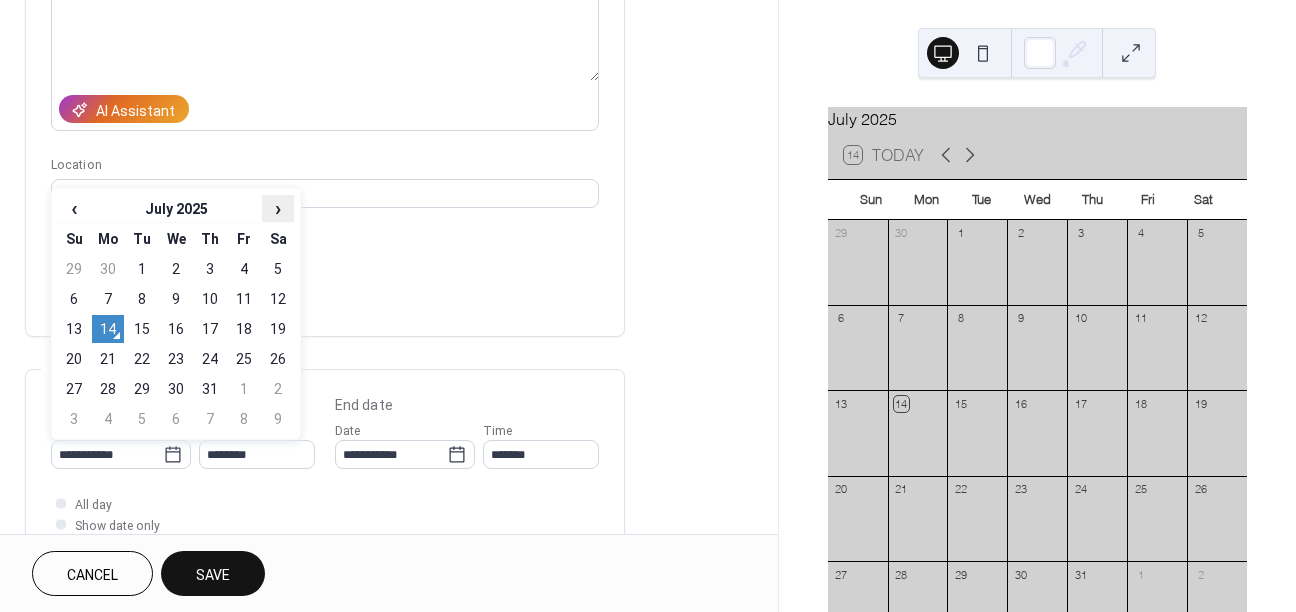 click on "›" at bounding box center (278, 208) 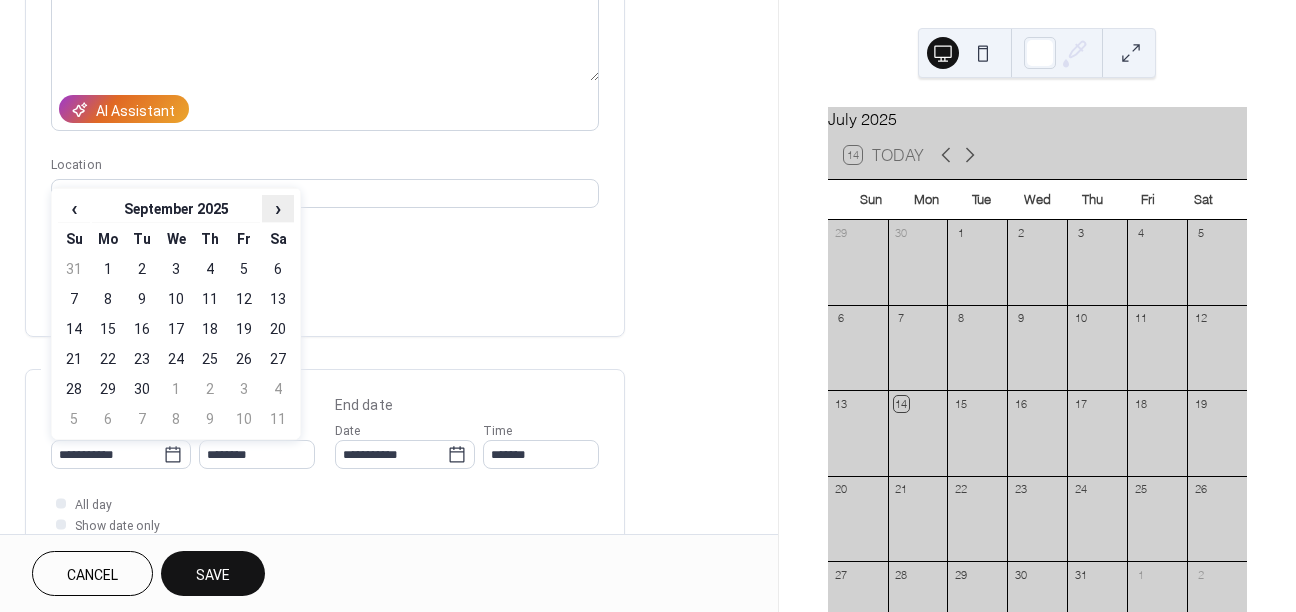 click on "›" at bounding box center [278, 208] 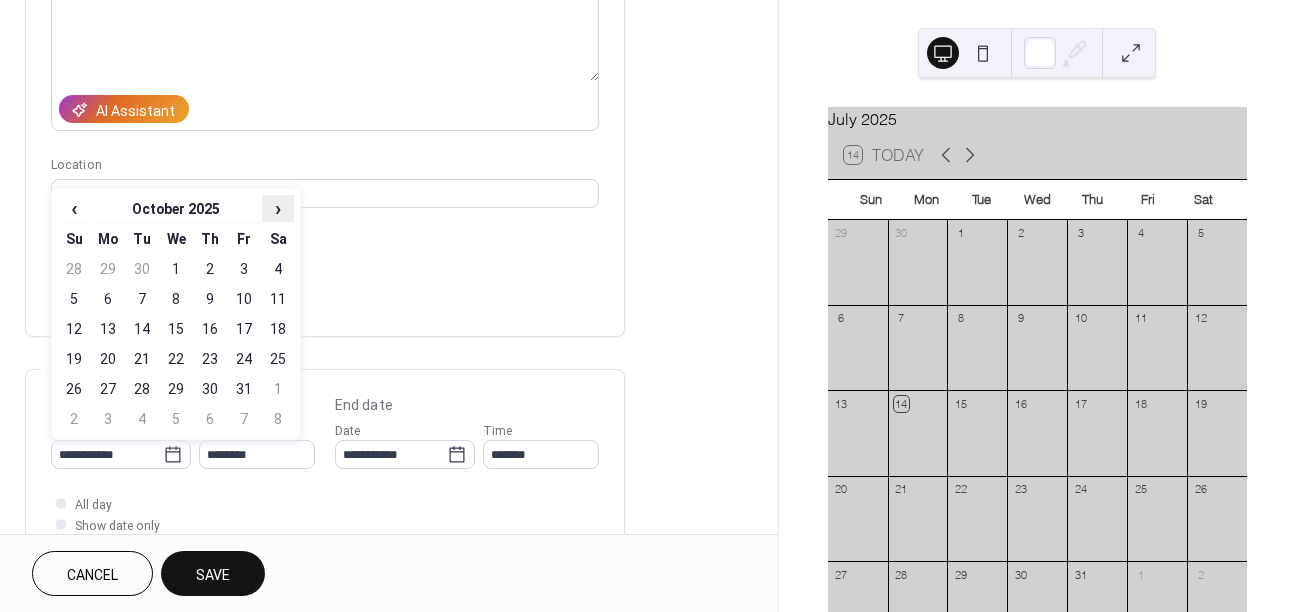 click on "›" at bounding box center (278, 208) 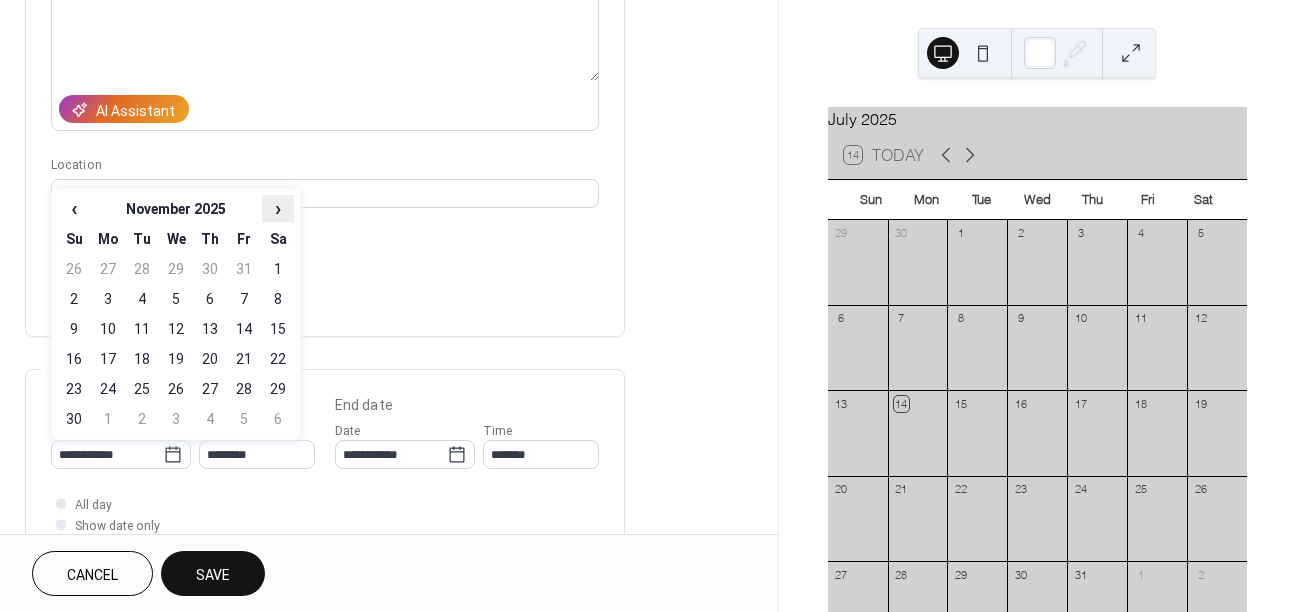 click on "›" at bounding box center [278, 208] 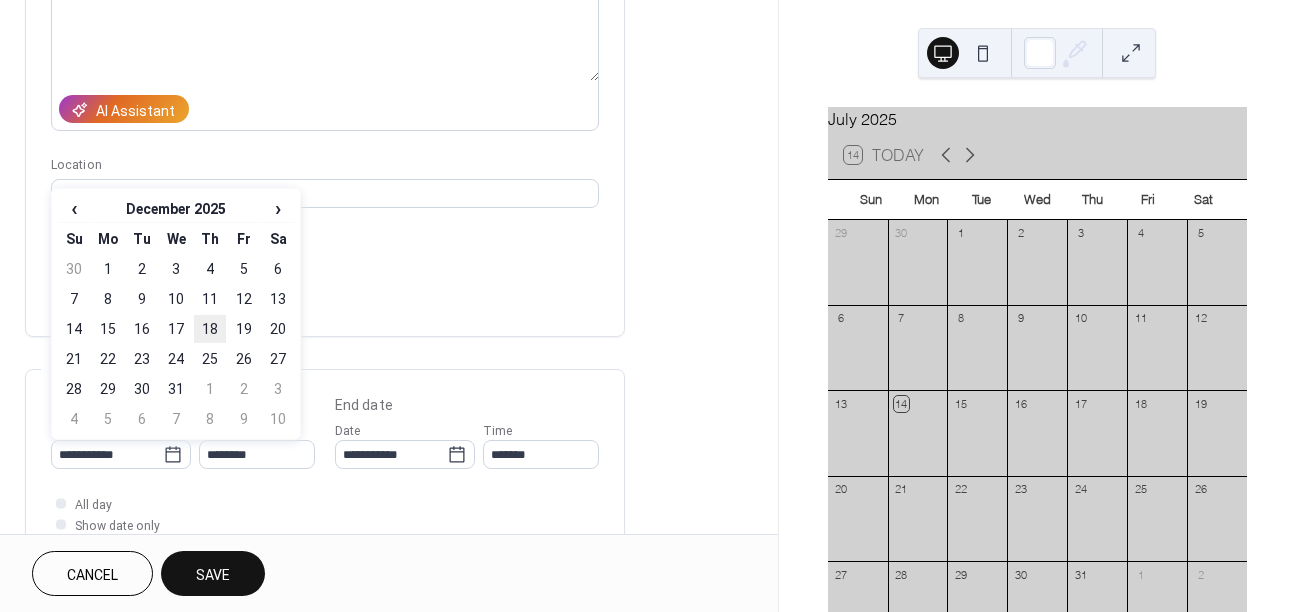 click on "18" at bounding box center [210, 329] 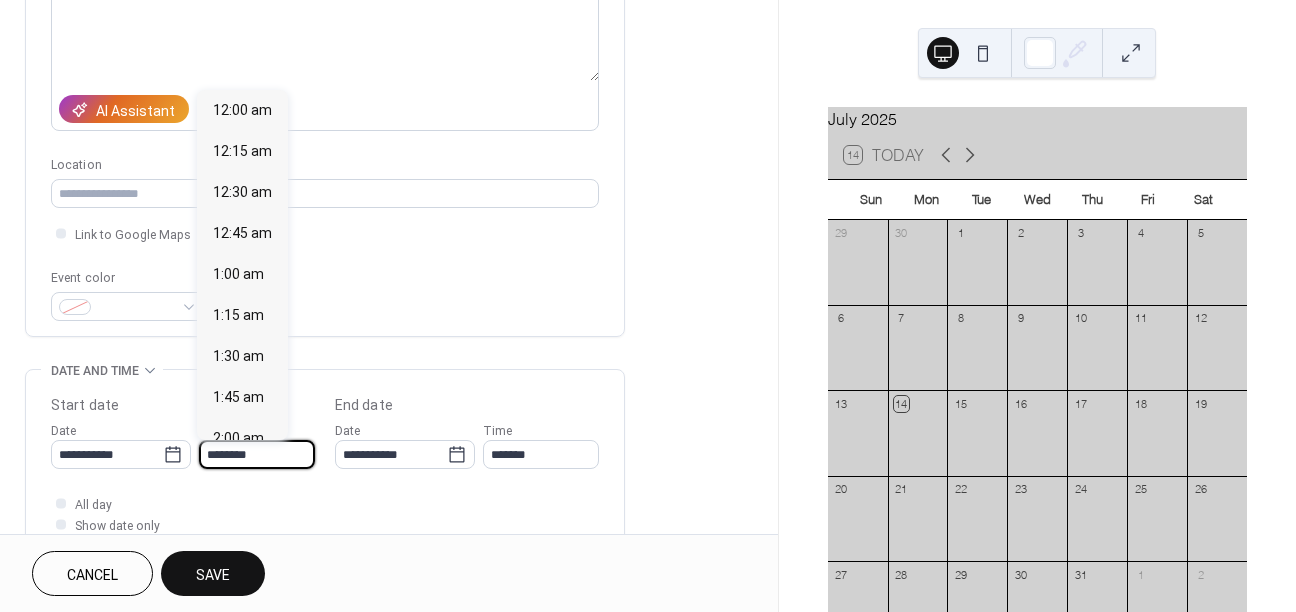 click on "********" at bounding box center (257, 454) 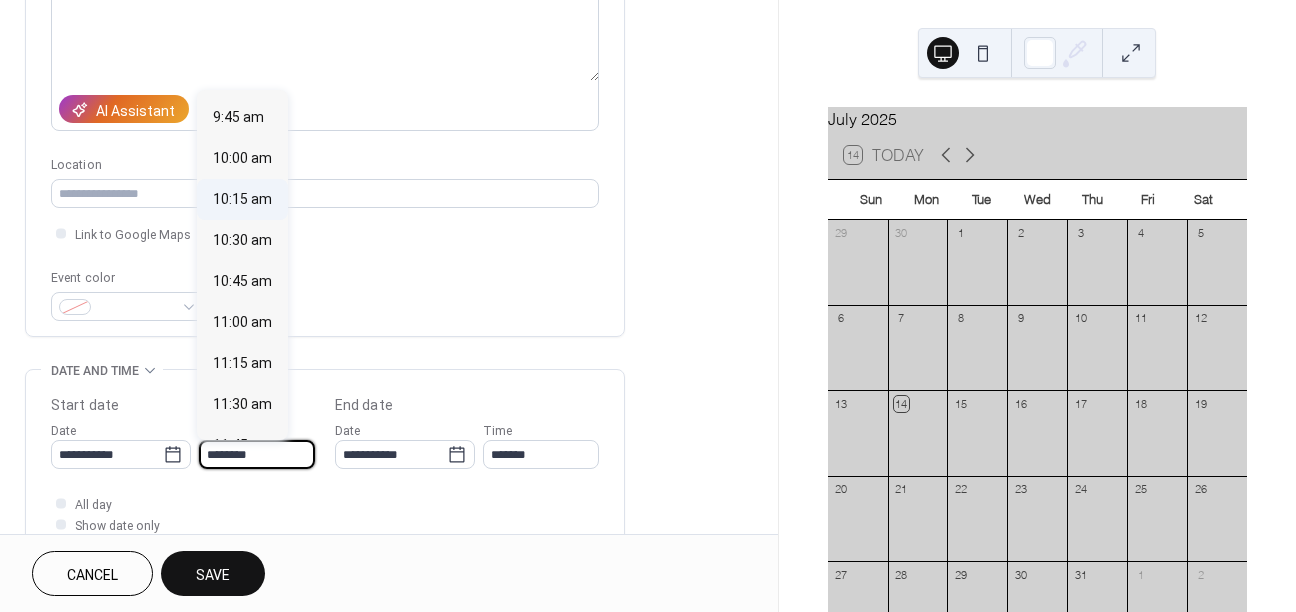 scroll, scrollTop: 1583, scrollLeft: 0, axis: vertical 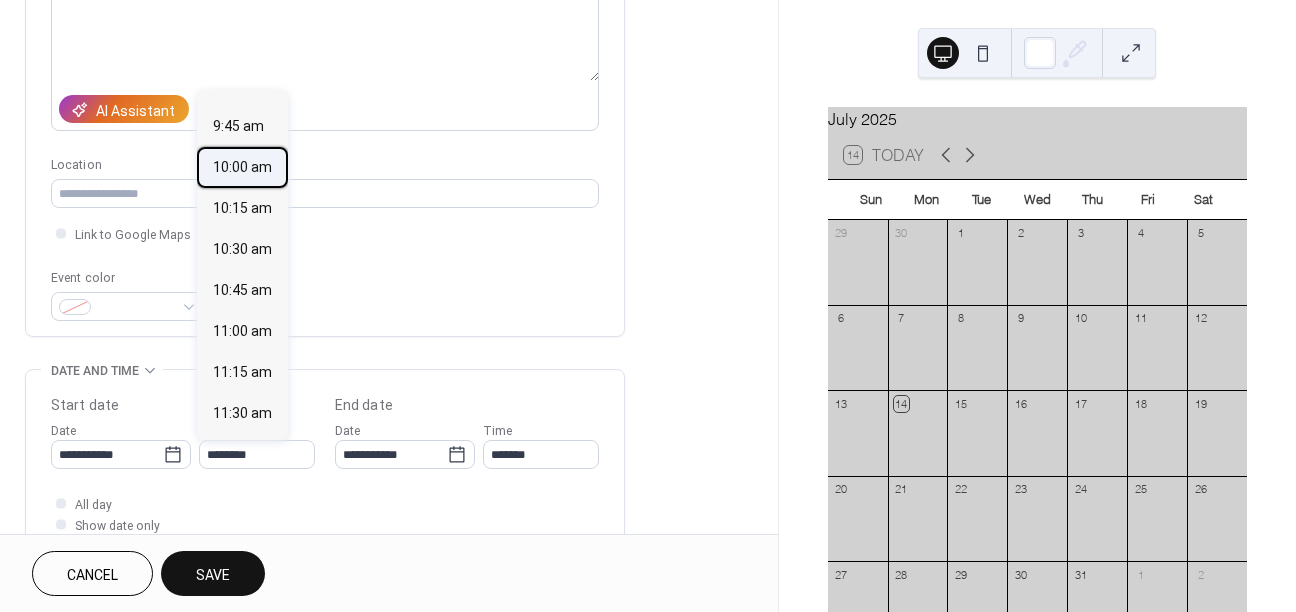 click on "10:00 am" at bounding box center [242, 167] 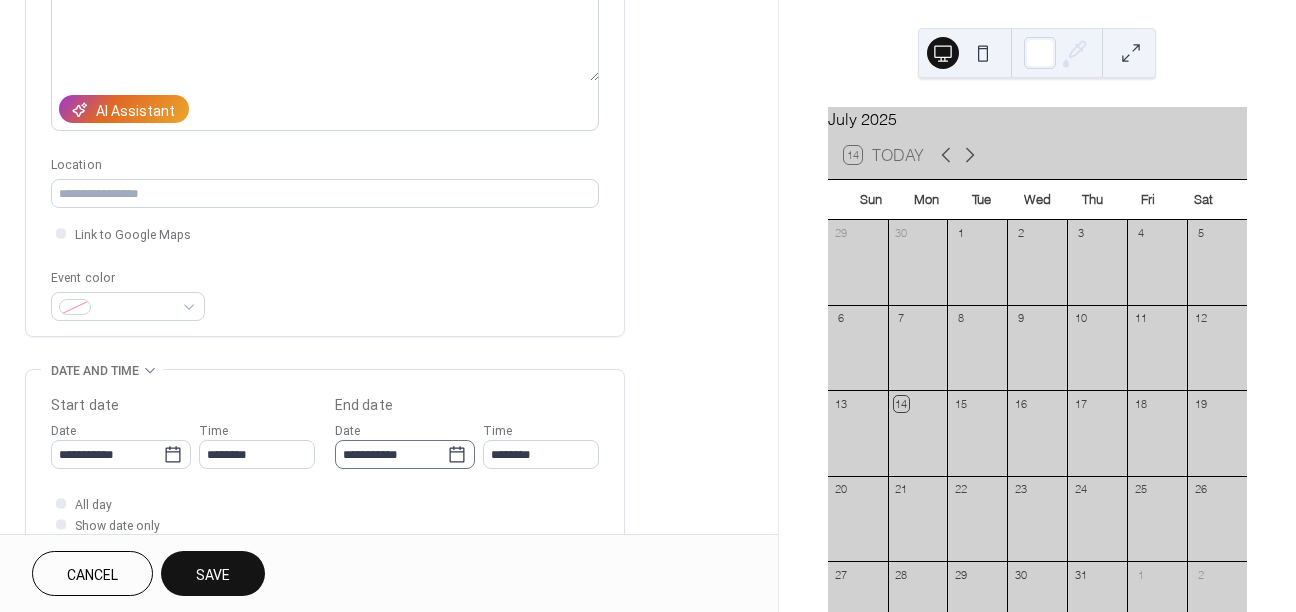 click 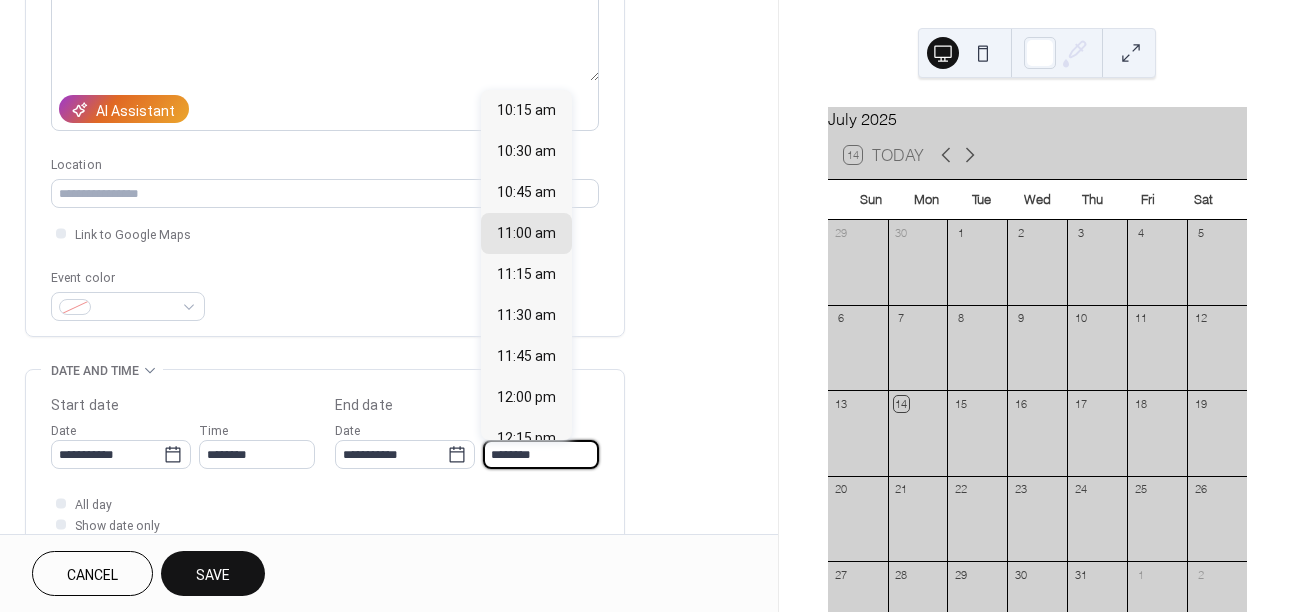 click on "********" at bounding box center [541, 454] 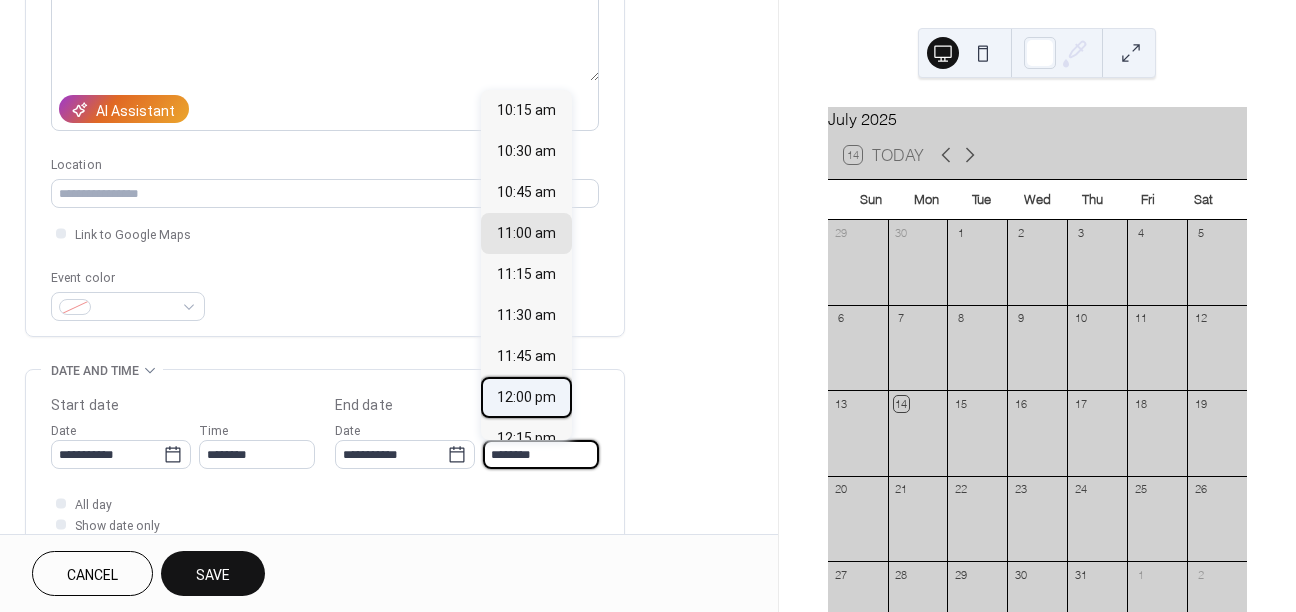 click on "12:00 pm" at bounding box center (526, 397) 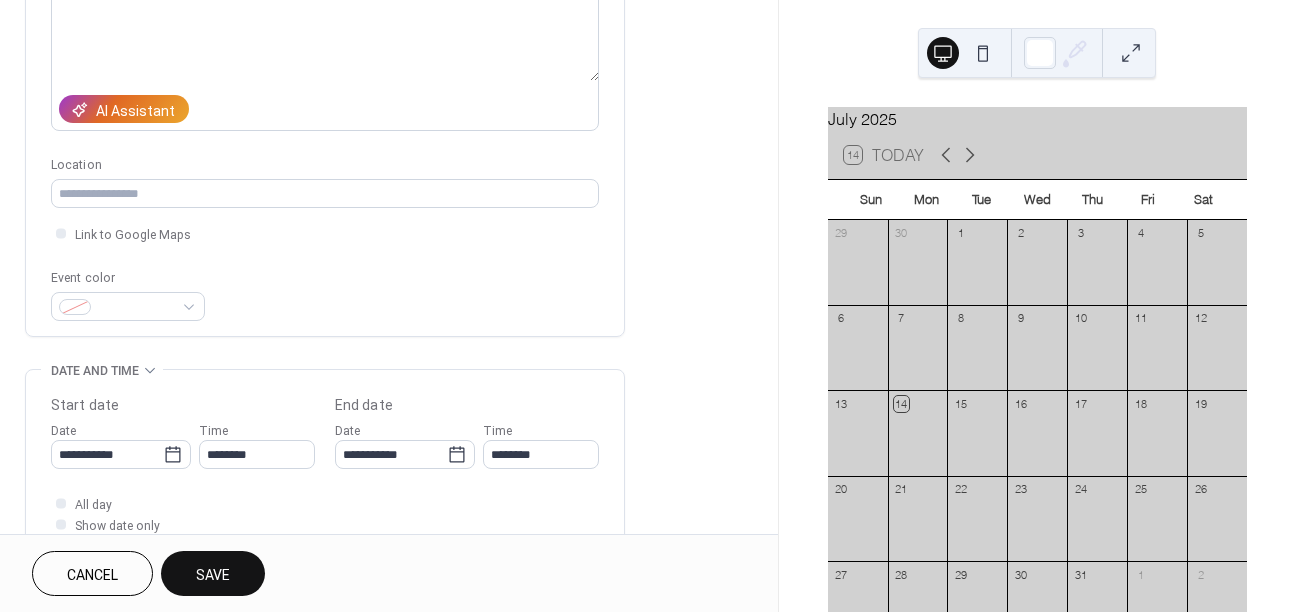 click on "Save" at bounding box center [213, 575] 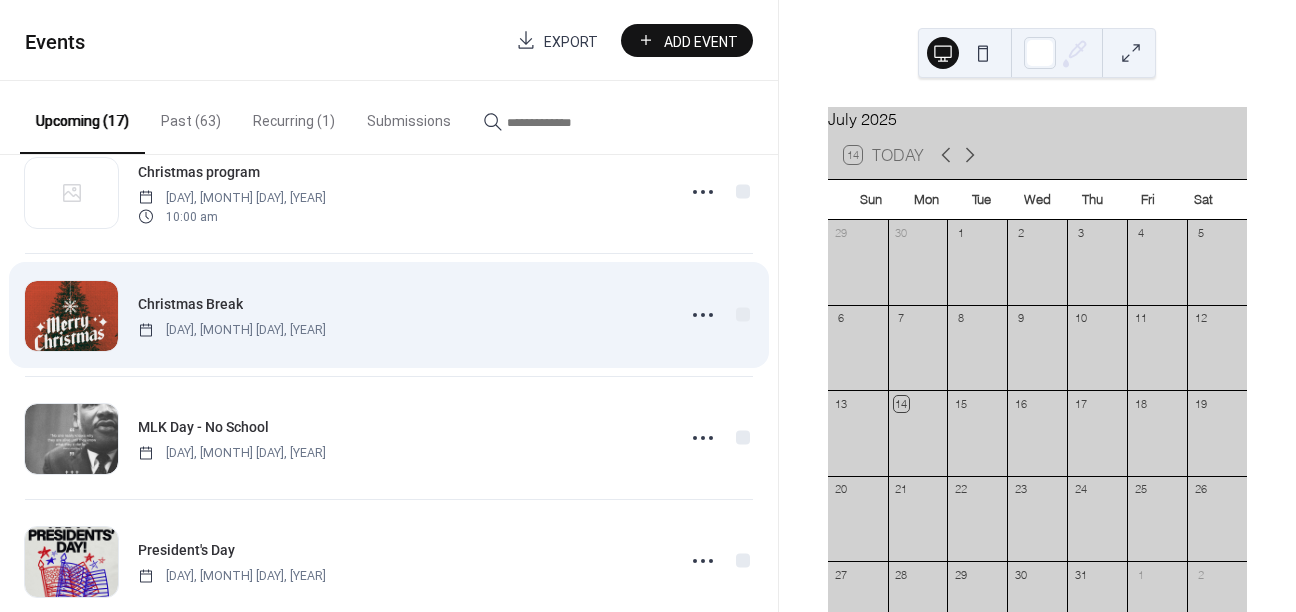 scroll, scrollTop: 994, scrollLeft: 0, axis: vertical 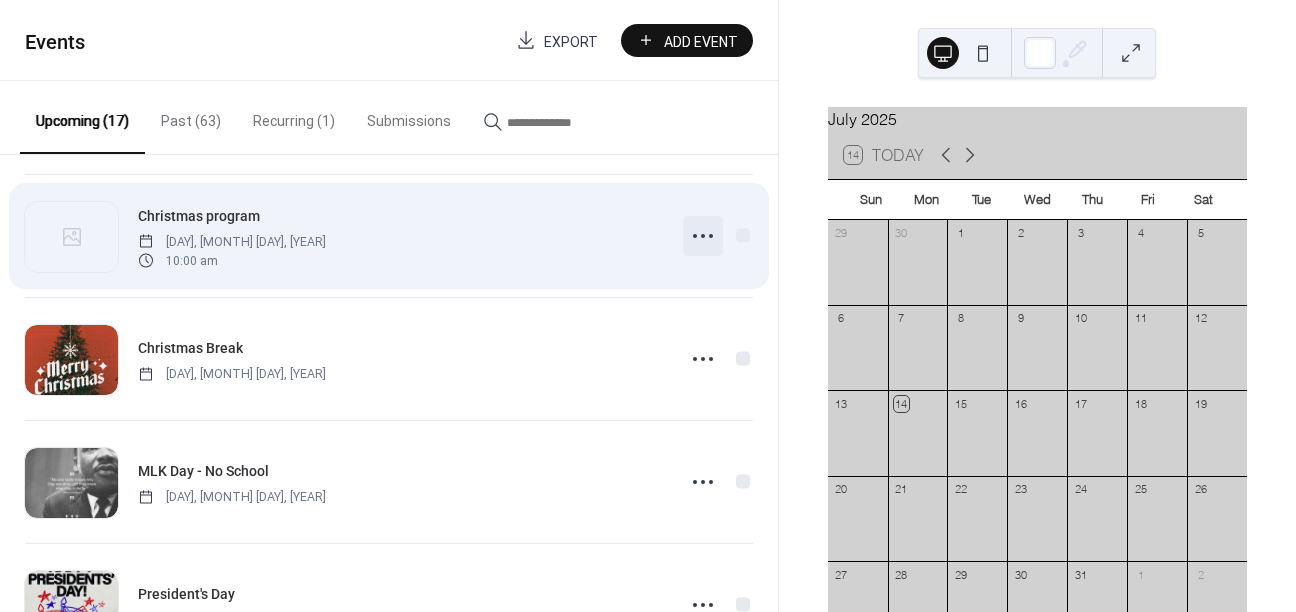 click 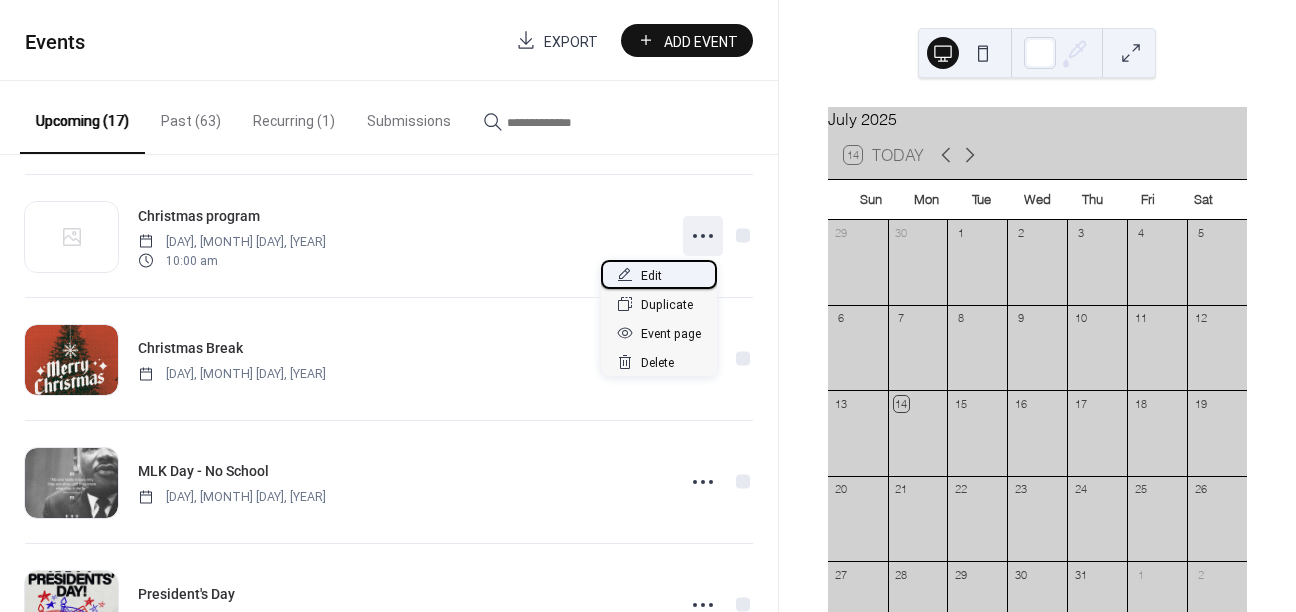 click on "Edit" at bounding box center (659, 274) 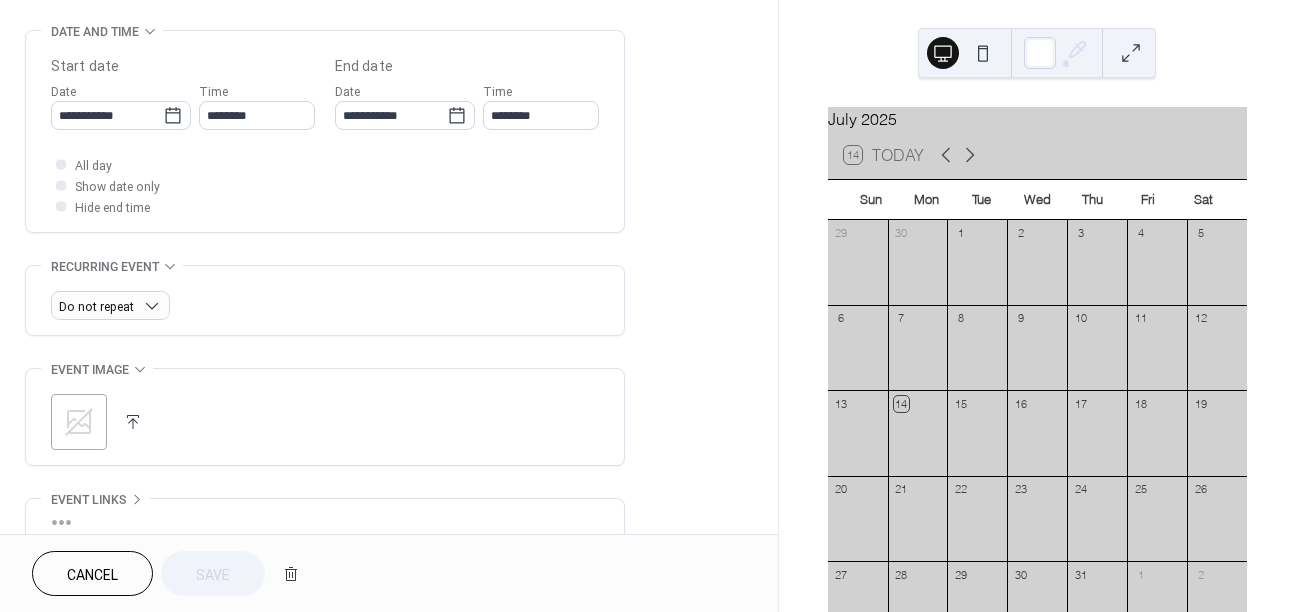 scroll, scrollTop: 704, scrollLeft: 0, axis: vertical 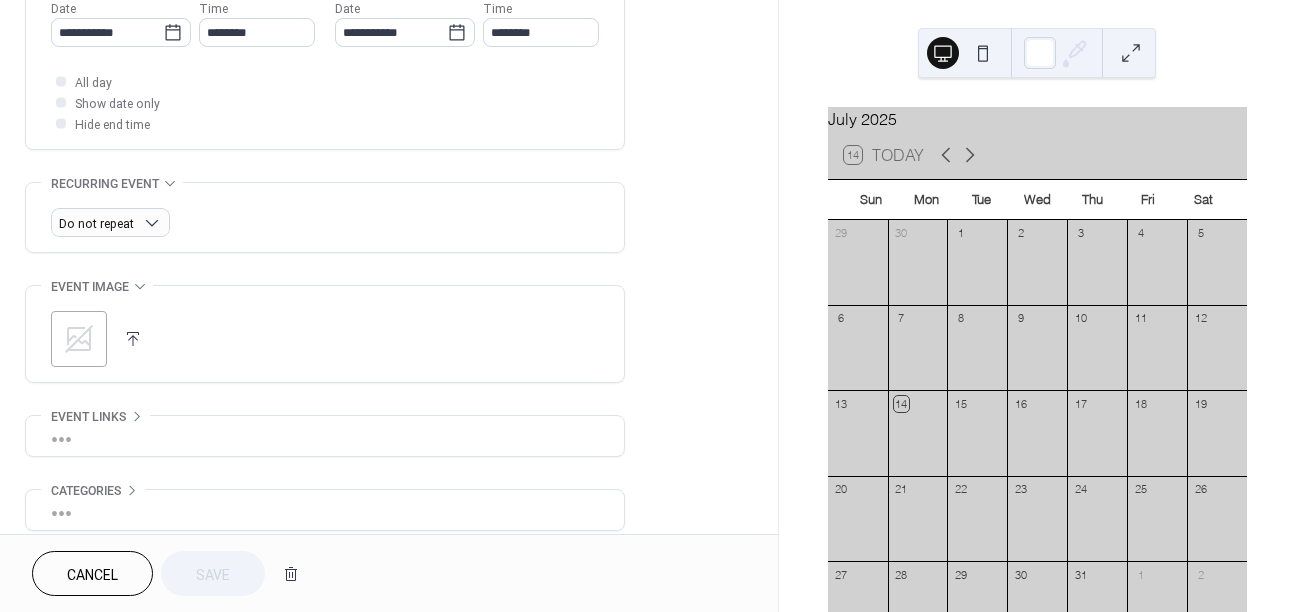 click 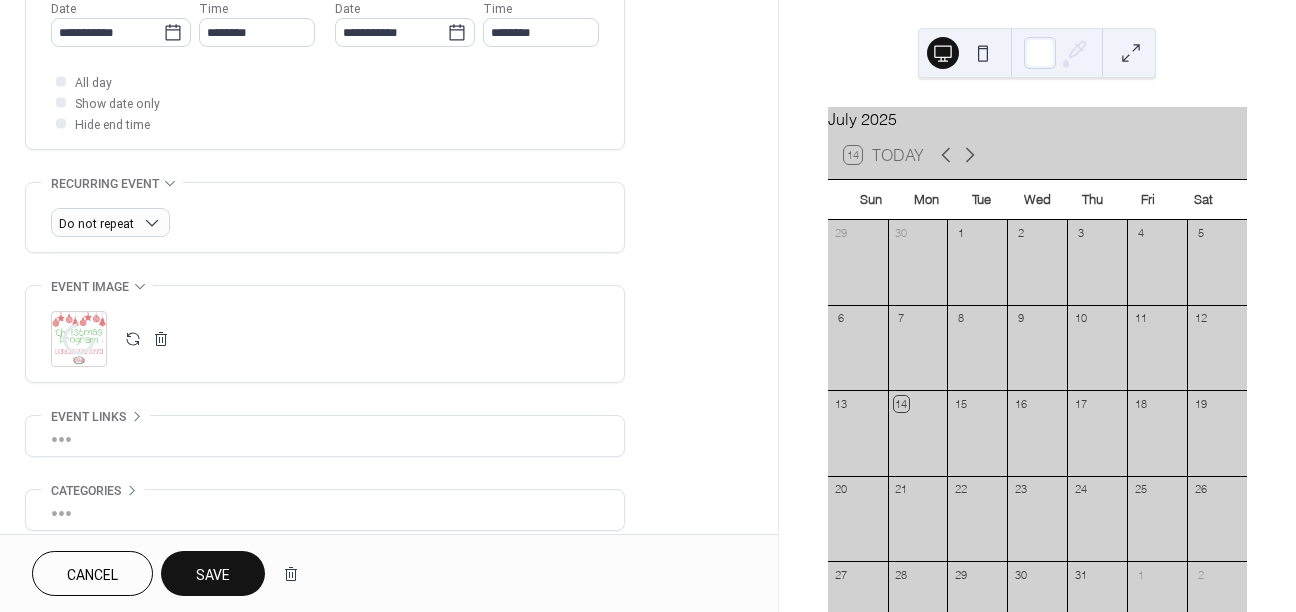 click on "Save" at bounding box center [213, 575] 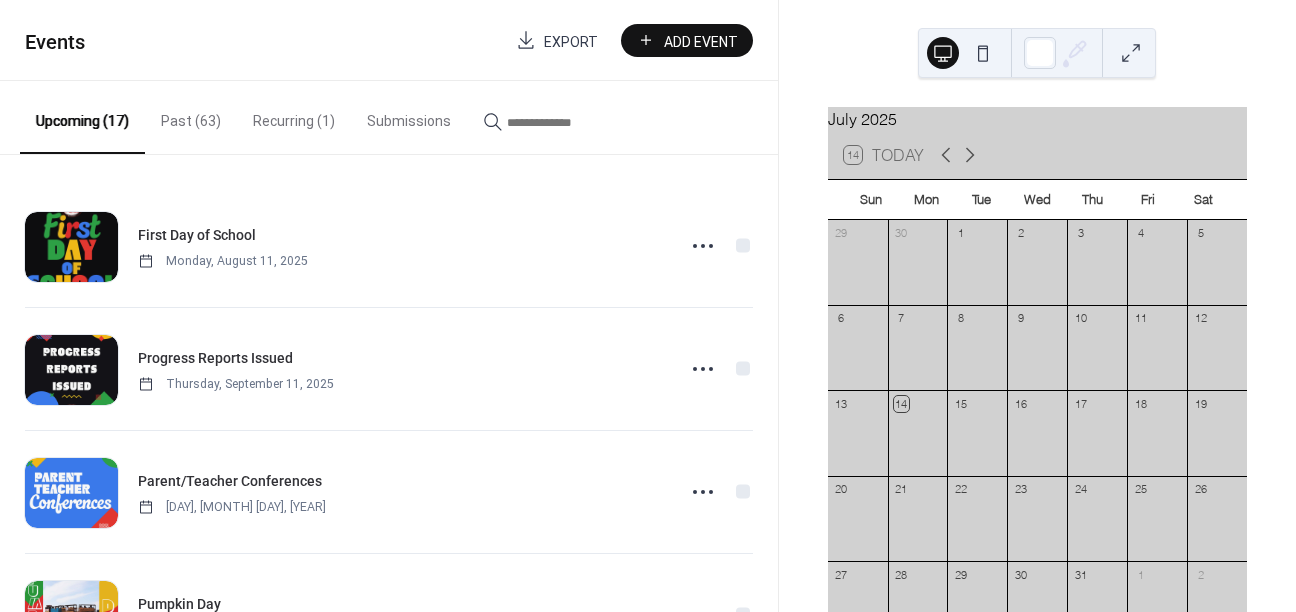 click on "Past (63)" at bounding box center [191, 116] 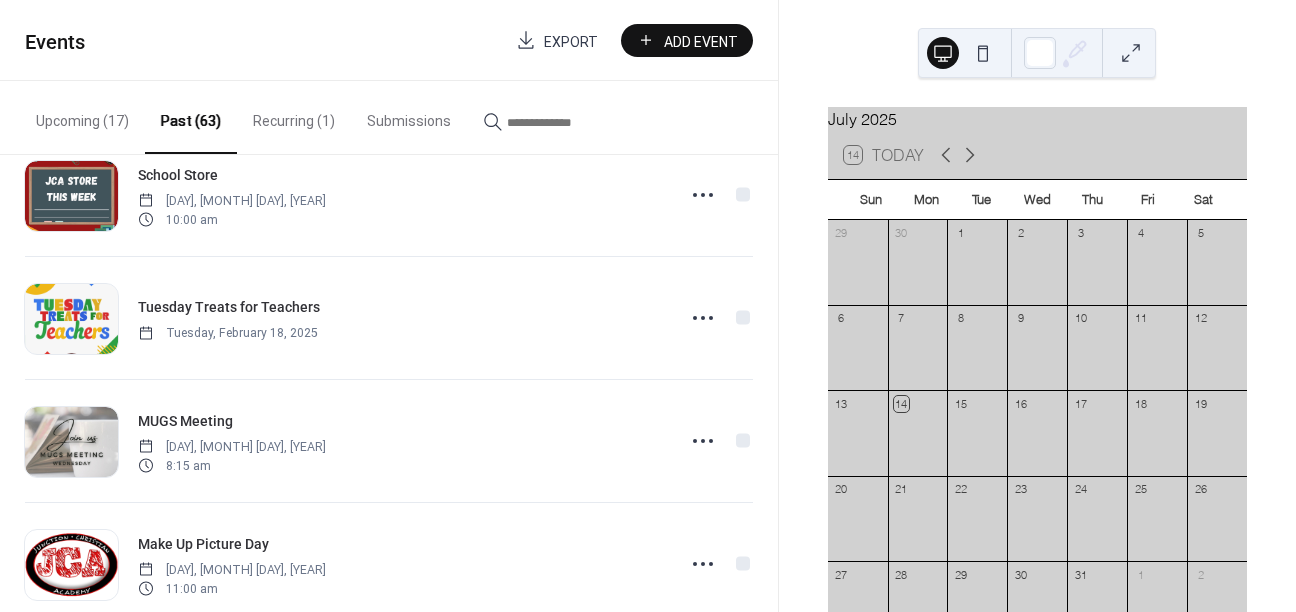 scroll, scrollTop: 1599, scrollLeft: 0, axis: vertical 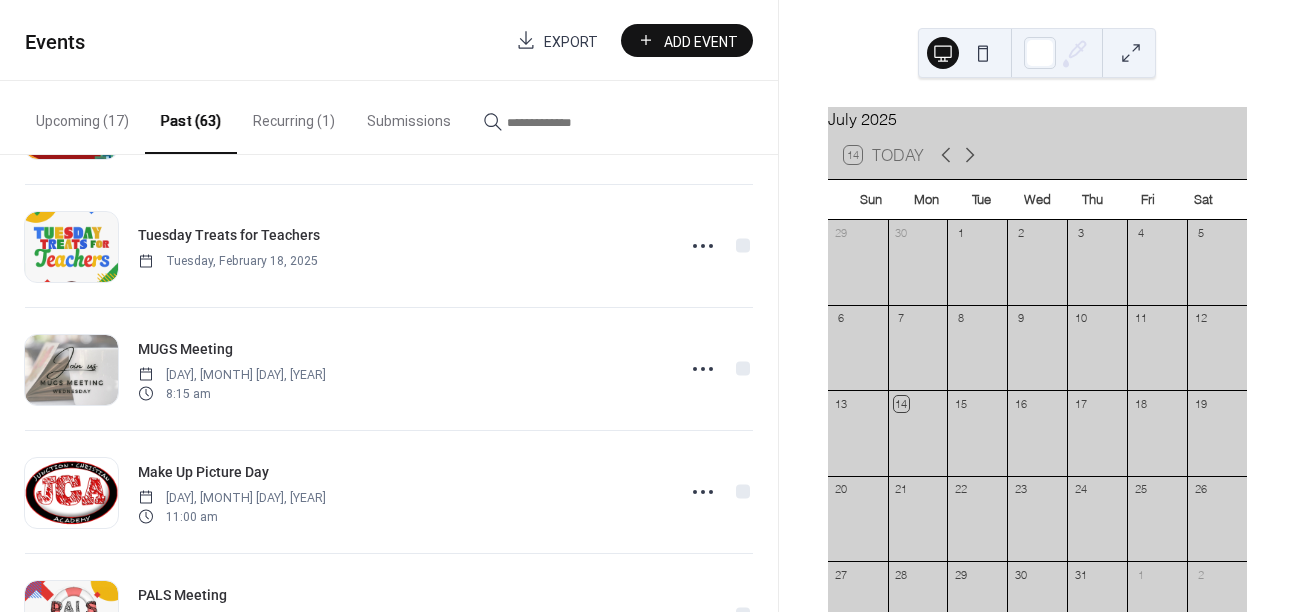 click at bounding box center (567, 122) 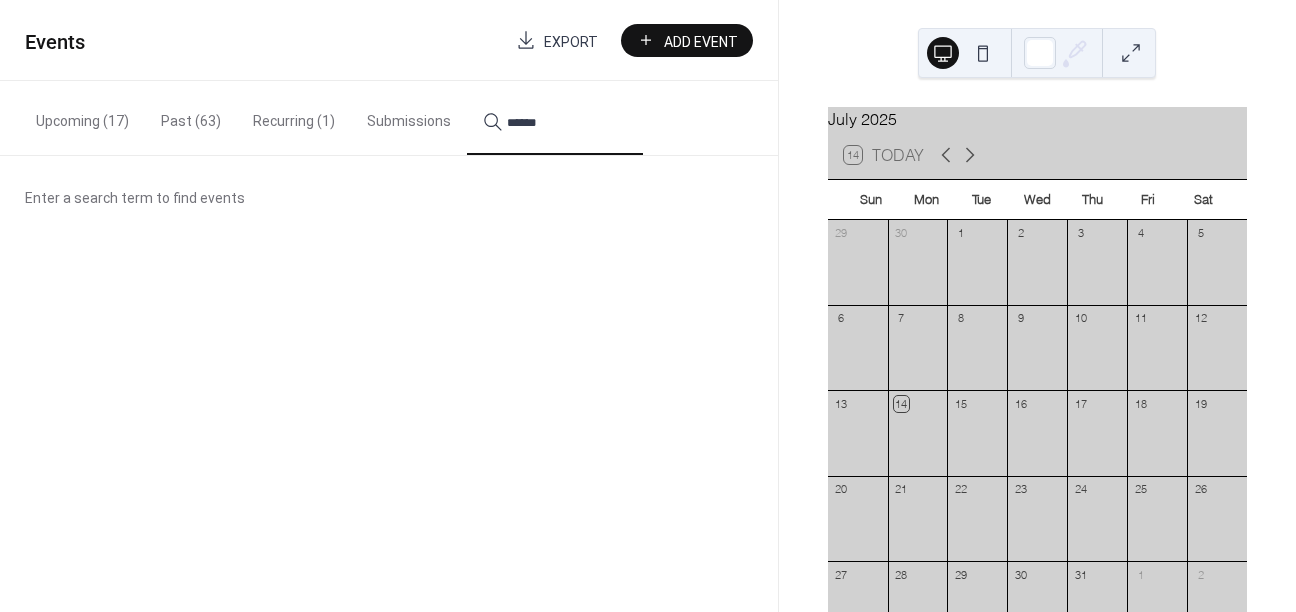 click on "*****" at bounding box center (555, 118) 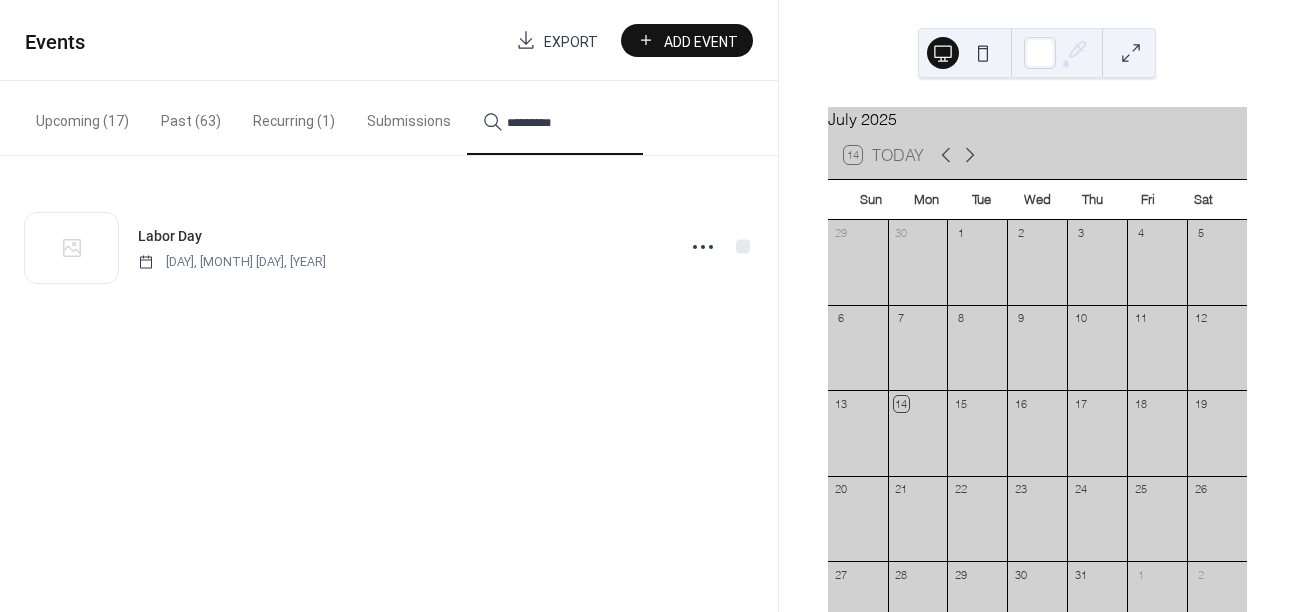 type on "*********" 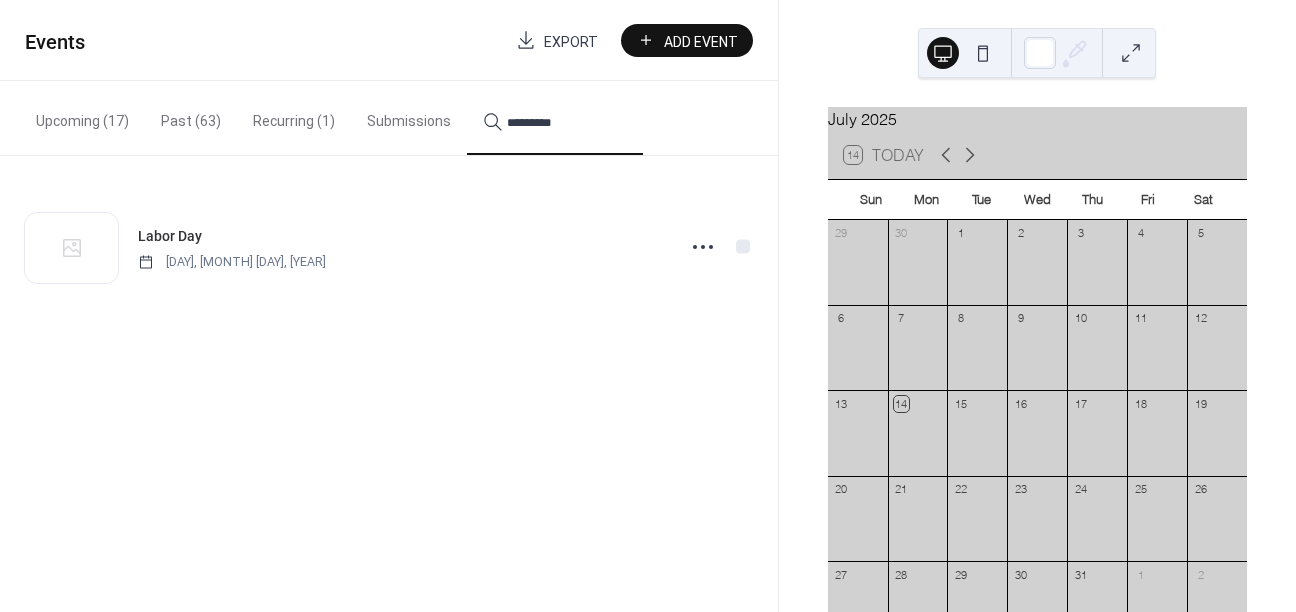 drag, startPoint x: 473, startPoint y: 162, endPoint x: 236, endPoint y: 248, distance: 252.121 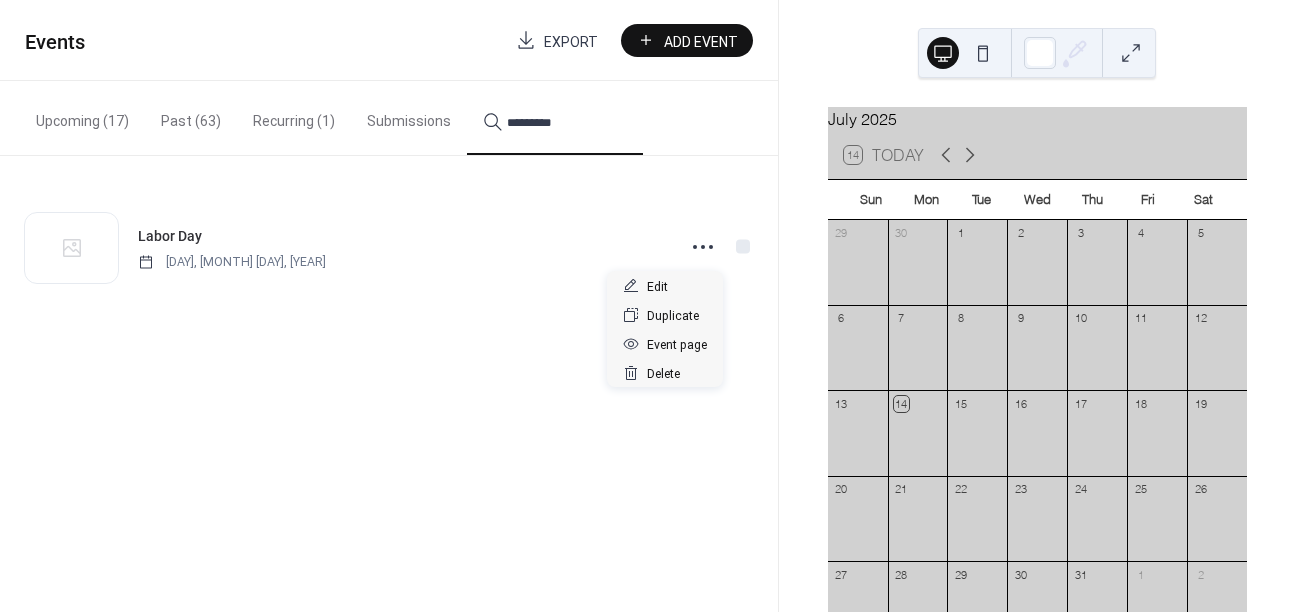 click 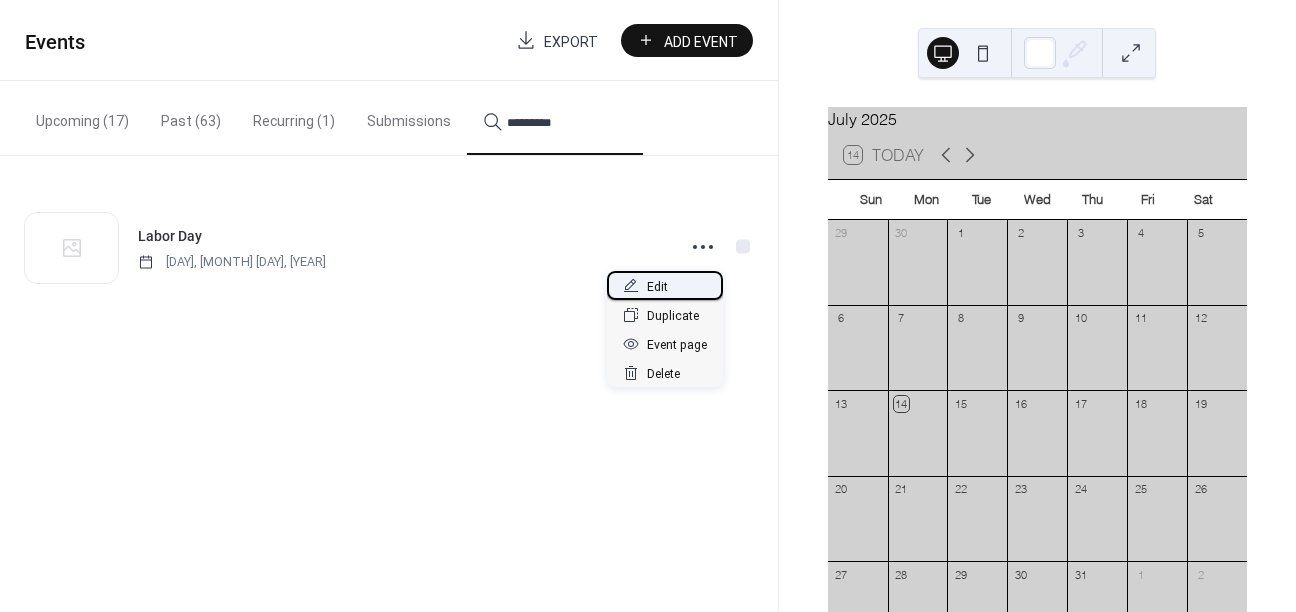 click on "Edit" at bounding box center [665, 285] 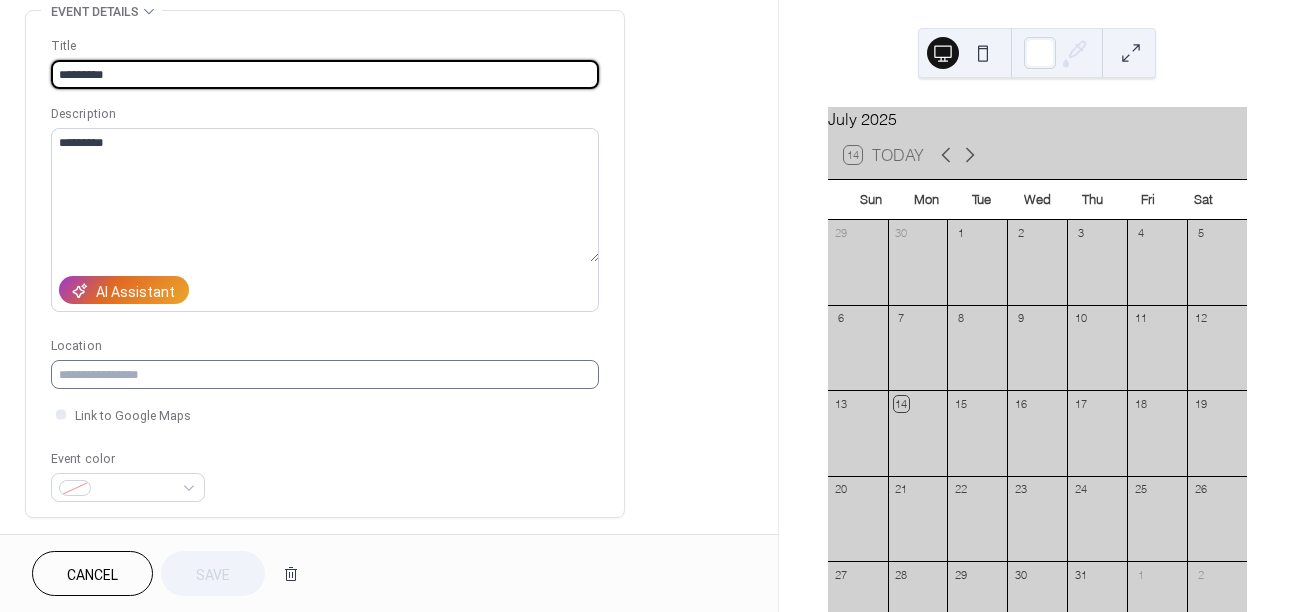 scroll, scrollTop: 245, scrollLeft: 0, axis: vertical 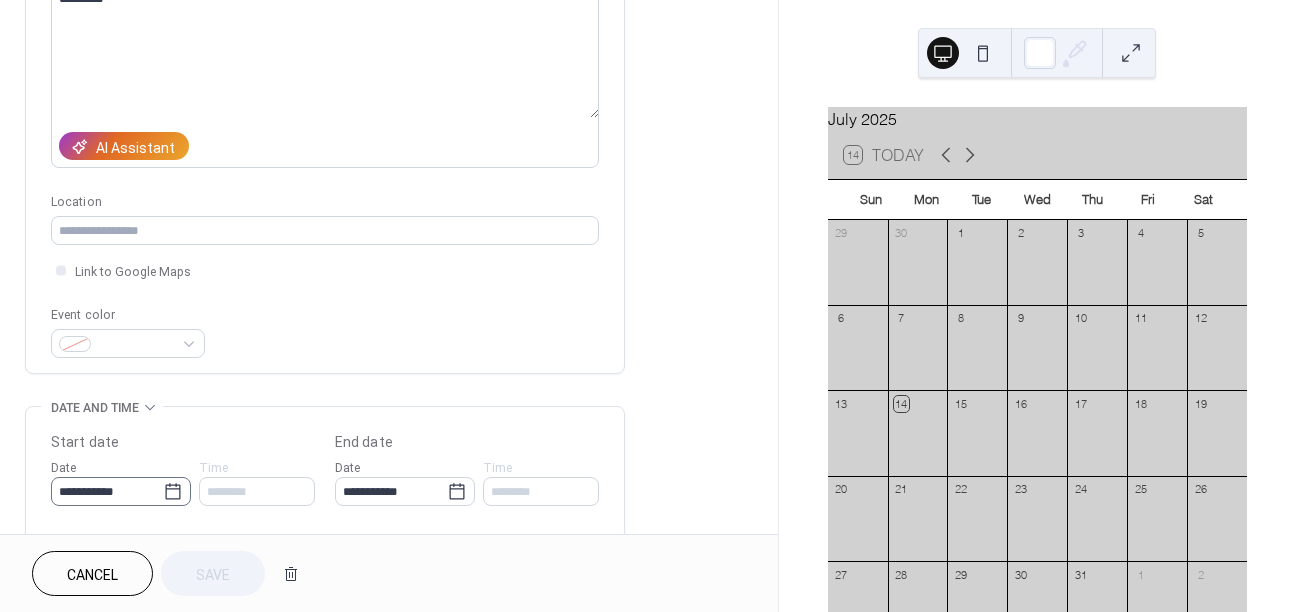click 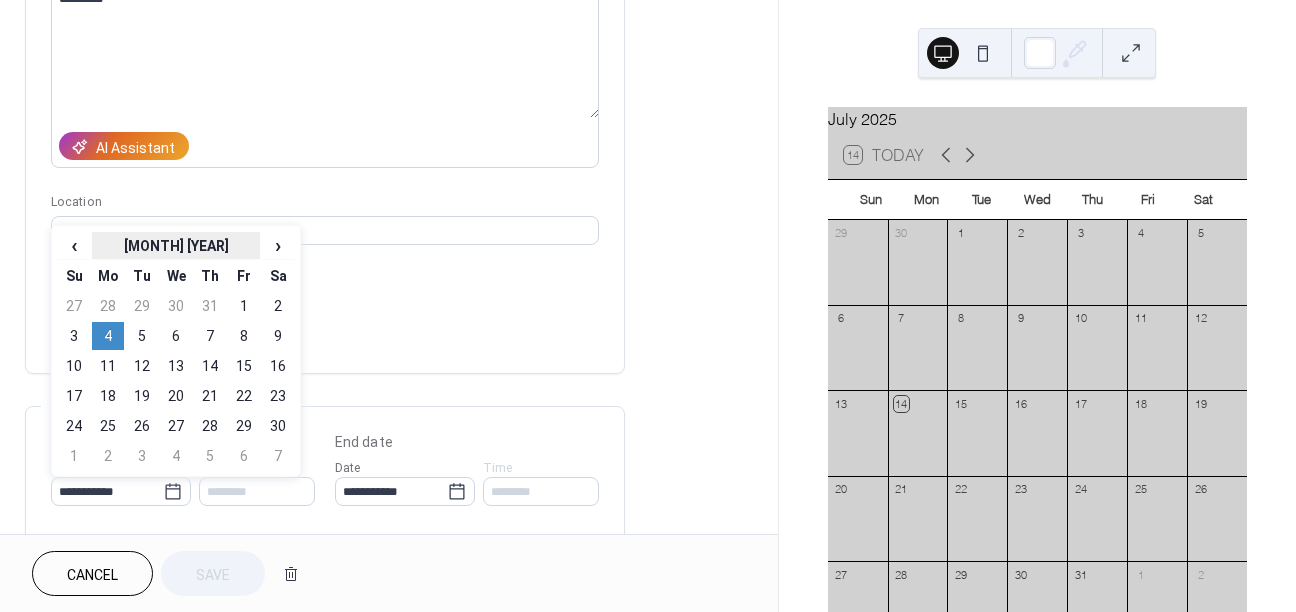 click on "[MONTH] [YEAR]" at bounding box center [176, 246] 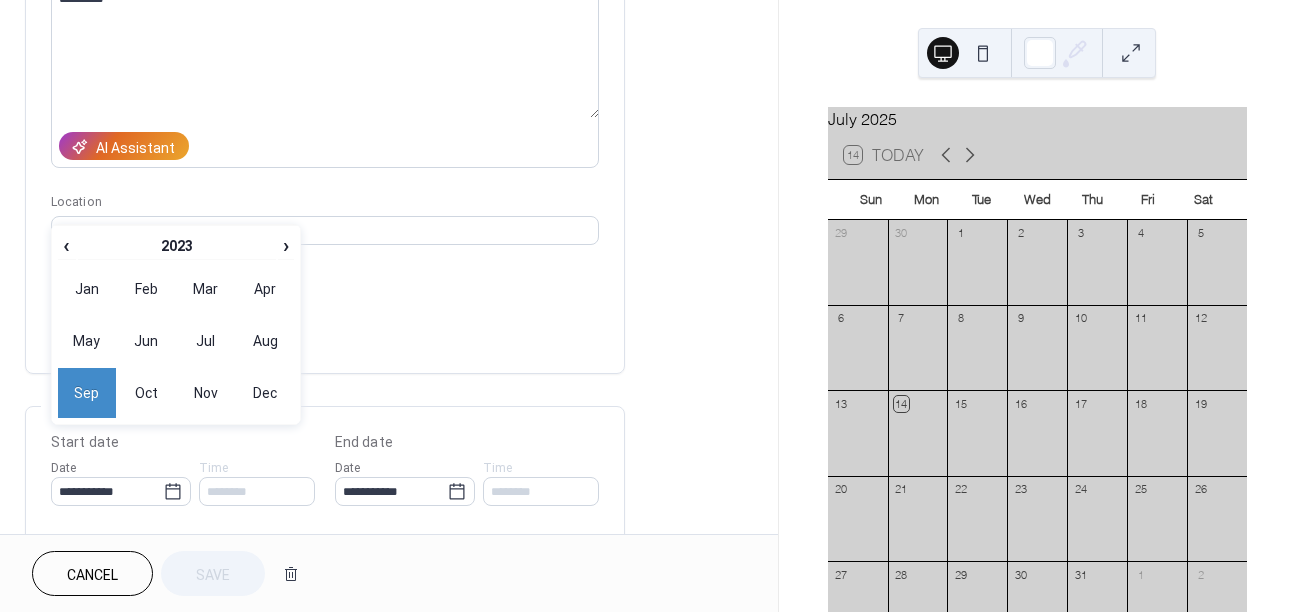 click on "Sep" at bounding box center [87, 393] 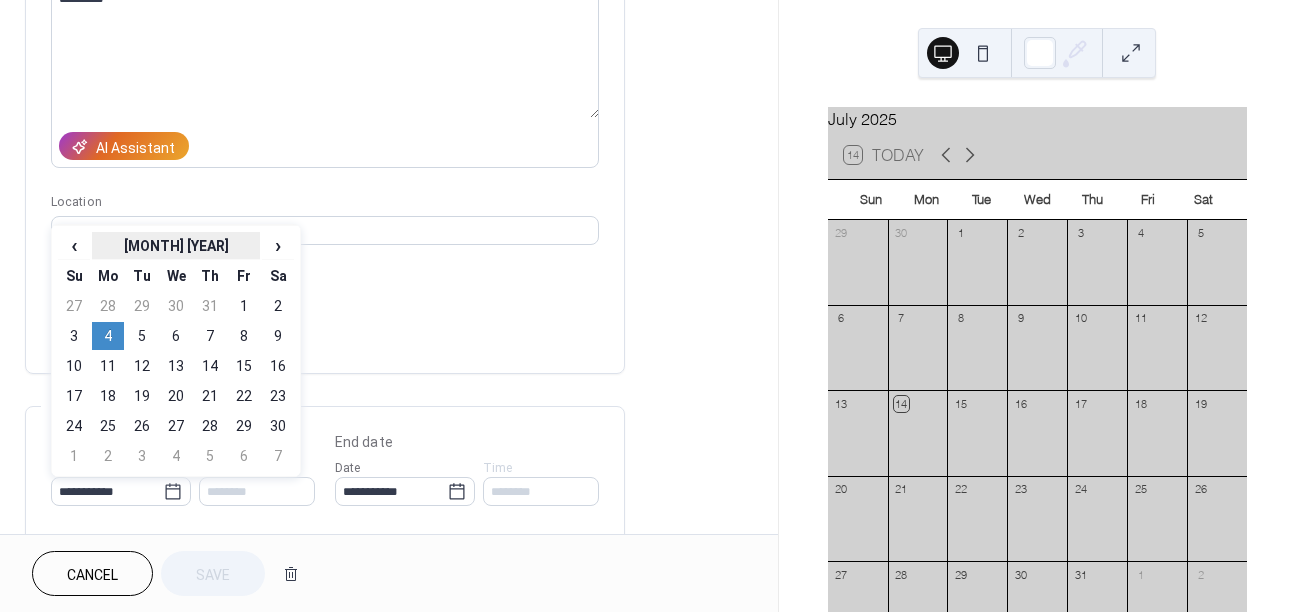click on "[MONTH] [YEAR]" at bounding box center [176, 246] 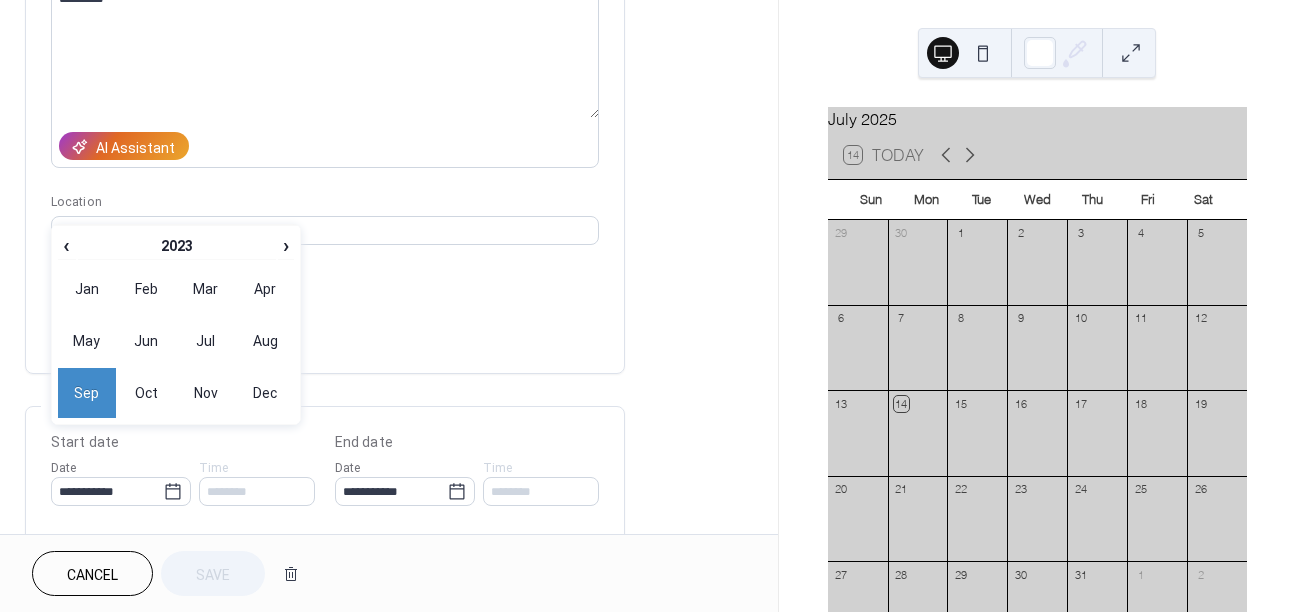 click on "‹ [YEAR] › [MONTH] [MONTH] [MONTH] [MONTH] [MONTH] [MONTH] [MONTH] [MONTH] [MONTH] [MONTH] [MONTH] [MONTH]" at bounding box center [176, 325] 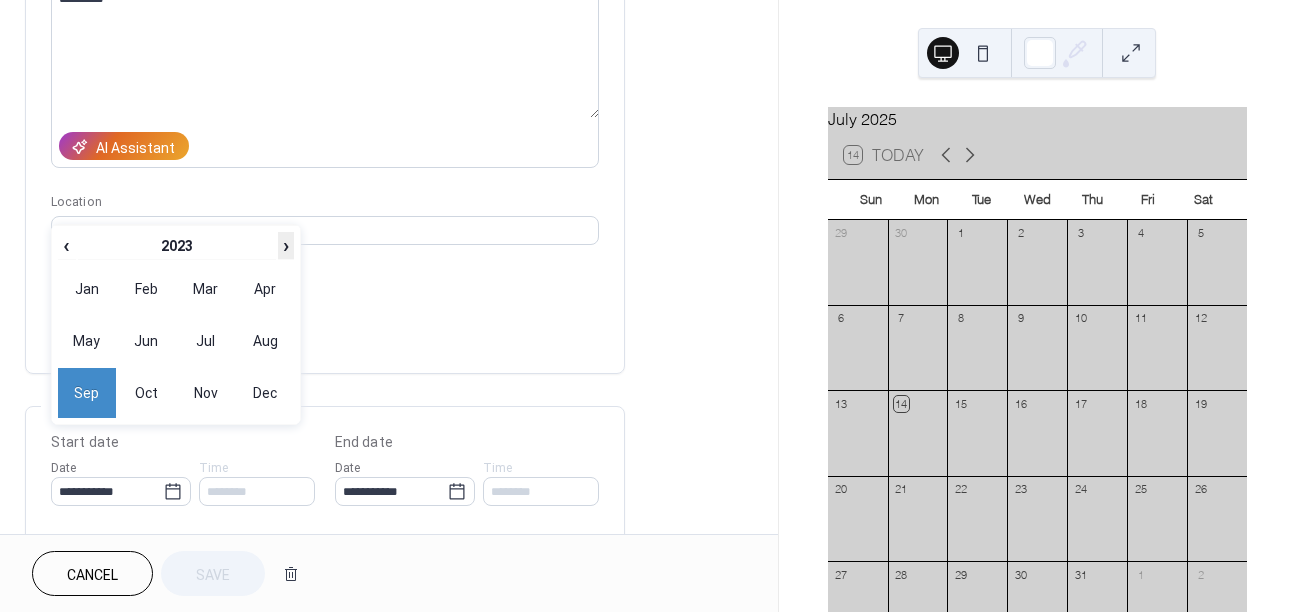 click on "›" at bounding box center [286, 245] 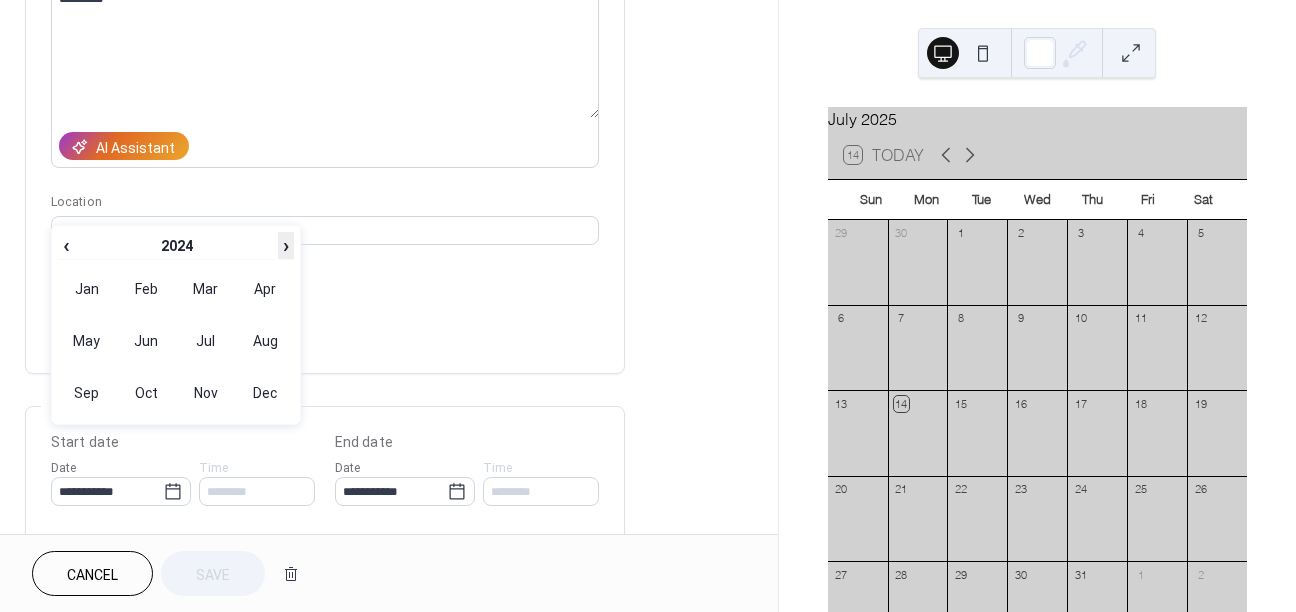 click on "›" at bounding box center [286, 245] 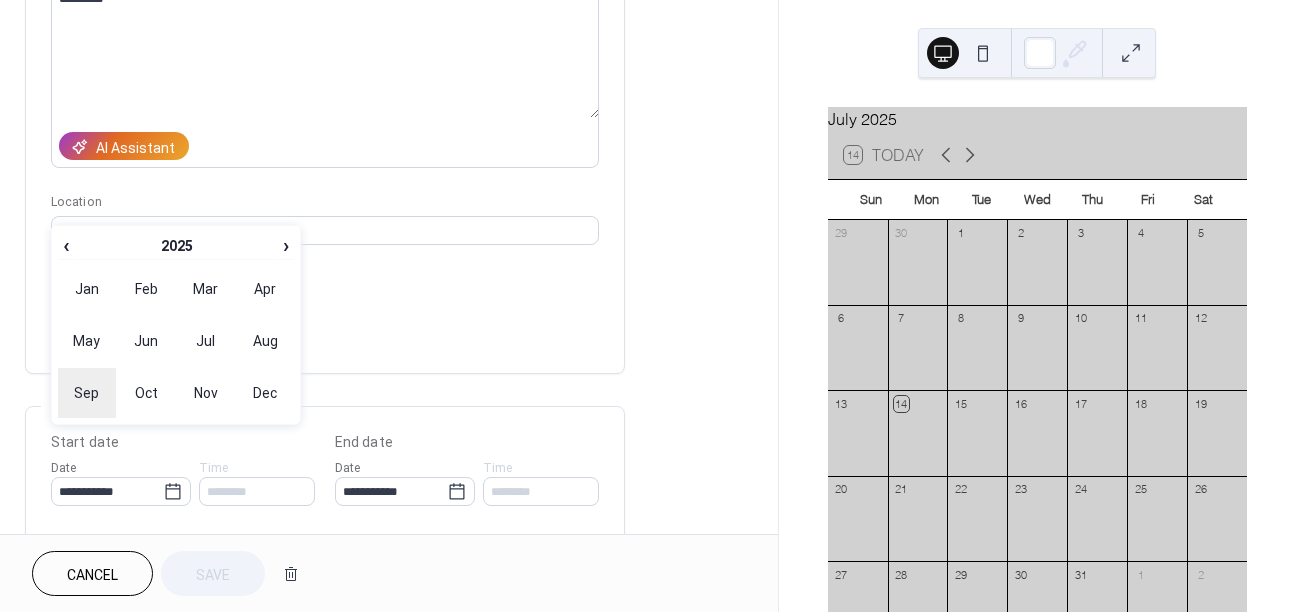click on "Sep" at bounding box center (87, 393) 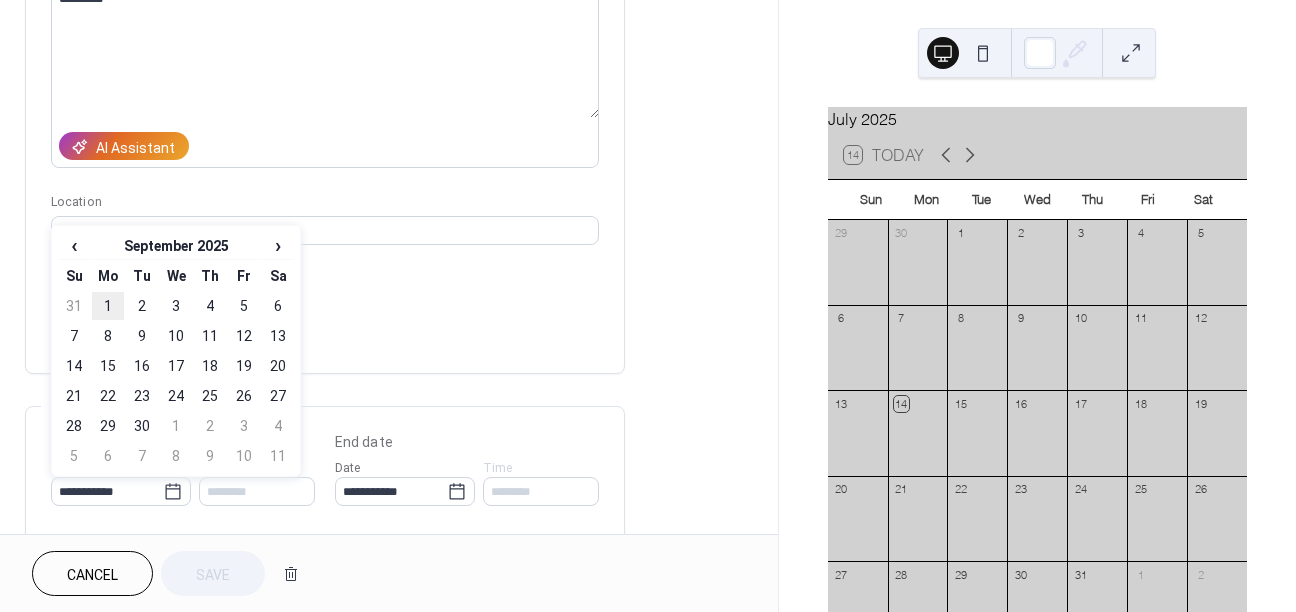 click on "1" at bounding box center (108, 306) 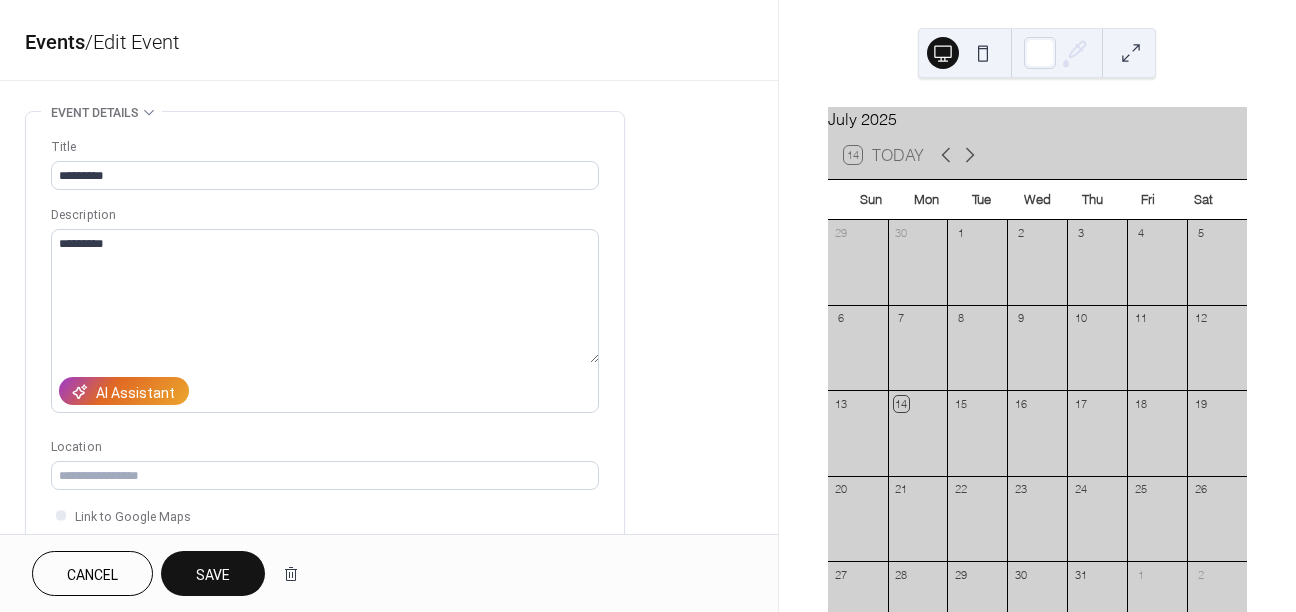 scroll, scrollTop: 0, scrollLeft: 0, axis: both 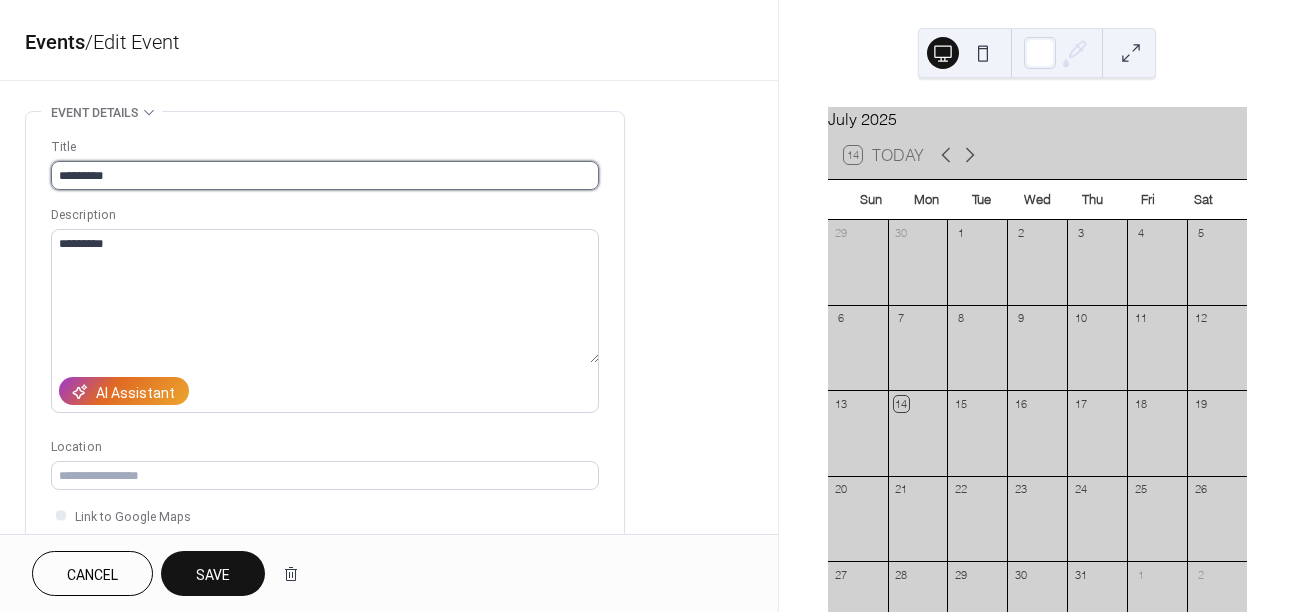 click on "*********" at bounding box center [325, 175] 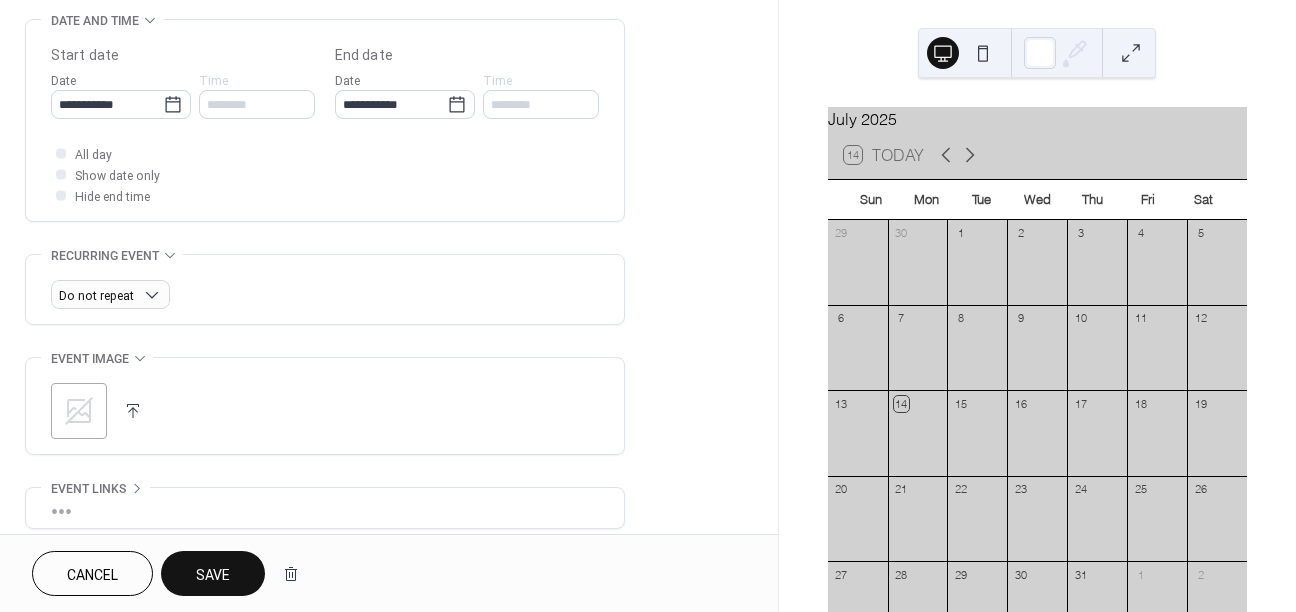 scroll, scrollTop: 0, scrollLeft: 0, axis: both 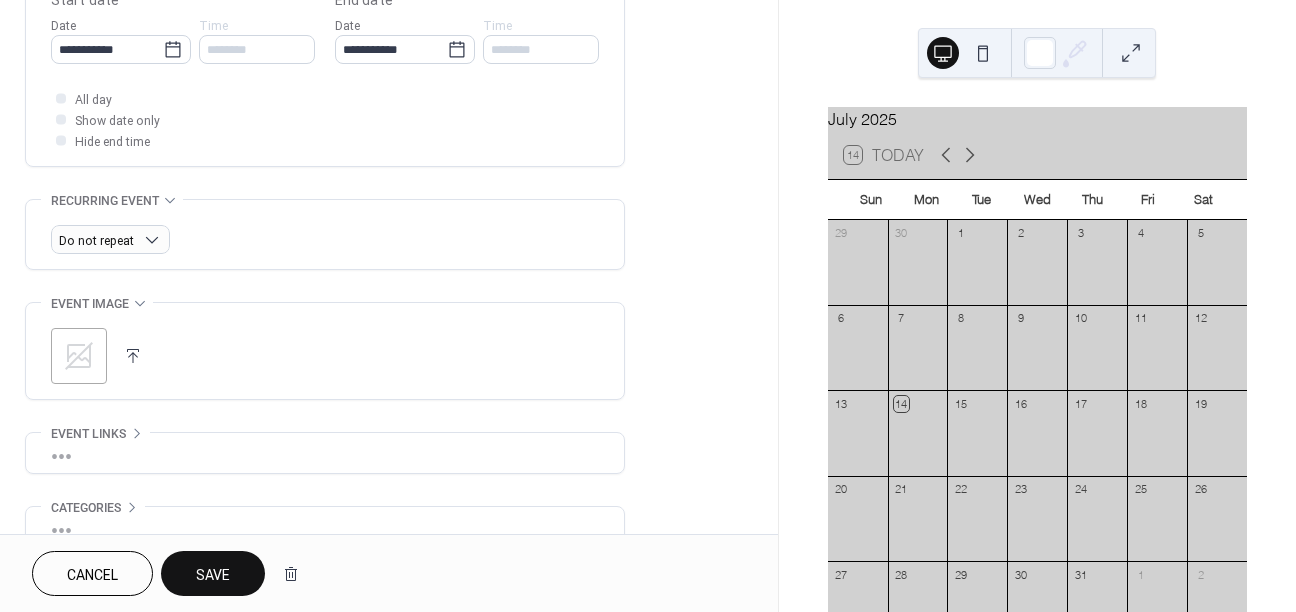 type on "**********" 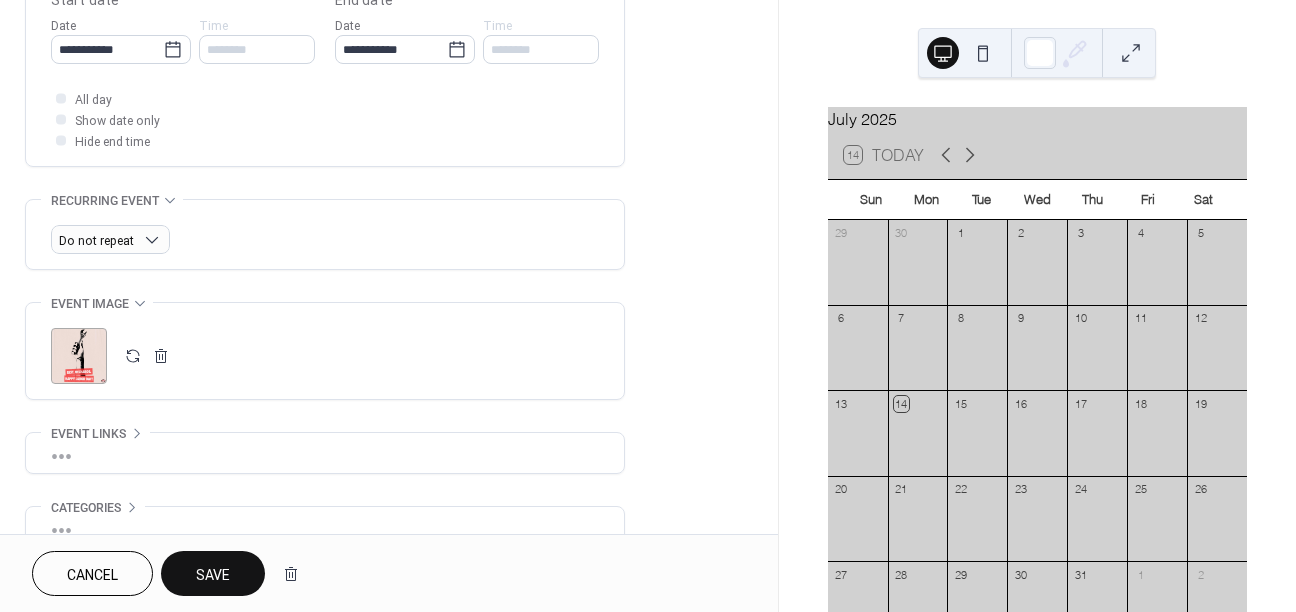 click on "Save" at bounding box center (213, 575) 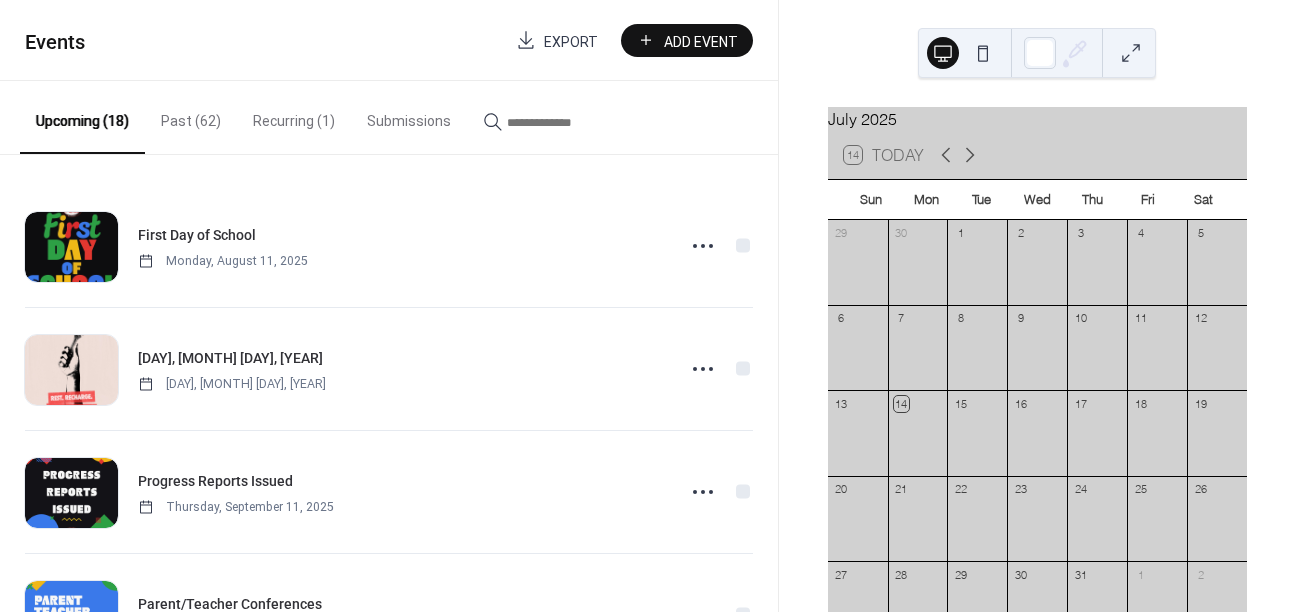 click on "Add Event" at bounding box center (701, 41) 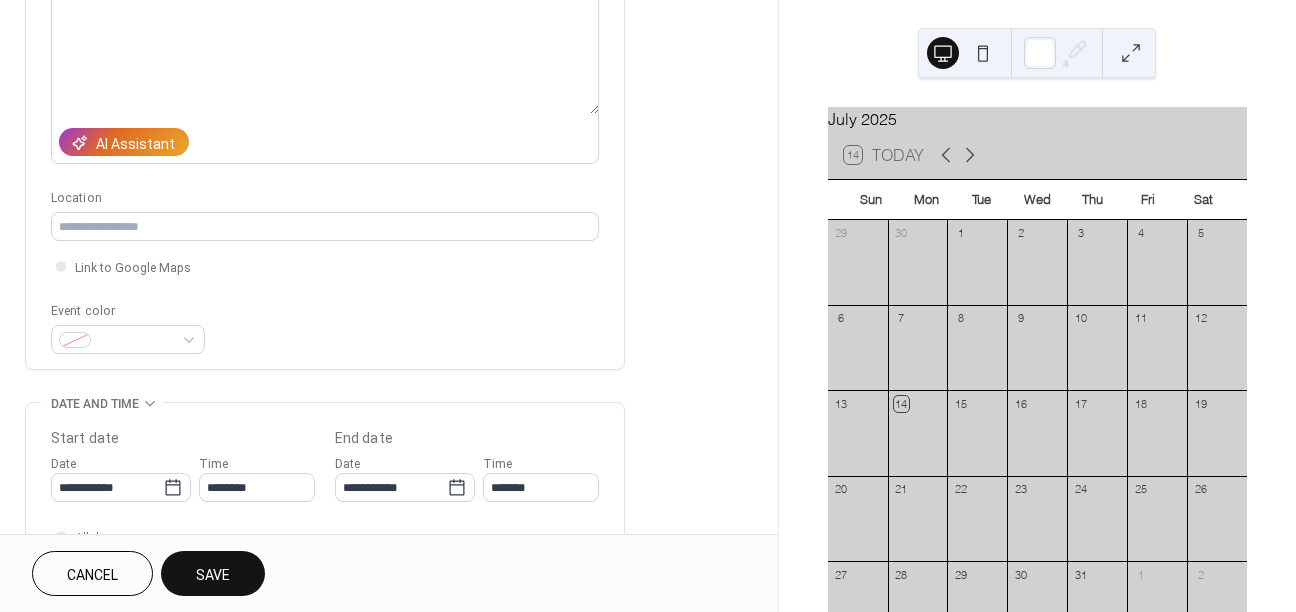 scroll, scrollTop: 339, scrollLeft: 0, axis: vertical 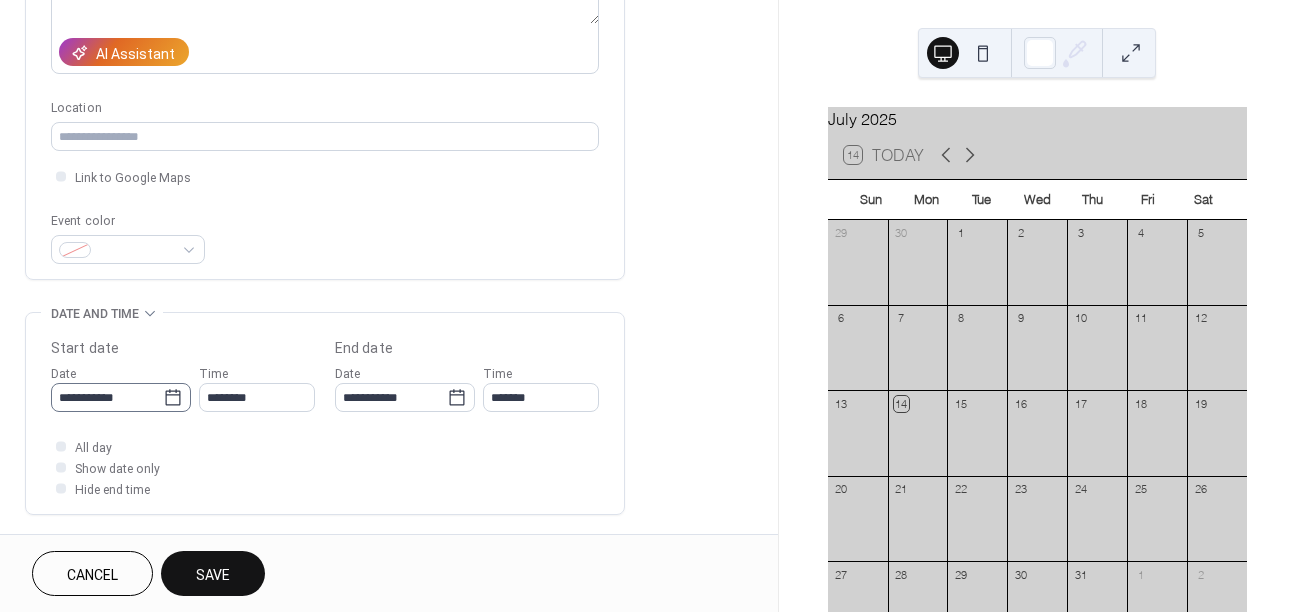type on "**********" 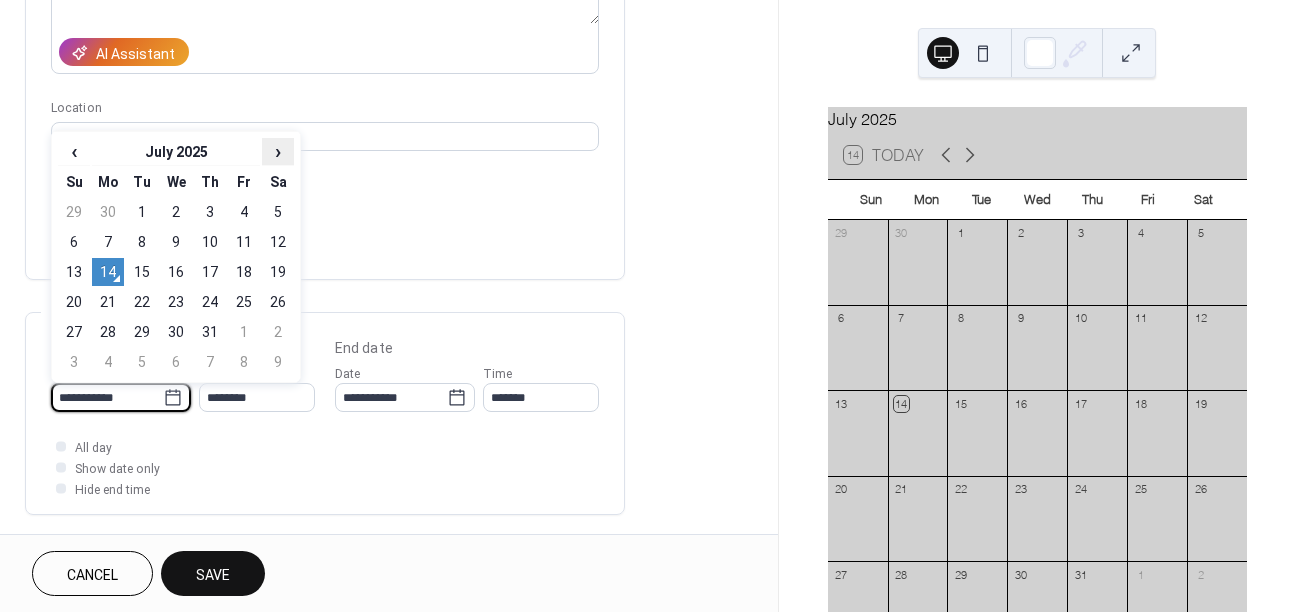 click on "›" at bounding box center [278, 151] 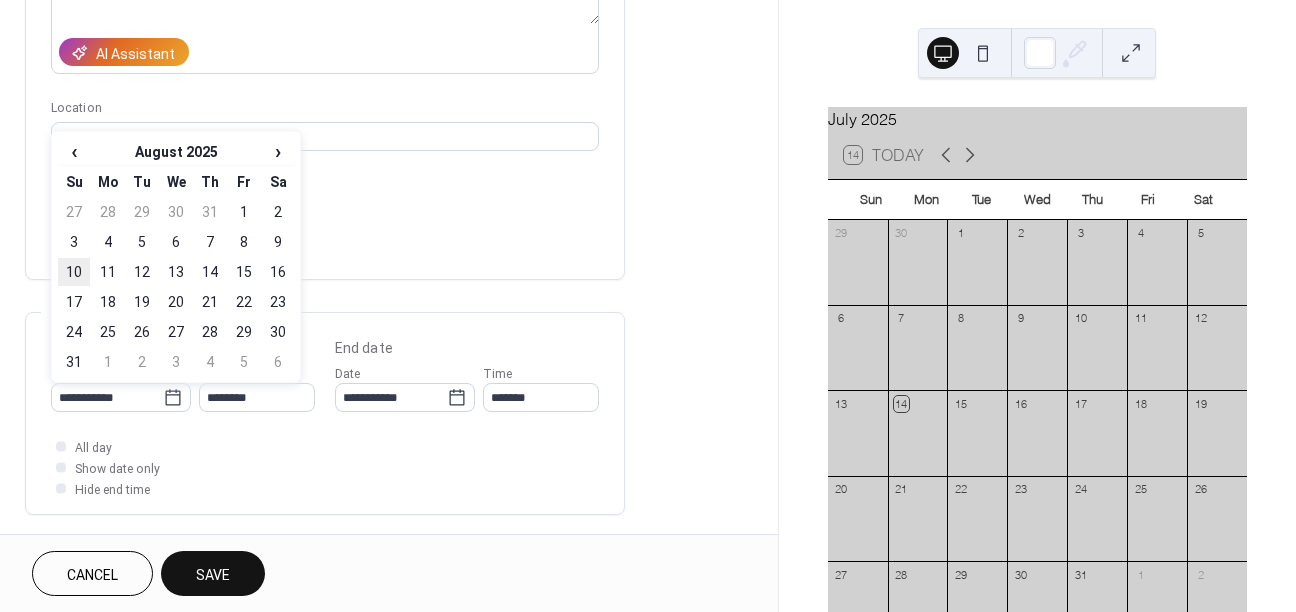 click on "10" at bounding box center (74, 272) 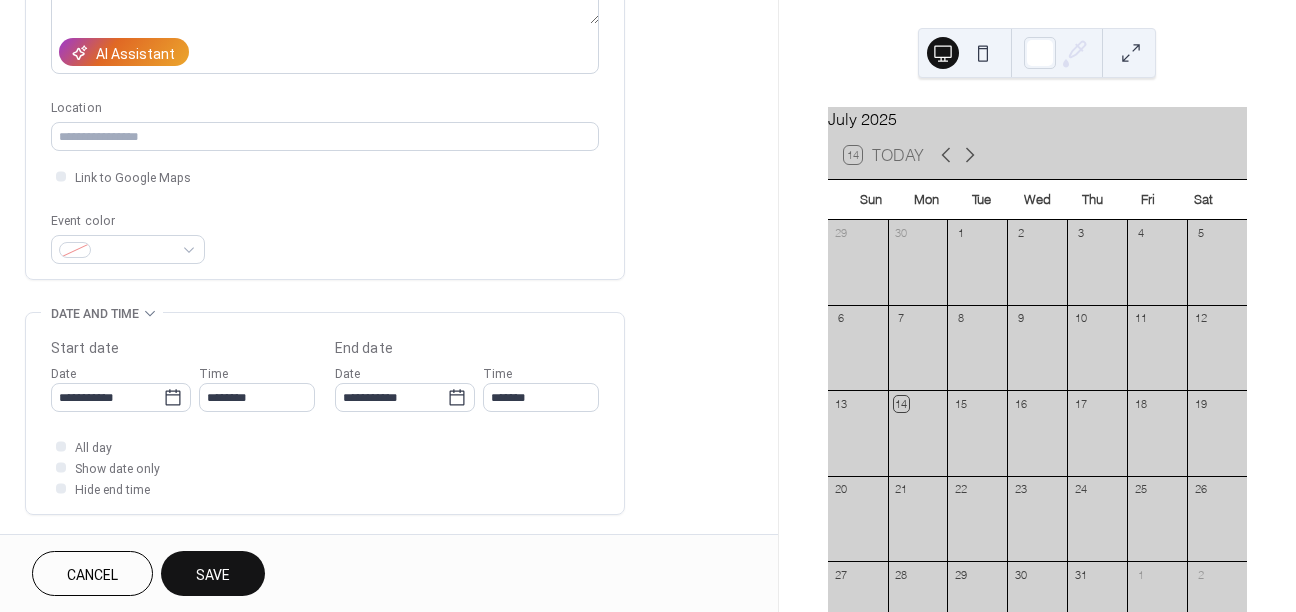 type on "**********" 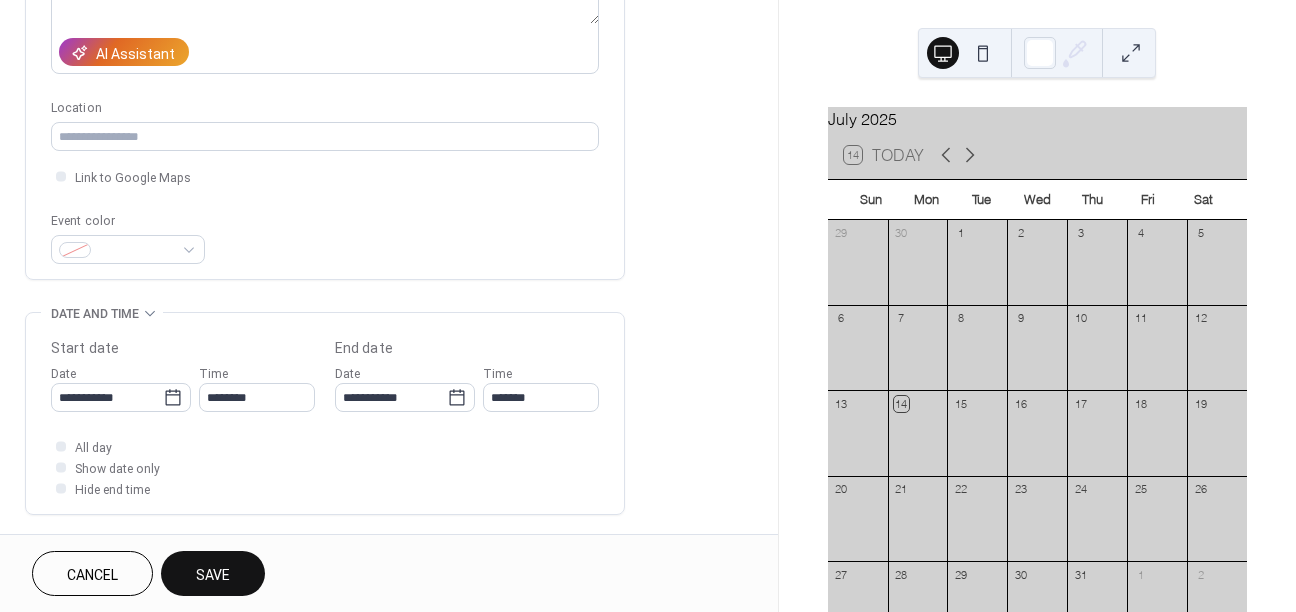 type on "**********" 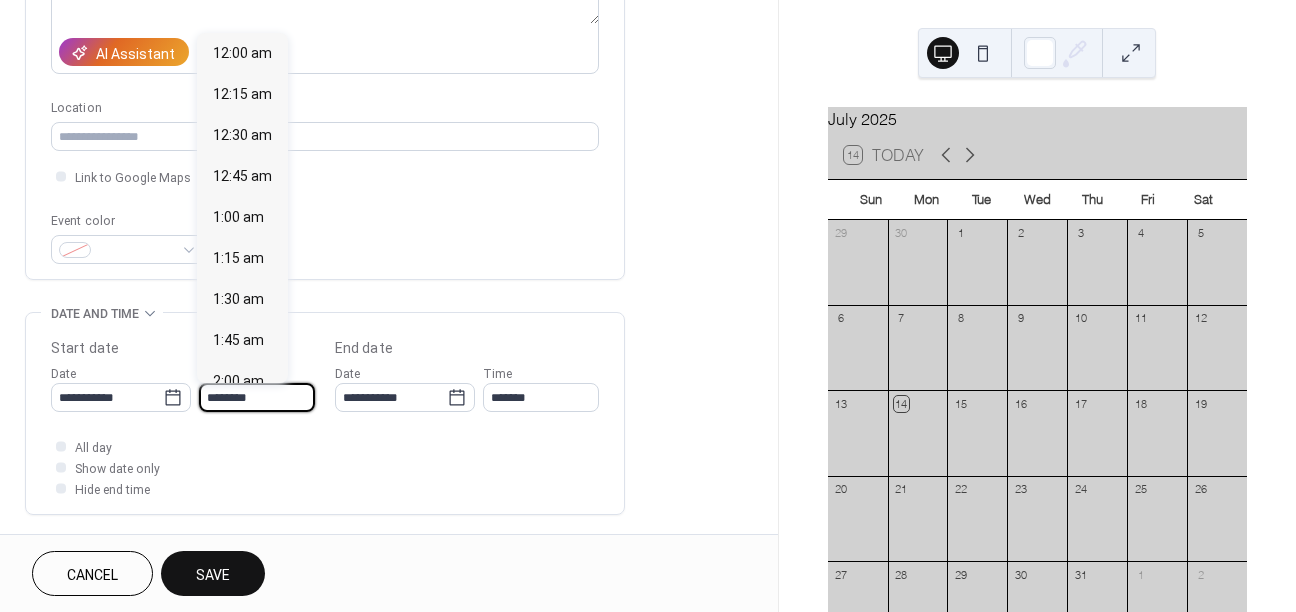 click on "********" at bounding box center [257, 397] 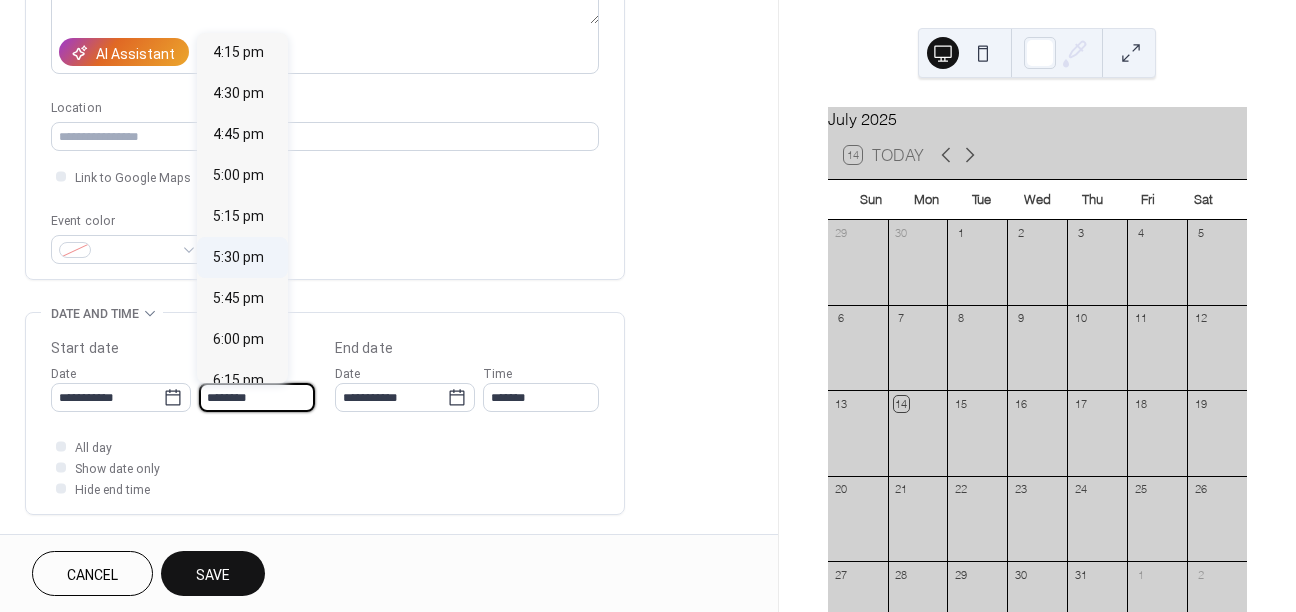 scroll, scrollTop: 2731, scrollLeft: 0, axis: vertical 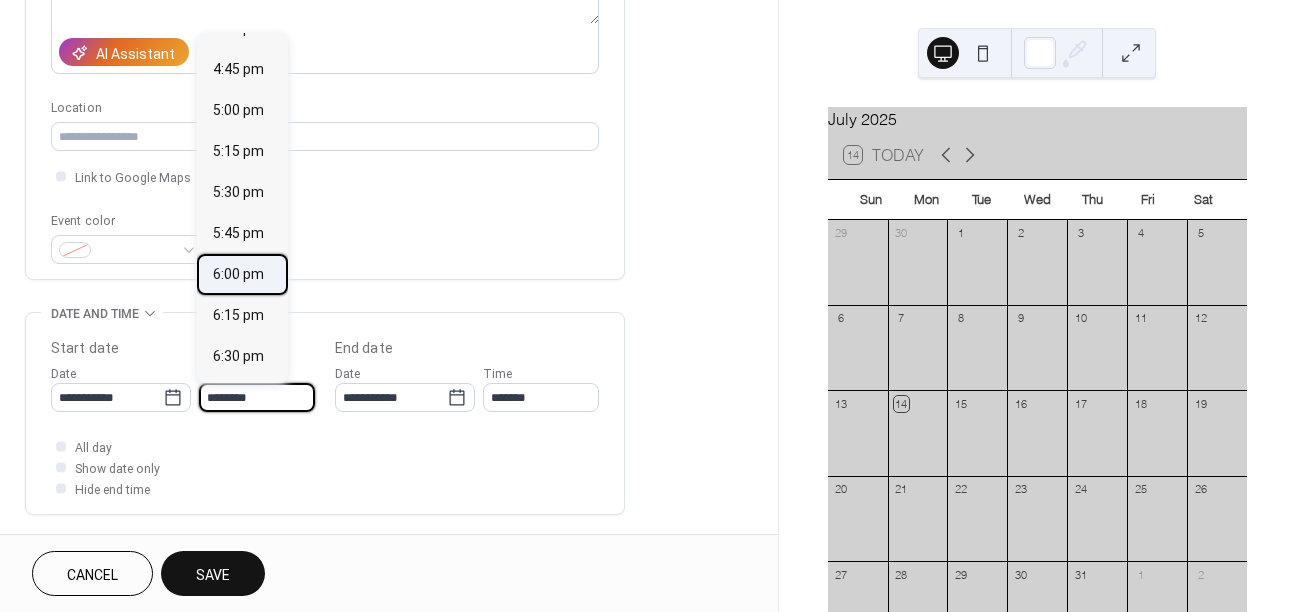 click on "6:00 pm" at bounding box center (238, 274) 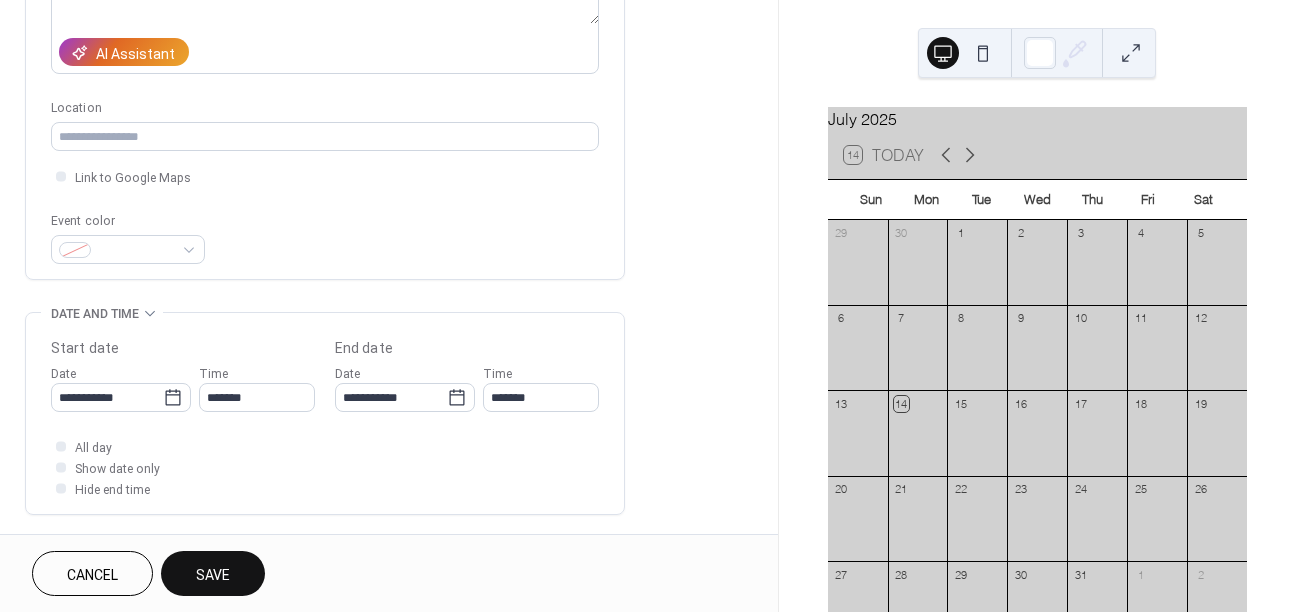 type on "*******" 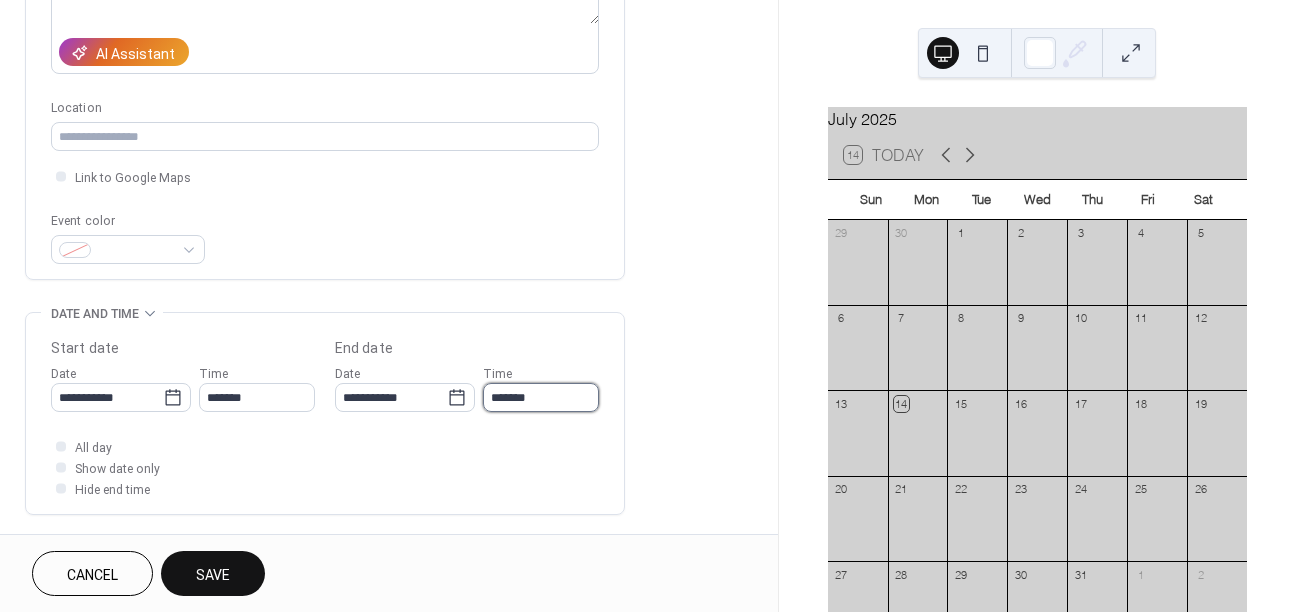 click on "*******" at bounding box center (541, 397) 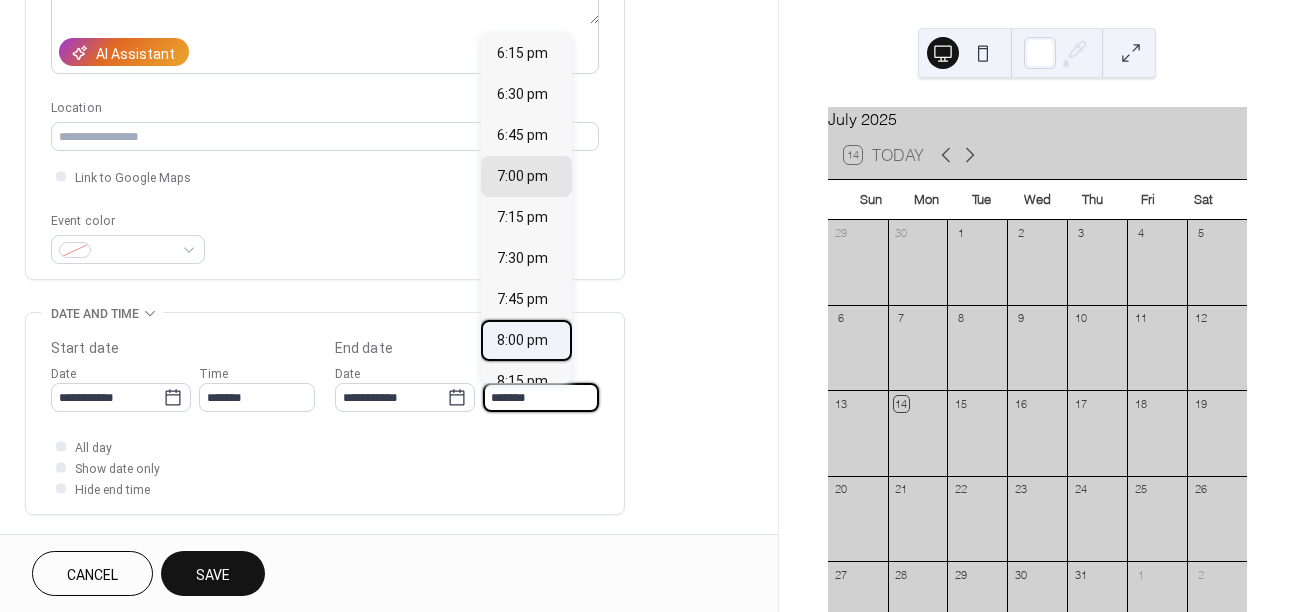 click on "8:00 pm" at bounding box center (522, 340) 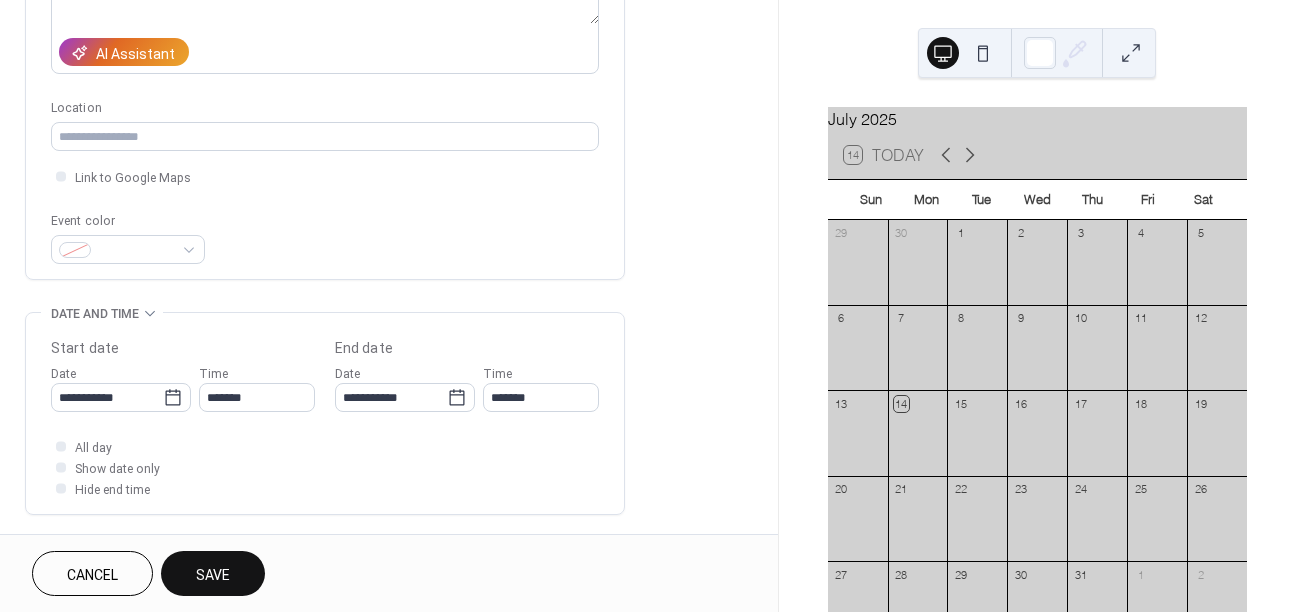 type on "*******" 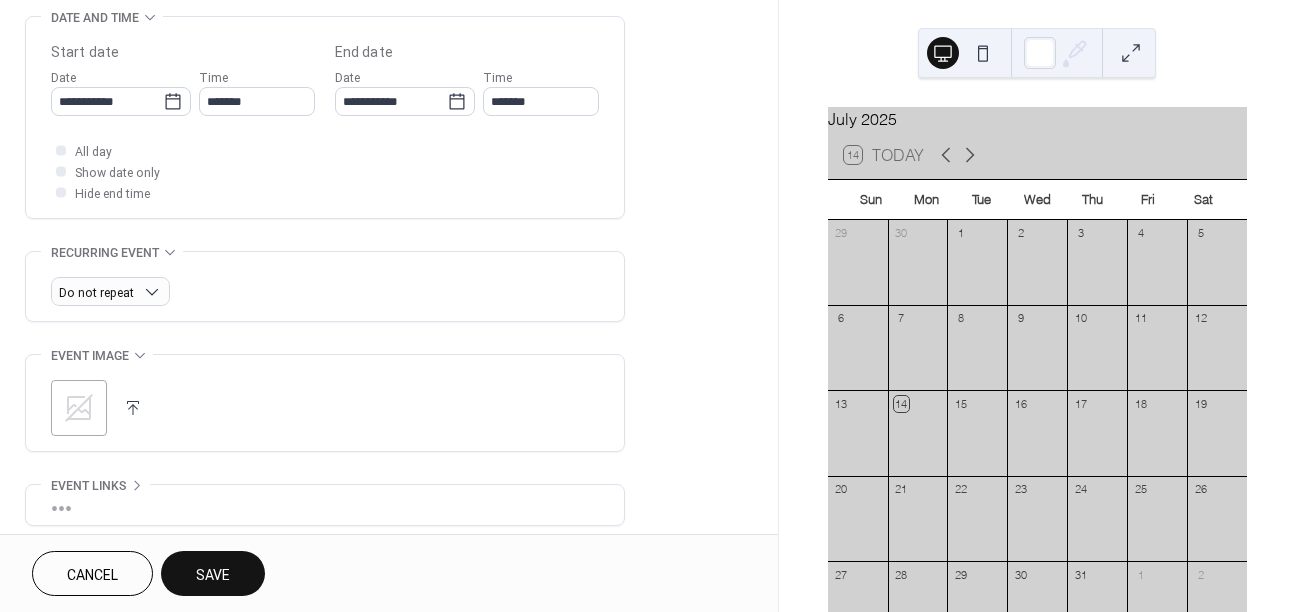 scroll, scrollTop: 673, scrollLeft: 0, axis: vertical 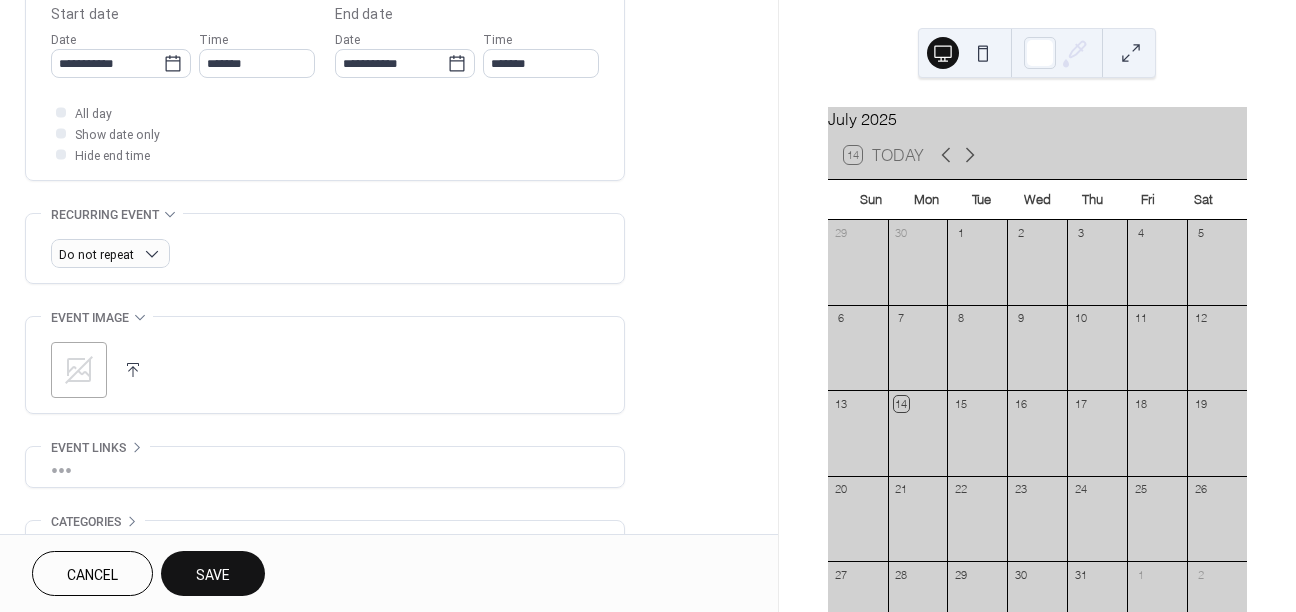 click 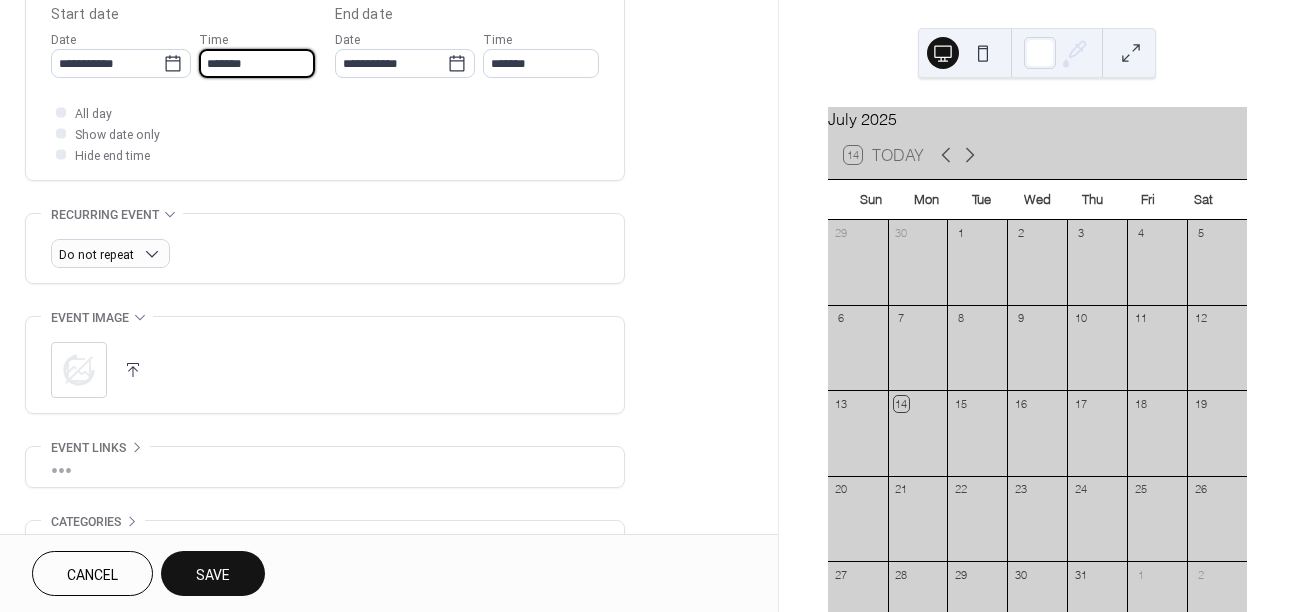 click on "*******" at bounding box center (257, 63) 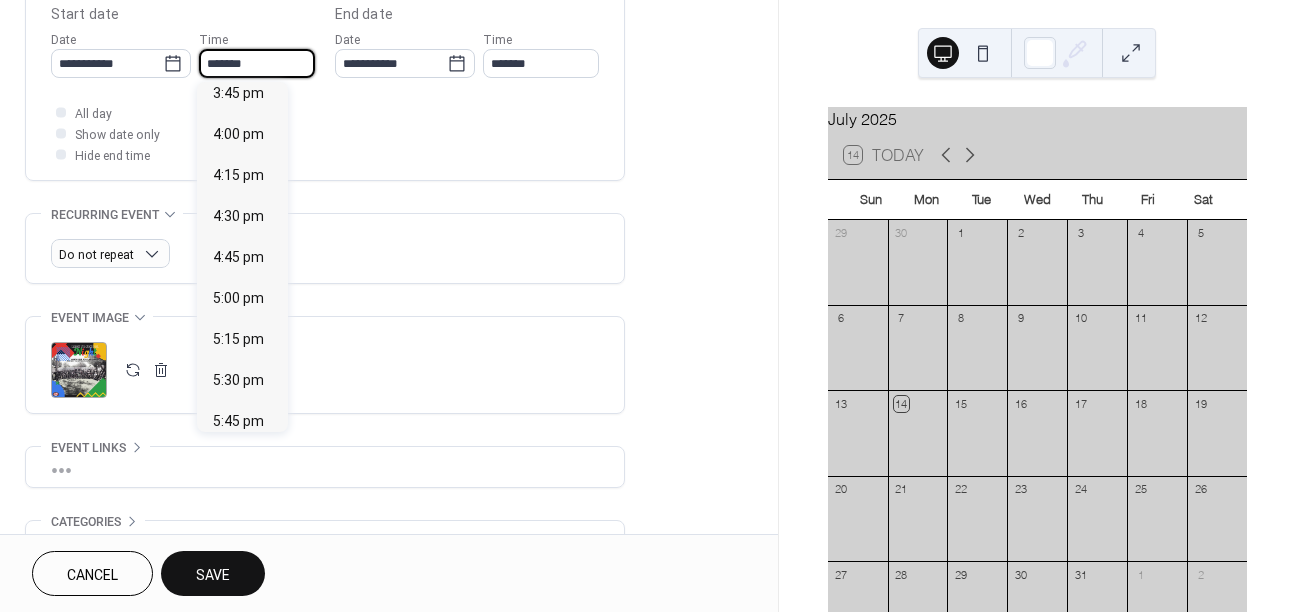 scroll, scrollTop: 2575, scrollLeft: 0, axis: vertical 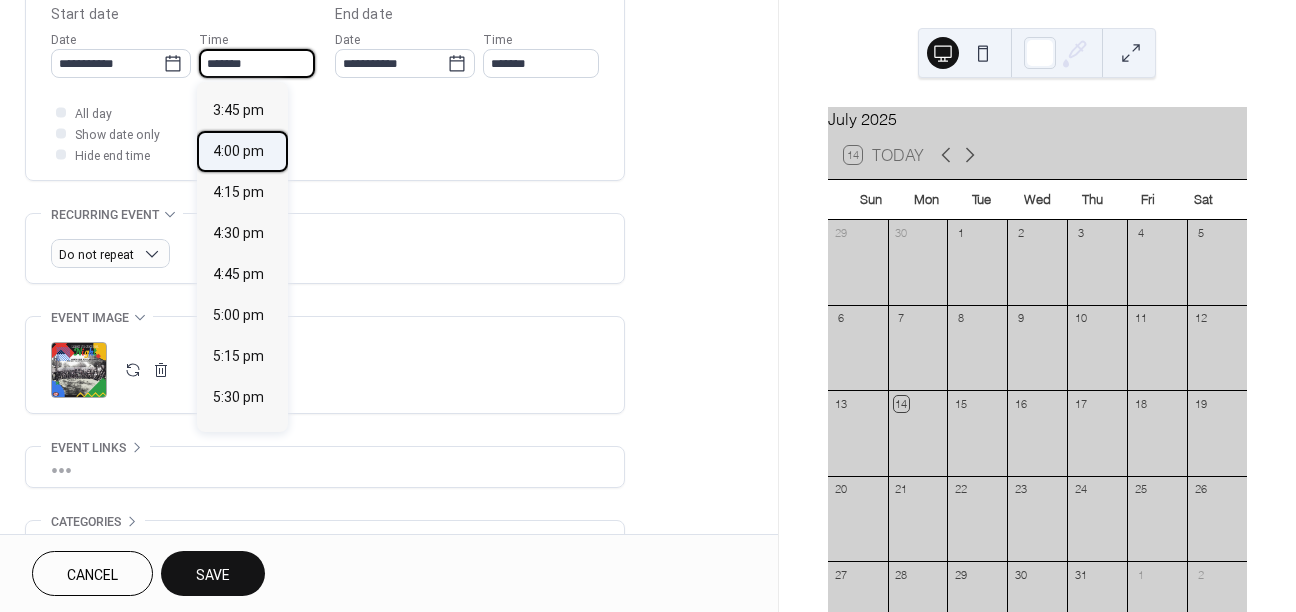 click on "4:00 pm" at bounding box center [238, 151] 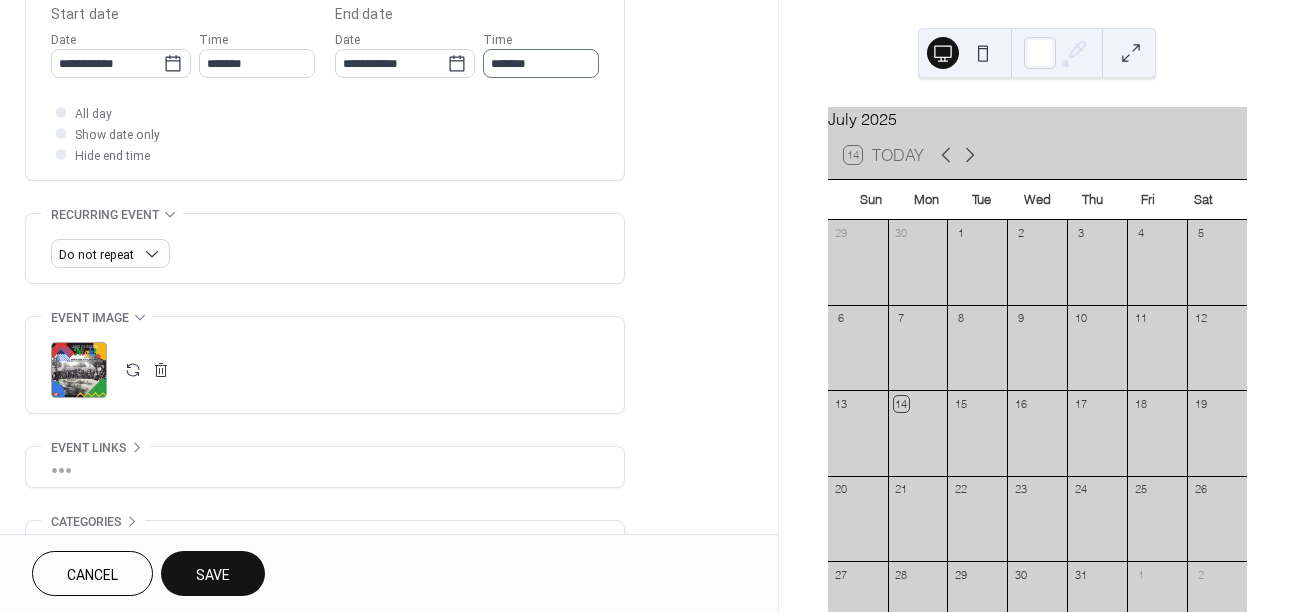 type on "*******" 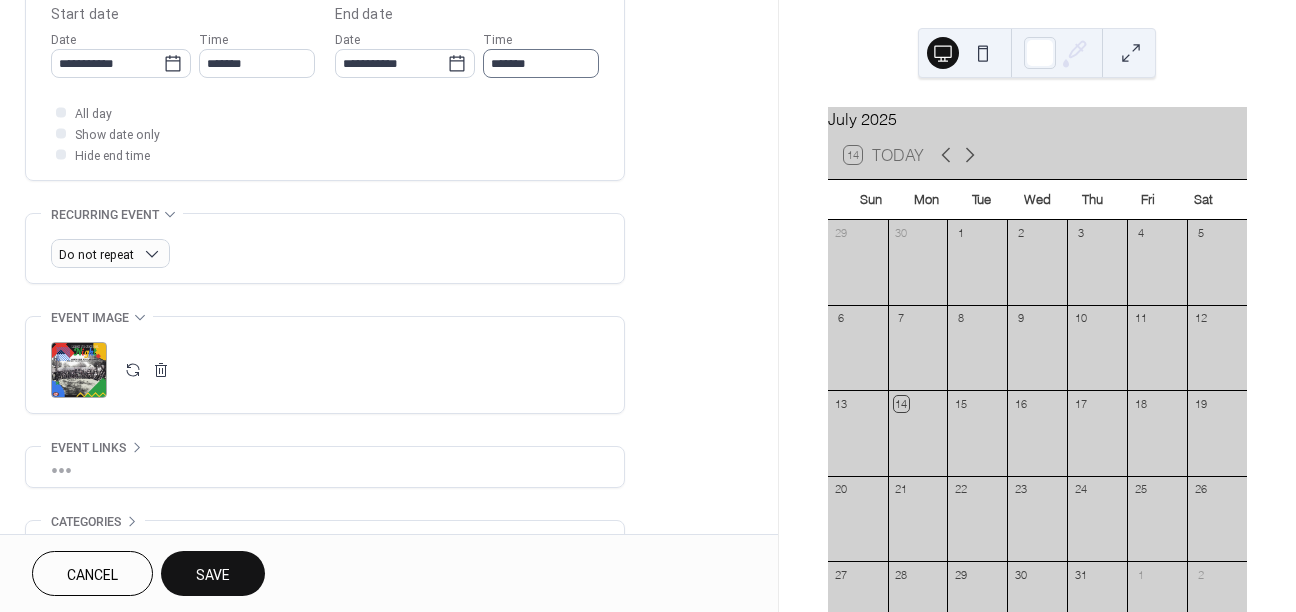 type on "*******" 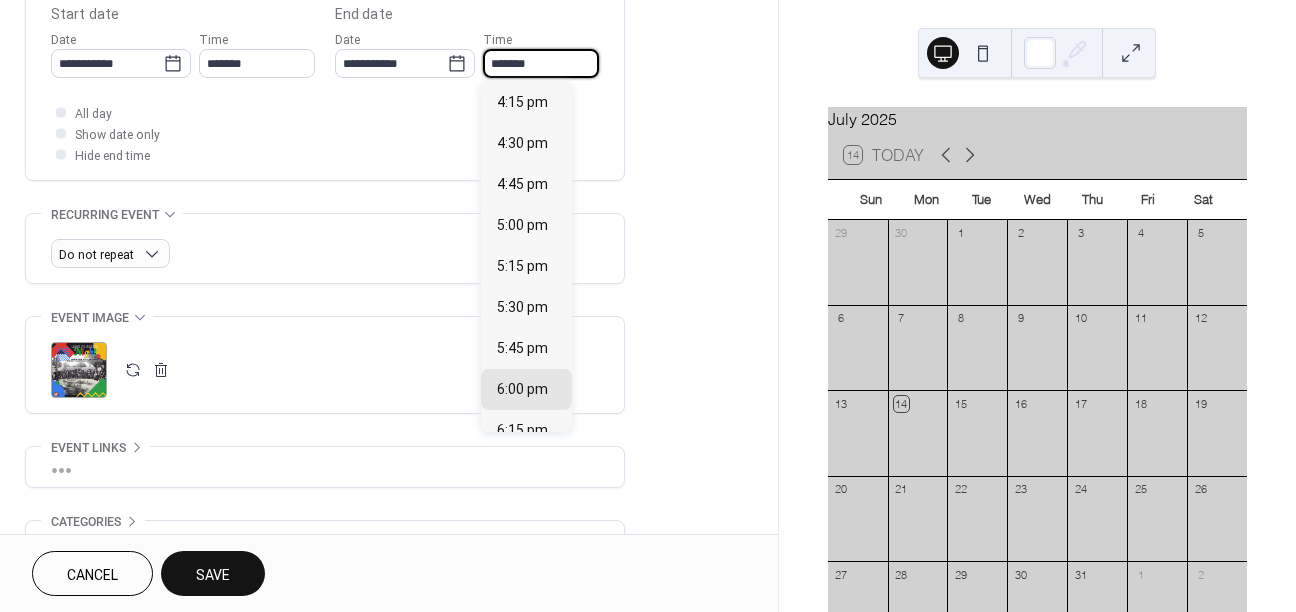 click on "*******" at bounding box center [541, 63] 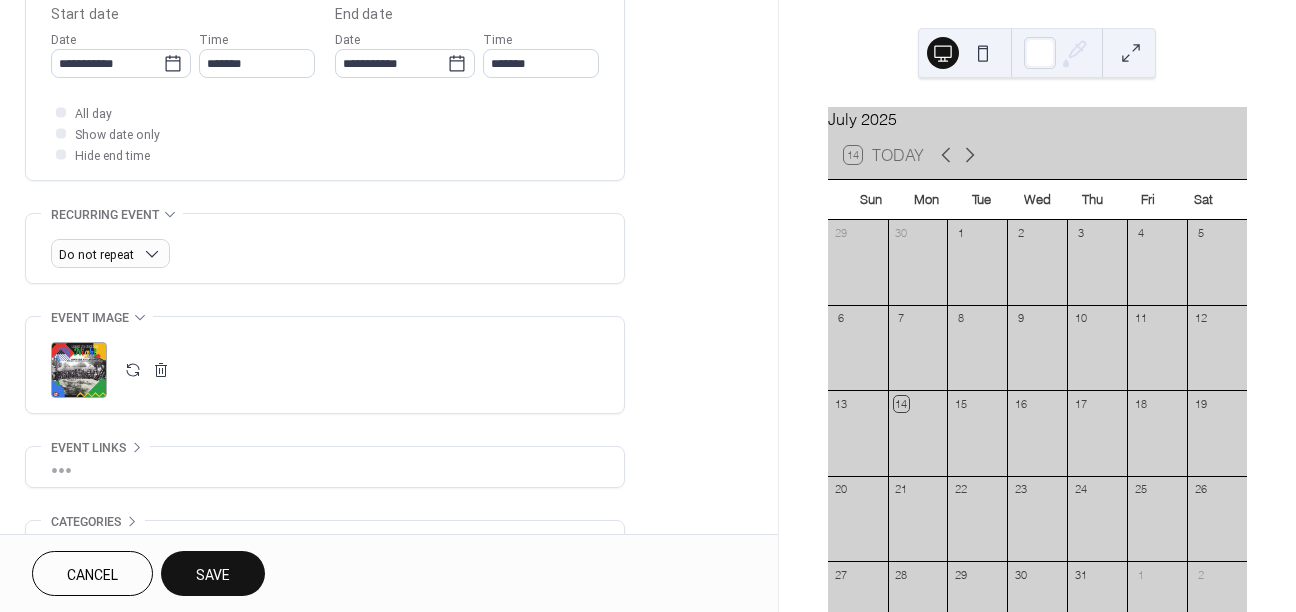 click on "**********" at bounding box center (389, 47) 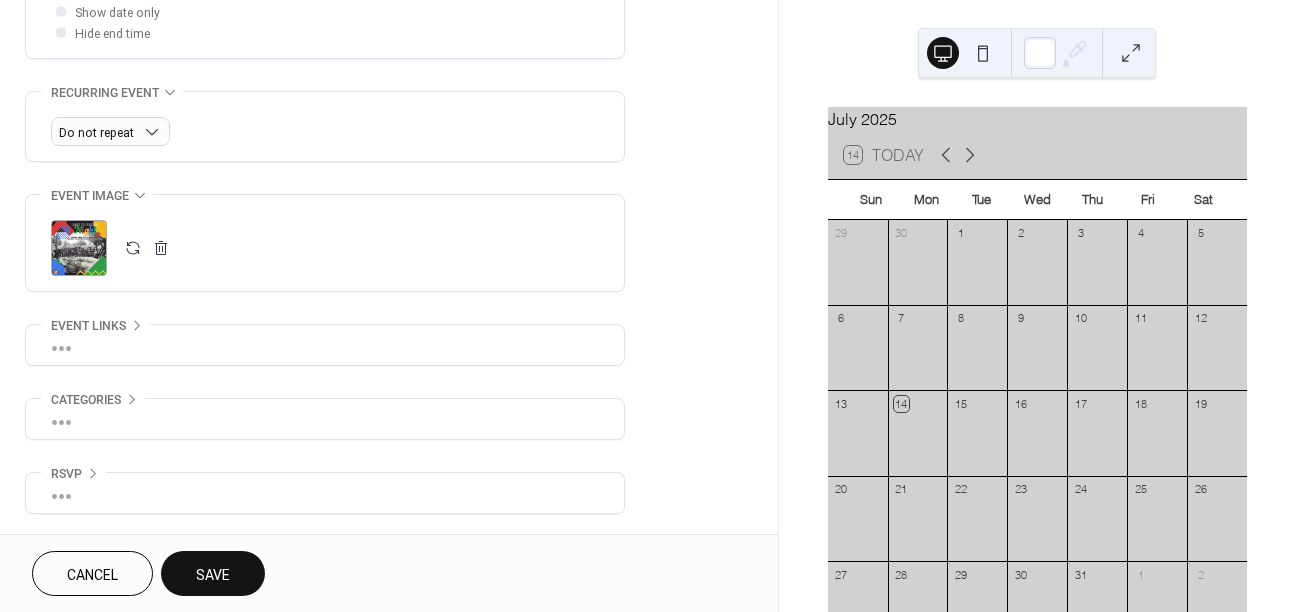 scroll, scrollTop: 795, scrollLeft: 0, axis: vertical 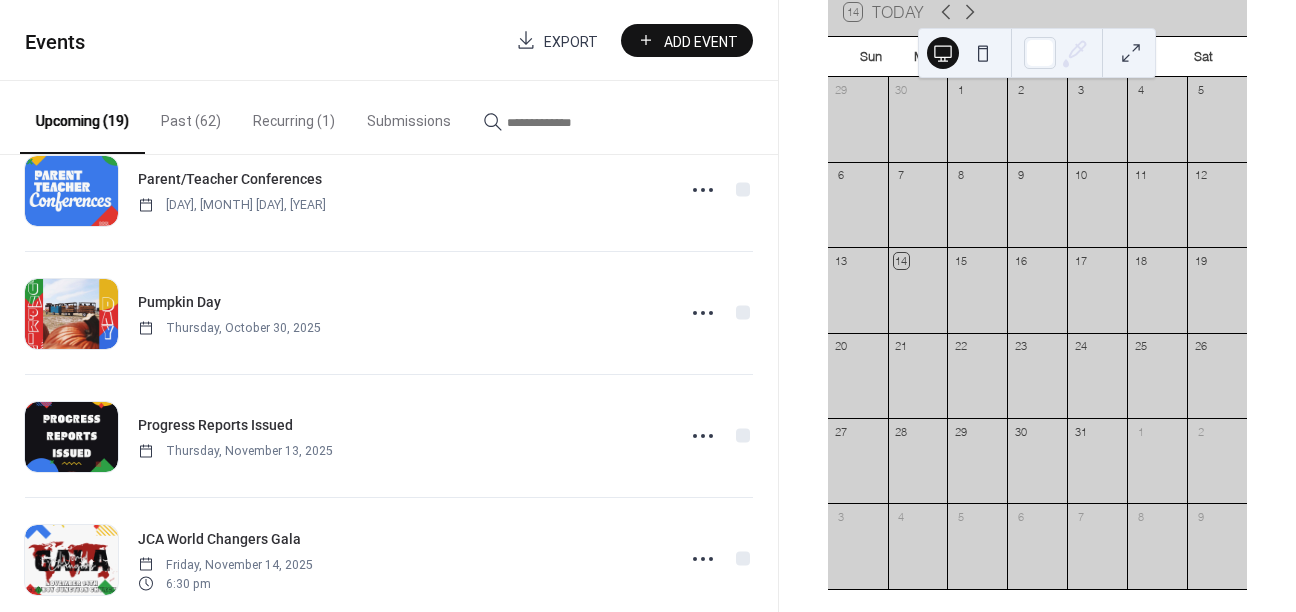 click on "Past (62)" at bounding box center [191, 116] 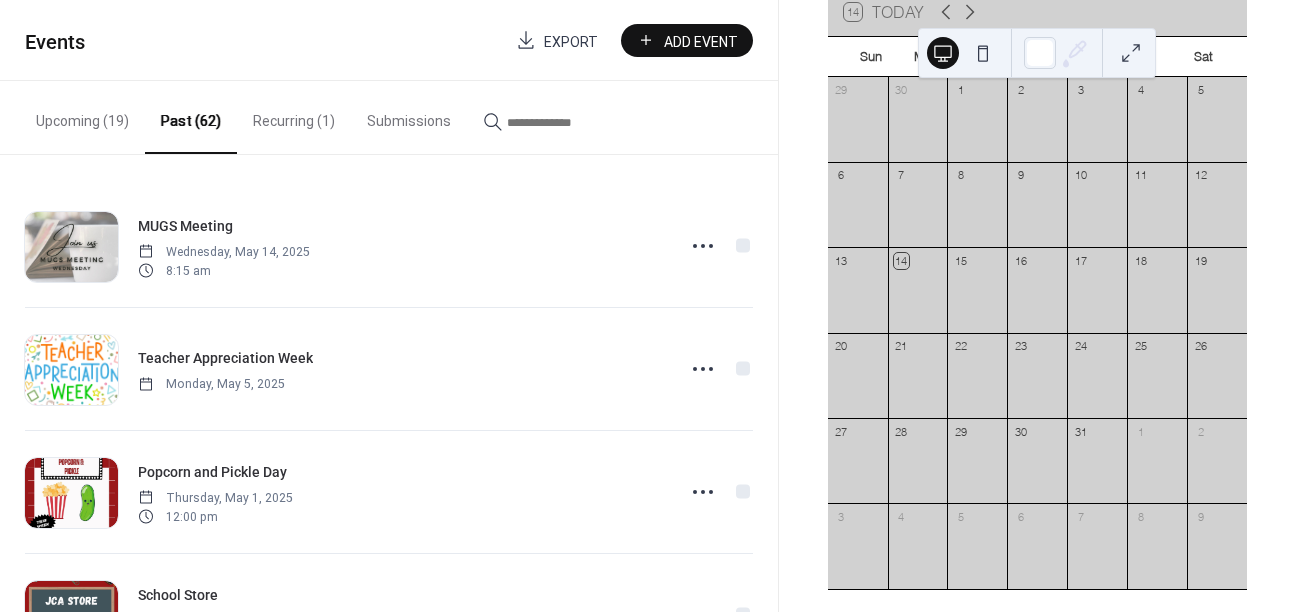 scroll, scrollTop: 0, scrollLeft: 0, axis: both 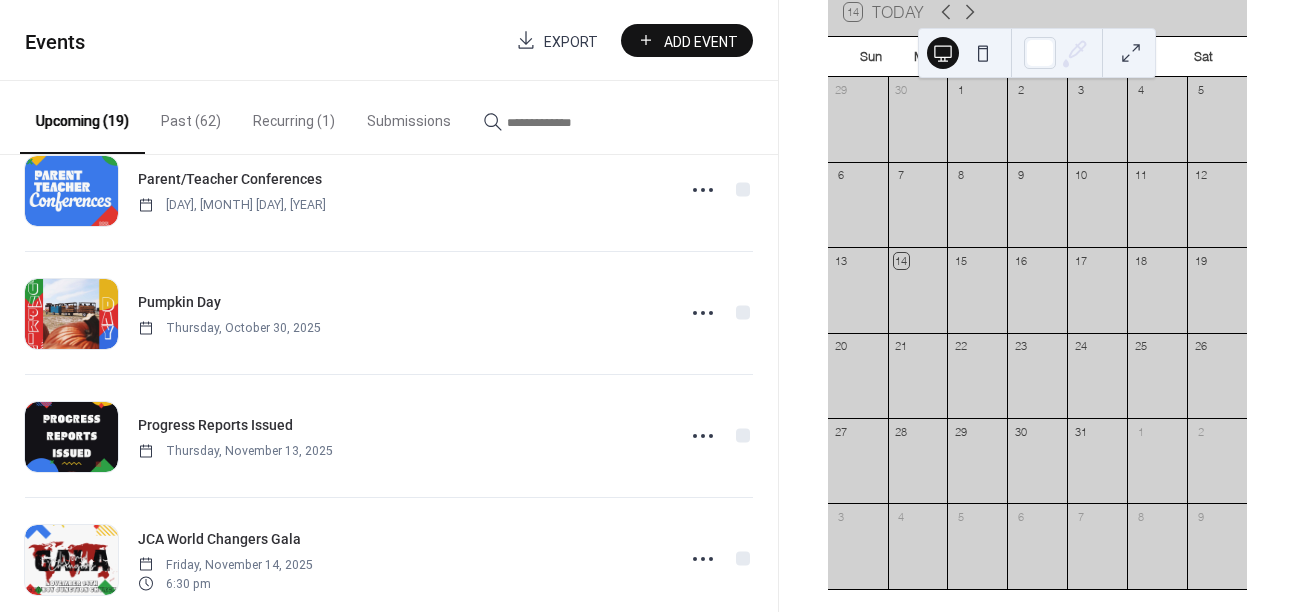 click on "Add Event" at bounding box center (701, 41) 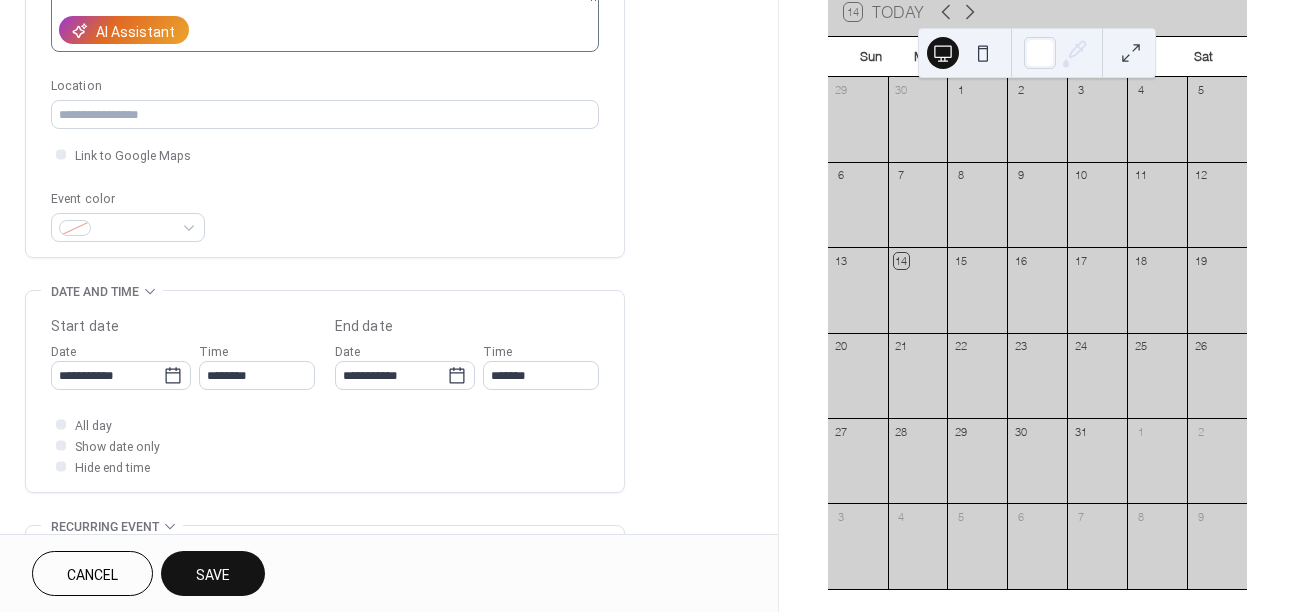 scroll, scrollTop: 392, scrollLeft: 0, axis: vertical 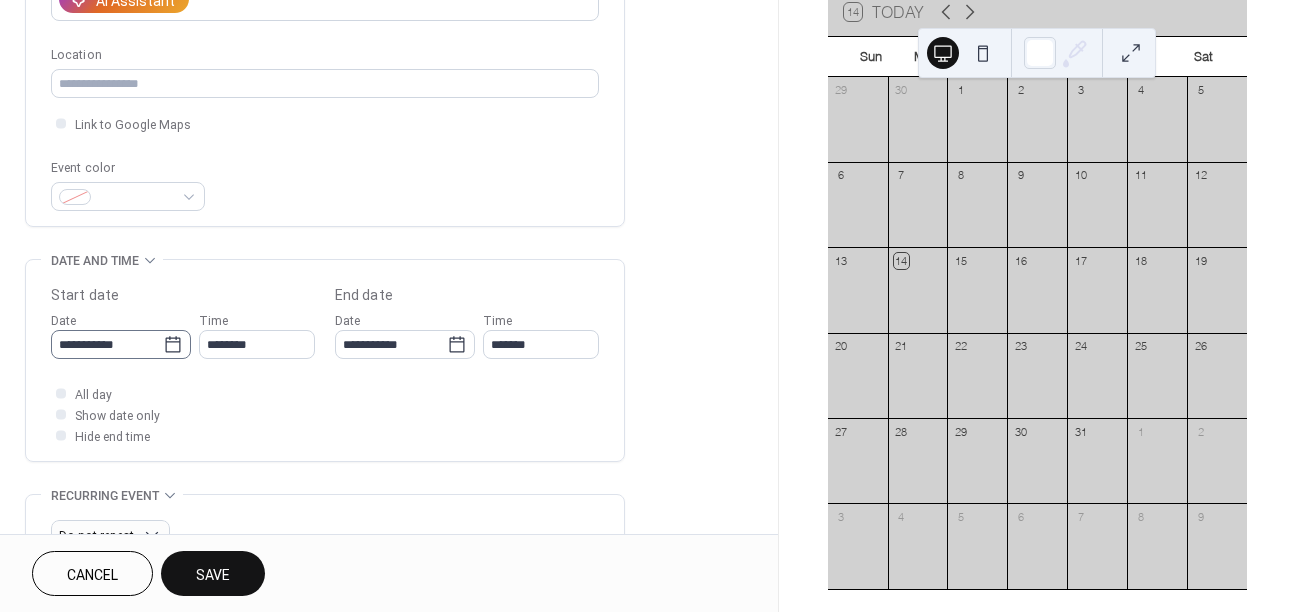 type on "**********" 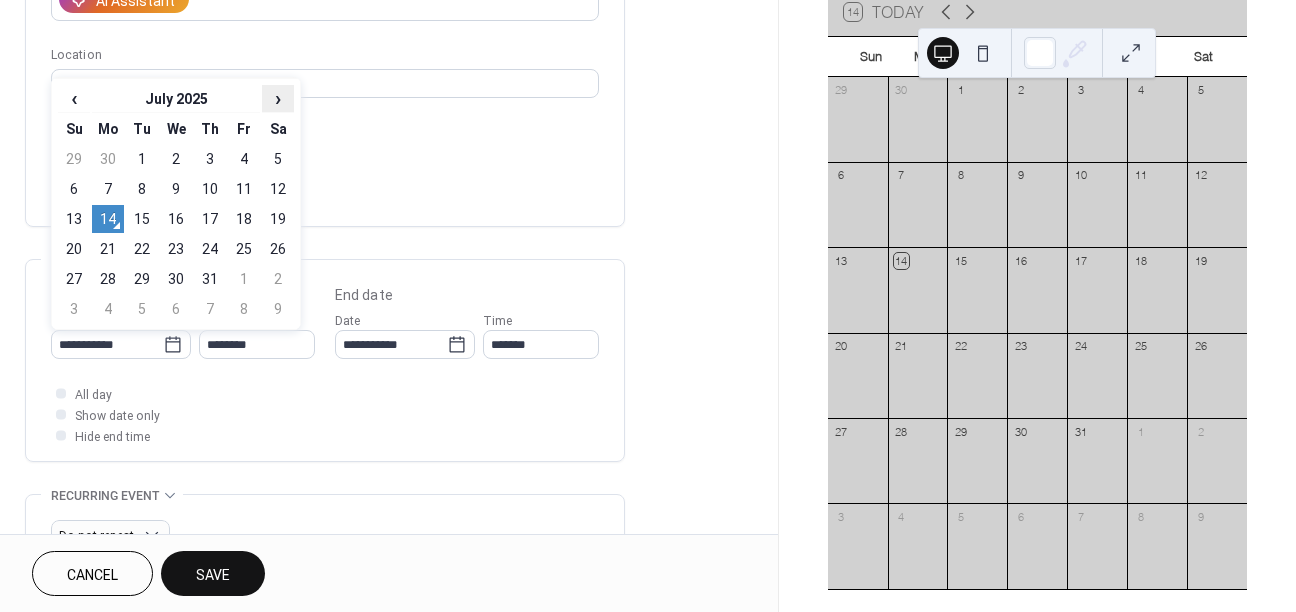 click on "›" at bounding box center [278, 98] 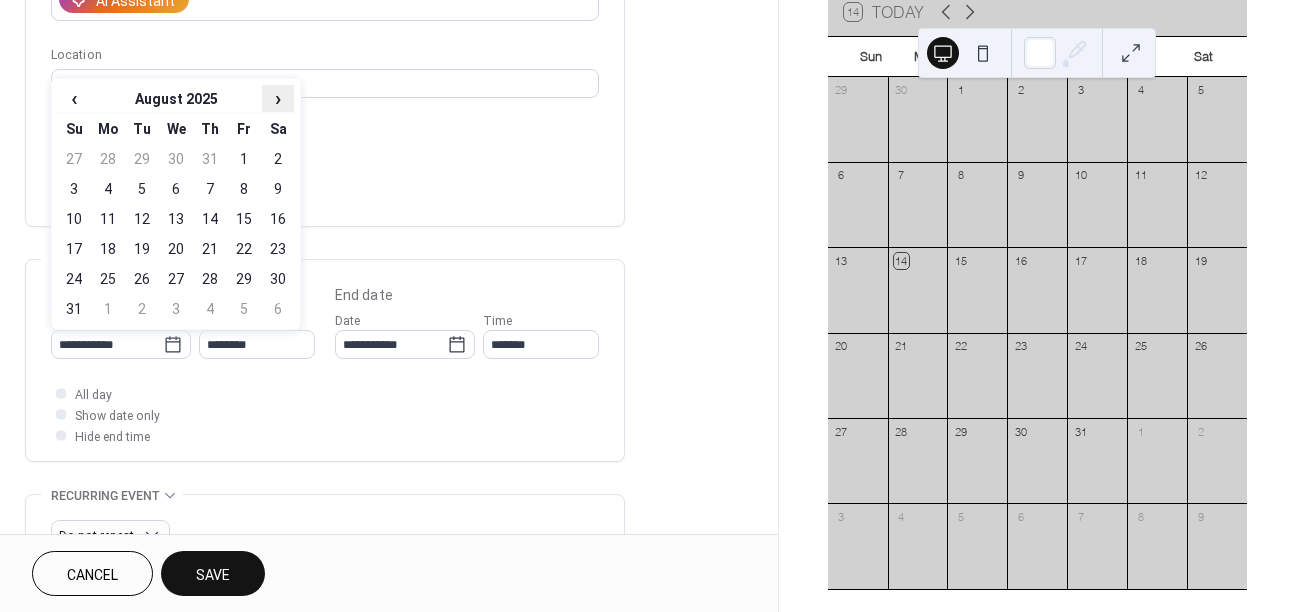 click on "›" at bounding box center [278, 98] 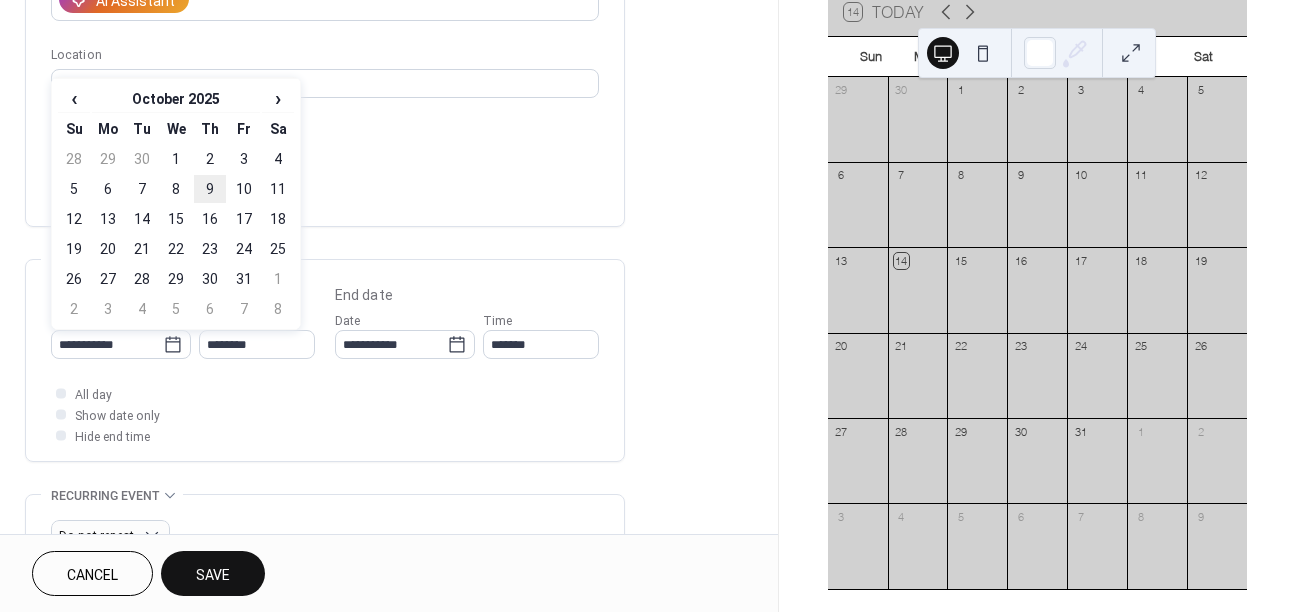 click on "9" at bounding box center (210, 189) 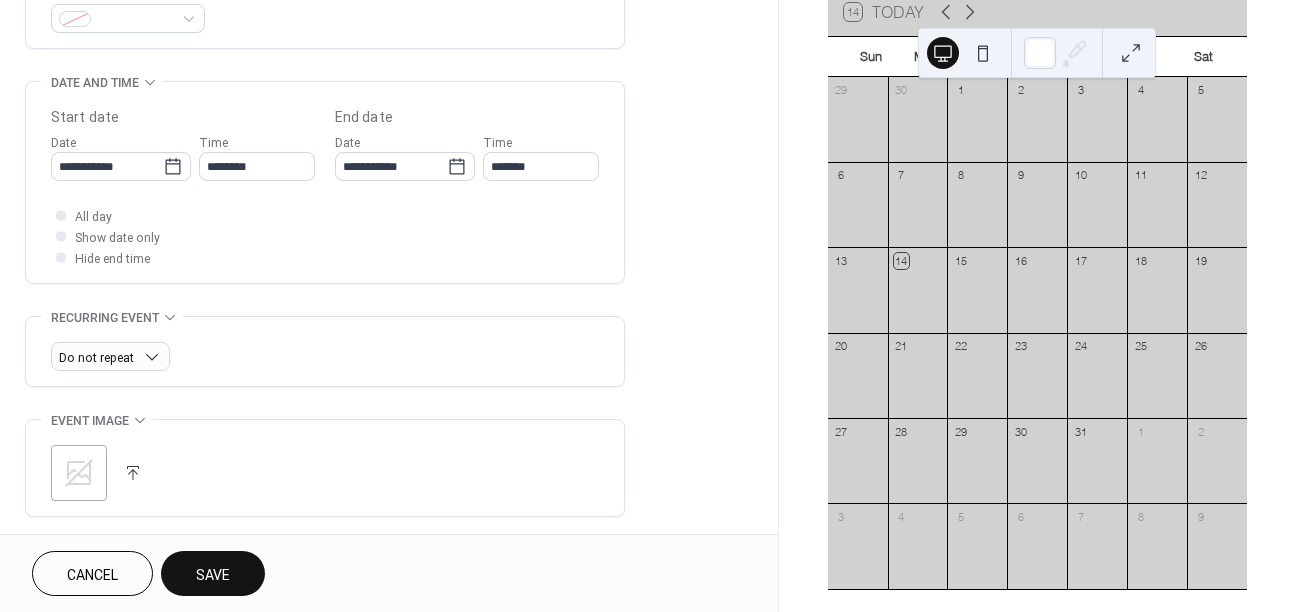 scroll, scrollTop: 645, scrollLeft: 0, axis: vertical 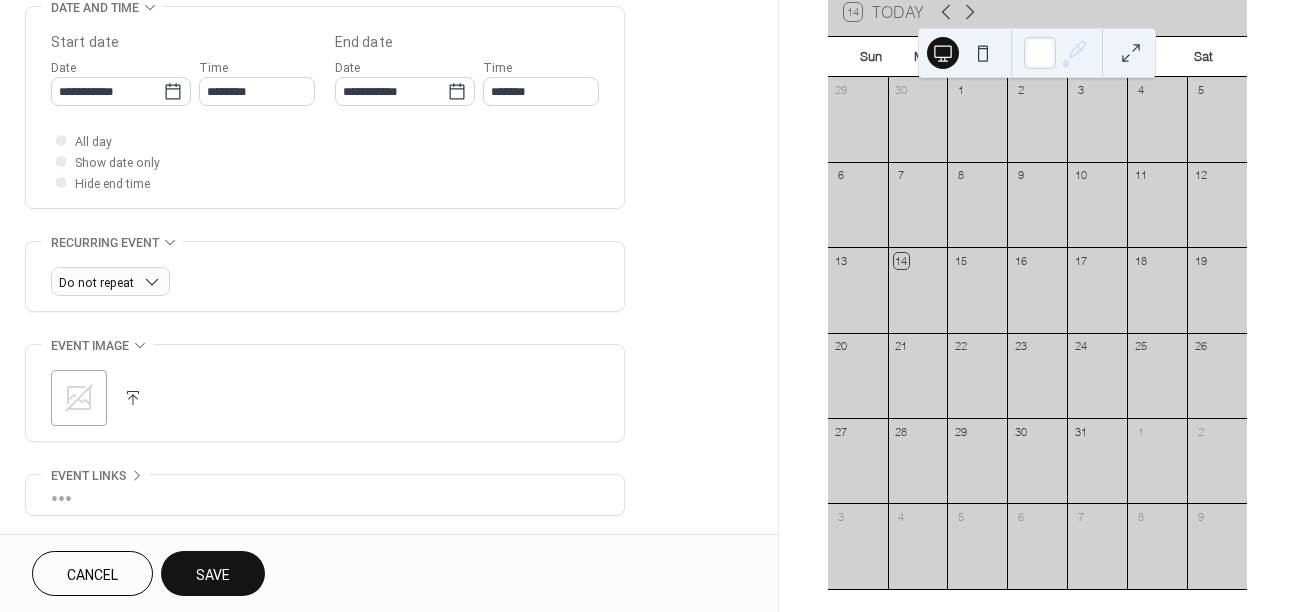 click 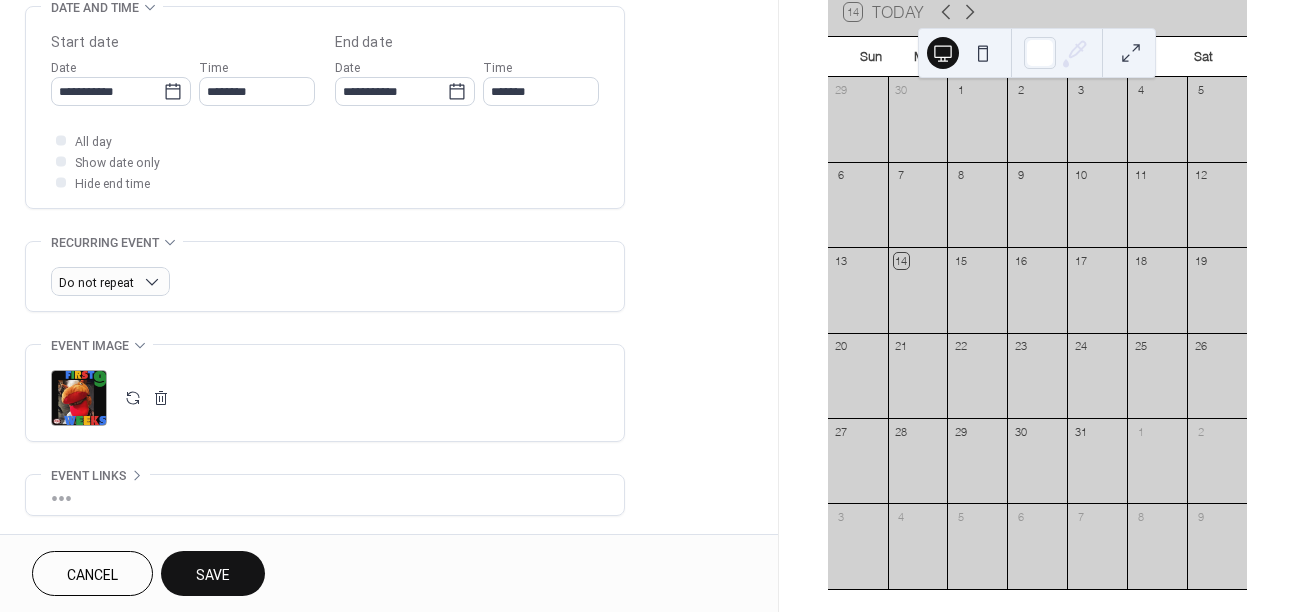 click on "Save" at bounding box center (213, 575) 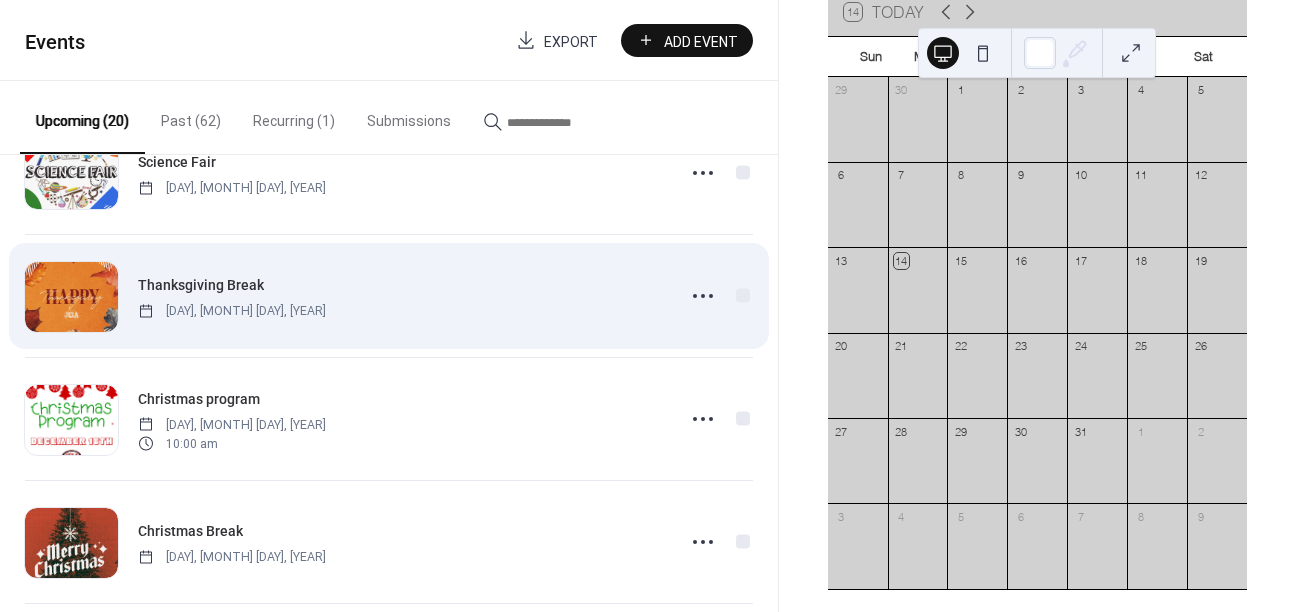 scroll, scrollTop: 1208, scrollLeft: 0, axis: vertical 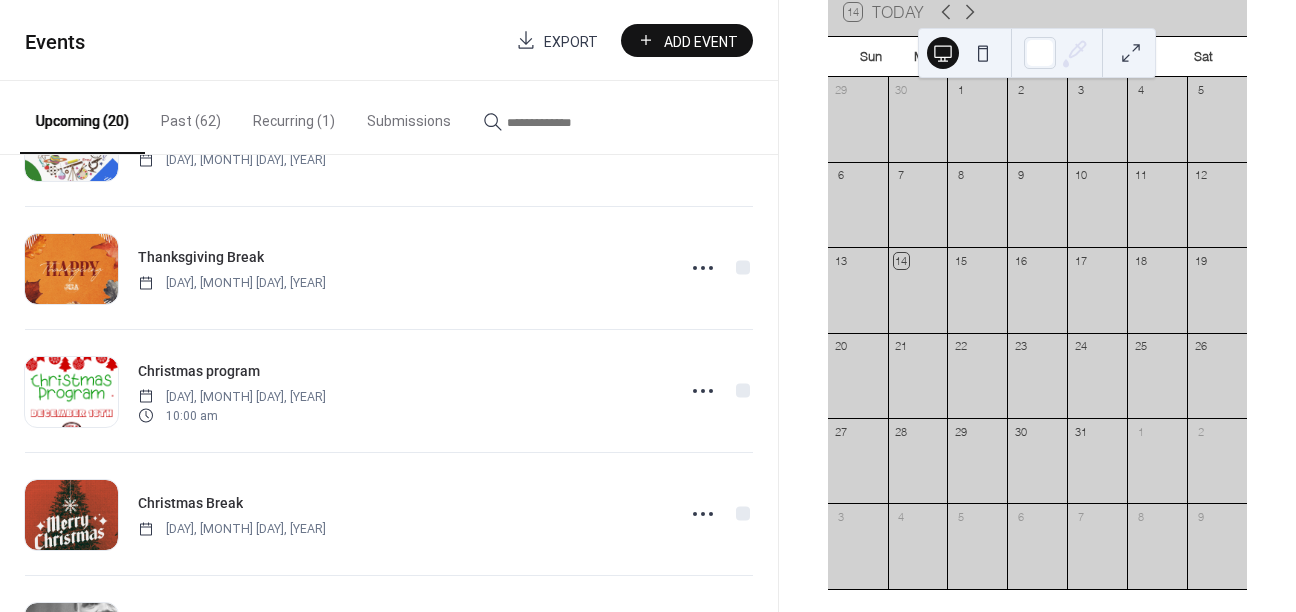 click on "Add Event" at bounding box center [701, 41] 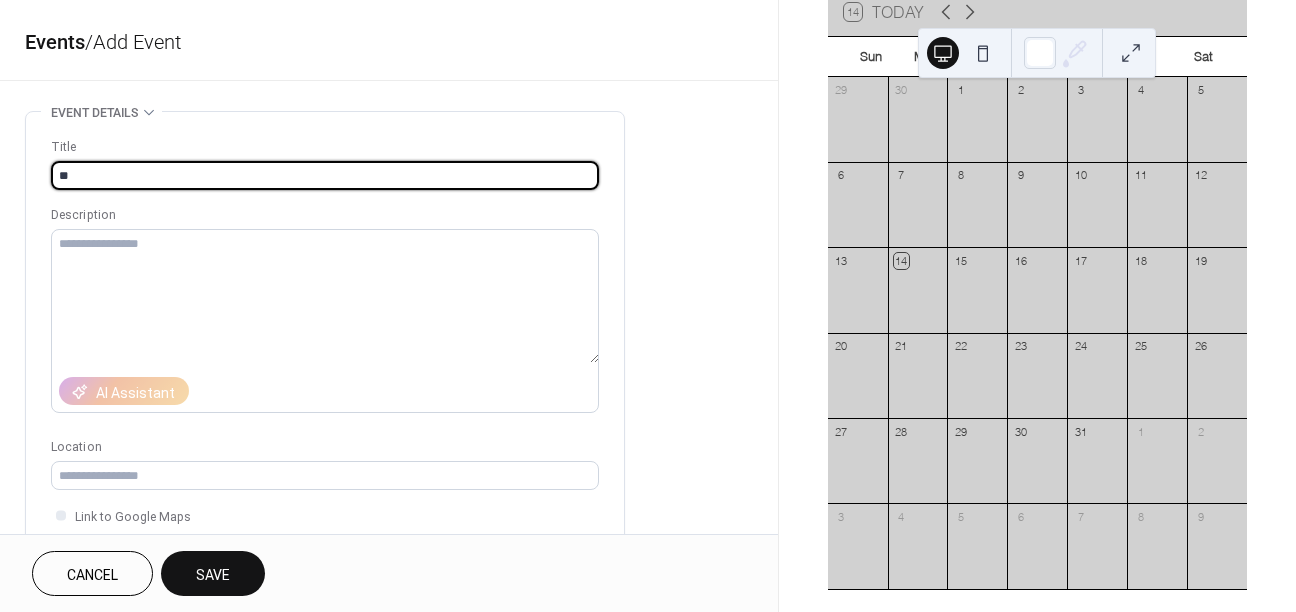 type on "*" 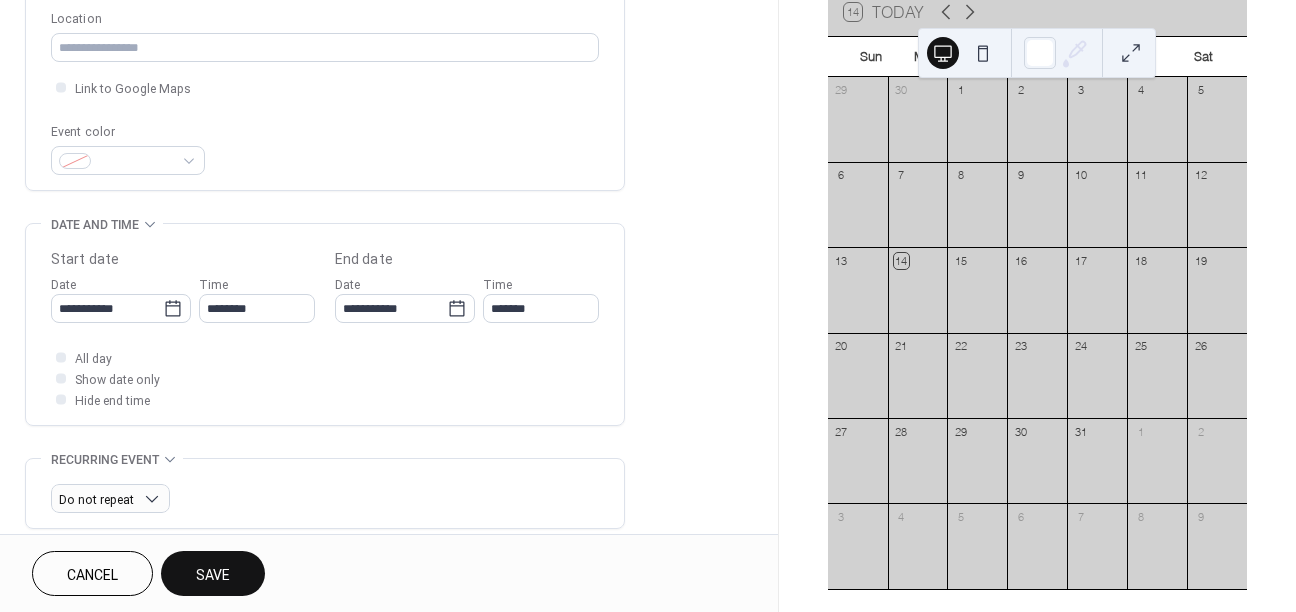 scroll, scrollTop: 520, scrollLeft: 0, axis: vertical 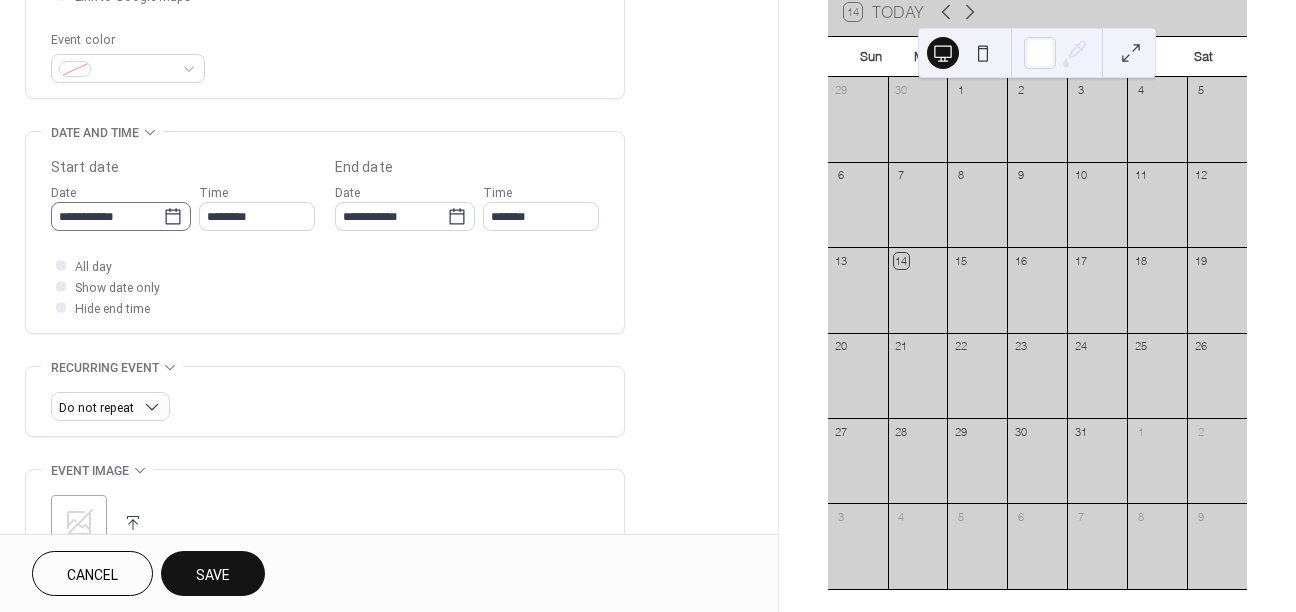 type on "**********" 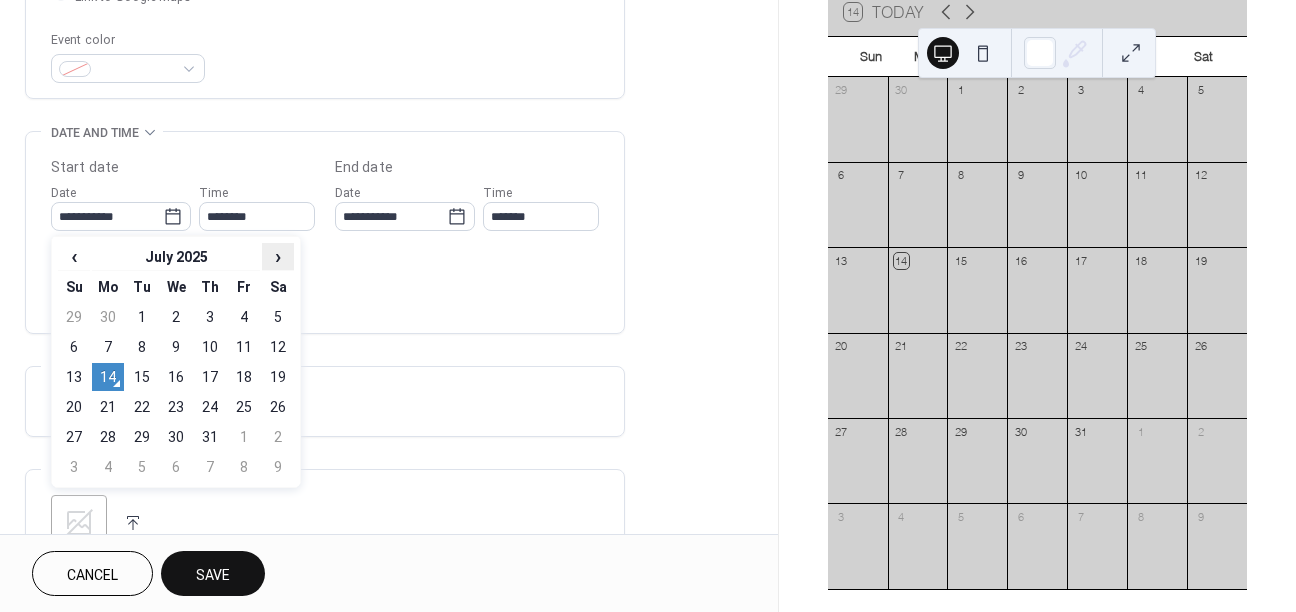 click on "›" at bounding box center [278, 257] 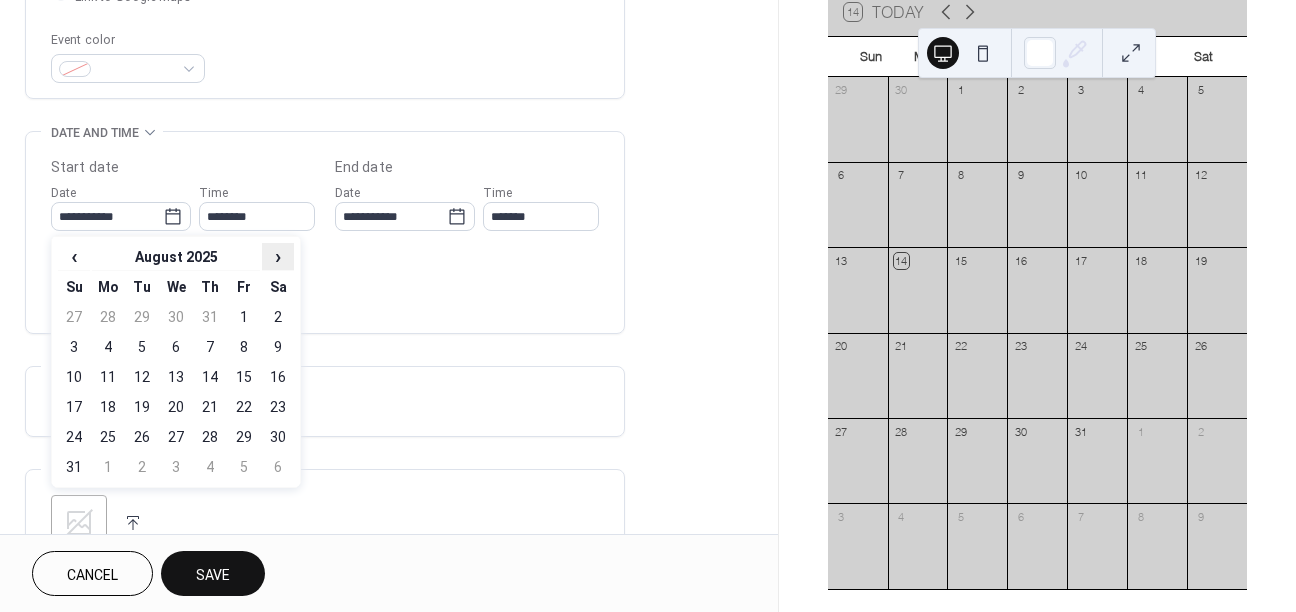 click on "›" at bounding box center [278, 256] 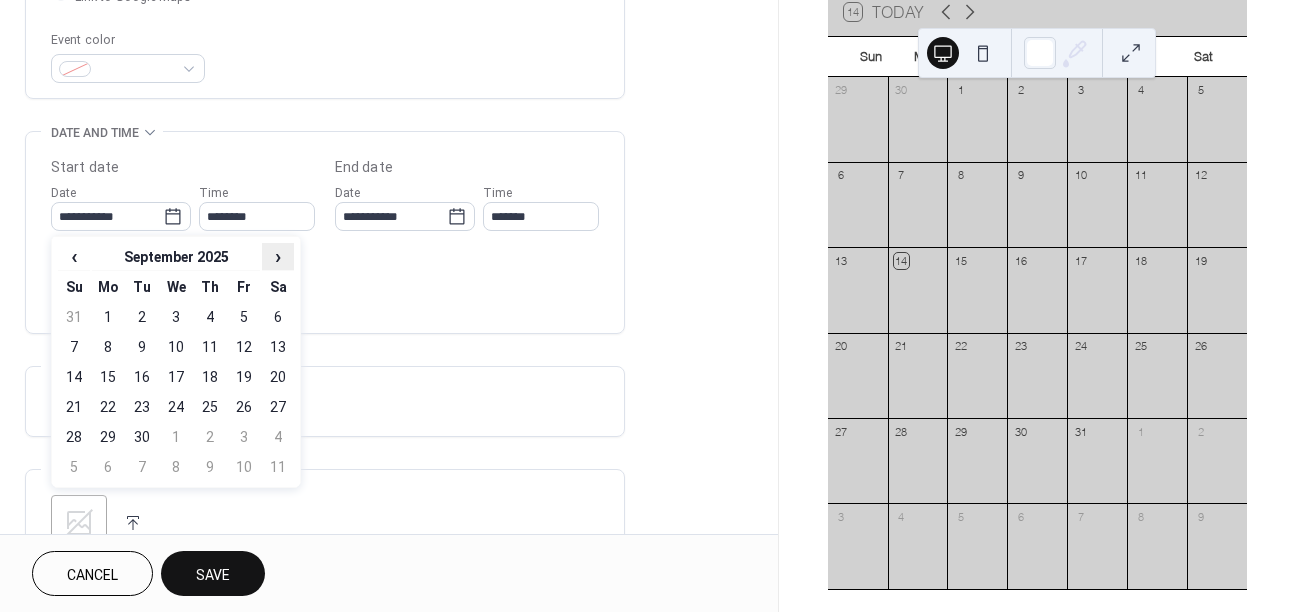 click on "›" at bounding box center [278, 256] 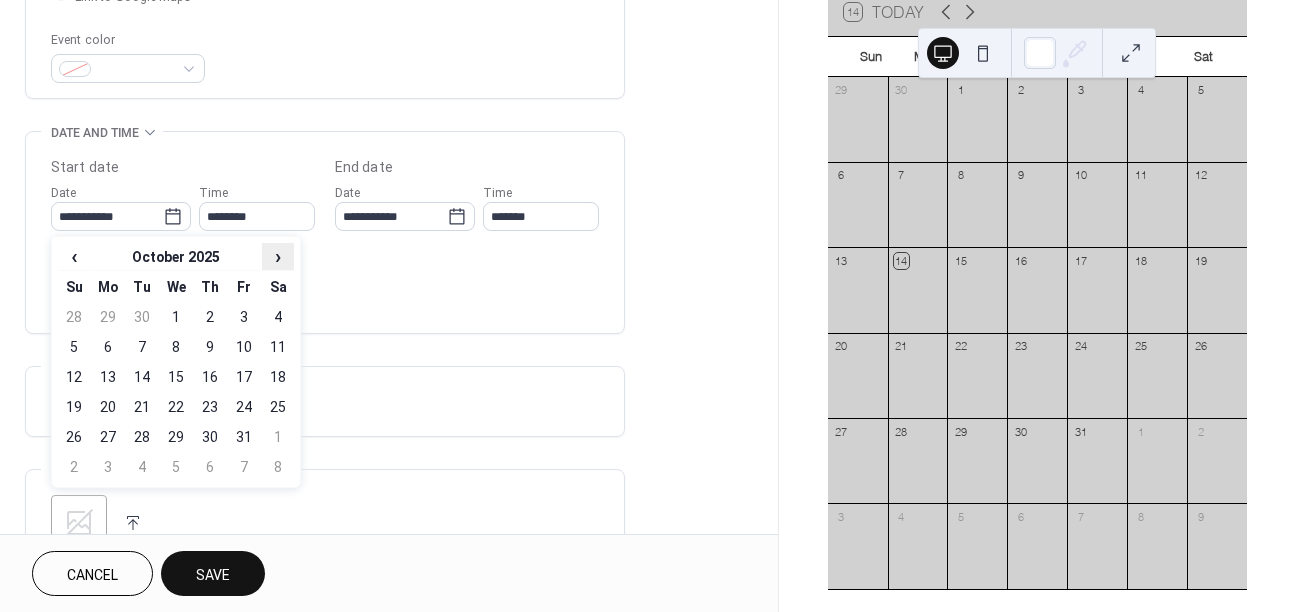 click on "›" at bounding box center [278, 256] 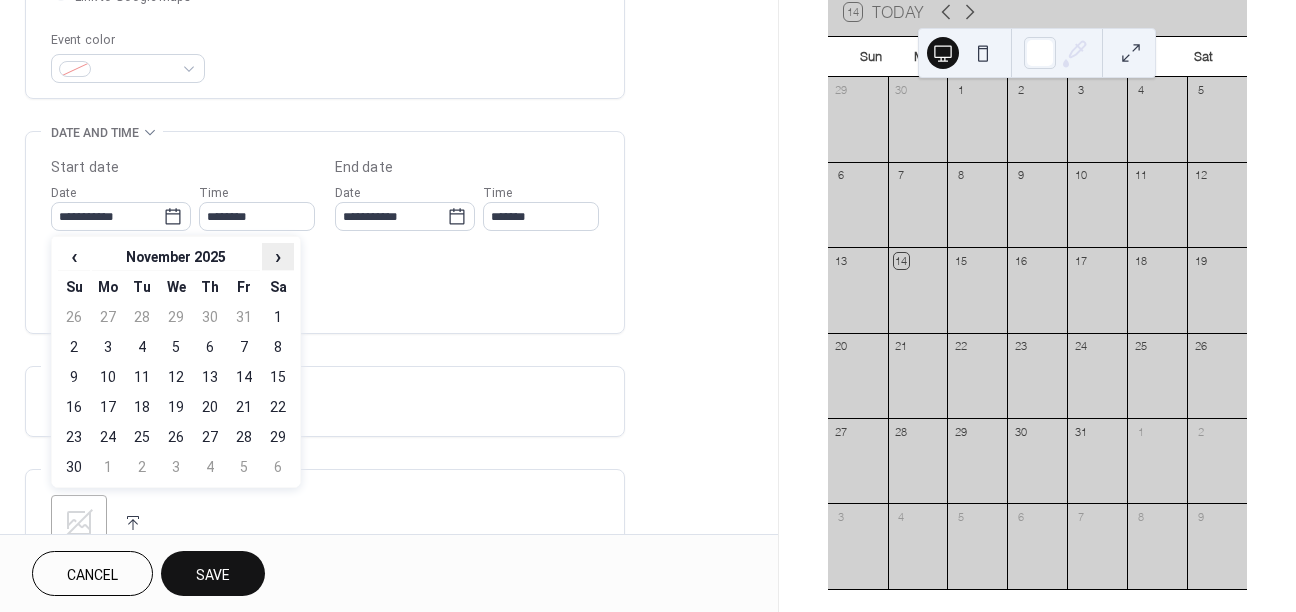 click on "›" at bounding box center [278, 256] 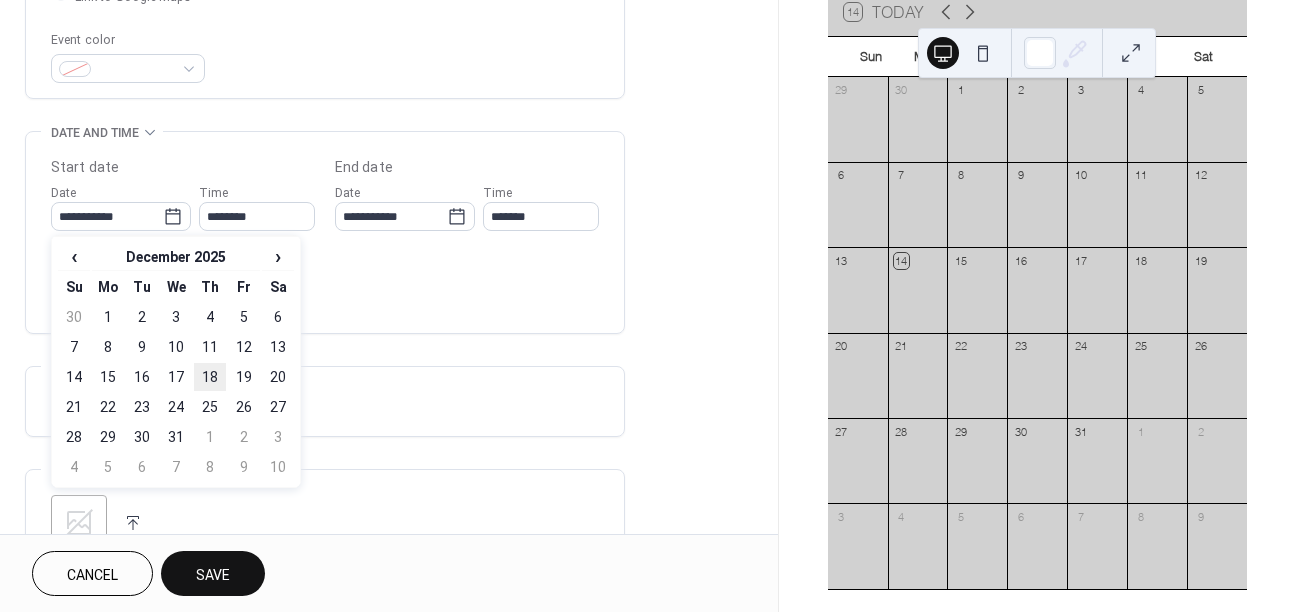 click on "18" at bounding box center (210, 377) 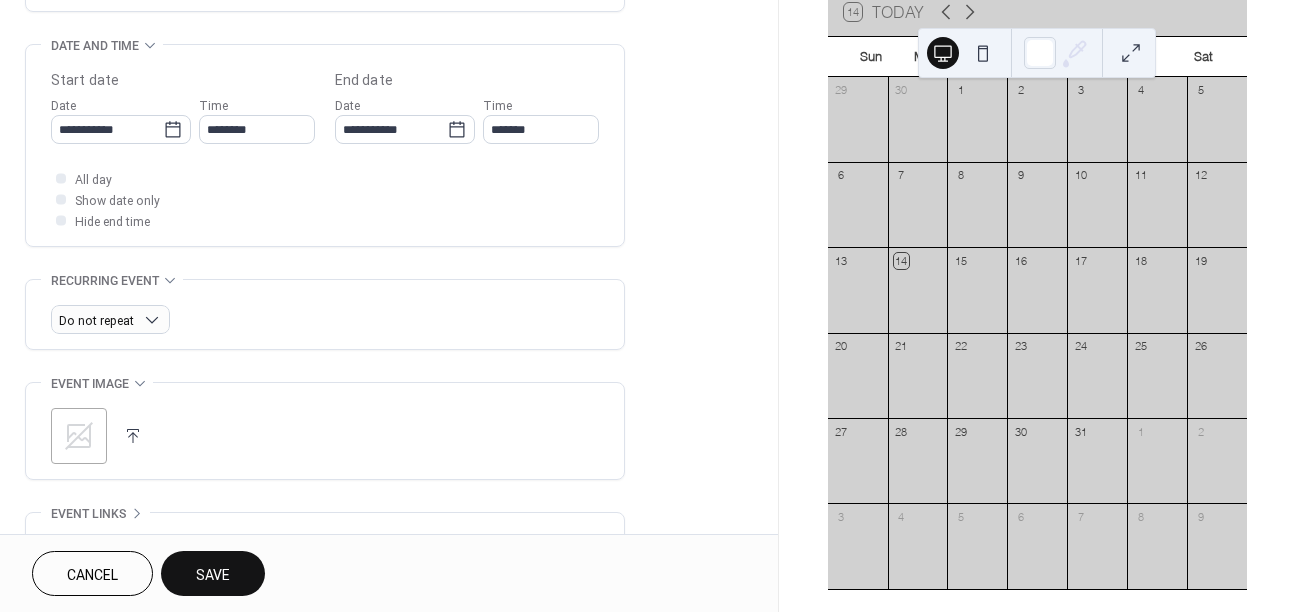 scroll, scrollTop: 611, scrollLeft: 0, axis: vertical 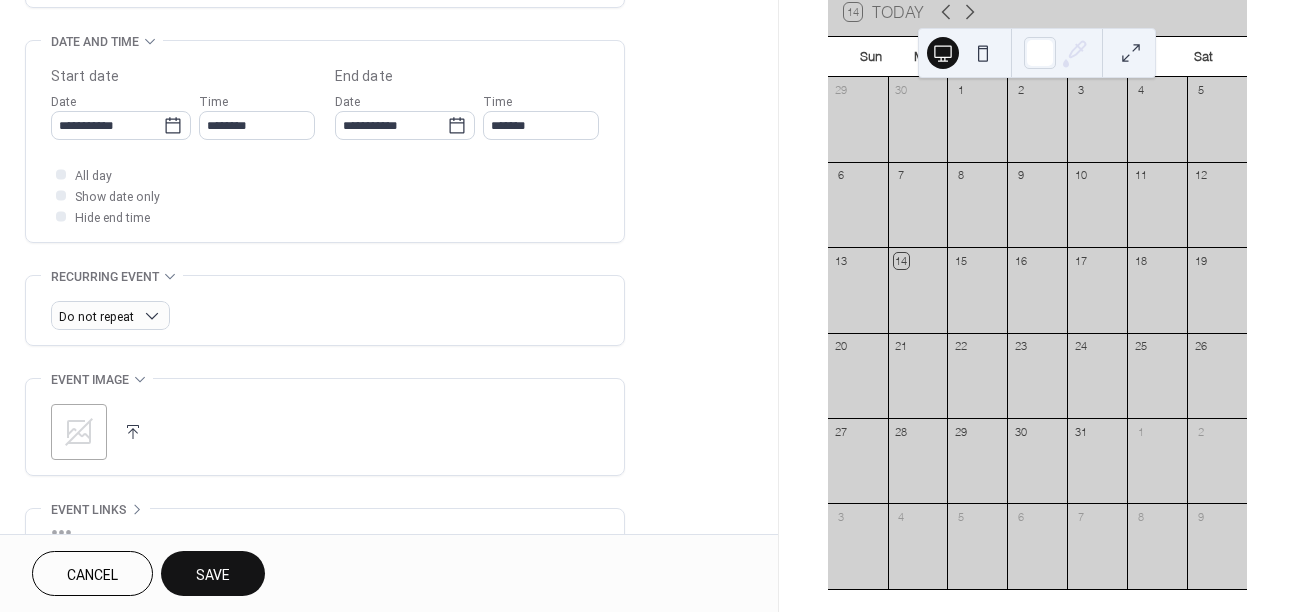 click 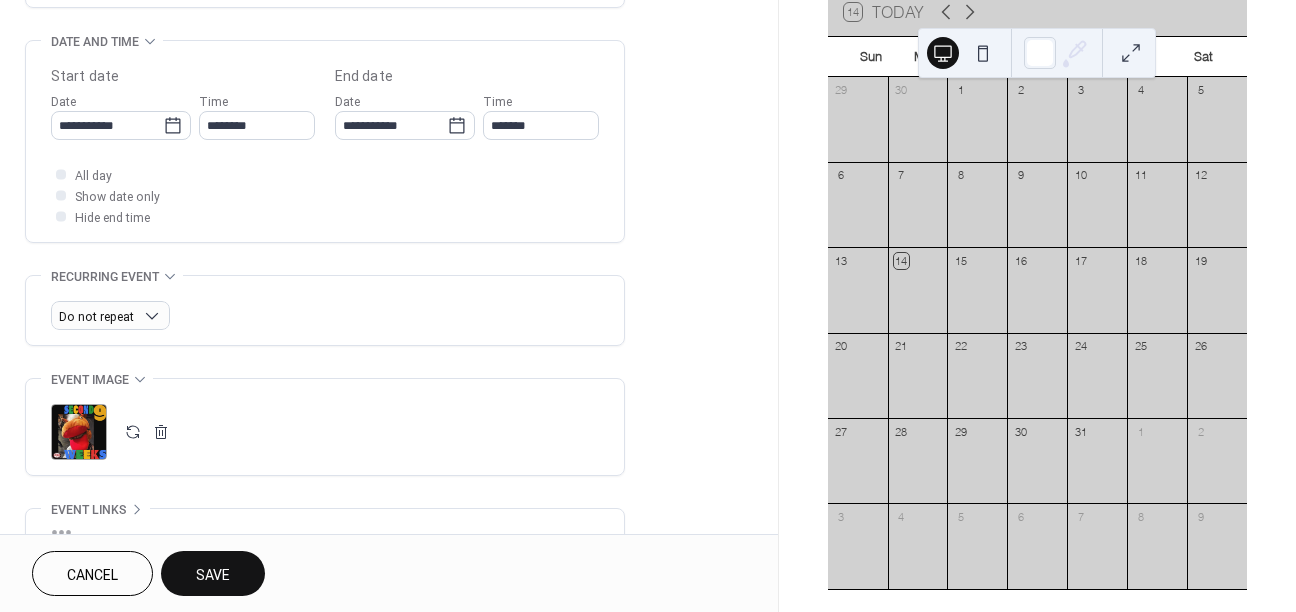 click on "Save" at bounding box center (213, 573) 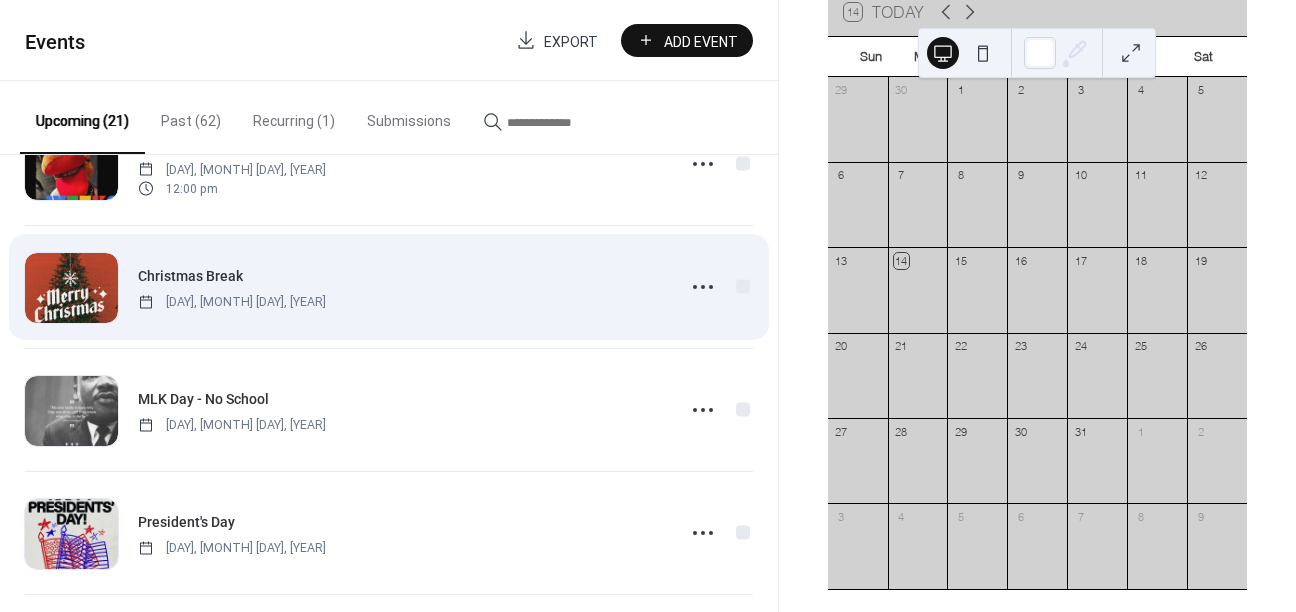 scroll, scrollTop: 1560, scrollLeft: 0, axis: vertical 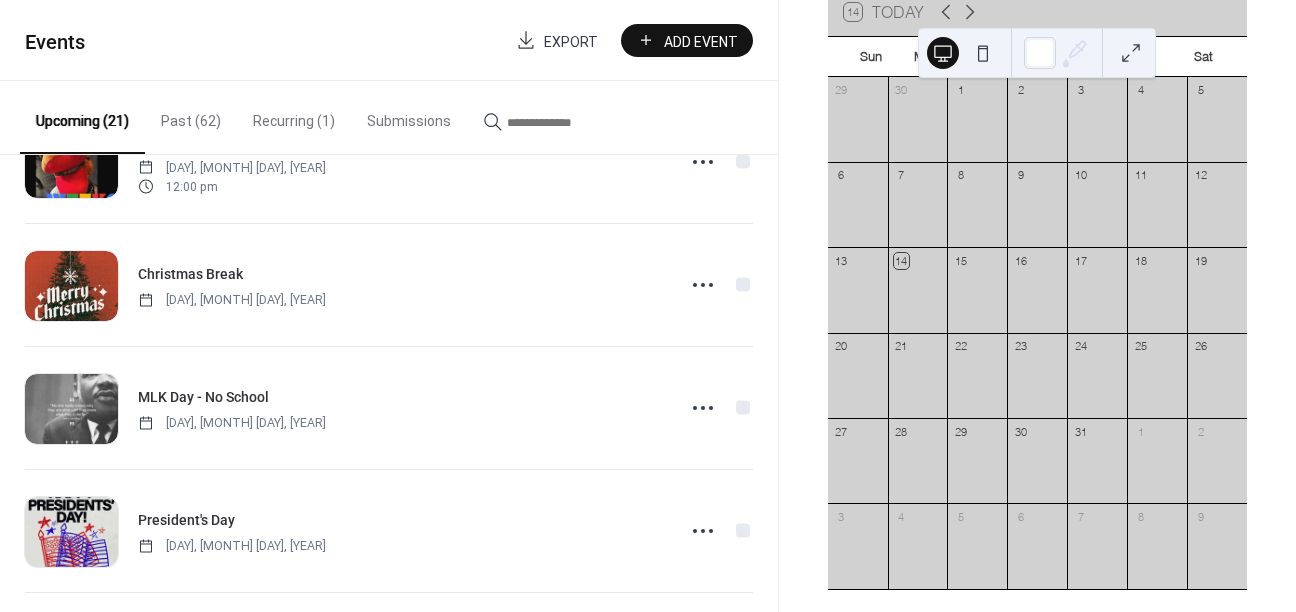 click on "Past (62)" at bounding box center (191, 116) 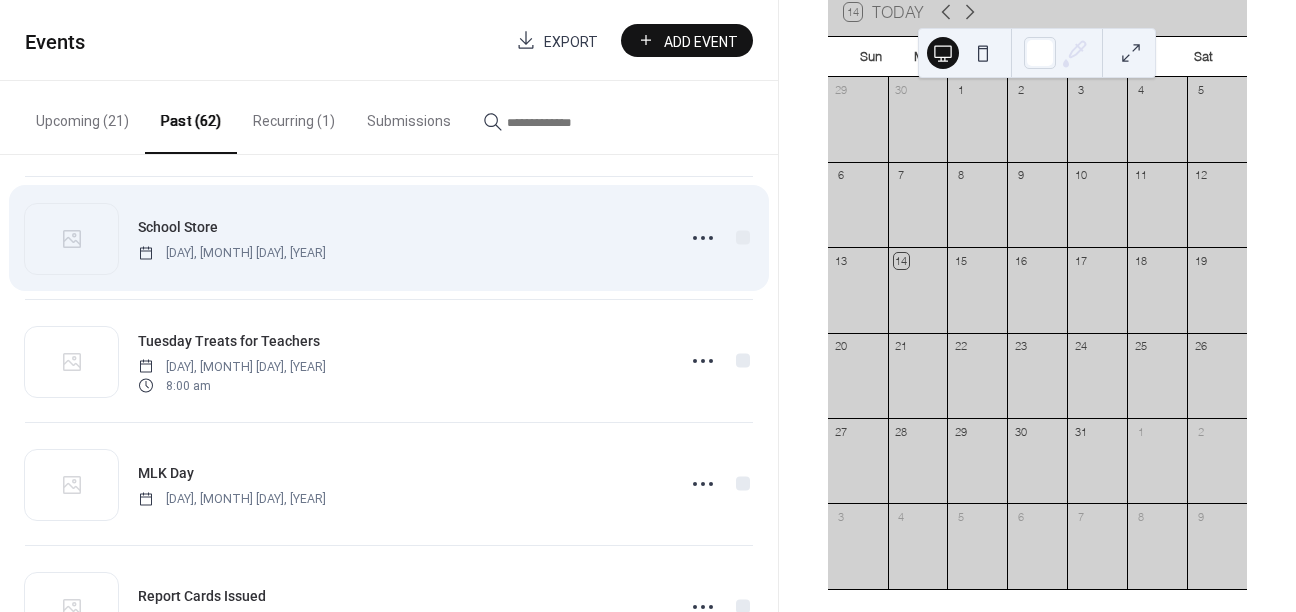 scroll, scrollTop: 3580, scrollLeft: 0, axis: vertical 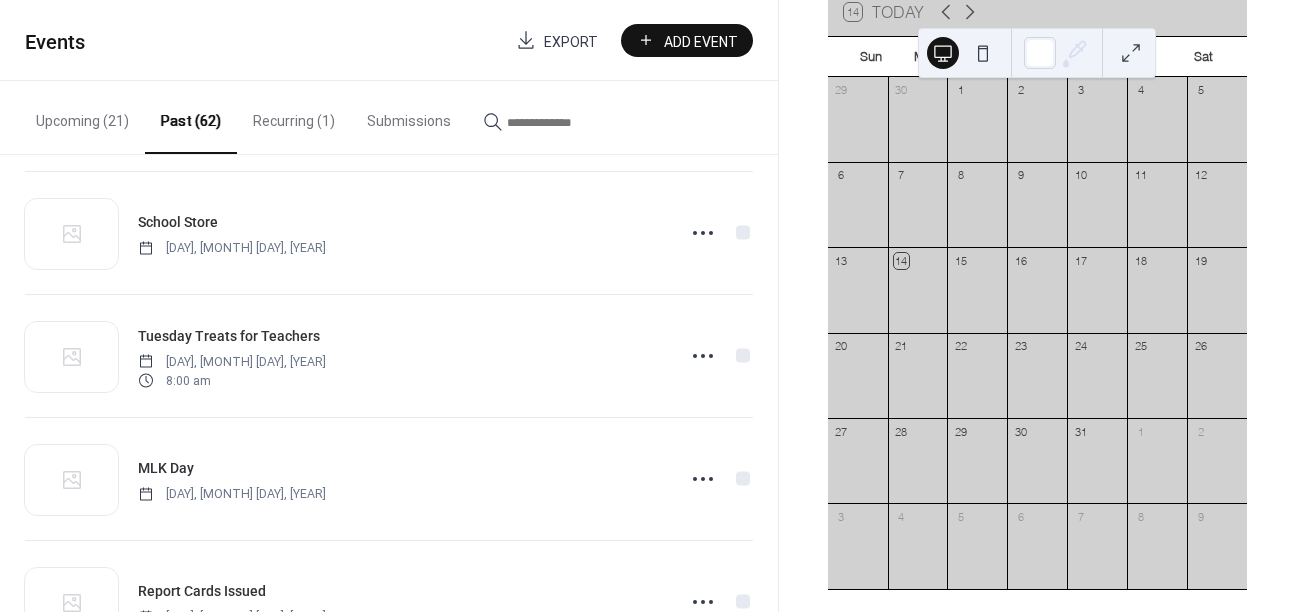 click on "Upcoming (21)" at bounding box center (82, 116) 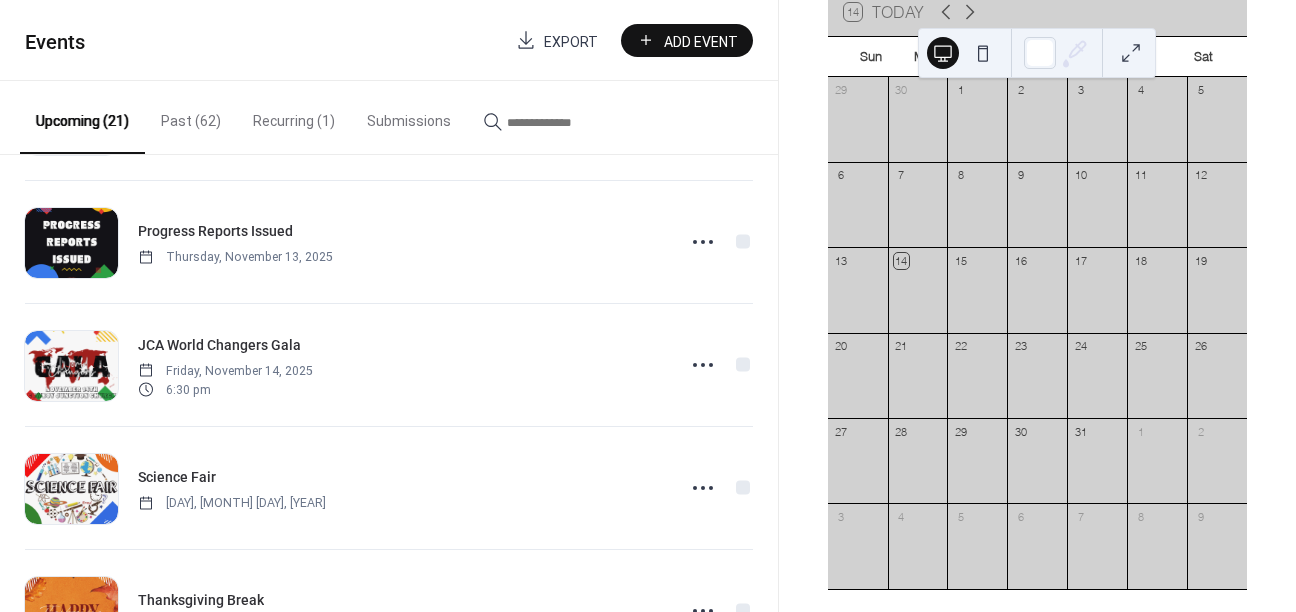 scroll, scrollTop: 845, scrollLeft: 0, axis: vertical 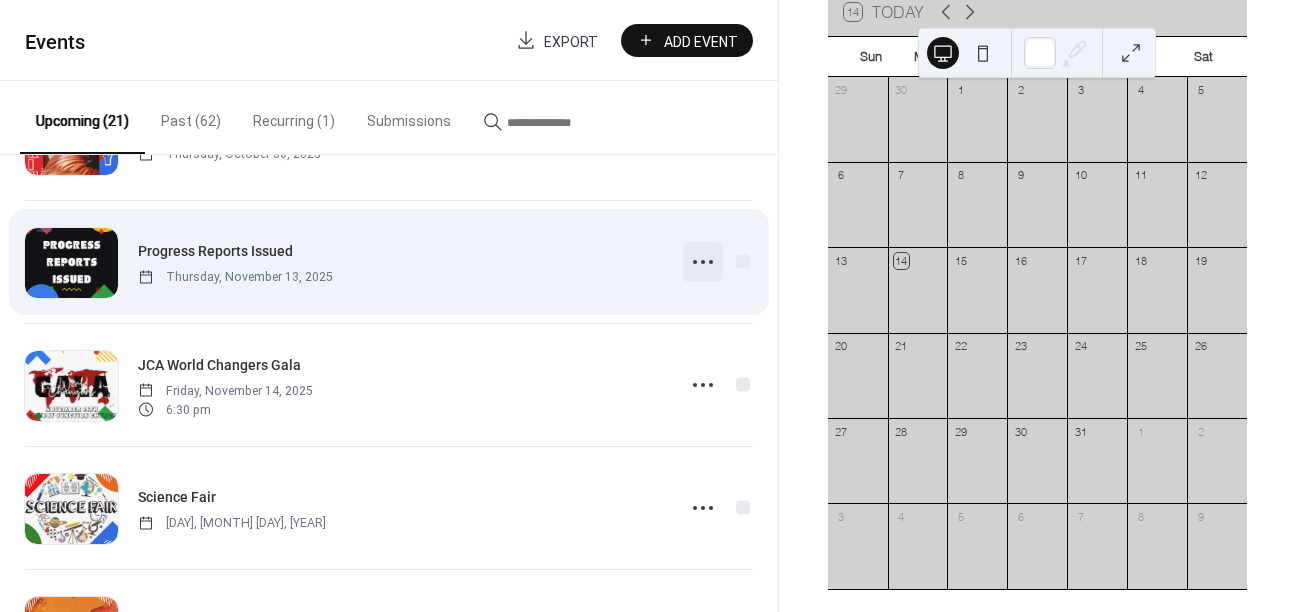 click 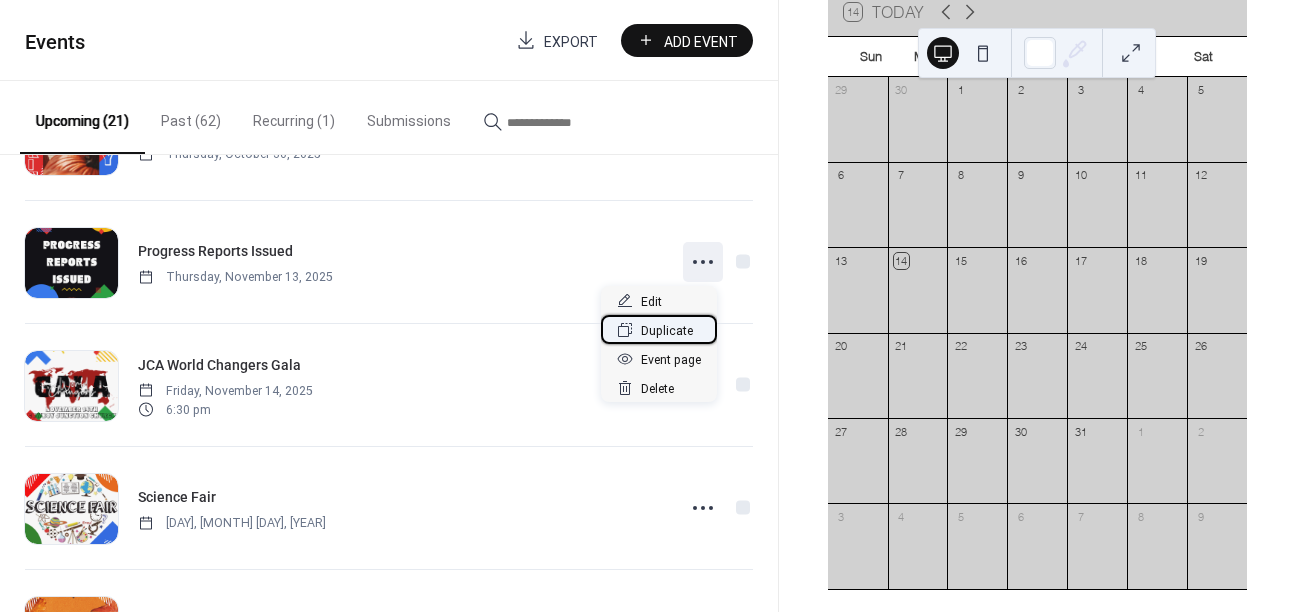 click on "Duplicate" at bounding box center [667, 331] 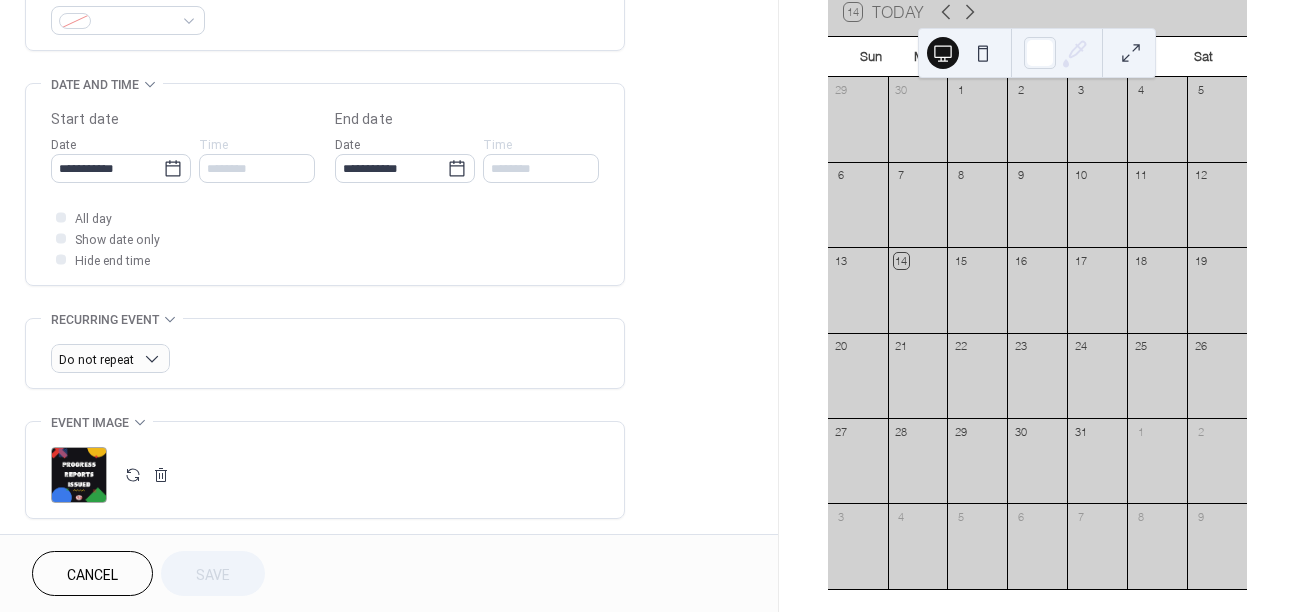 scroll, scrollTop: 0, scrollLeft: 0, axis: both 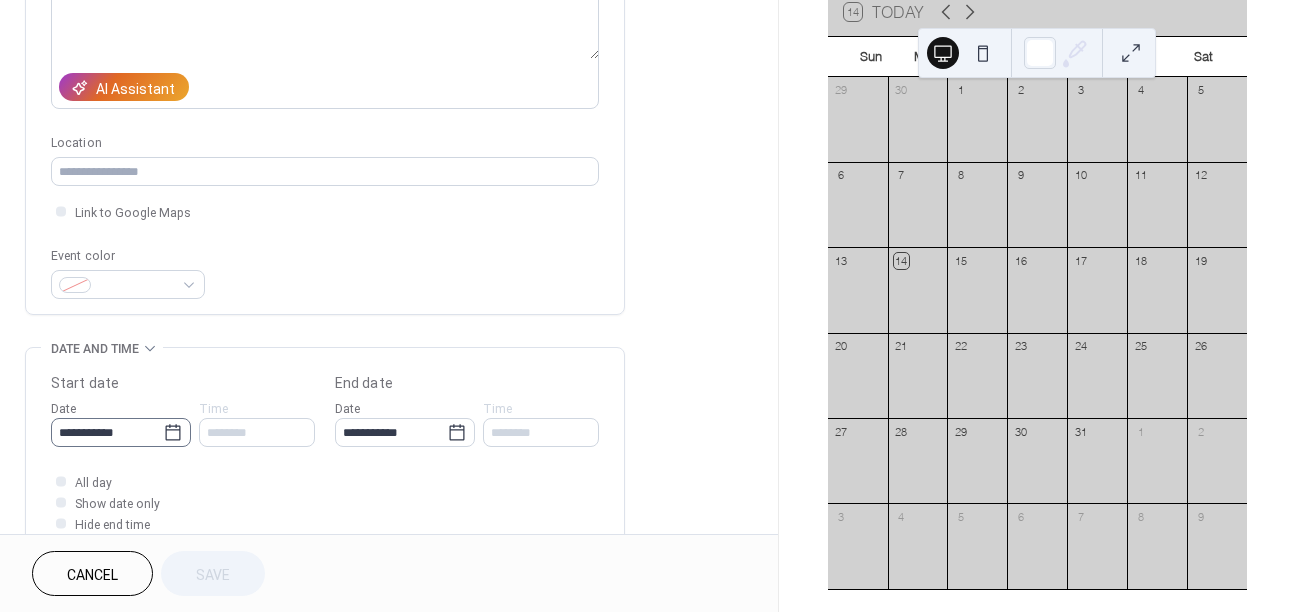 click 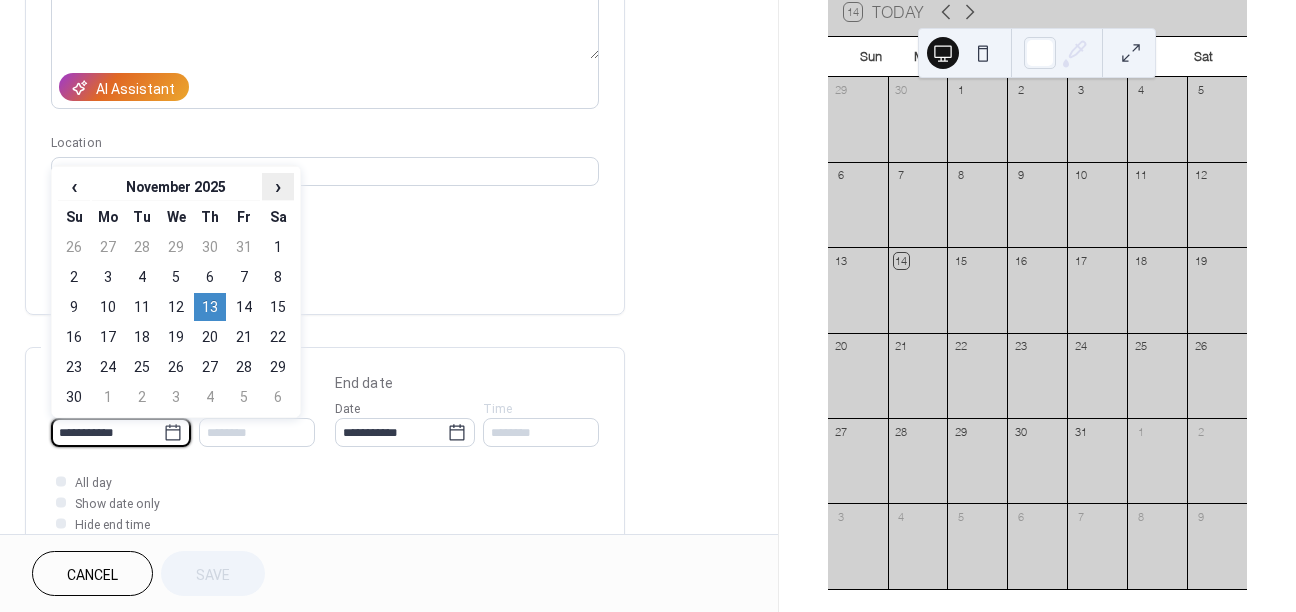 click on "›" at bounding box center (278, 186) 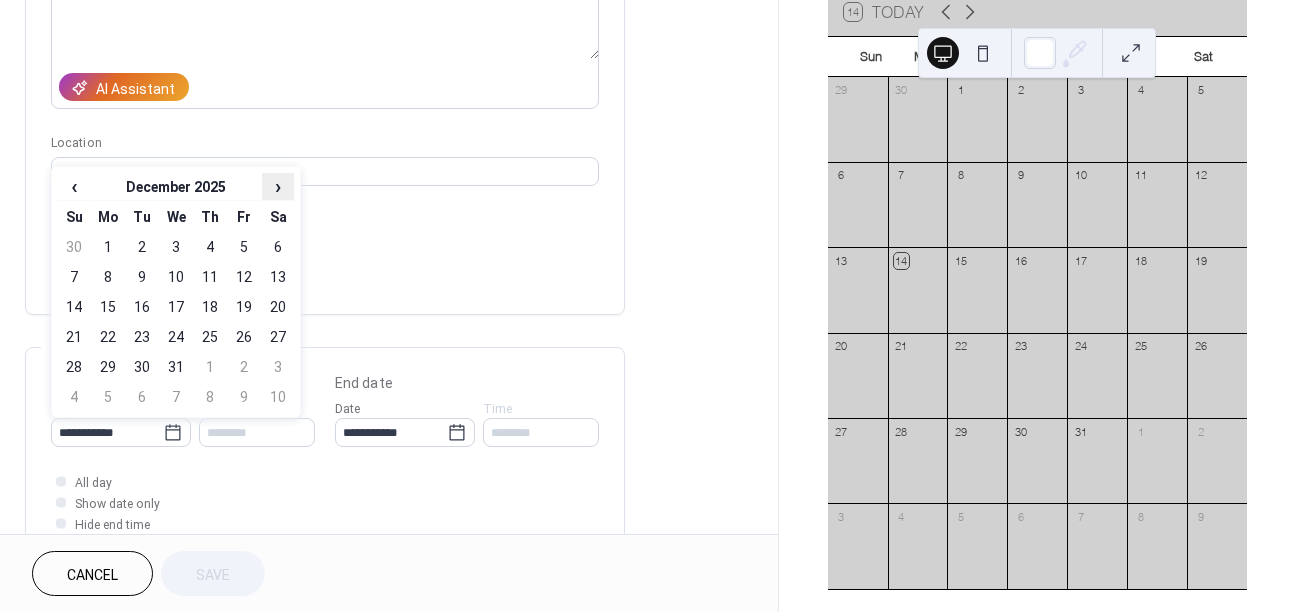click on "›" at bounding box center (278, 186) 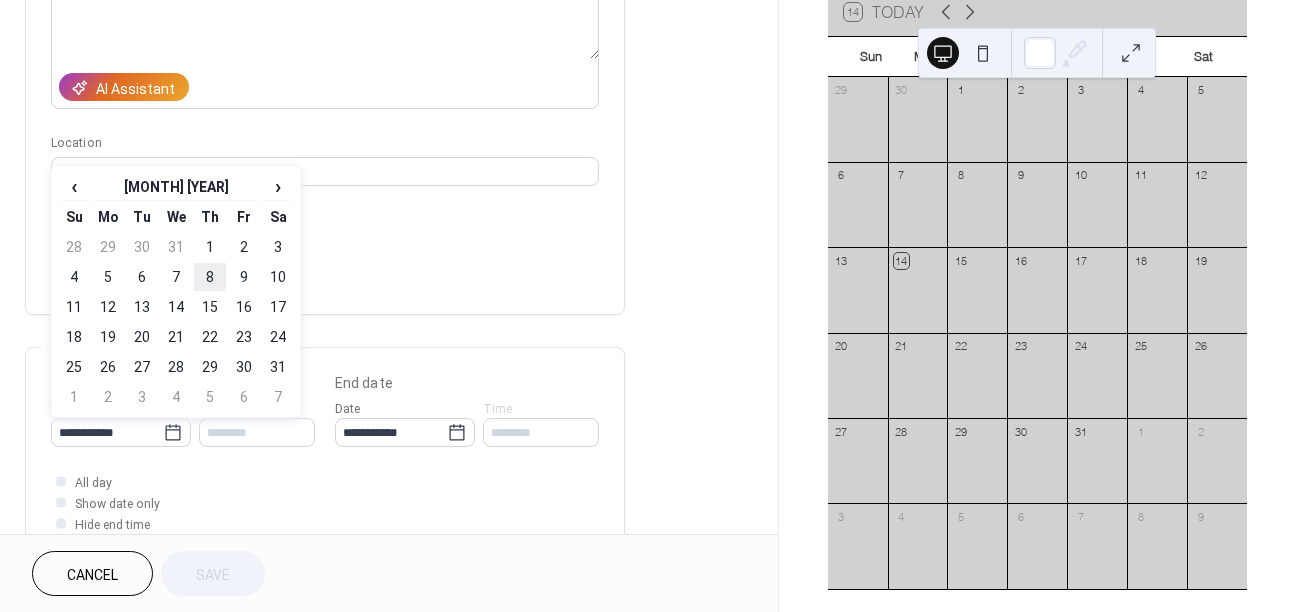 click on "8" at bounding box center [210, 277] 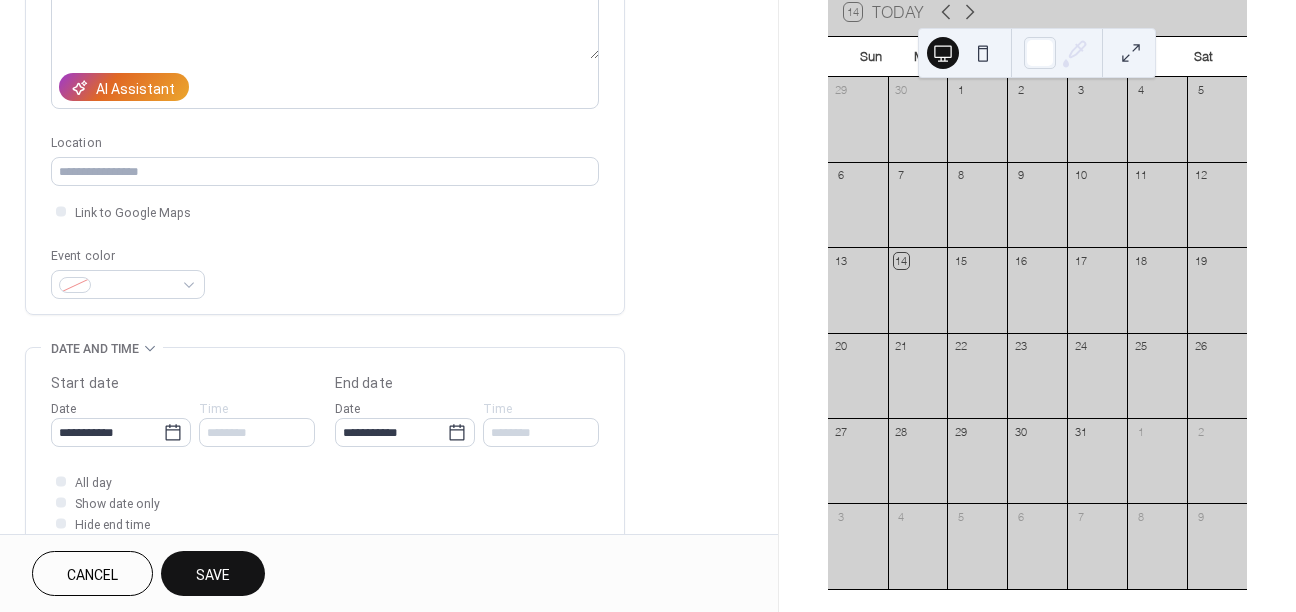 click on "Save" at bounding box center (213, 575) 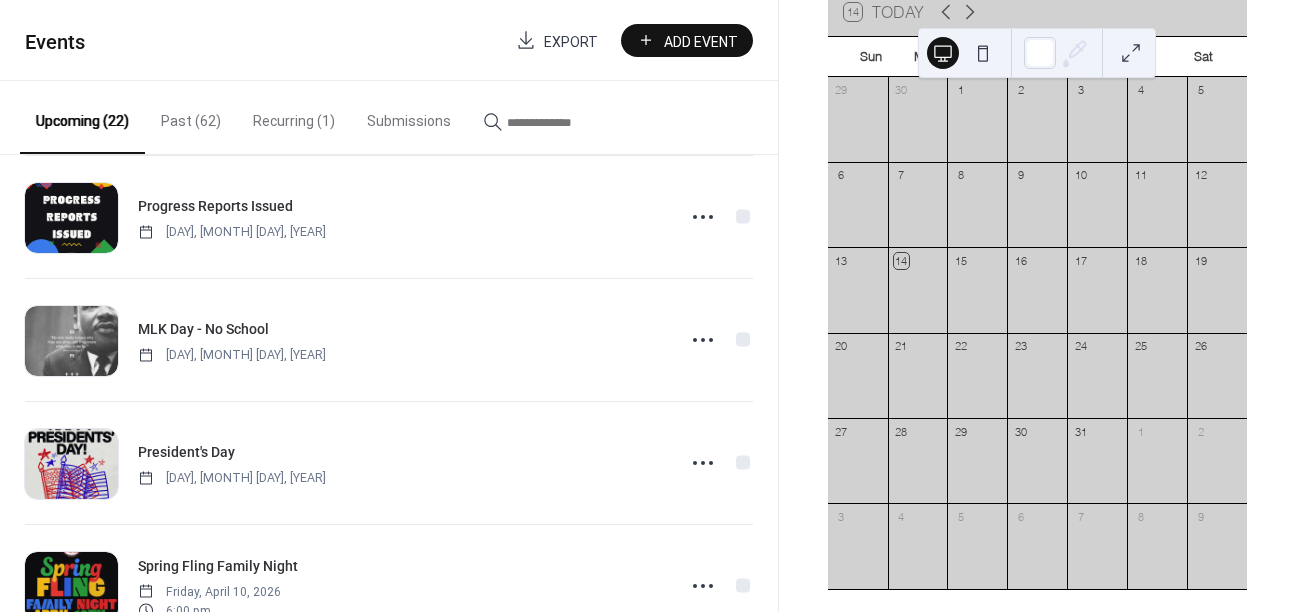 scroll, scrollTop: 1769, scrollLeft: 0, axis: vertical 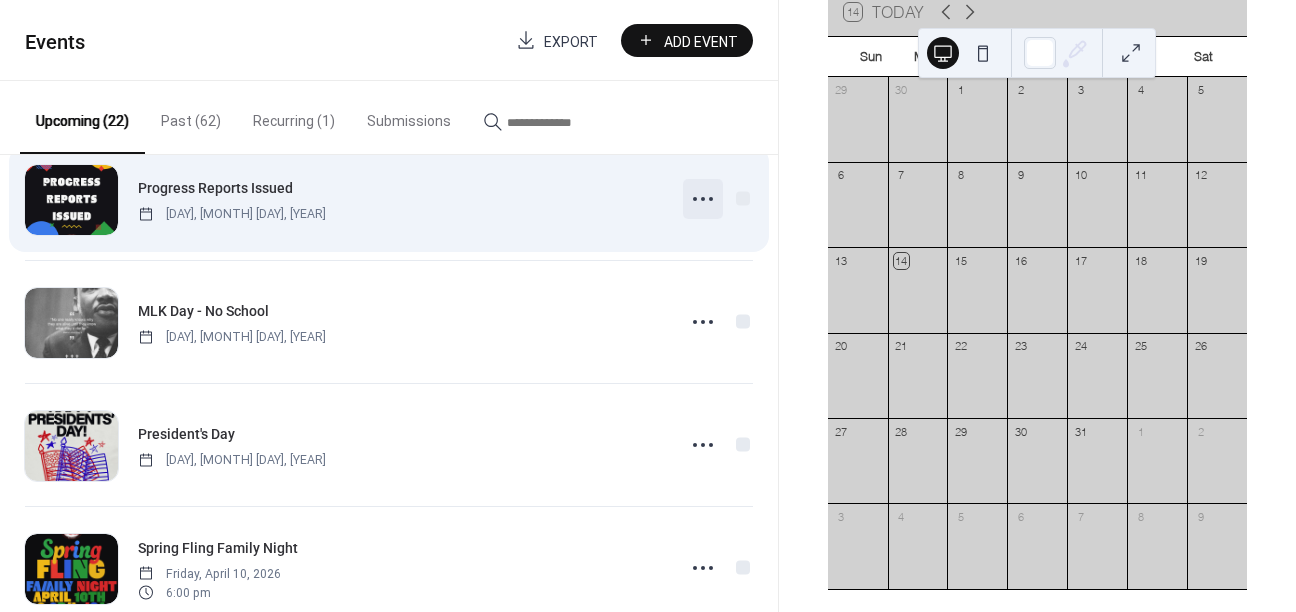 click 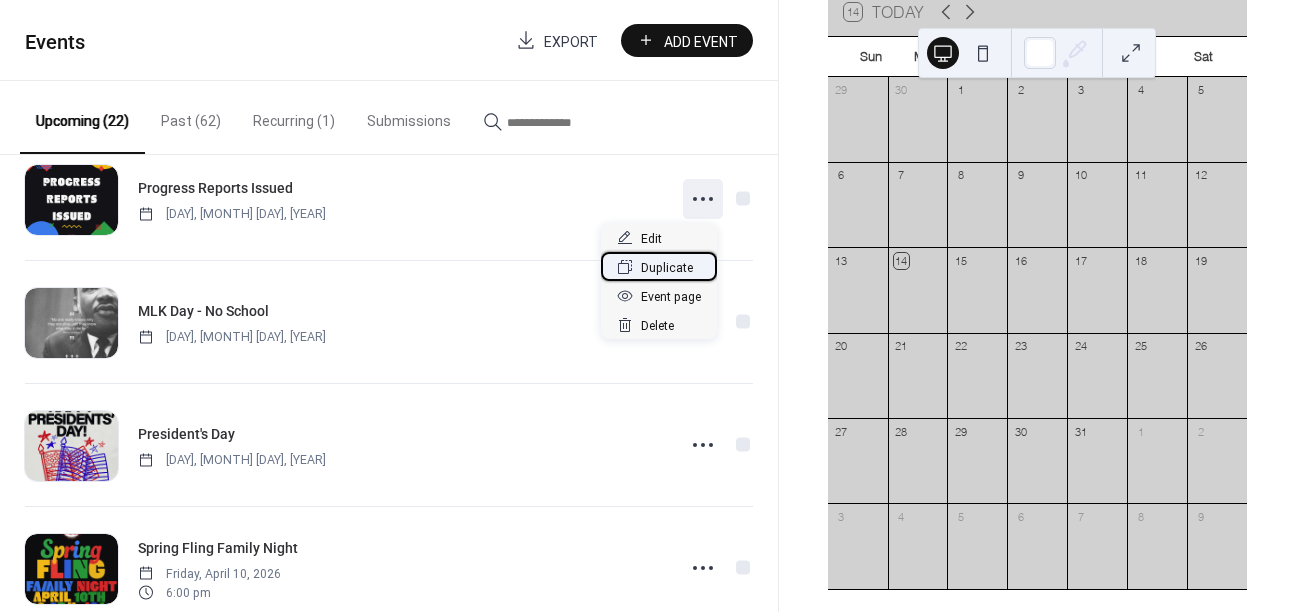 click on "Duplicate" at bounding box center (659, 266) 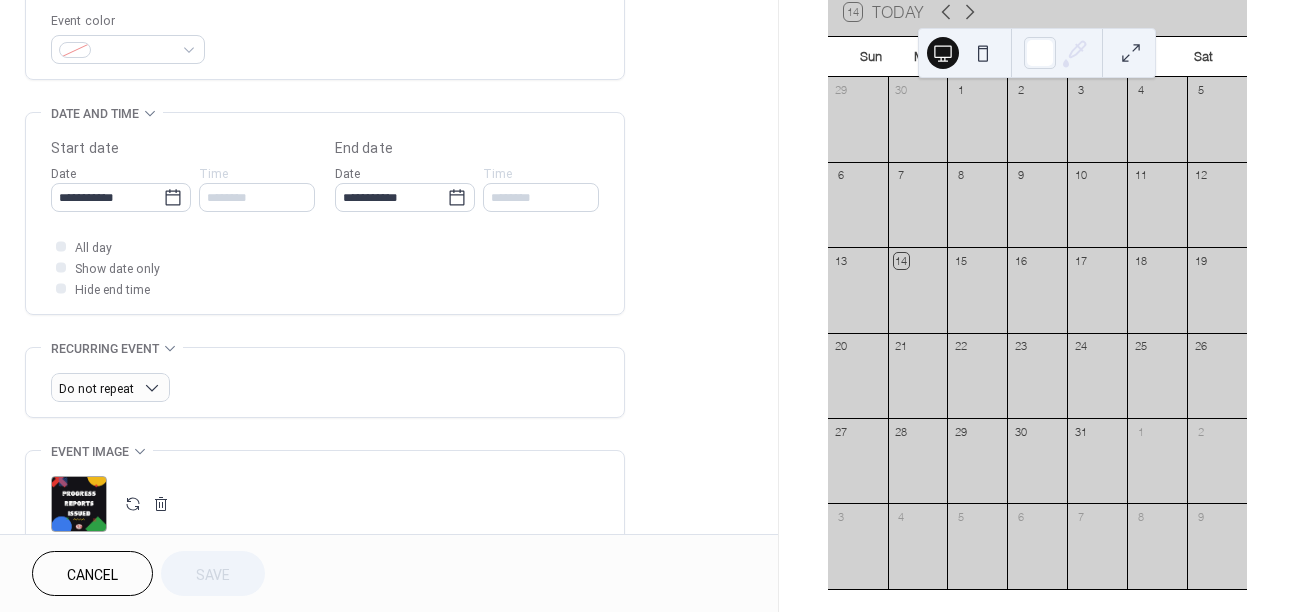 scroll, scrollTop: 0, scrollLeft: 0, axis: both 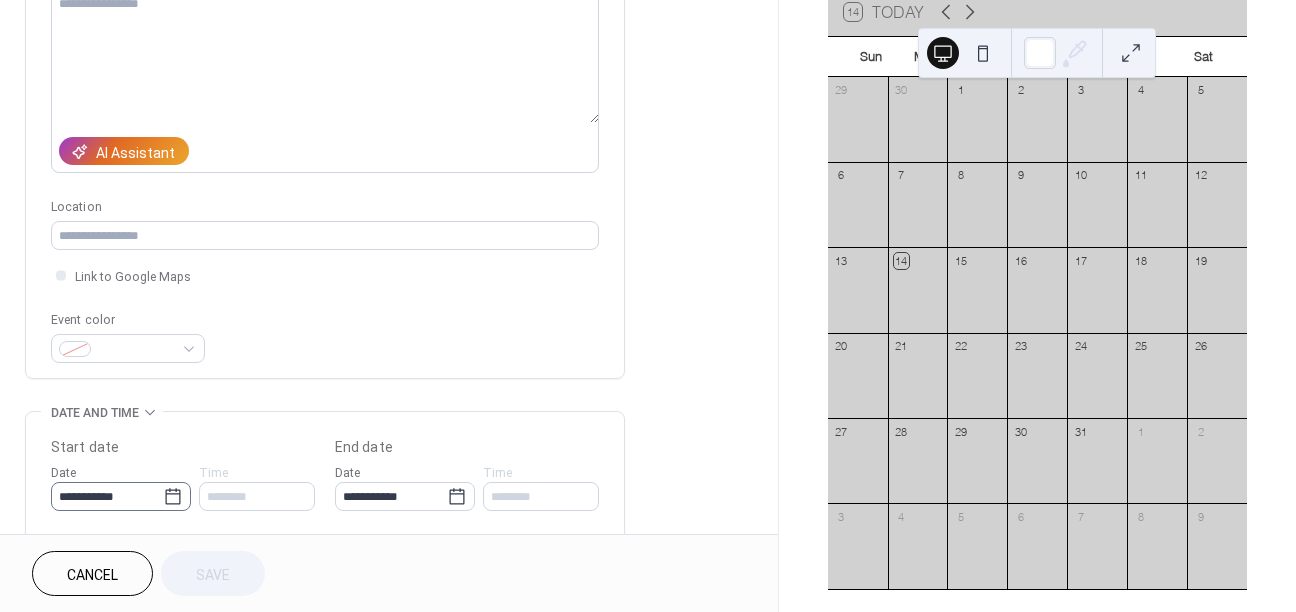 click 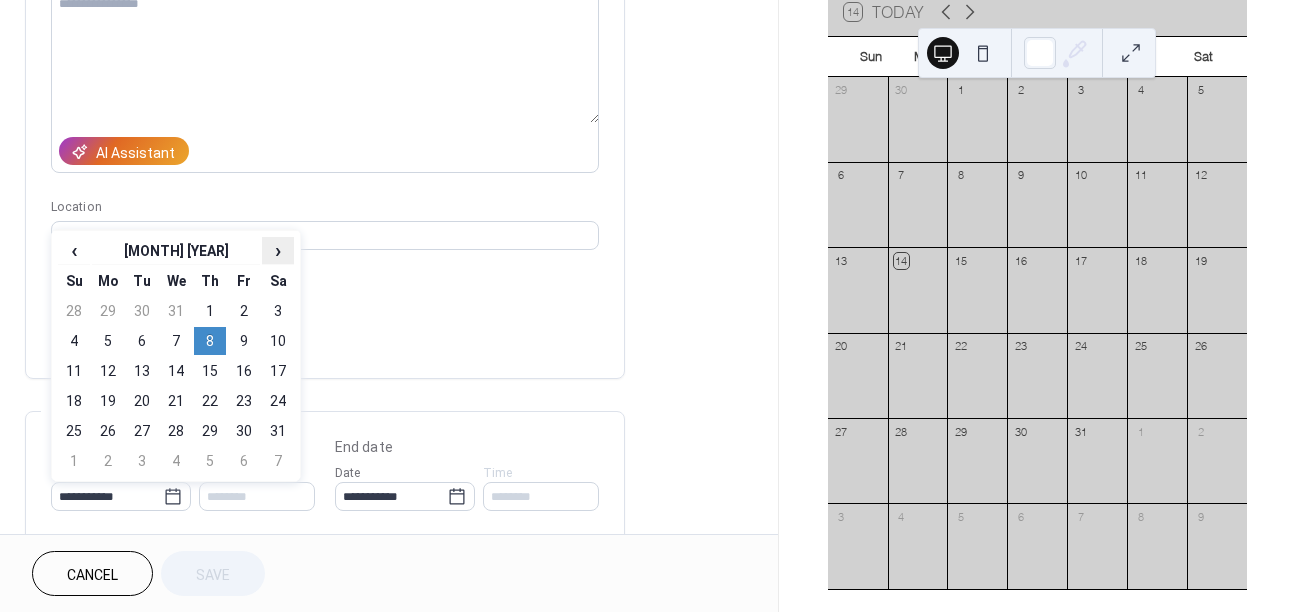 click on "›" at bounding box center [278, 250] 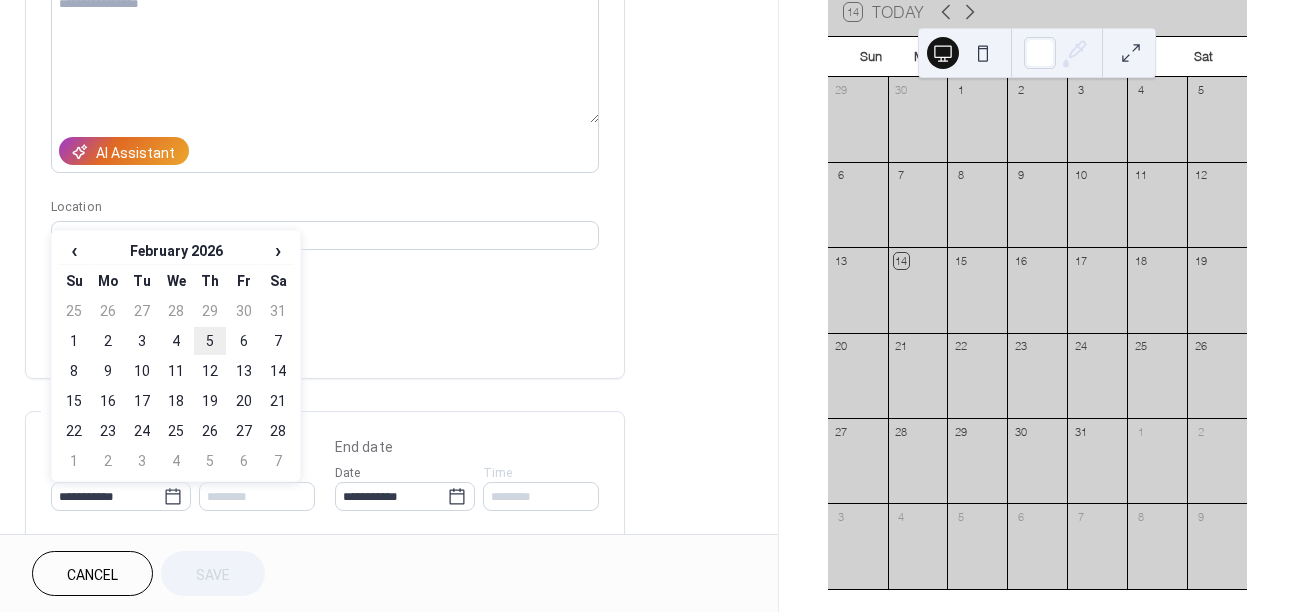 click on "5" at bounding box center [210, 341] 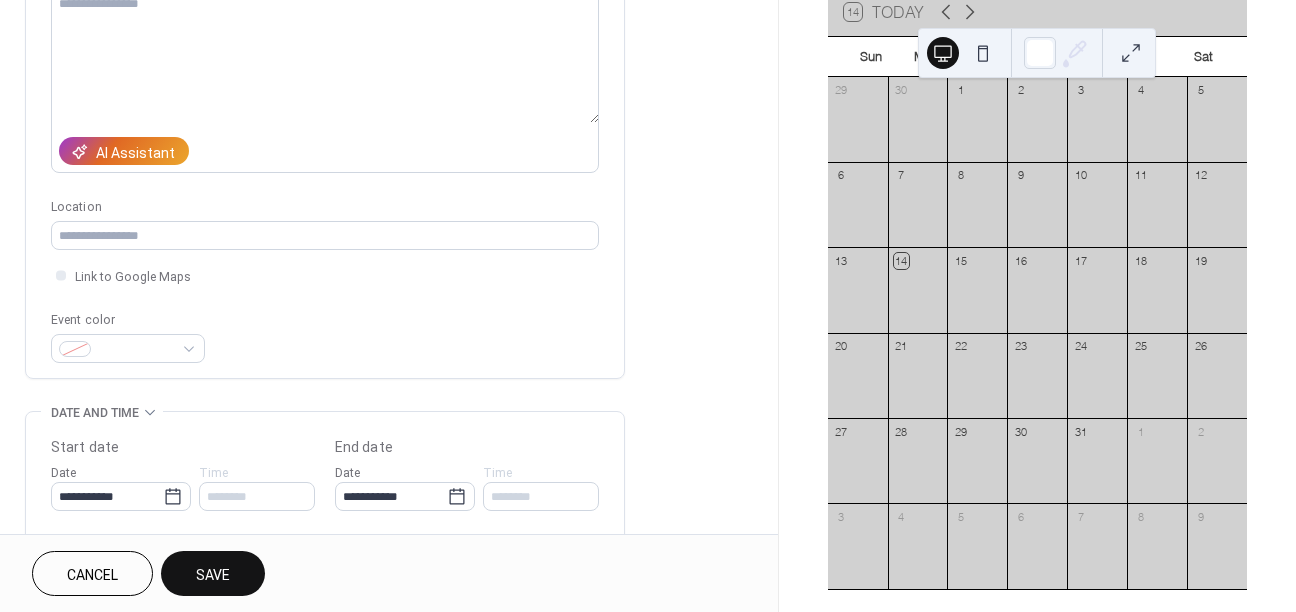 click on "Save" at bounding box center (213, 573) 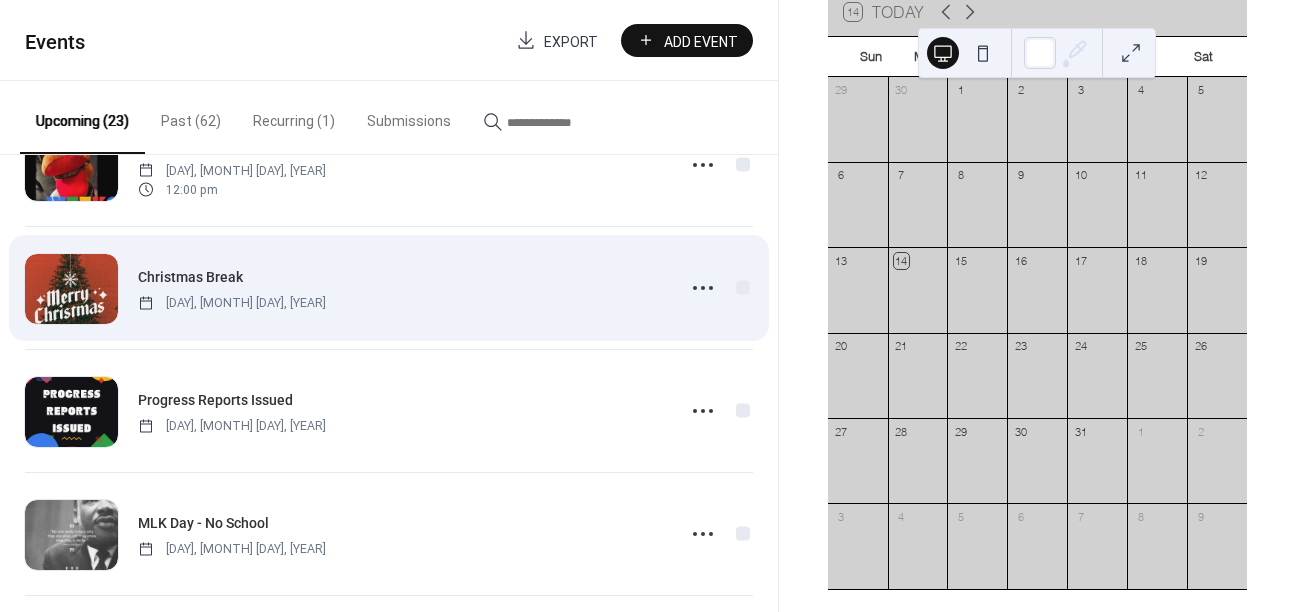 scroll, scrollTop: 1568, scrollLeft: 0, axis: vertical 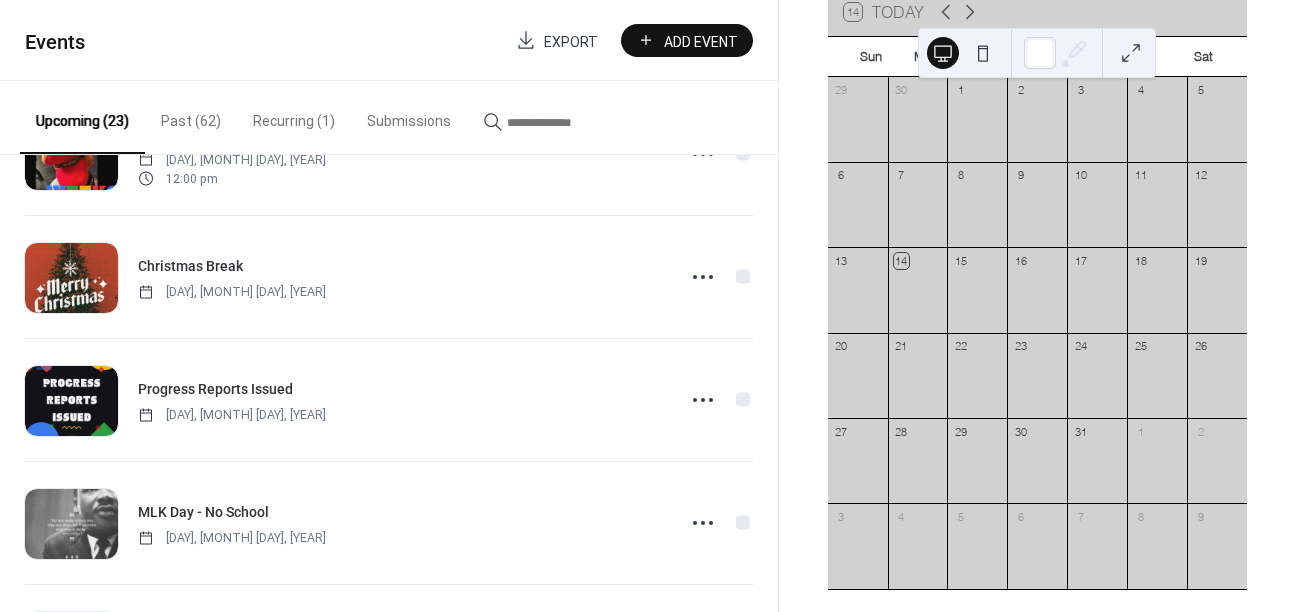 click on "Add Event" at bounding box center (701, 41) 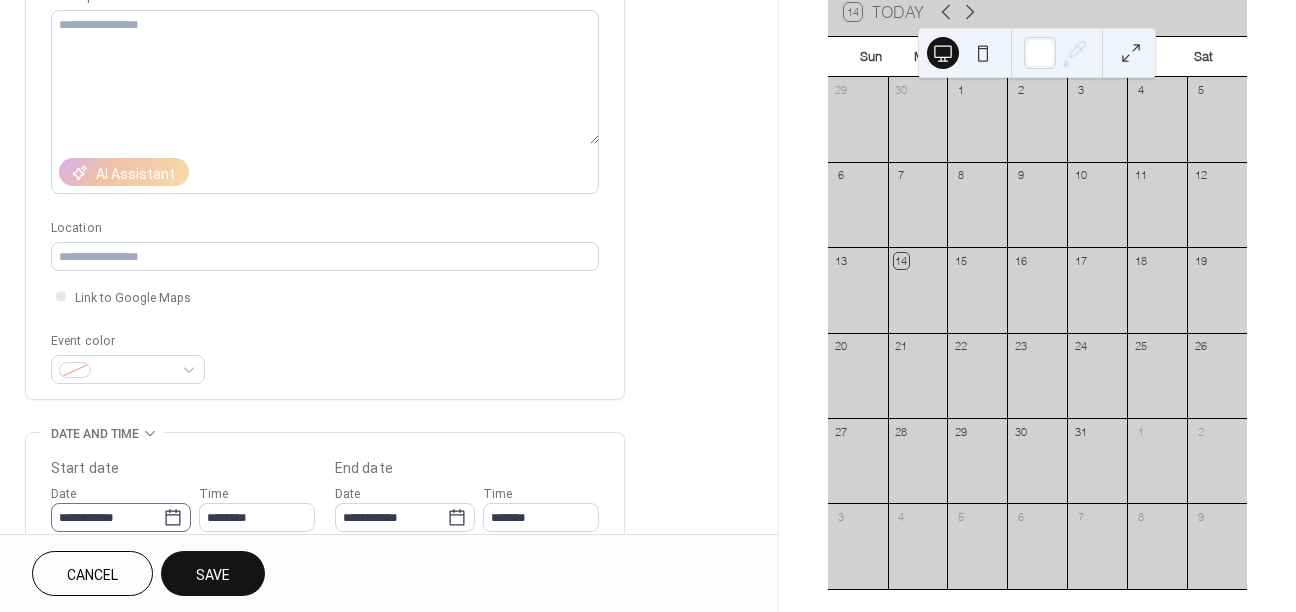 scroll, scrollTop: 287, scrollLeft: 0, axis: vertical 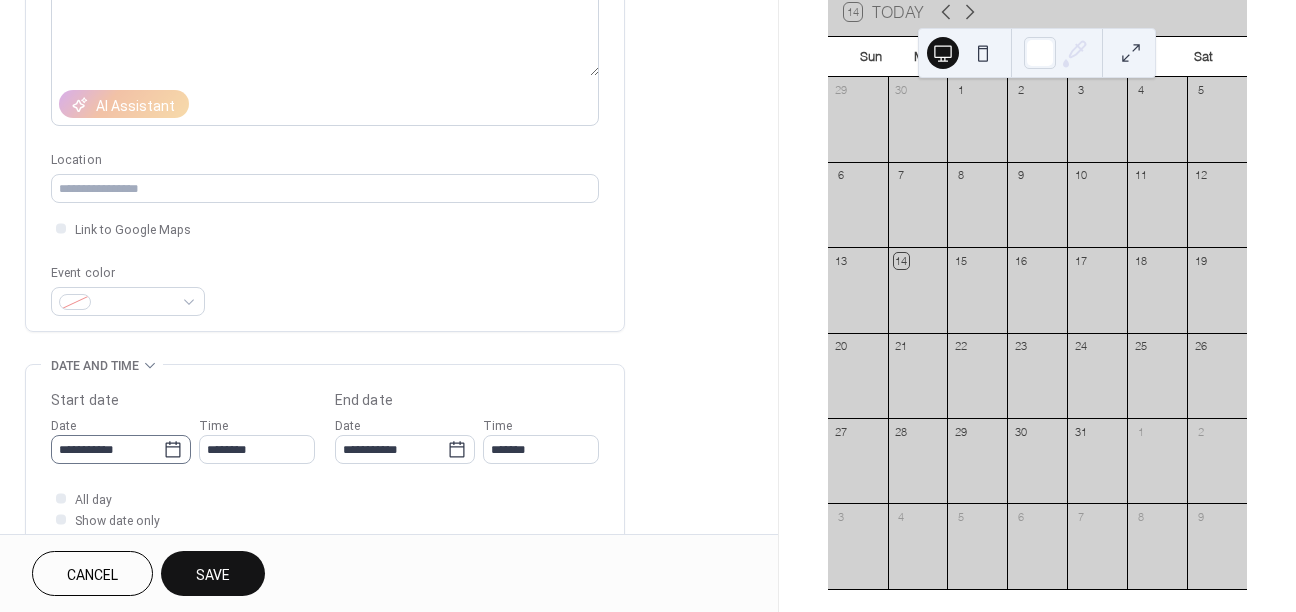 type on "*********" 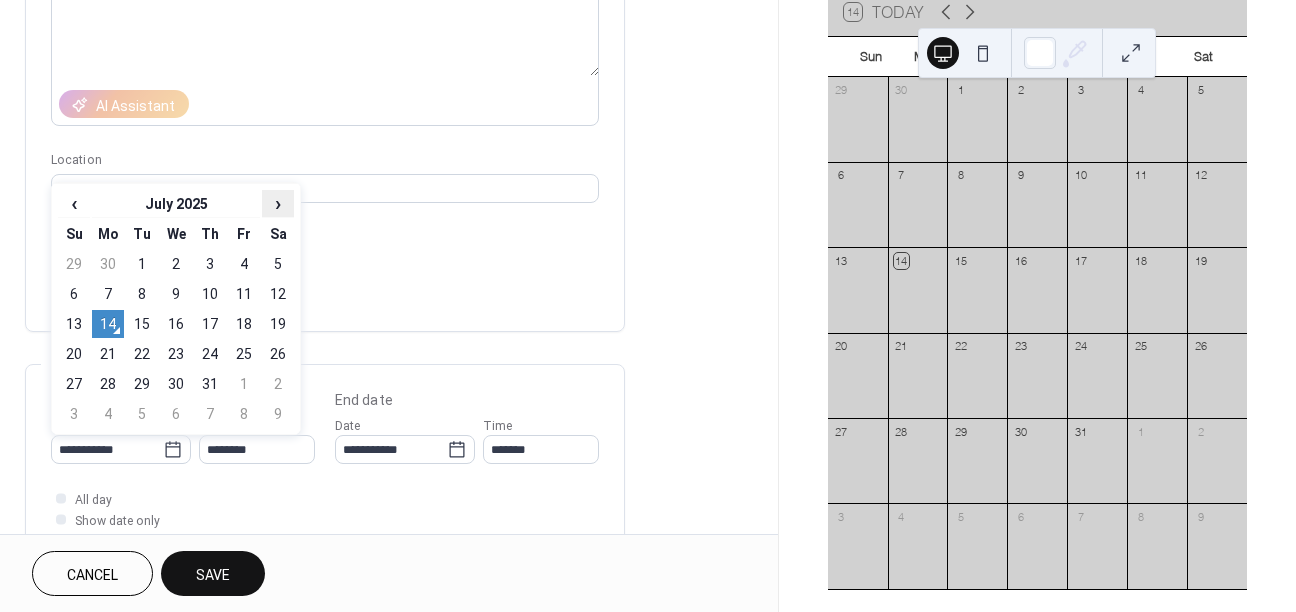 click on "›" at bounding box center (278, 203) 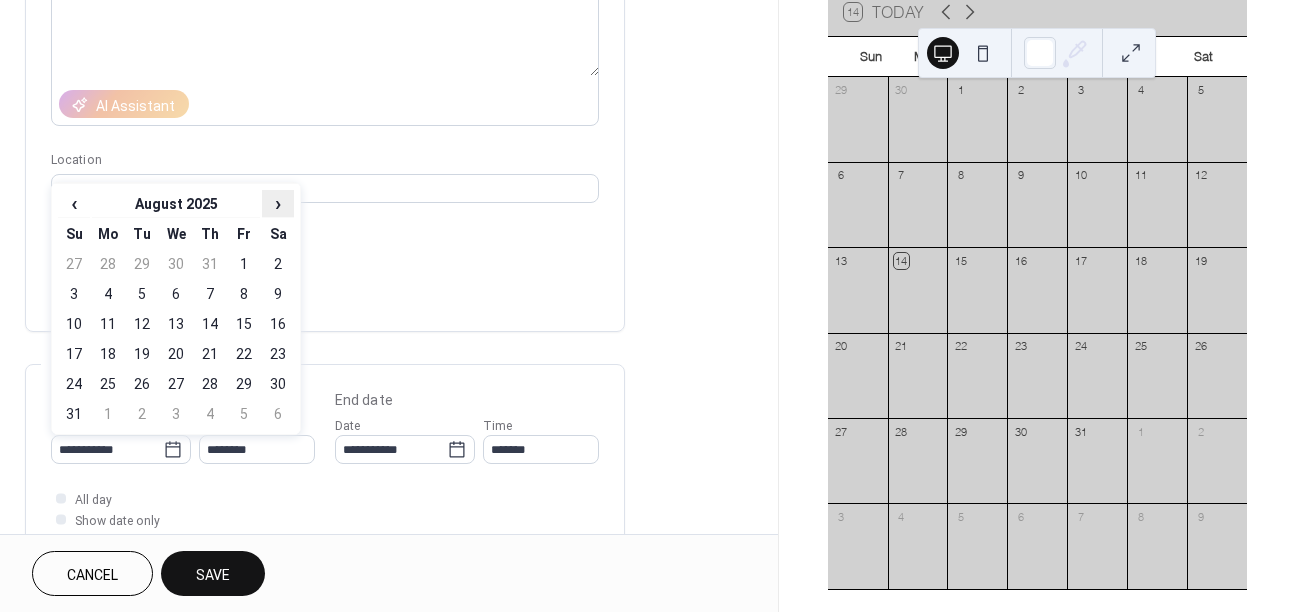 click on "›" at bounding box center (278, 203) 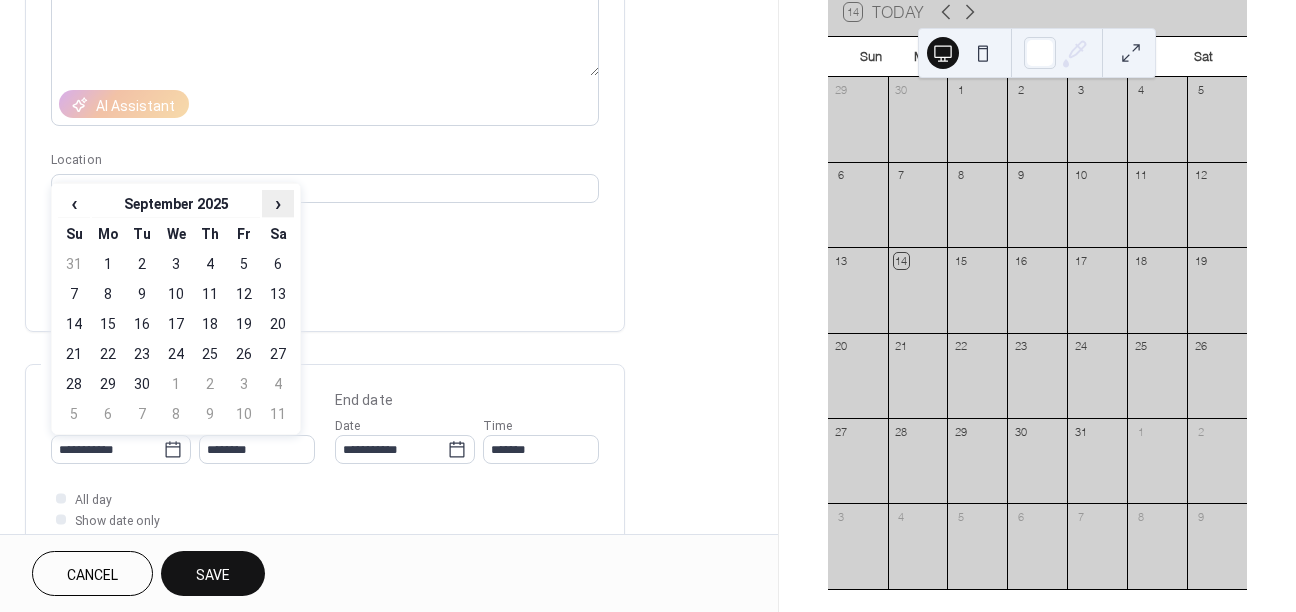 click on "›" at bounding box center [278, 203] 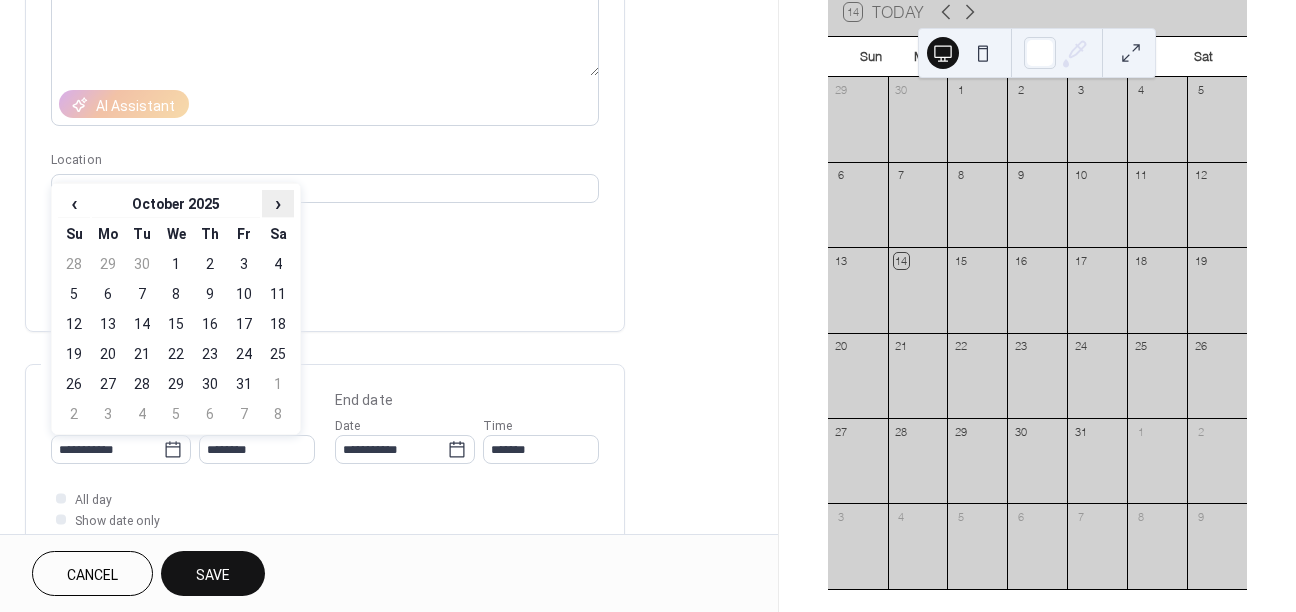 click on "›" at bounding box center (278, 203) 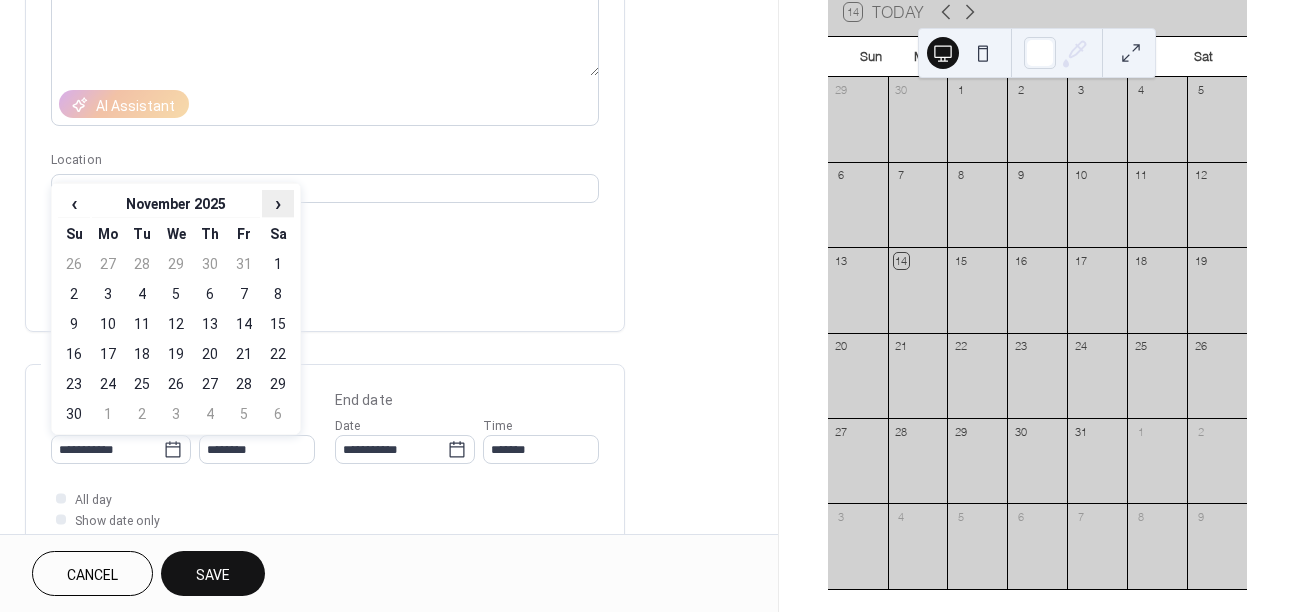 click on "›" at bounding box center [278, 203] 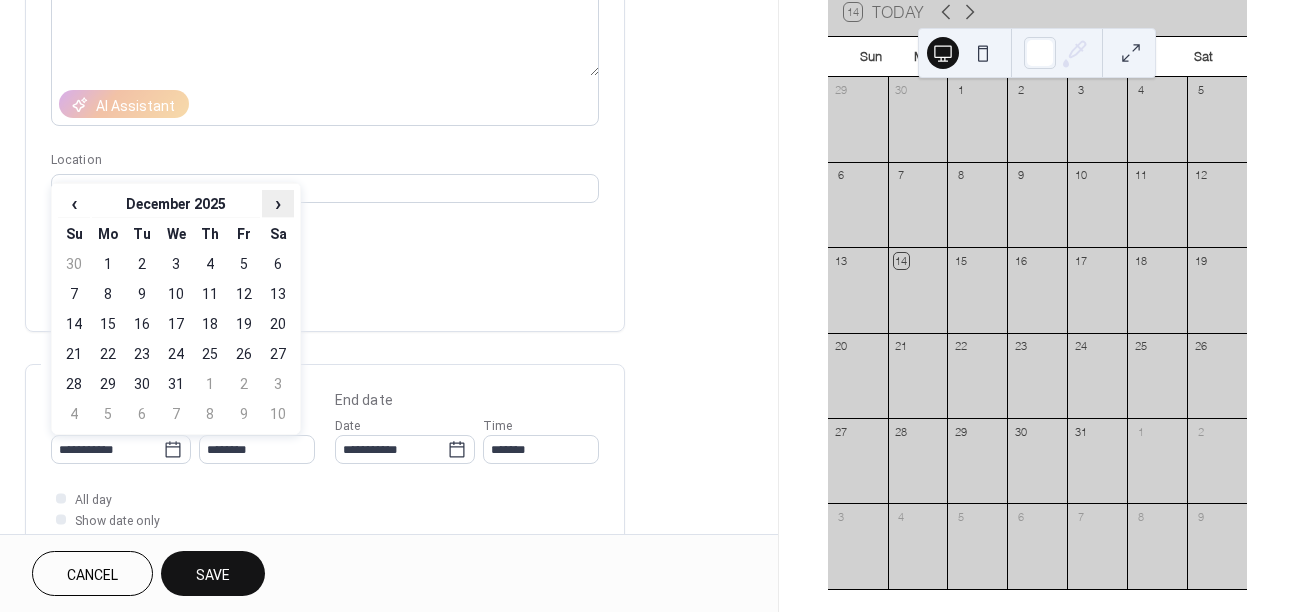 click on "›" at bounding box center (278, 203) 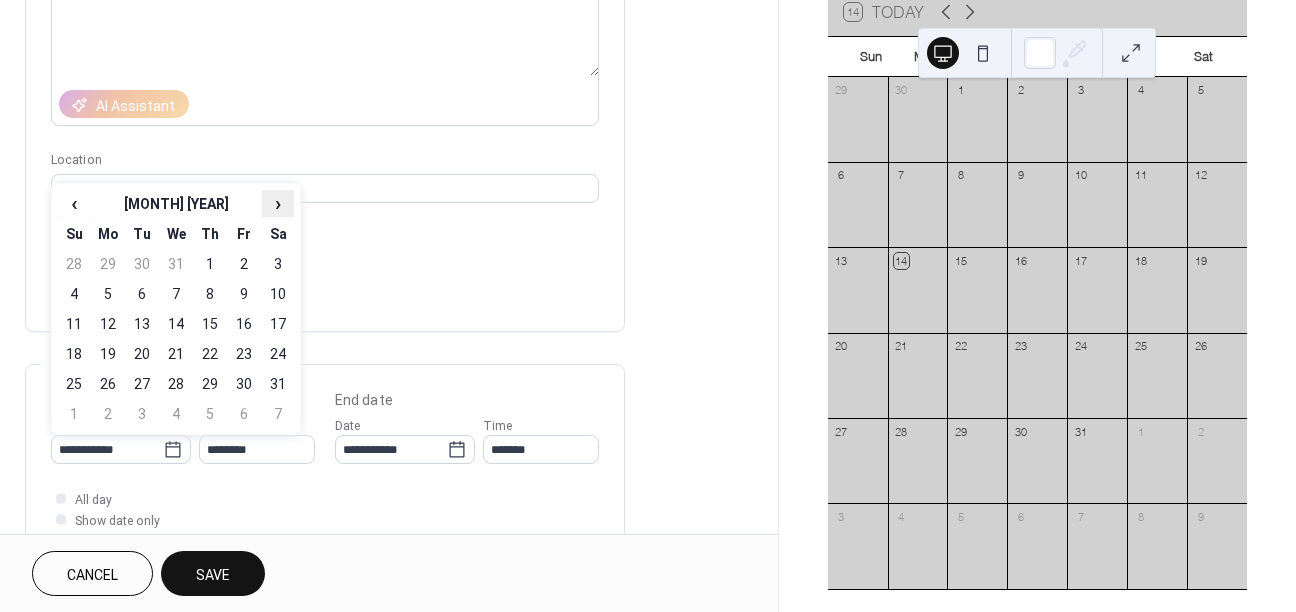 click on "›" at bounding box center [278, 203] 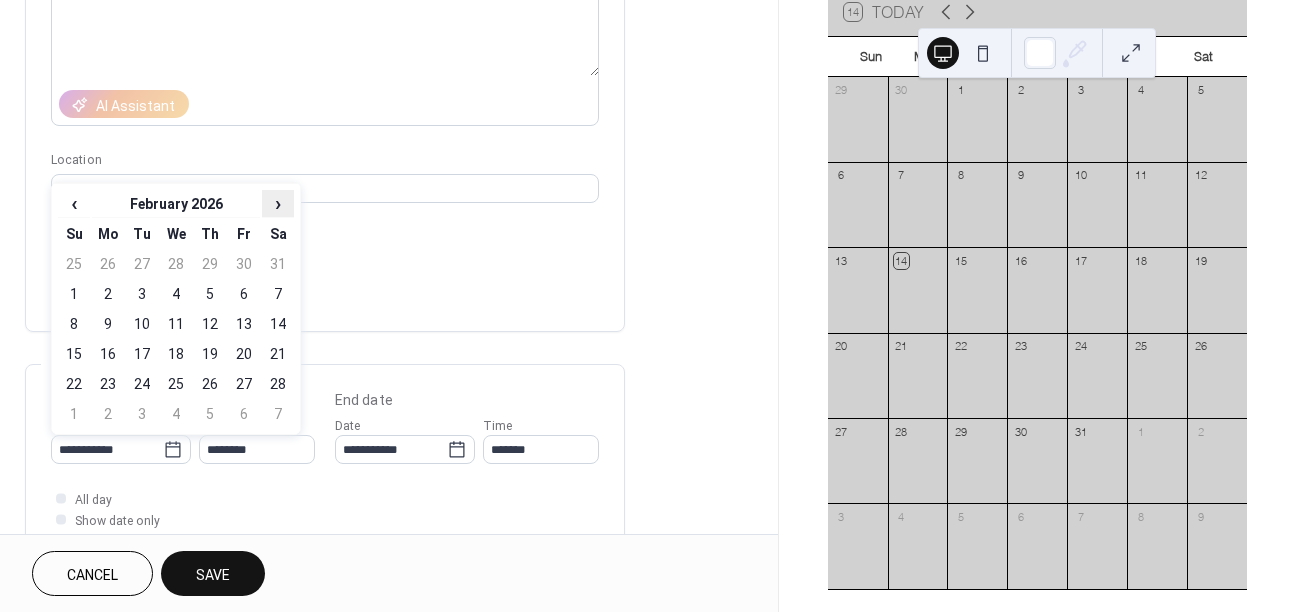 click on "›" at bounding box center (278, 203) 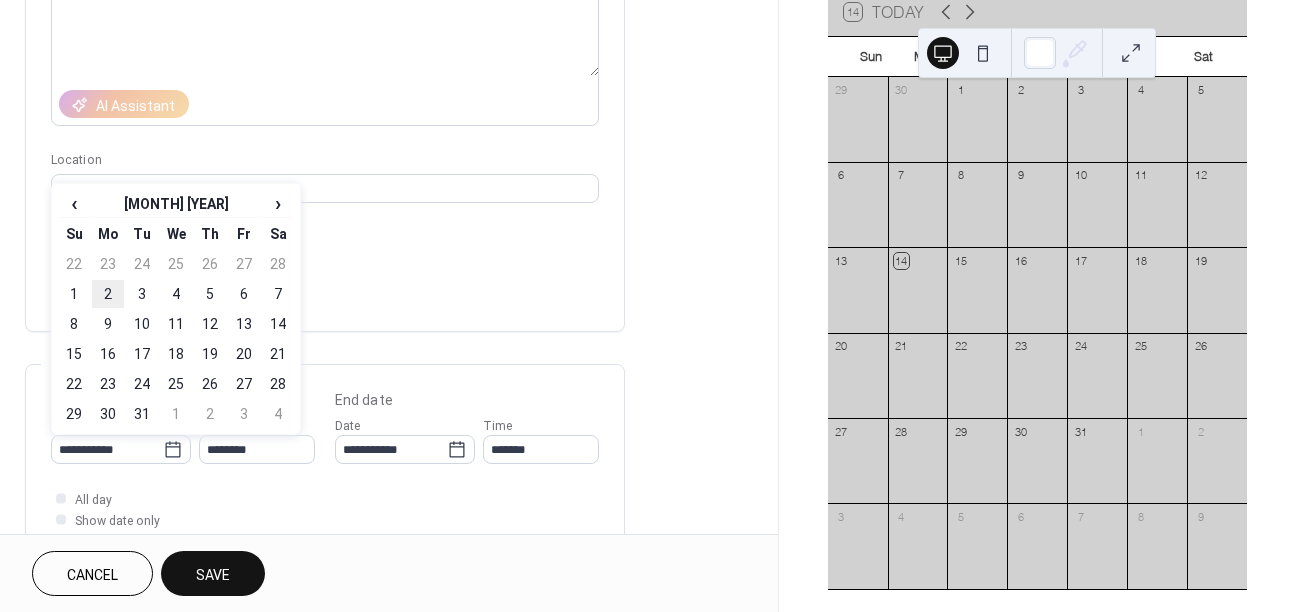 click on "2" at bounding box center (108, 294) 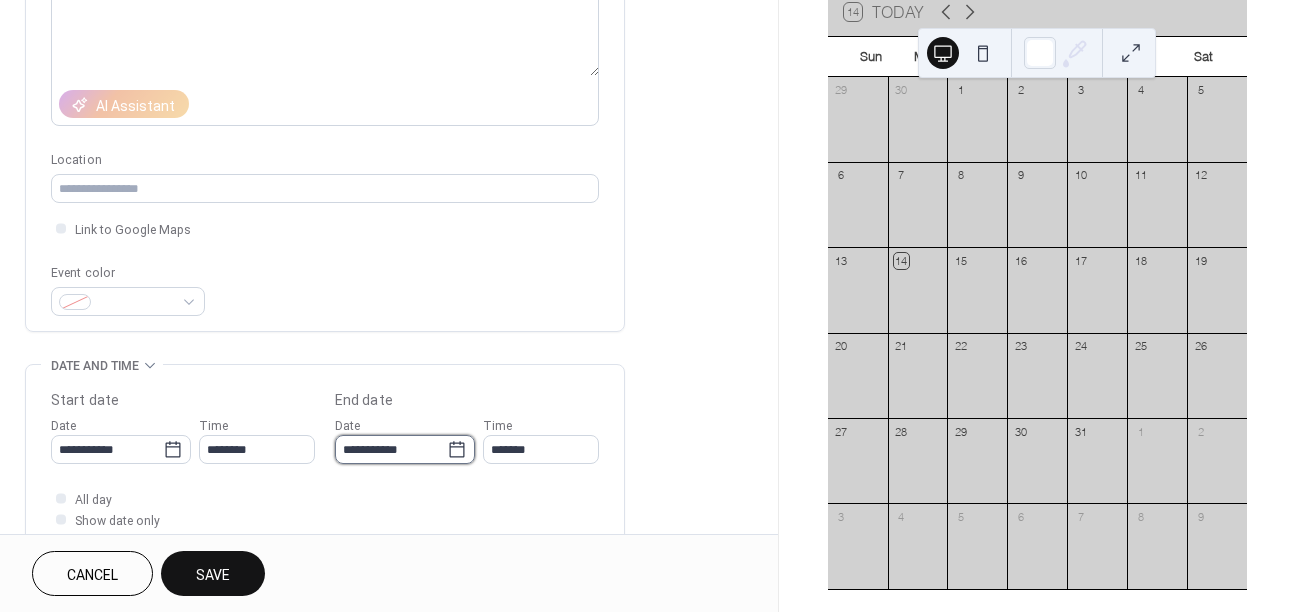 click on "**********" at bounding box center [391, 449] 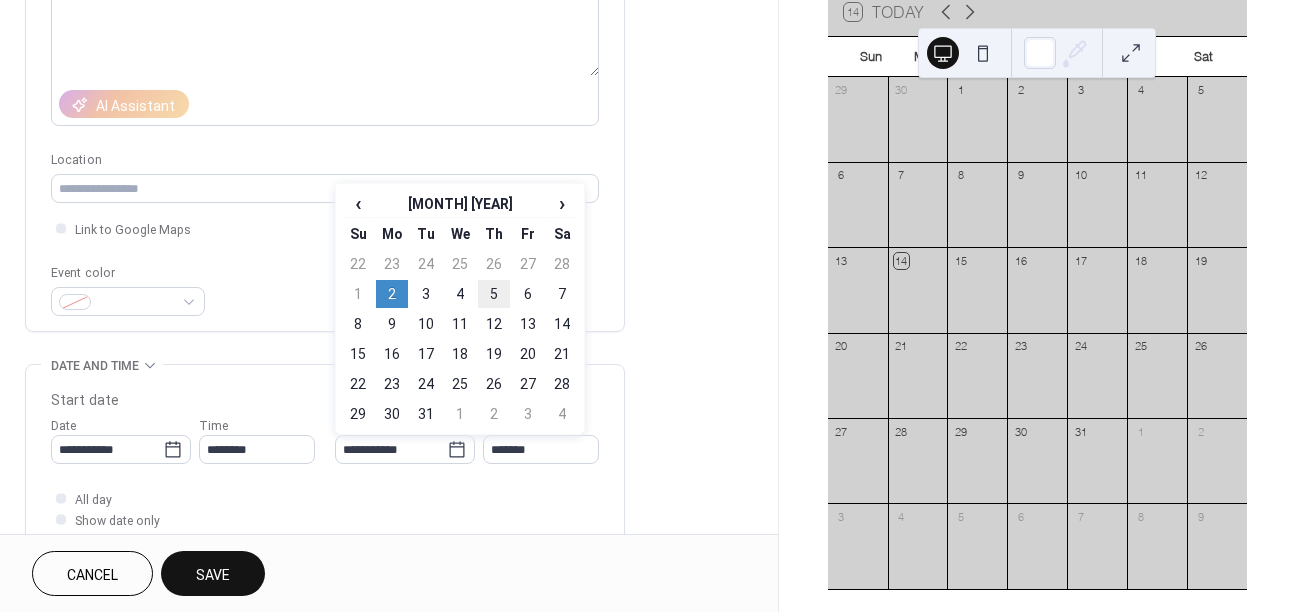 click on "5" at bounding box center [494, 294] 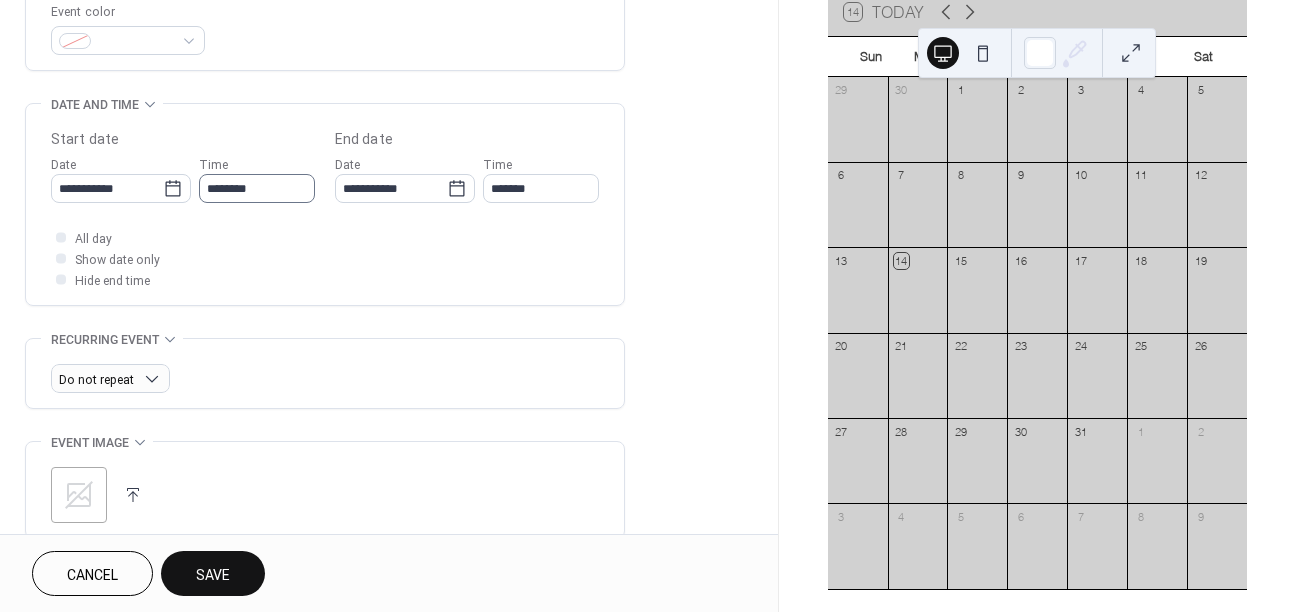 scroll, scrollTop: 629, scrollLeft: 0, axis: vertical 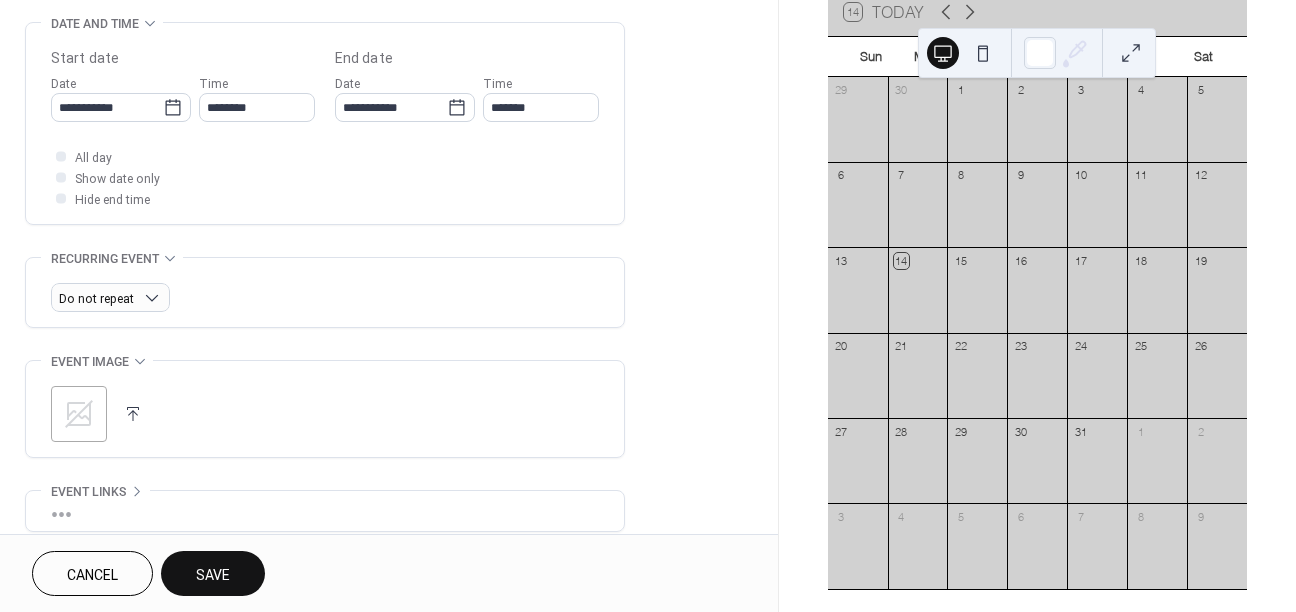click 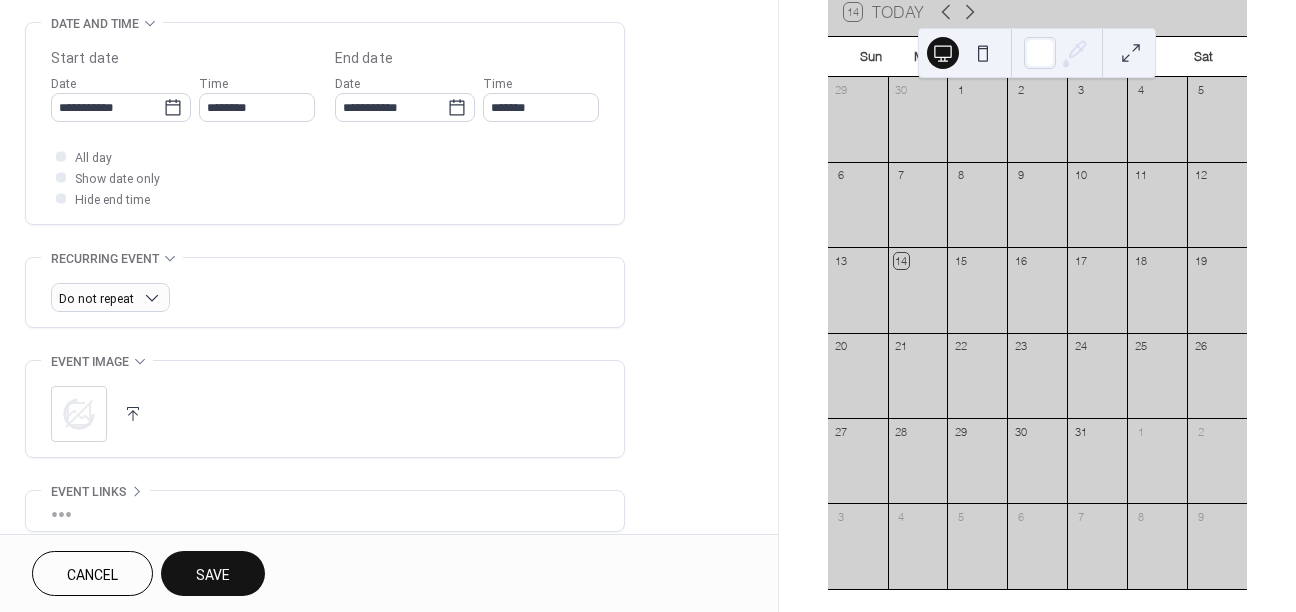 click on "Save" at bounding box center (213, 575) 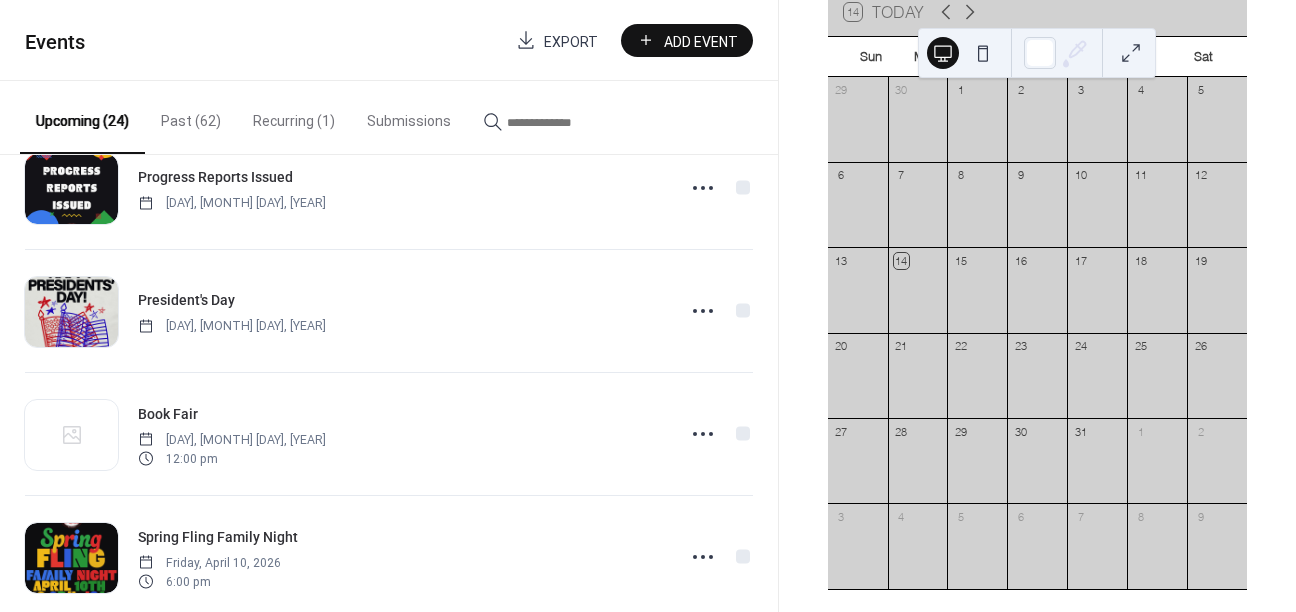scroll, scrollTop: 2014, scrollLeft: 0, axis: vertical 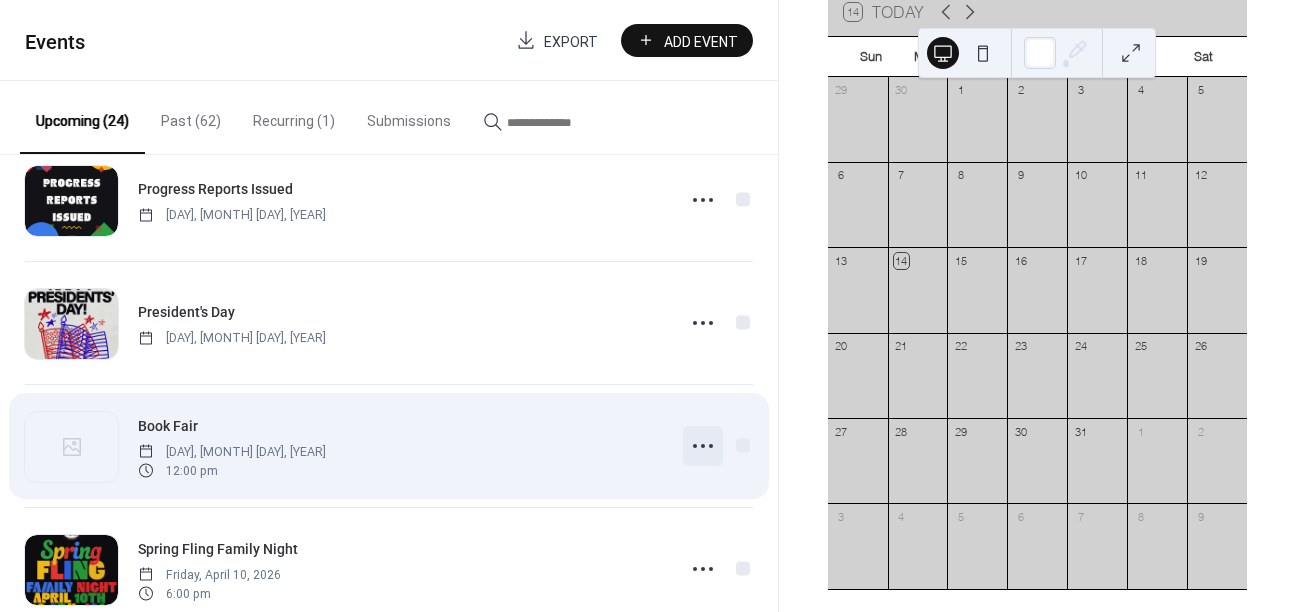 click 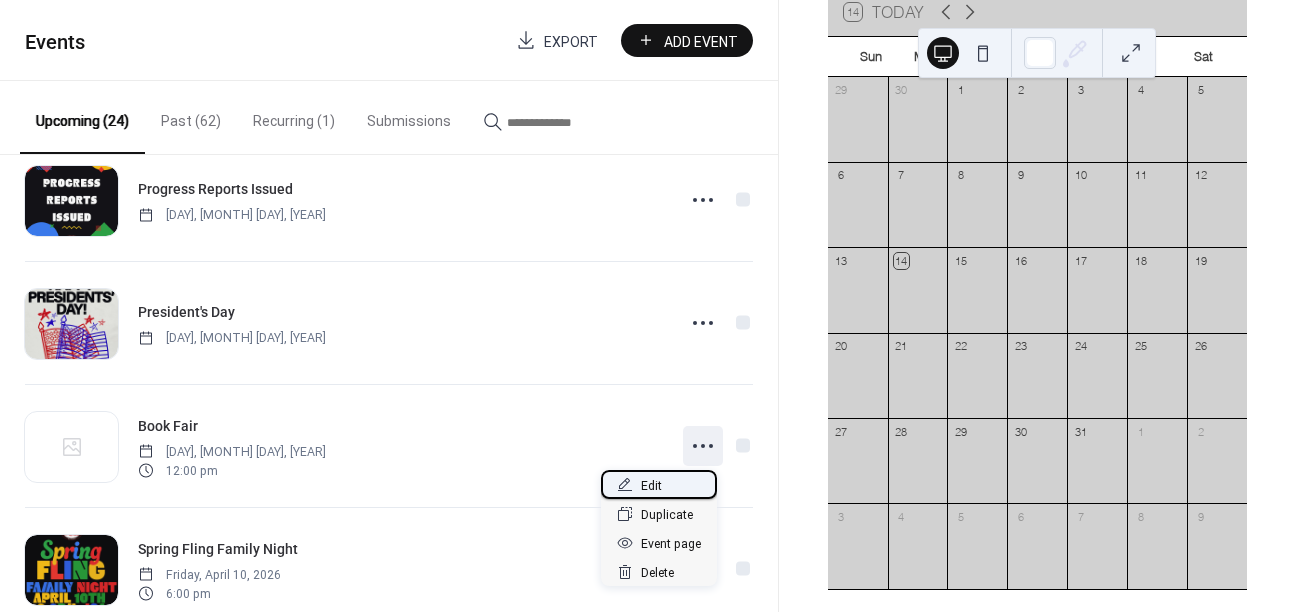 click on "Edit" at bounding box center [659, 484] 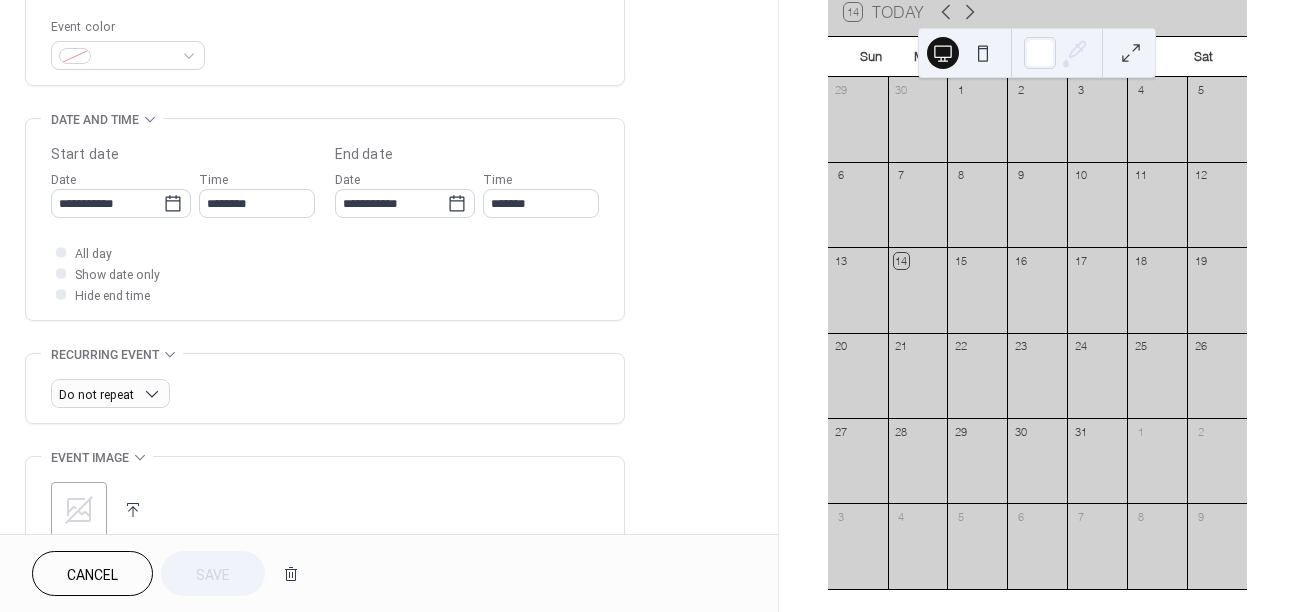 scroll, scrollTop: 536, scrollLeft: 0, axis: vertical 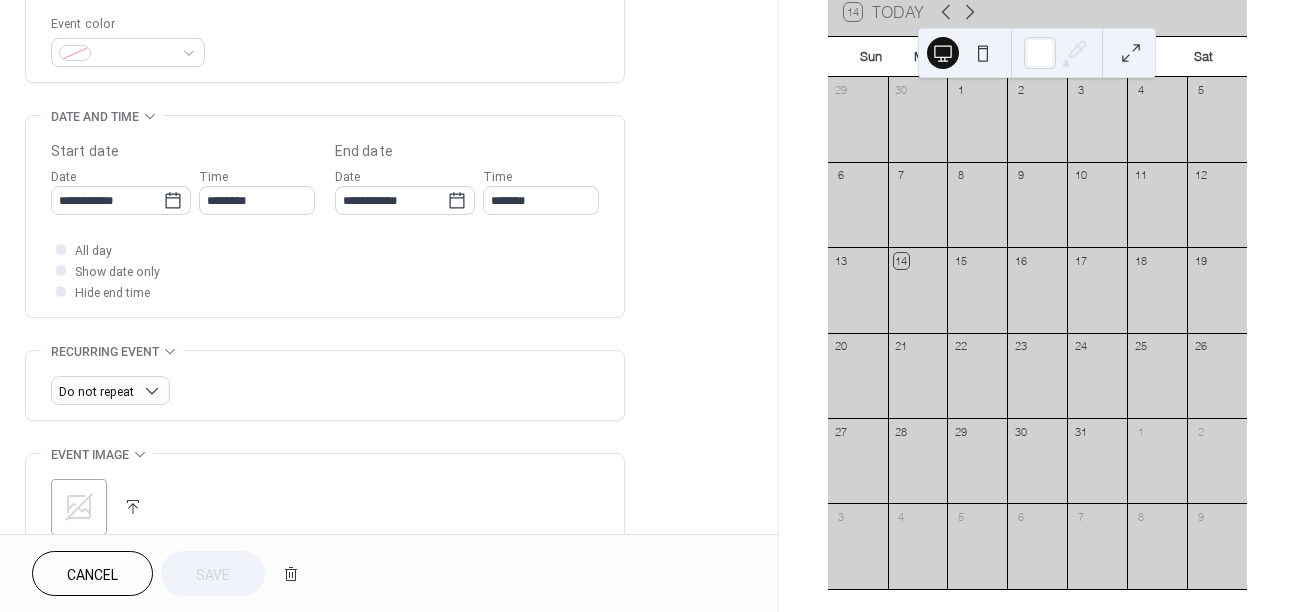 click 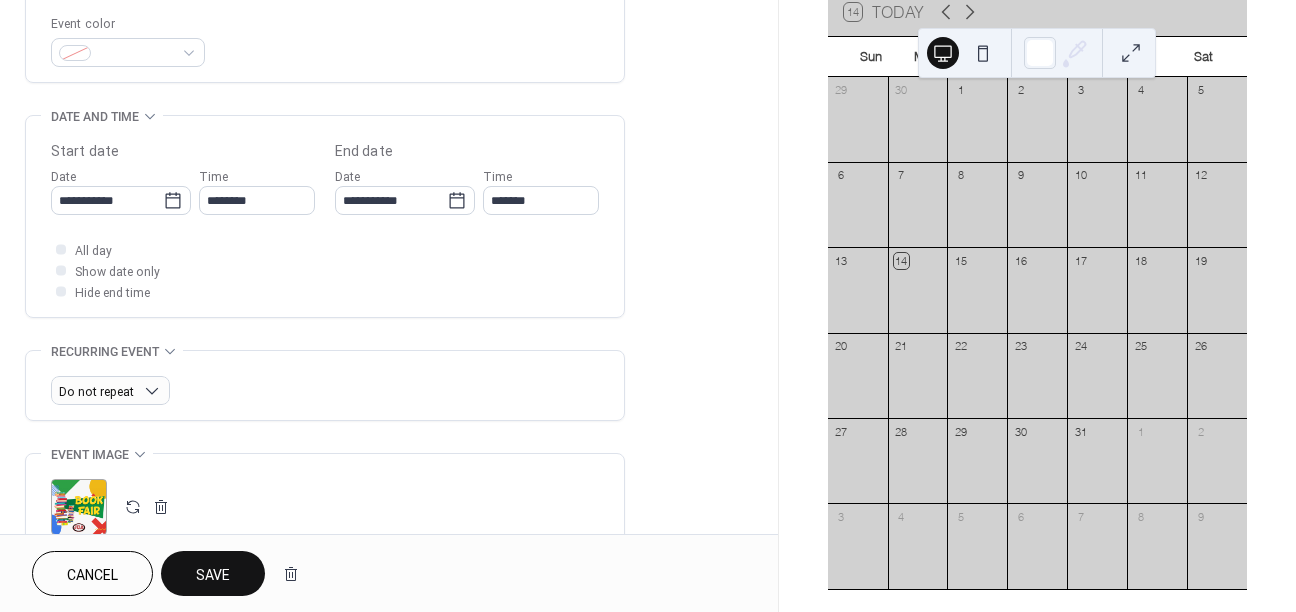 click on "Save" at bounding box center (213, 575) 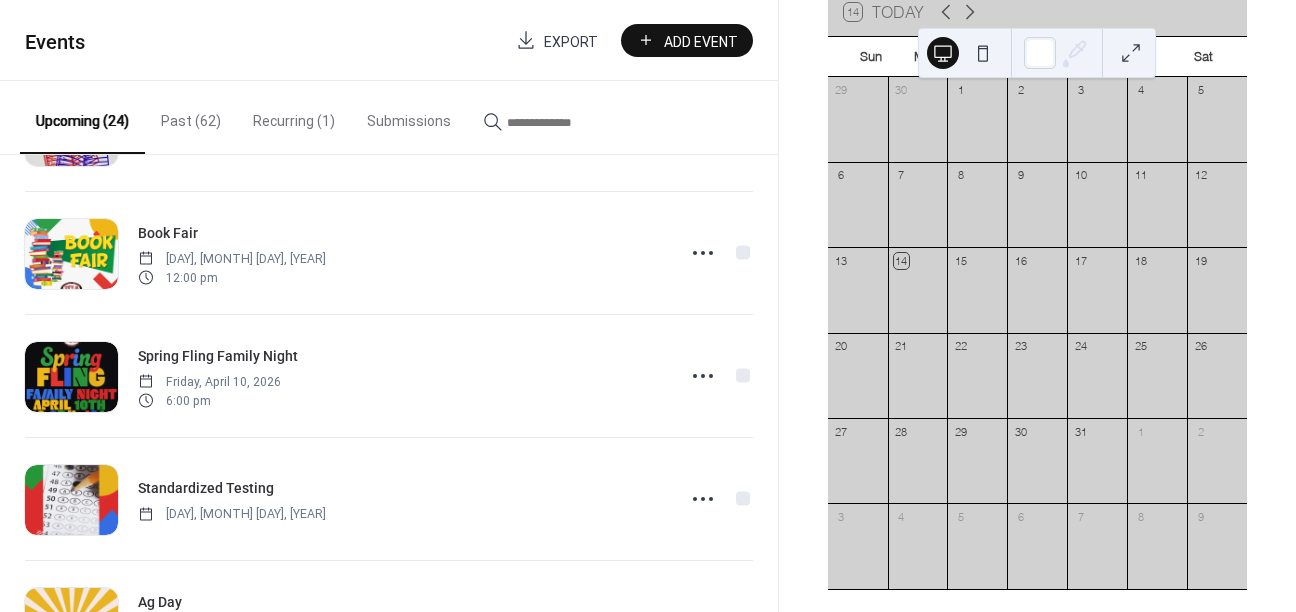 scroll, scrollTop: 2207, scrollLeft: 0, axis: vertical 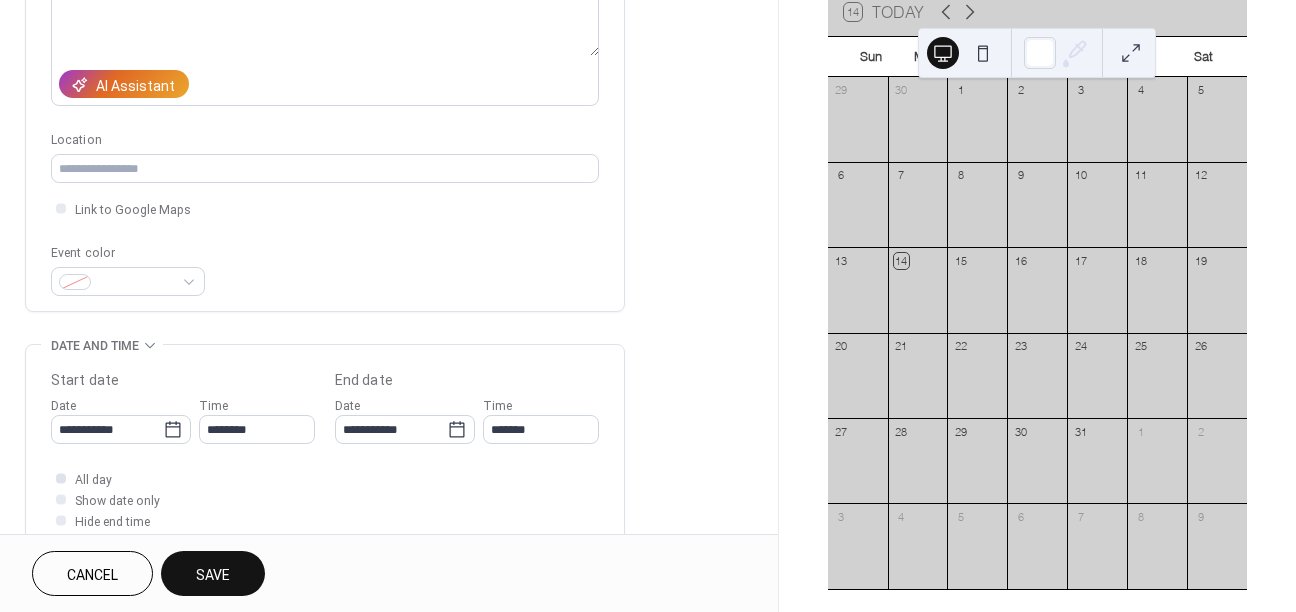 type on "**********" 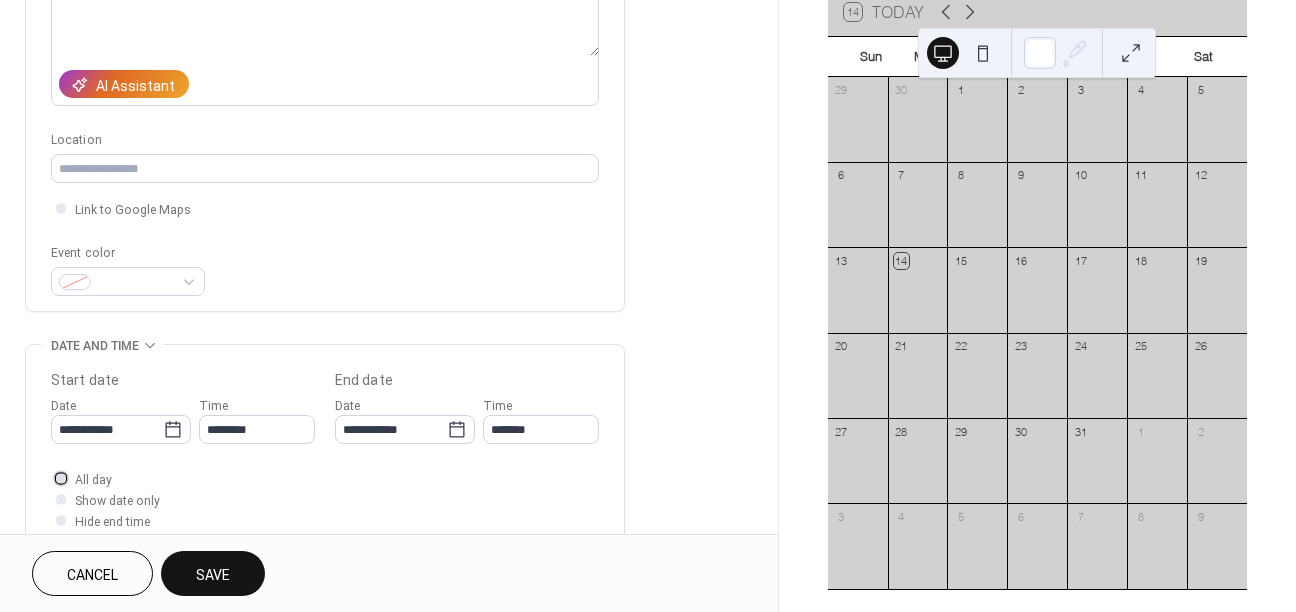 click on "All day" at bounding box center (93, 480) 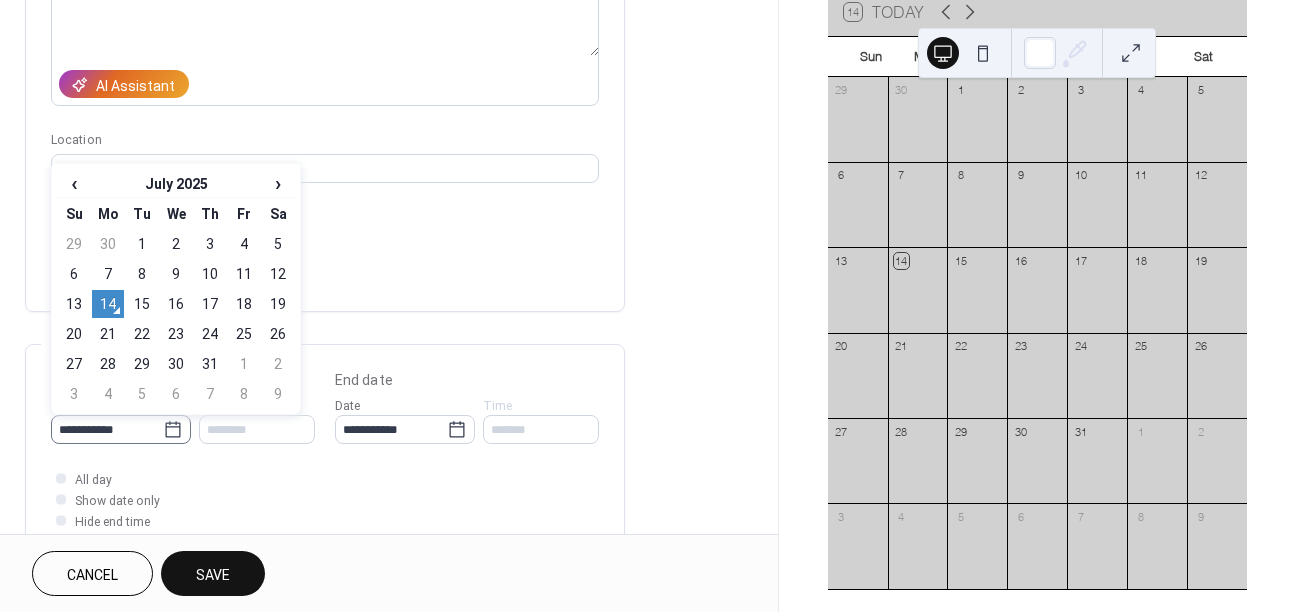 click 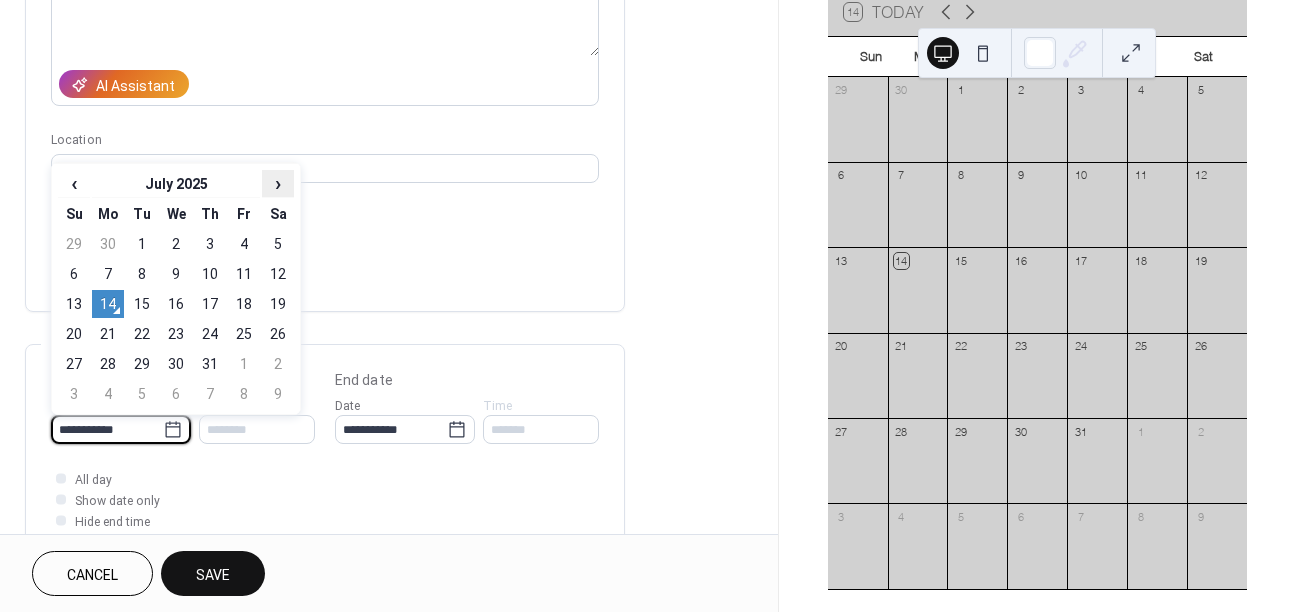 click on "›" at bounding box center [278, 183] 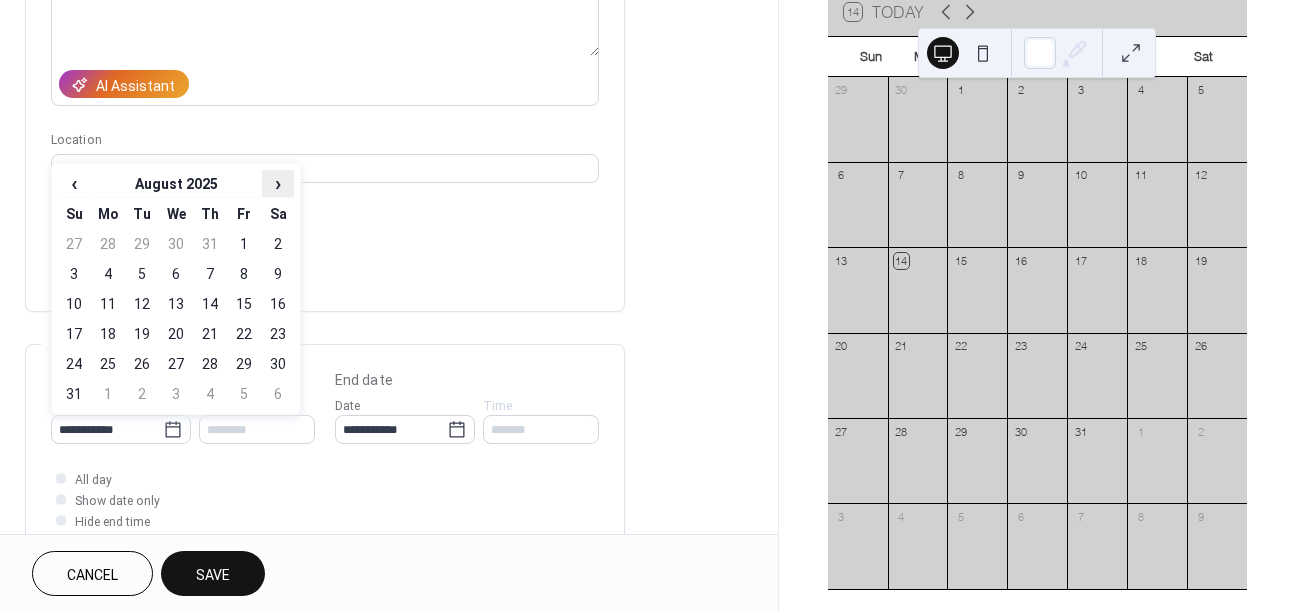 click on "›" at bounding box center [278, 183] 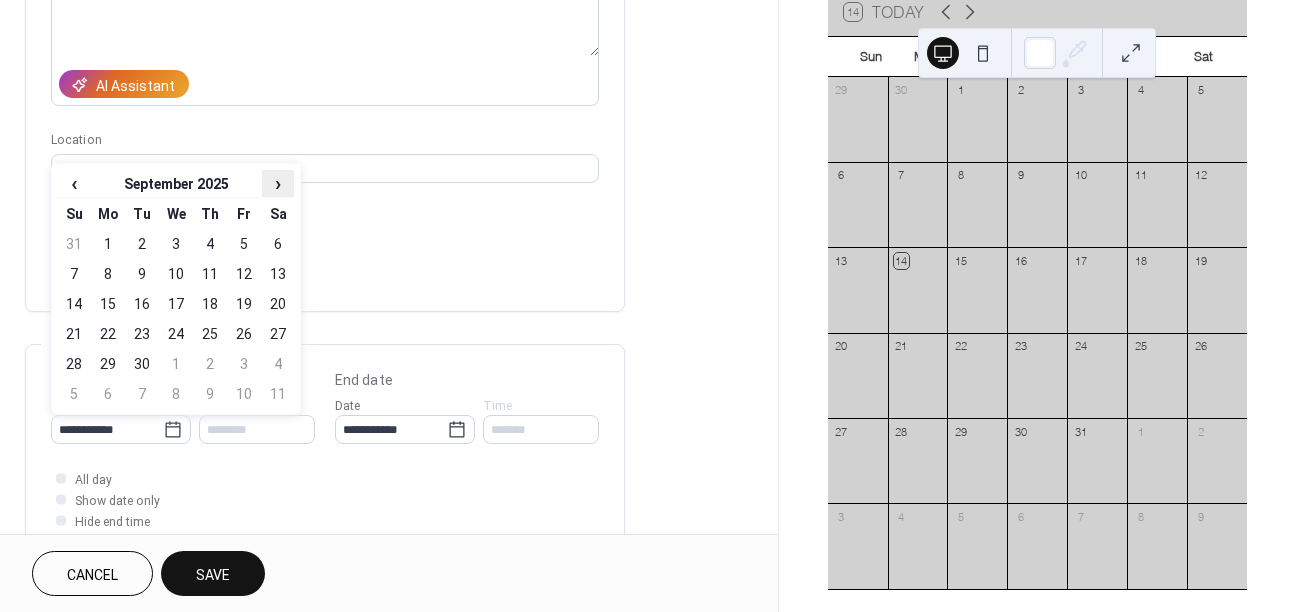click on "›" at bounding box center [278, 183] 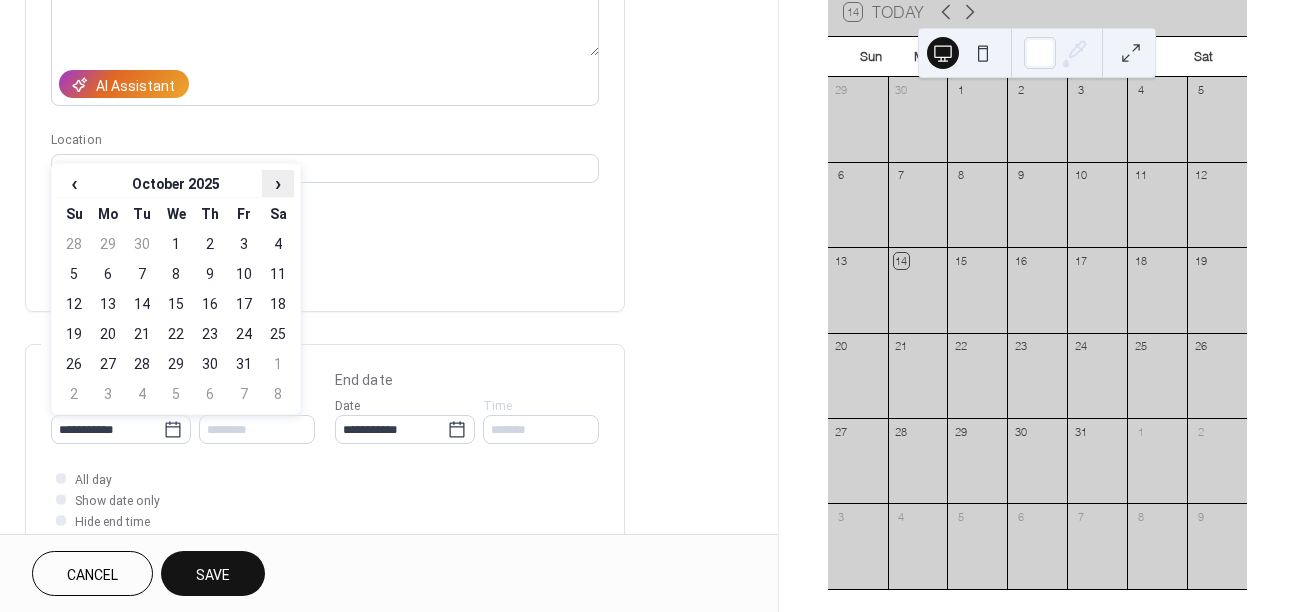 click on "›" at bounding box center (278, 183) 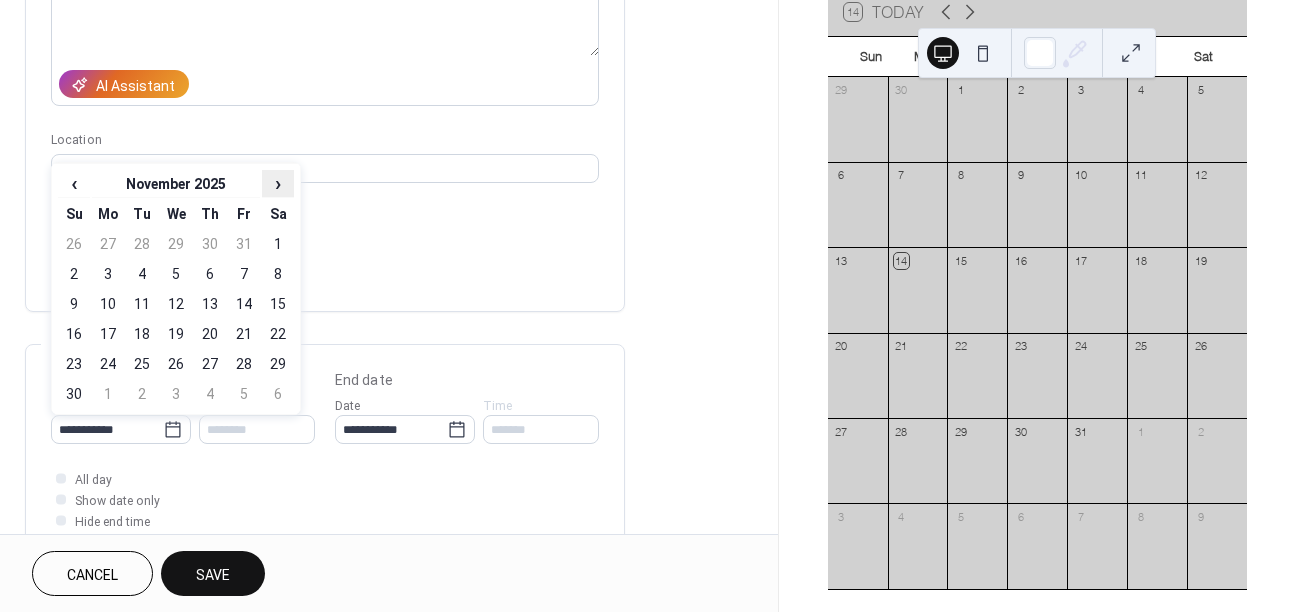 click on "›" at bounding box center (278, 183) 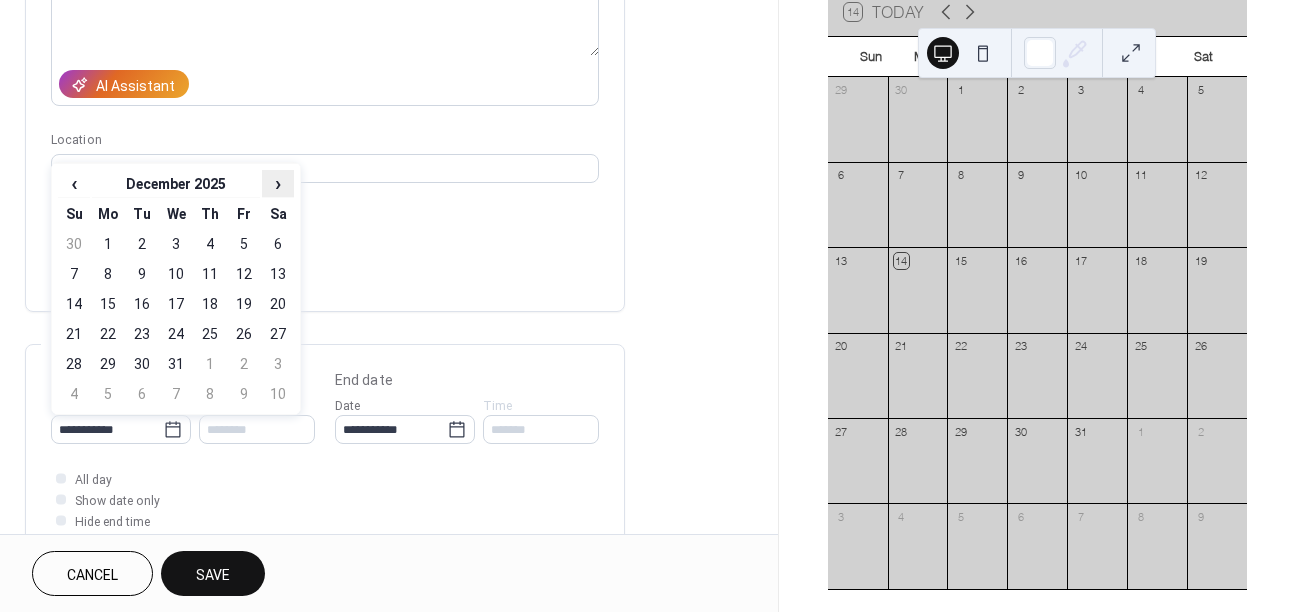 click on "›" at bounding box center [278, 183] 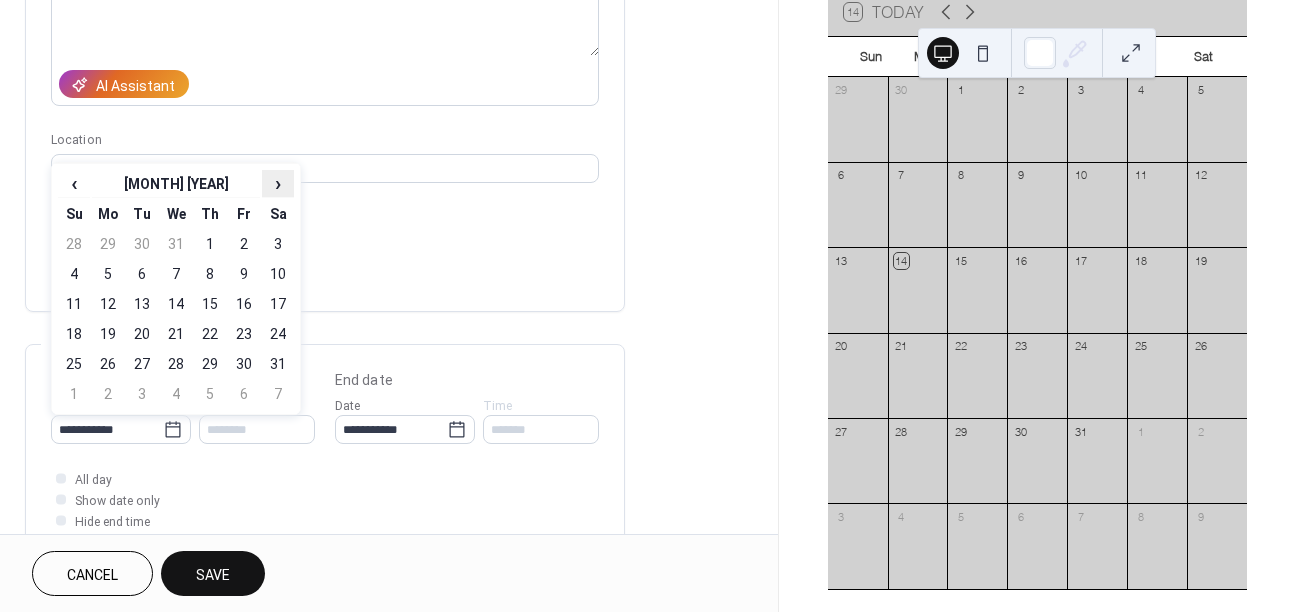 click on "›" at bounding box center (278, 183) 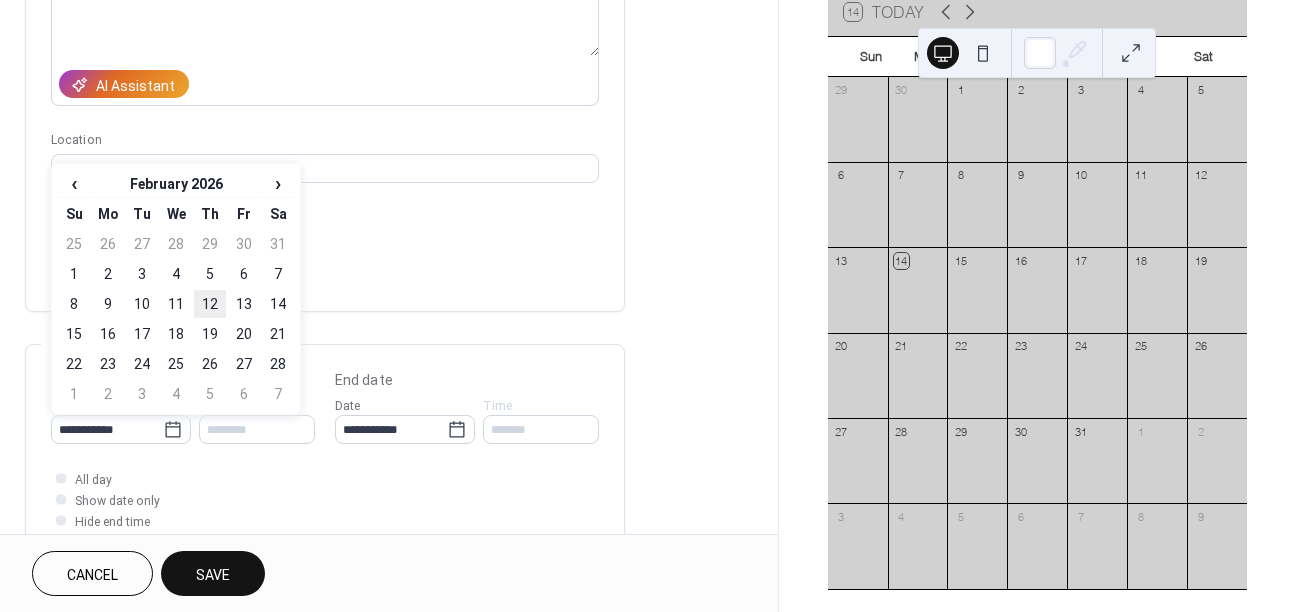 click on "12" at bounding box center (210, 304) 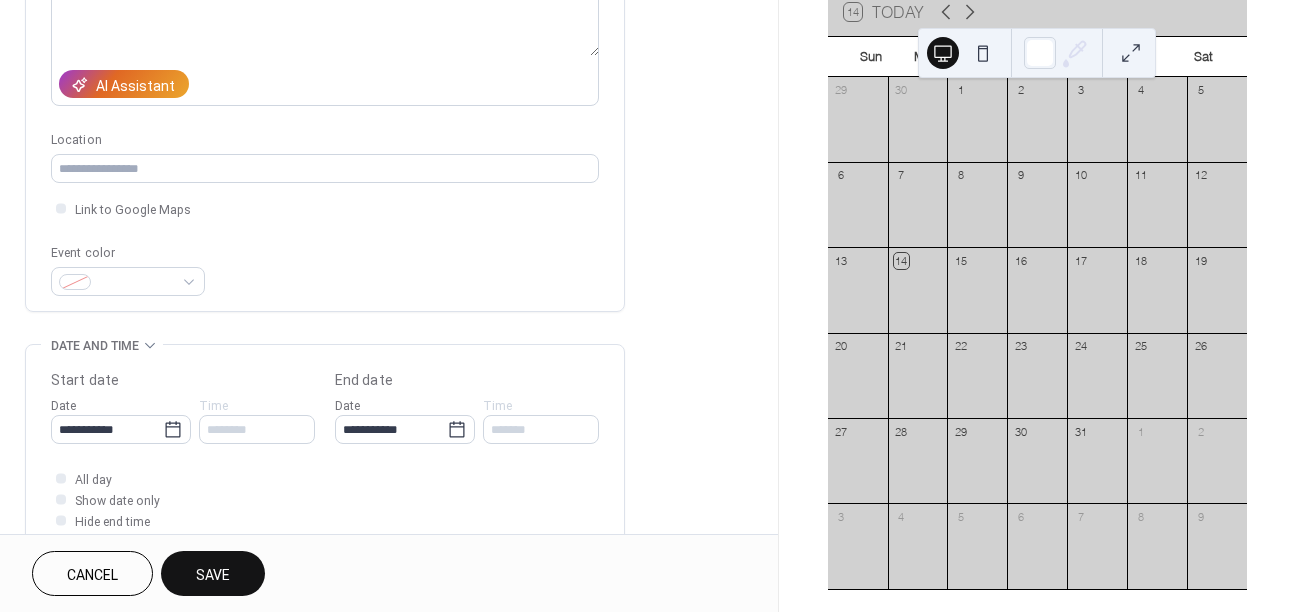 click on "Save" at bounding box center [213, 573] 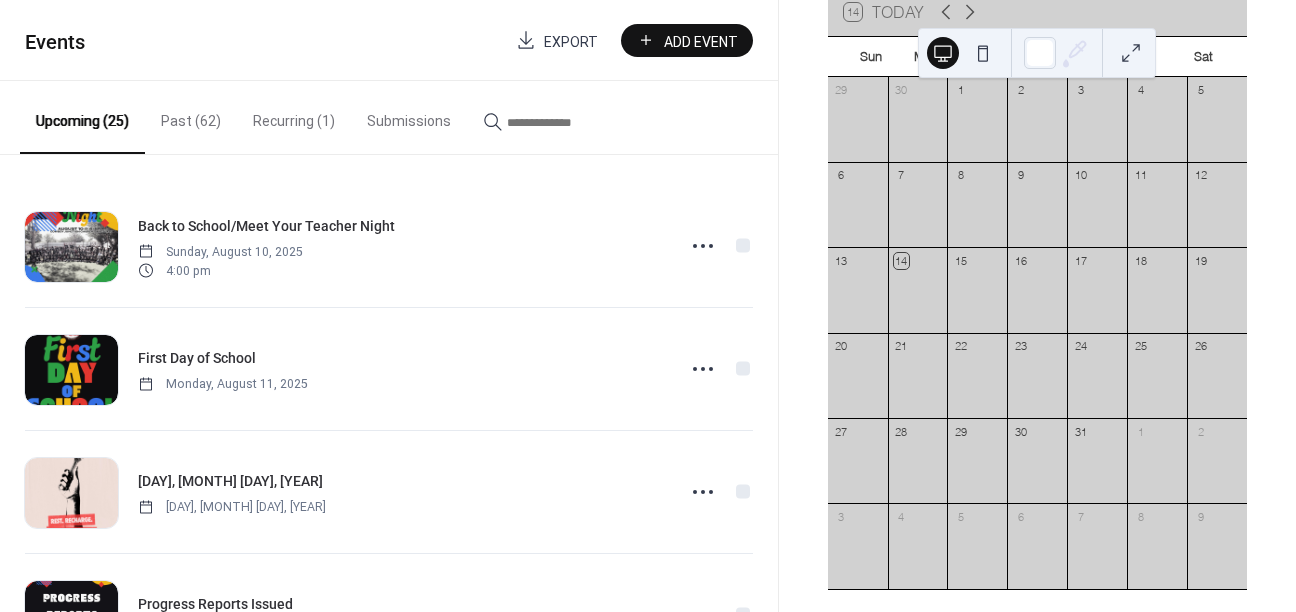 click on "Add Event" at bounding box center (701, 41) 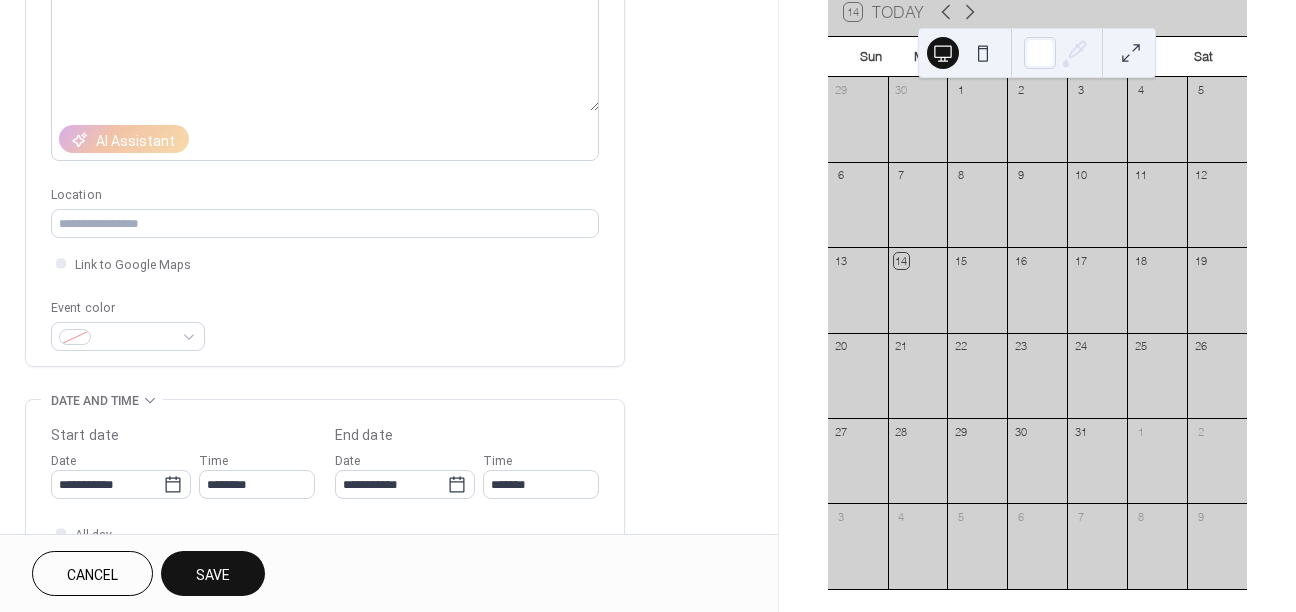 scroll, scrollTop: 353, scrollLeft: 0, axis: vertical 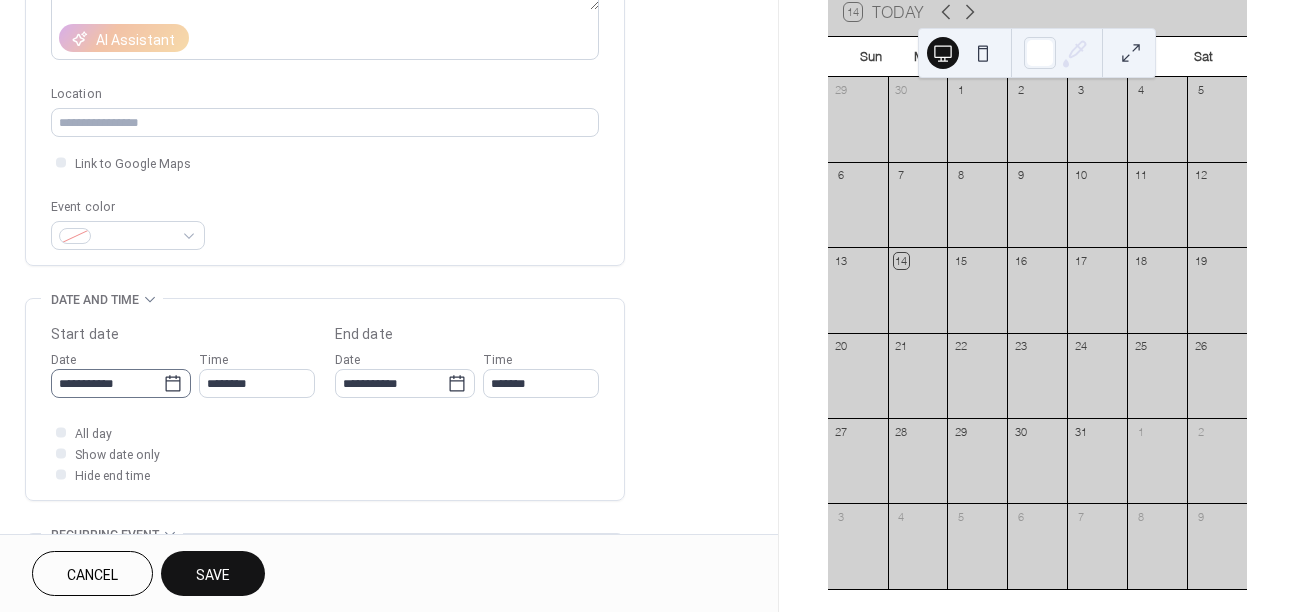 type on "**********" 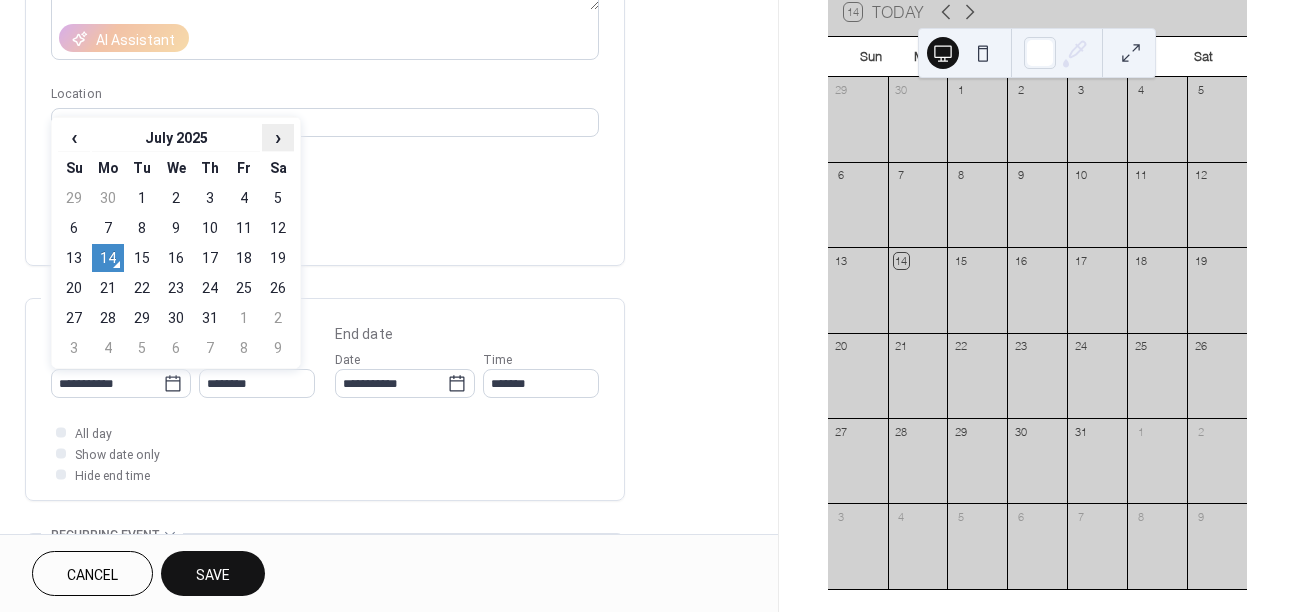 click on "›" at bounding box center (278, 137) 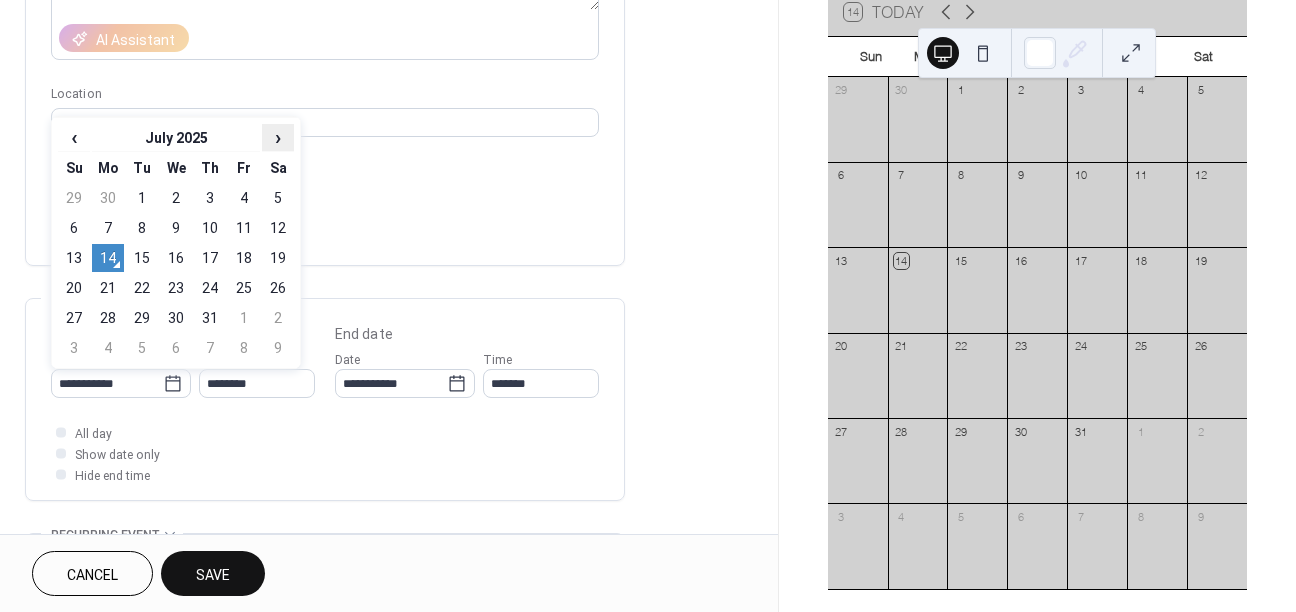 click on "›" at bounding box center [278, 137] 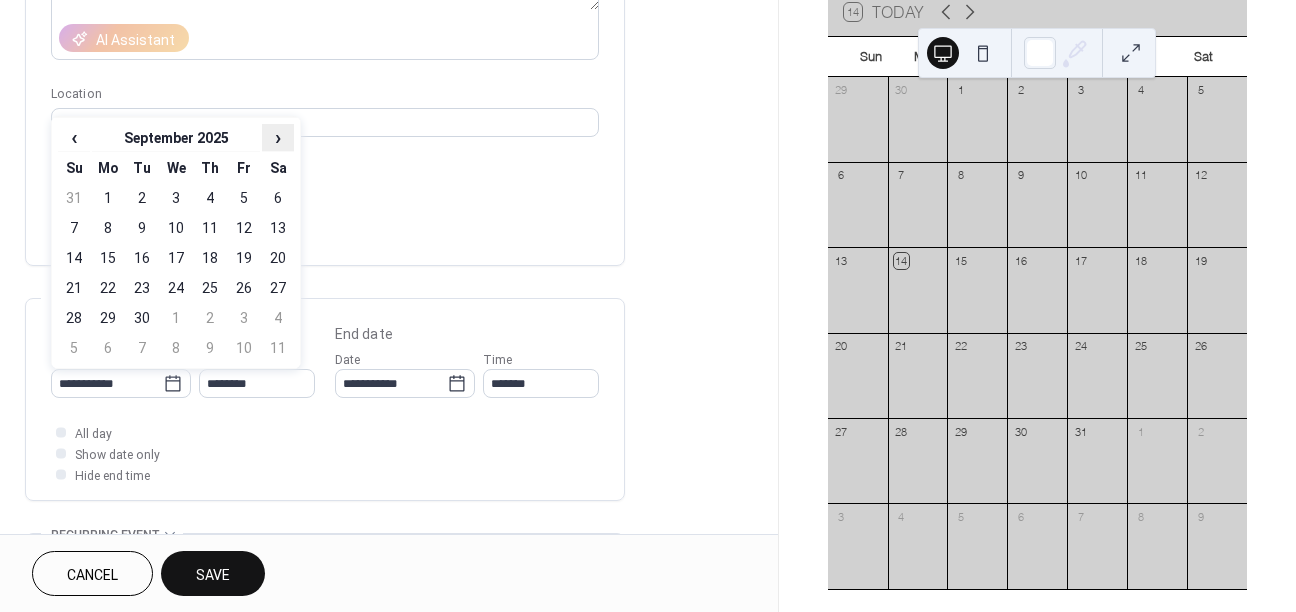click on "›" at bounding box center [278, 137] 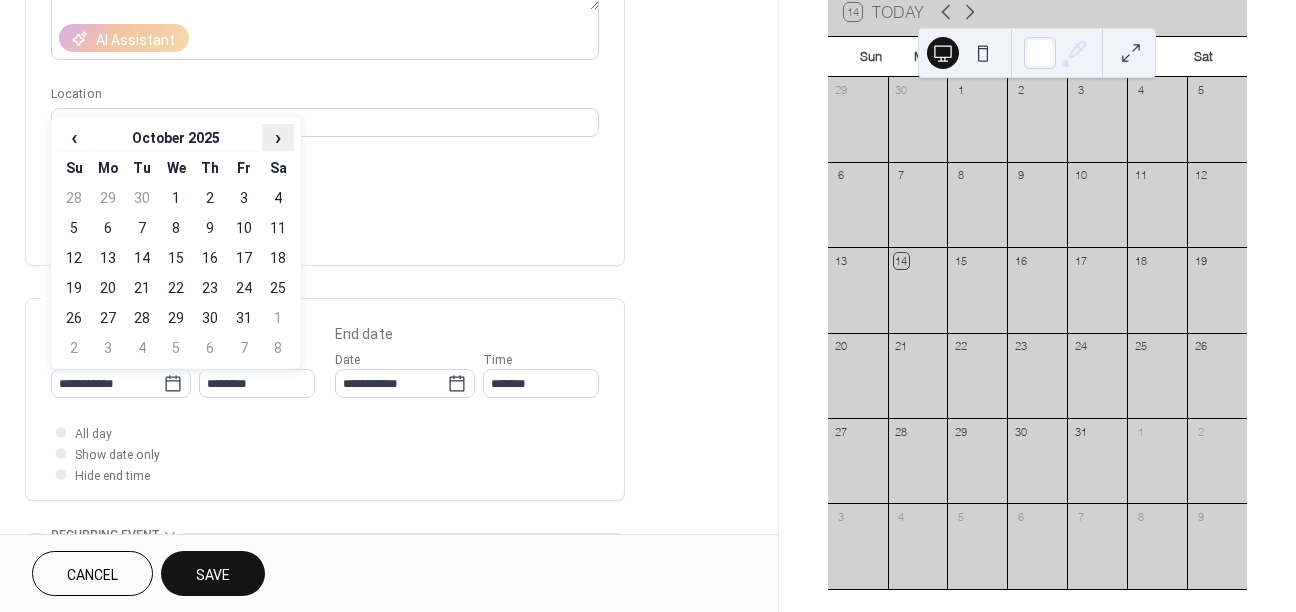 click on "›" at bounding box center (278, 137) 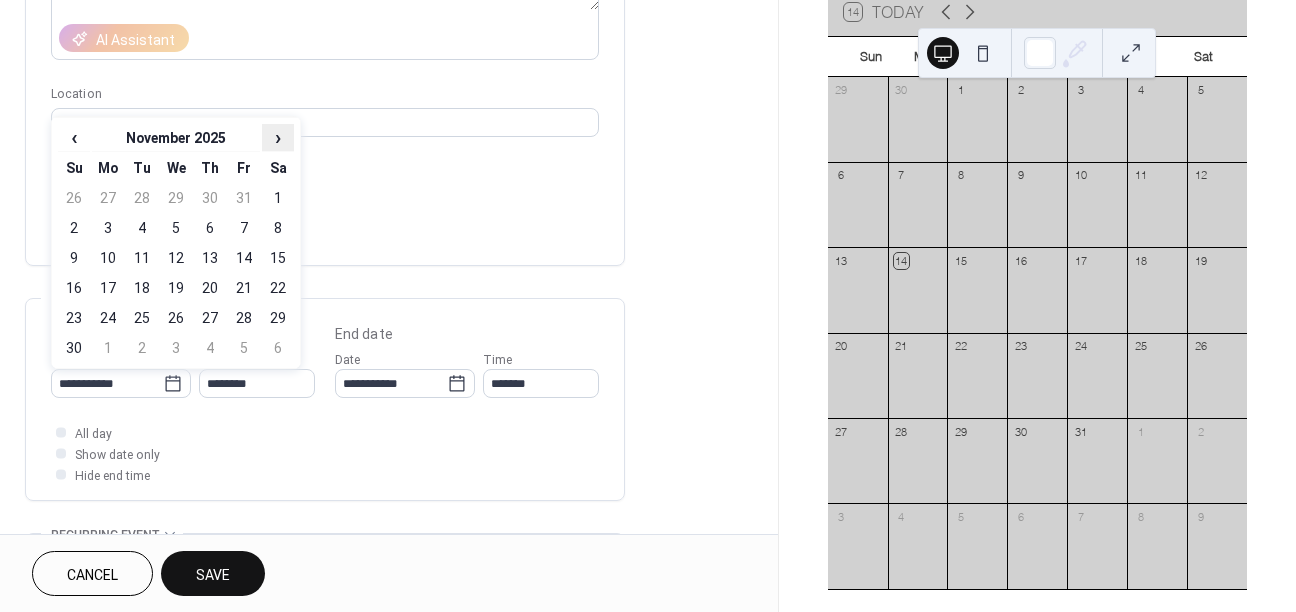 click on "›" at bounding box center (278, 137) 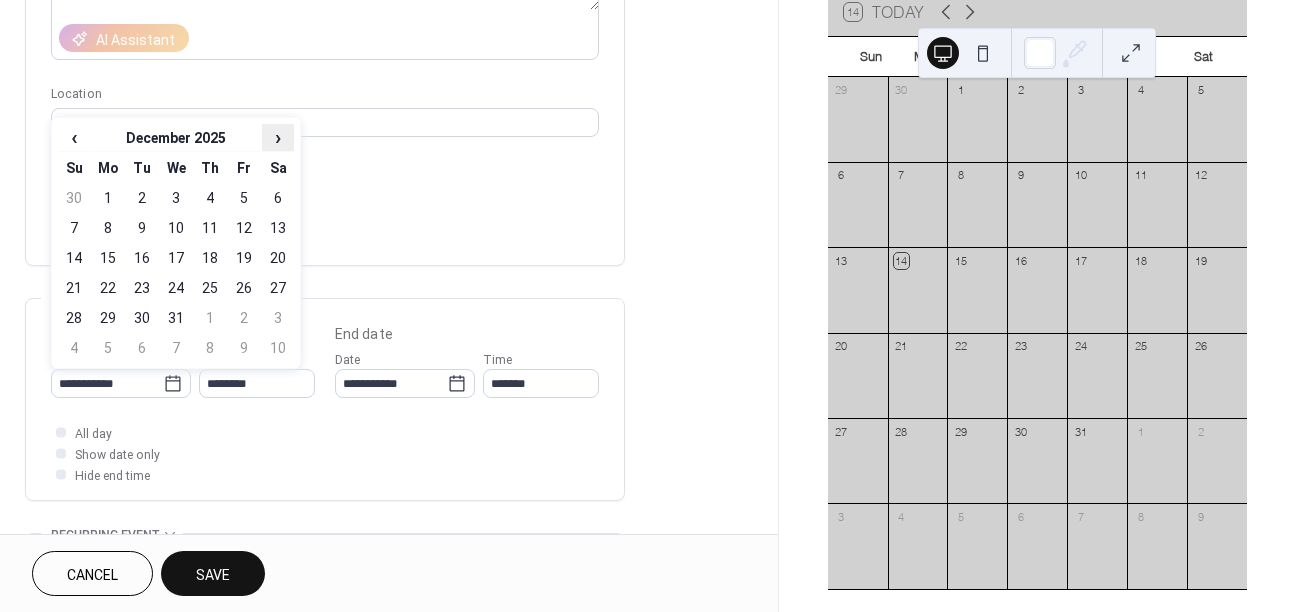click on "›" at bounding box center [278, 137] 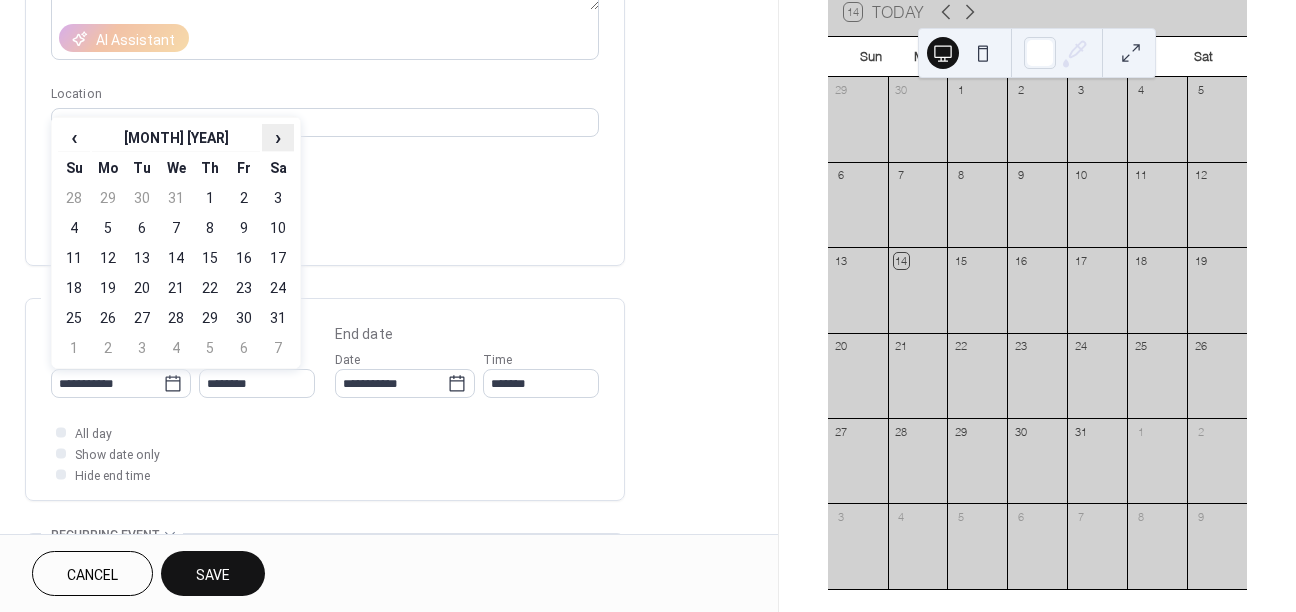 click on "›" at bounding box center (278, 137) 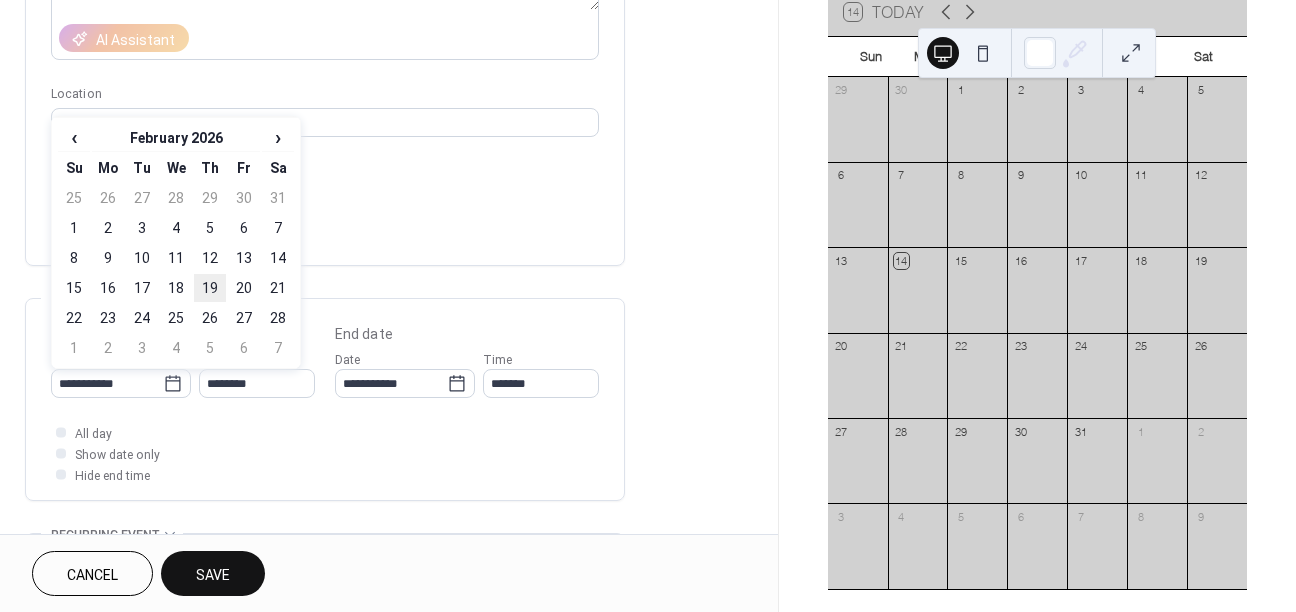 click on "19" at bounding box center [210, 288] 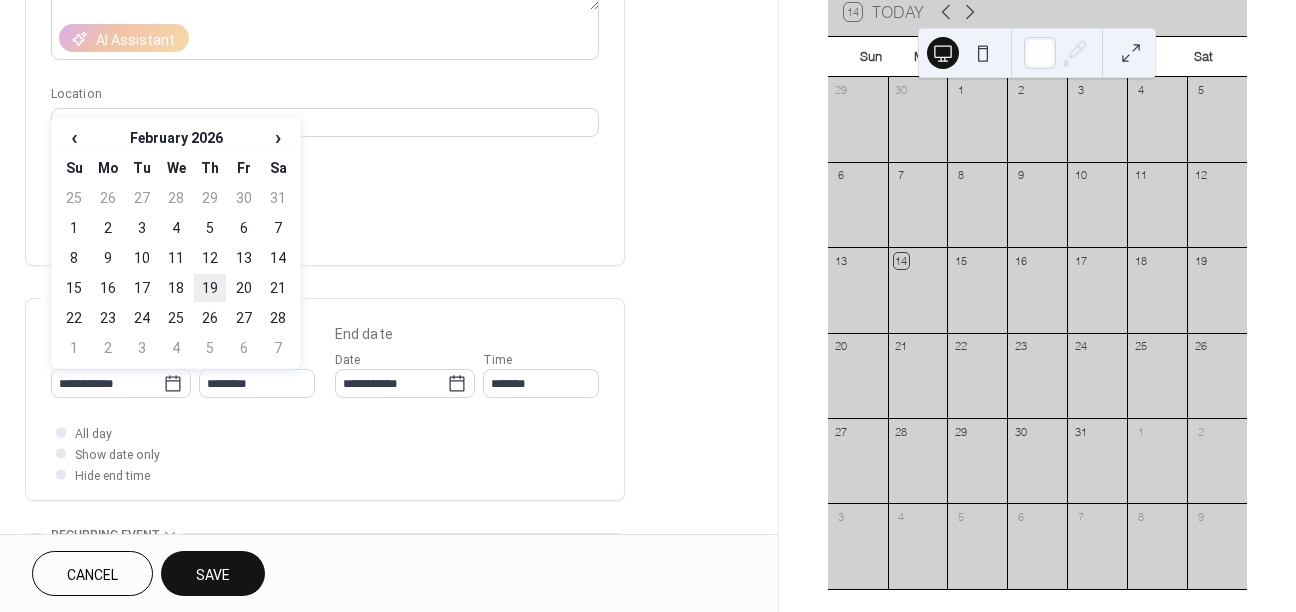 type on "**********" 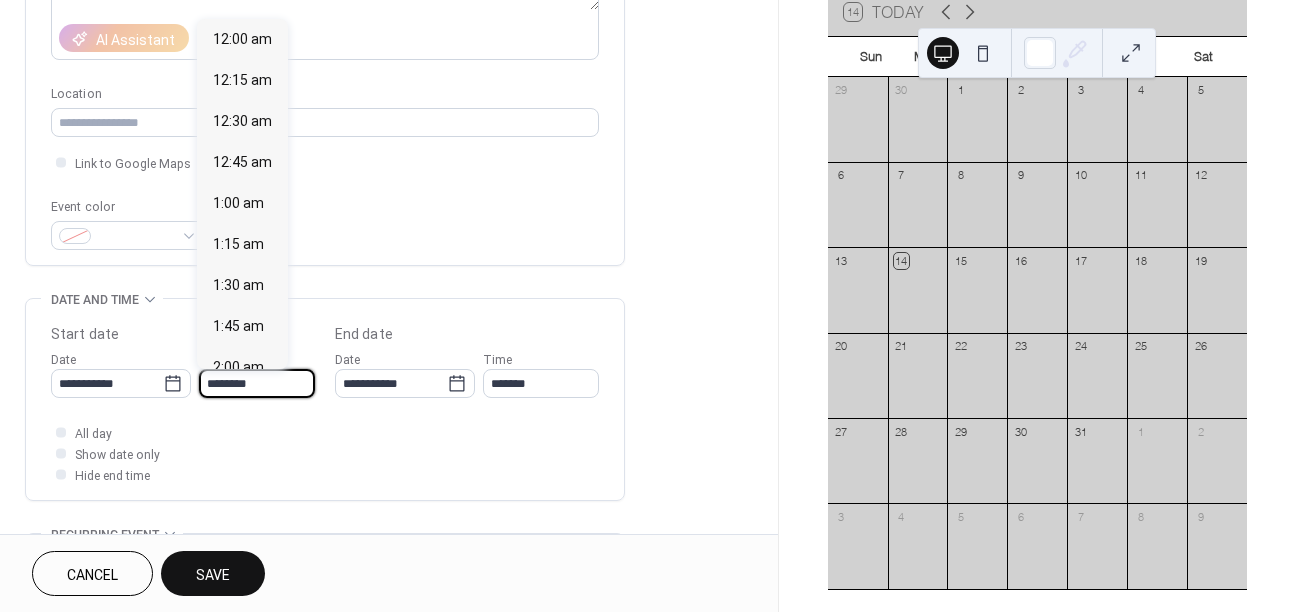 click on "********" at bounding box center (257, 383) 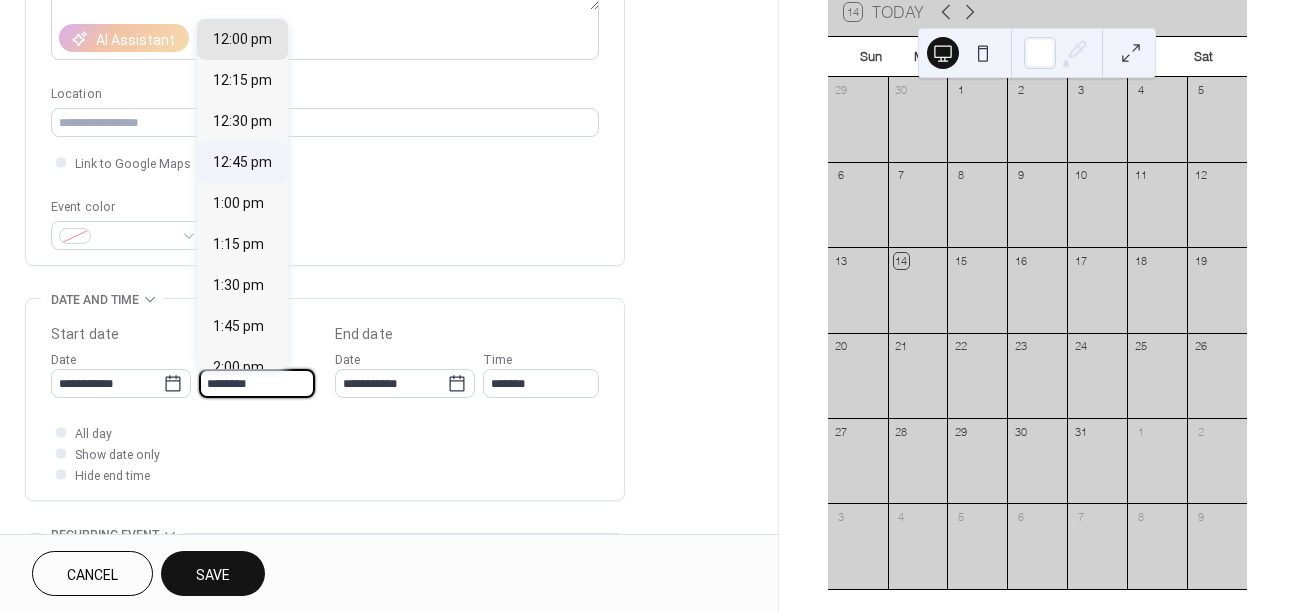 scroll, scrollTop: 1953, scrollLeft: 0, axis: vertical 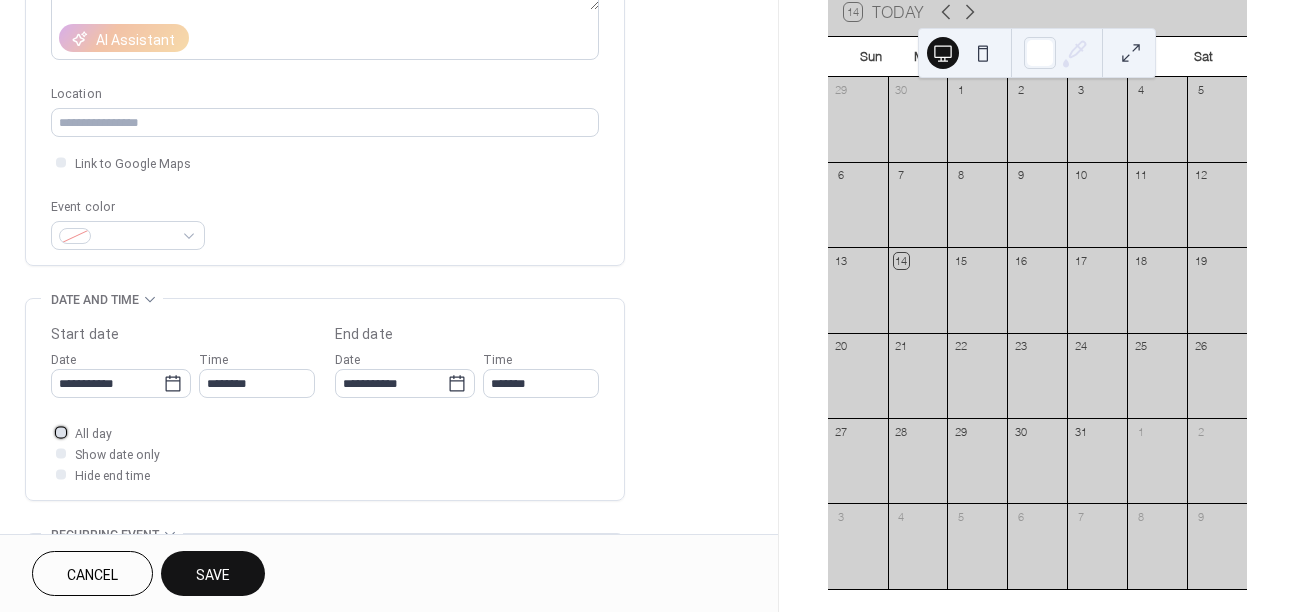 click on "All day" at bounding box center (93, 434) 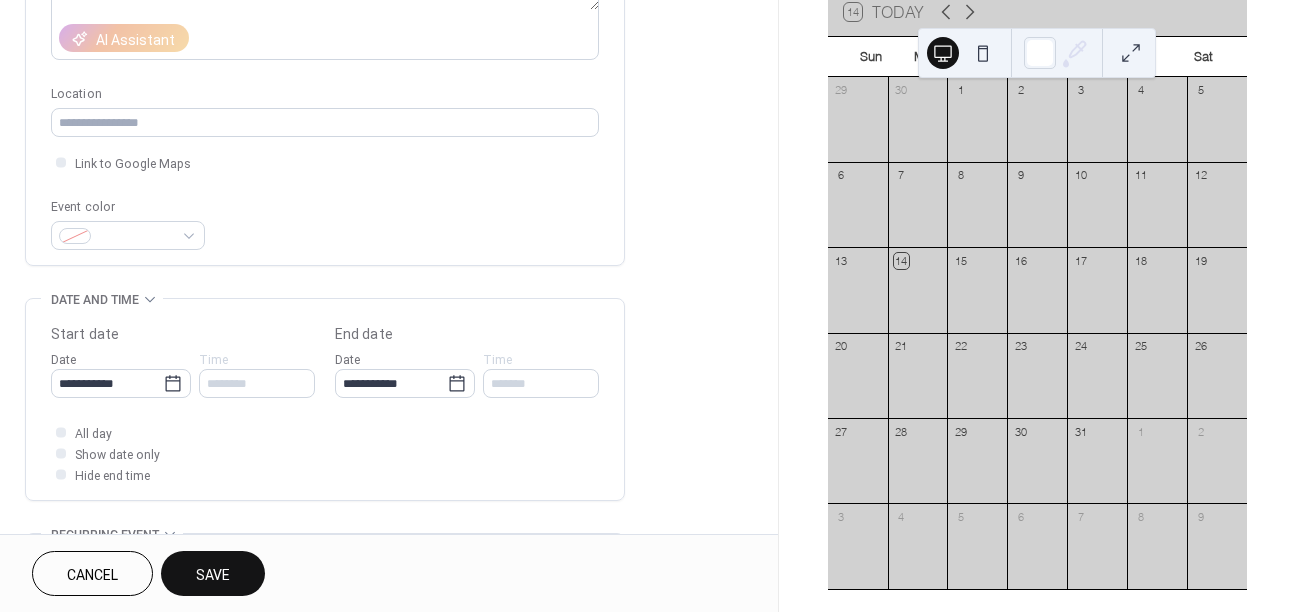 click on "Save" at bounding box center [213, 575] 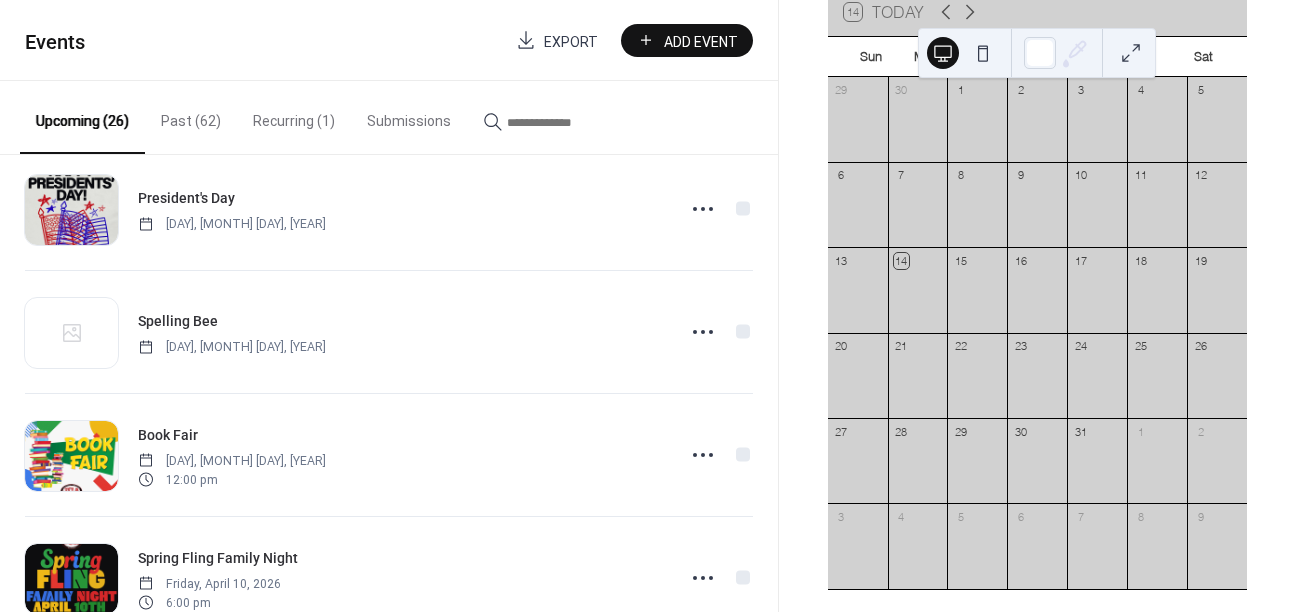 scroll, scrollTop: 2249, scrollLeft: 0, axis: vertical 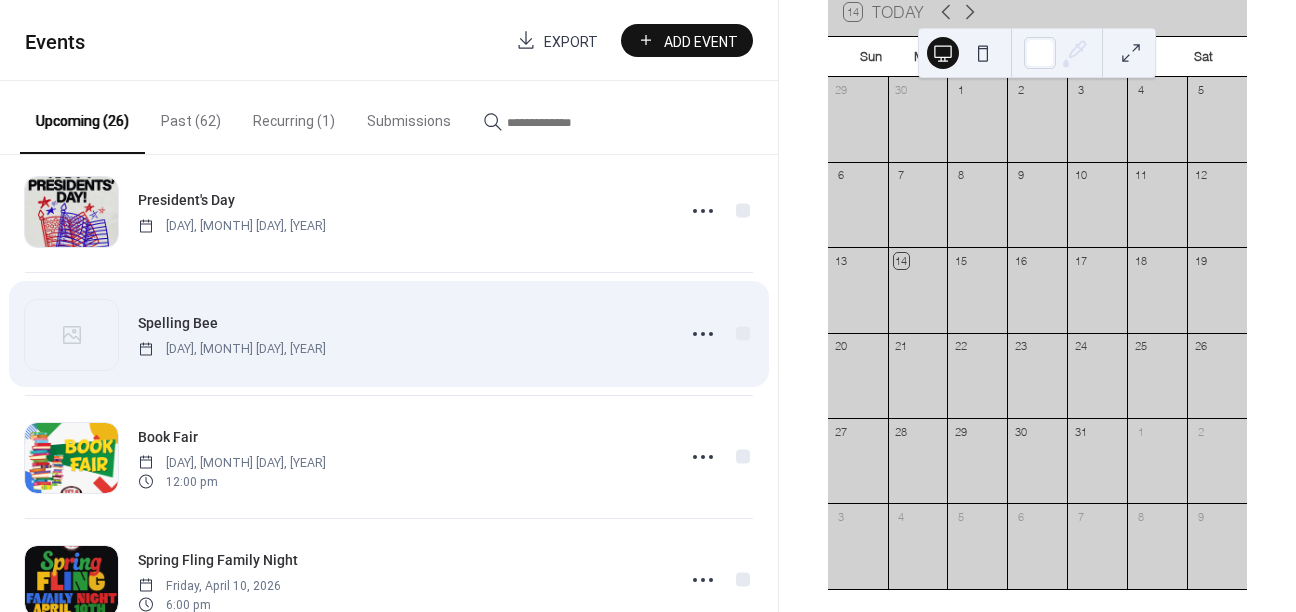 click on "Spelling Bee" at bounding box center [178, 323] 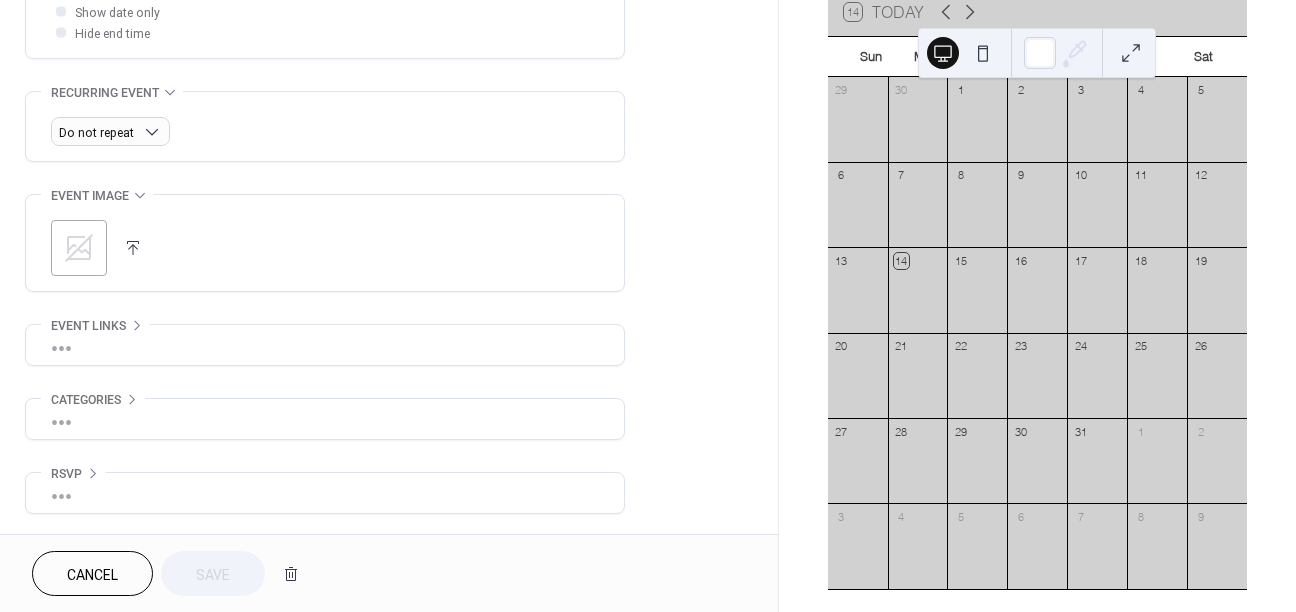 scroll, scrollTop: 795, scrollLeft: 0, axis: vertical 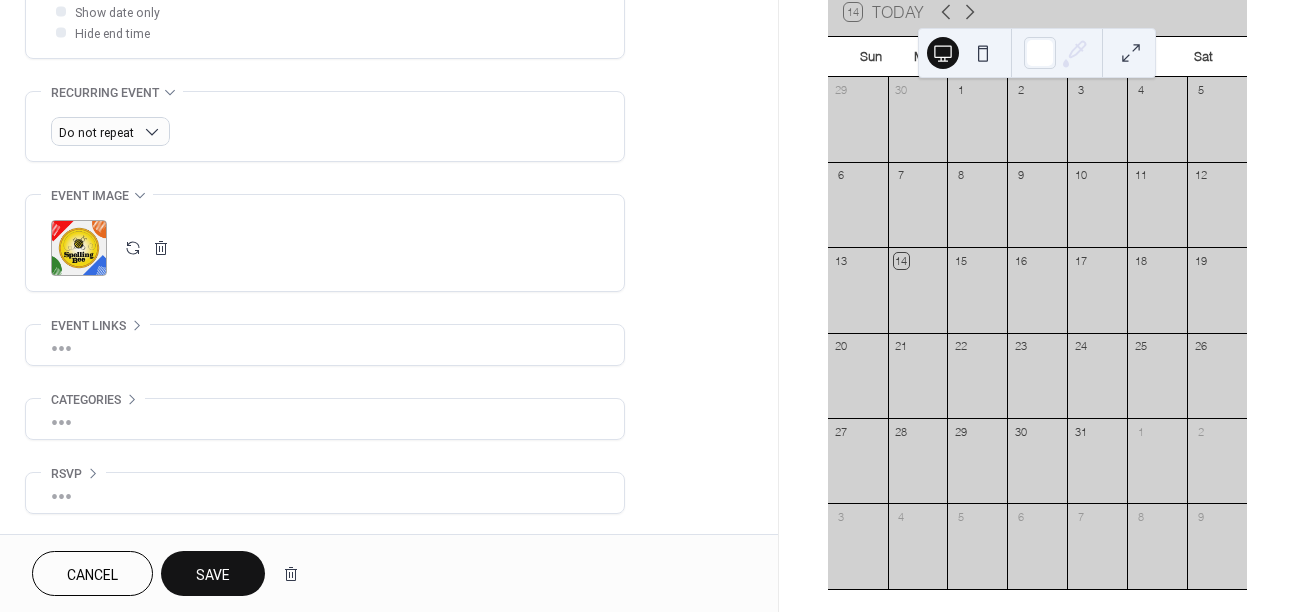 click on "Save" at bounding box center (213, 573) 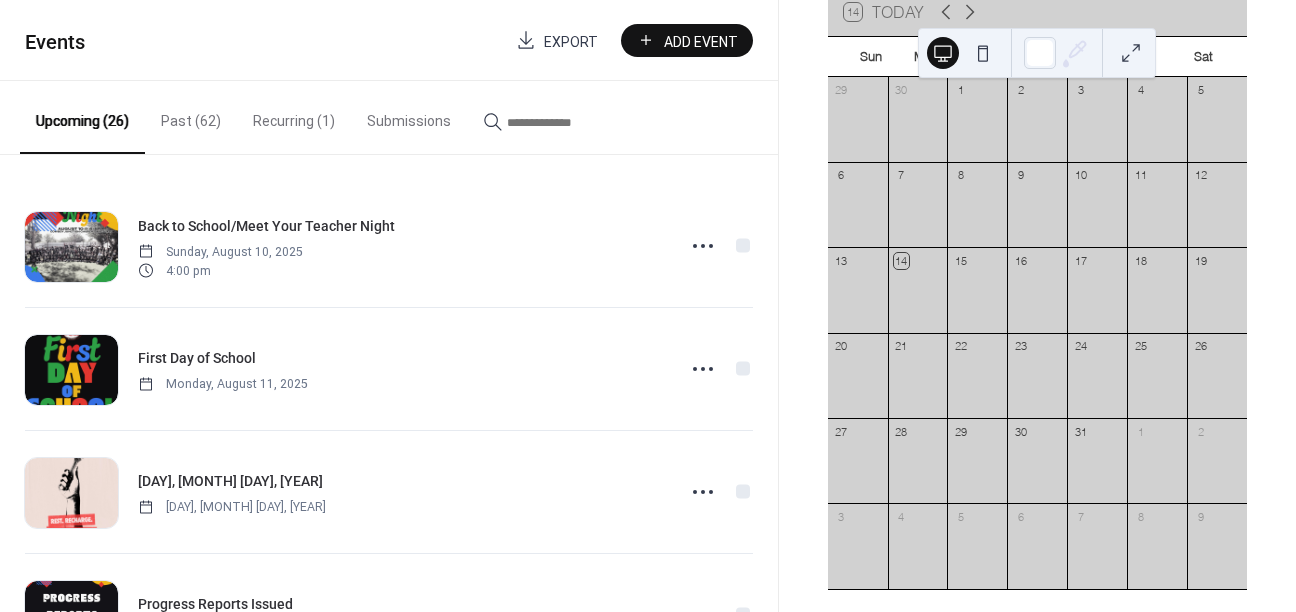 click on "Add Event" at bounding box center [687, 40] 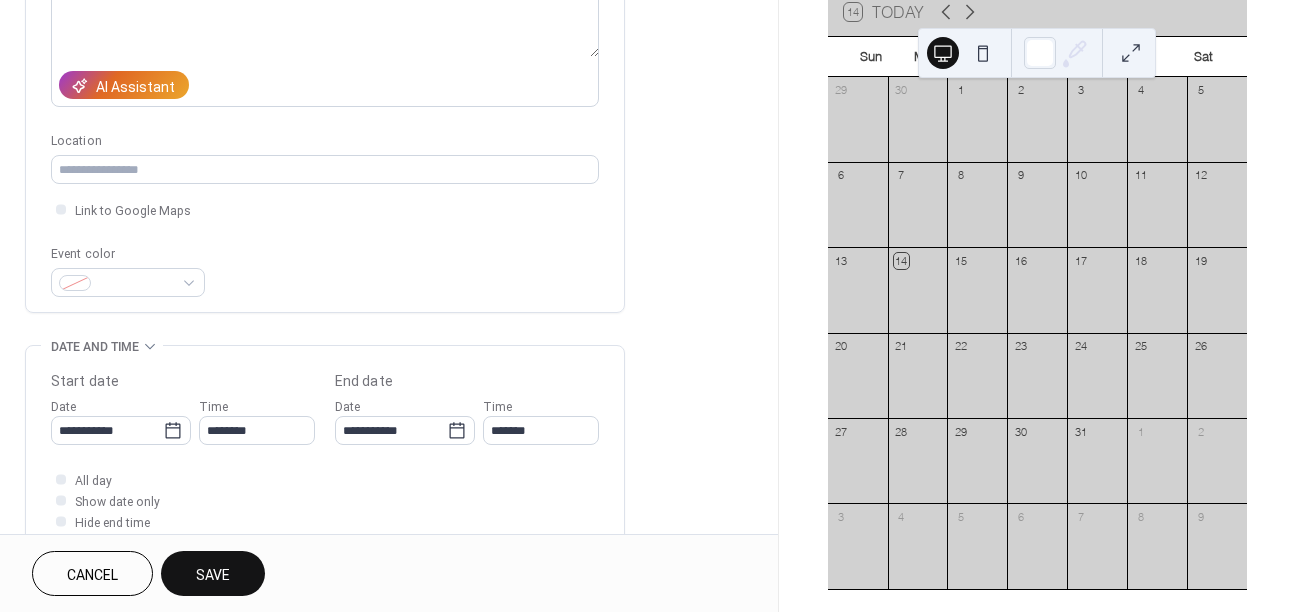 scroll, scrollTop: 325, scrollLeft: 0, axis: vertical 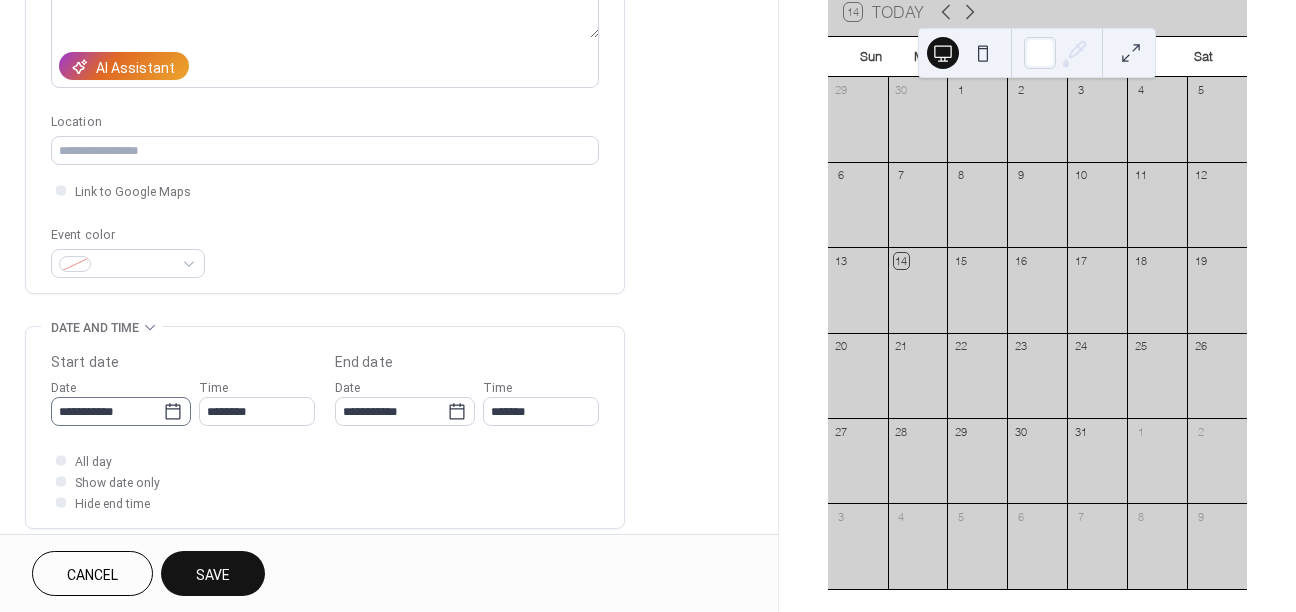 type on "**********" 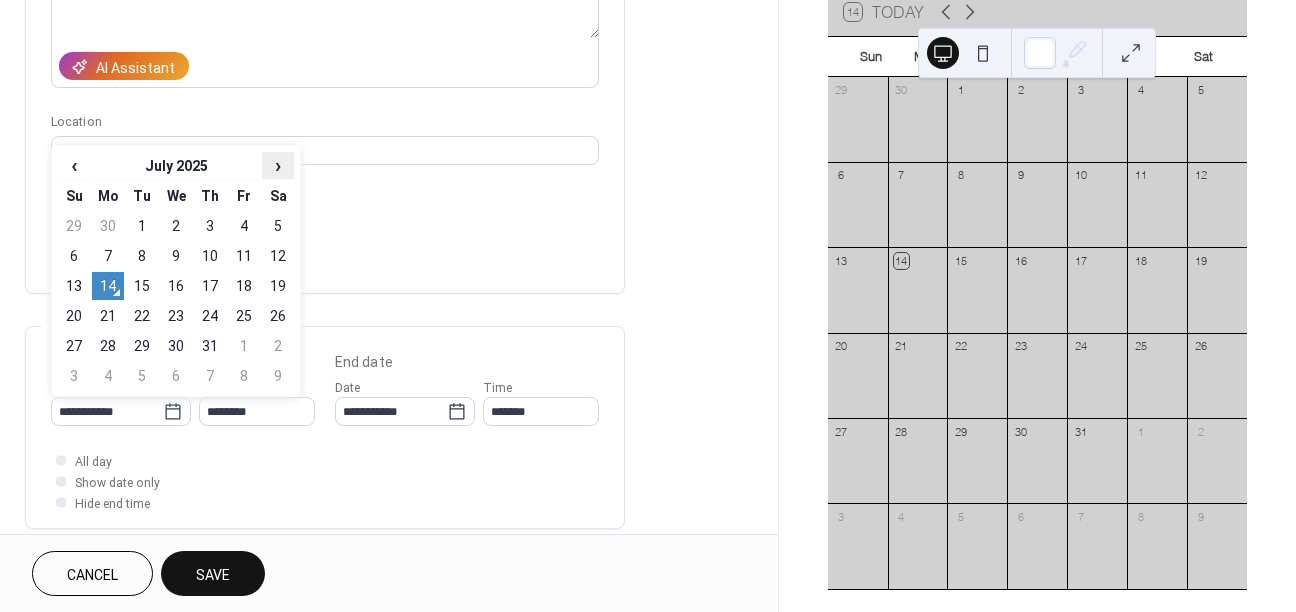 click on "›" at bounding box center (278, 165) 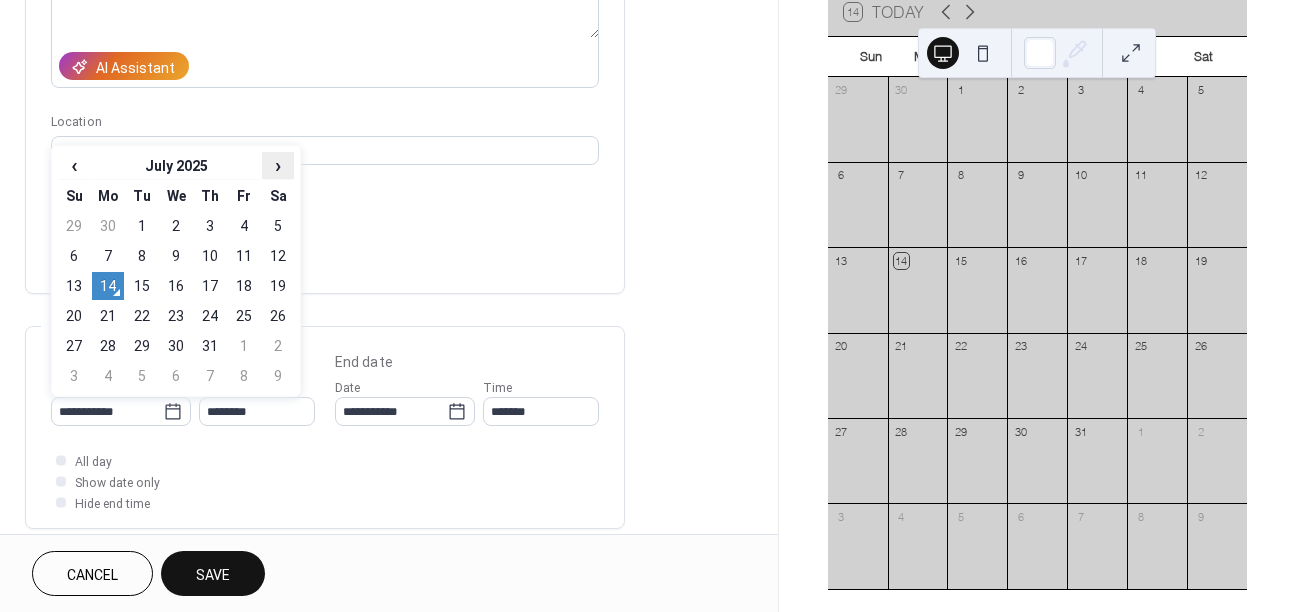 click on "›" at bounding box center (278, 165) 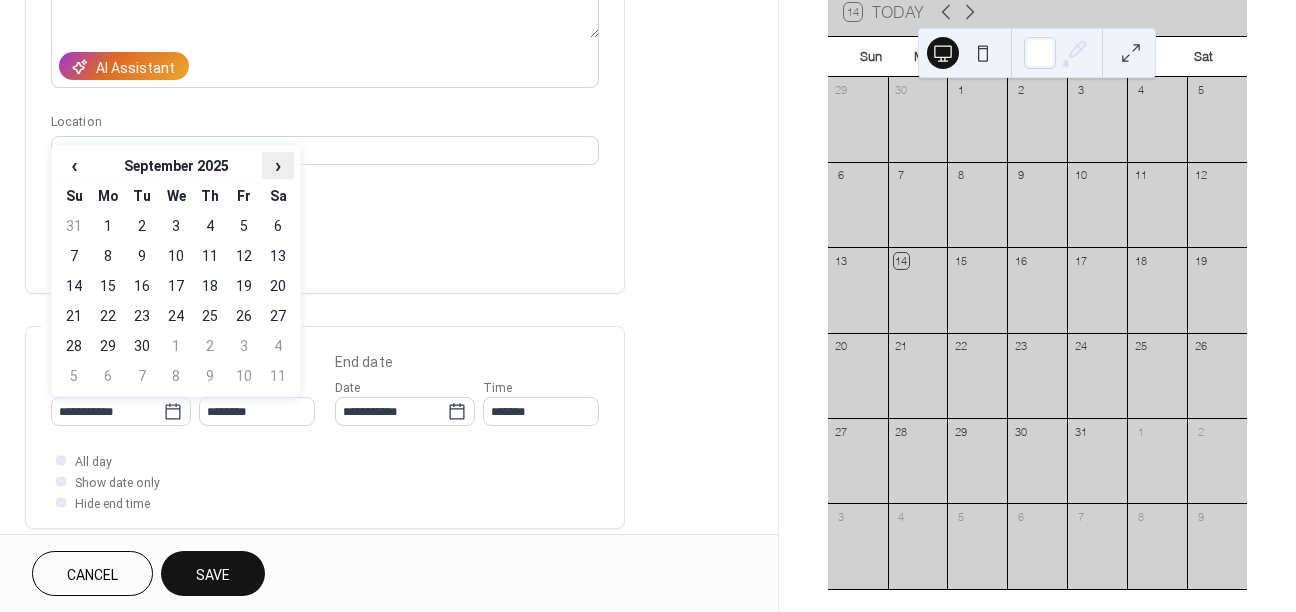 click on "›" at bounding box center [278, 165] 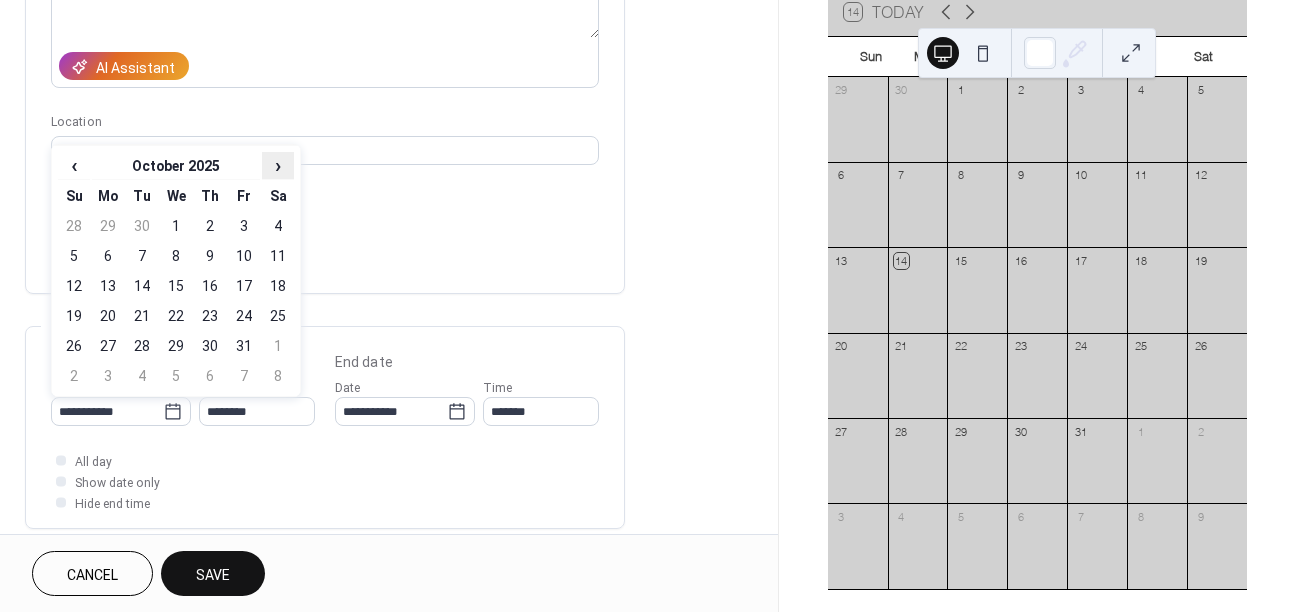 click on "›" at bounding box center [278, 165] 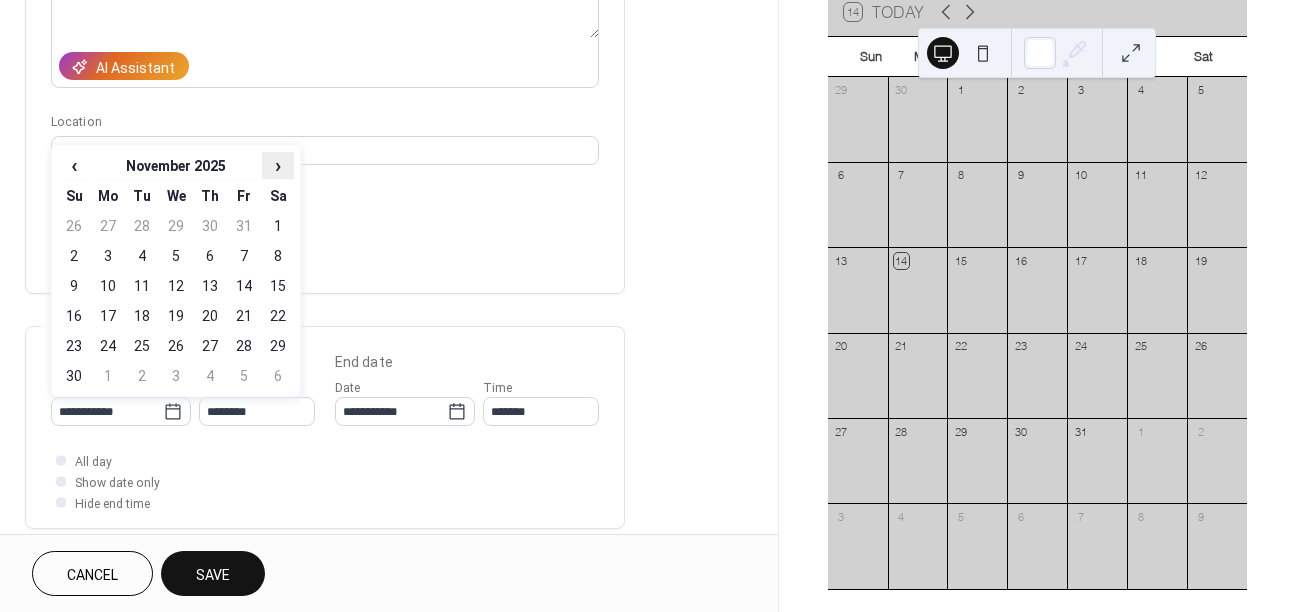 click on "›" at bounding box center (278, 165) 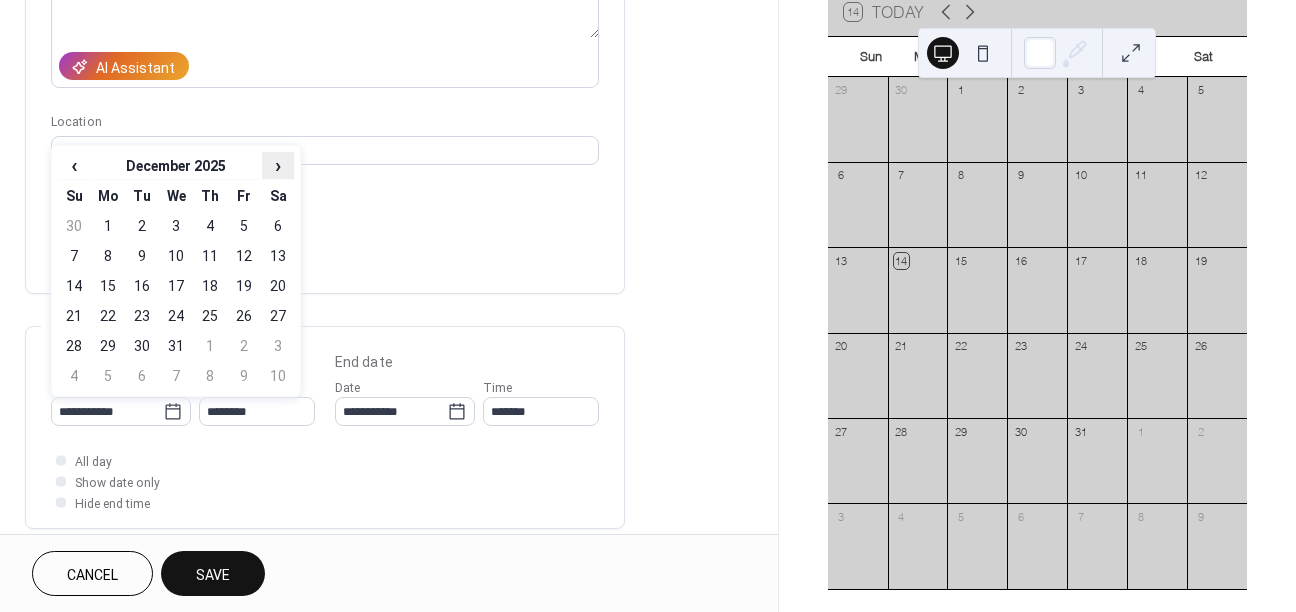 click on "›" at bounding box center [278, 165] 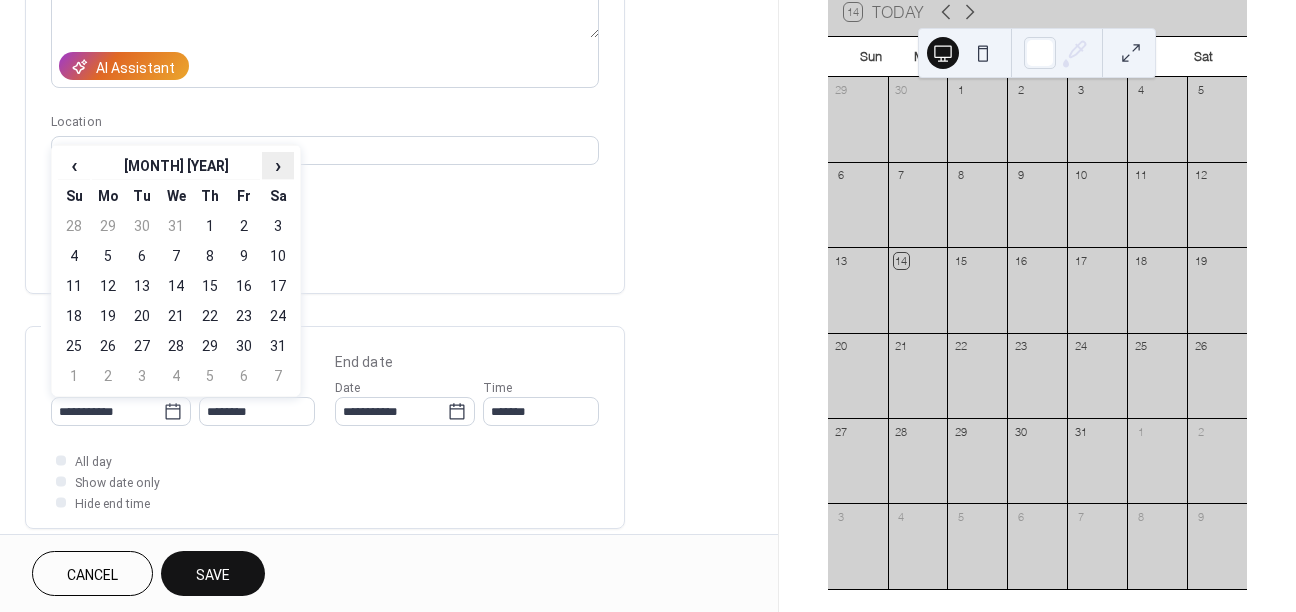 click on "›" at bounding box center [278, 165] 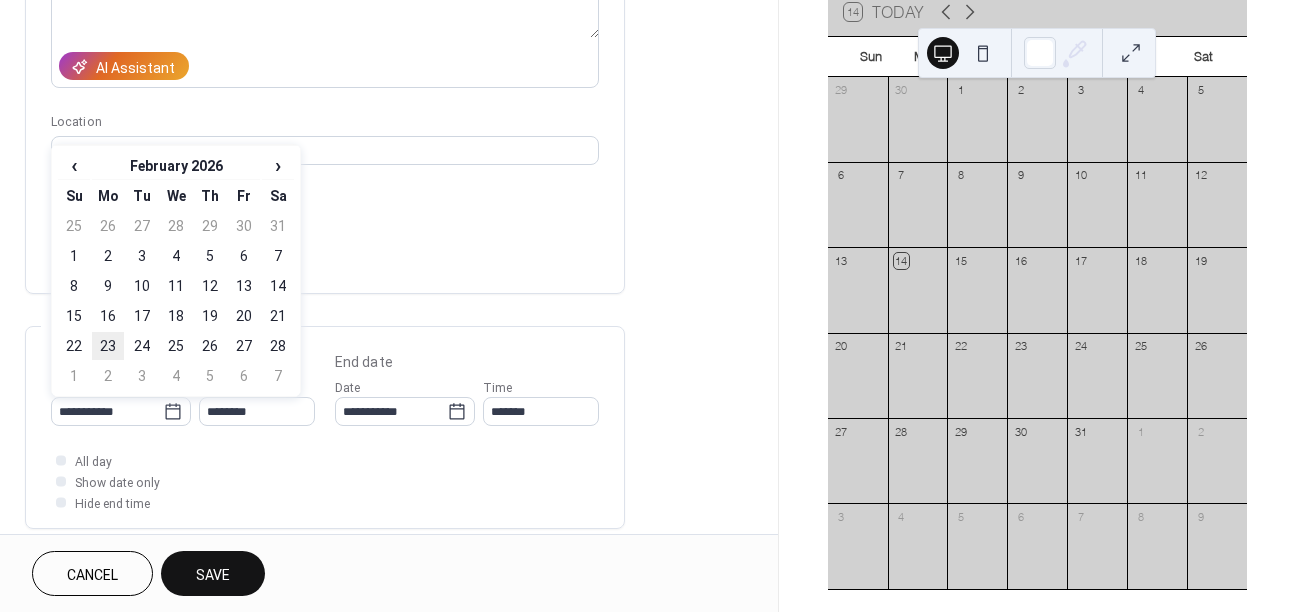 click on "23" at bounding box center (108, 346) 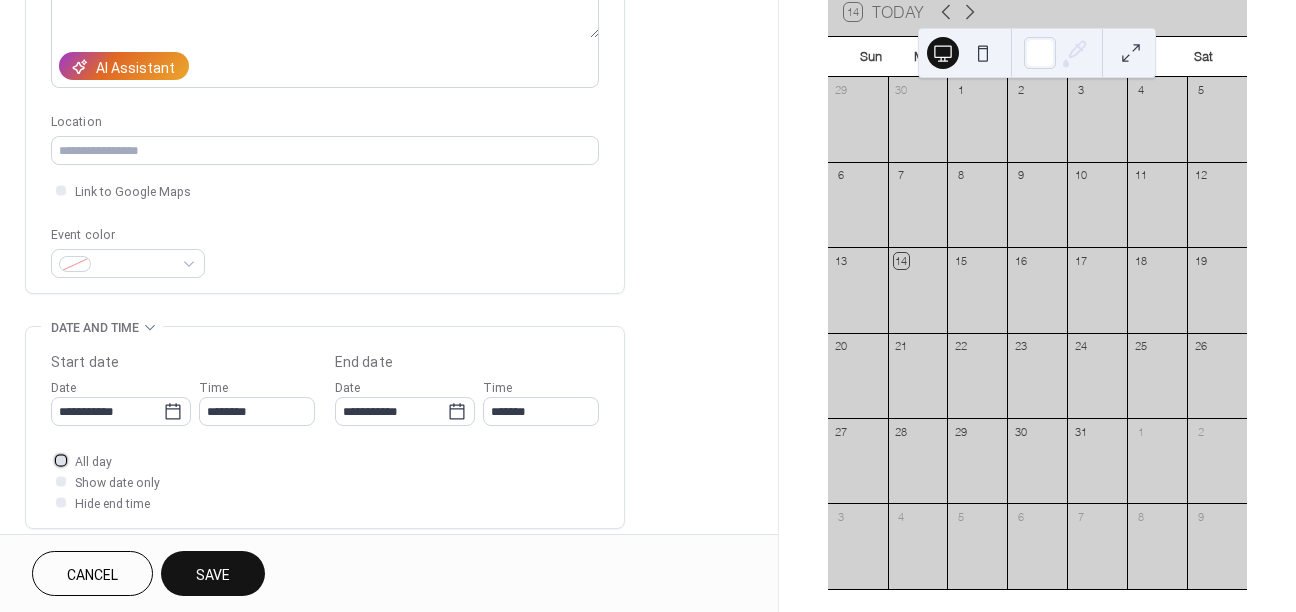 click on "All day" at bounding box center [93, 462] 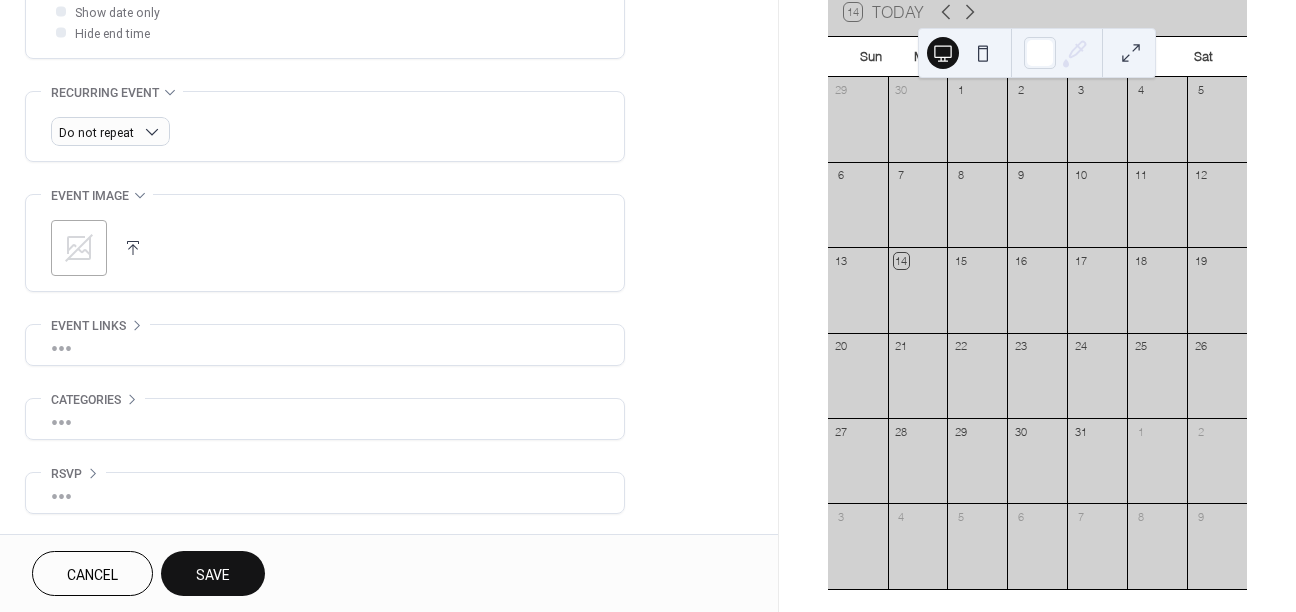 scroll, scrollTop: 795, scrollLeft: 0, axis: vertical 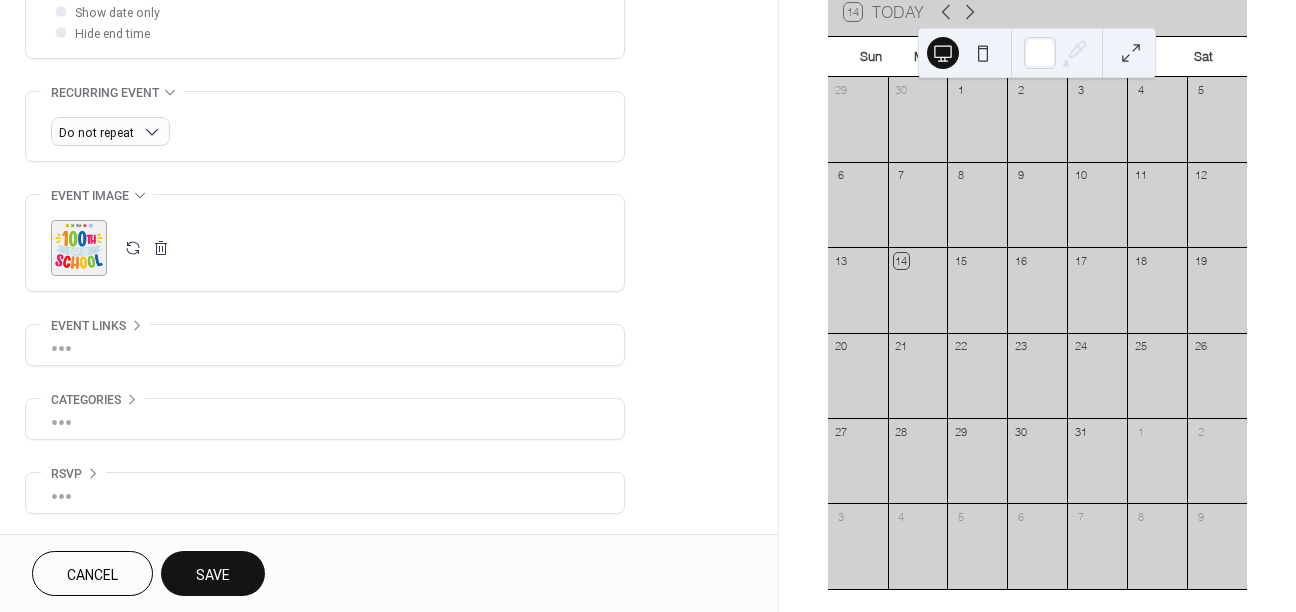 click on "Save" at bounding box center (213, 575) 